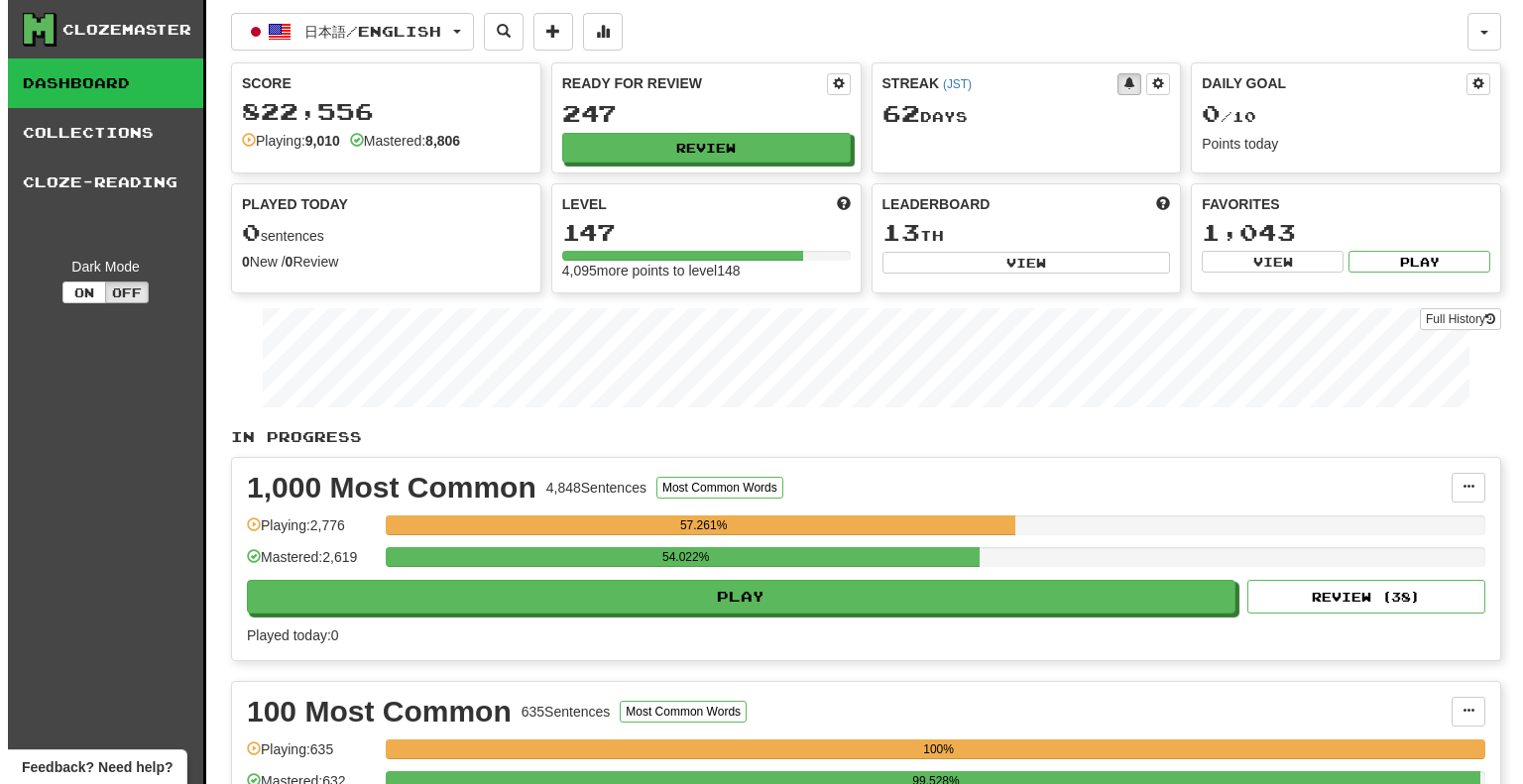 scroll, scrollTop: 0, scrollLeft: 0, axis: both 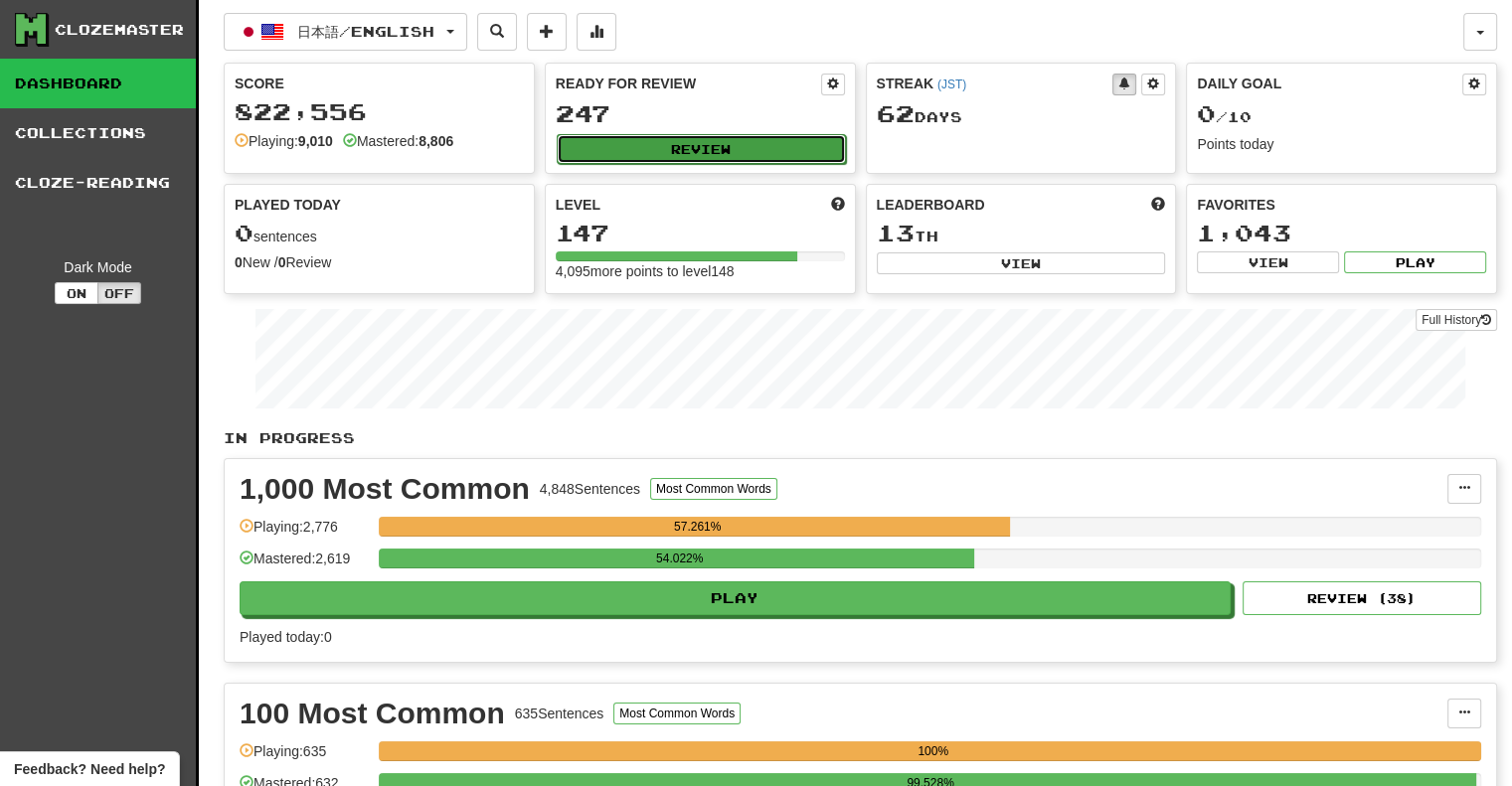 click on "Review" at bounding box center (701, 149) 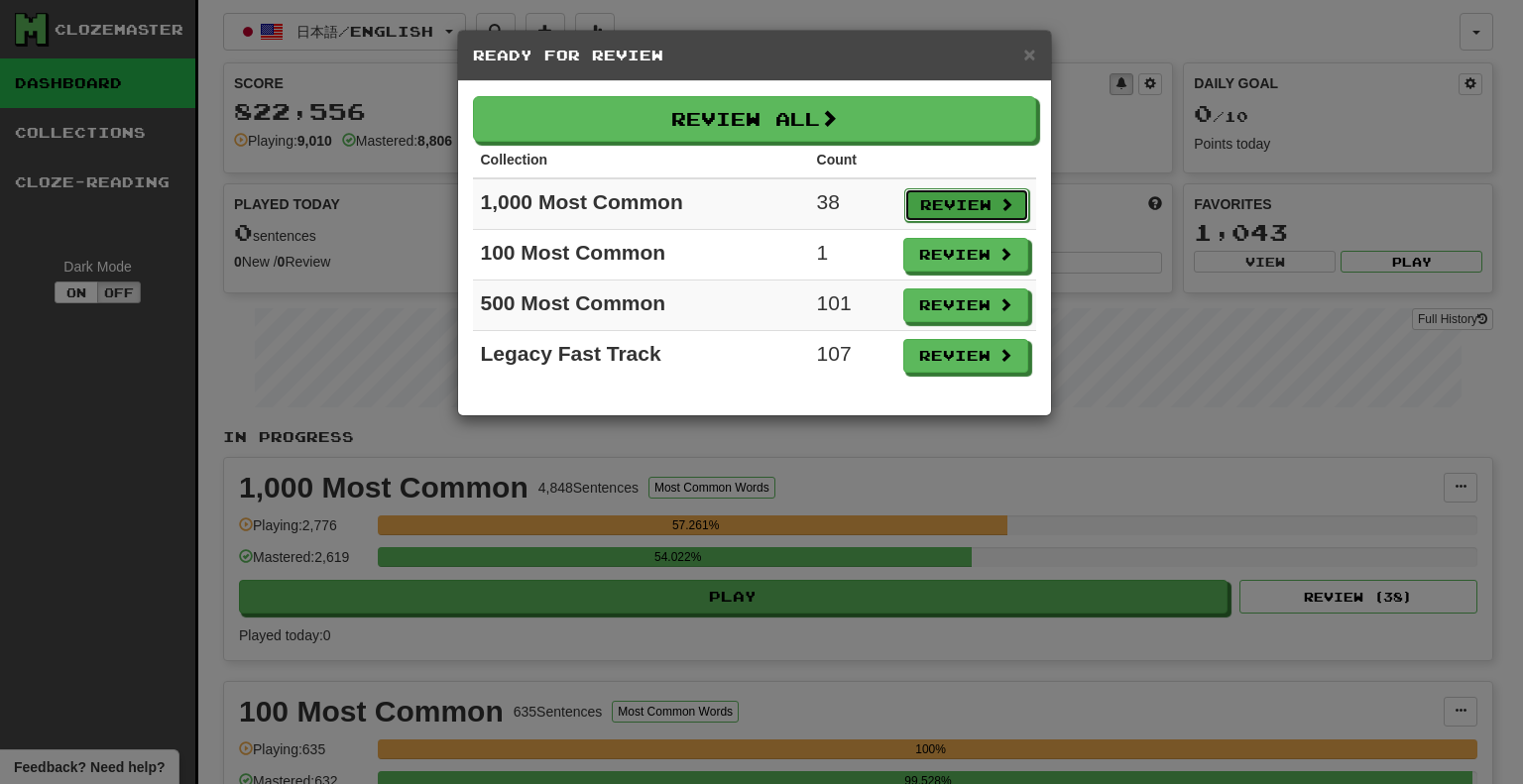 click on "Review" at bounding box center (967, 205) 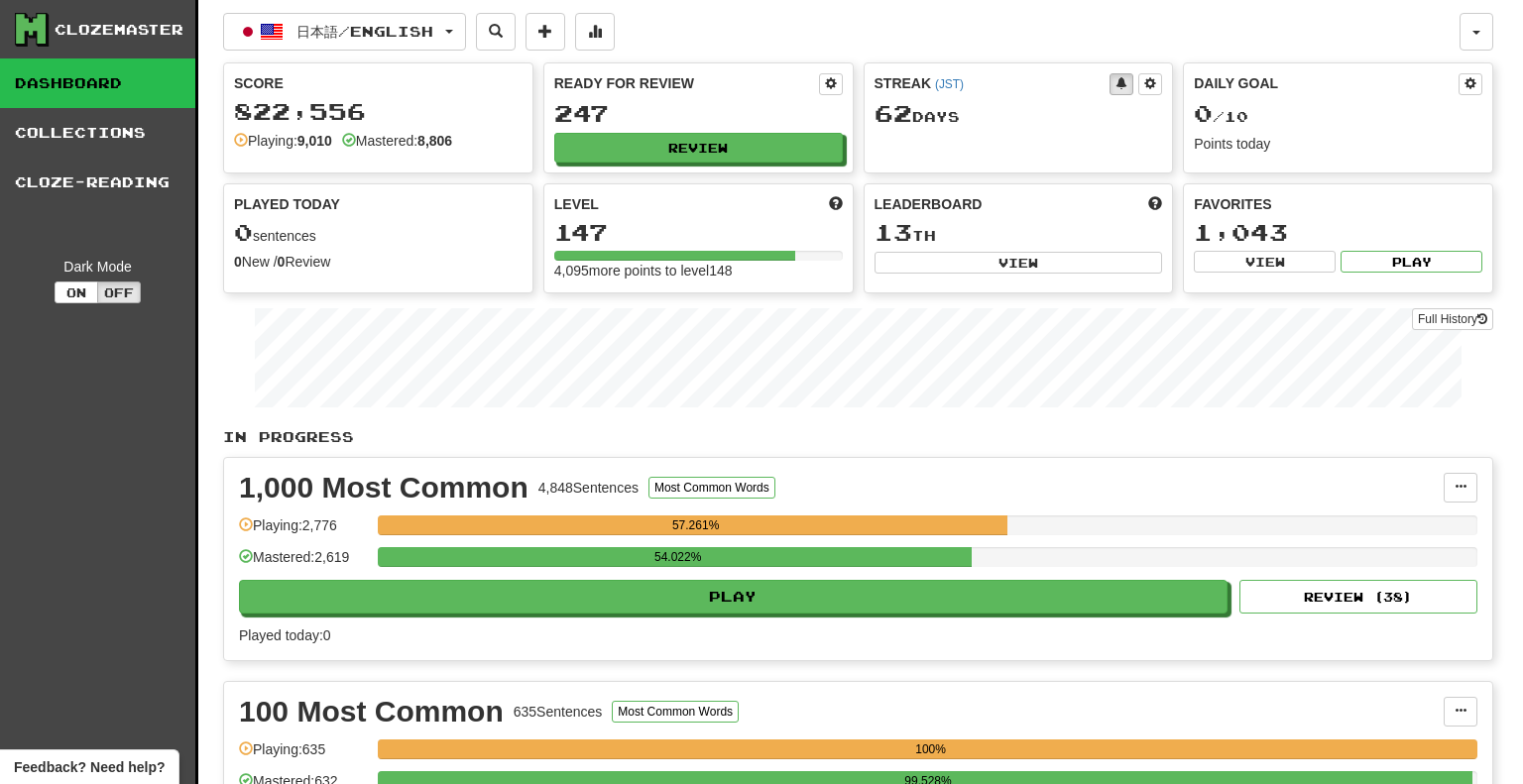 select on "**" 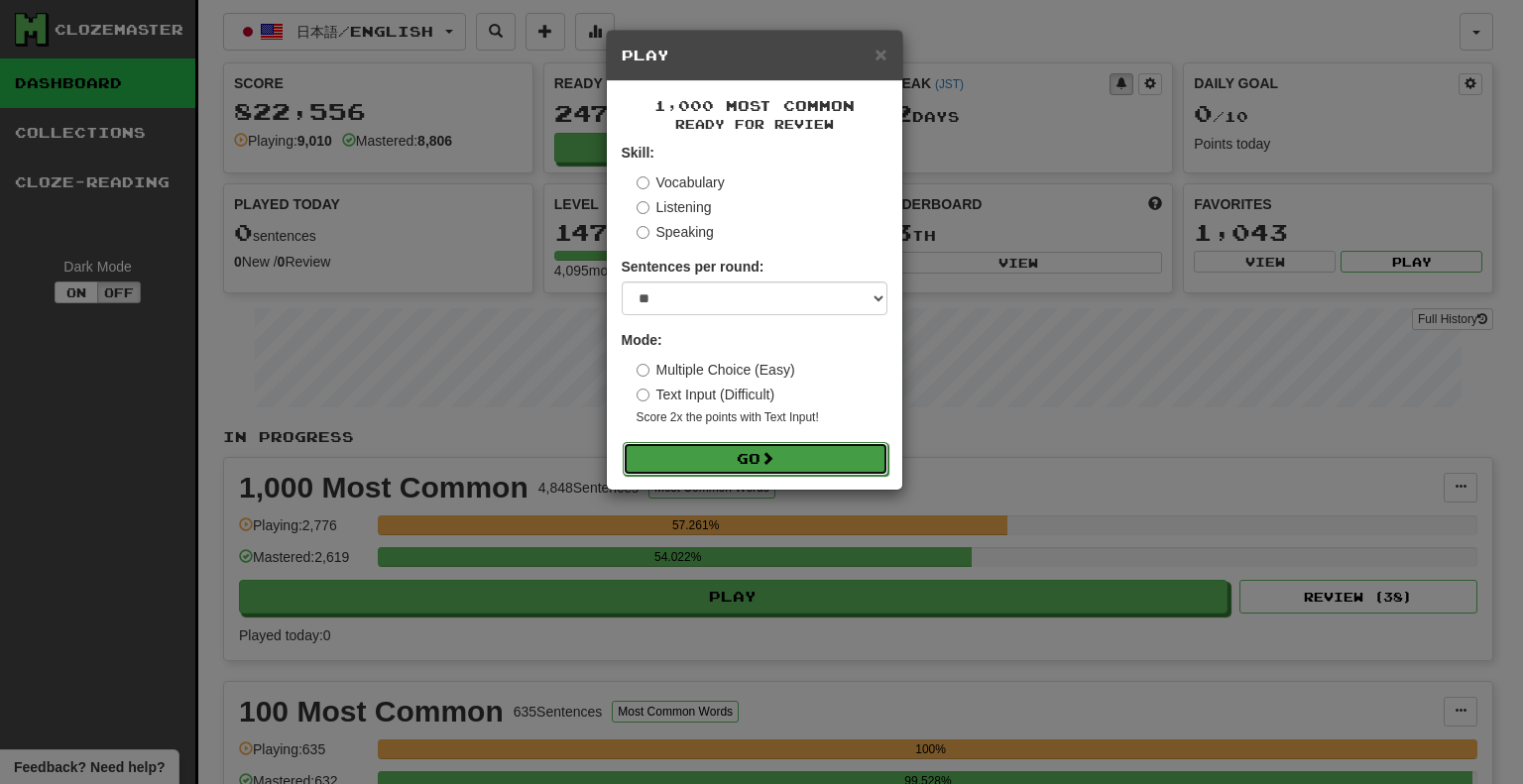 click on "Go" at bounding box center (756, 459) 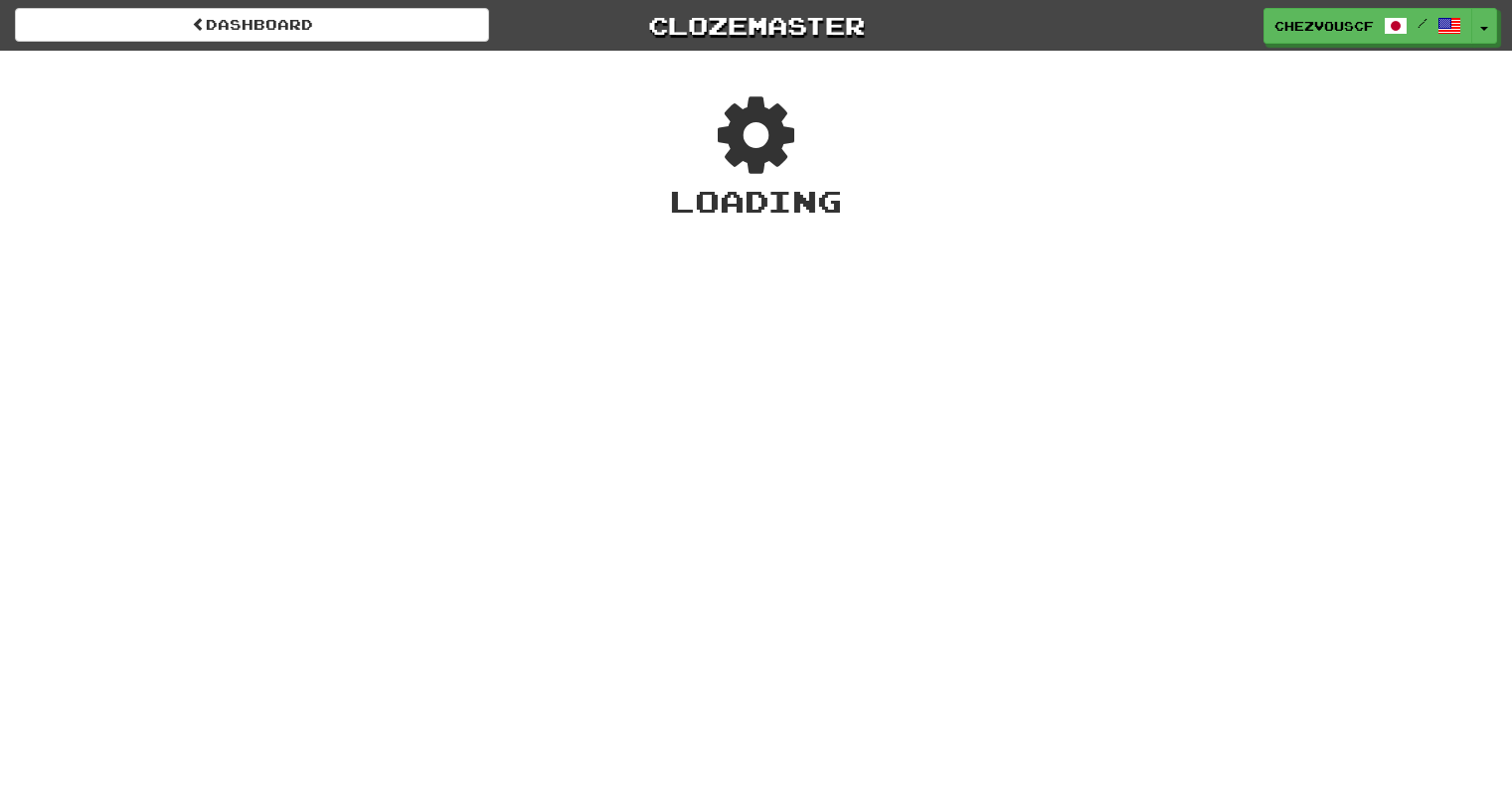 scroll, scrollTop: 0, scrollLeft: 0, axis: both 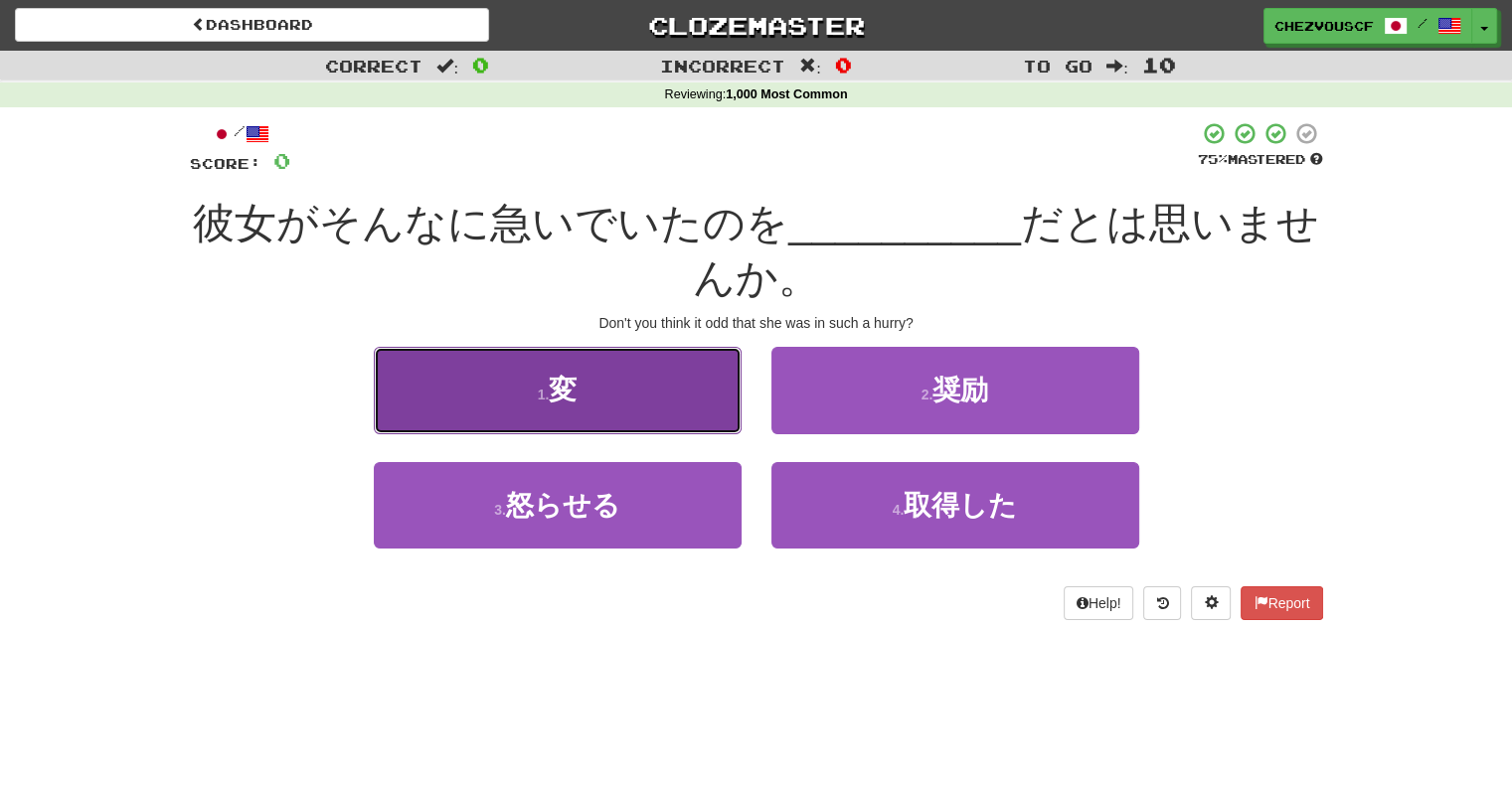 click on "1 . 変" at bounding box center [558, 390] 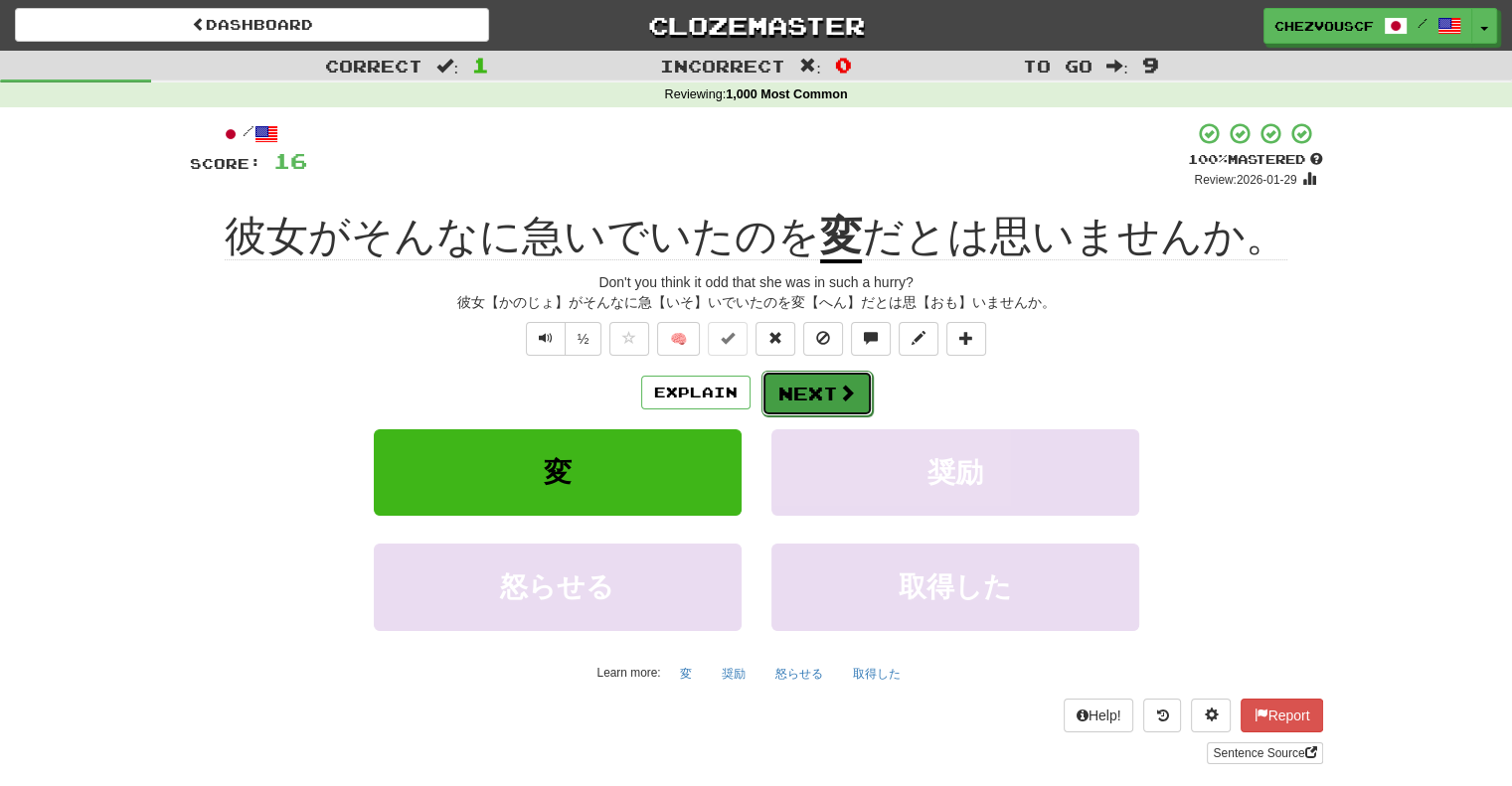 click on "Next" at bounding box center [817, 393] 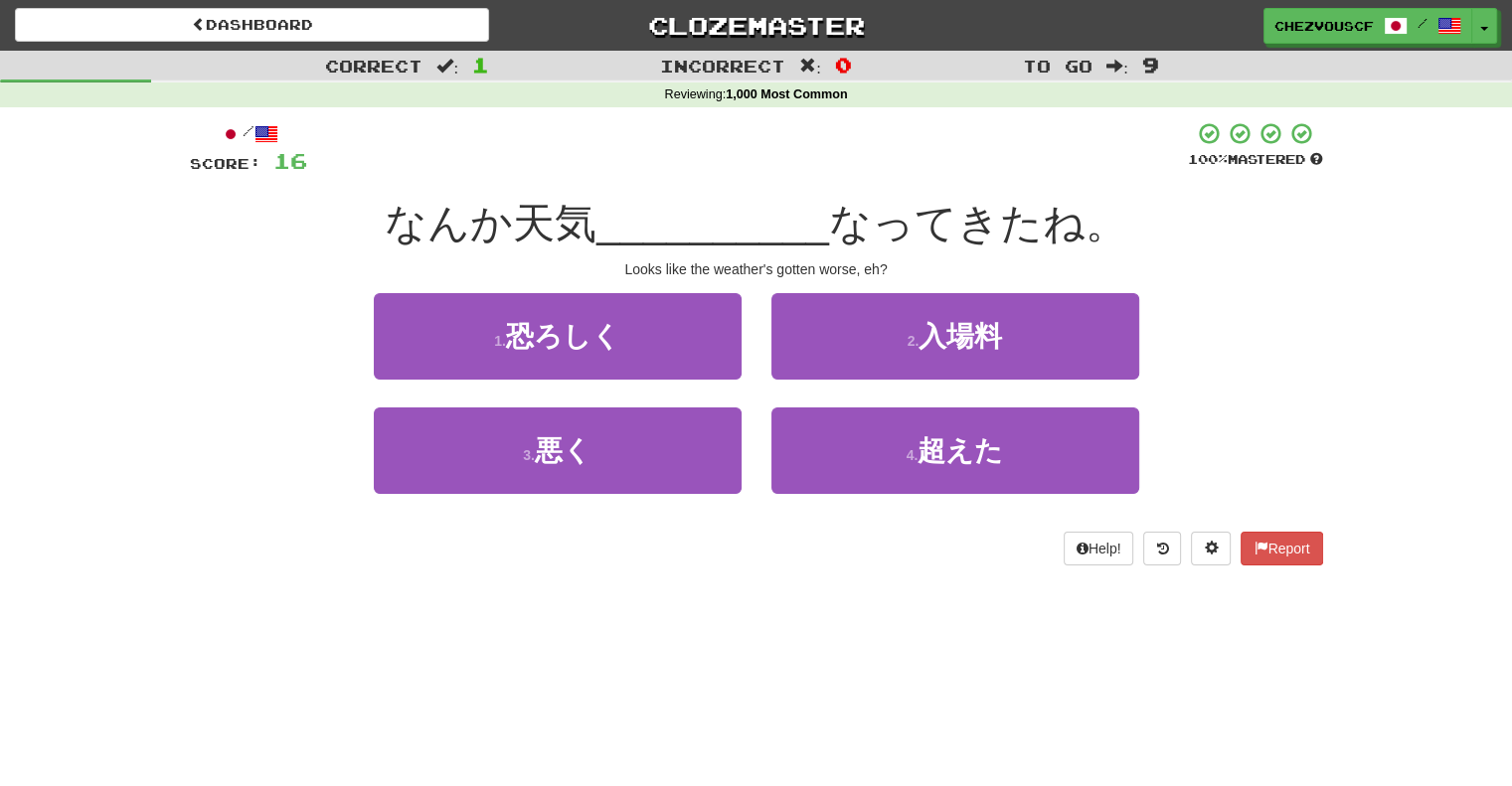 click on "2 . 入場料" at bounding box center [955, 350] 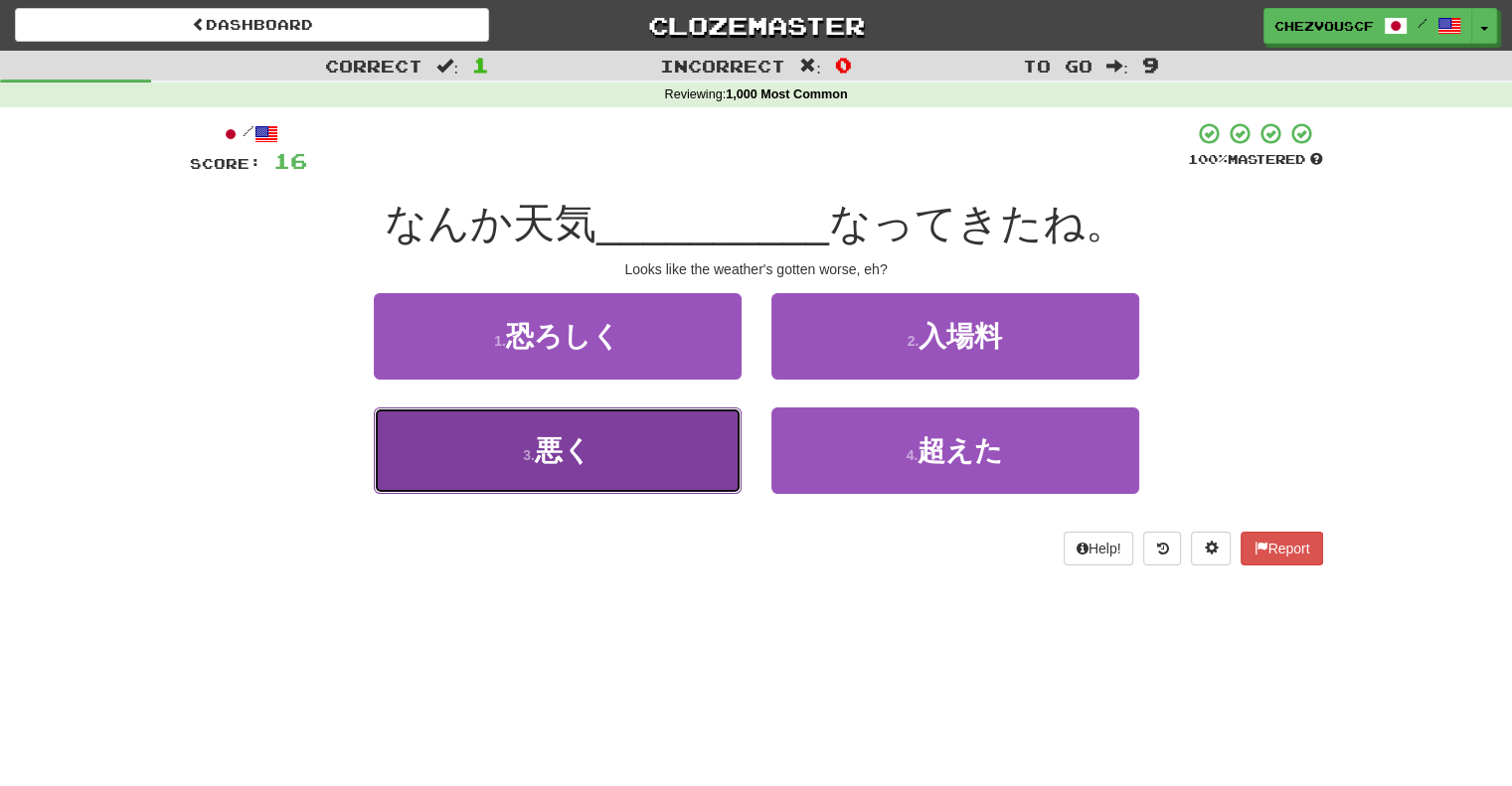 click on "3 . 悪く" at bounding box center (558, 450) 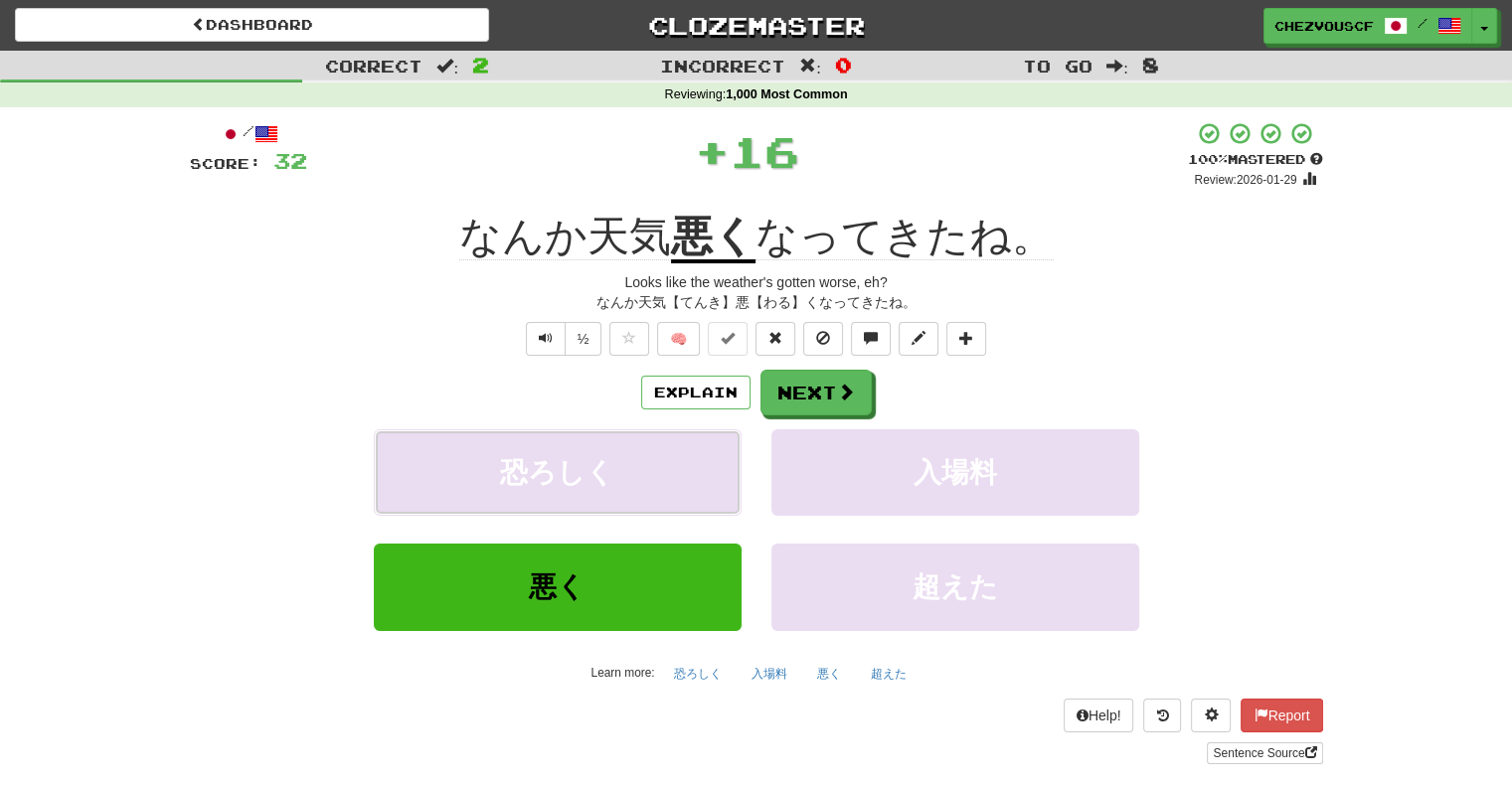 click on "恐ろしく" at bounding box center (558, 472) 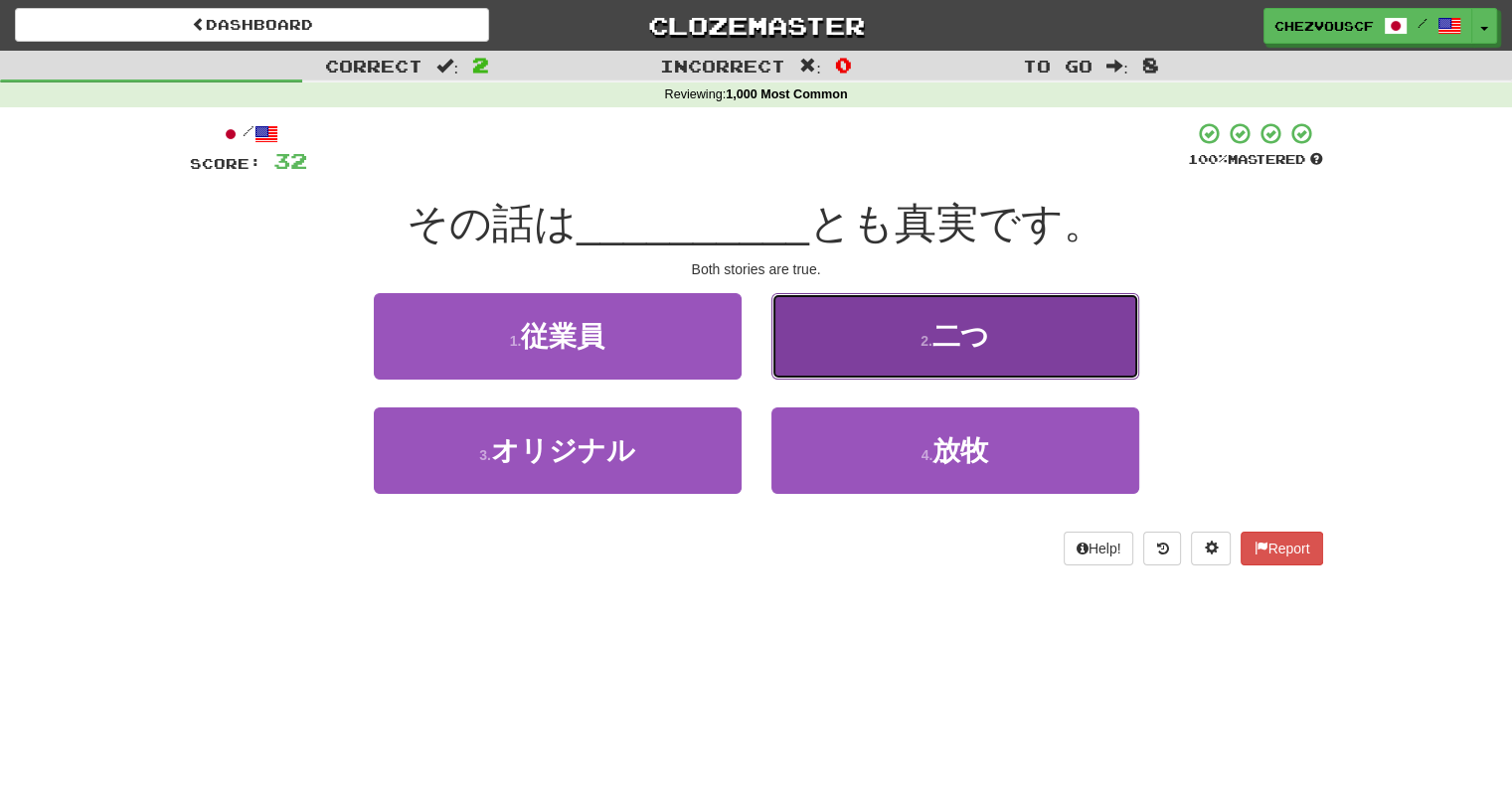 click on "2 . 二つ" at bounding box center [955, 336] 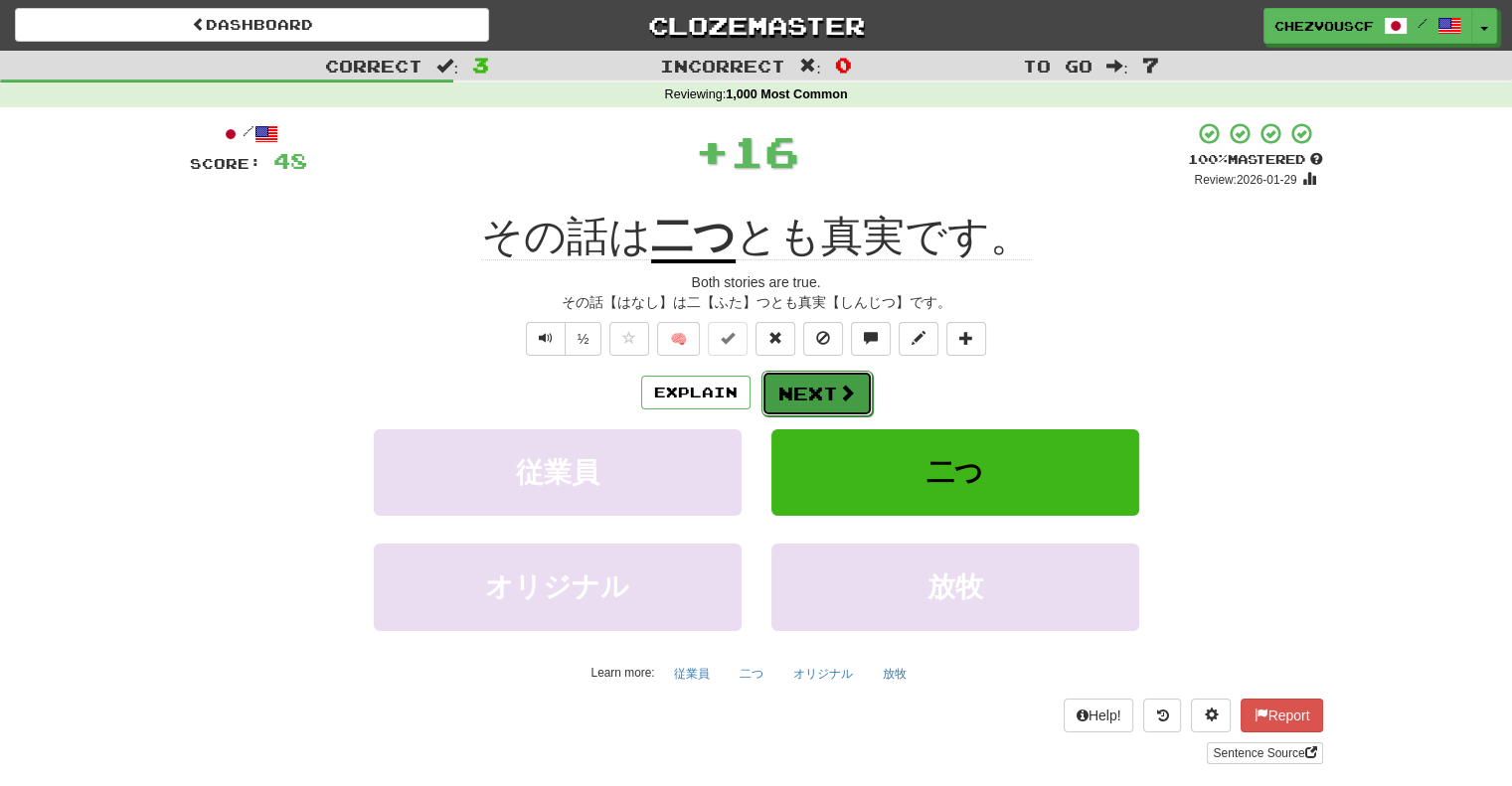 click on "Next" at bounding box center [817, 393] 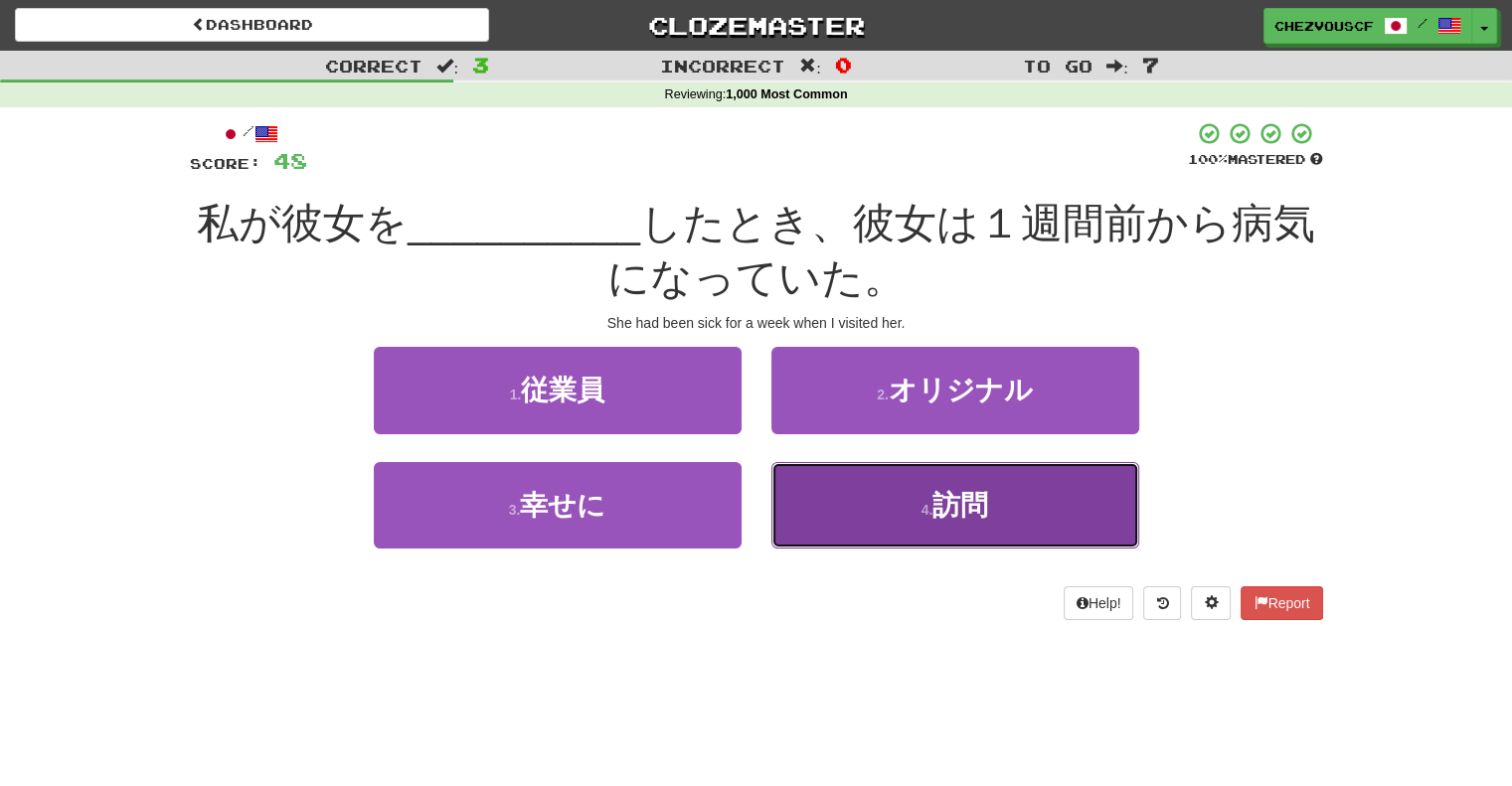 click on "4 .  訪問" at bounding box center [955, 505] 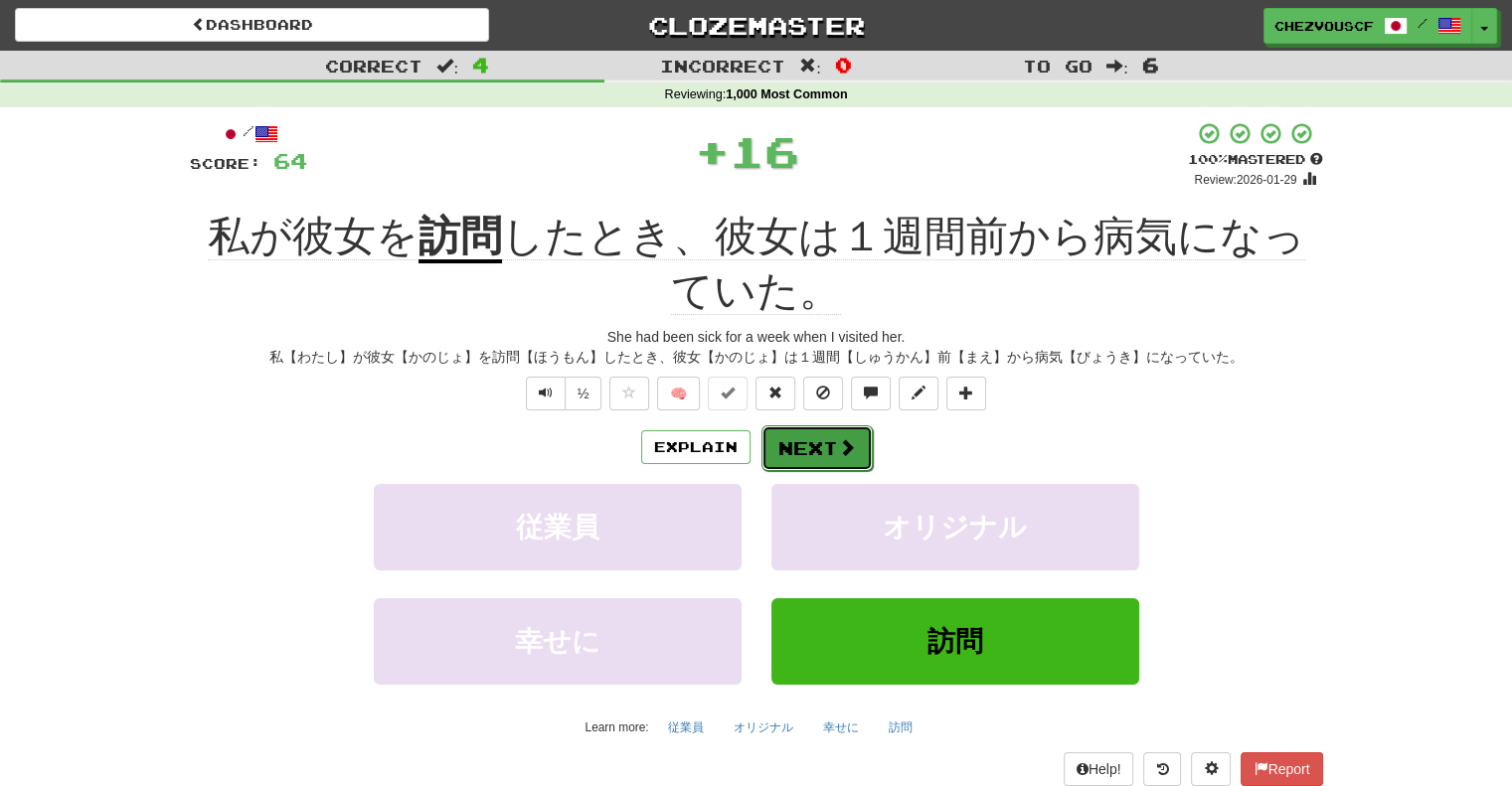 click on "Next" at bounding box center [817, 448] 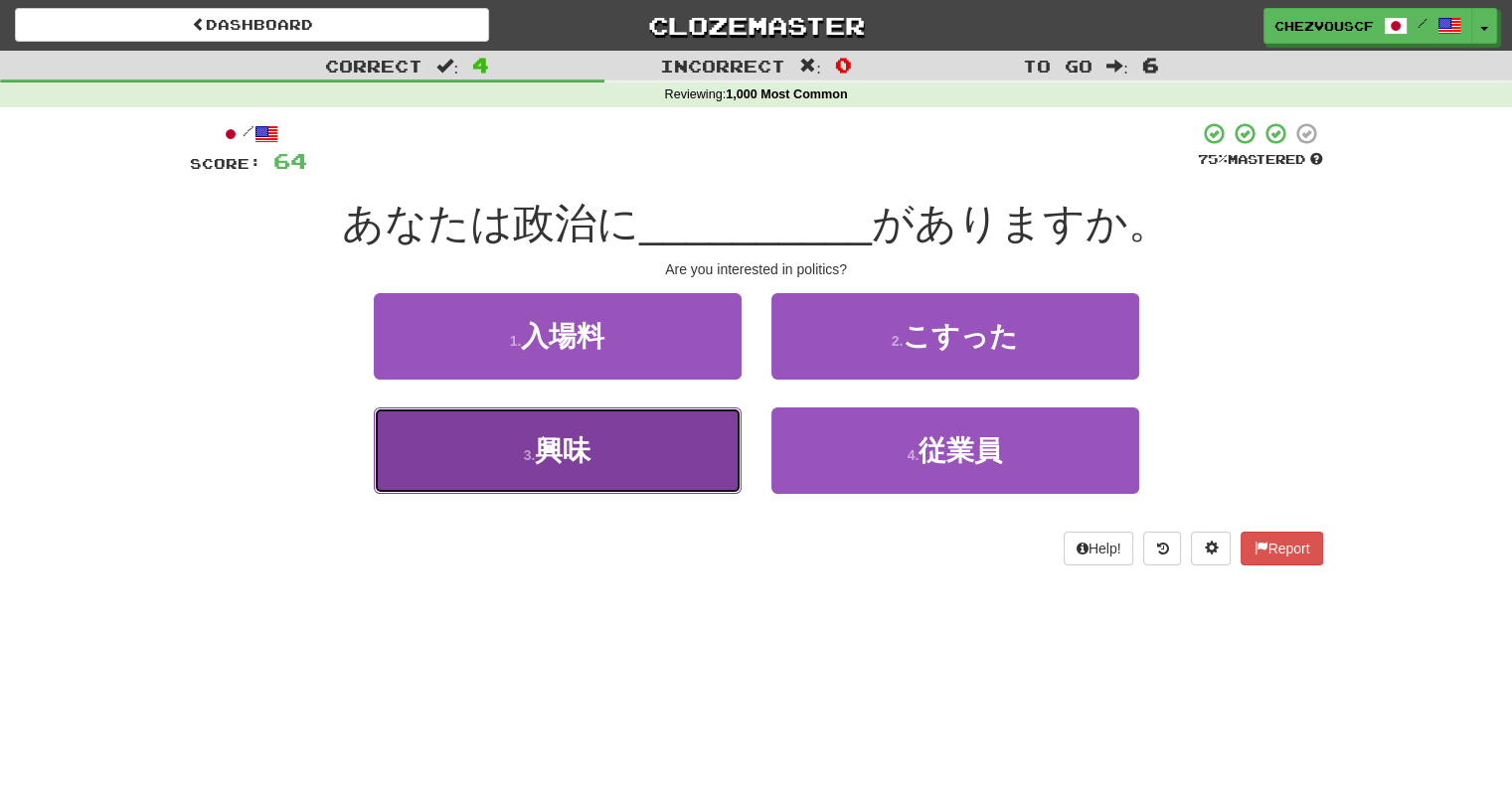 click on "3 .  興味" at bounding box center [558, 450] 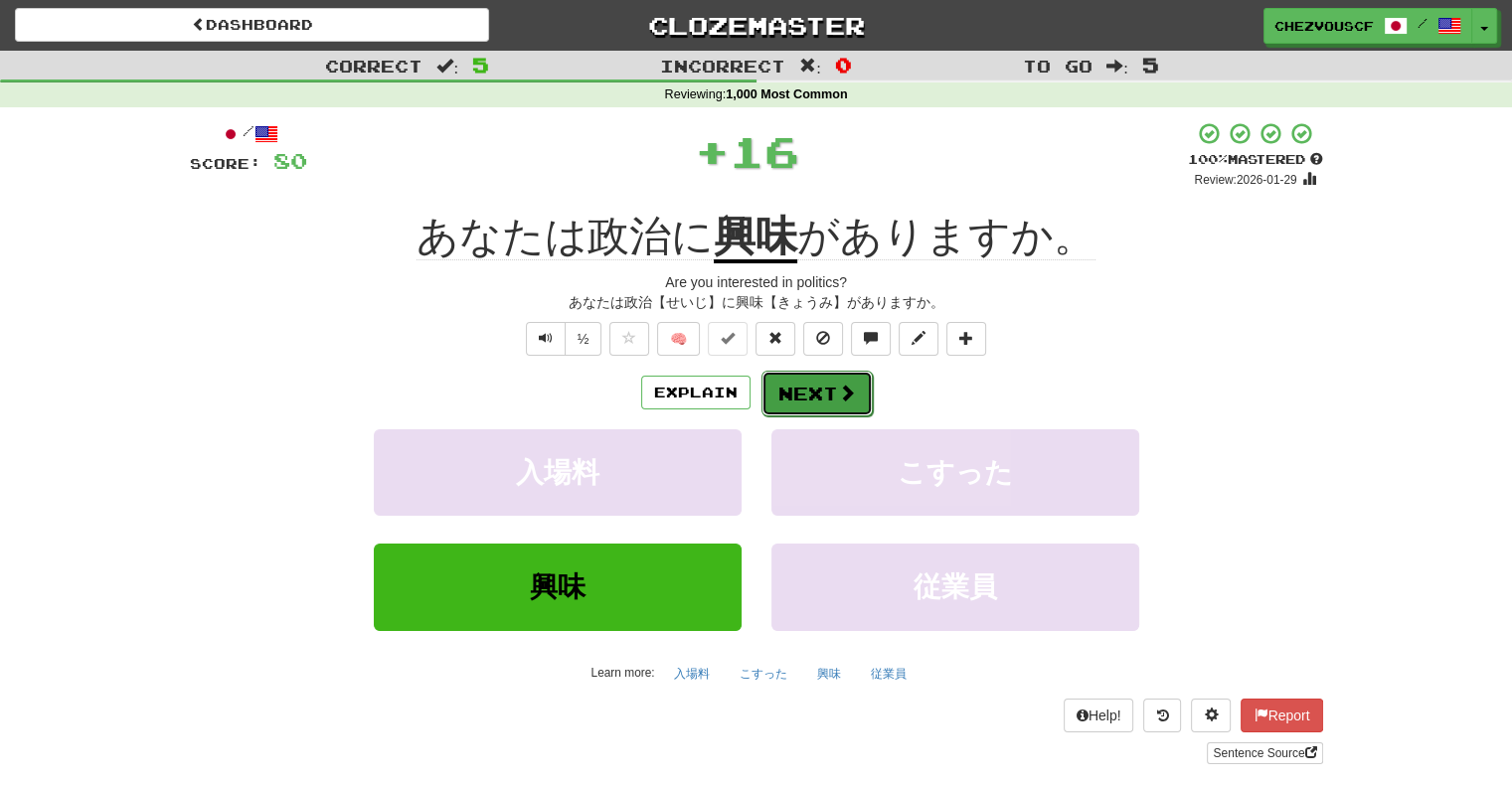 click on "Next" at bounding box center (817, 393) 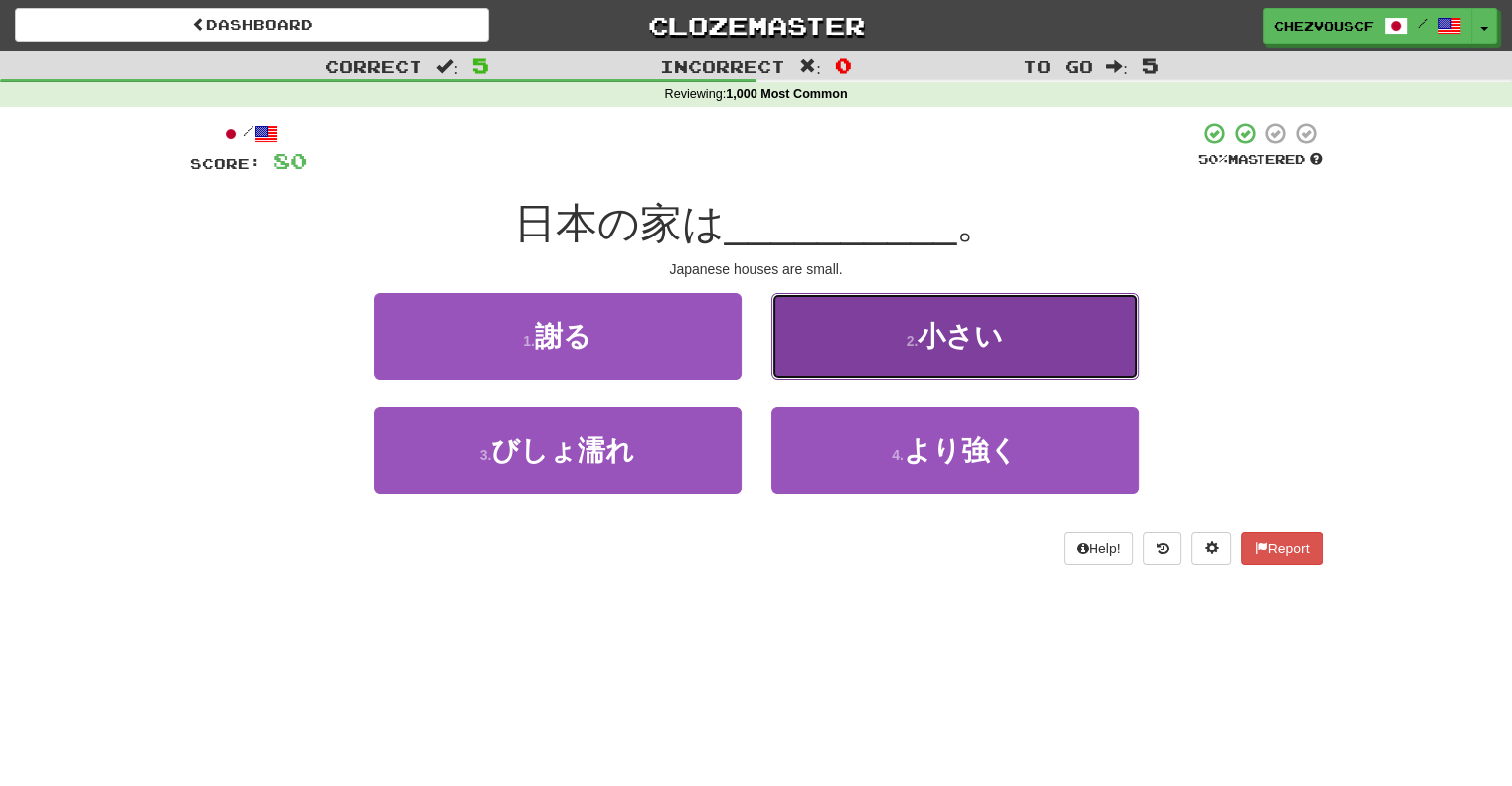 click on "2 .  小さい" at bounding box center (955, 336) 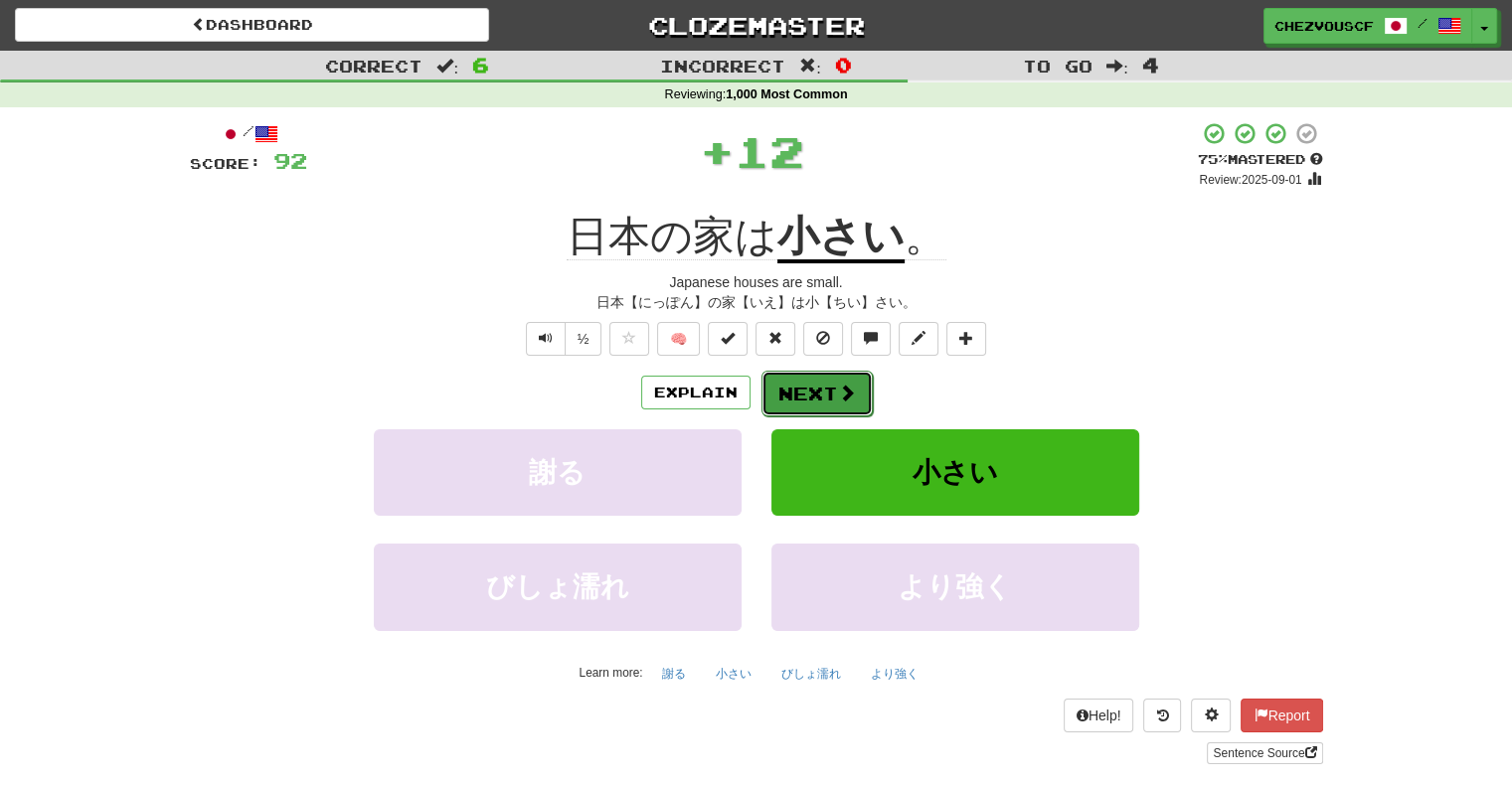click on "Next" at bounding box center [817, 393] 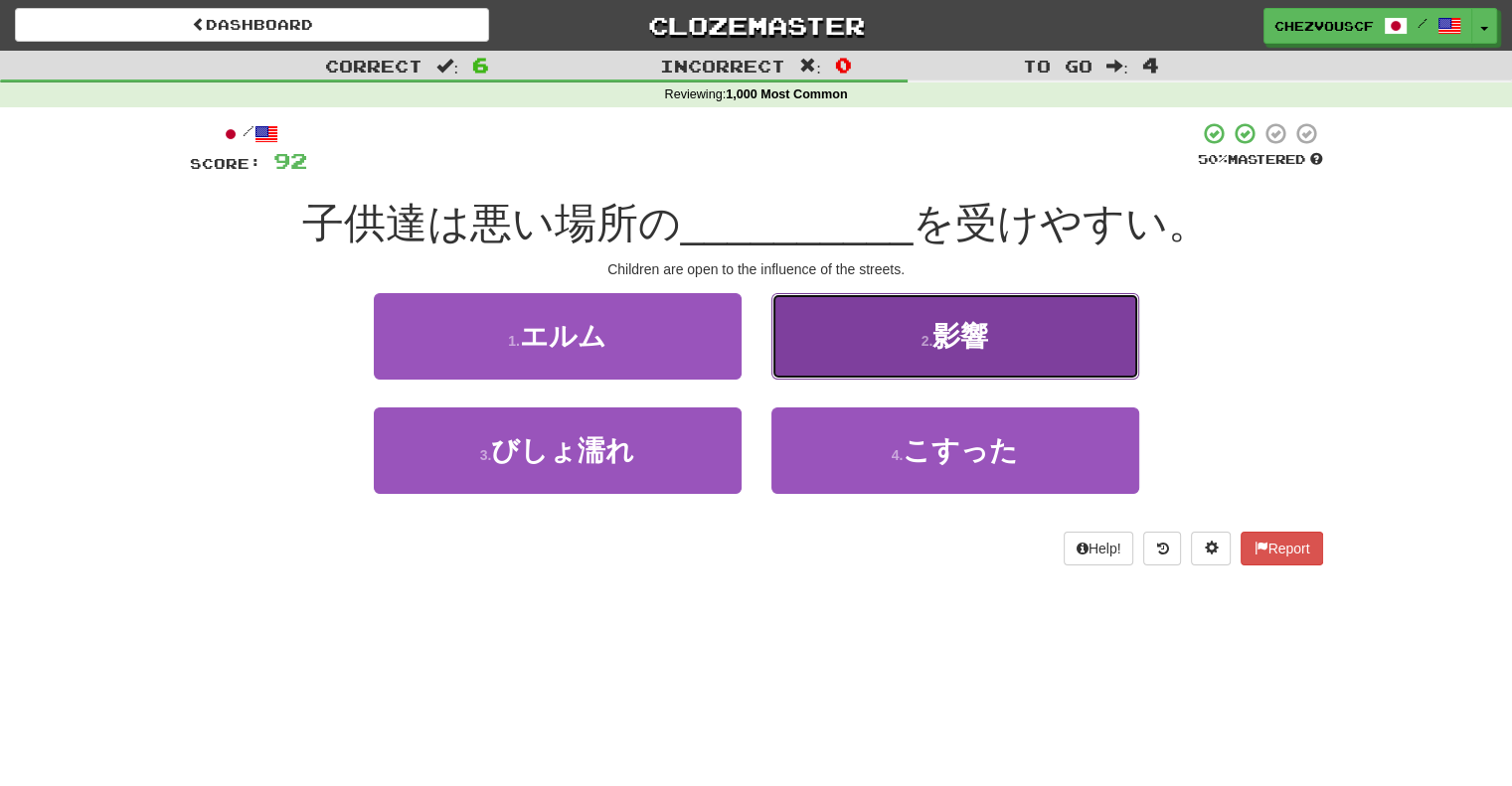 click on "2 .  影響" at bounding box center [955, 336] 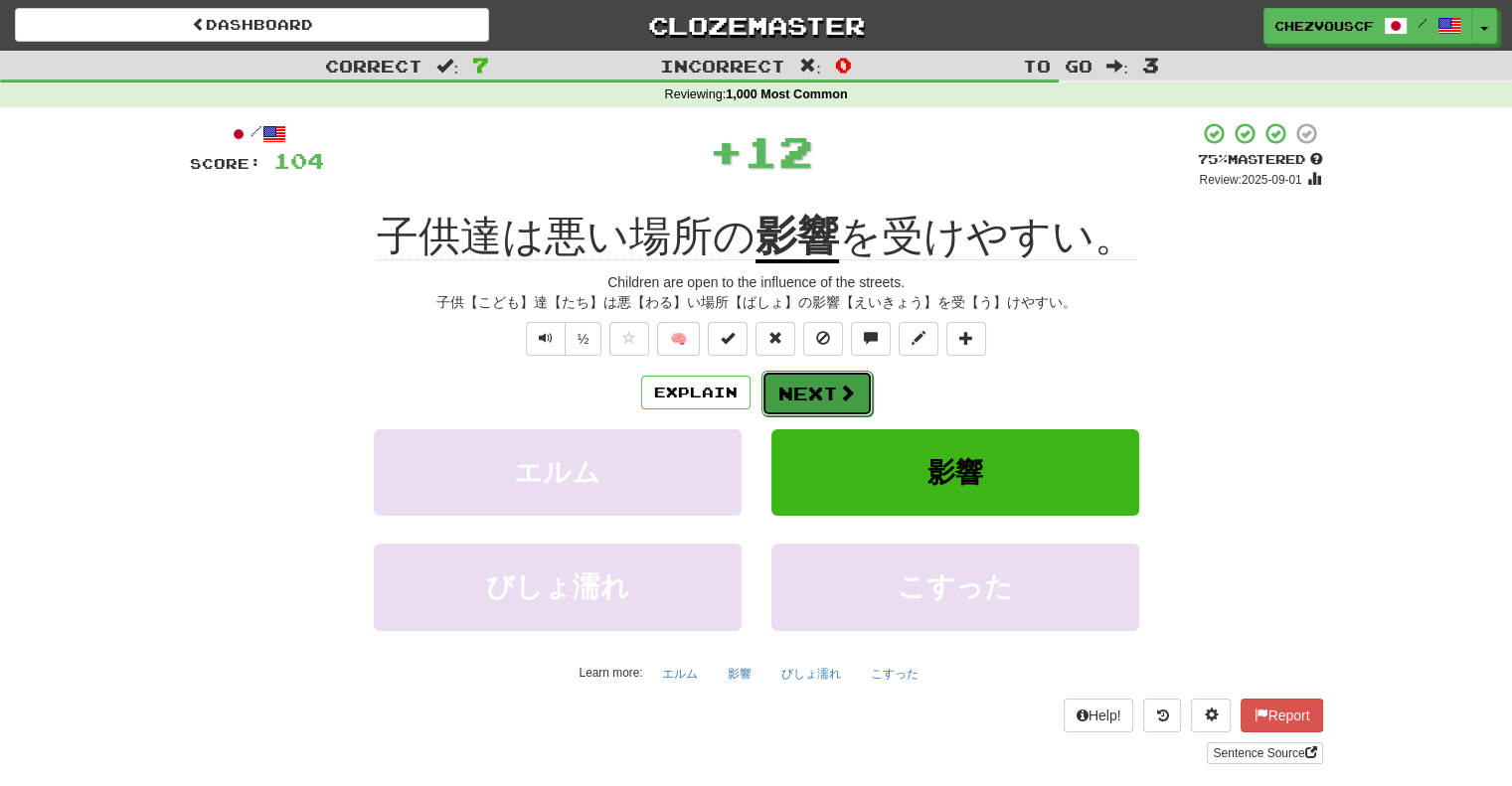 click on "Next" at bounding box center (817, 393) 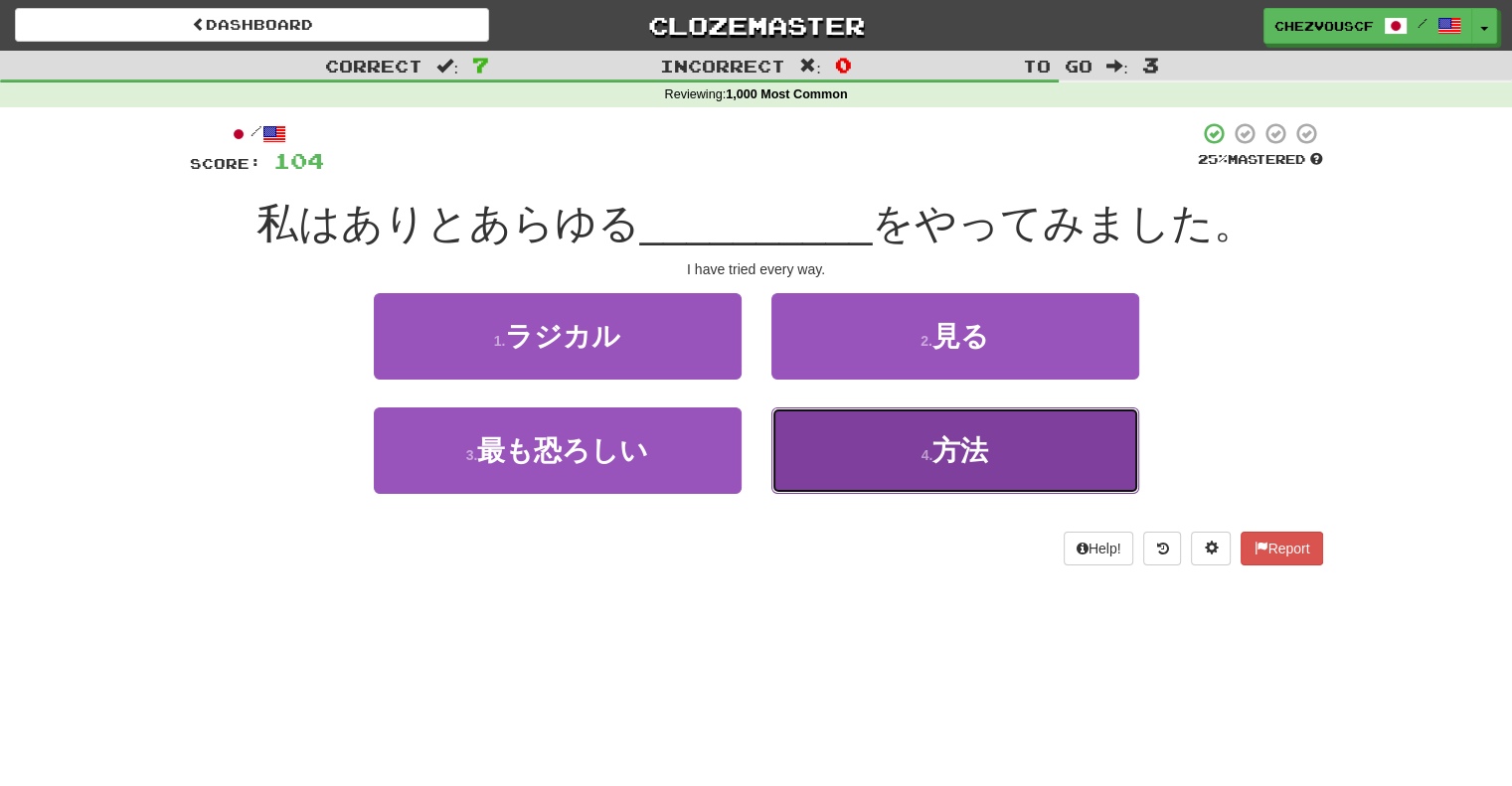 click on "4 .  方法" at bounding box center [955, 450] 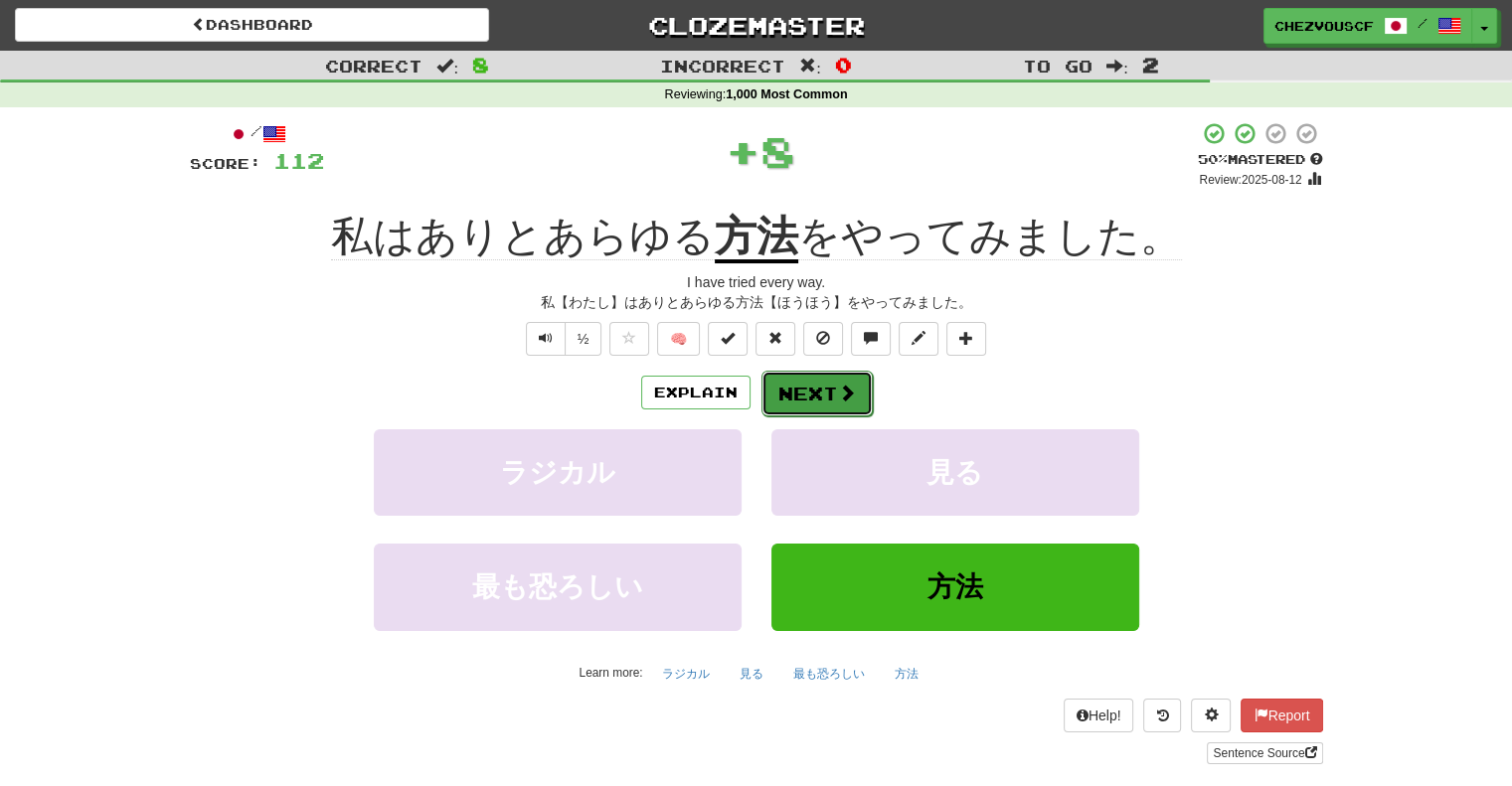 click on "Next" at bounding box center [817, 393] 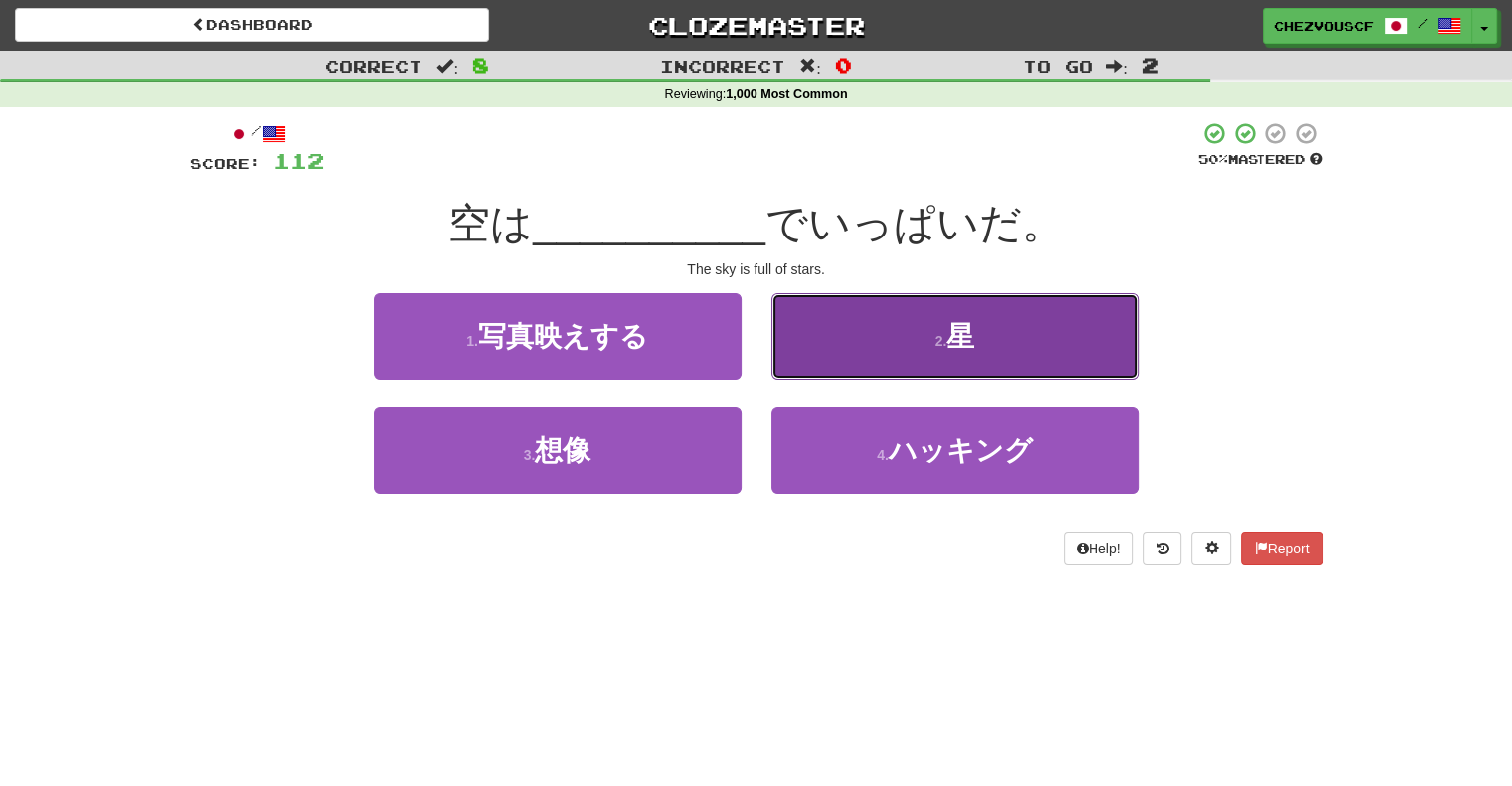 click on "2 .  星" at bounding box center [955, 336] 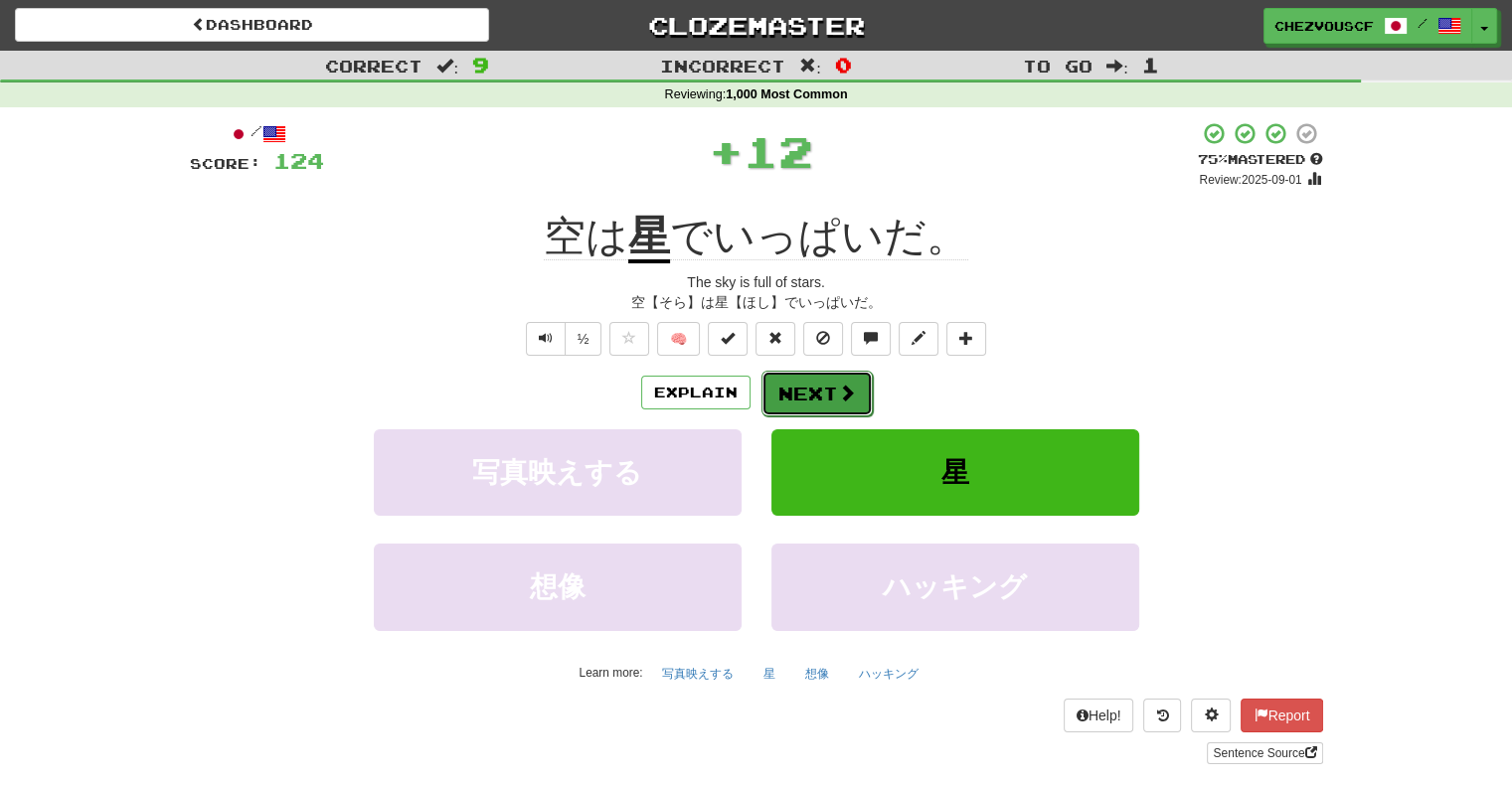 click at bounding box center [847, 393] 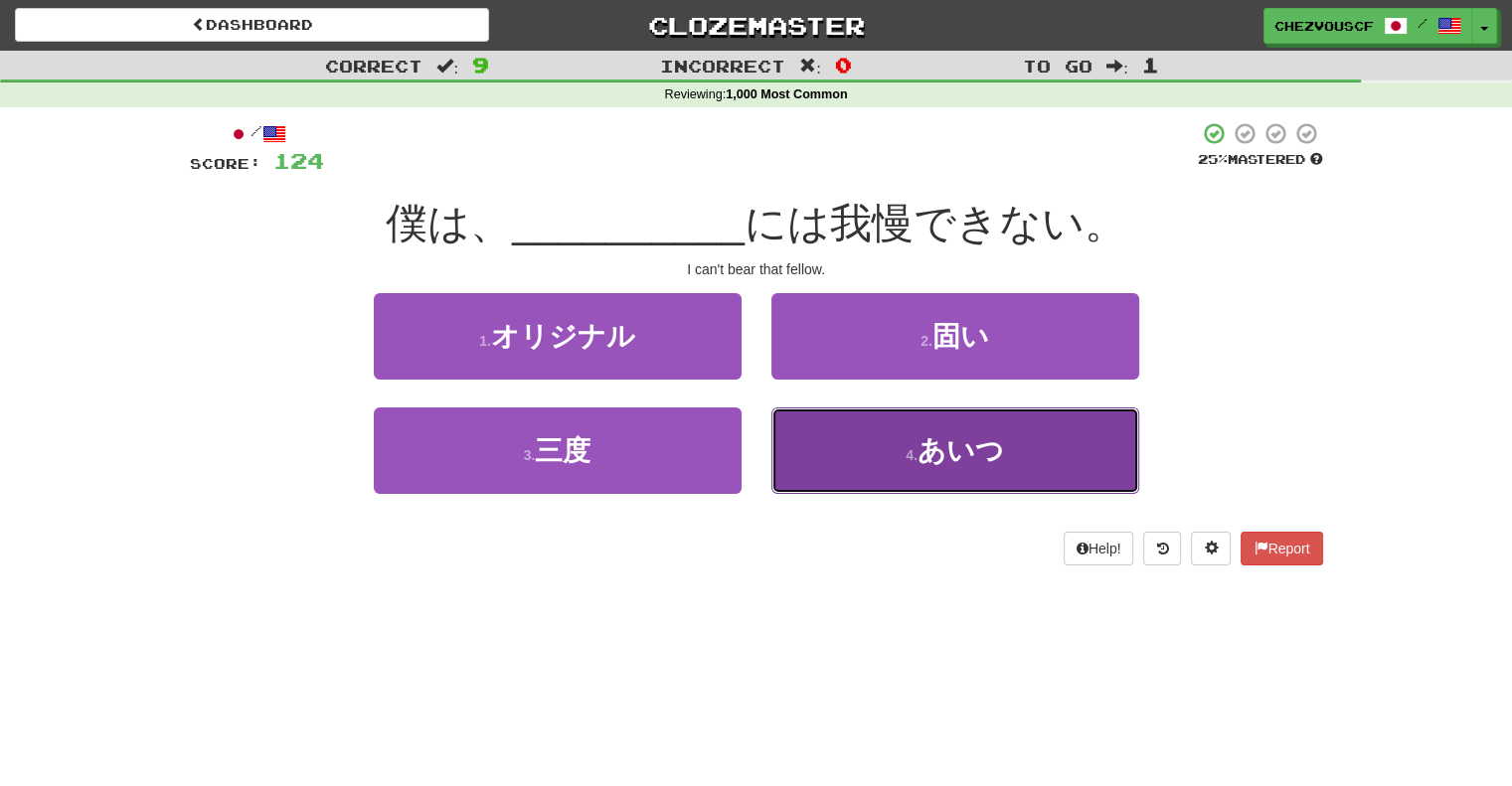 click on "4 .  あいつ" at bounding box center (955, 450) 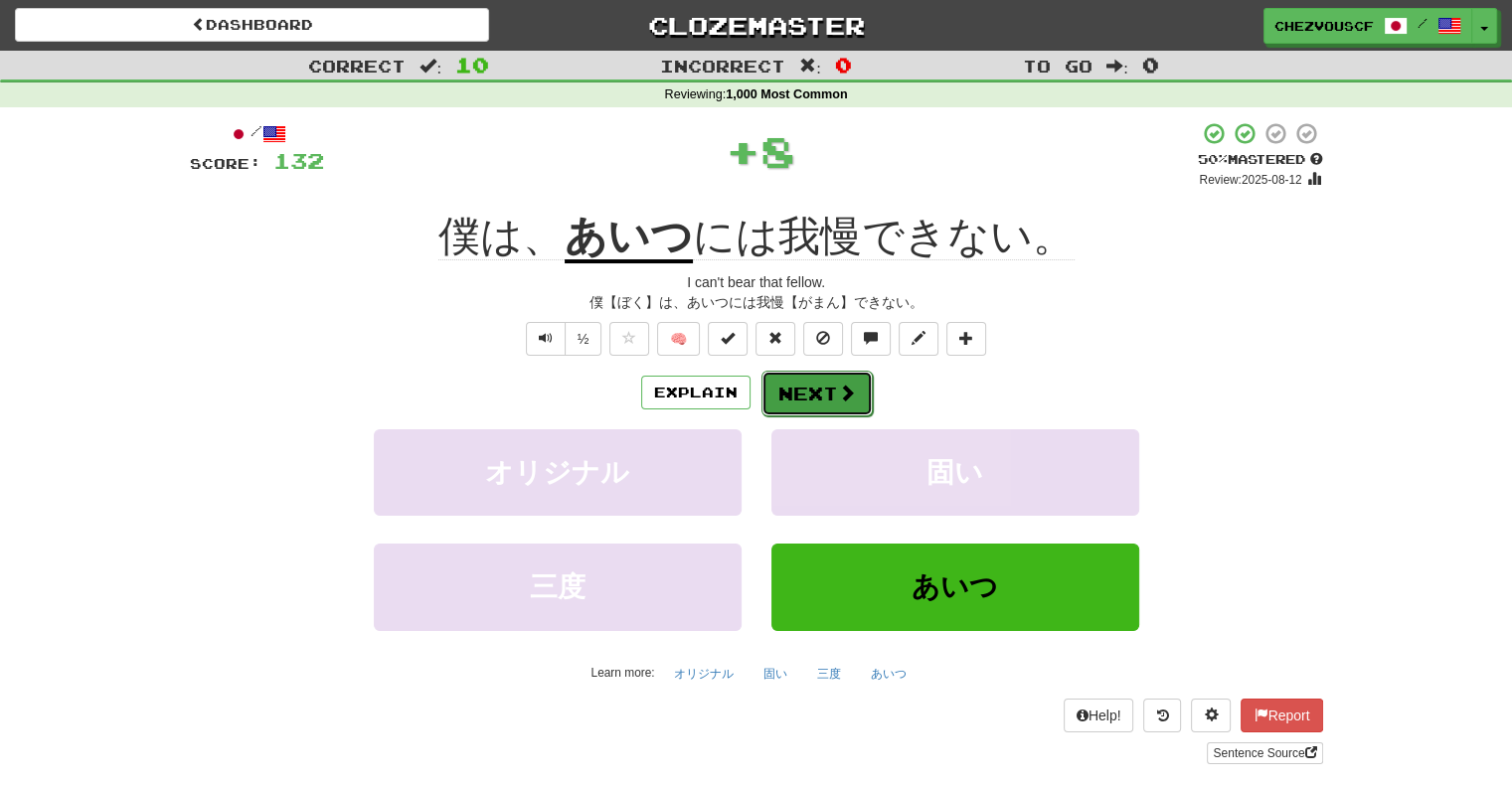 click on "Next" at bounding box center (817, 393) 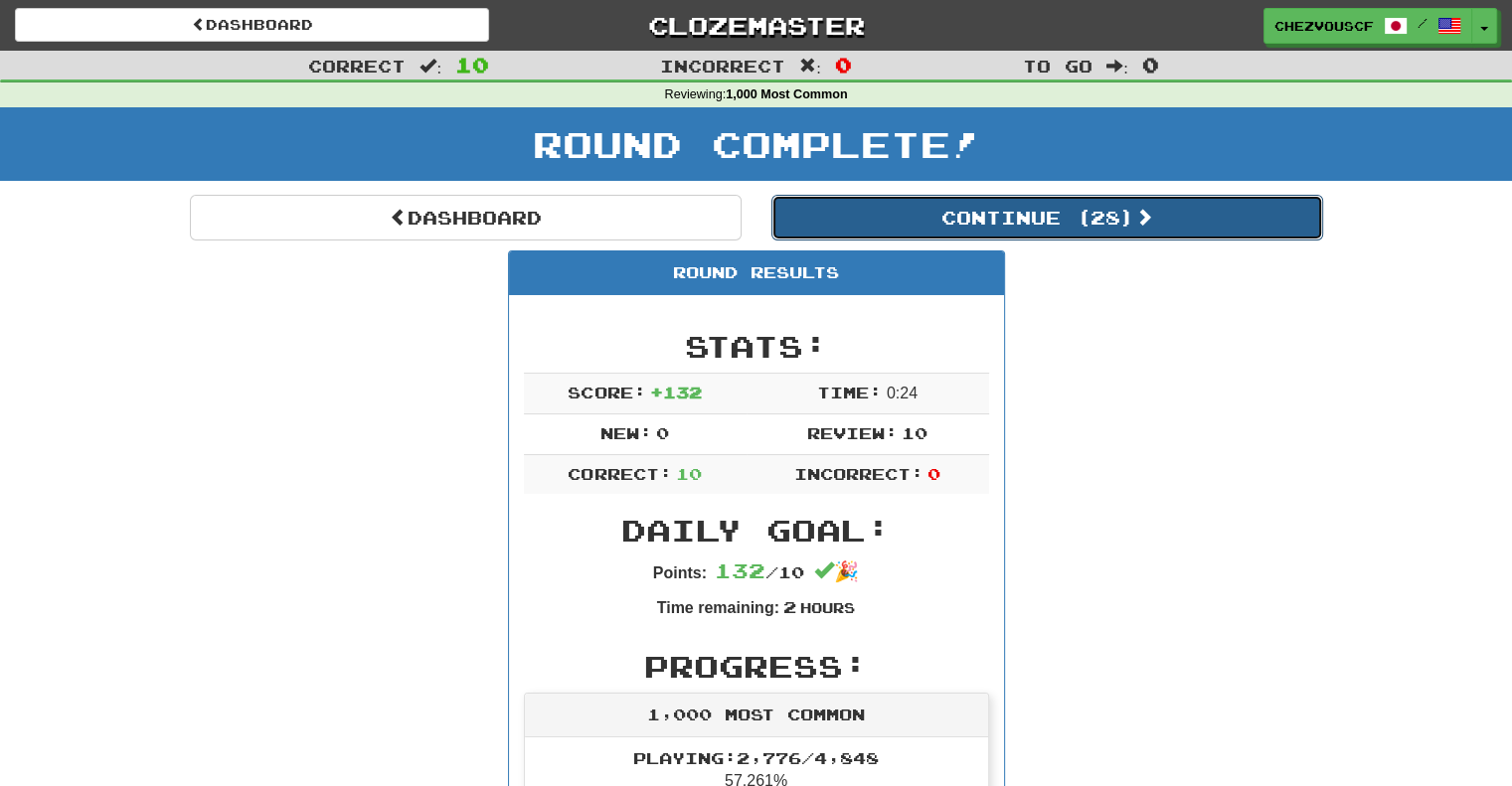 click on "Continue ( 28 )" at bounding box center [1047, 218] 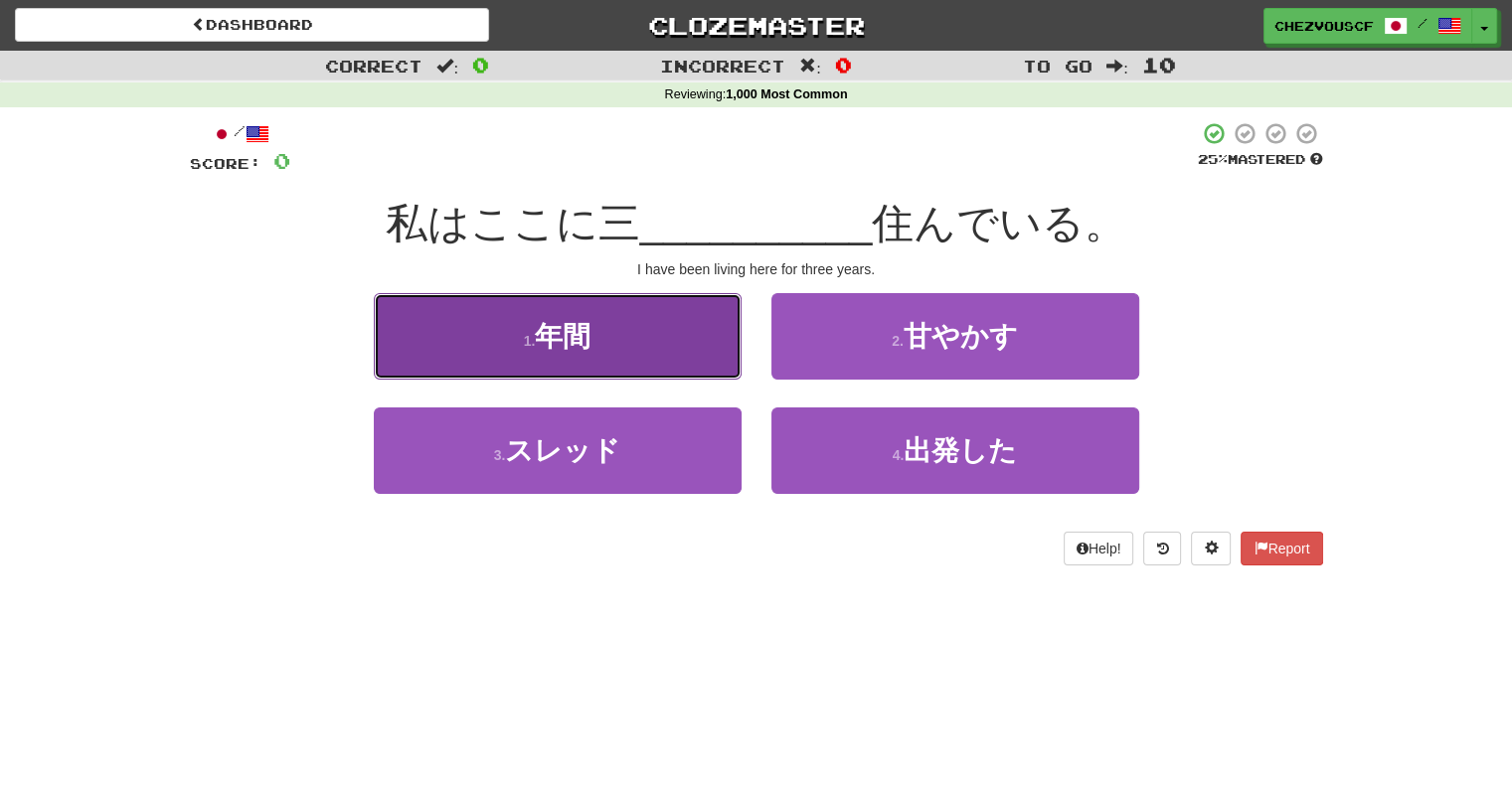 click on "1 .  年間" at bounding box center (558, 336) 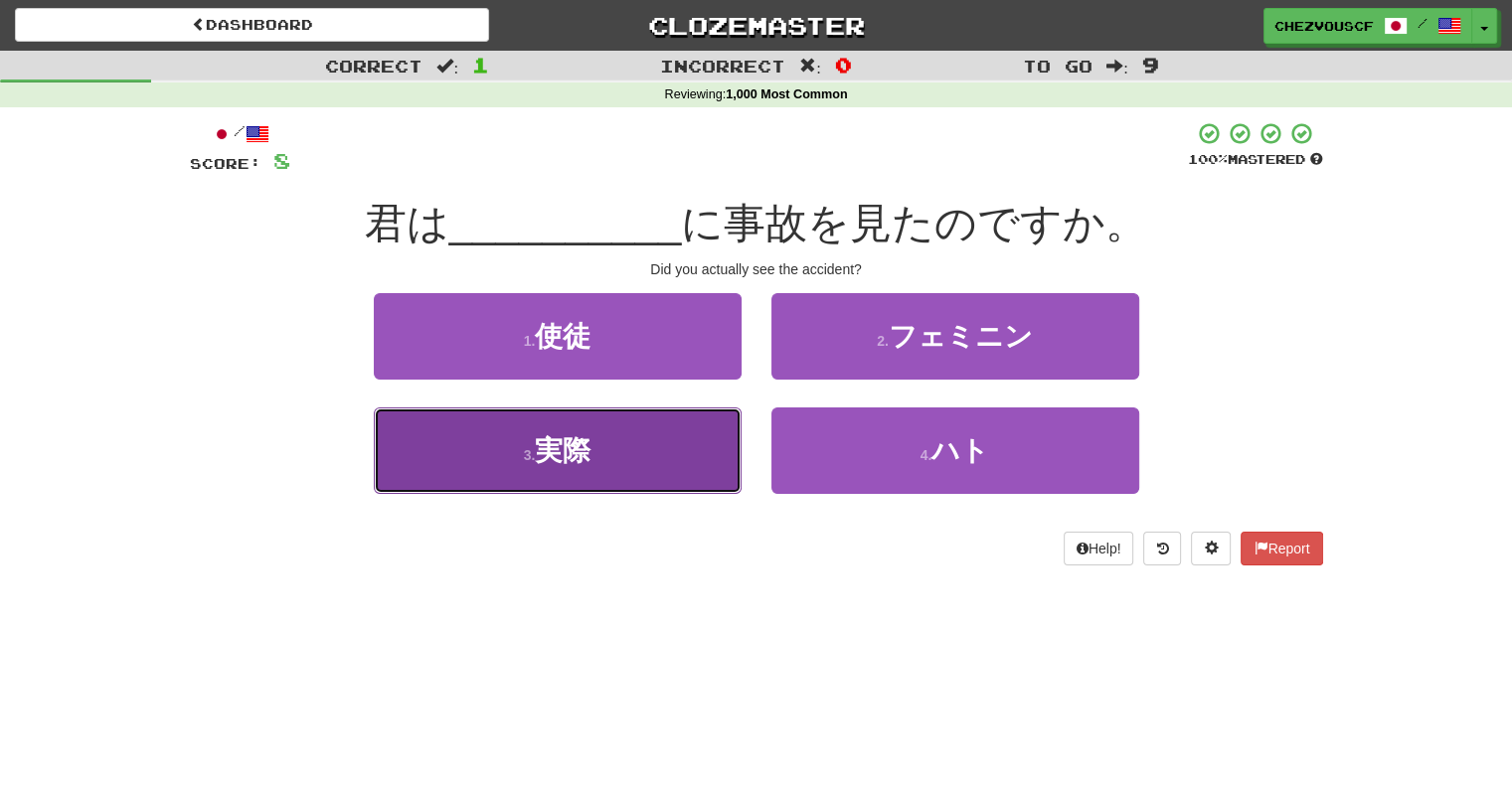 click on "3 .  実際" at bounding box center (558, 450) 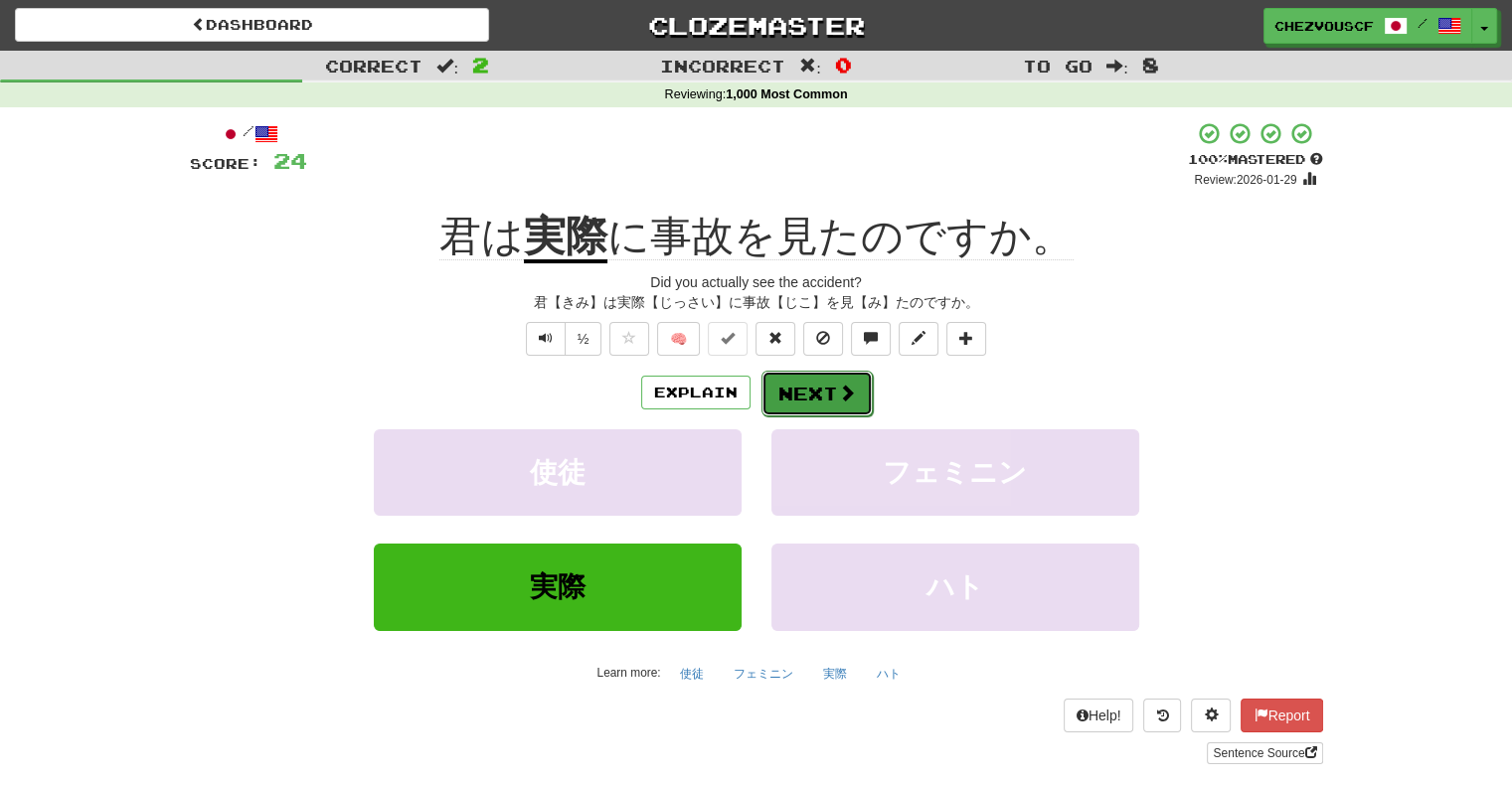 click on "Next" at bounding box center [817, 393] 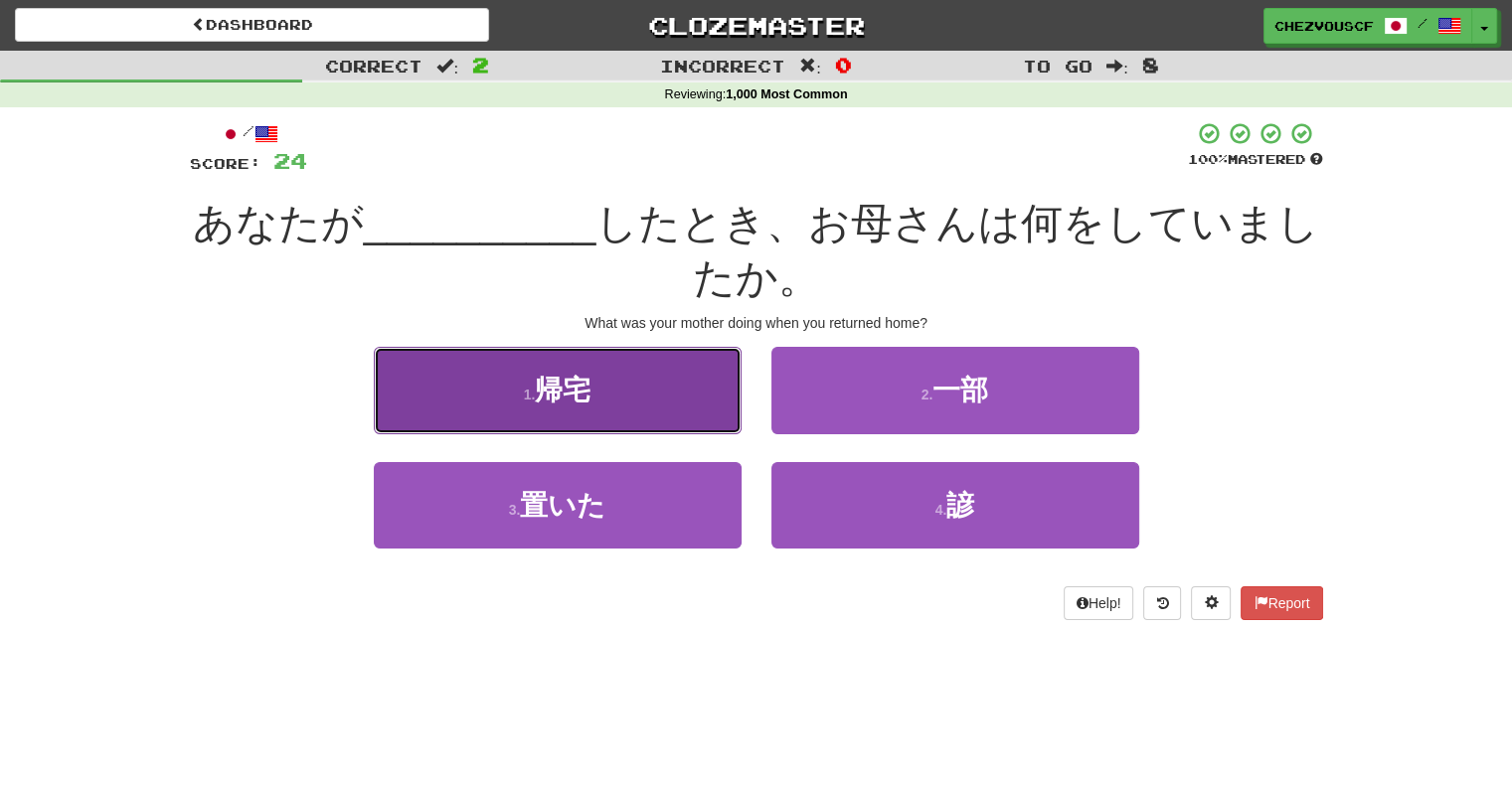 click on "1 .  帰宅" at bounding box center (558, 390) 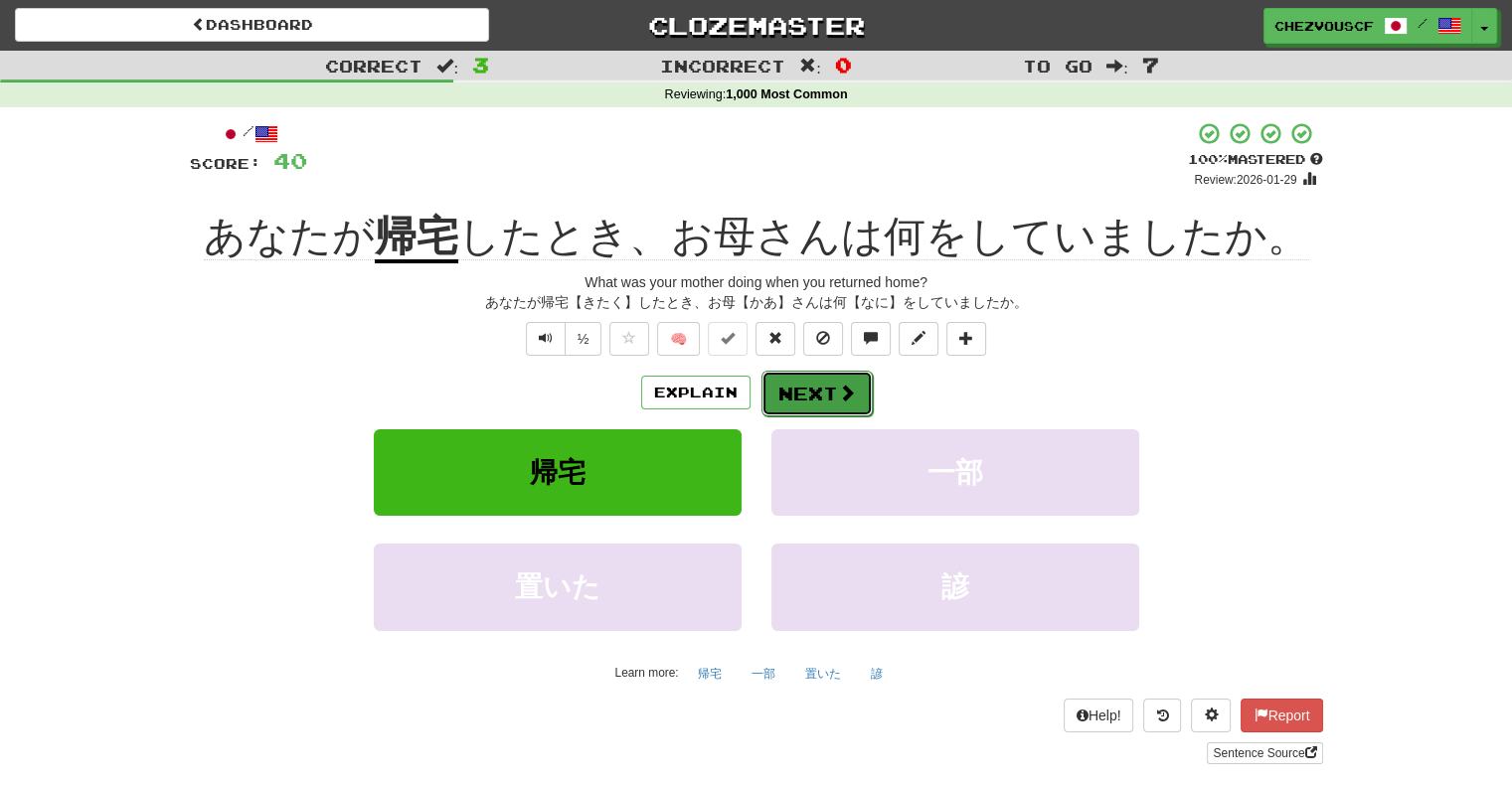click on "Next" at bounding box center (817, 393) 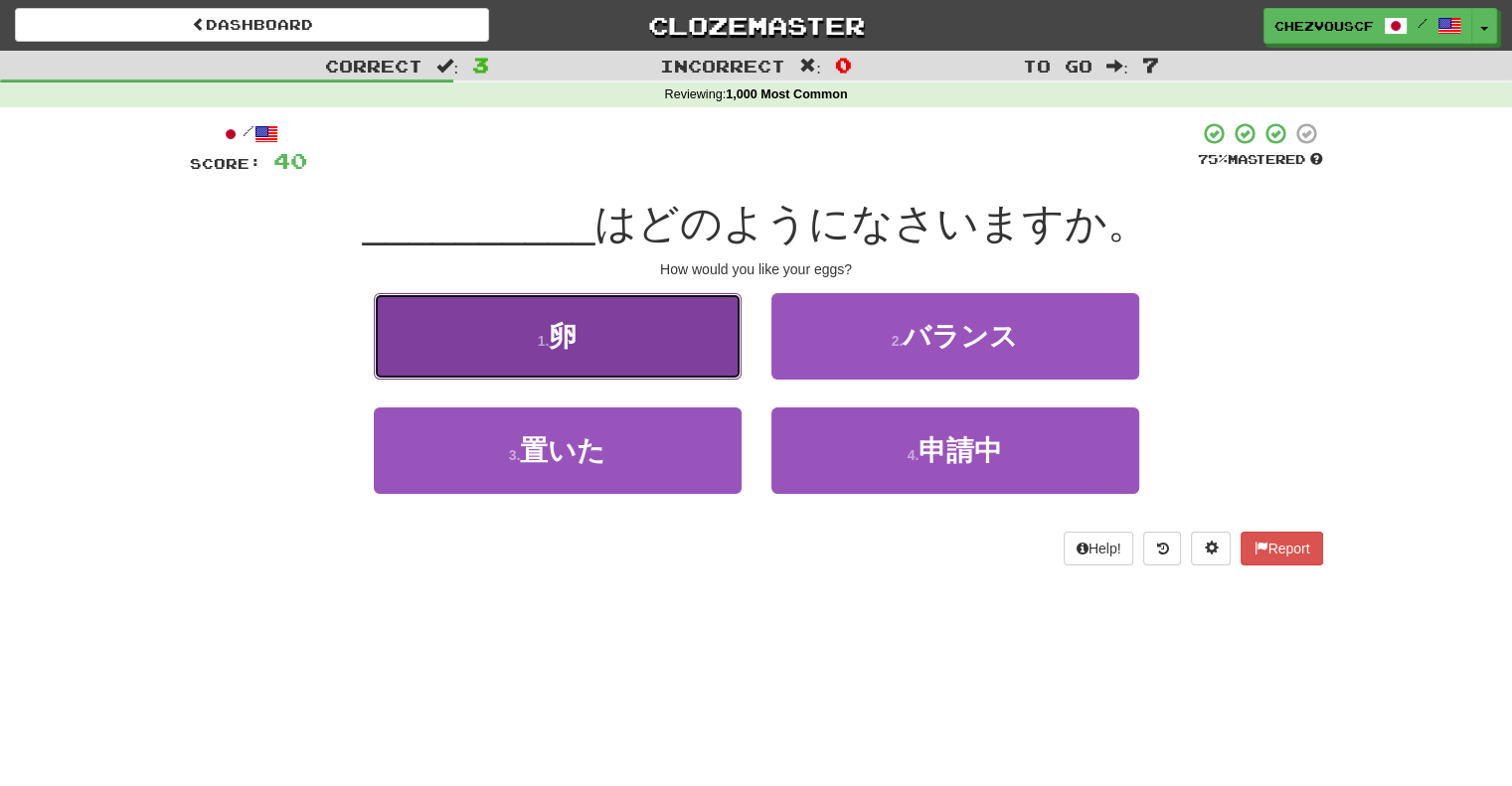 click on "1 .  卵" at bounding box center (558, 336) 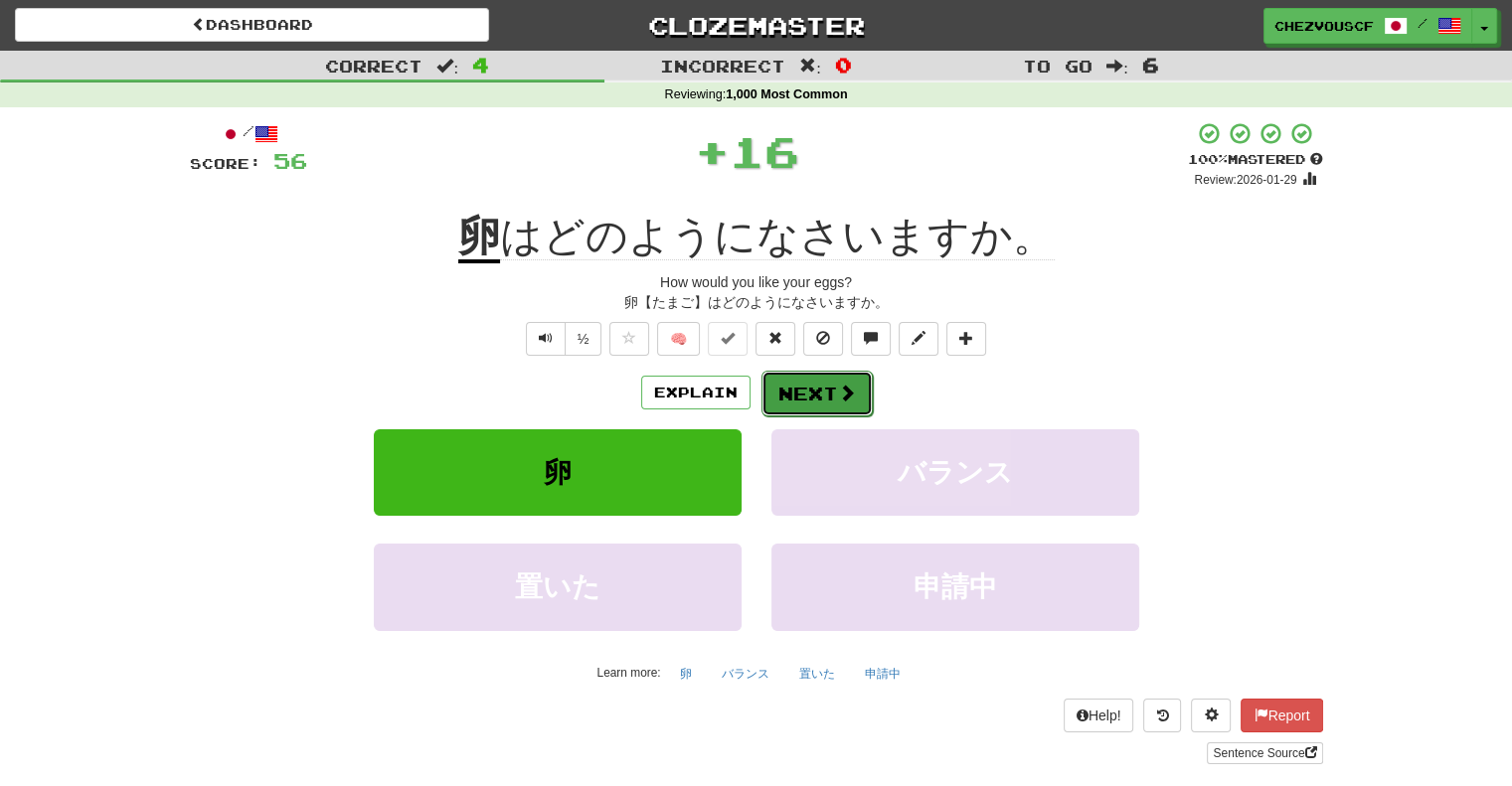 click on "Next" at bounding box center [817, 393] 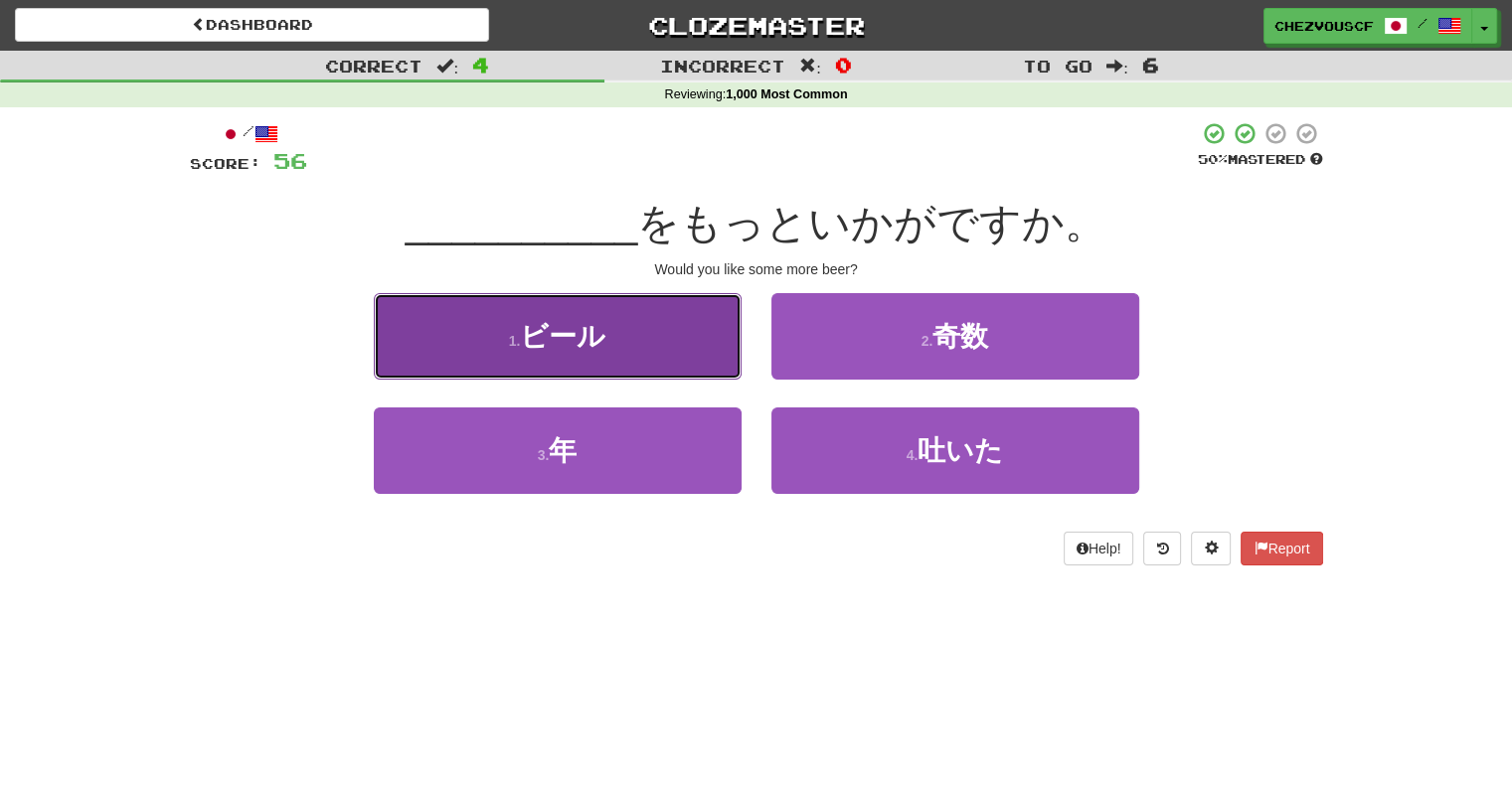click on "1 .  ビール" at bounding box center (558, 336) 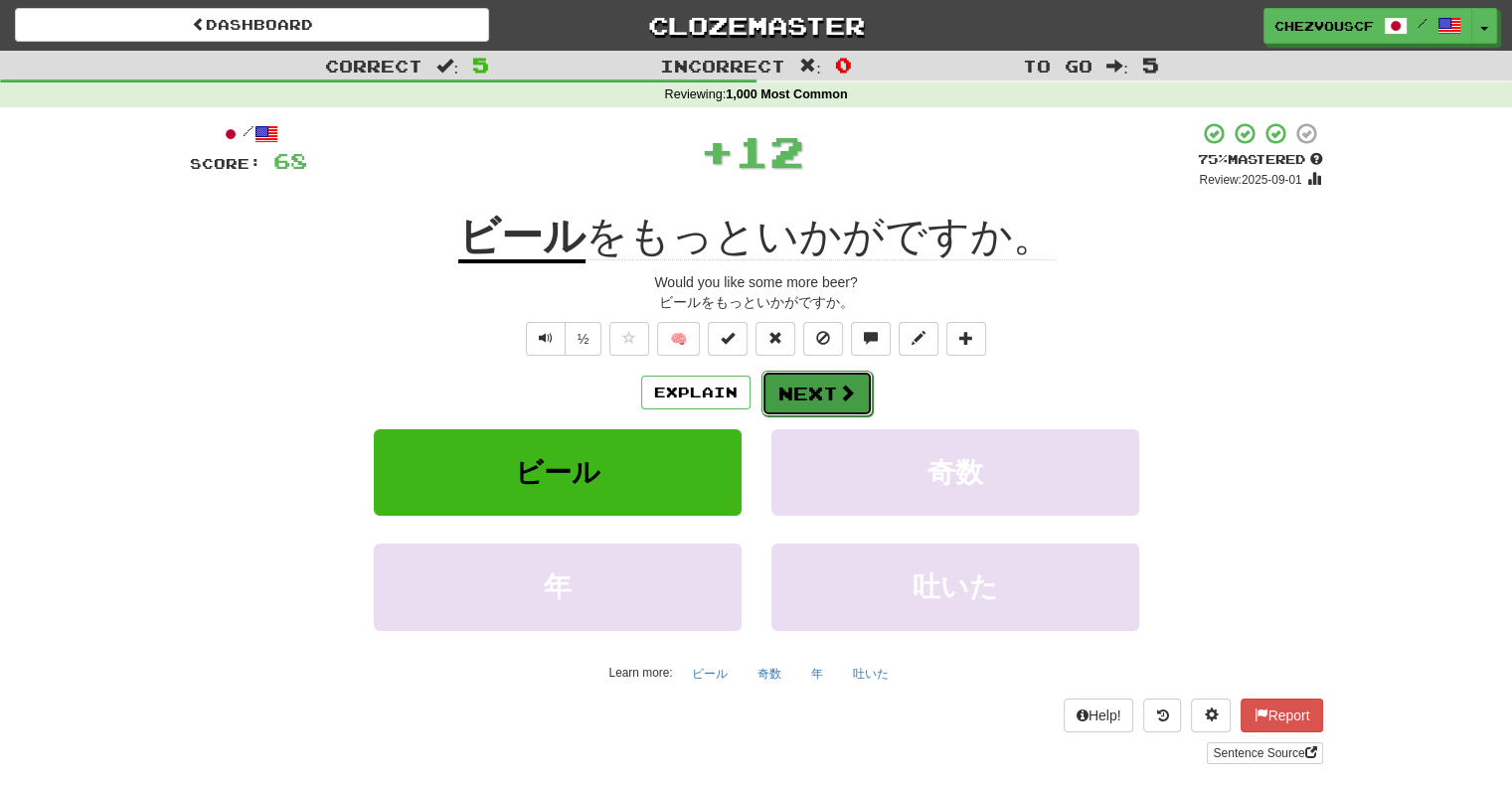 click on "Next" at bounding box center [817, 393] 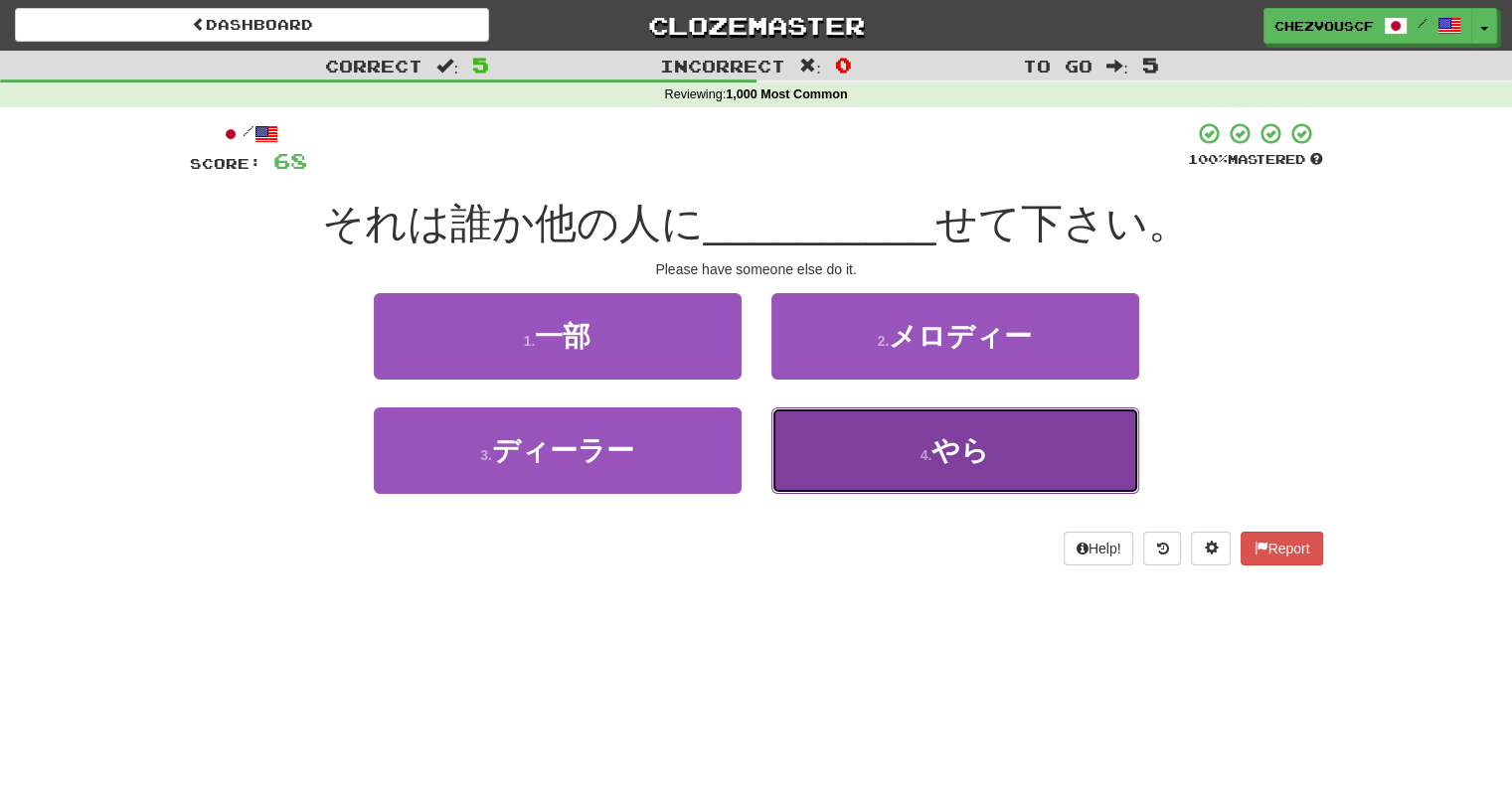 click on "4 .  やら" at bounding box center (955, 450) 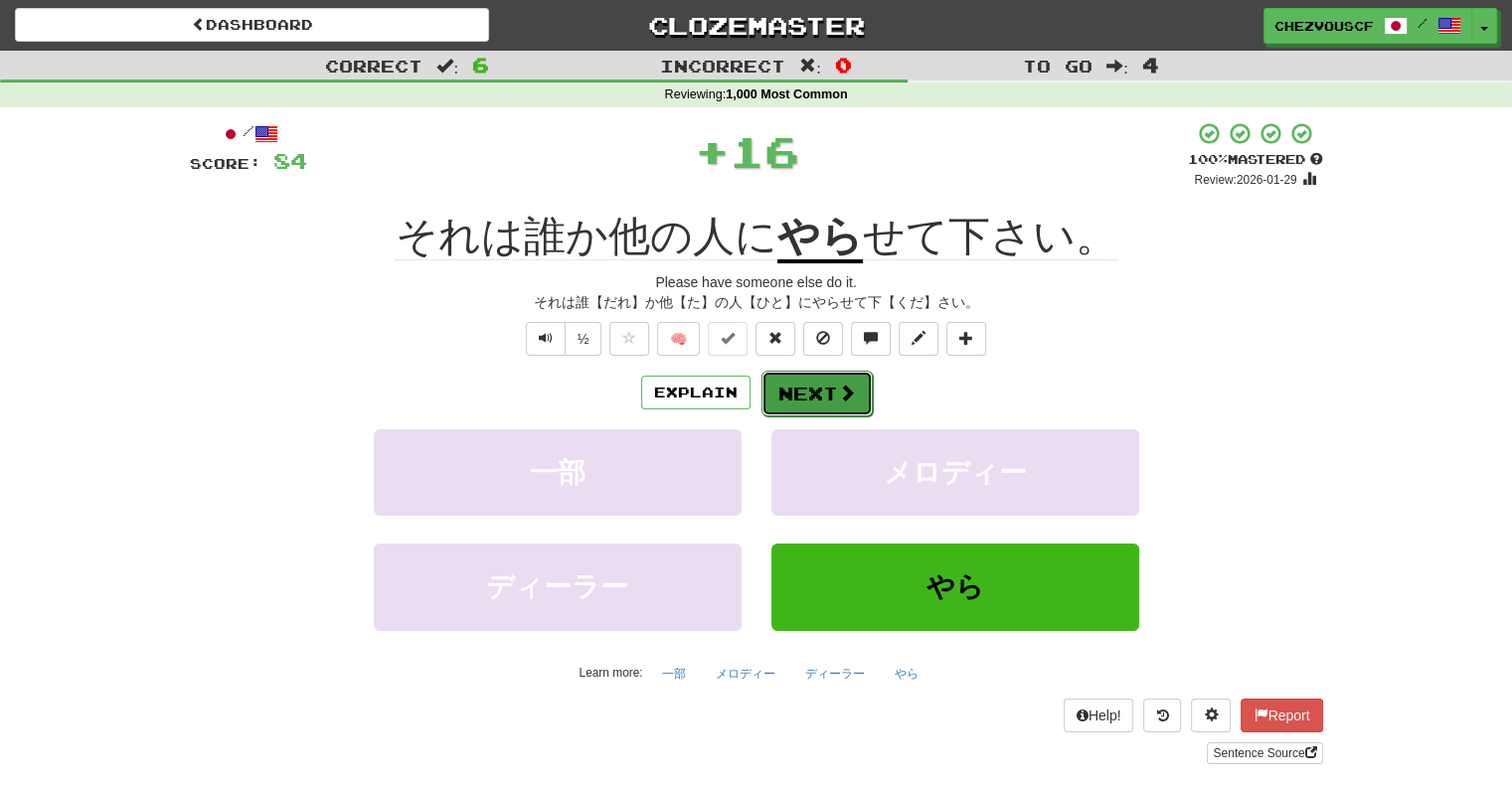 click on "Next" at bounding box center (817, 393) 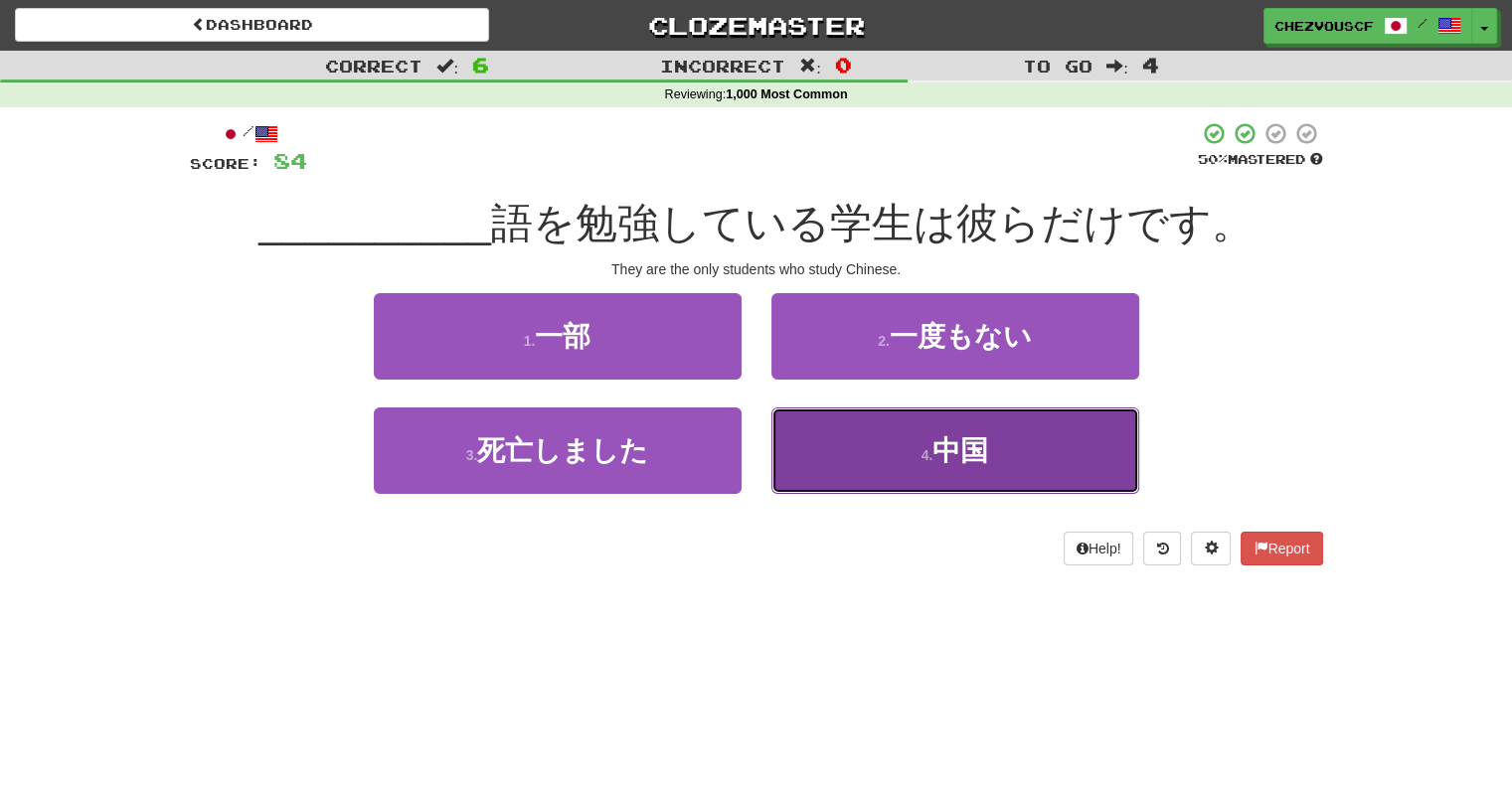 click on "4 .  中国" at bounding box center [955, 450] 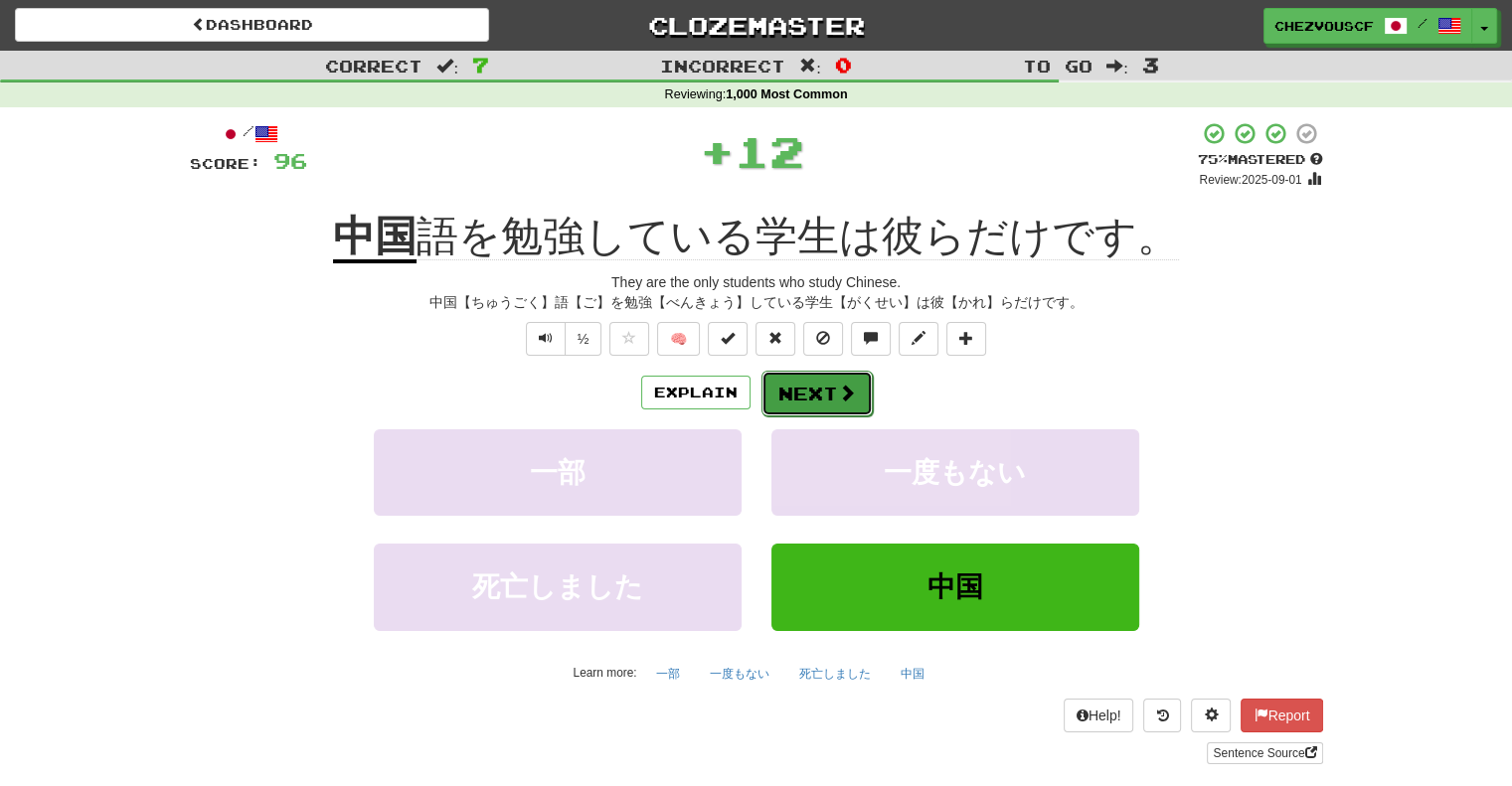 click at bounding box center (847, 393) 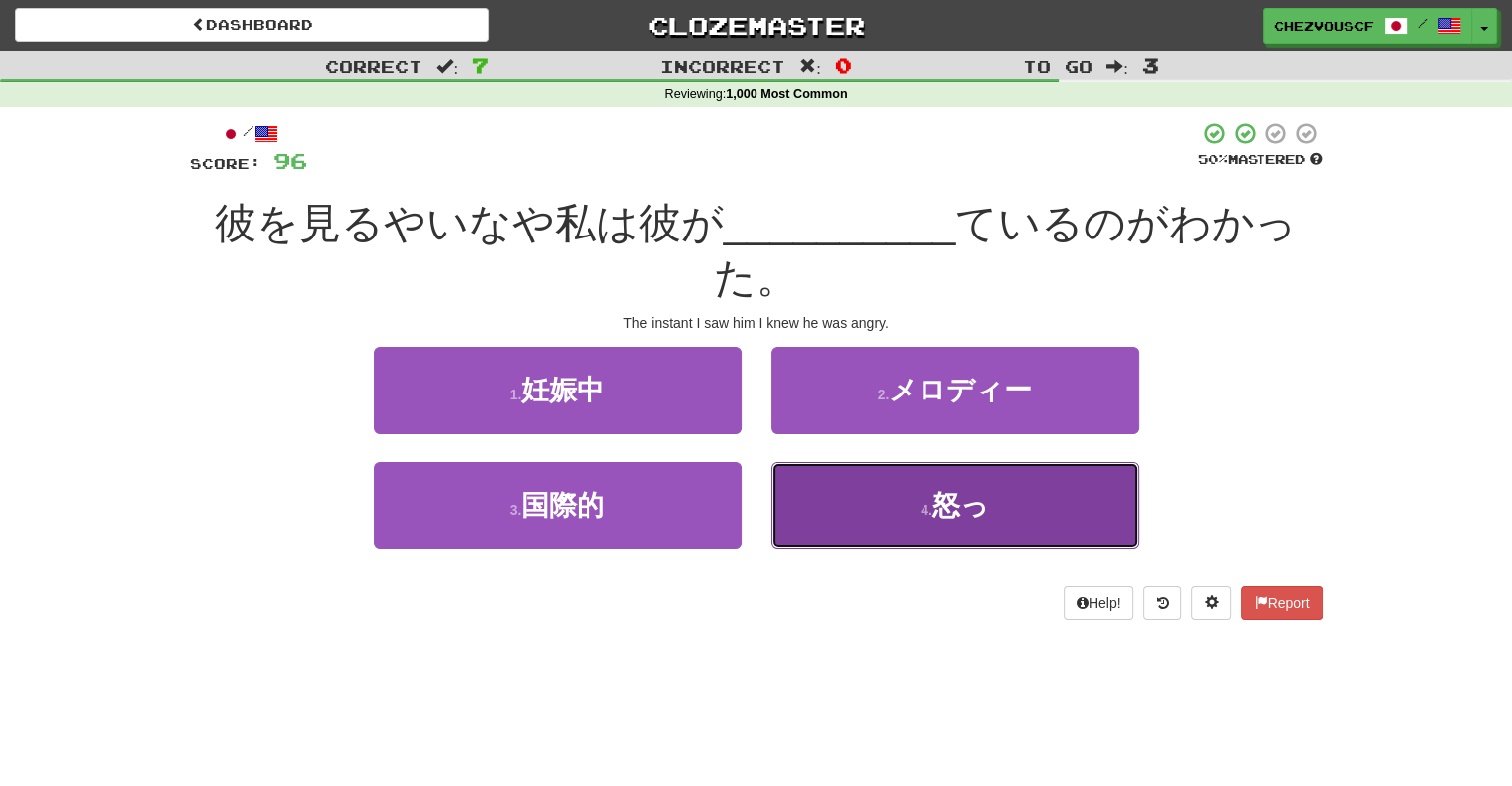 click on "4 .  怒っ" at bounding box center (955, 505) 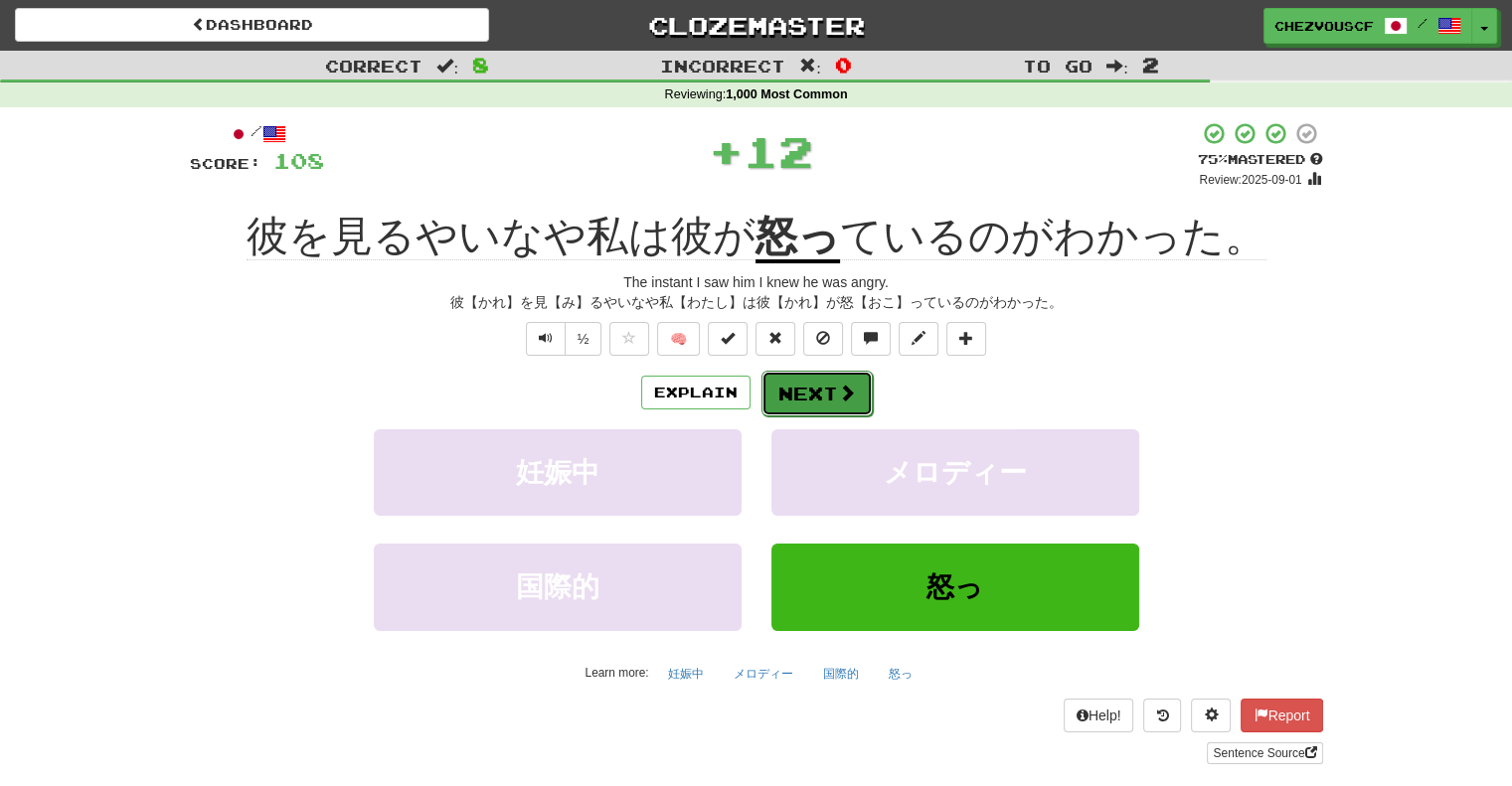click at bounding box center [847, 393] 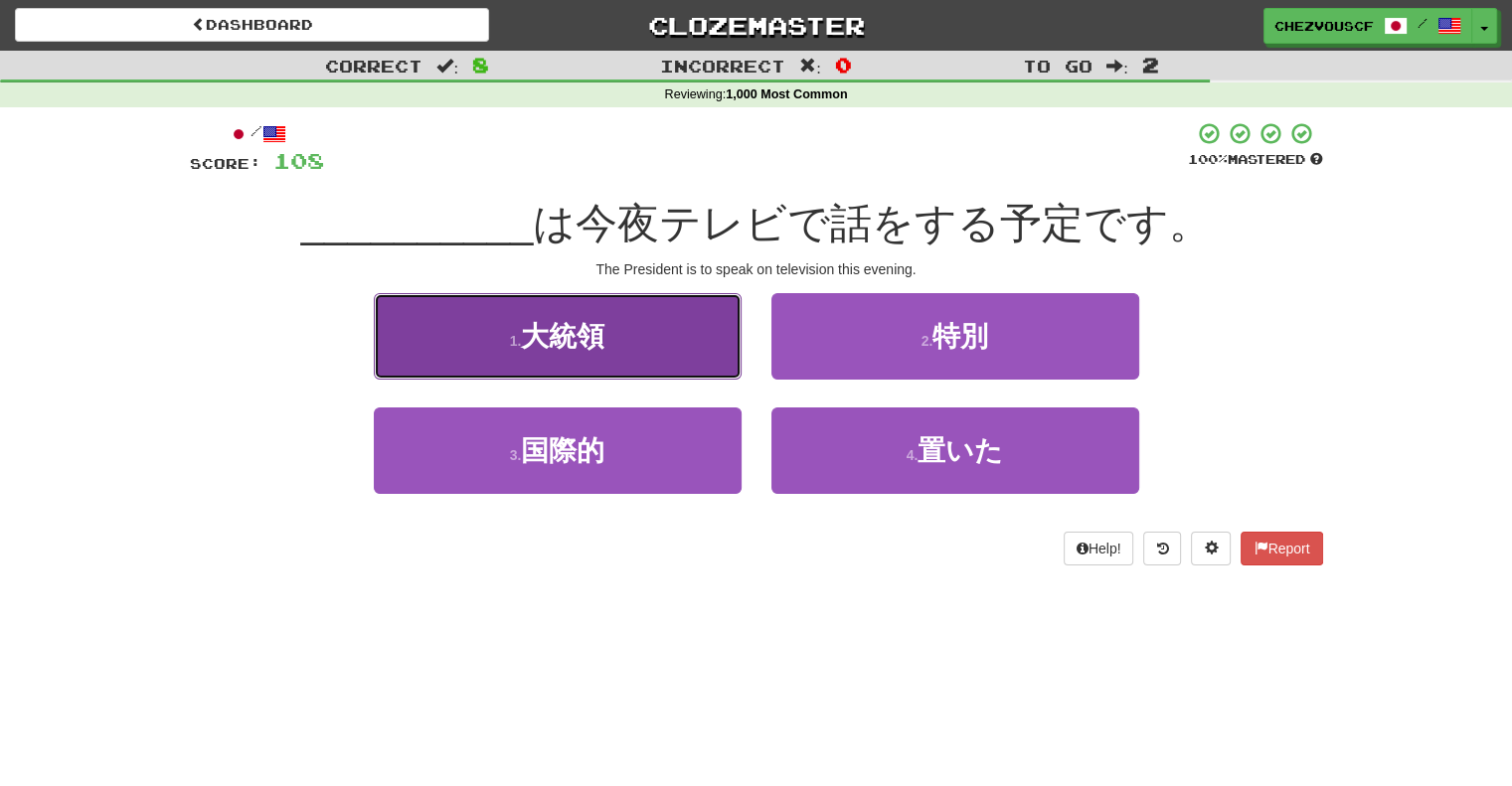click on "1 .  大統領" at bounding box center (558, 336) 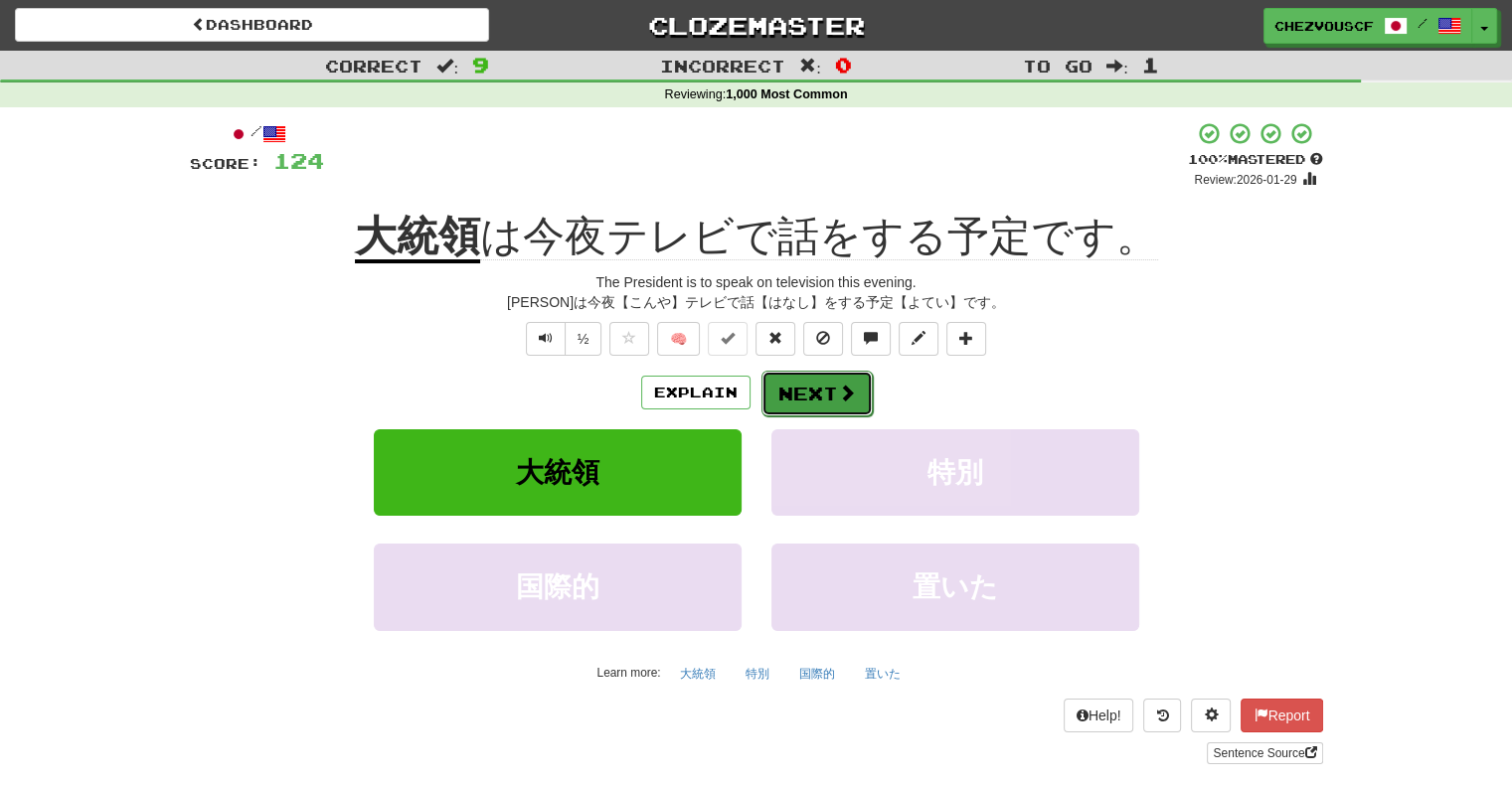 click at bounding box center (847, 393) 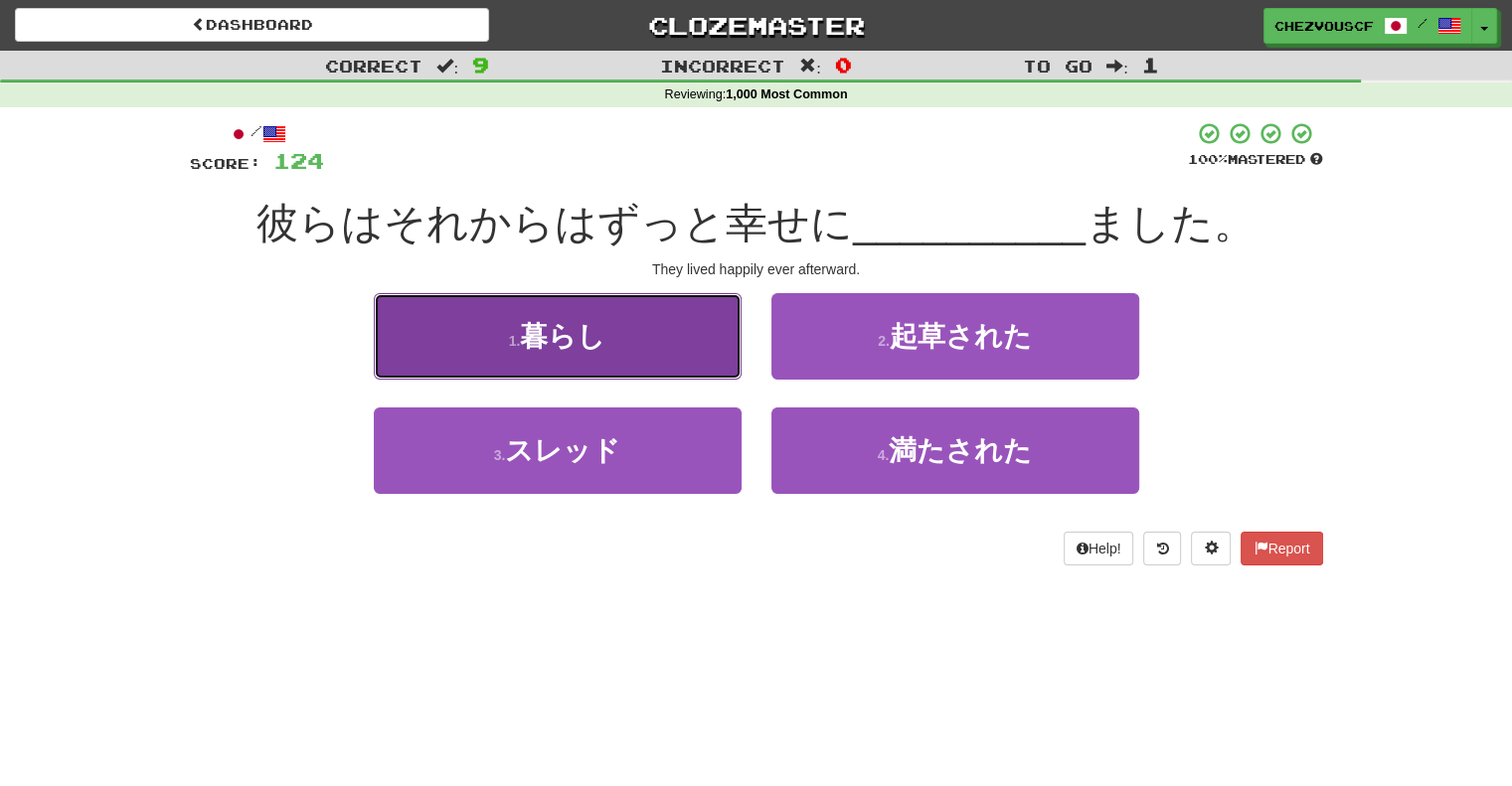 click on "1 .  暮らし" at bounding box center (558, 336) 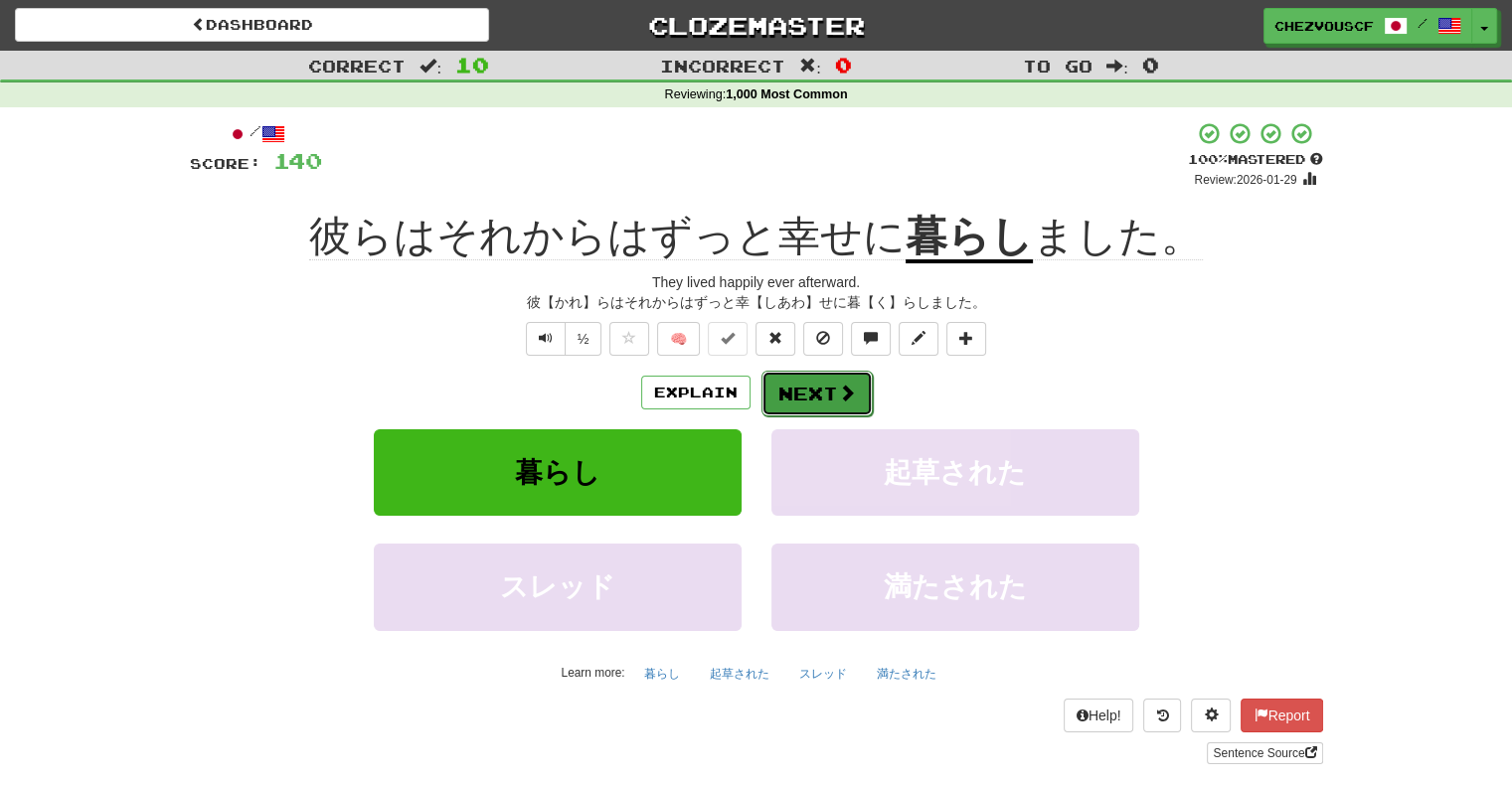 click on "Next" at bounding box center (817, 393) 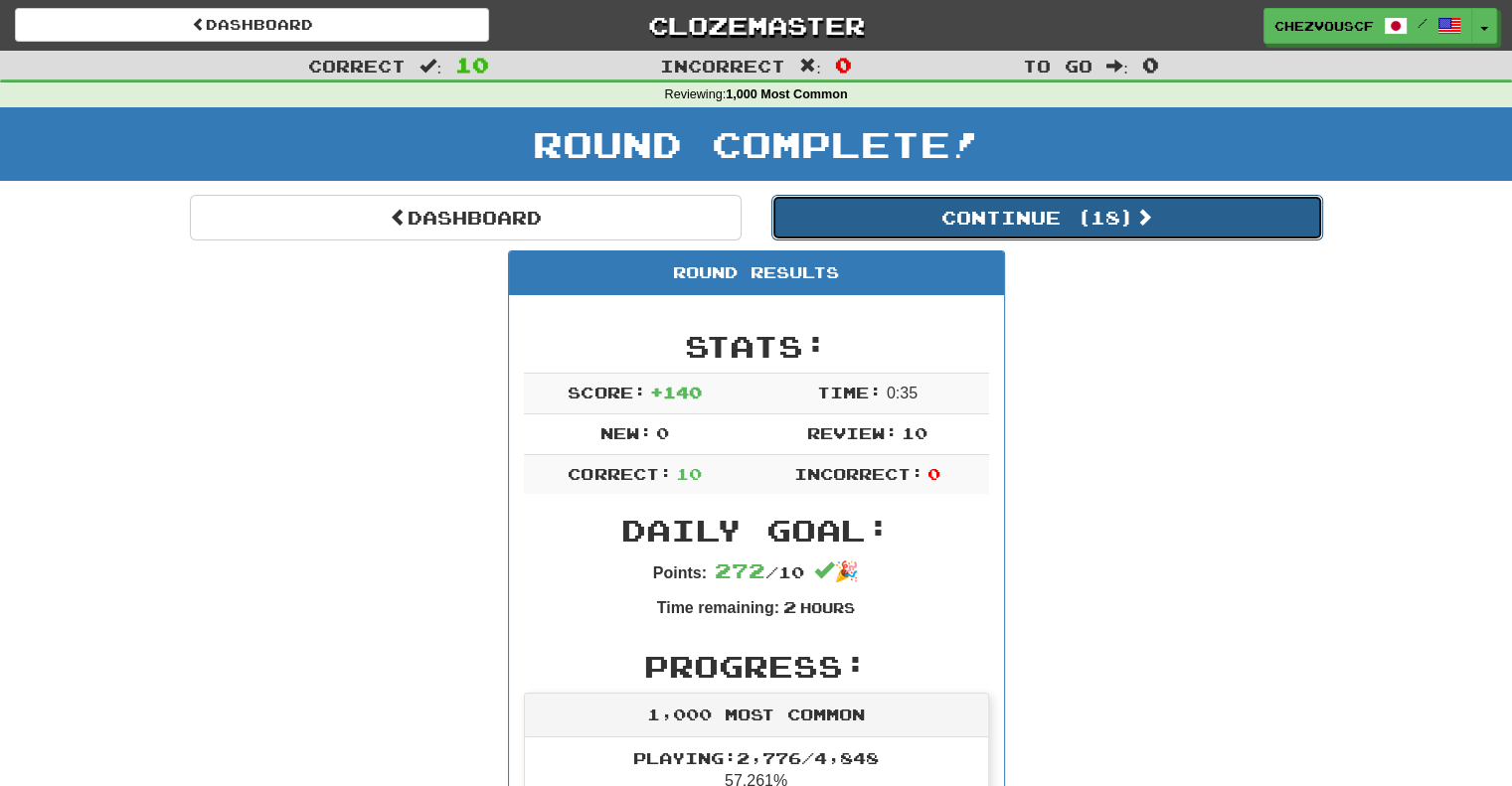 click on "Continue ( 18 )" at bounding box center (1047, 218) 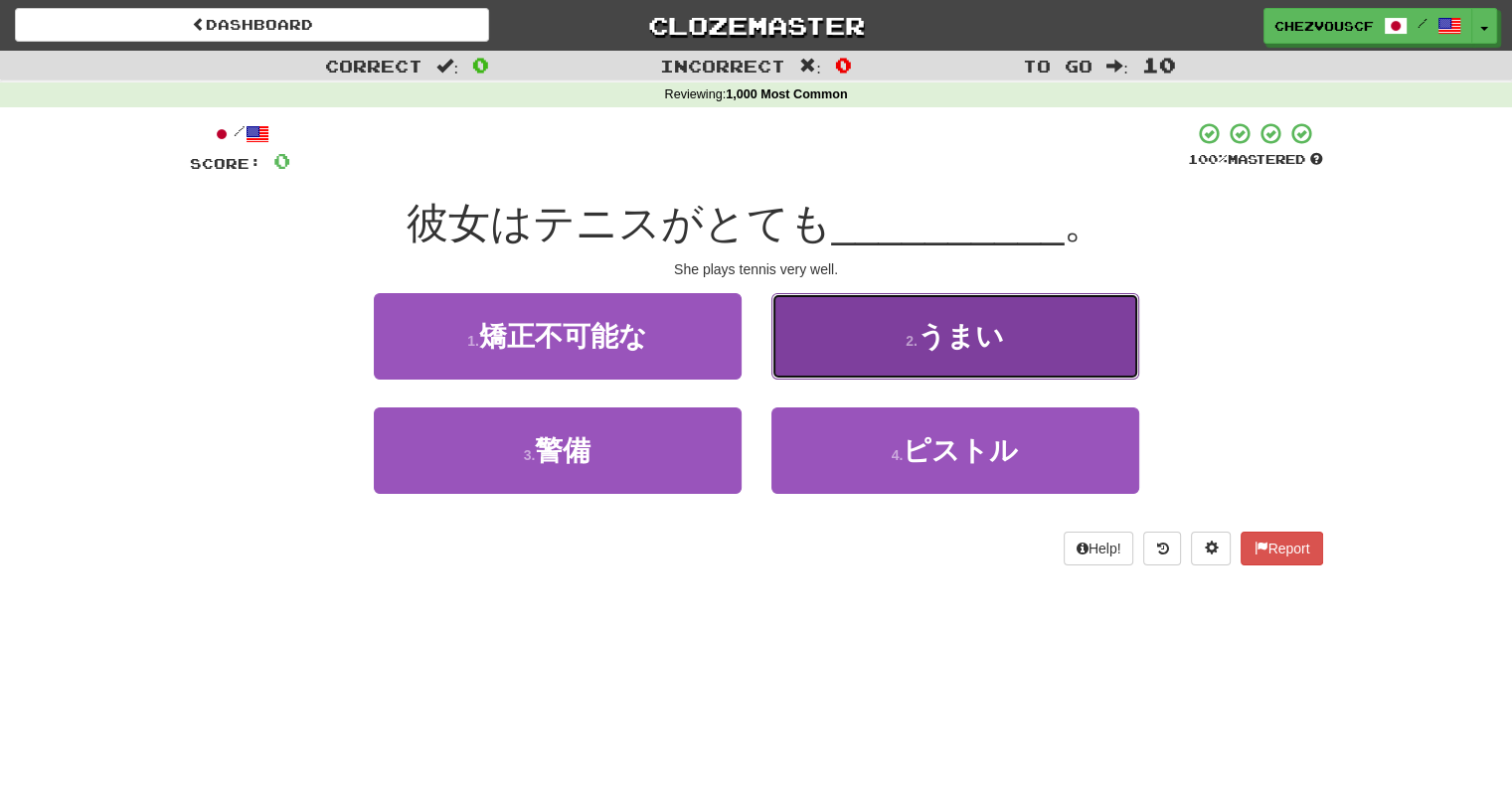 click on "うまい" at bounding box center (960, 336) 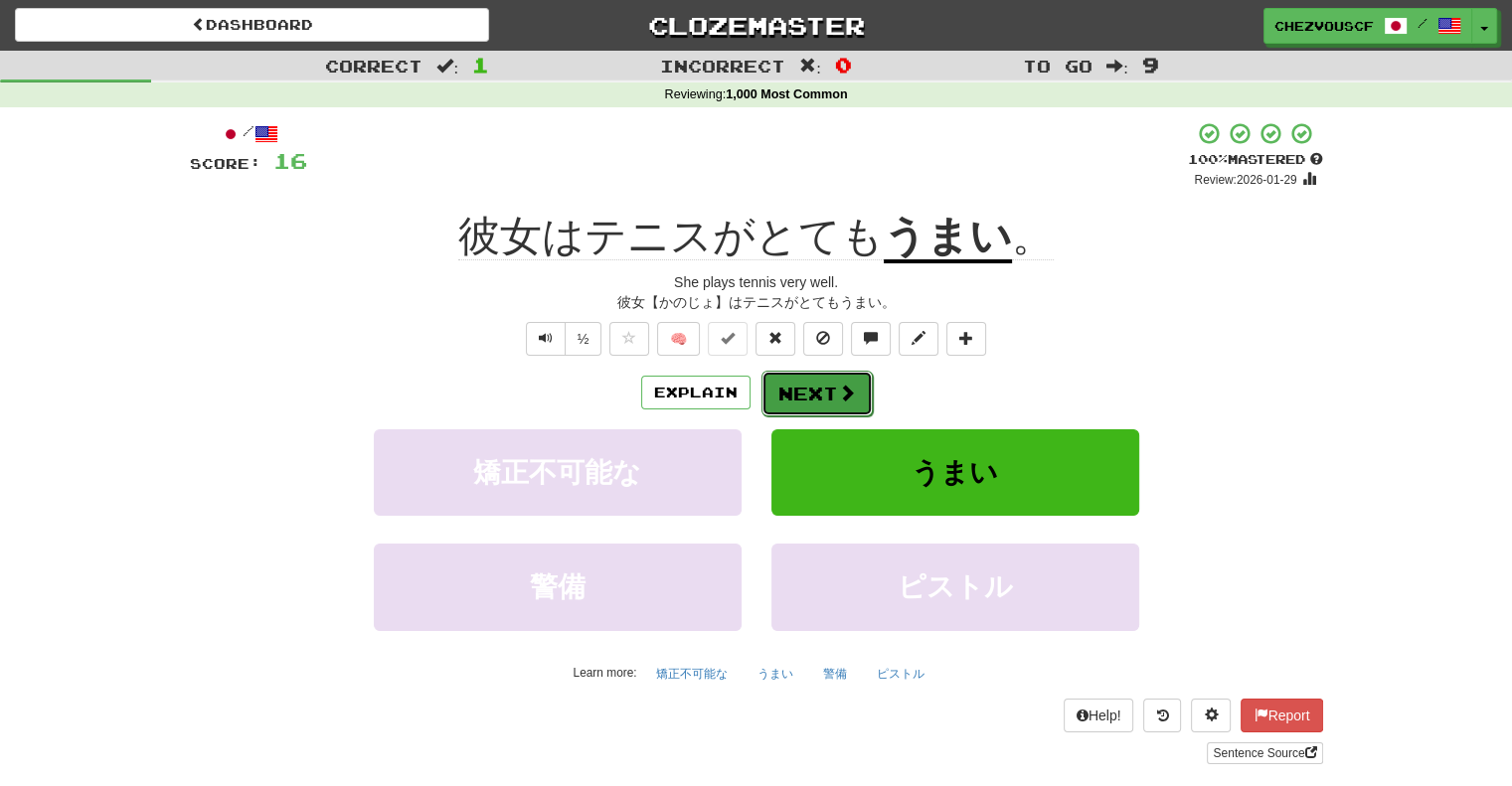 click on "Next" at bounding box center [817, 393] 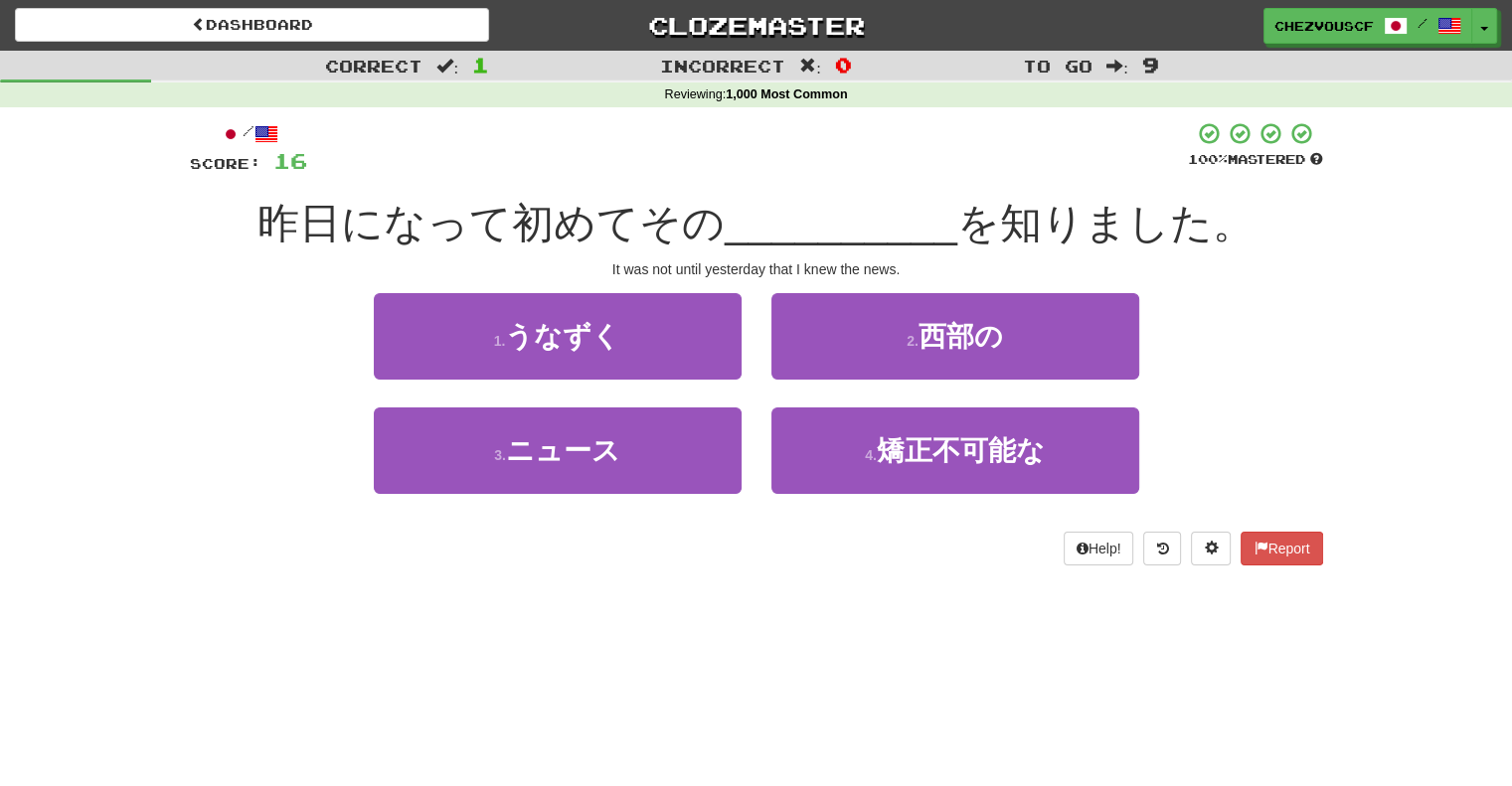 click on "1 .  うなずく" at bounding box center [558, 350] 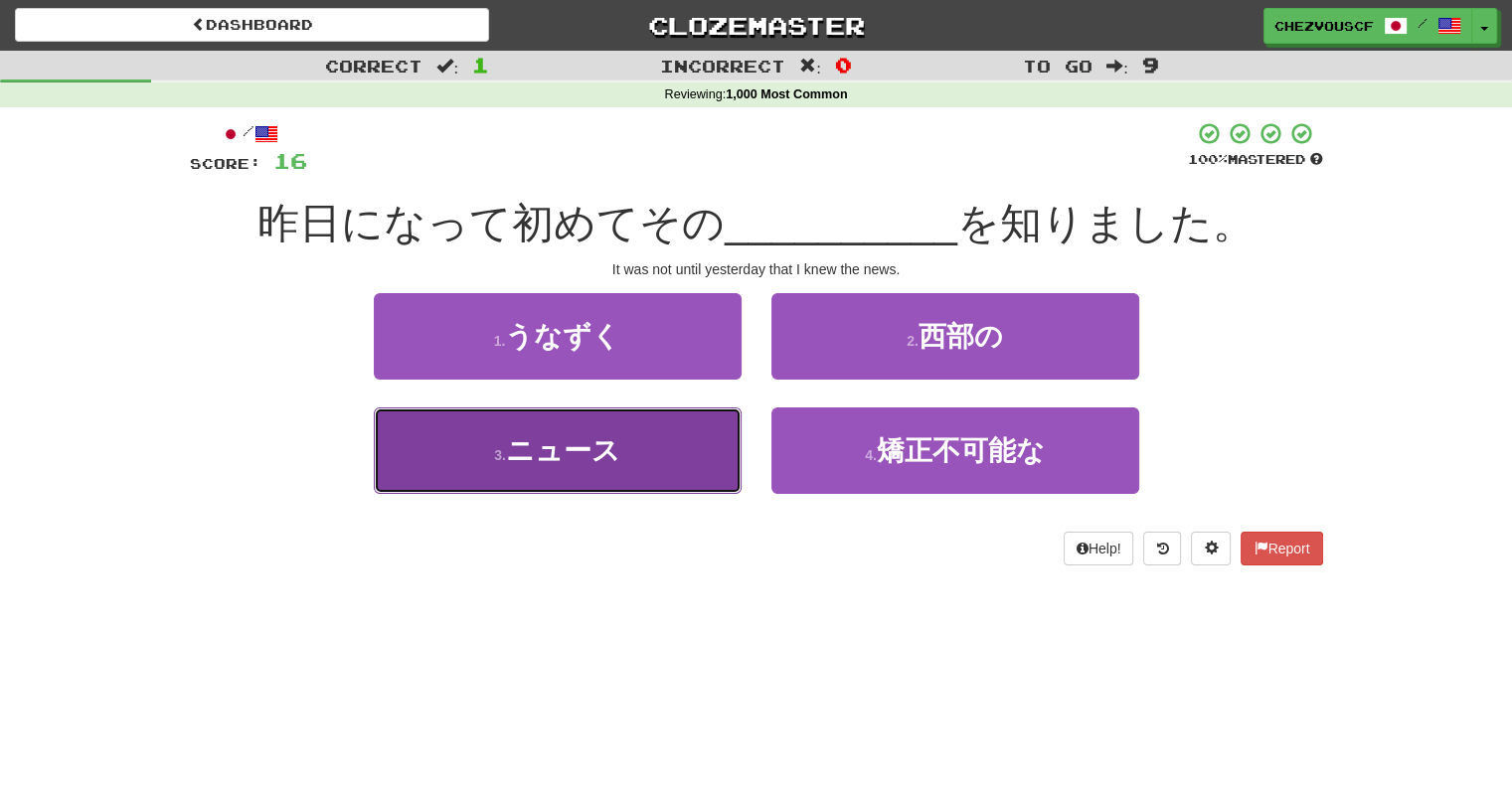 click on "3 .  ニュース" at bounding box center [558, 450] 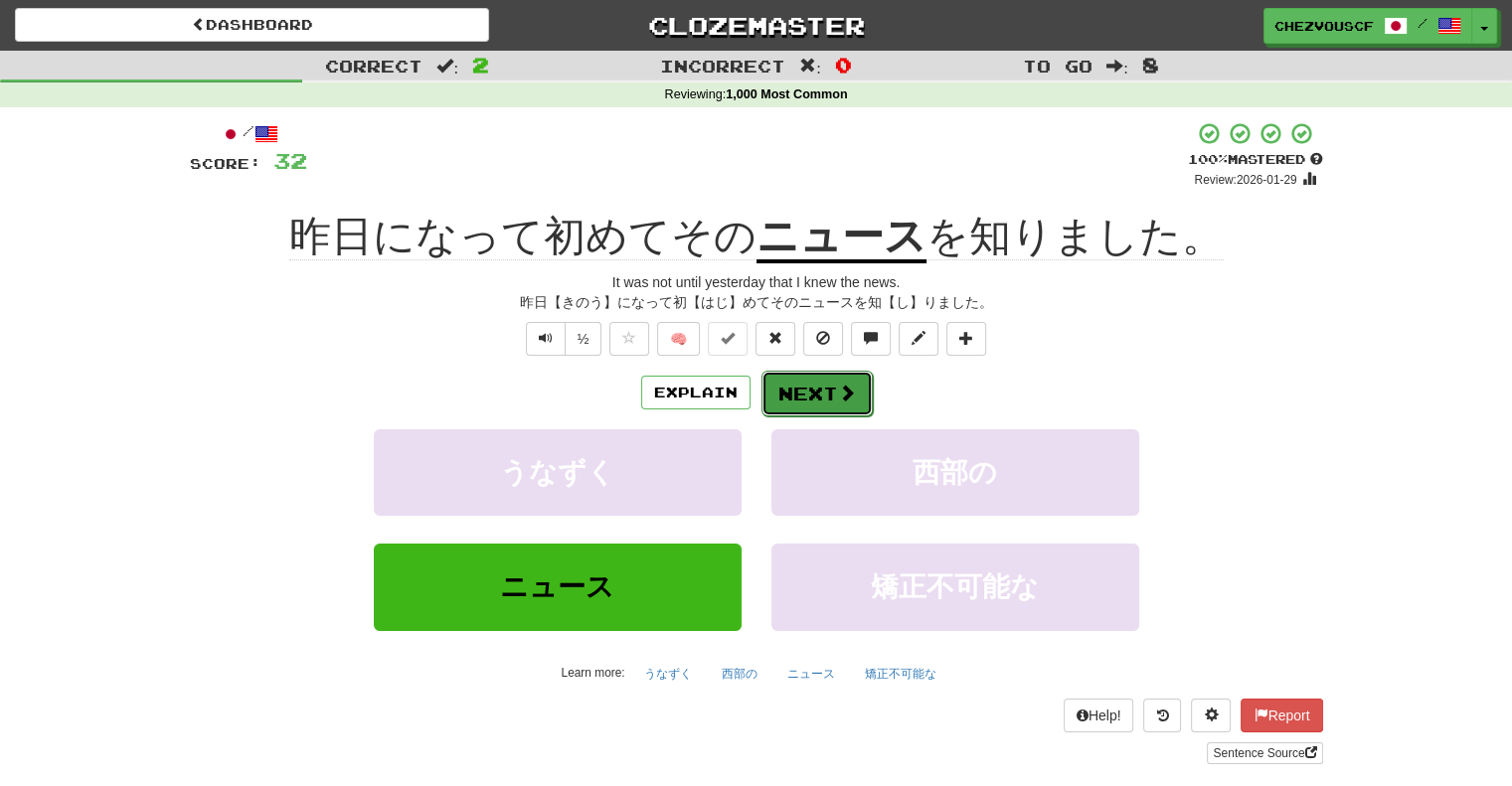 click on "Next" at bounding box center [817, 393] 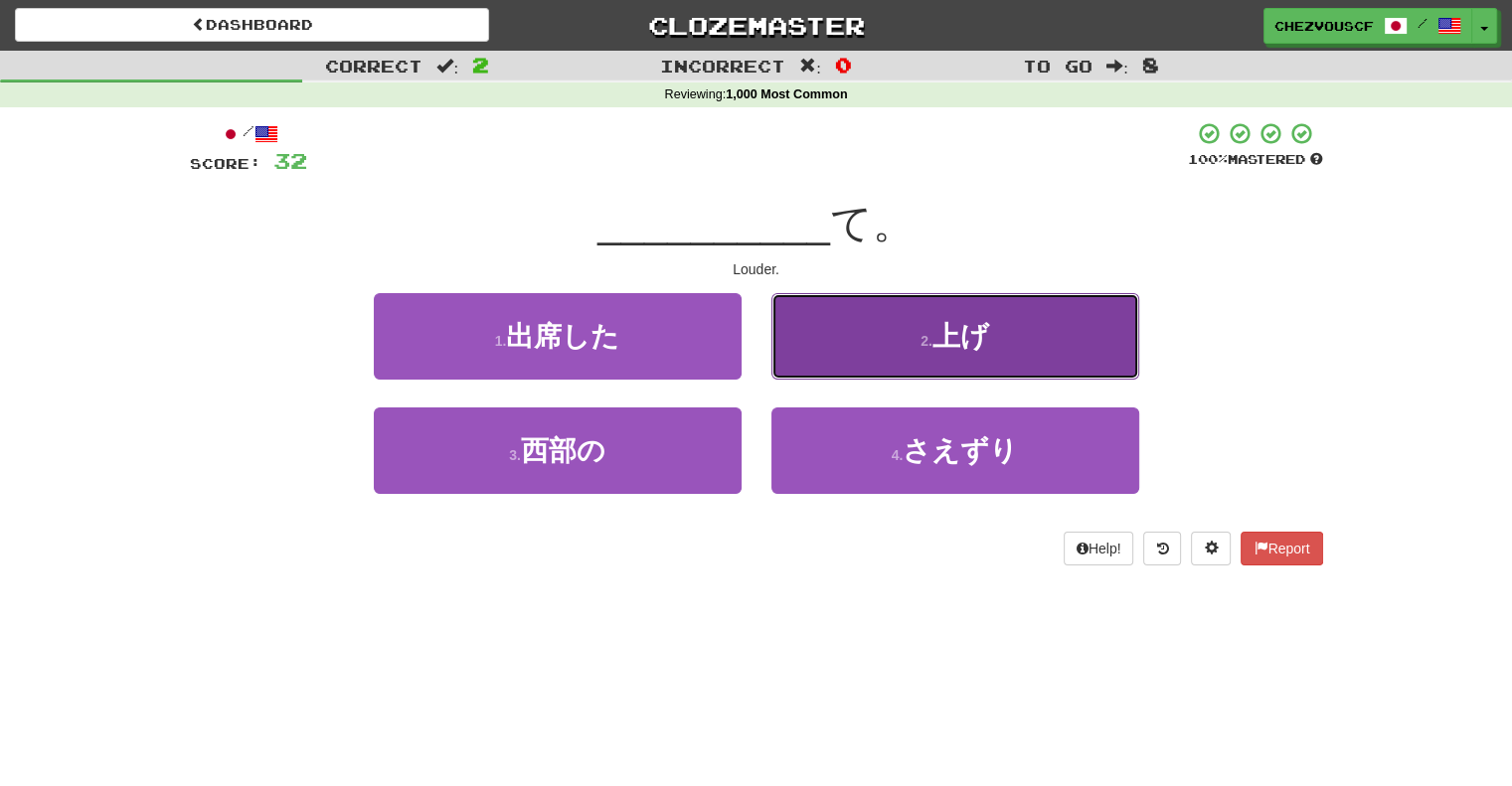 click on "2 .  上げ" at bounding box center [955, 336] 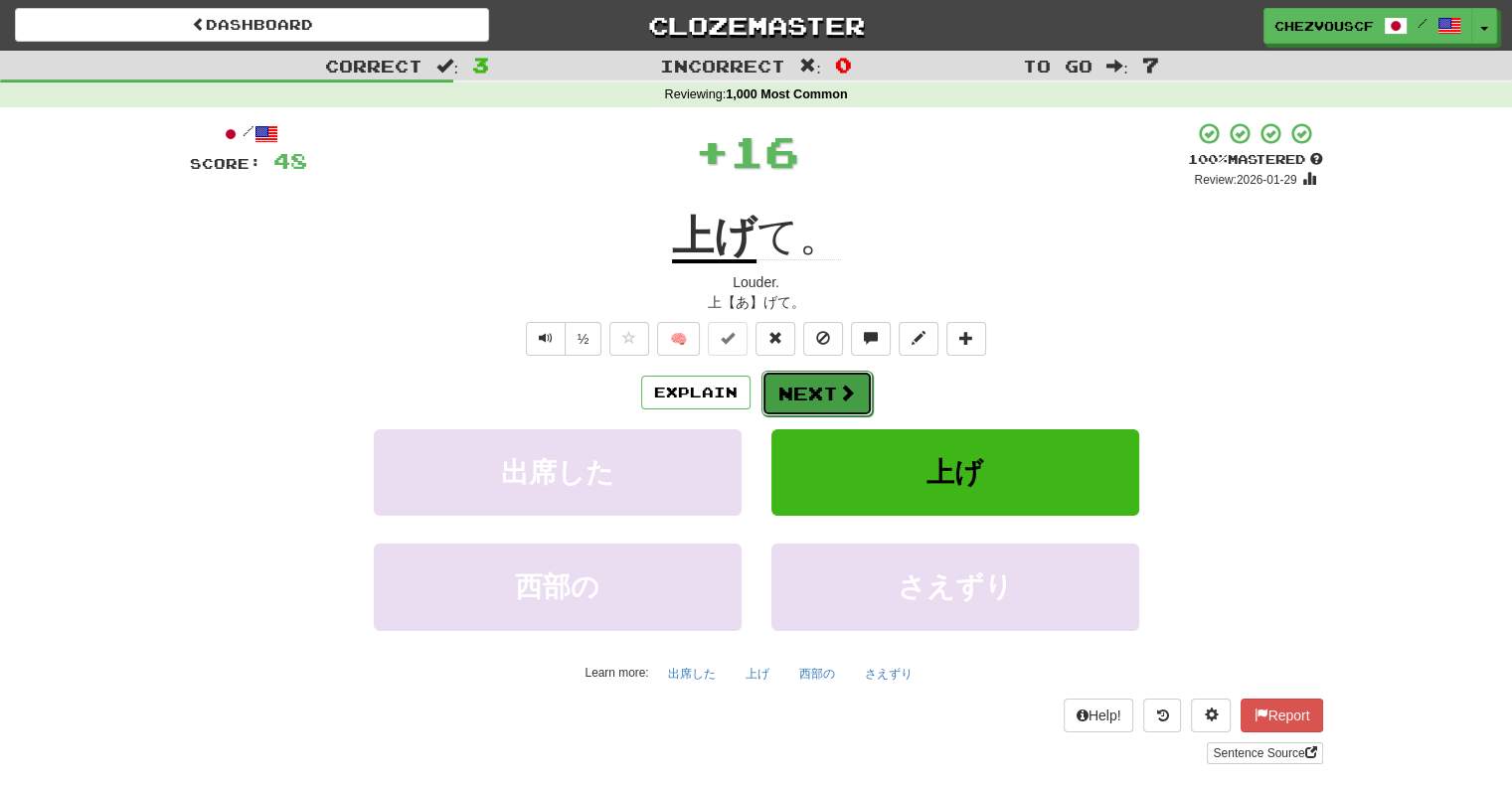 click on "Next" at bounding box center (817, 393) 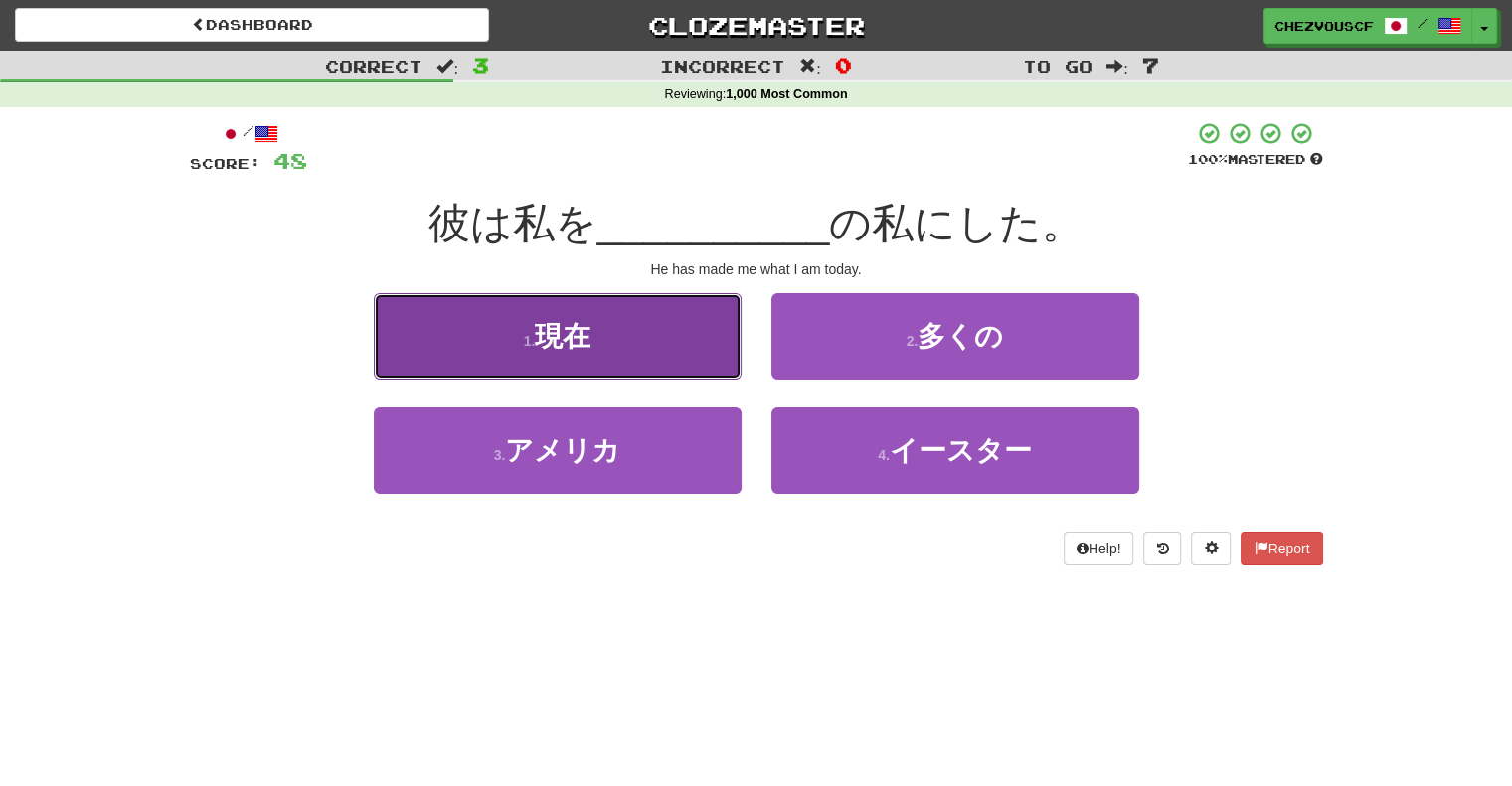 click on "1 .  現在" at bounding box center (558, 336) 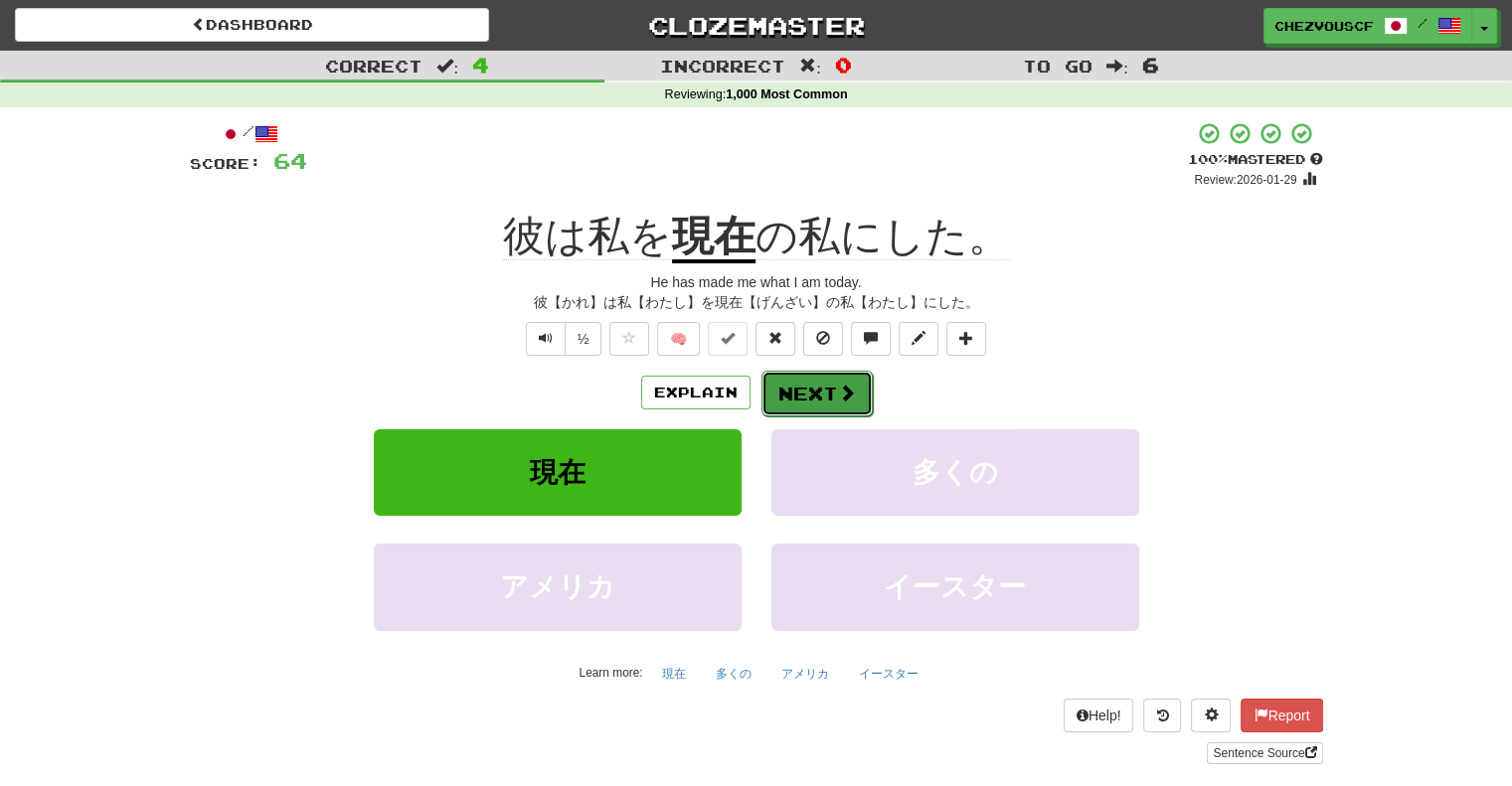 click on "Next" at bounding box center (817, 393) 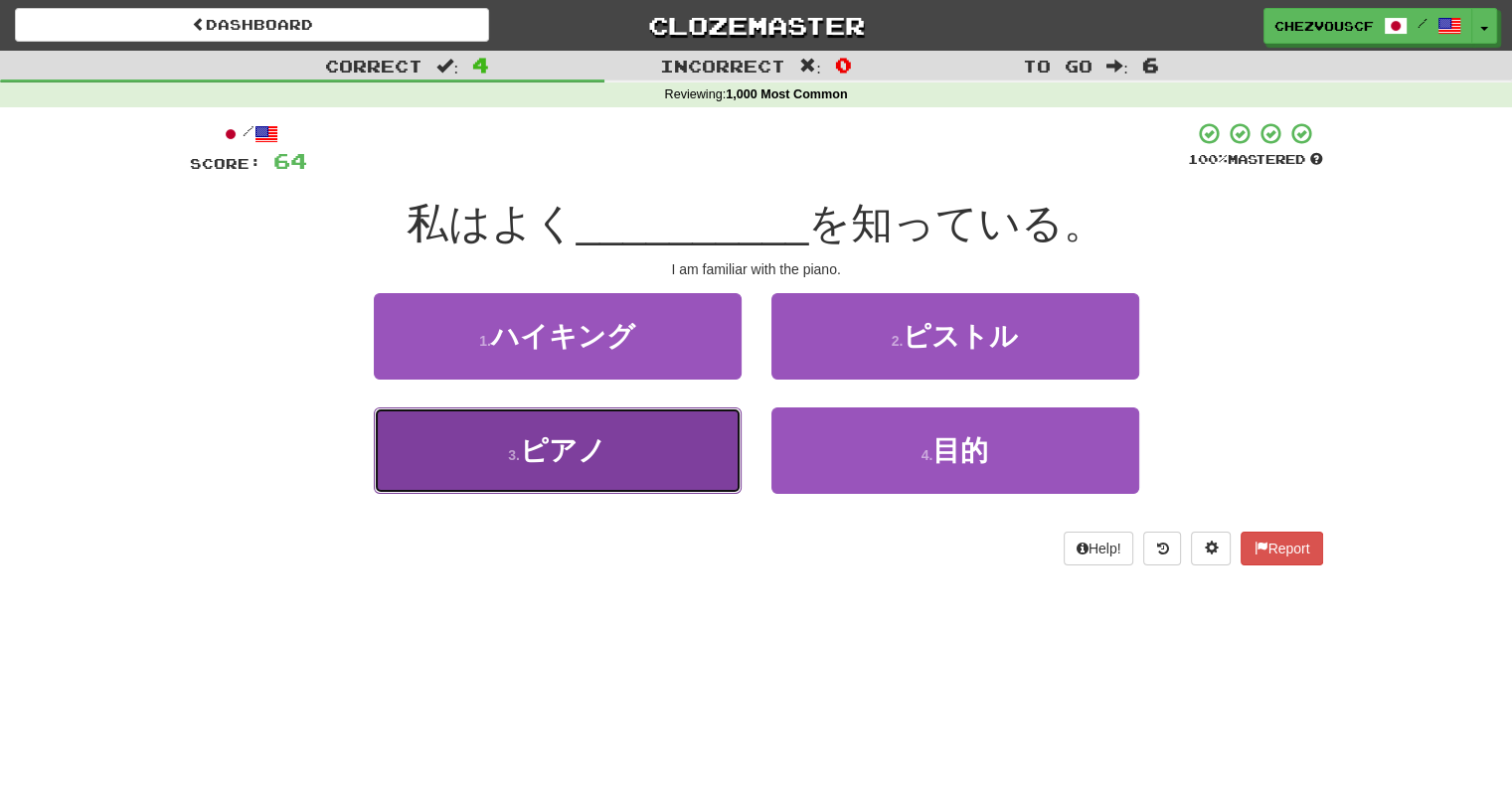 click on "3 .  ピアノ" at bounding box center (558, 450) 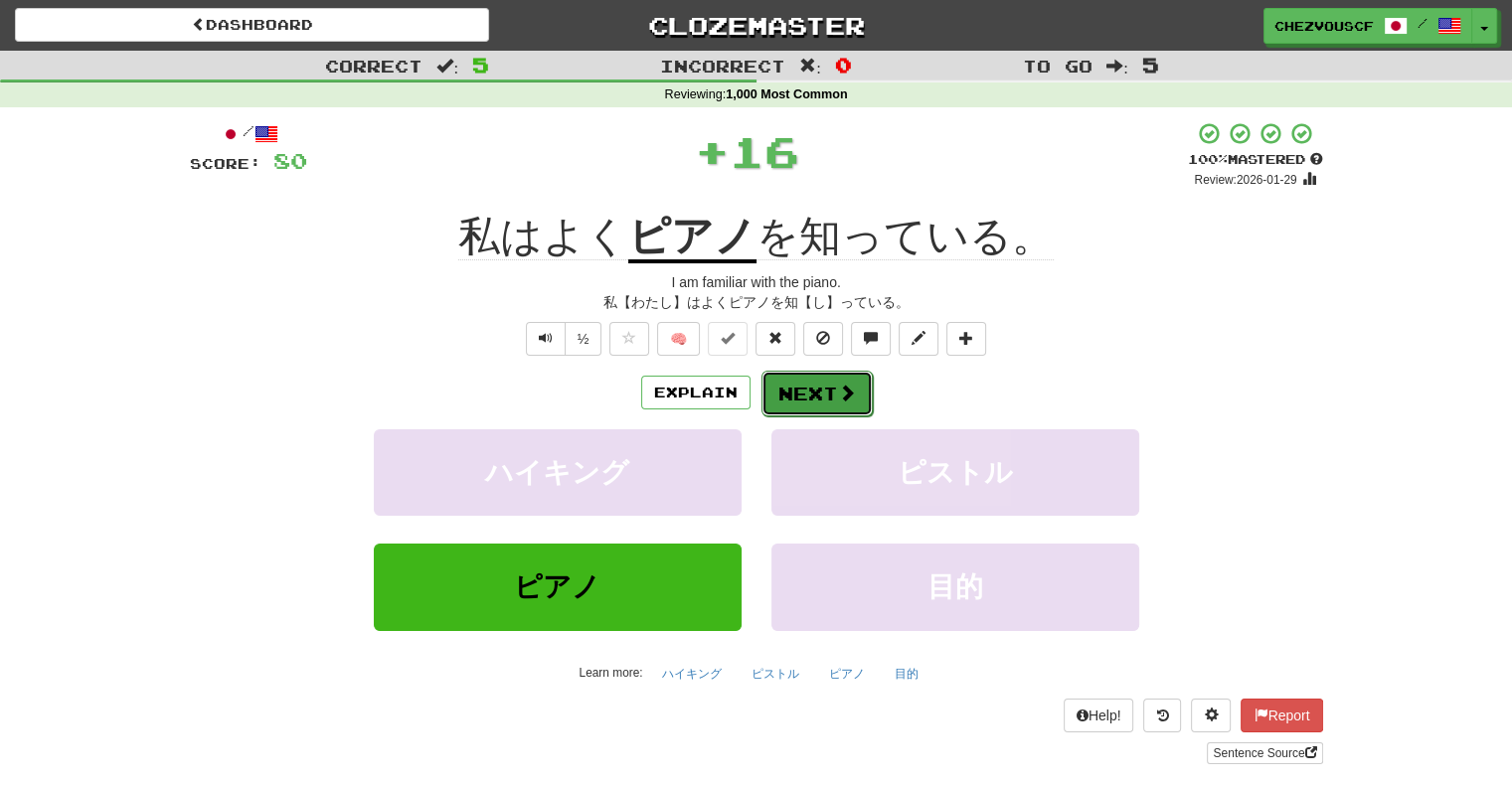 click on "Next" at bounding box center [817, 393] 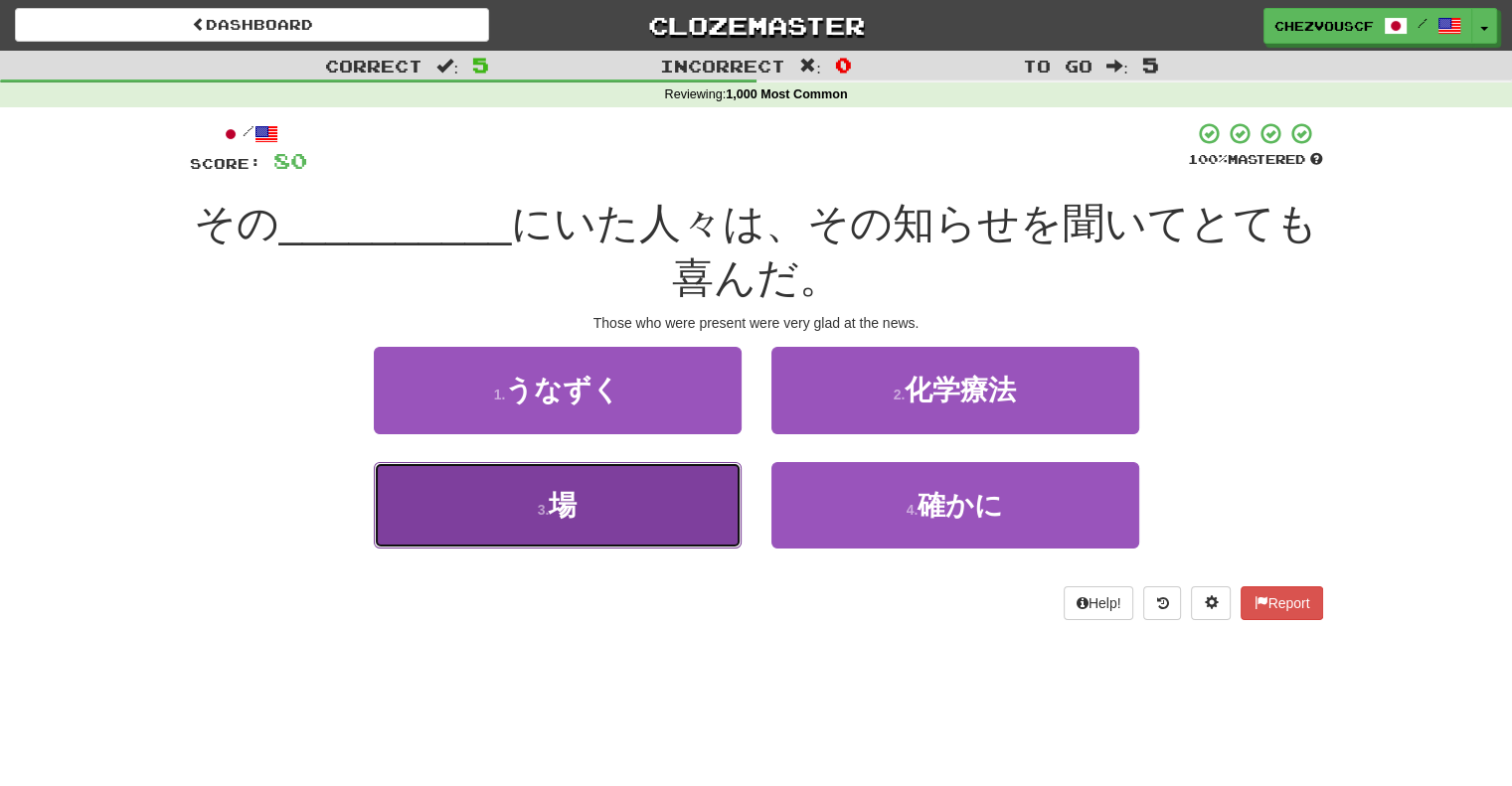 click on "3 .  場" at bounding box center (558, 505) 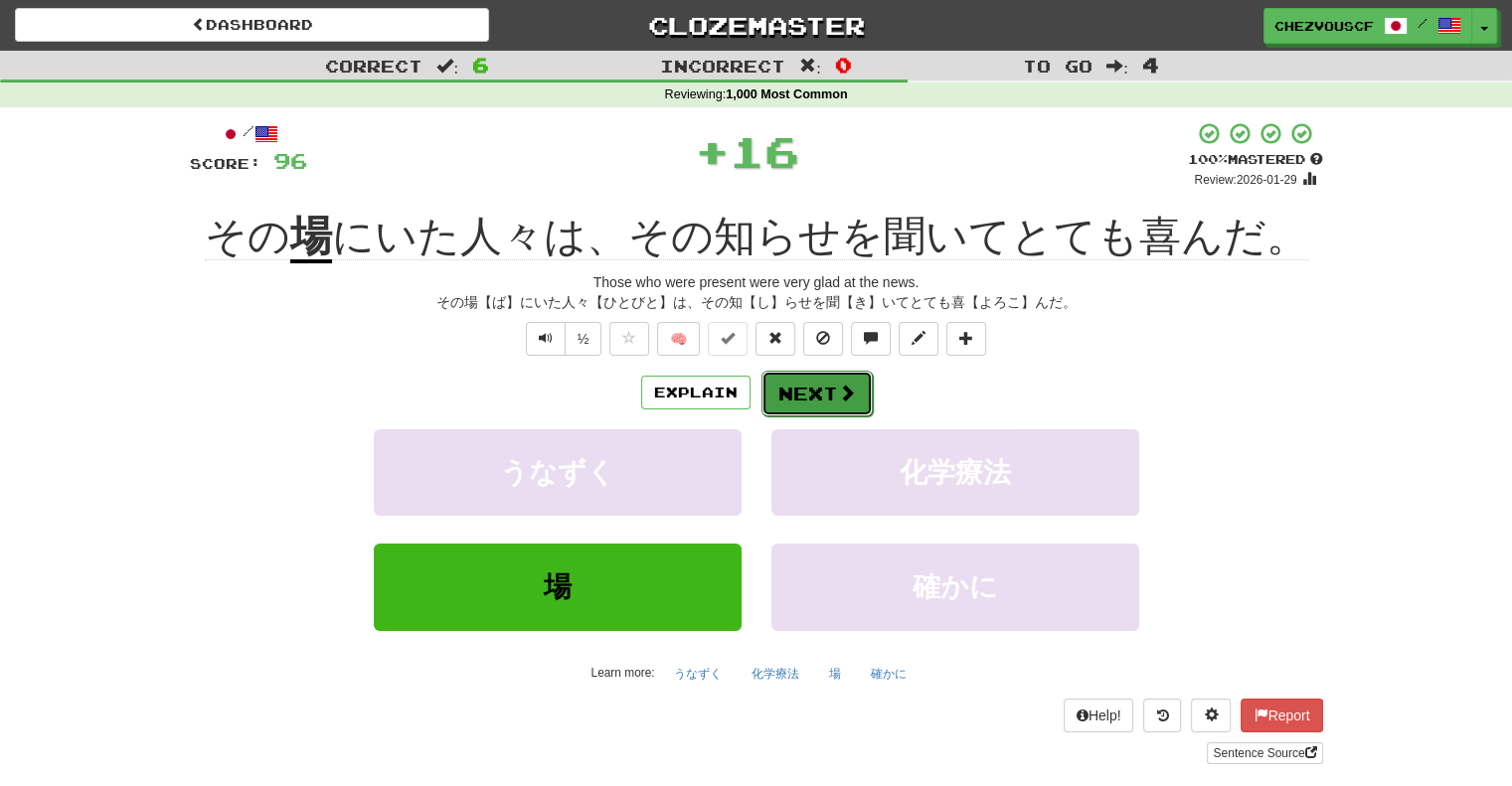 click on "Next" at bounding box center [817, 393] 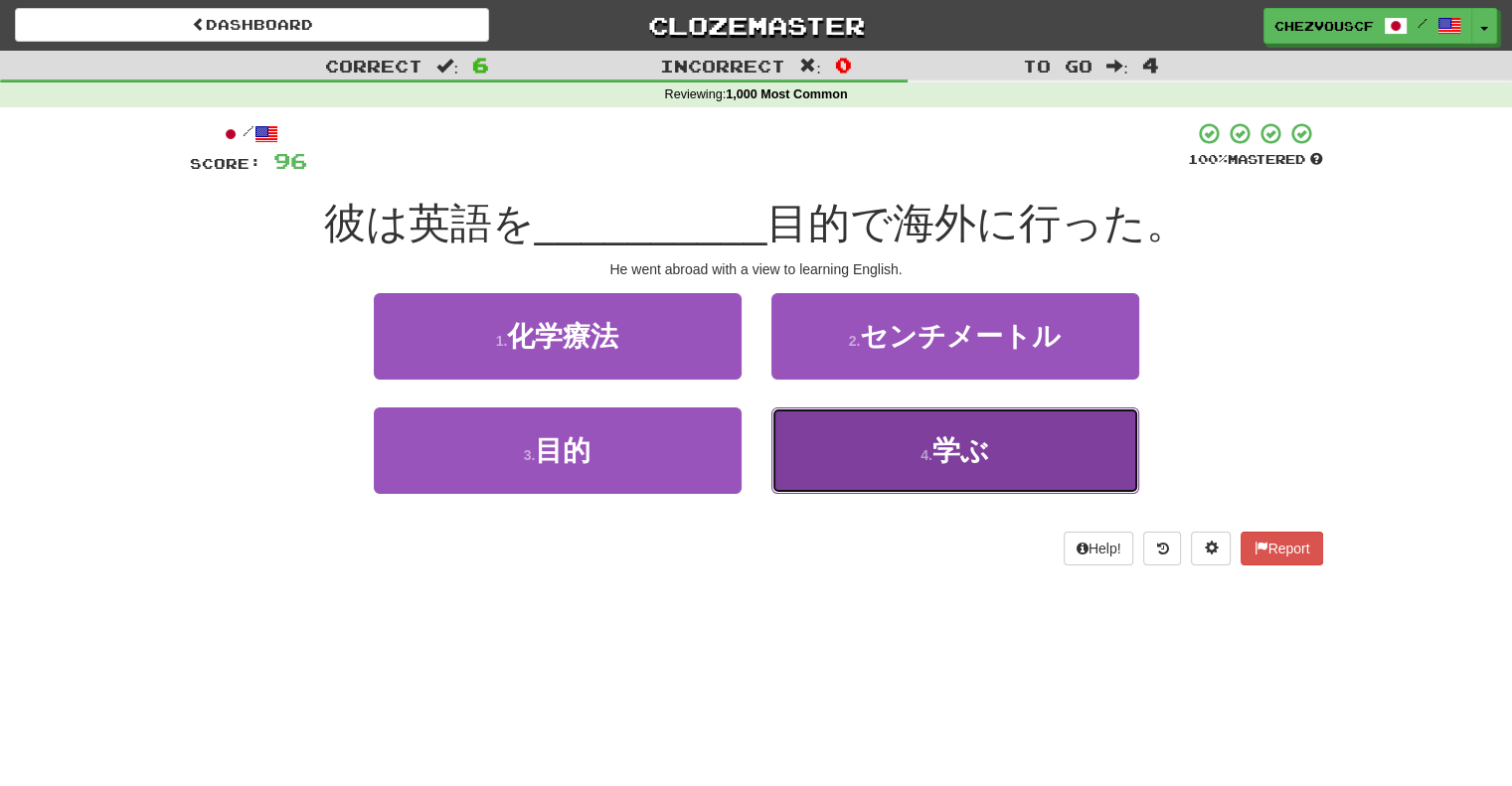click on "4 .  学ぶ" at bounding box center (955, 450) 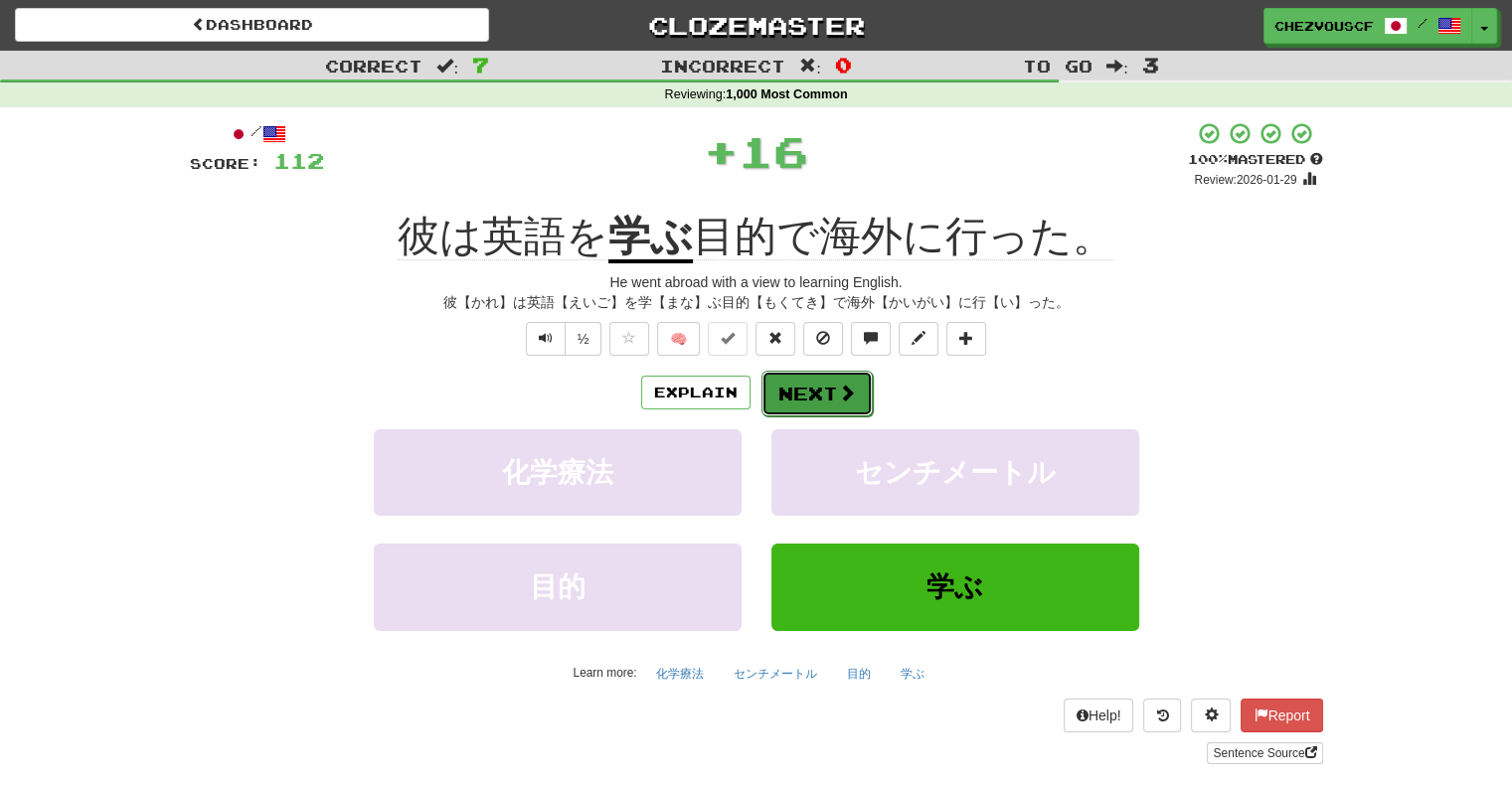 click on "Next" at bounding box center (817, 393) 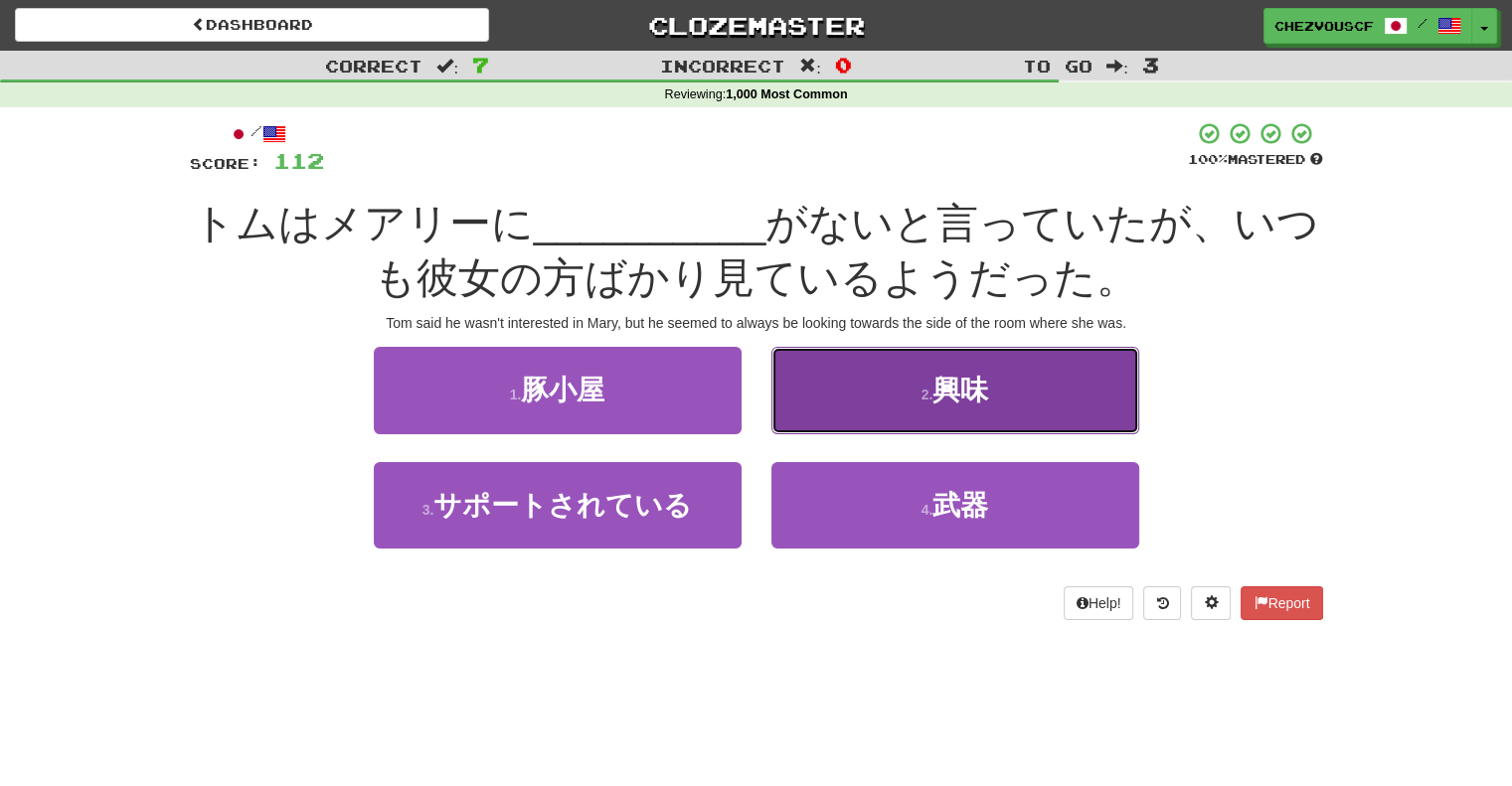 click on "2 .  興味" at bounding box center (955, 390) 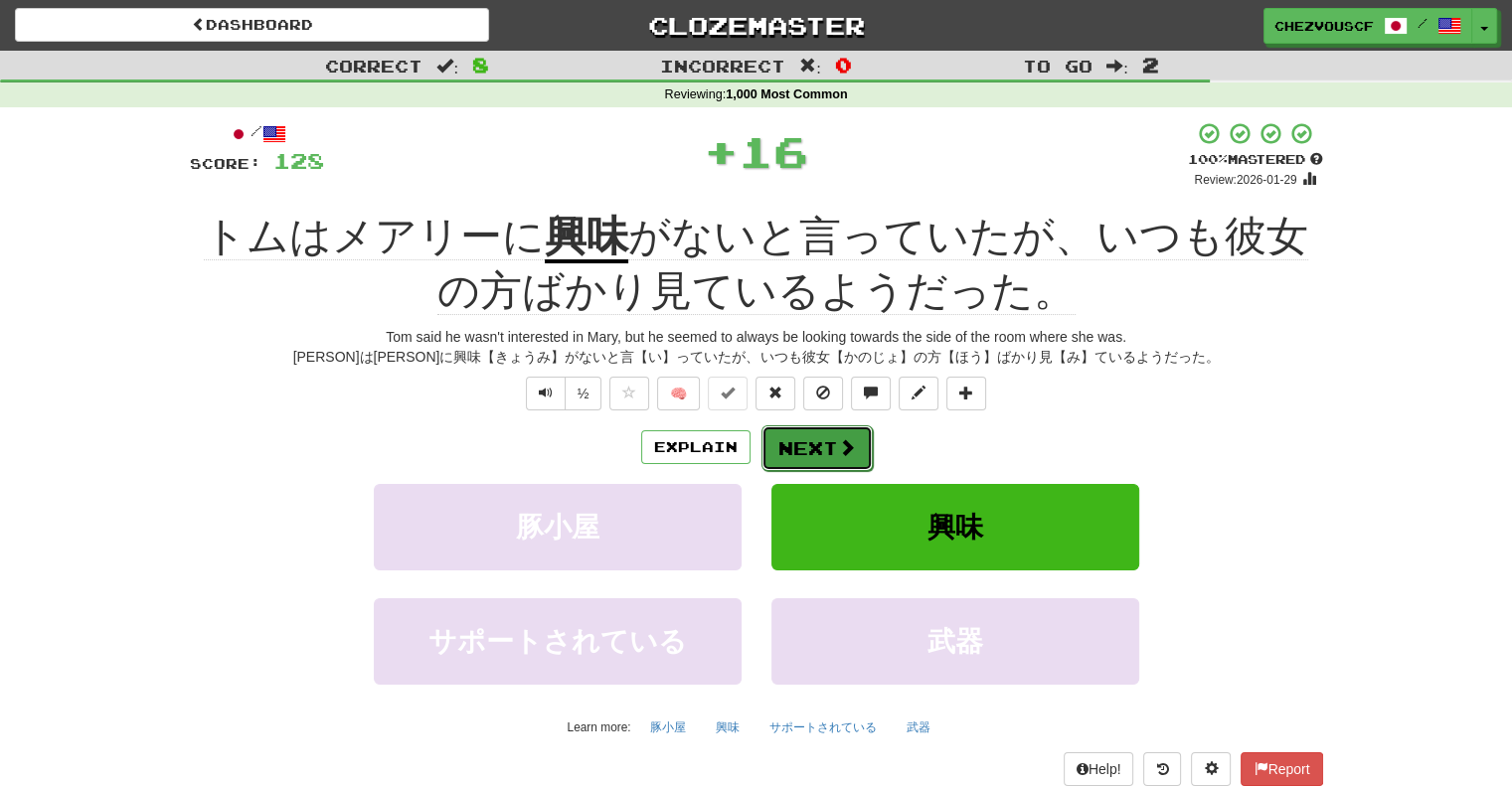 click on "Next" at bounding box center [817, 448] 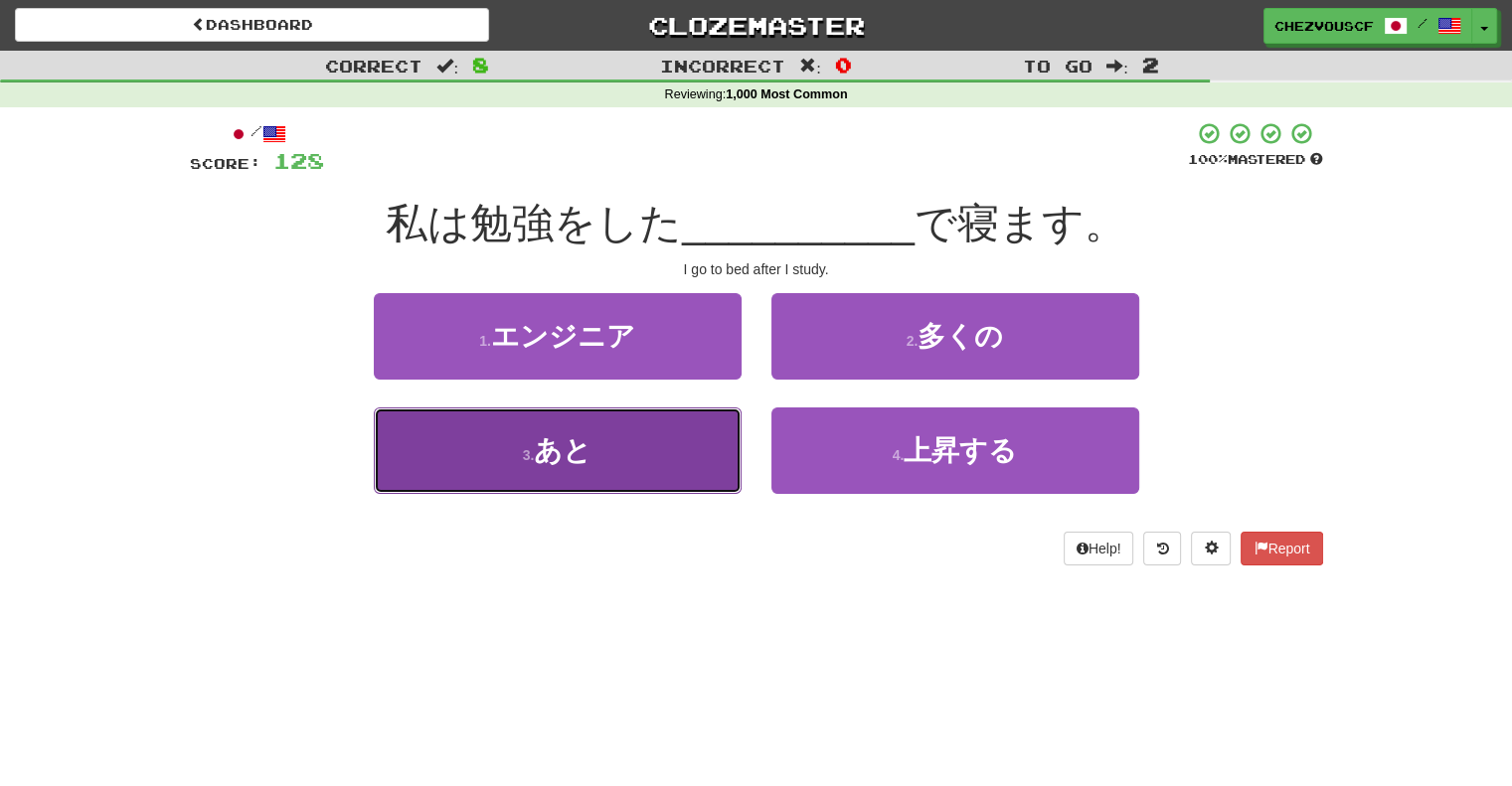 click on "3 .  あと" at bounding box center [558, 450] 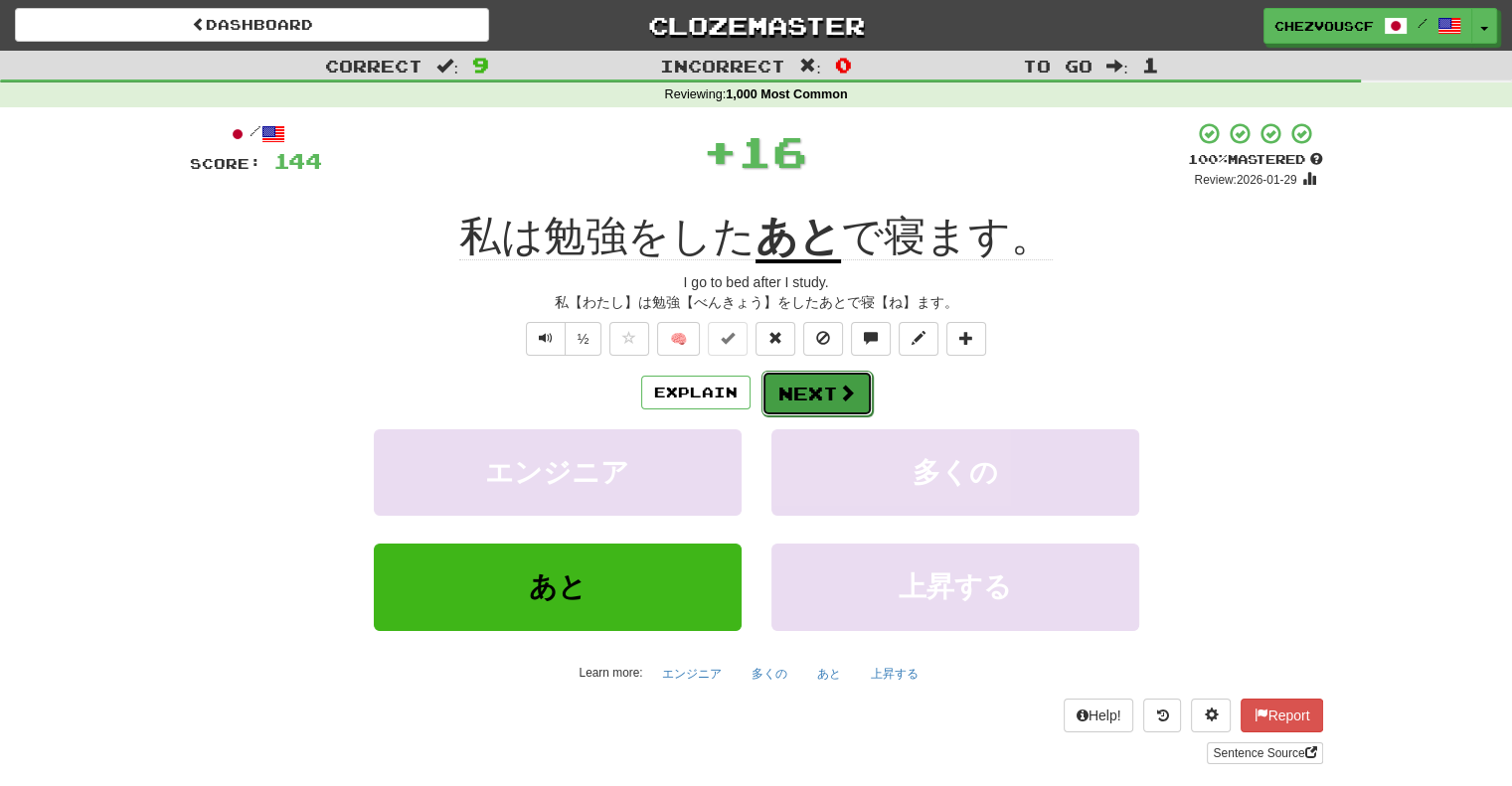 click on "Next" at bounding box center [817, 393] 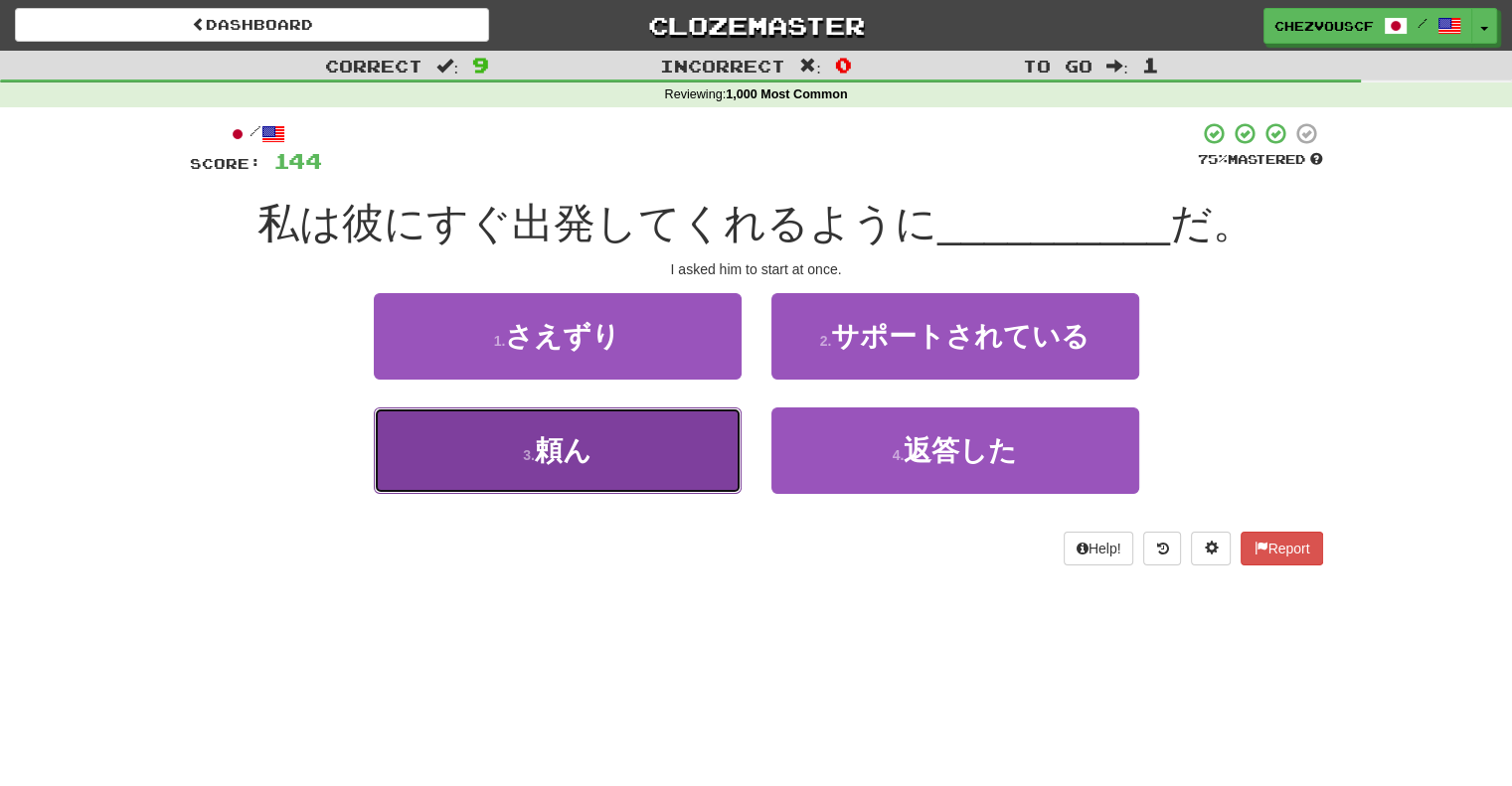 click on "3 .  頼ん" at bounding box center (558, 450) 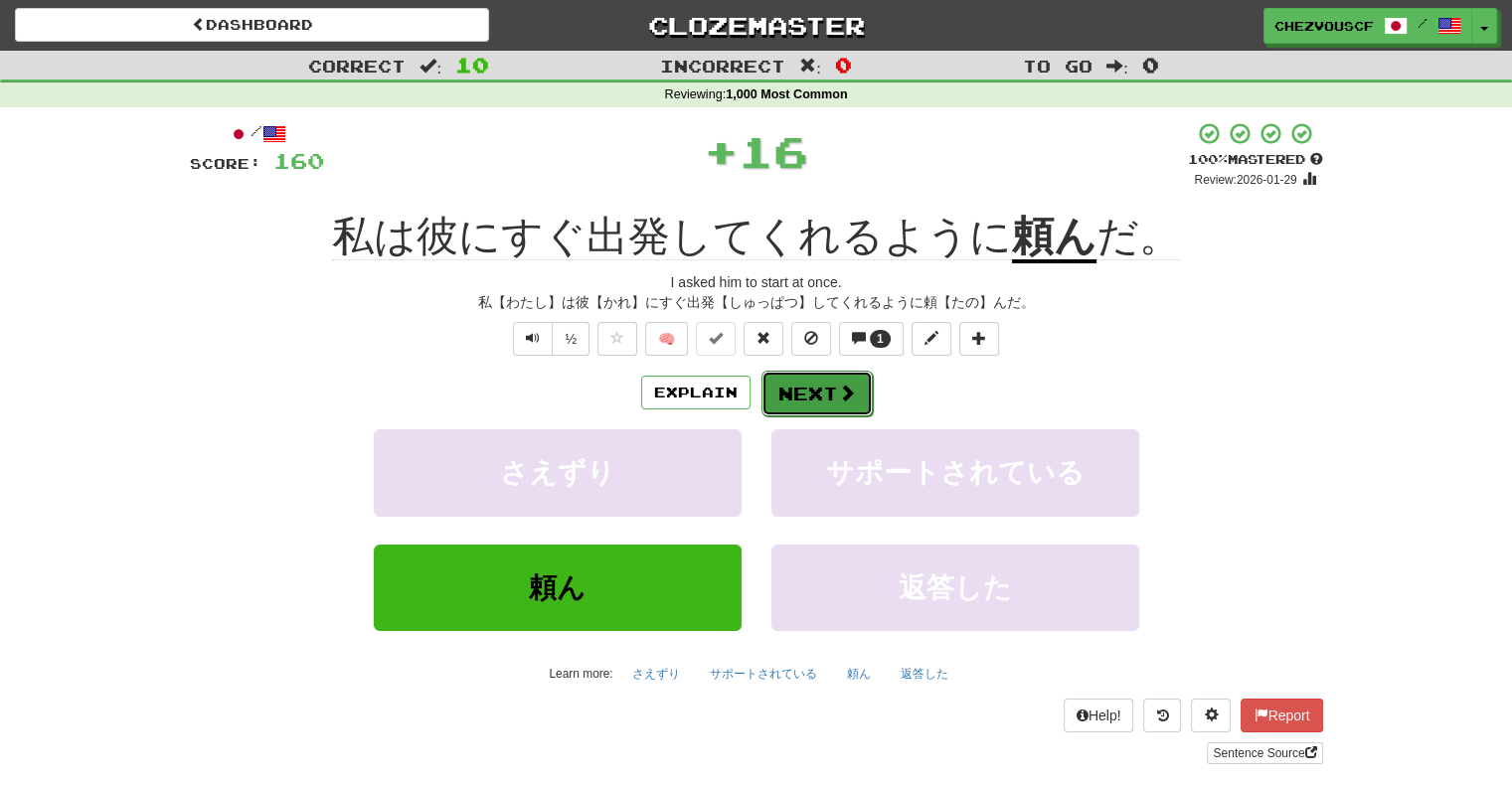 click on "Next" at bounding box center [817, 393] 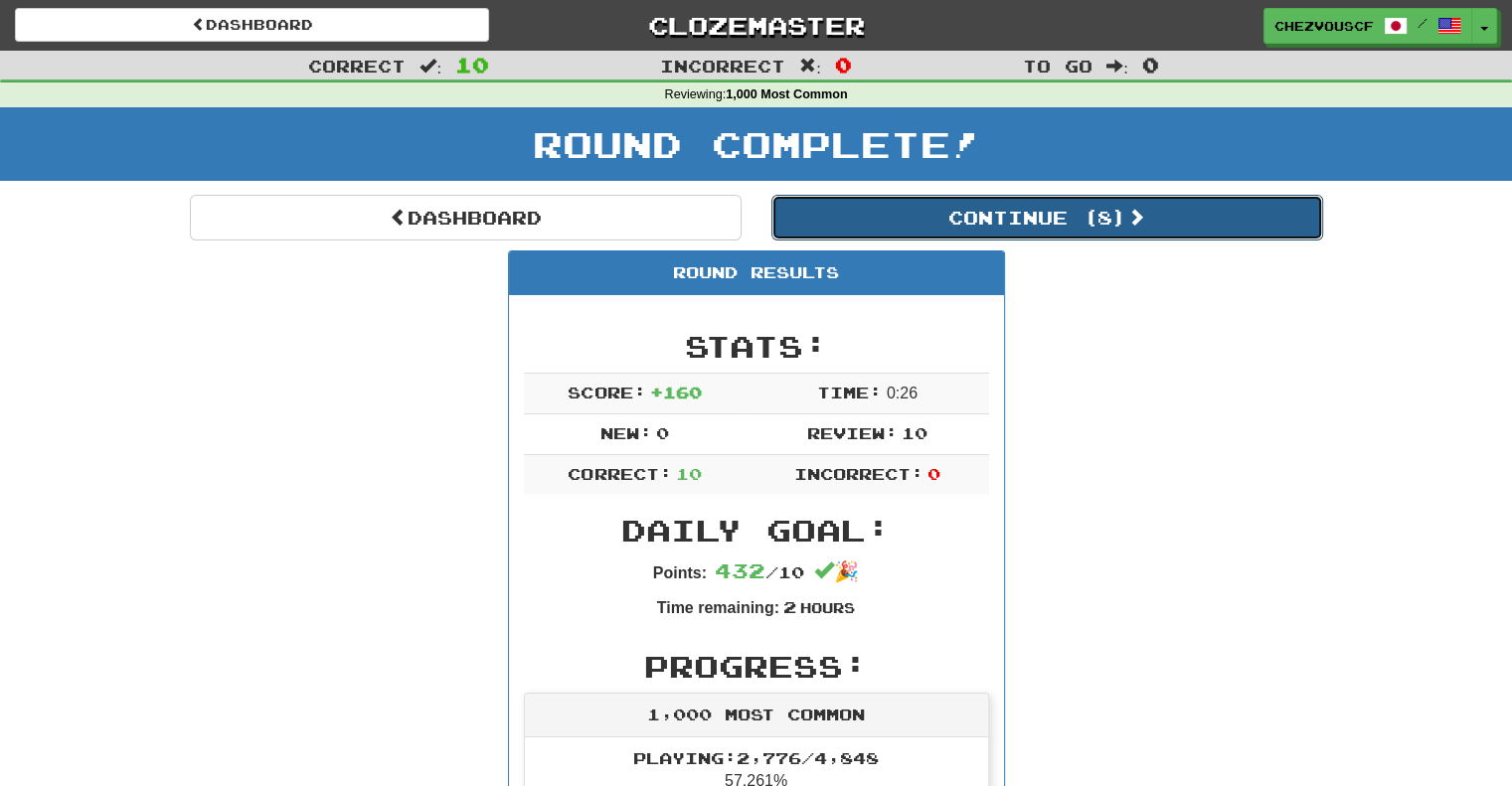 click on "Continue ( 8 )" at bounding box center (1047, 218) 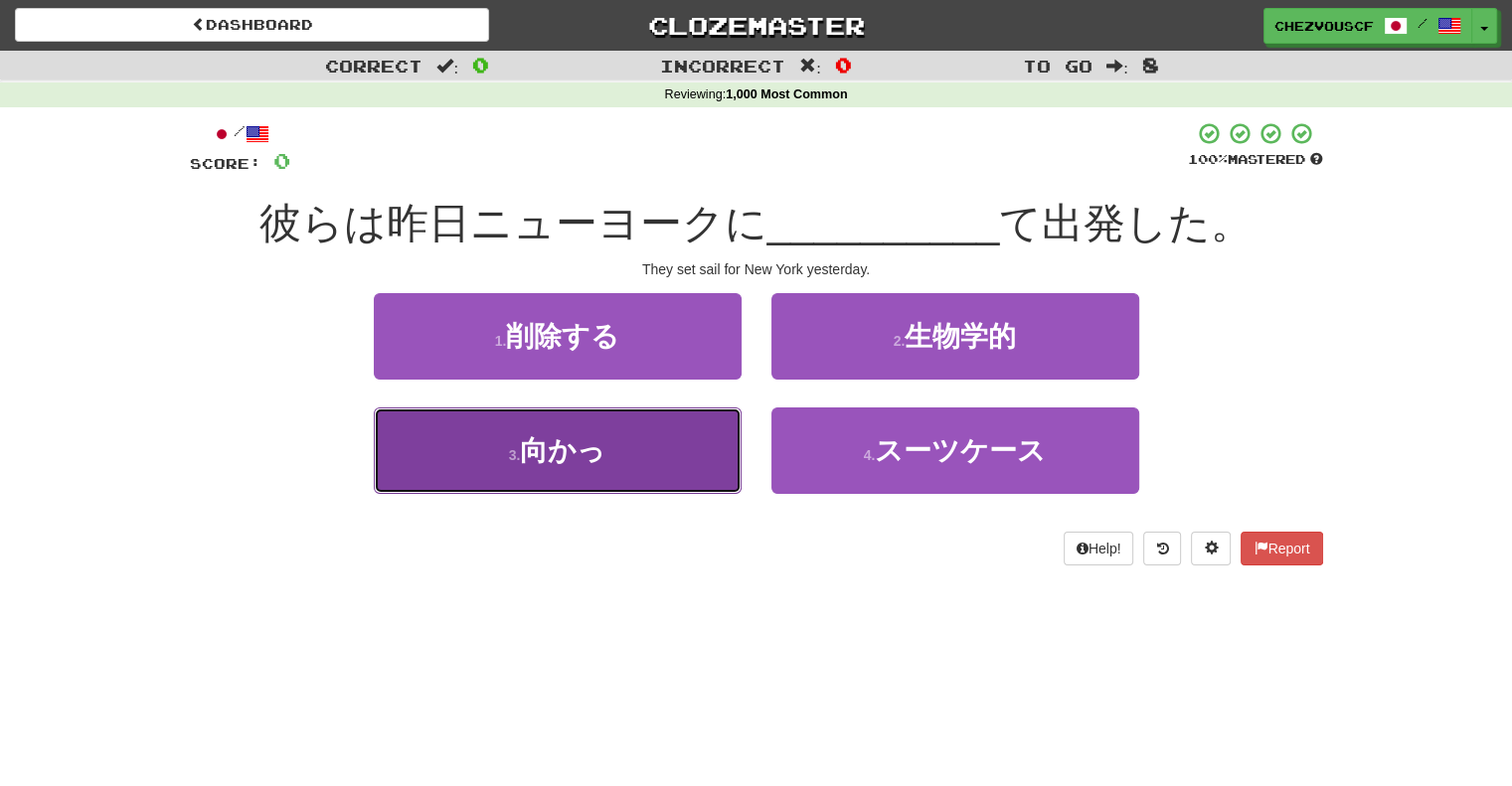 click on "3 .  向かっ" at bounding box center [558, 450] 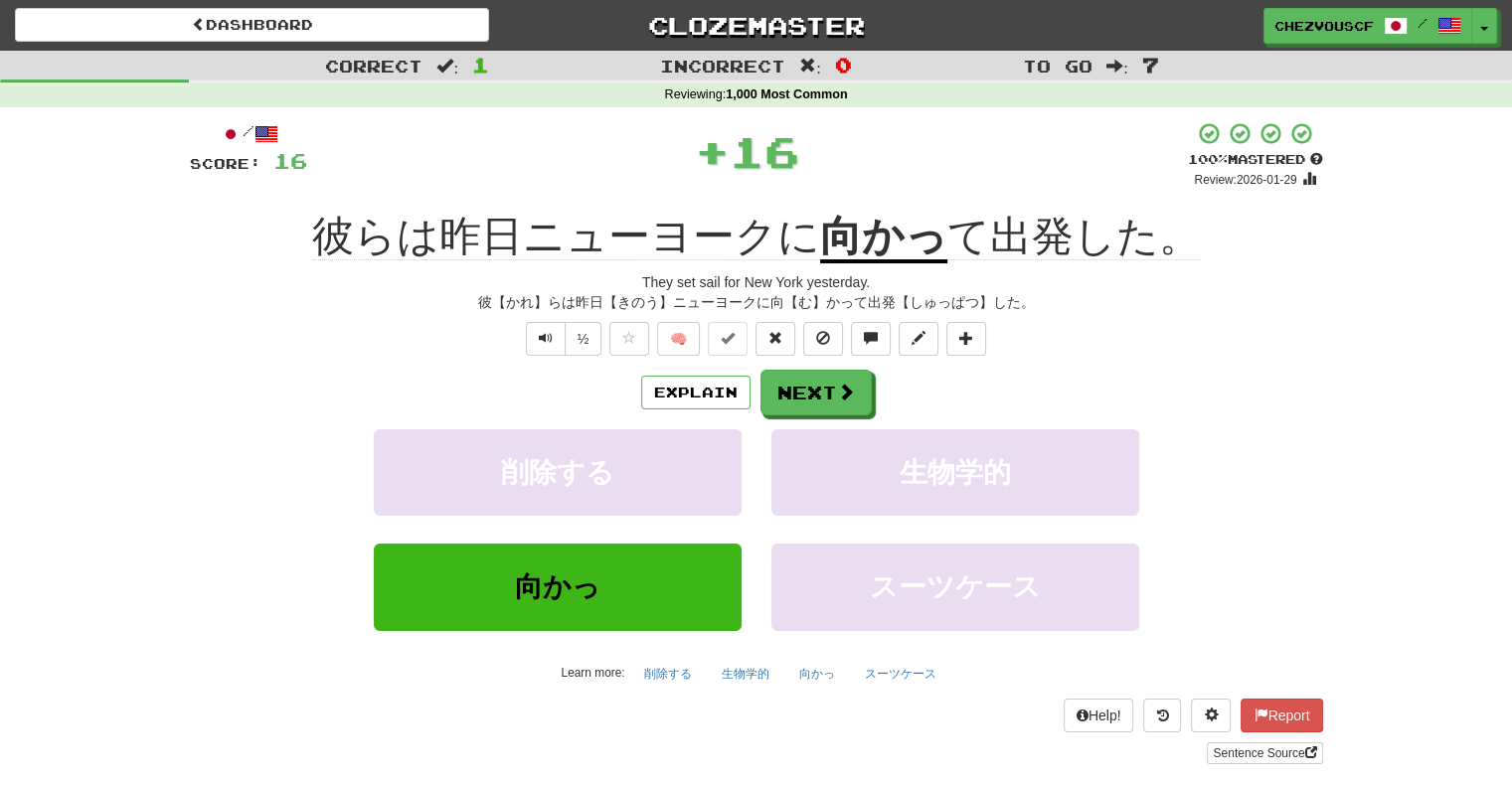 click on "Explain Next 削除する 生物学的 向かっ スーツケース Learn more: 削除する 生物学的 向かっ スーツケース" at bounding box center [756, 529] 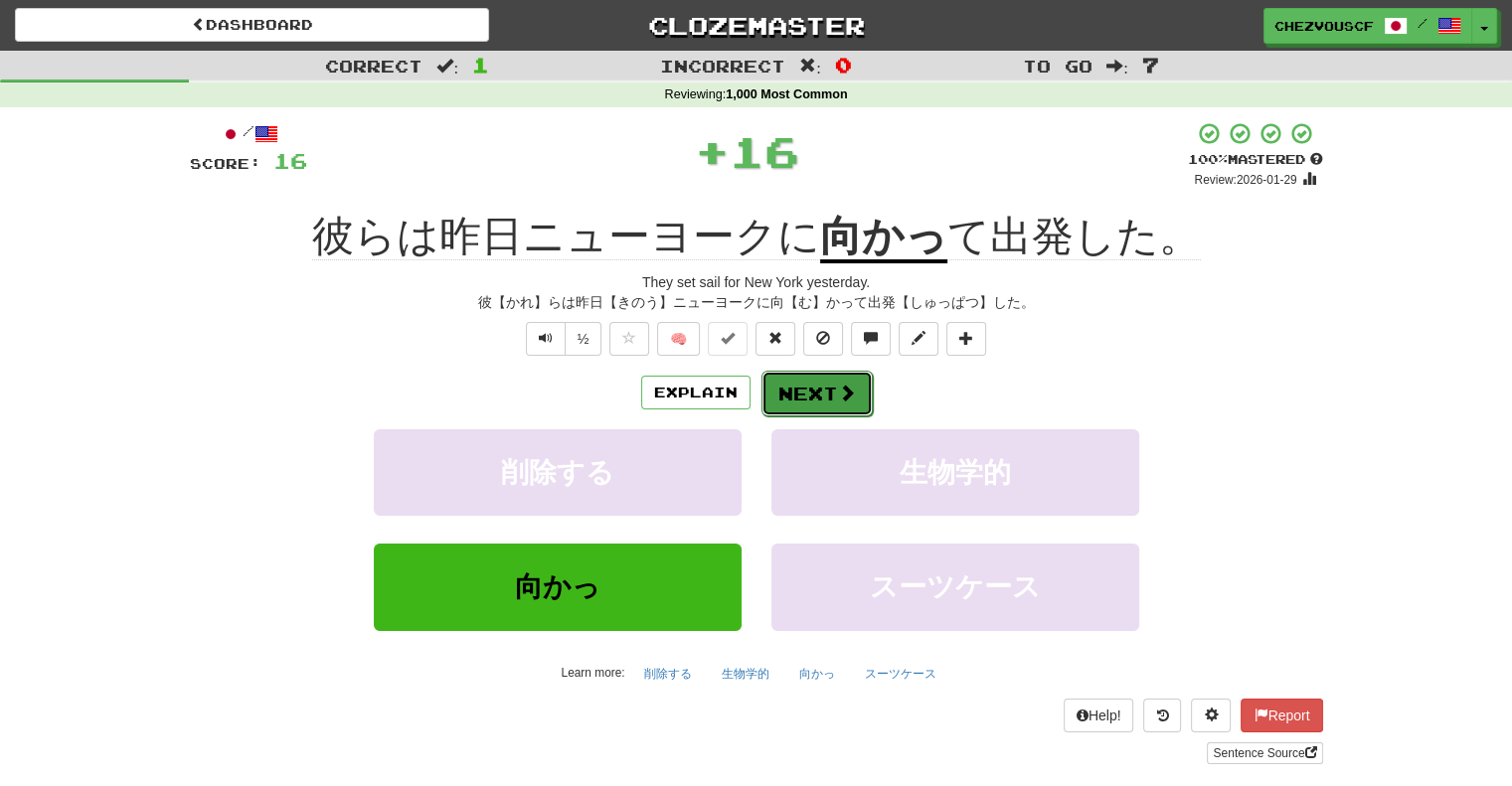click on "Next" at bounding box center (817, 393) 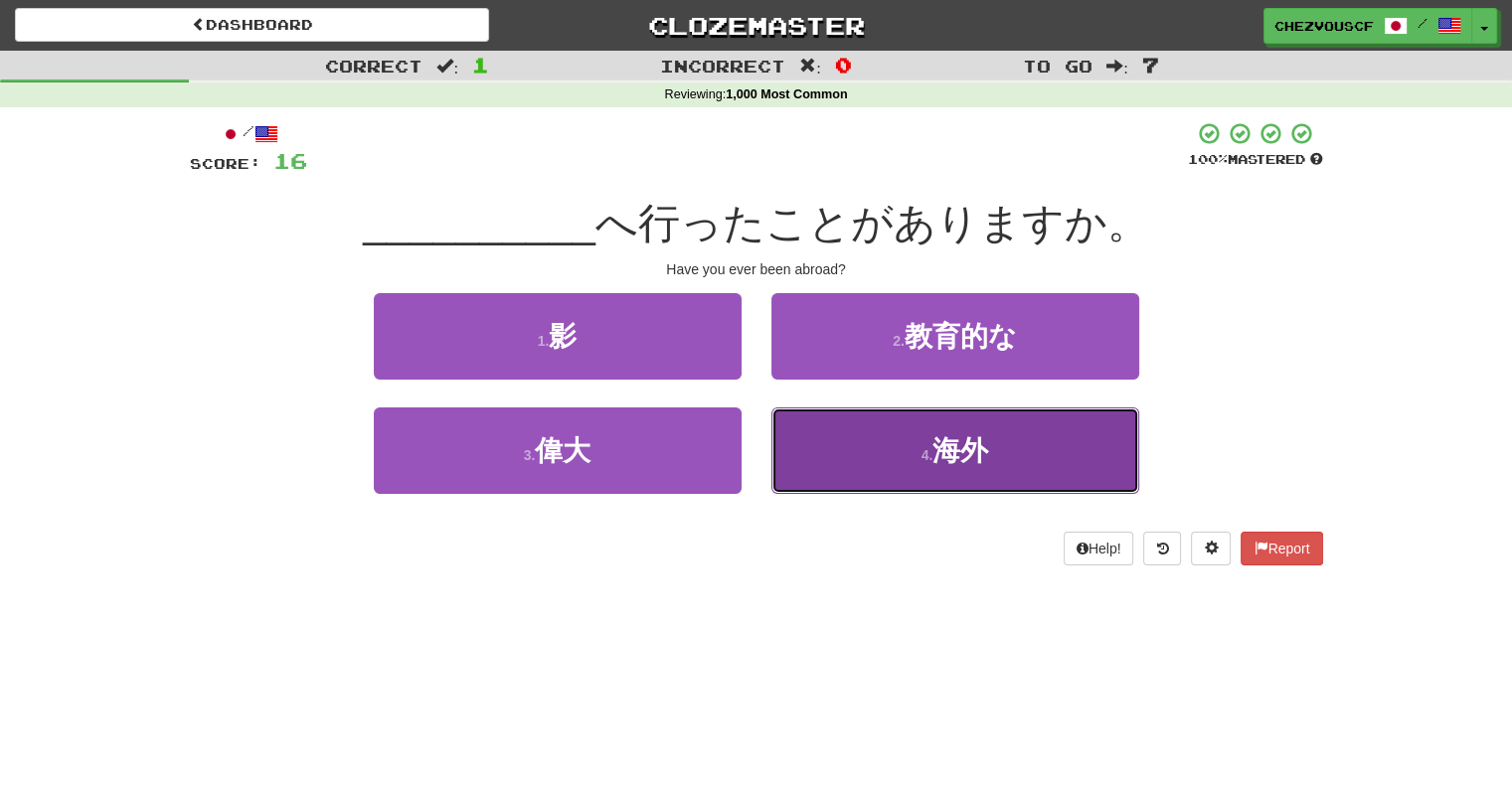 click on "4 .  海外" at bounding box center [955, 450] 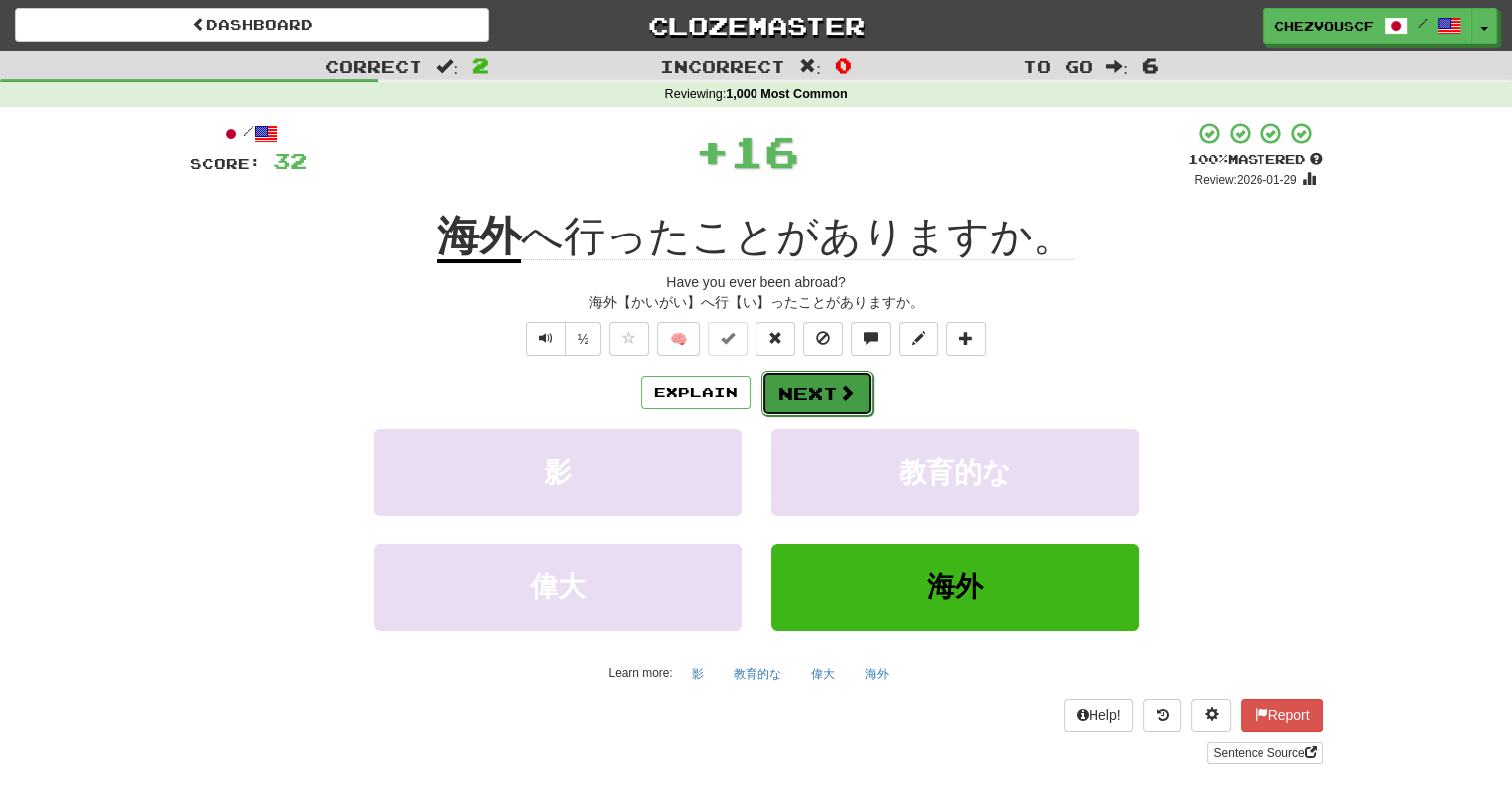 click on "Next" at bounding box center [817, 393] 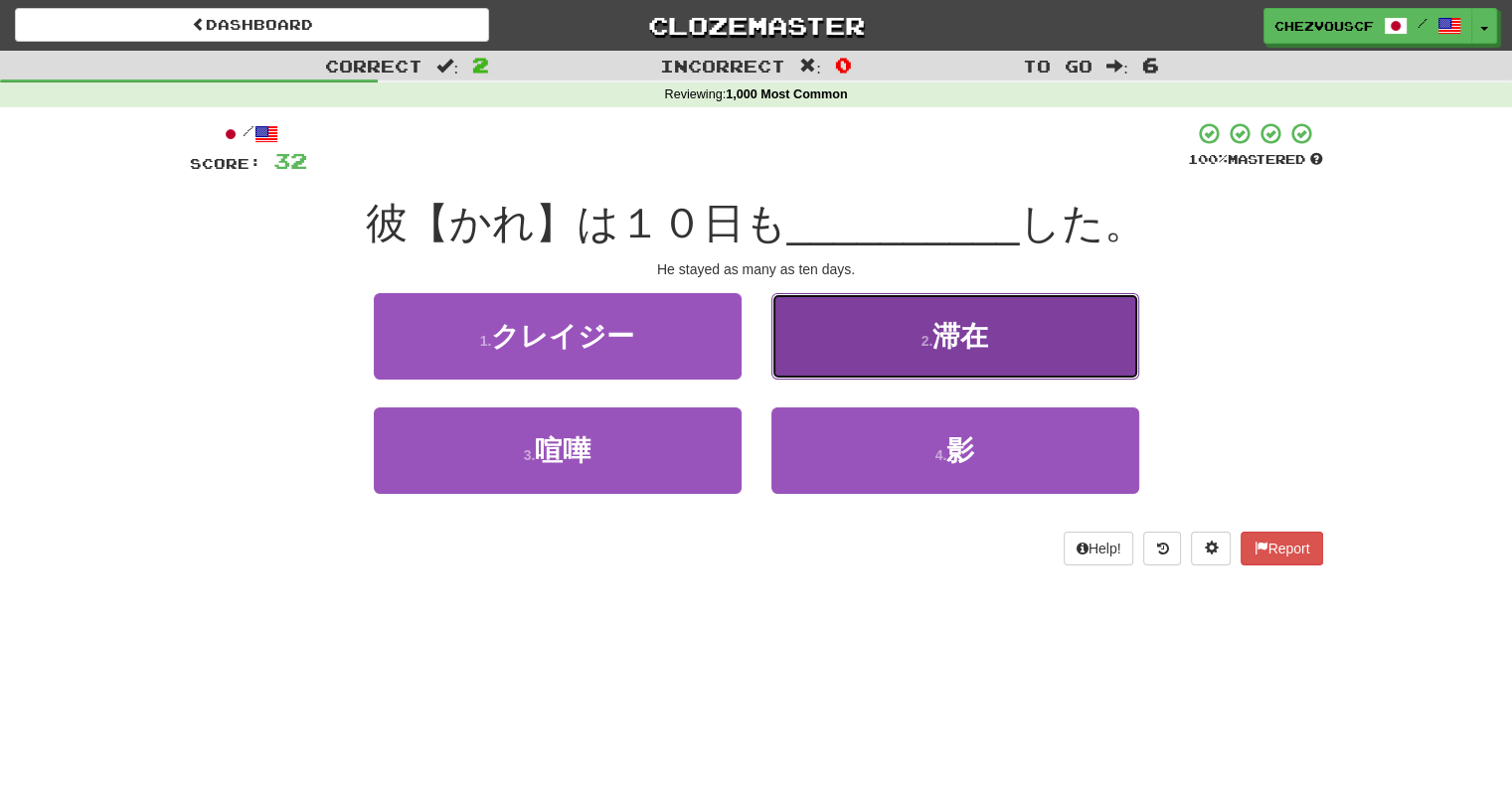 click on "2 .  滞在" at bounding box center (955, 336) 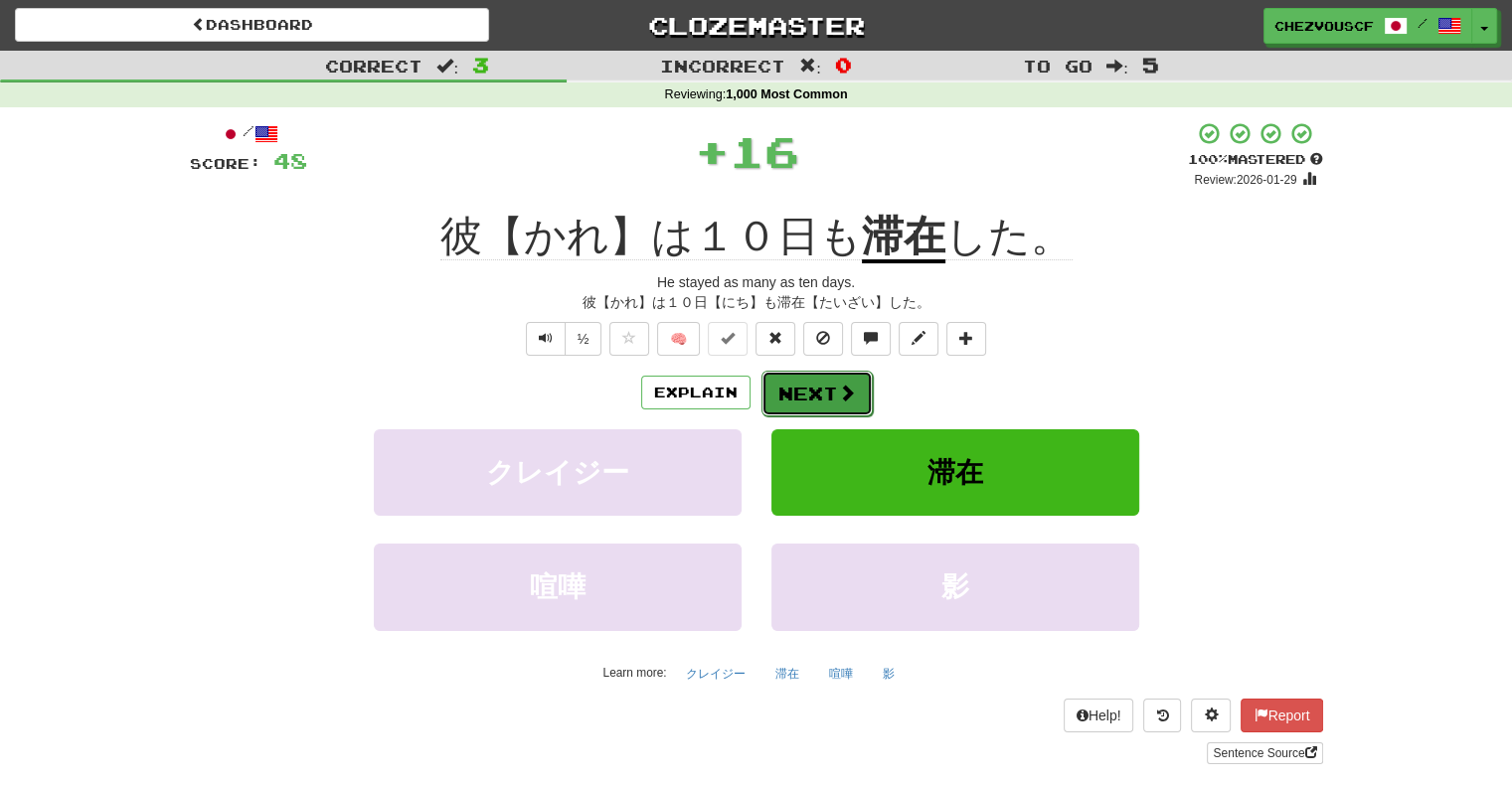 click at bounding box center [847, 393] 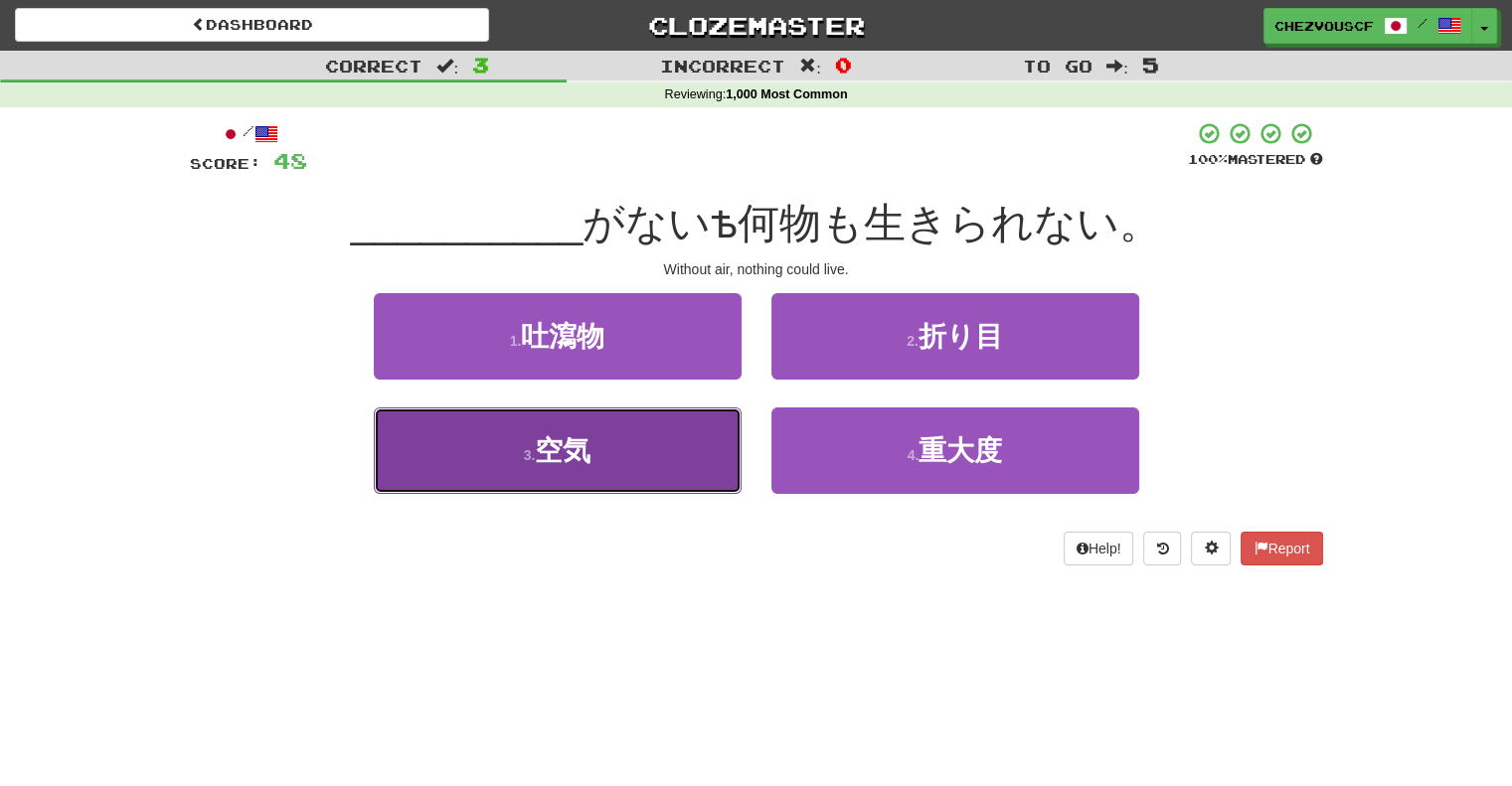 click on "3 .  空気" at bounding box center (558, 450) 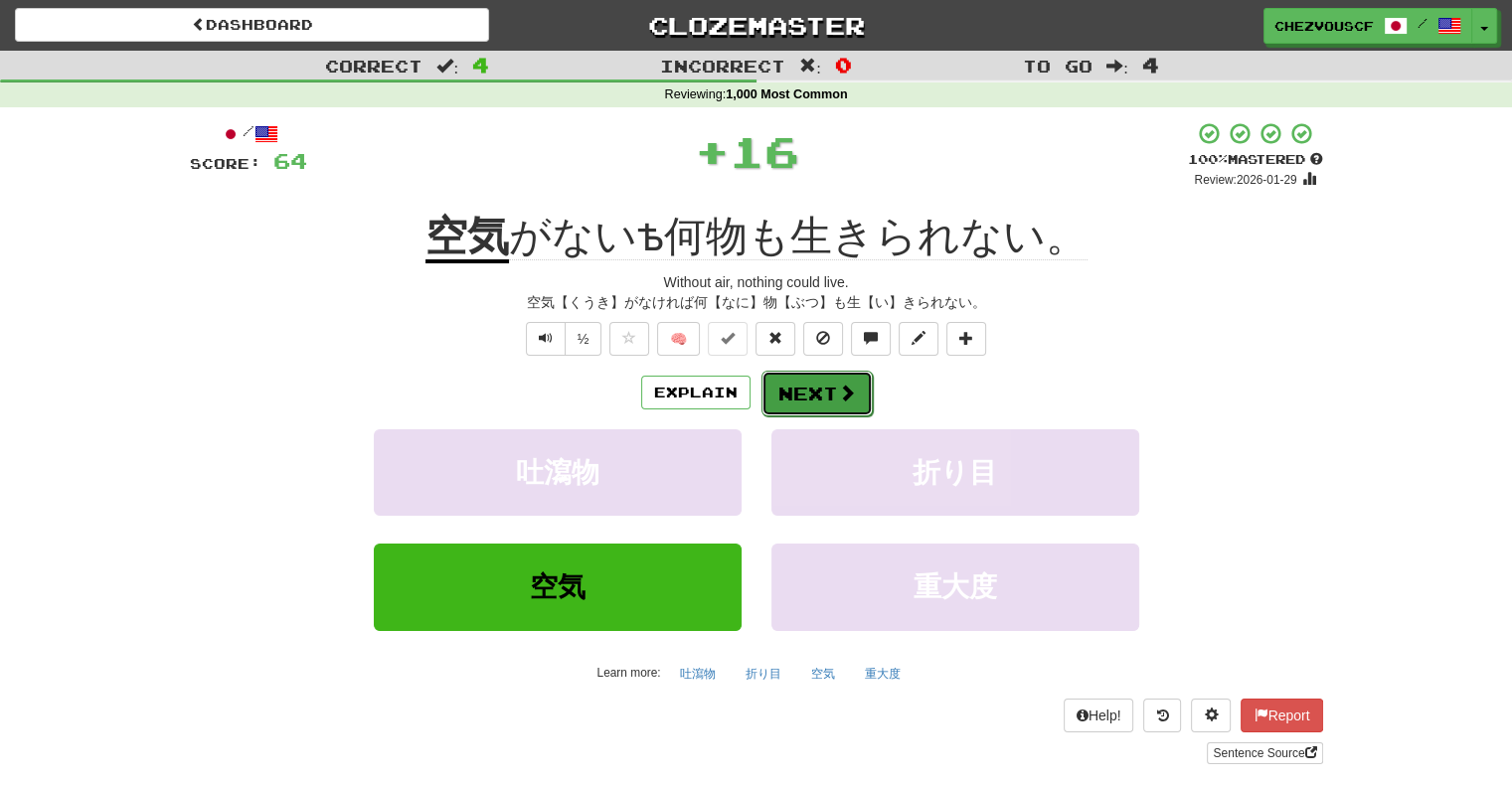 click on "Next" at bounding box center [817, 393] 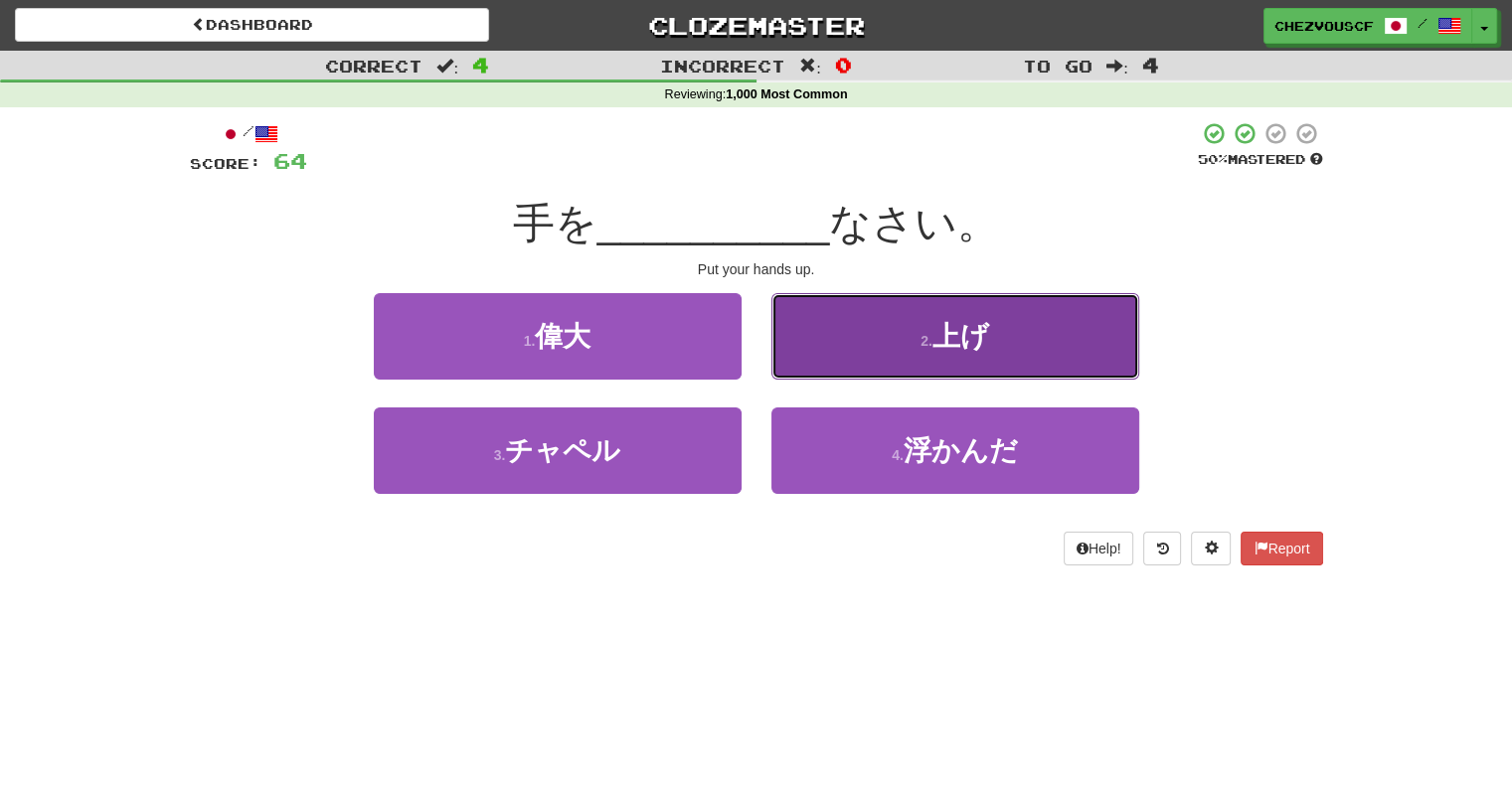 click on "2 .  上げ" at bounding box center [955, 336] 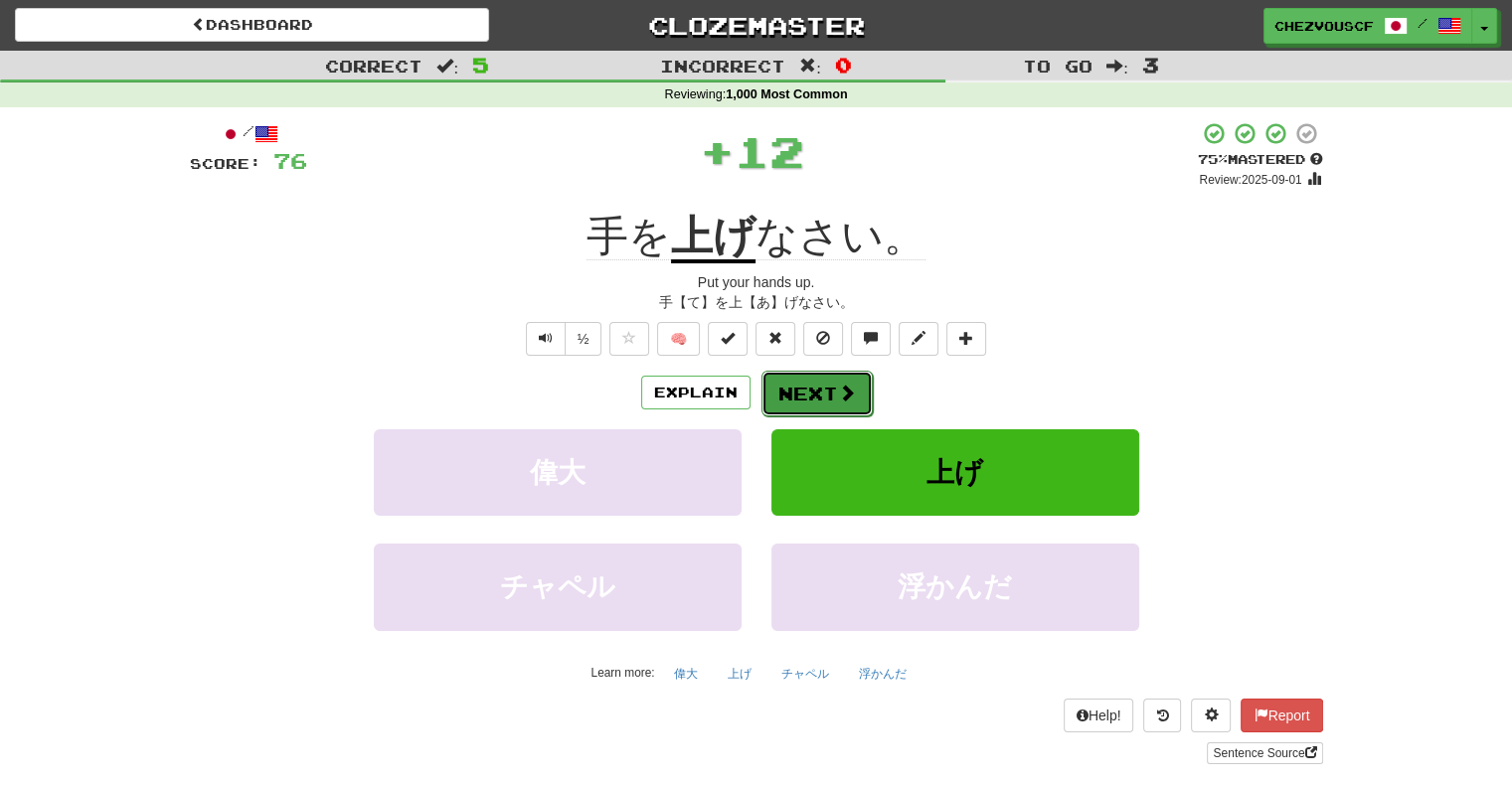click on "Next" at bounding box center (817, 393) 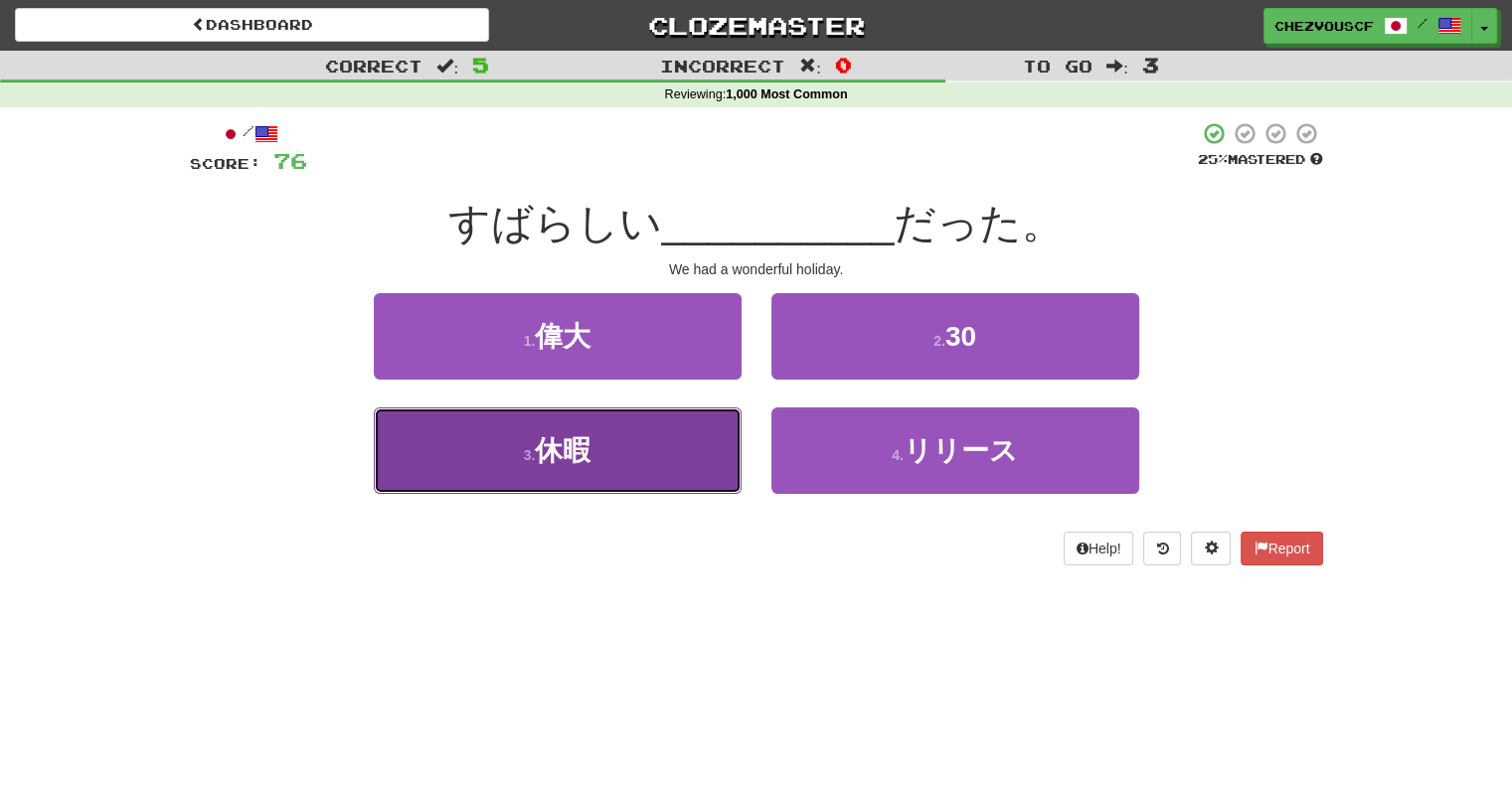 click on "3 .  休暇" at bounding box center [558, 450] 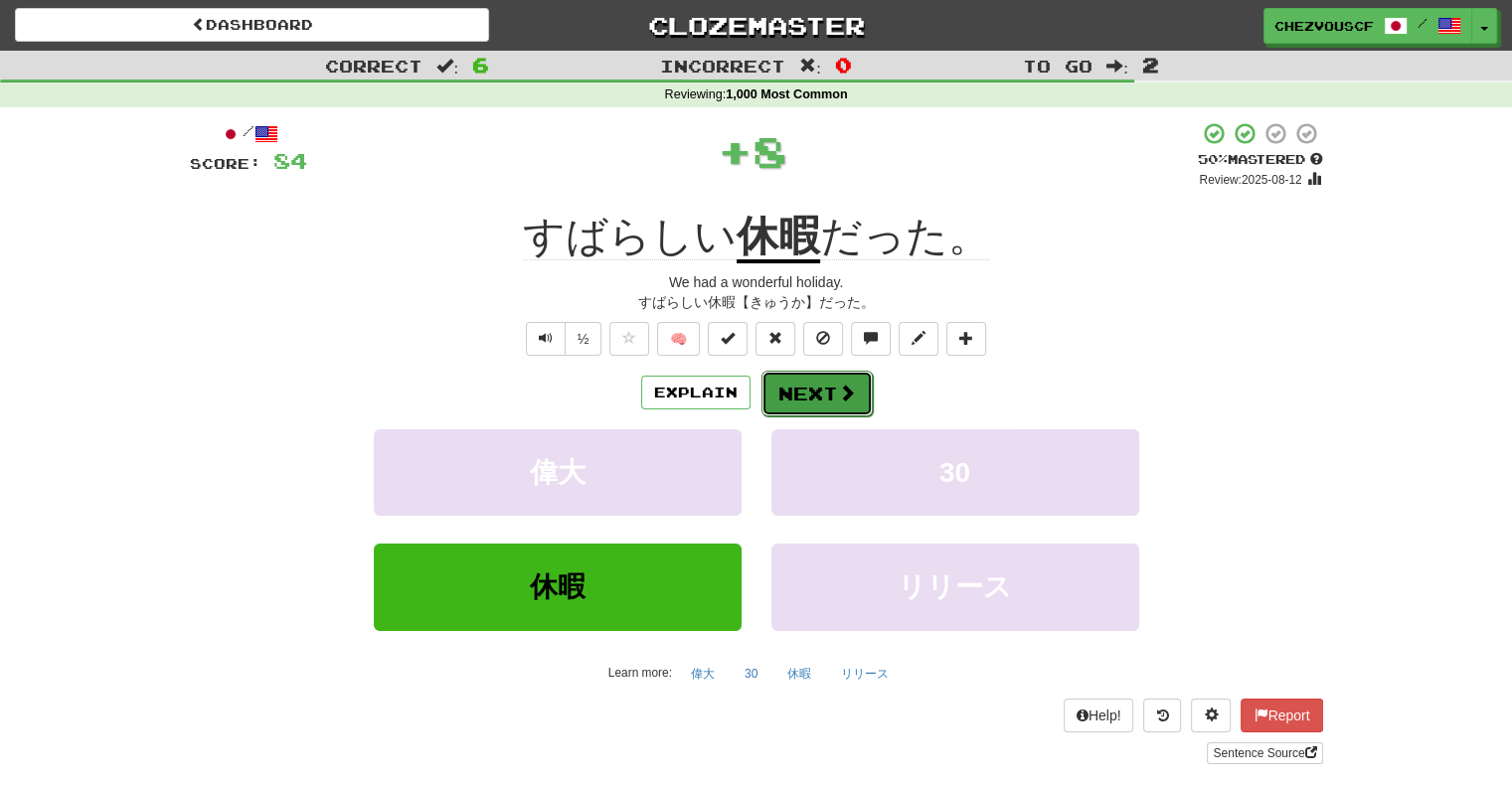 click on "Next" at bounding box center (817, 393) 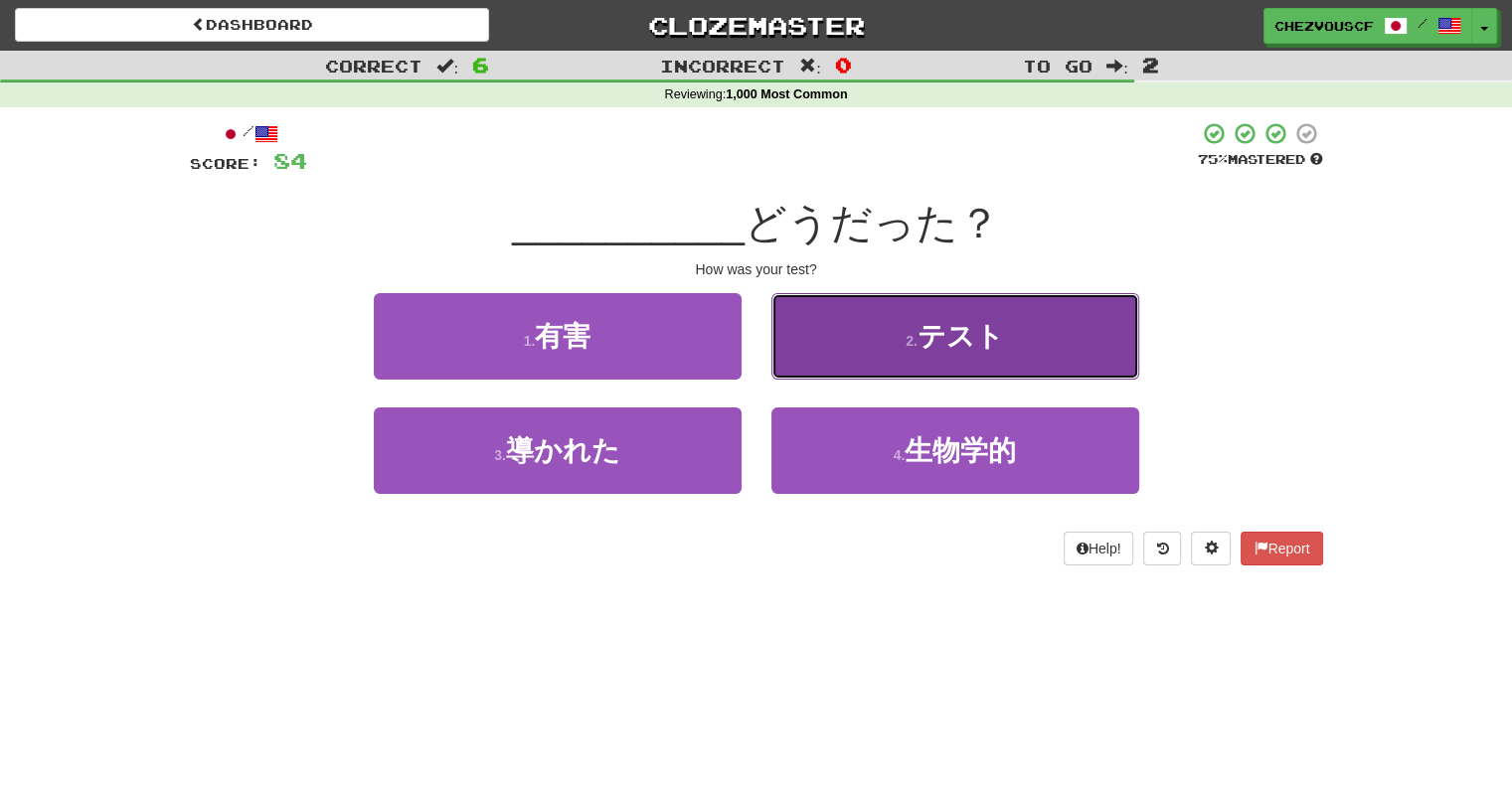 click on "2 .  テスト" at bounding box center (955, 336) 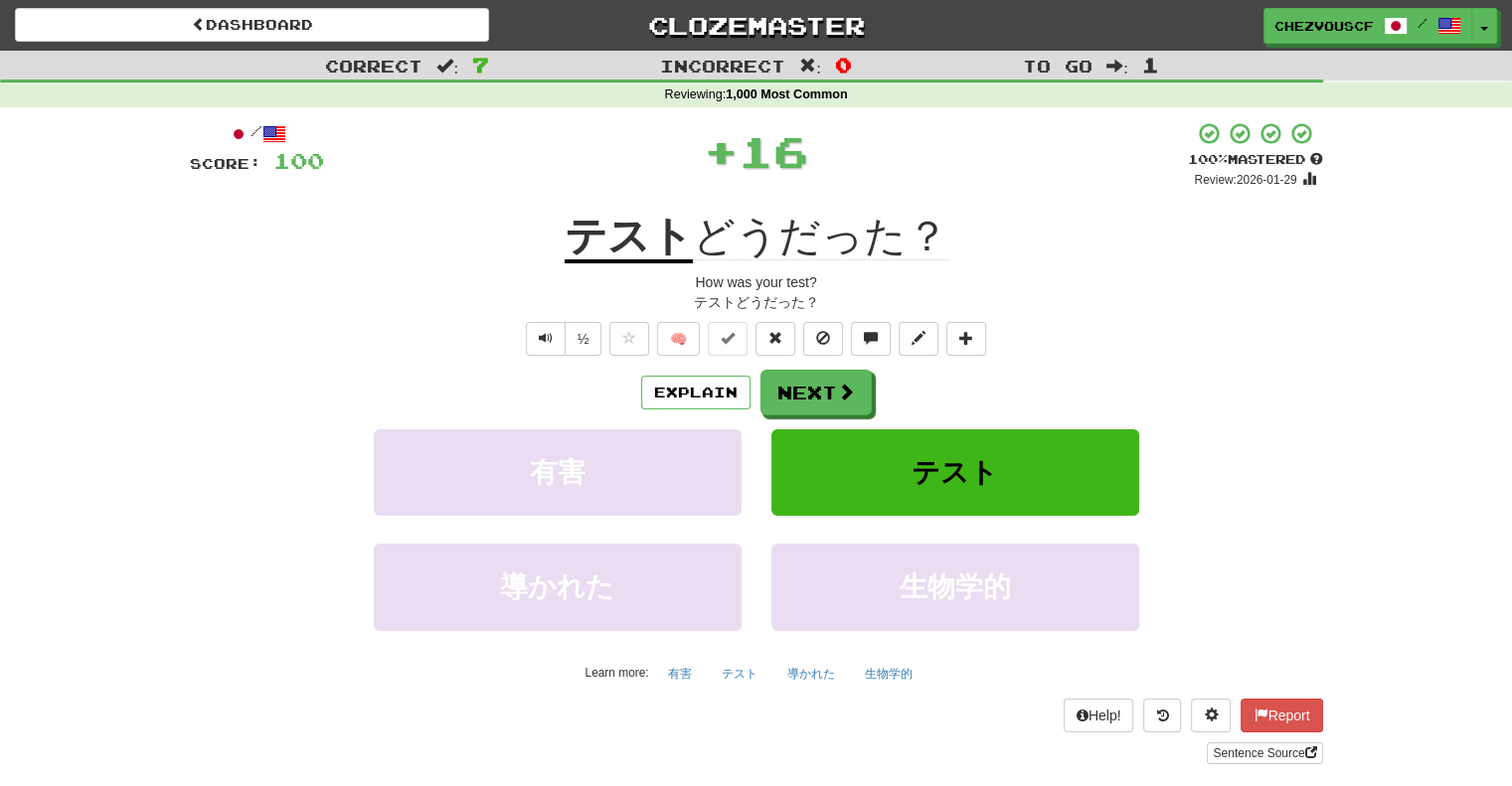 click on "/  Score:   100 + 16 100 %  Mastered Review:  2026-01-29 テスト どうだった？ How was your test? テストどうだった？ ½ 🧠 Explain Next 有害 テスト 導かれた 生物学的 Learn more: 有害 テスト 導かれた 生物学的  Help!  Report Sentence Source" at bounding box center [756, 442] 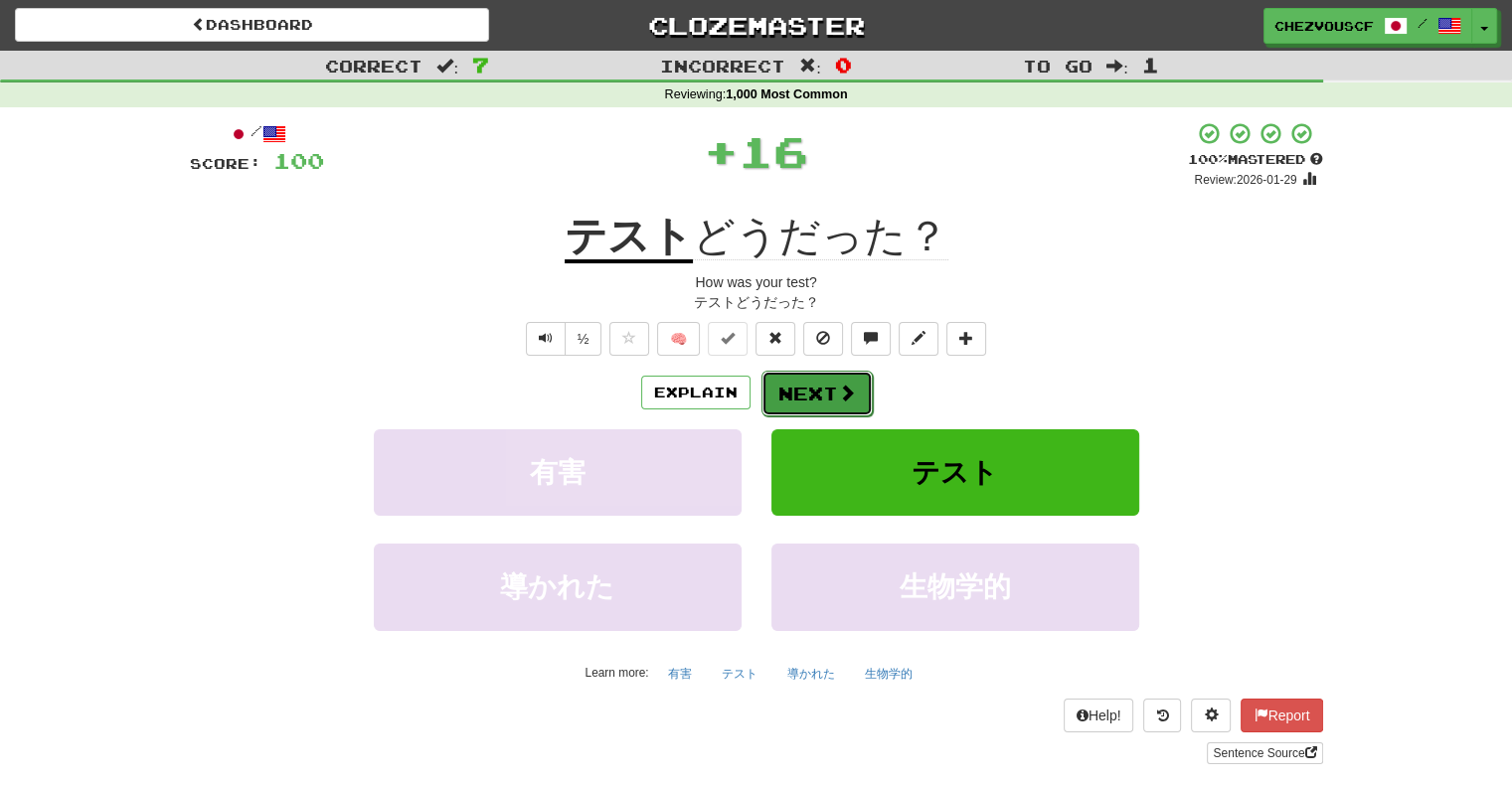 click on "Next" at bounding box center (817, 393) 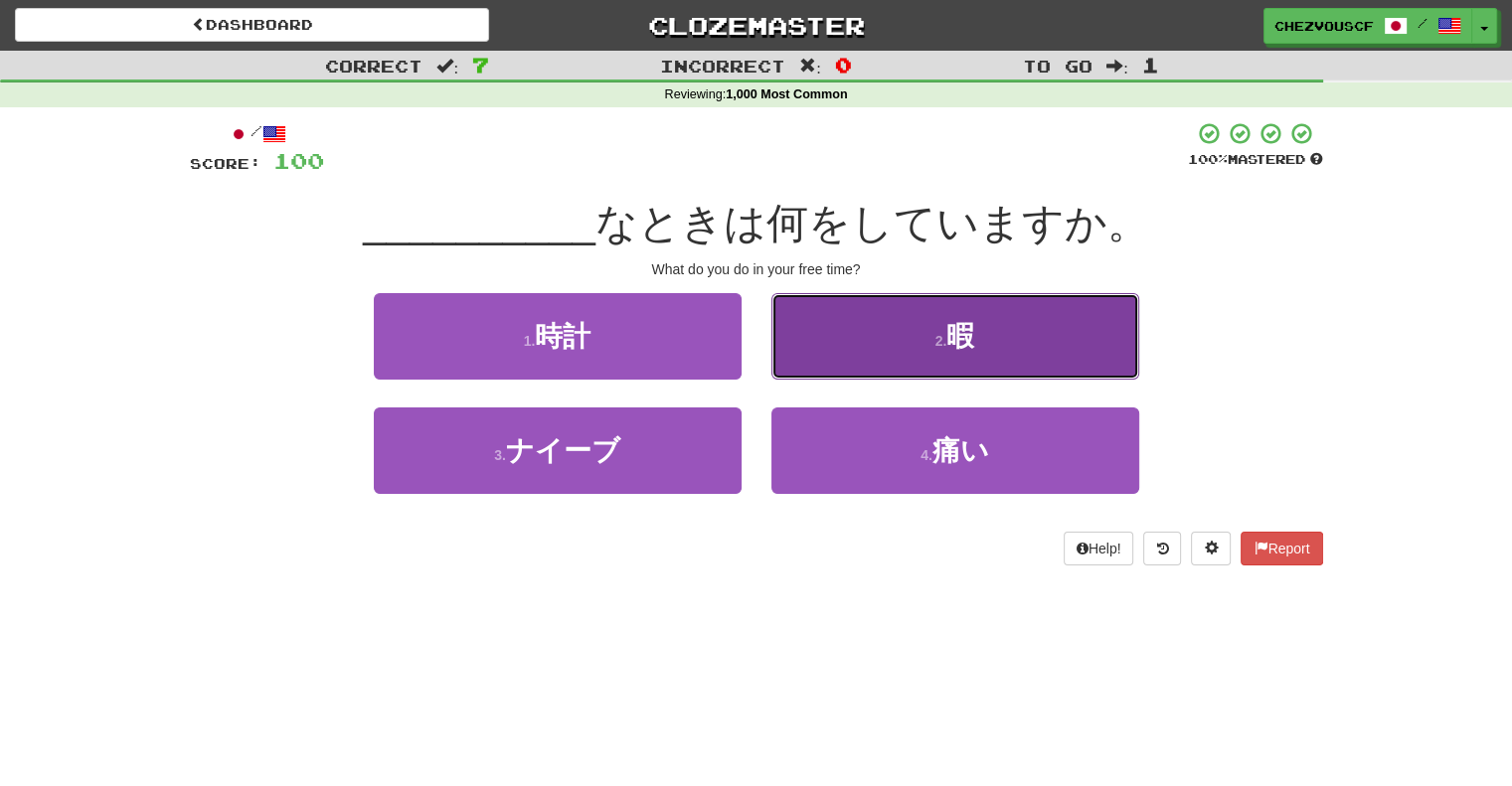 click on "2 .  暇" at bounding box center [955, 336] 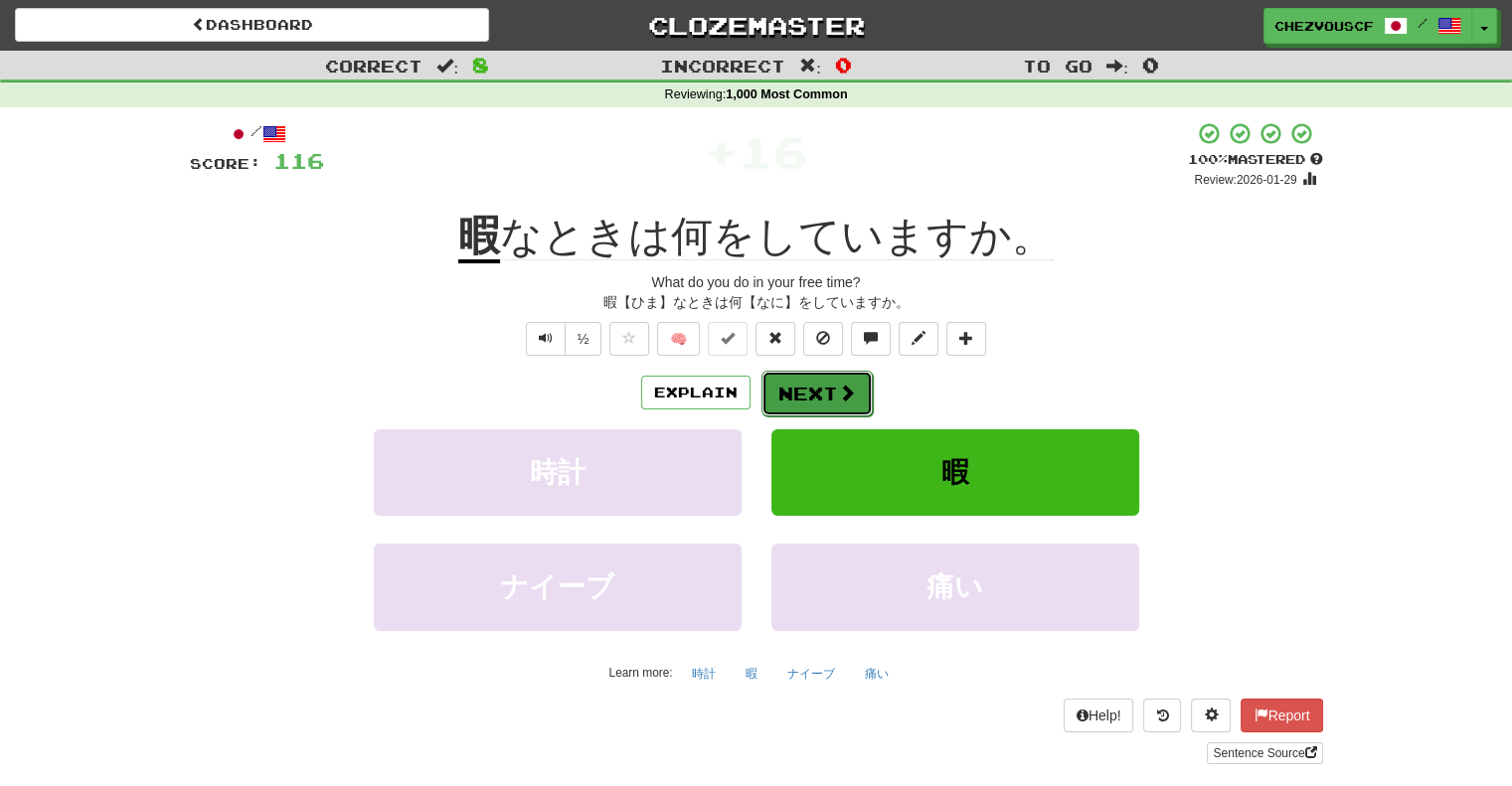 click on "Next" at bounding box center (817, 393) 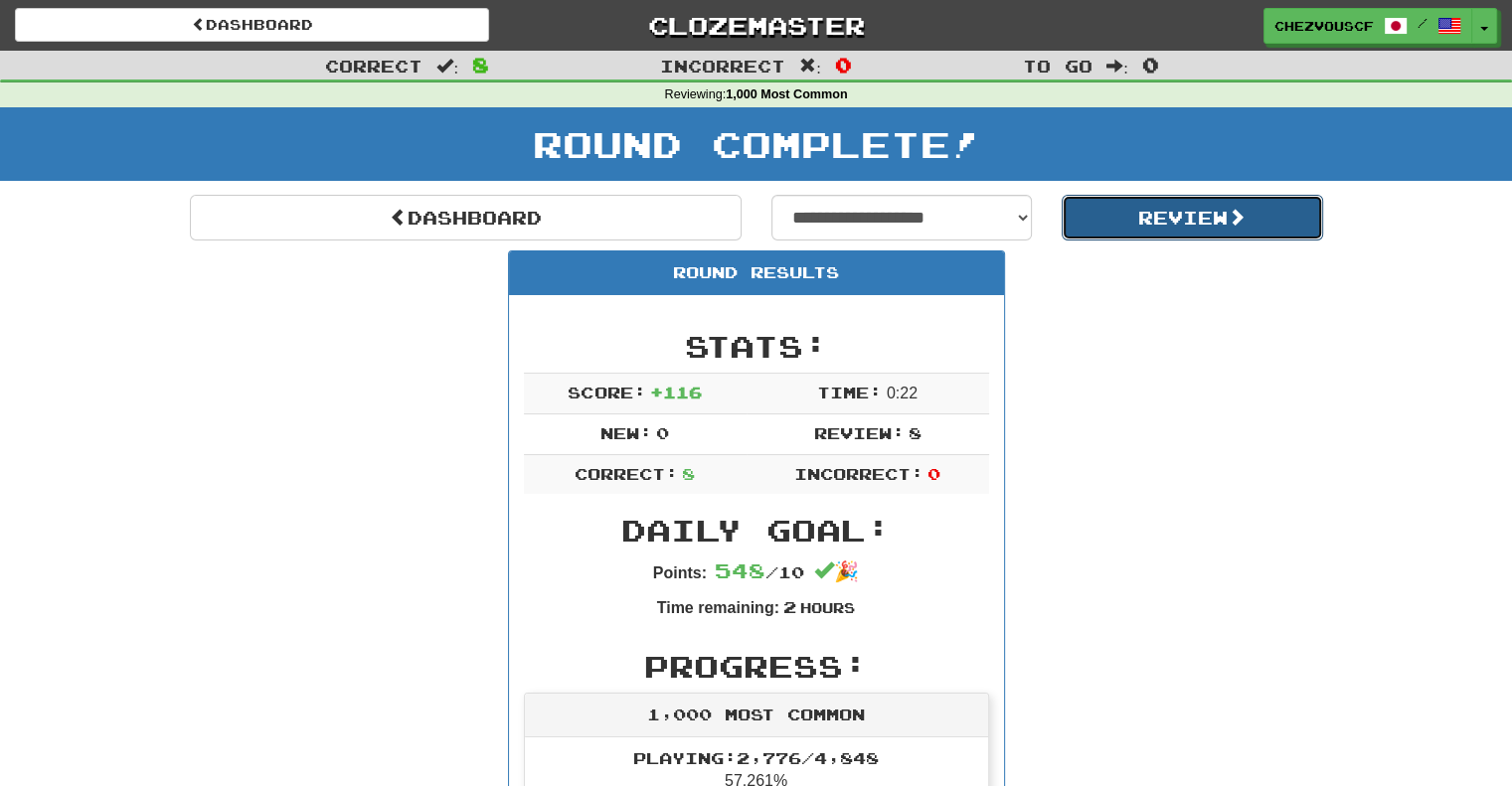 click on "Review" at bounding box center (1192, 218) 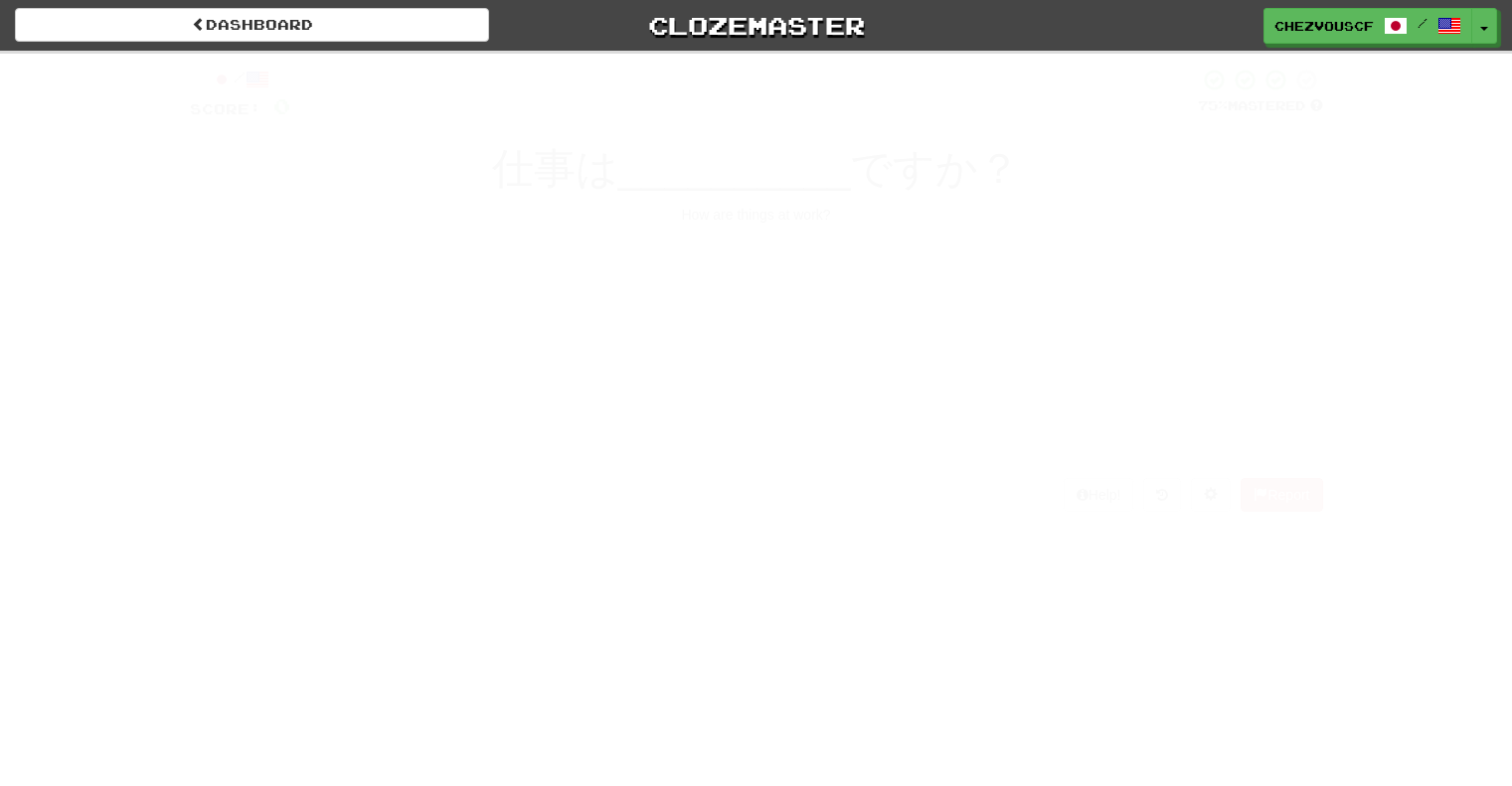 scroll, scrollTop: 0, scrollLeft: 0, axis: both 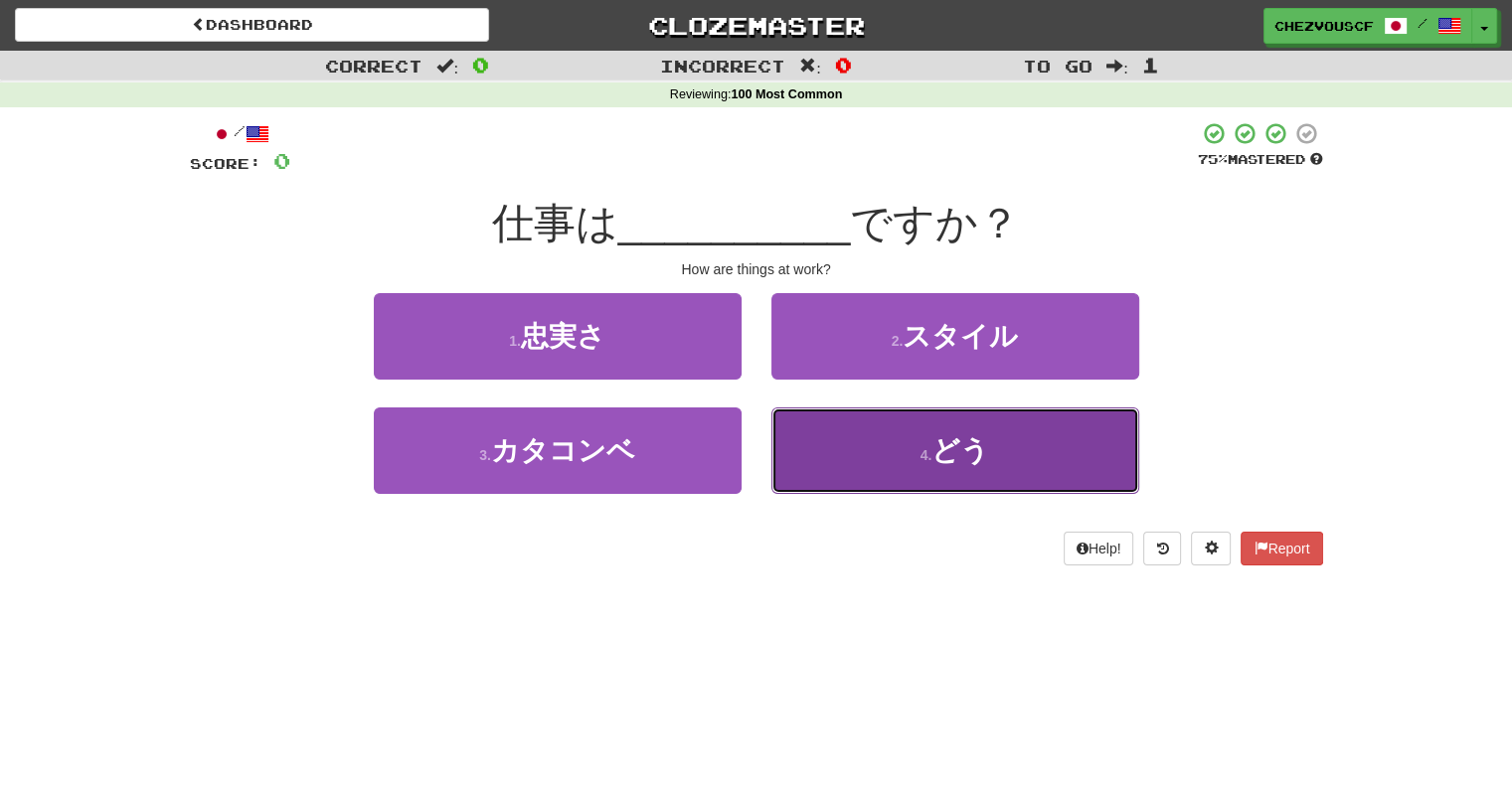 click on "4 .  どう" at bounding box center [955, 450] 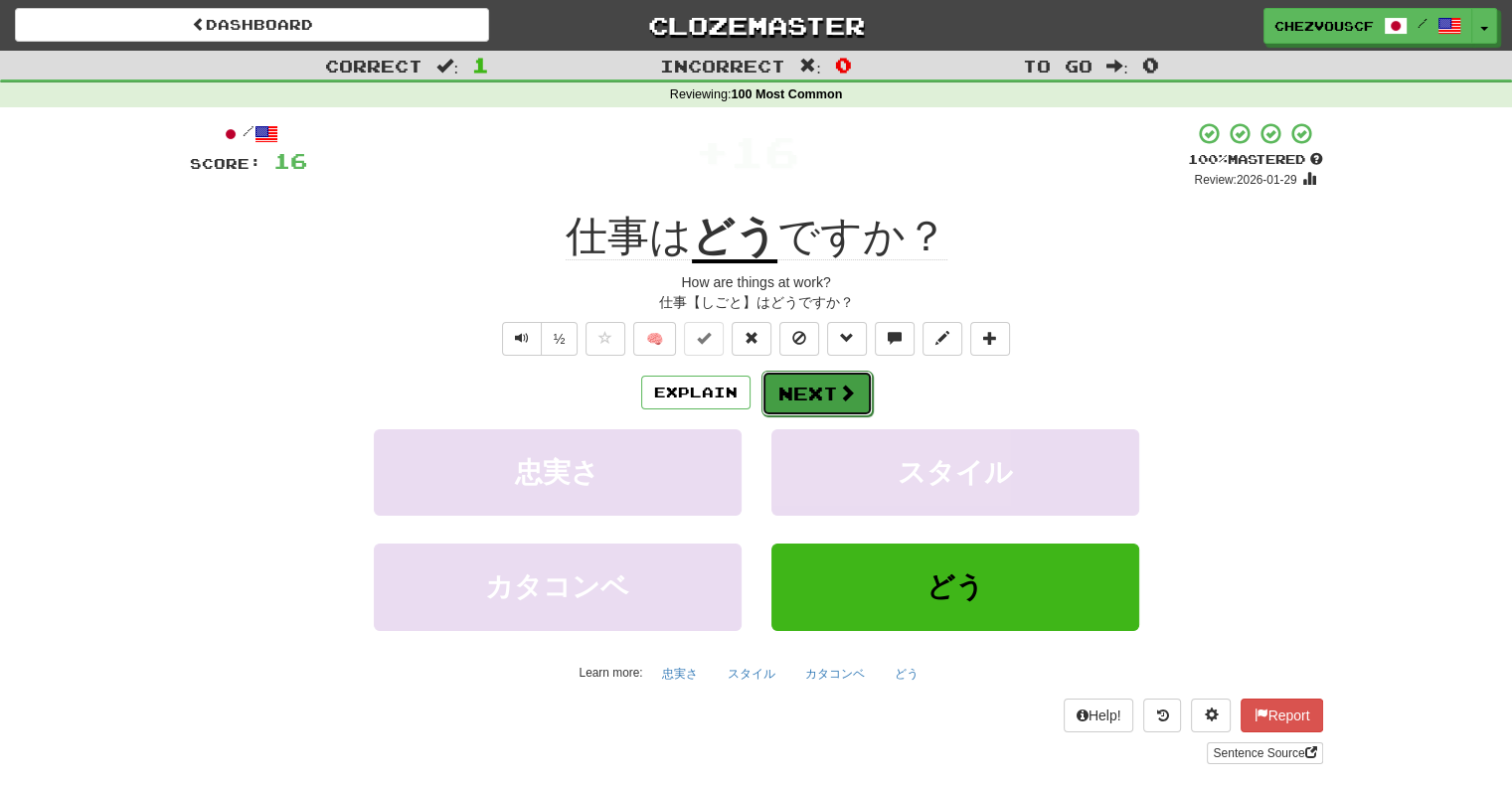 click at bounding box center (847, 393) 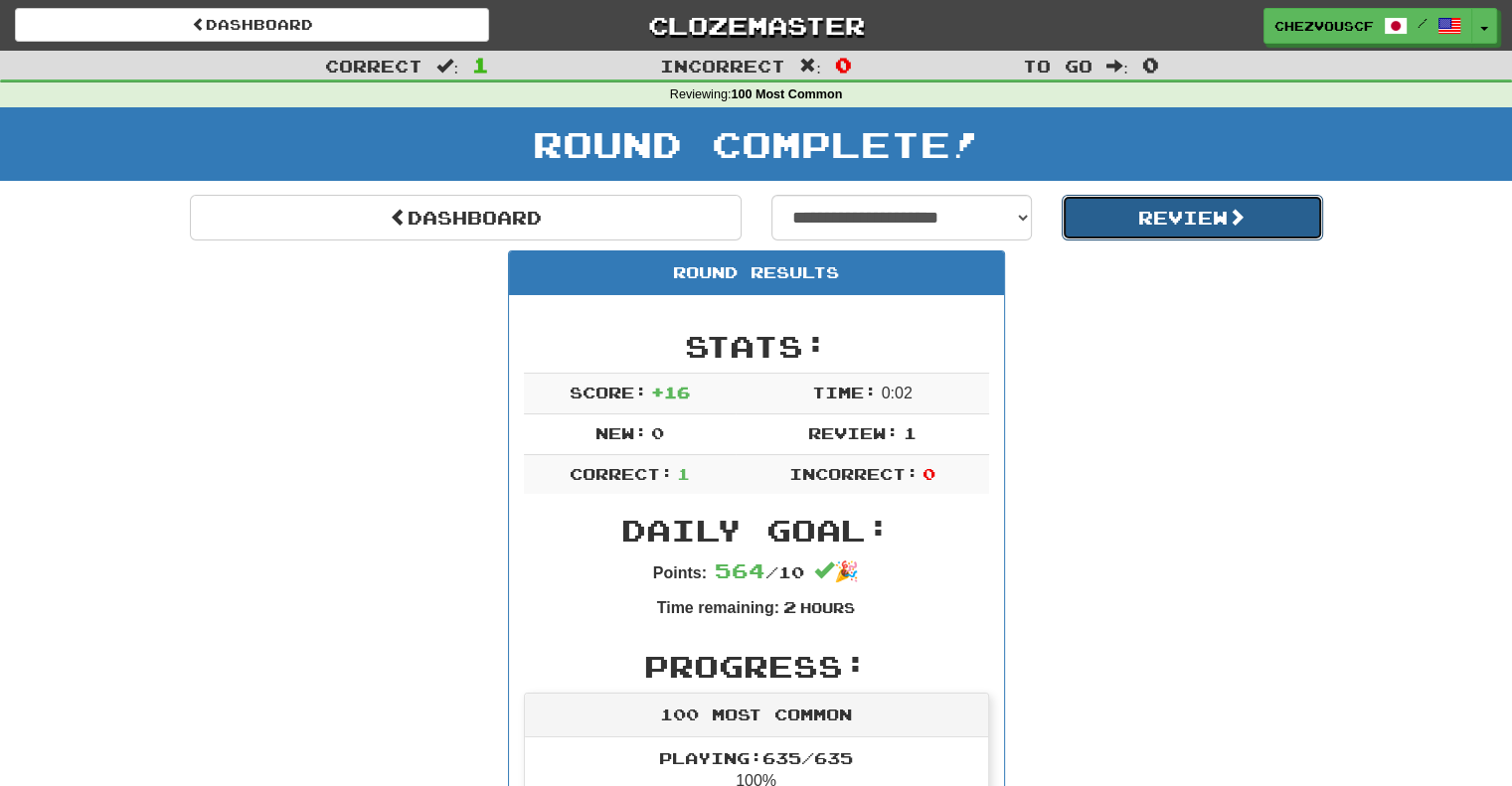 click on "Review" at bounding box center (1192, 218) 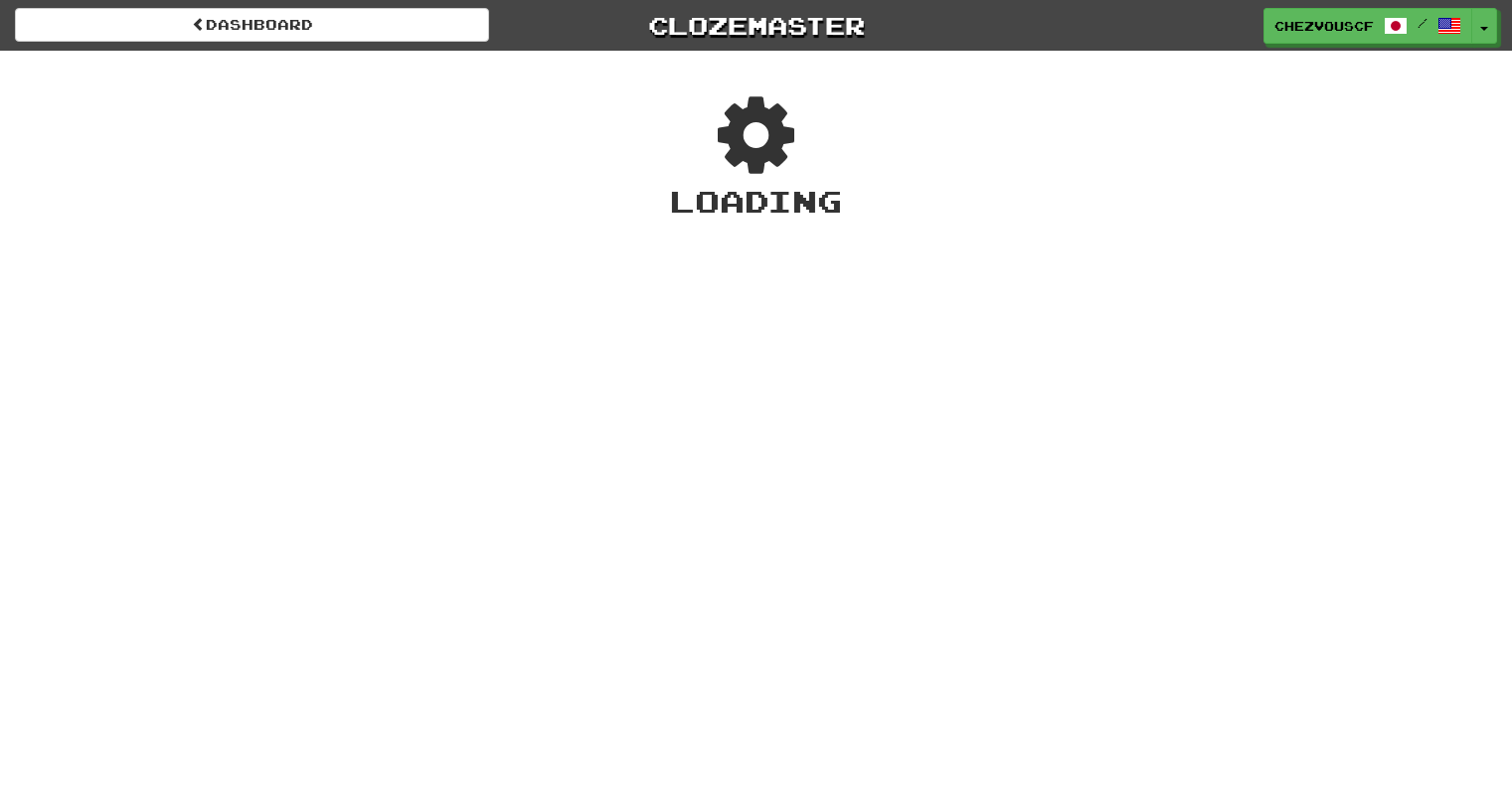 scroll, scrollTop: 0, scrollLeft: 0, axis: both 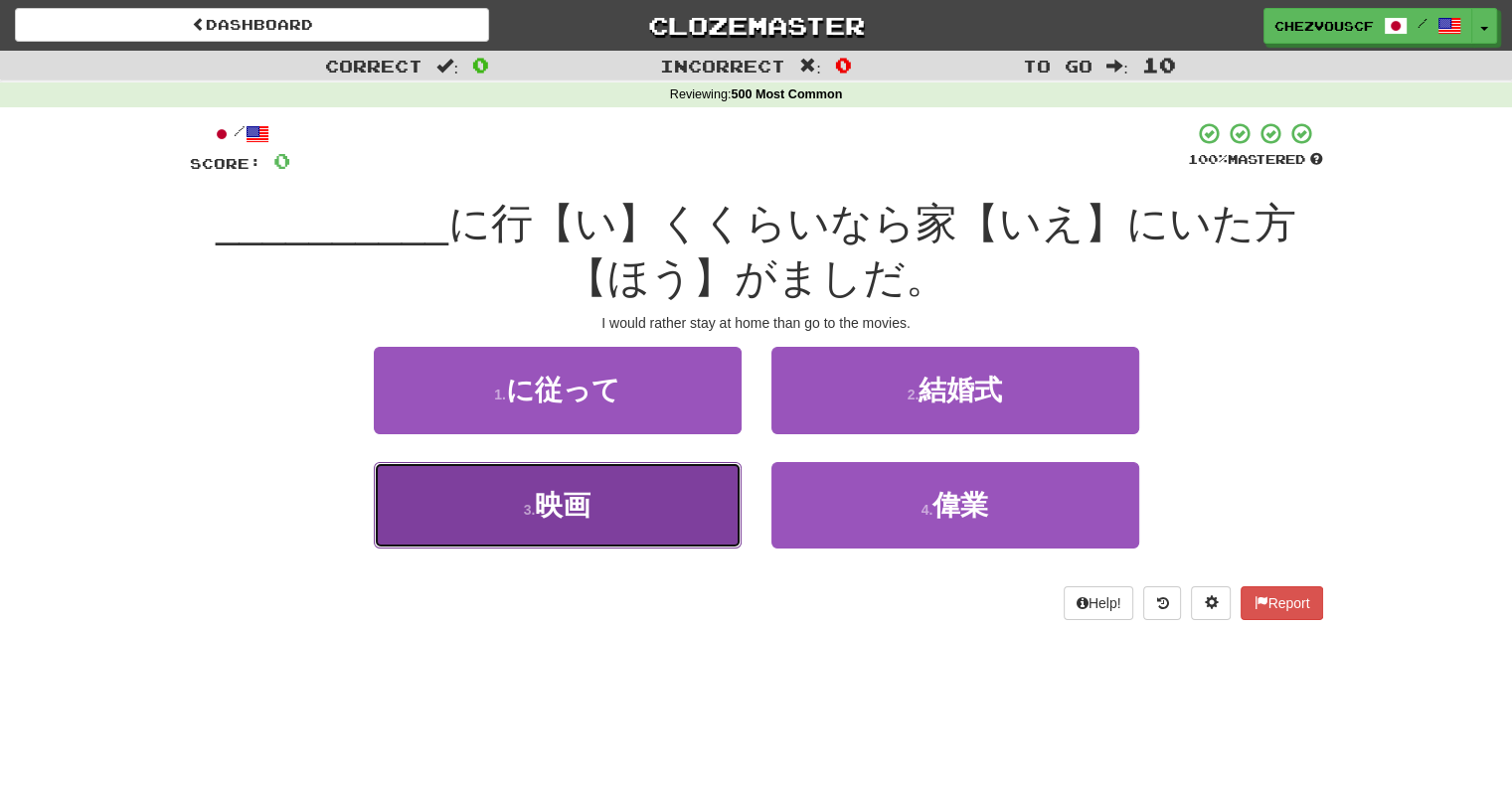 click on "3 .  映画" at bounding box center [558, 505] 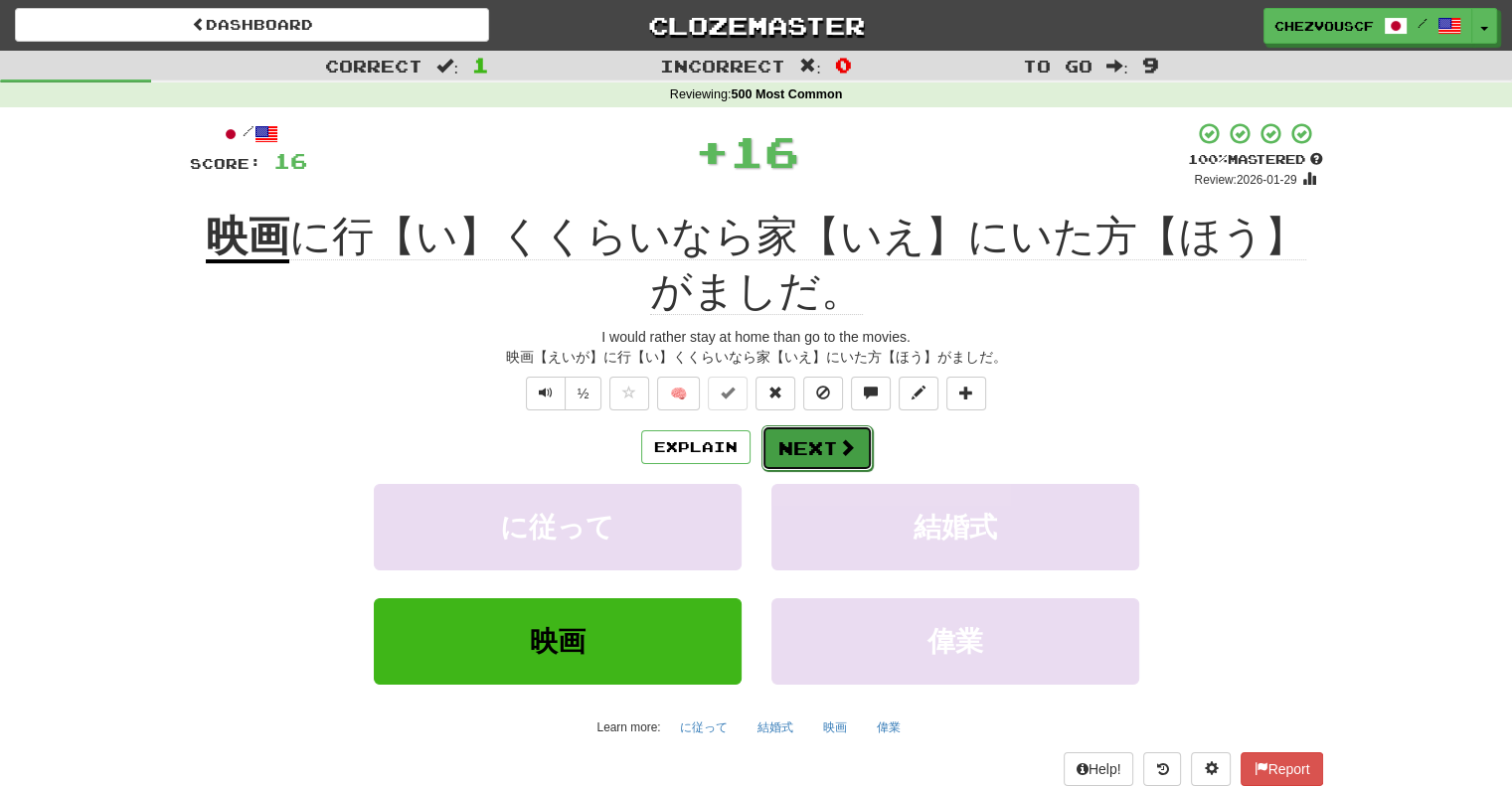 click on "Next" at bounding box center (817, 448) 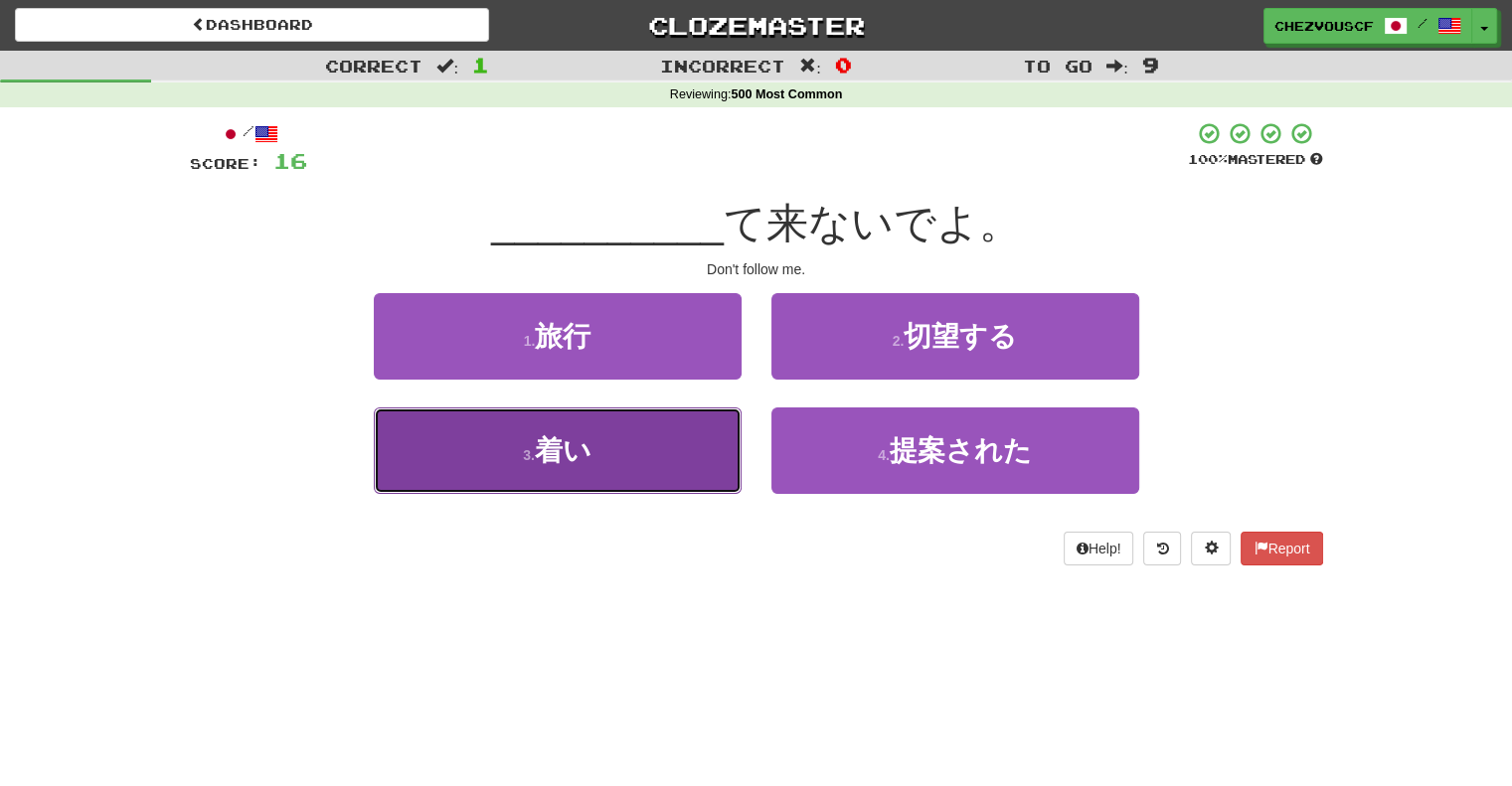click on "3 .  着い" at bounding box center [558, 450] 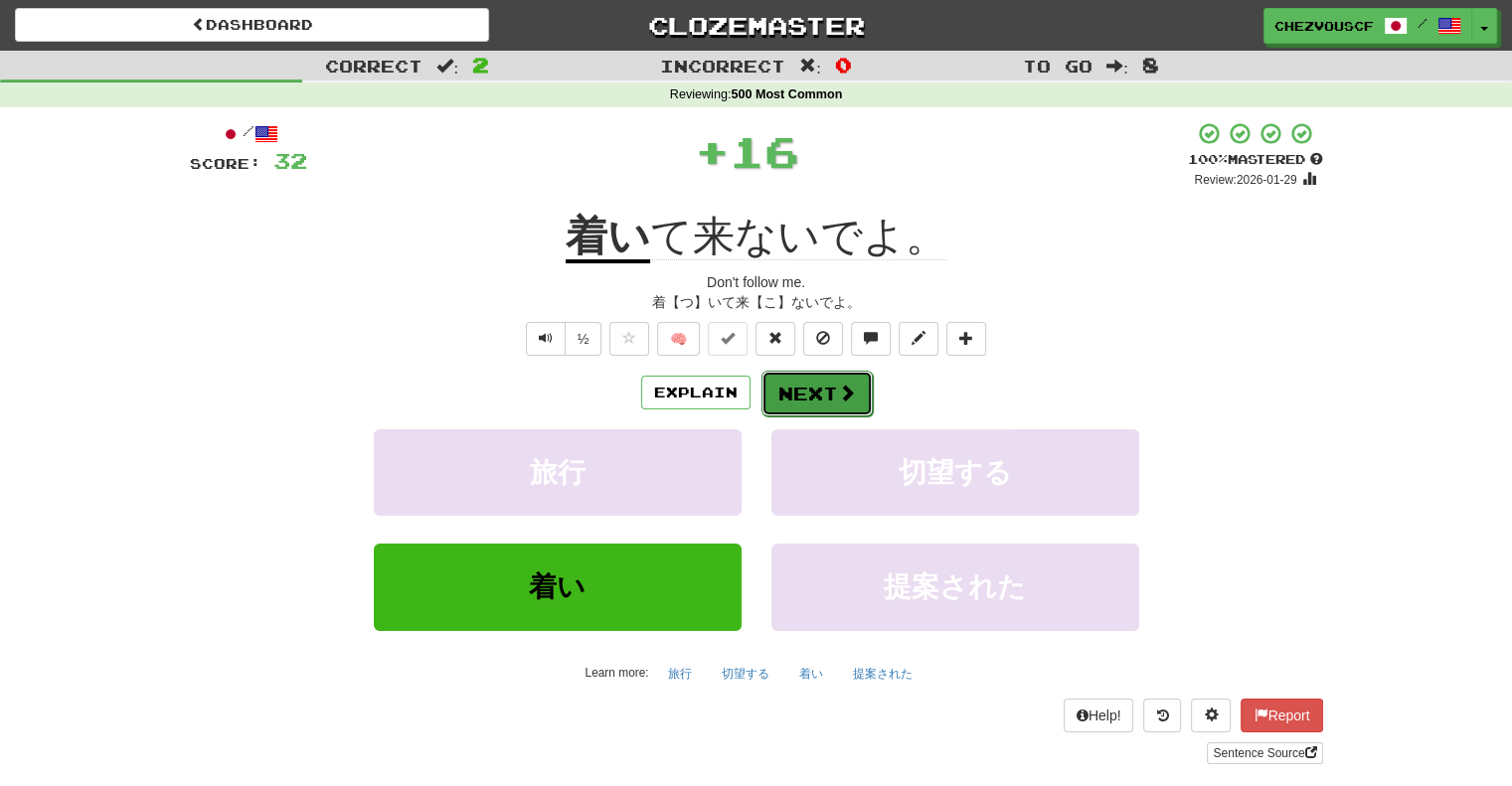 click on "Next" at bounding box center [817, 393] 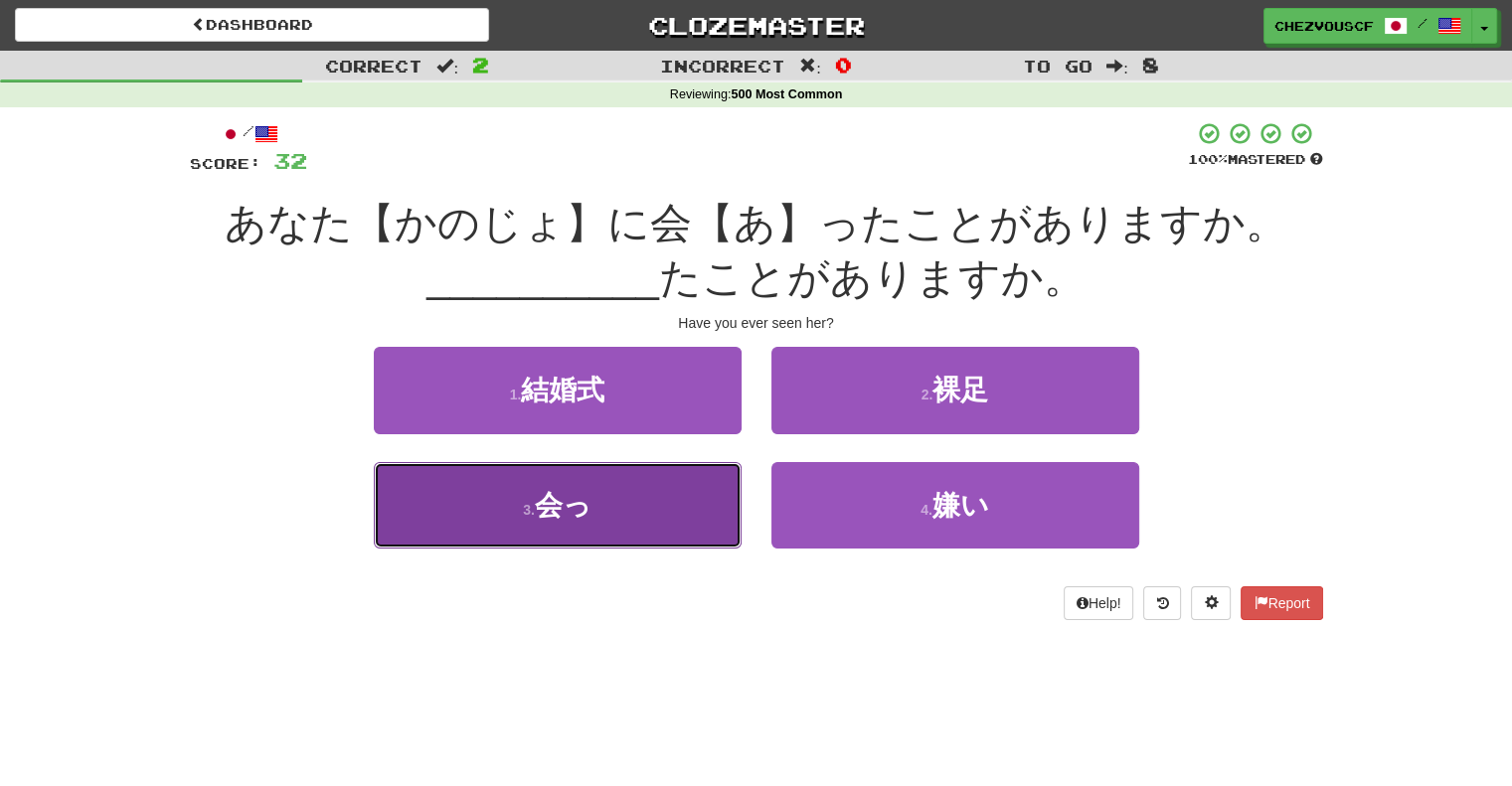 click on "3 .  会っ" at bounding box center [558, 505] 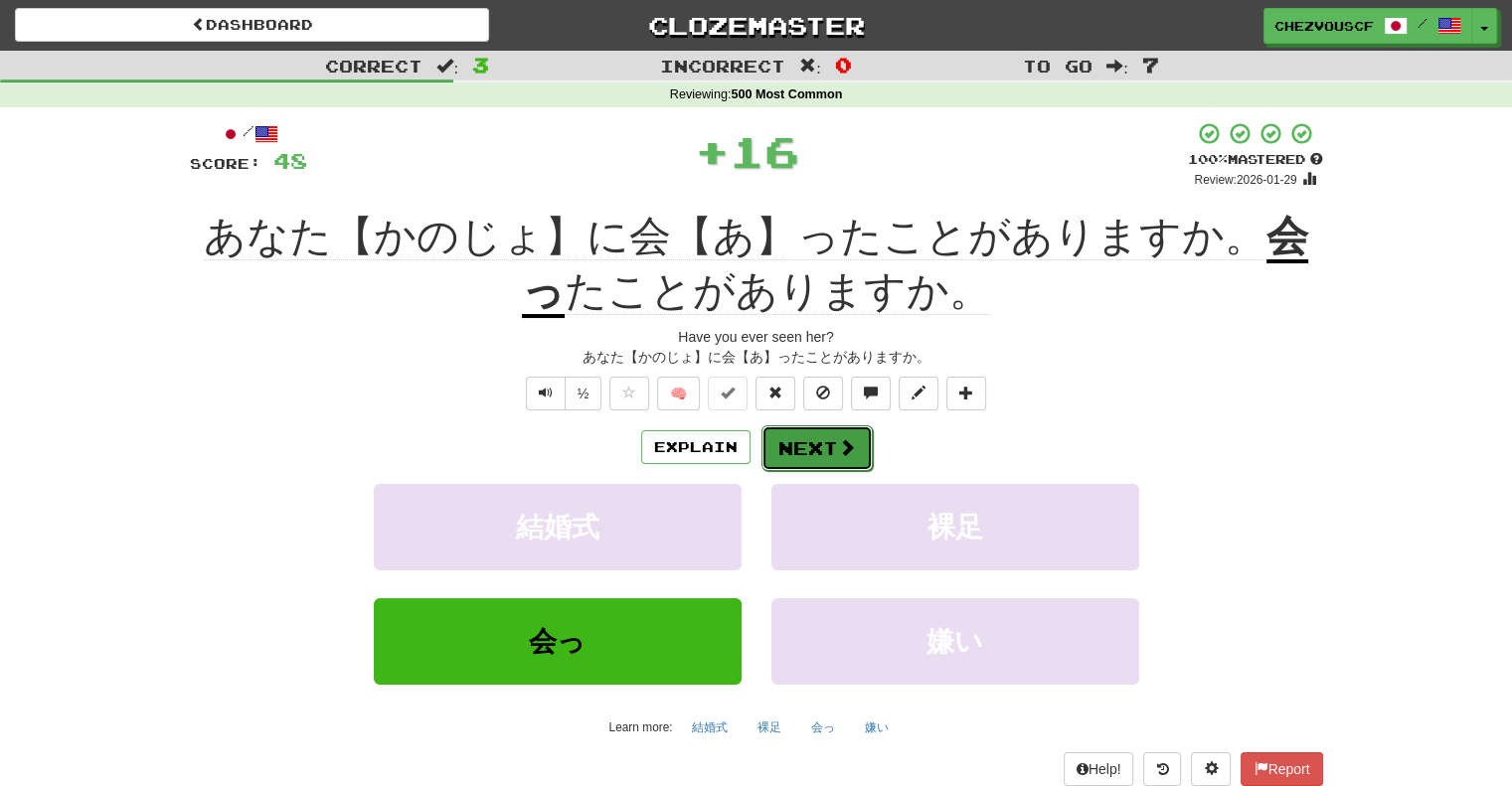 click on "Next" at bounding box center [817, 448] 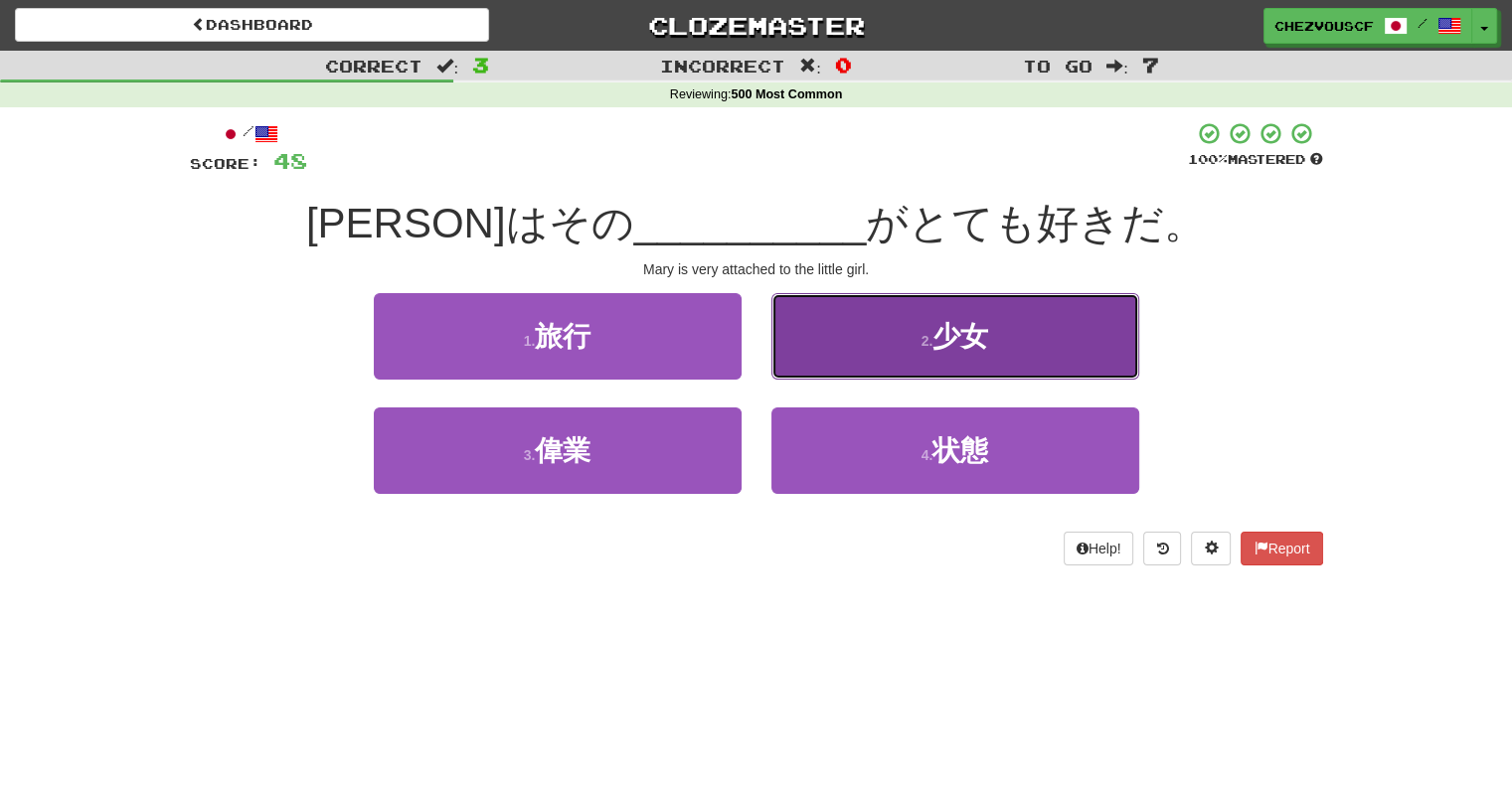 click on "2 .  少女" at bounding box center (955, 336) 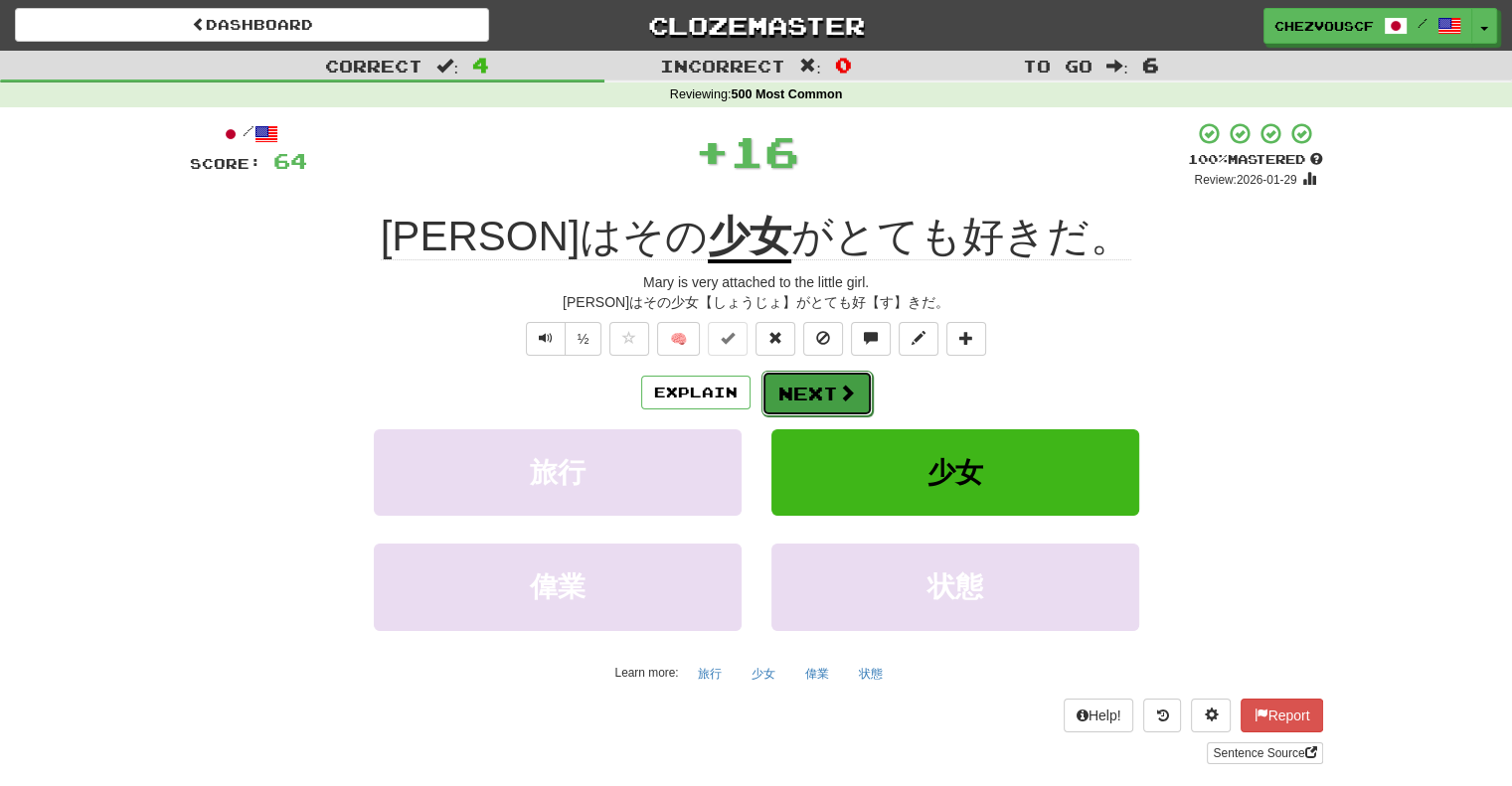 click on "Next" at bounding box center [817, 393] 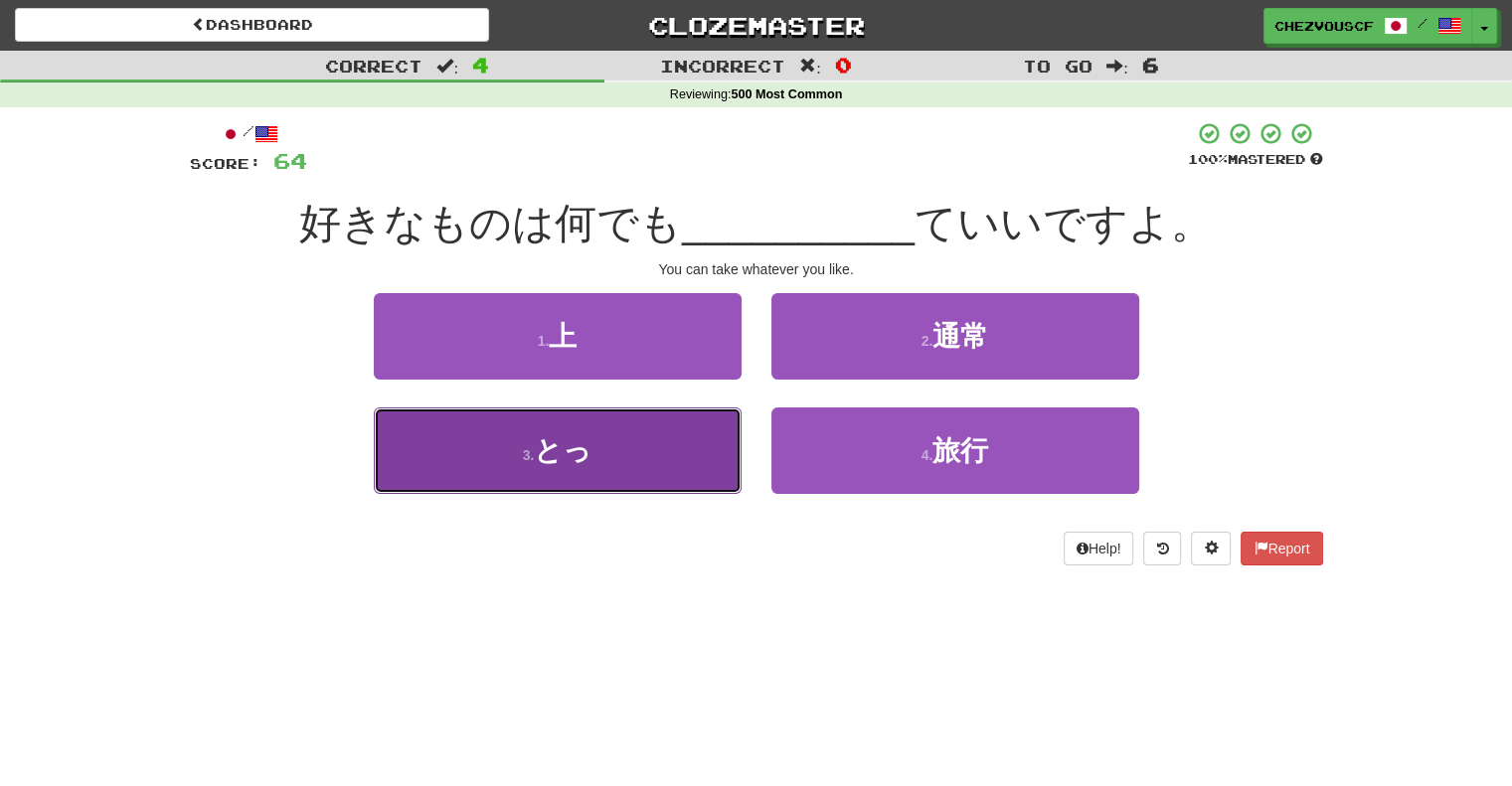 click on "3 .  とっ" at bounding box center [558, 450] 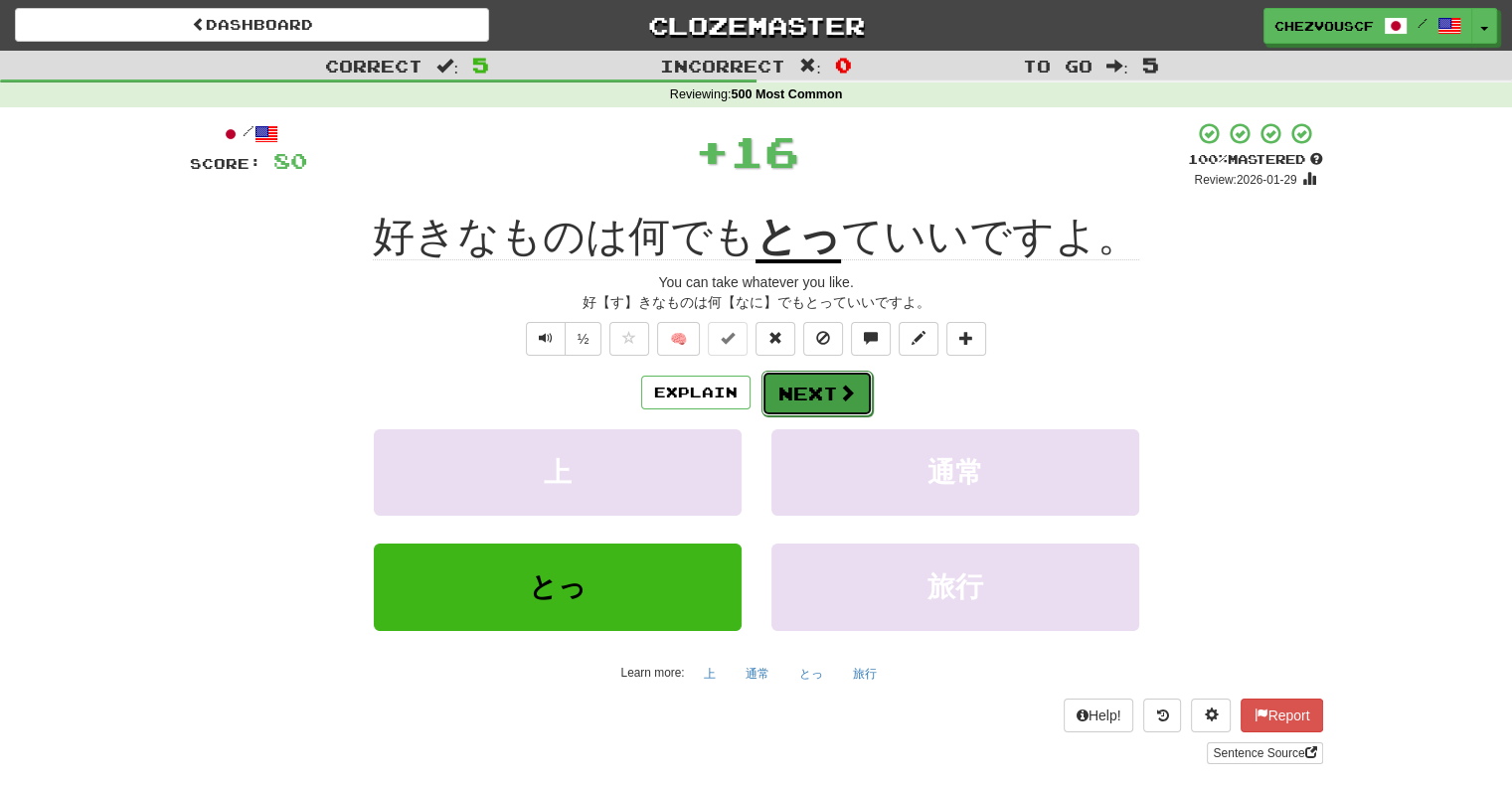 click on "Next" at bounding box center [817, 393] 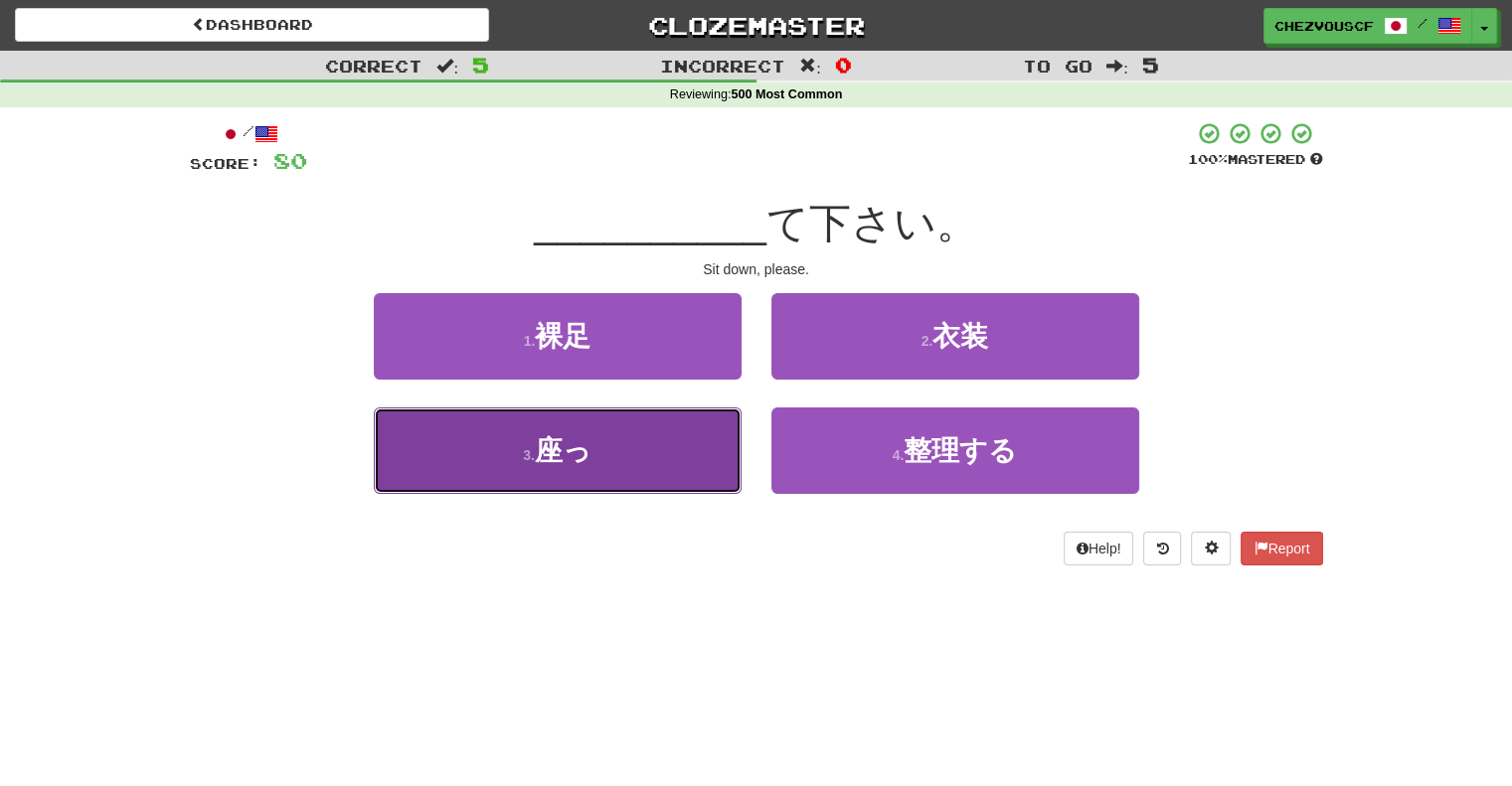 click on "3 .  座っ" at bounding box center (558, 450) 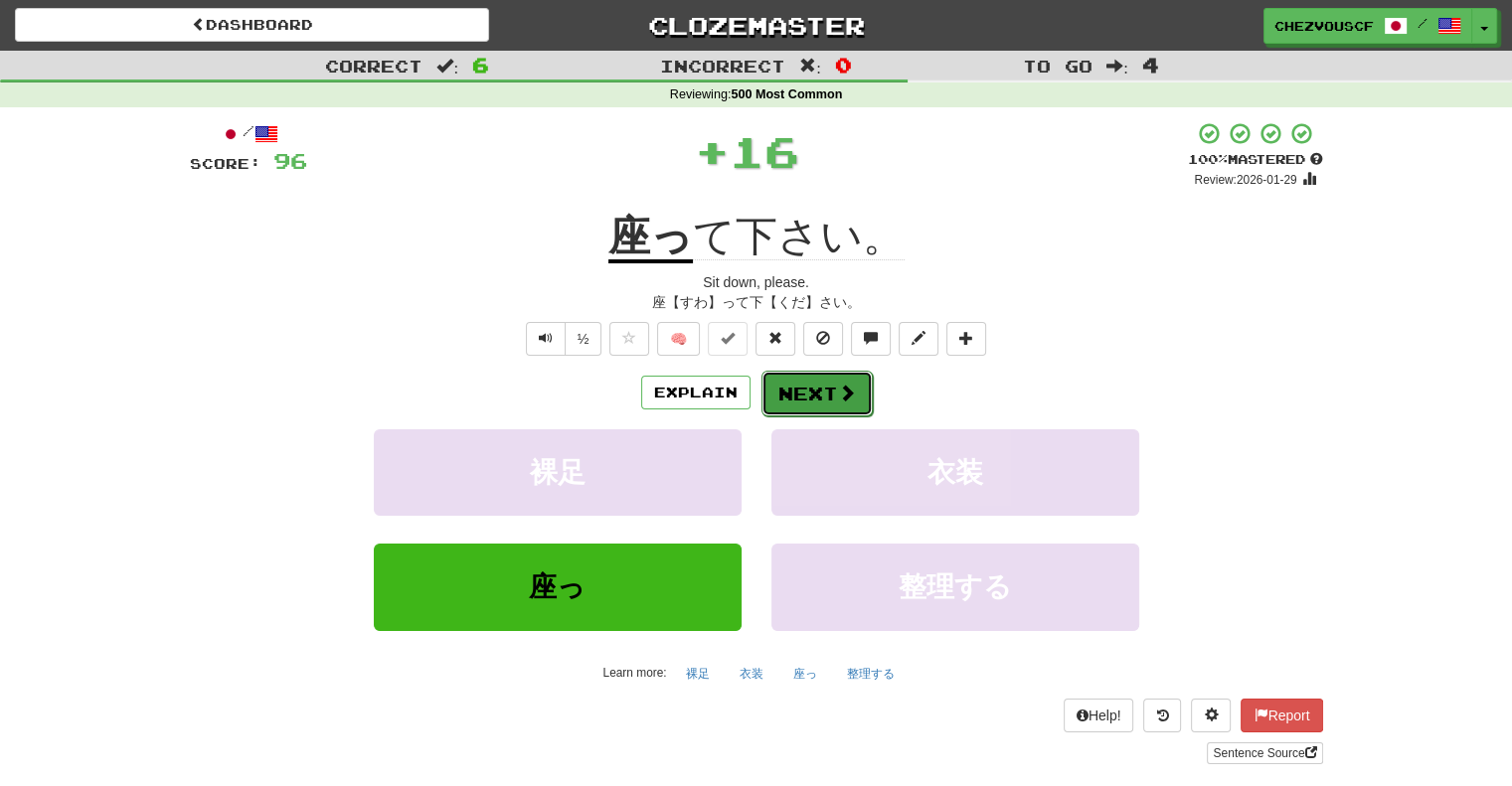 click on "Next" at bounding box center [817, 393] 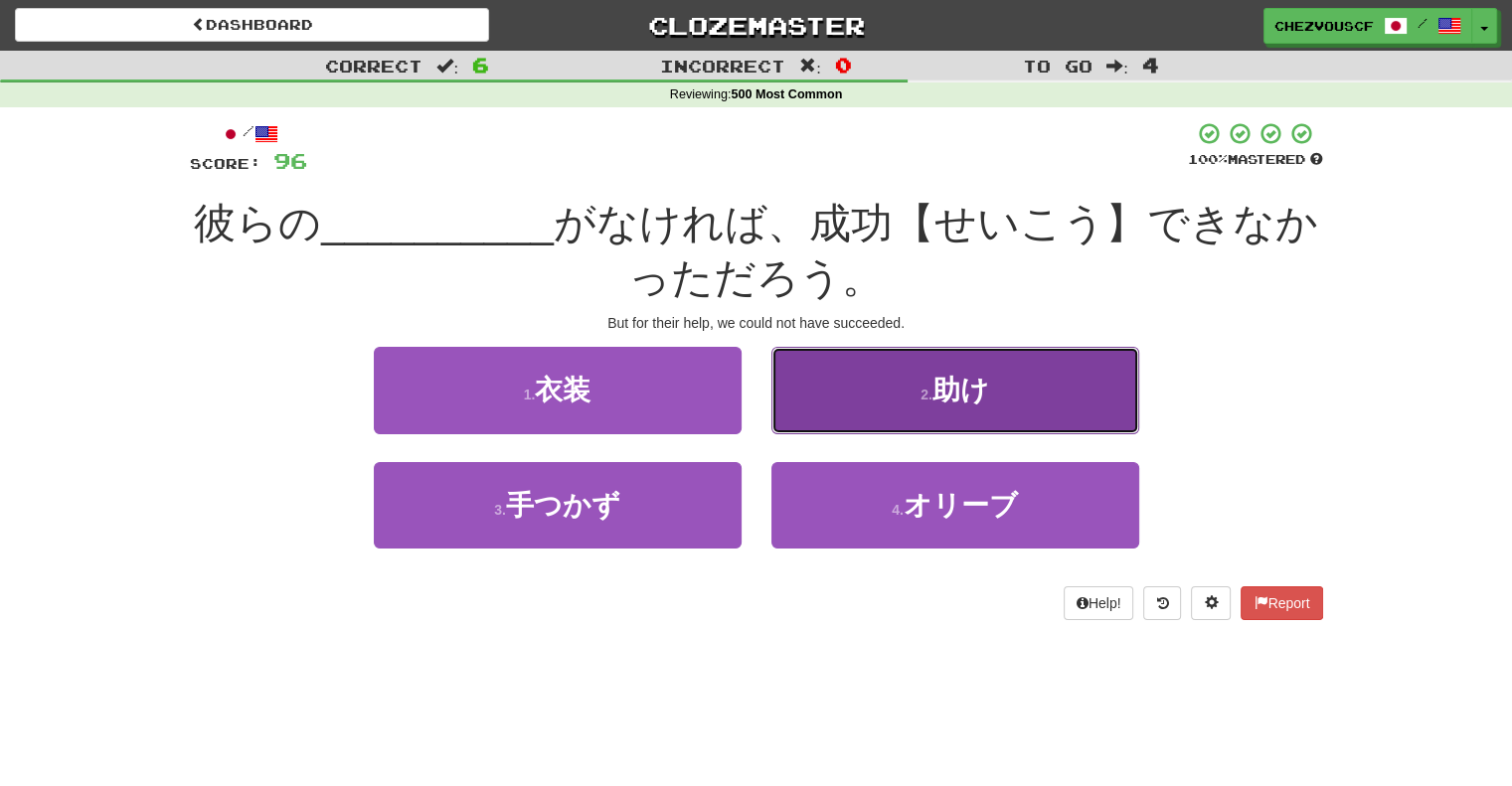 click on "2 .  助け" at bounding box center [955, 390] 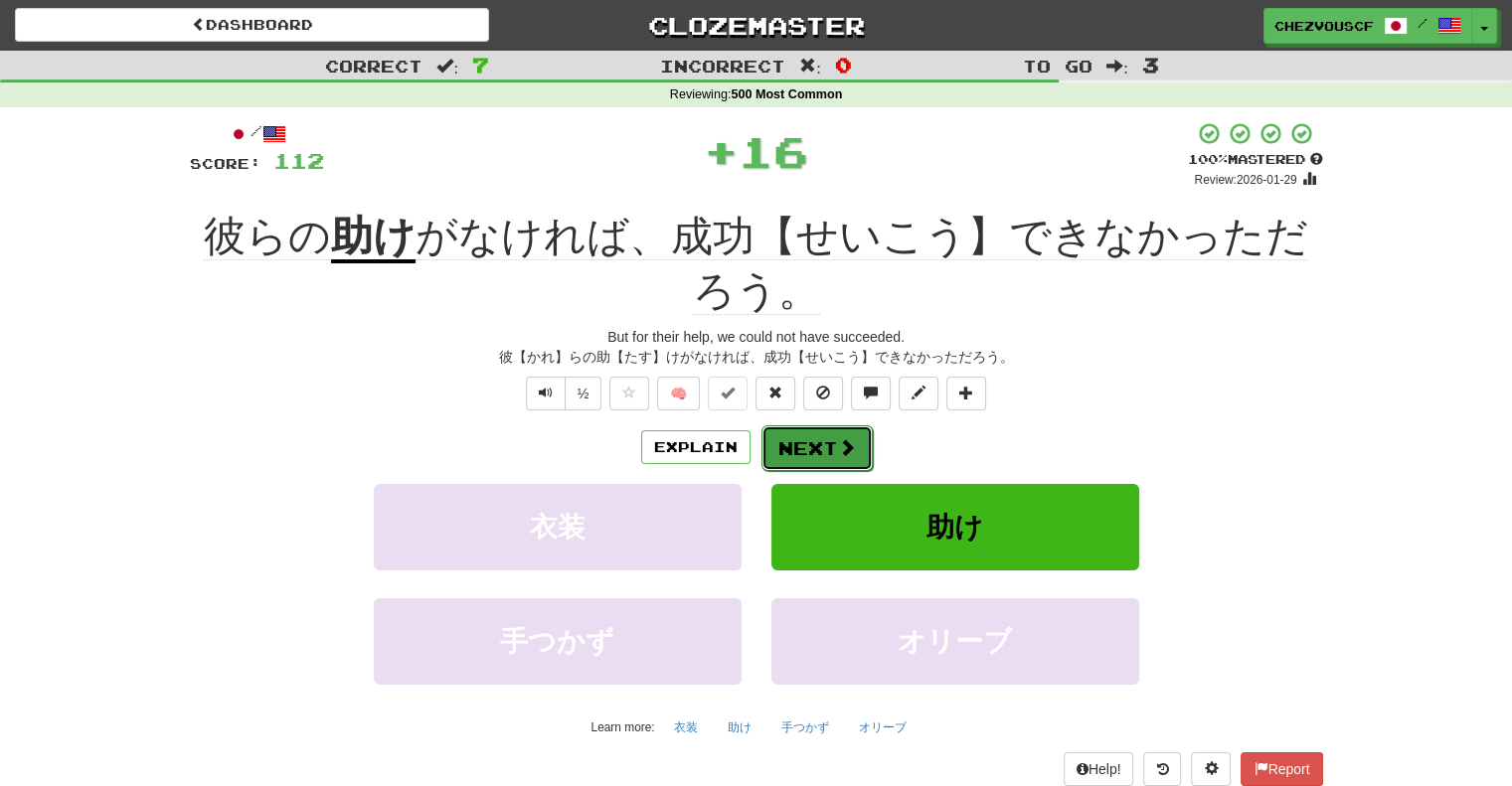 click on "Next" at bounding box center (817, 448) 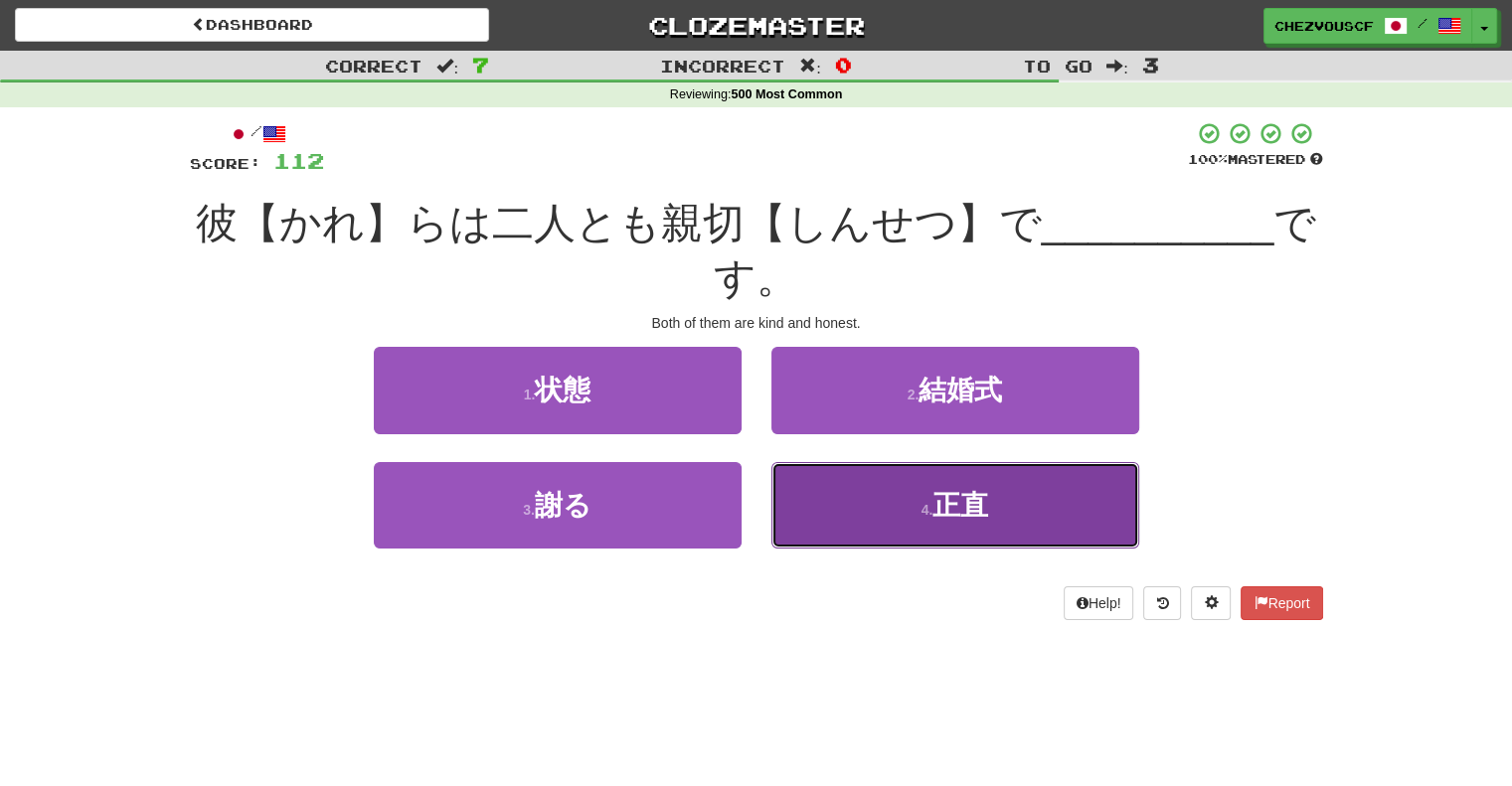 click on "4 .  正直" at bounding box center [955, 505] 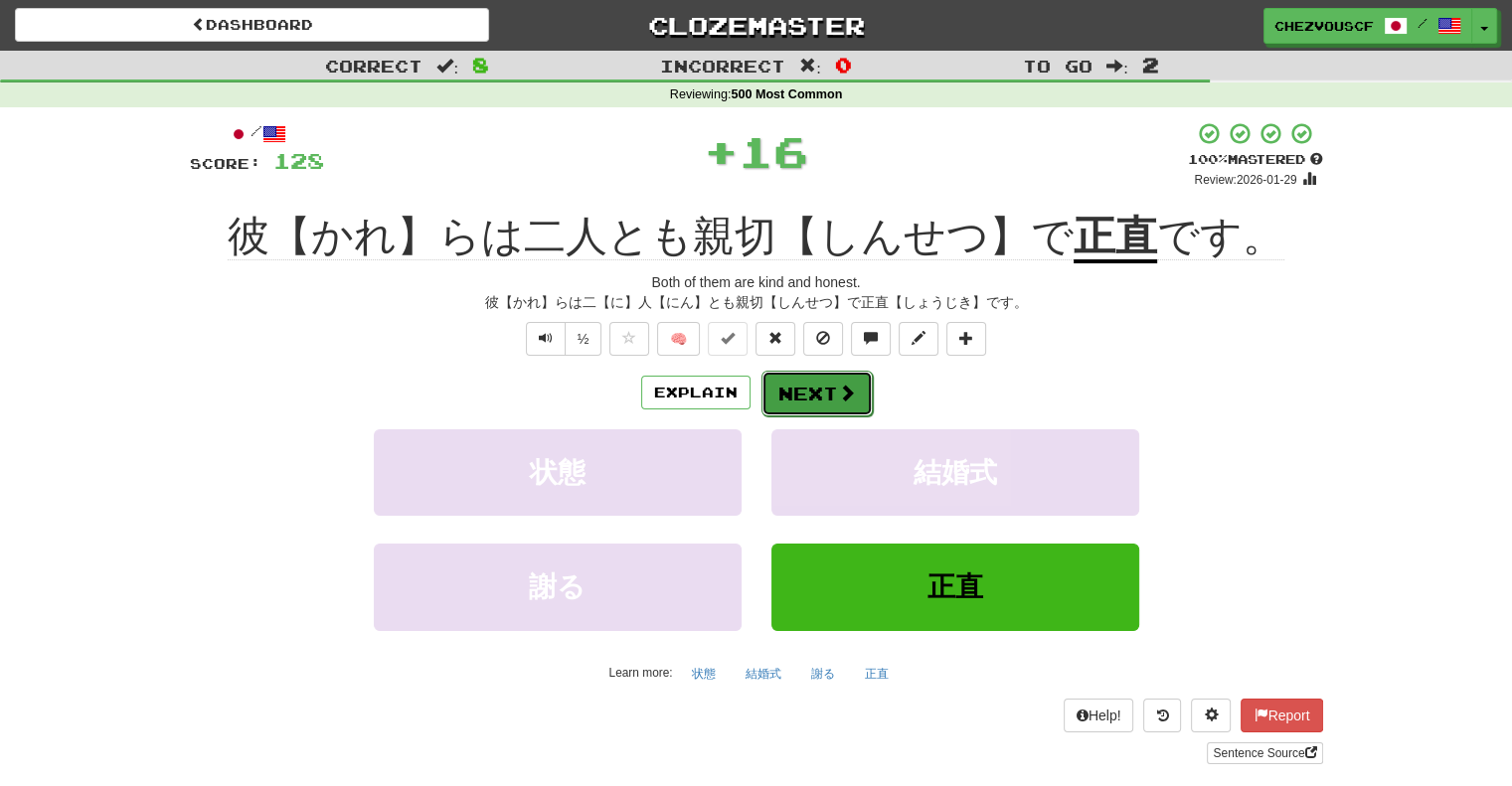 click at bounding box center (847, 393) 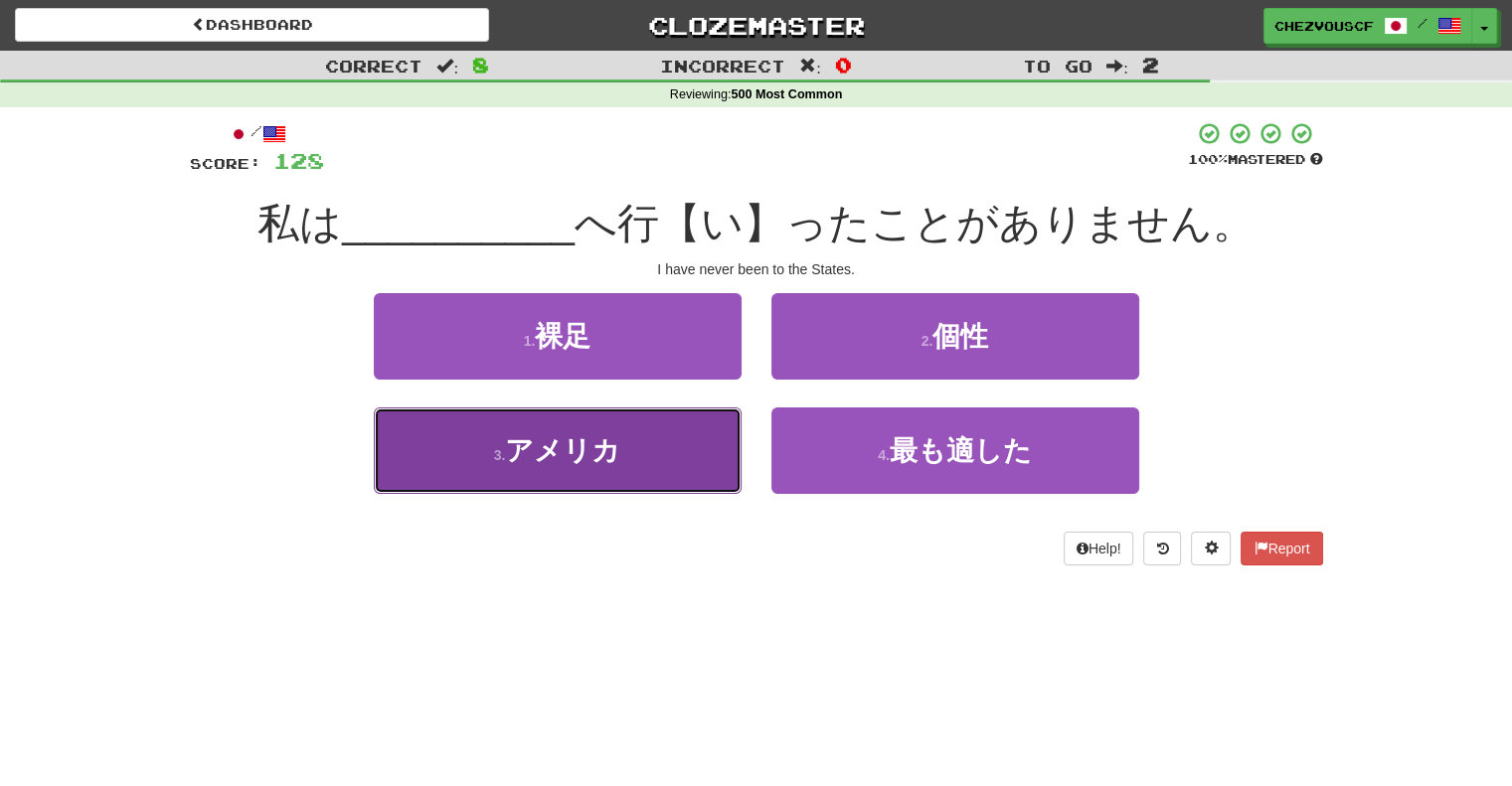 click on "3 .  アメリカ" at bounding box center (558, 450) 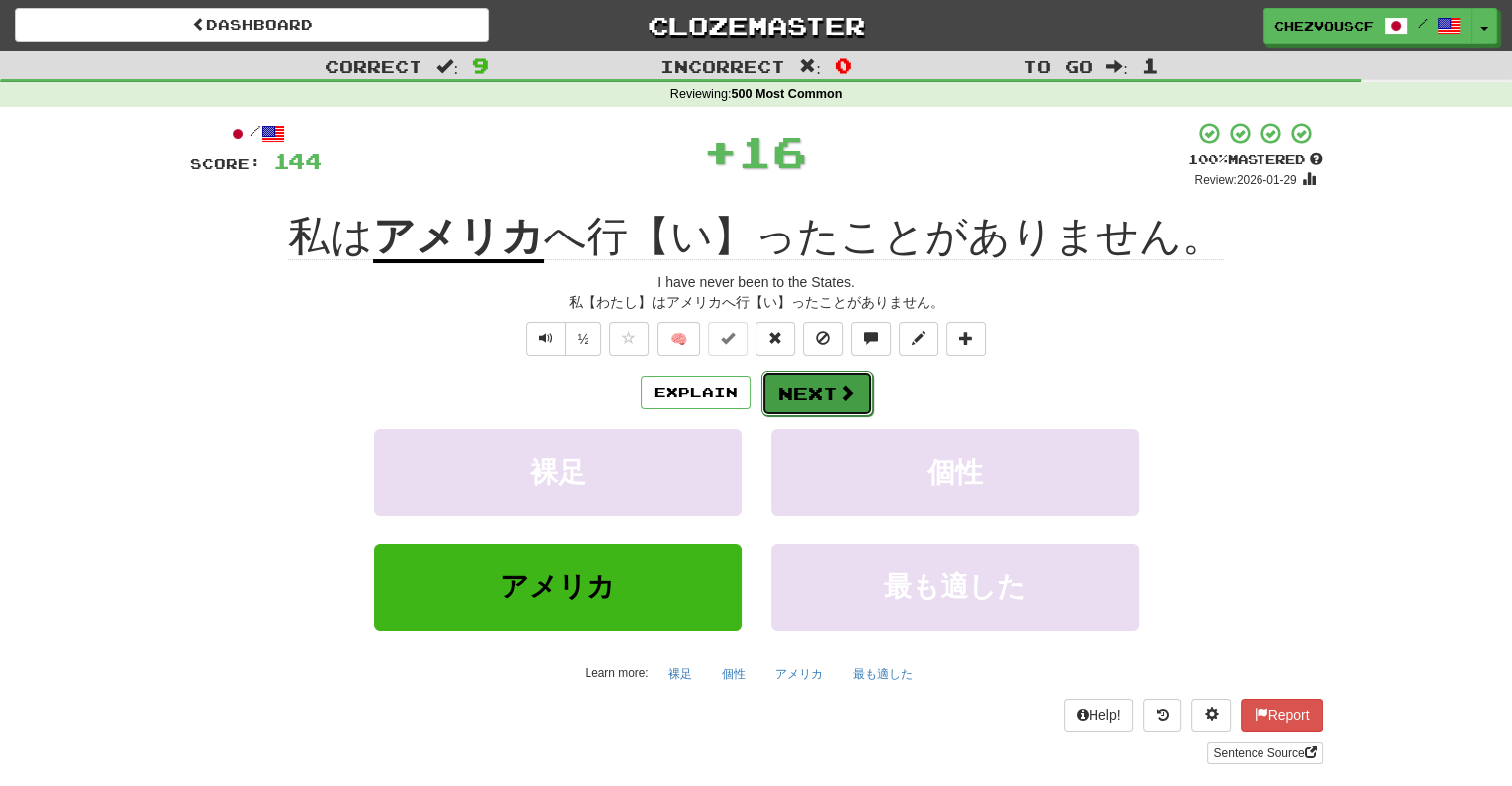 click on "Next" at bounding box center (817, 393) 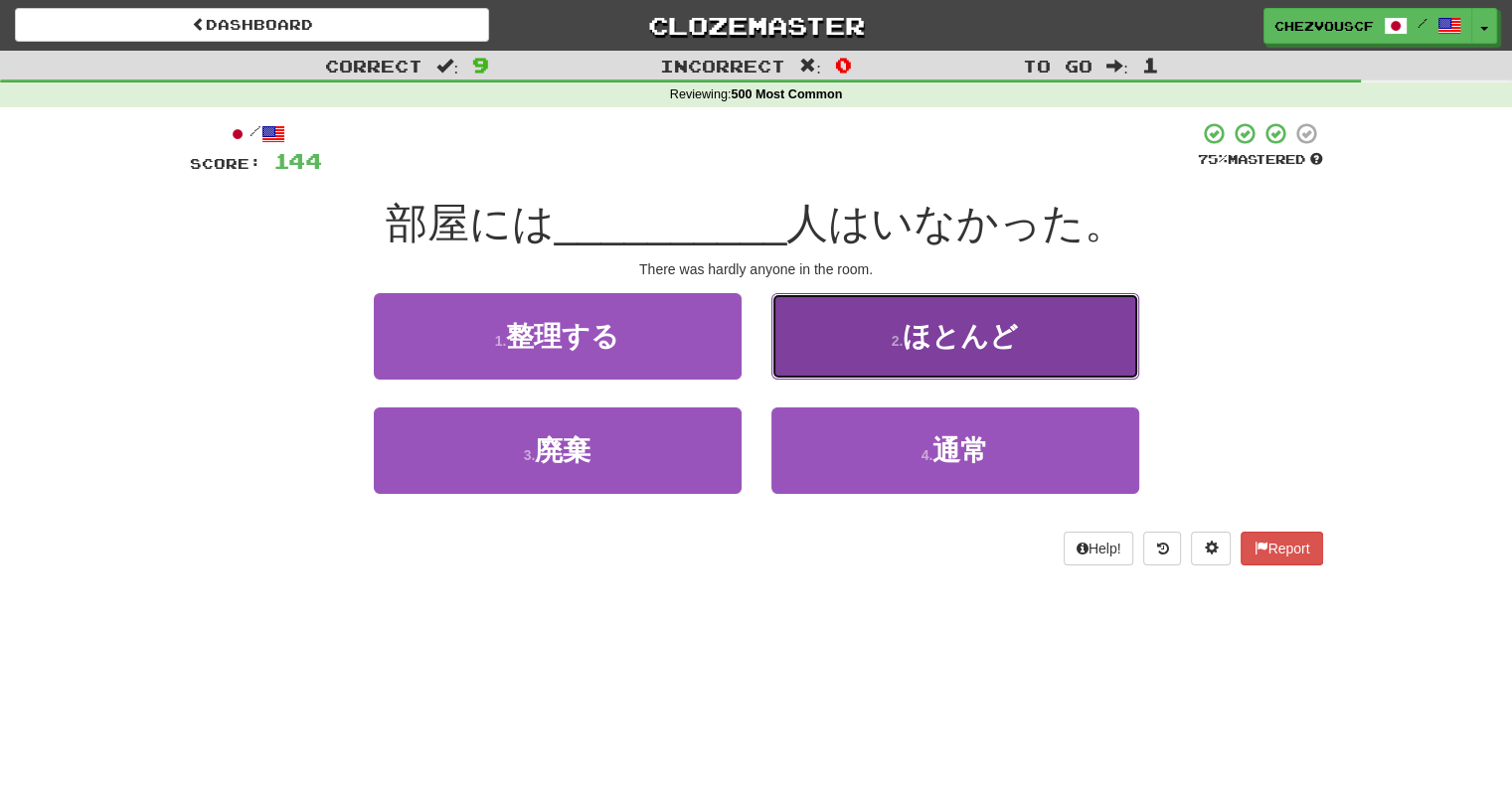 click on "2 .  ほとんど" at bounding box center (955, 336) 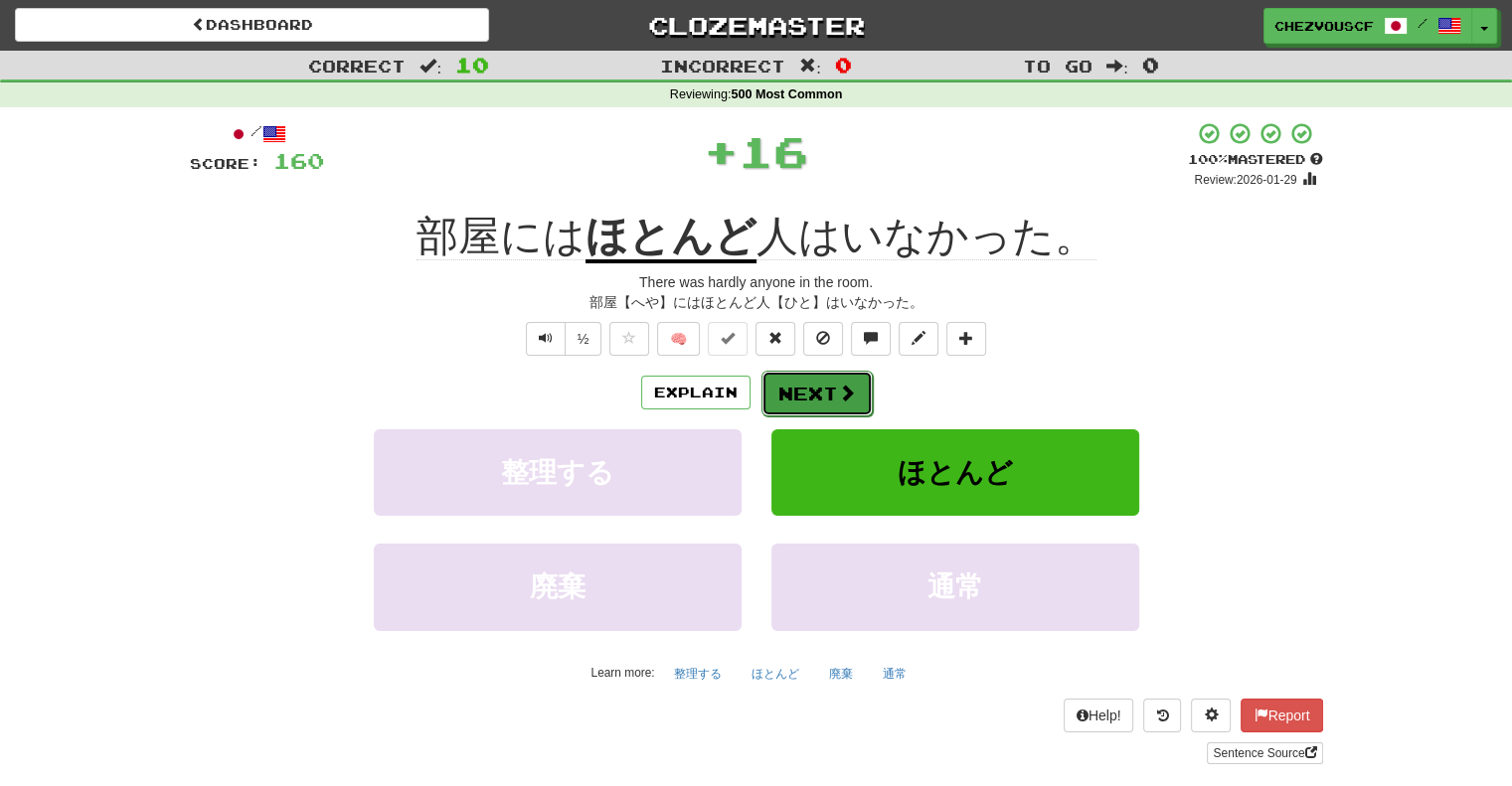 click on "Next" at bounding box center [817, 393] 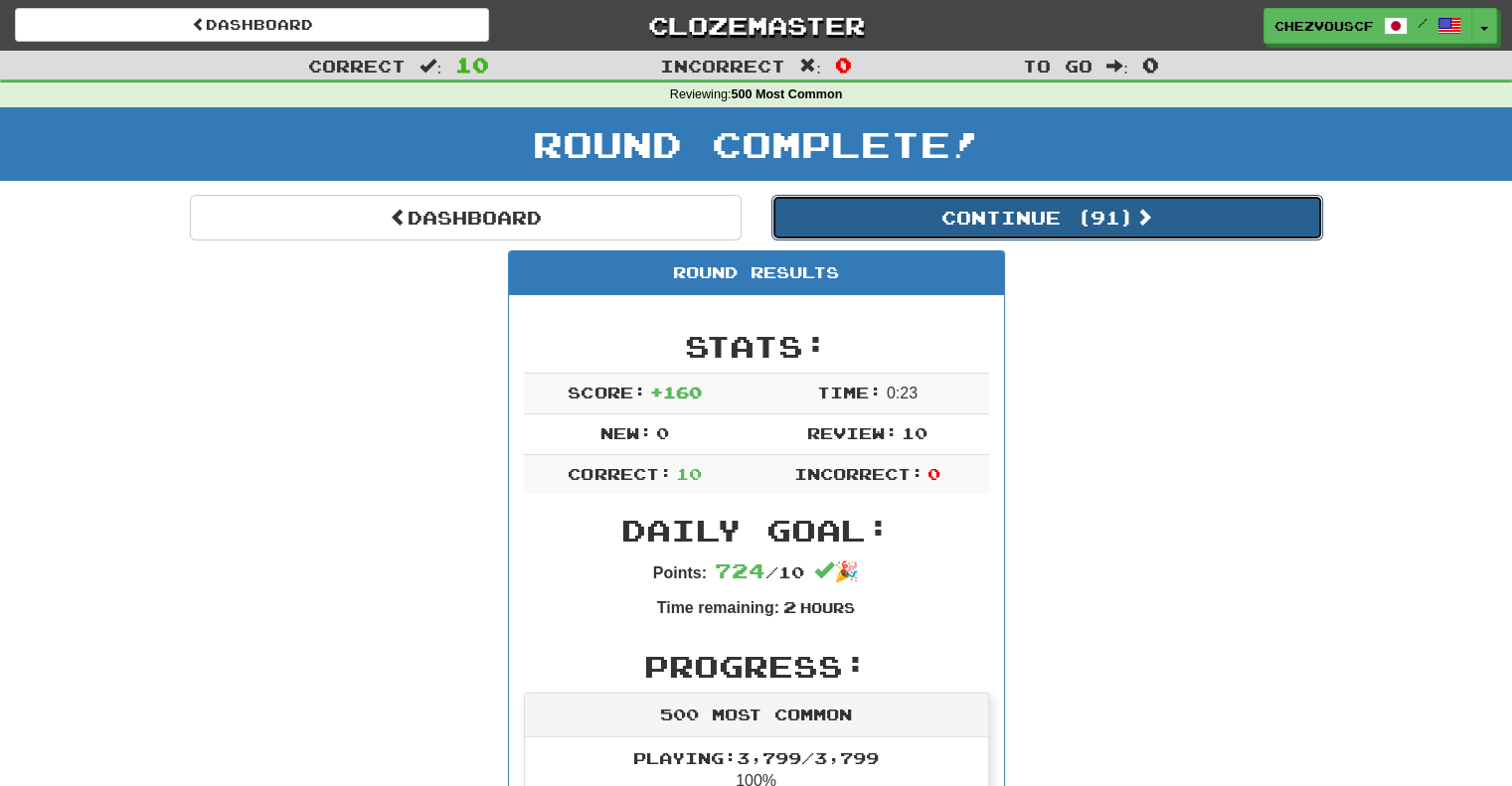 click on "Continue ( 91 )" at bounding box center (1047, 218) 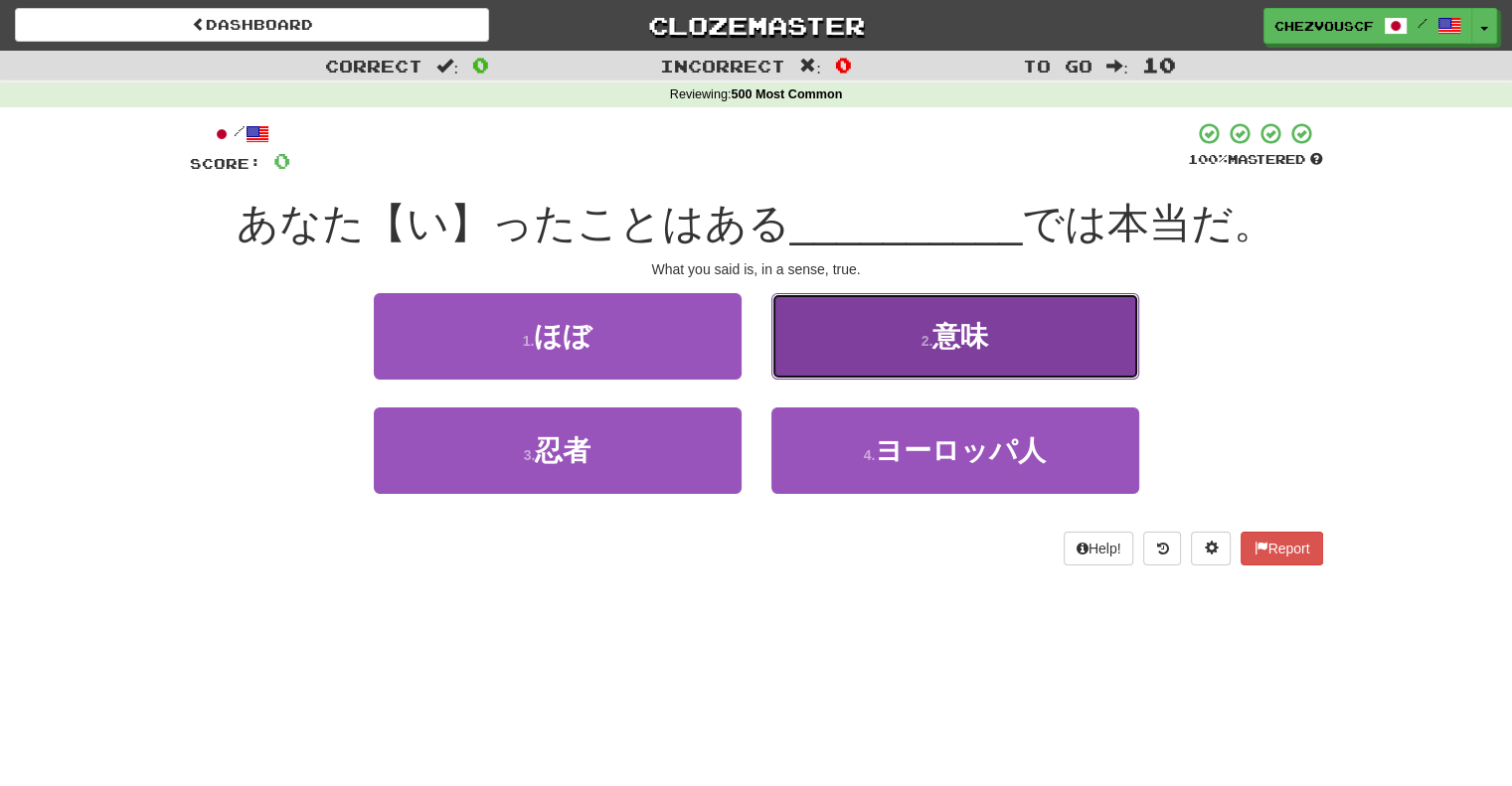 click on "2 .  意味" at bounding box center (955, 336) 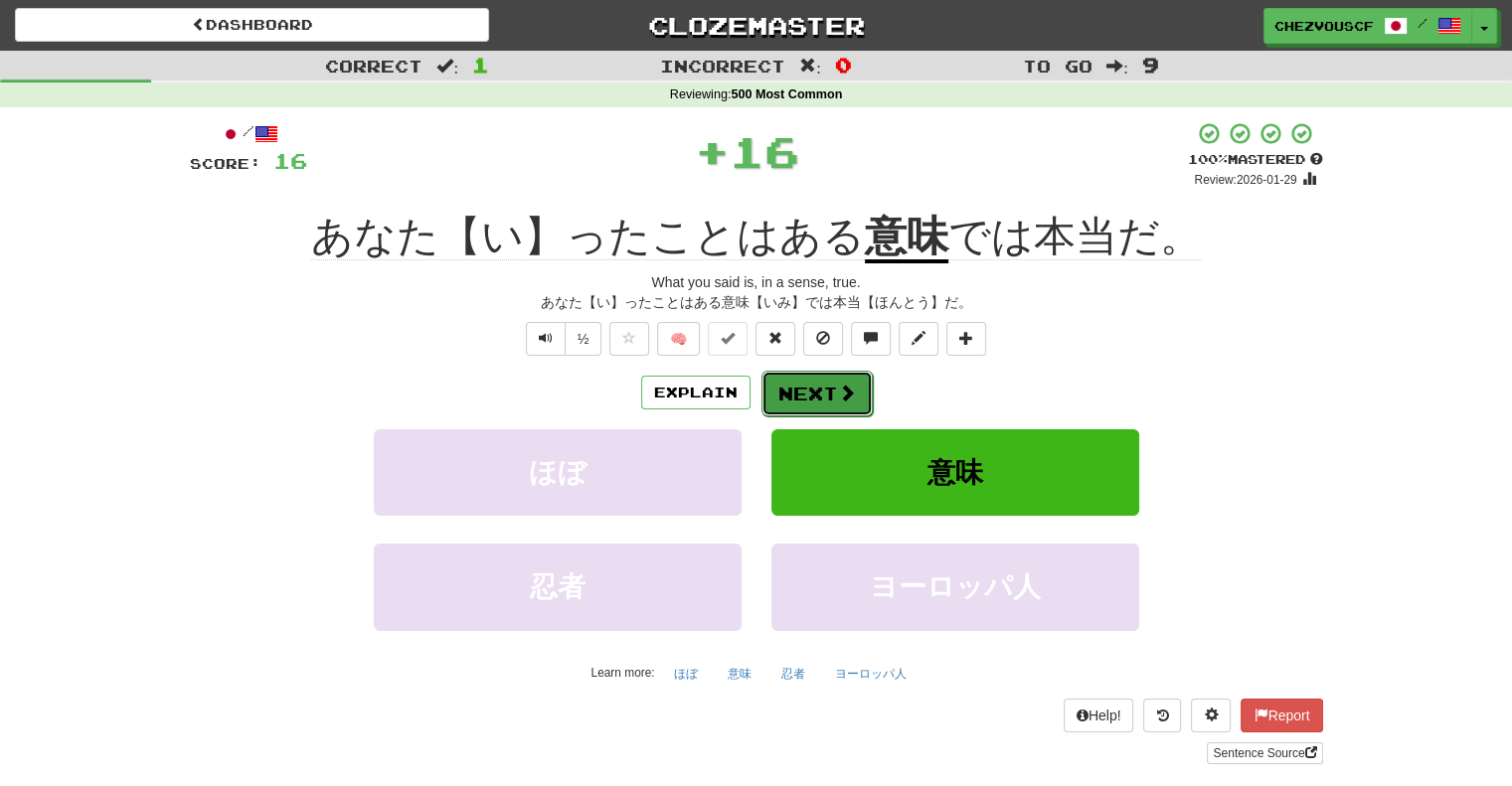 click on "Next" at bounding box center [817, 393] 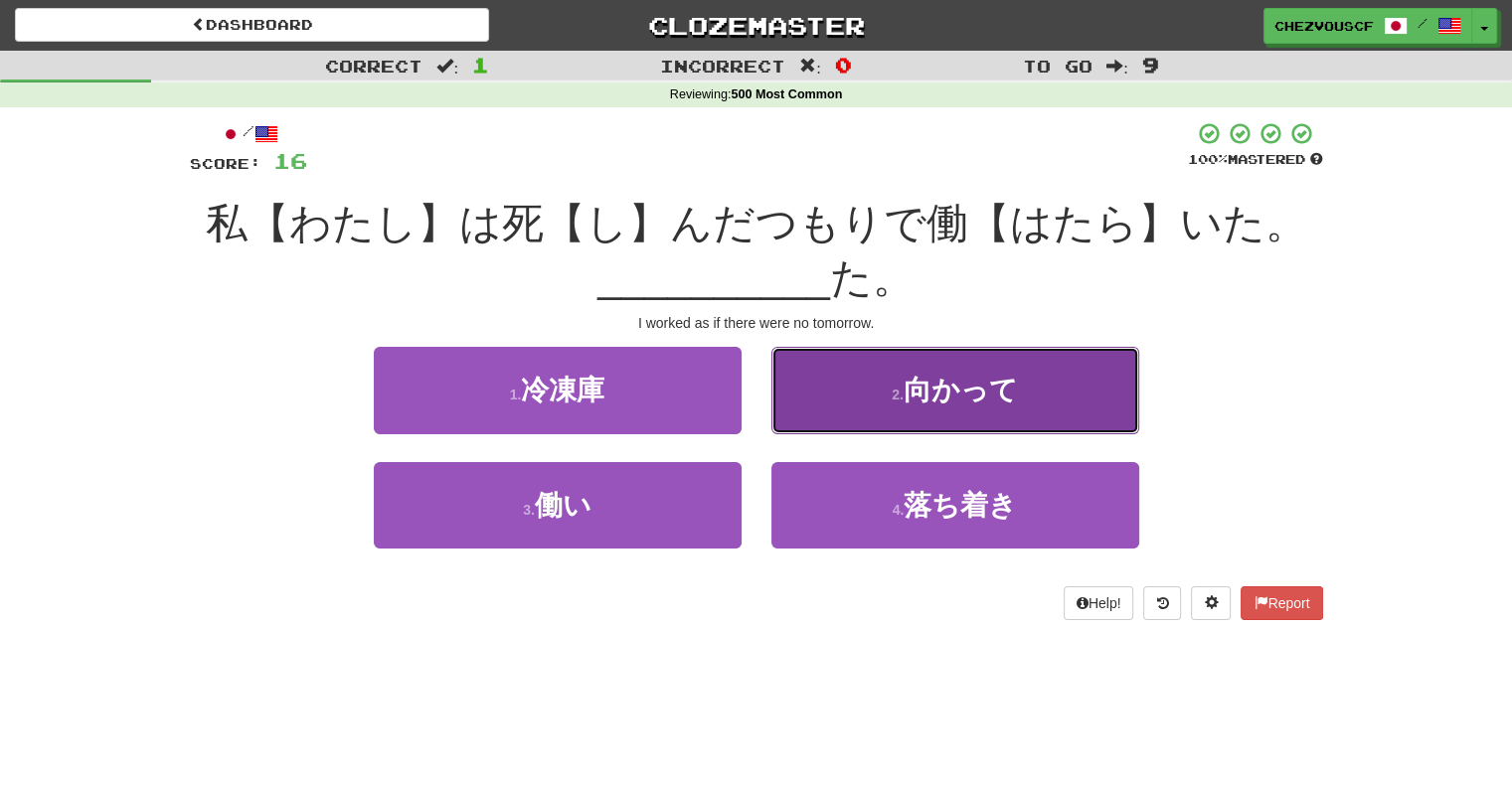 click on "2 .  向かって" at bounding box center (955, 390) 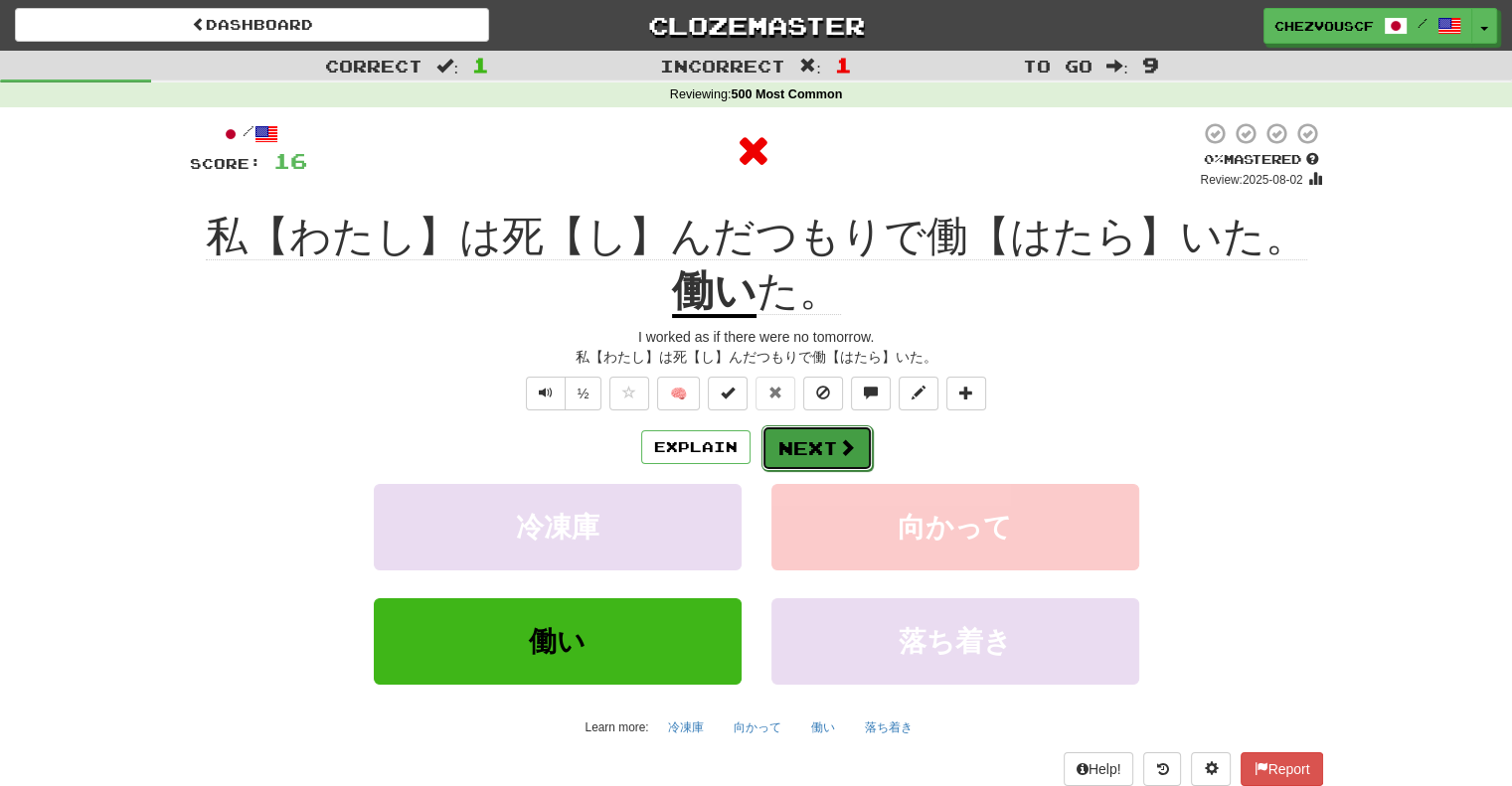 click on "Next" at bounding box center (817, 448) 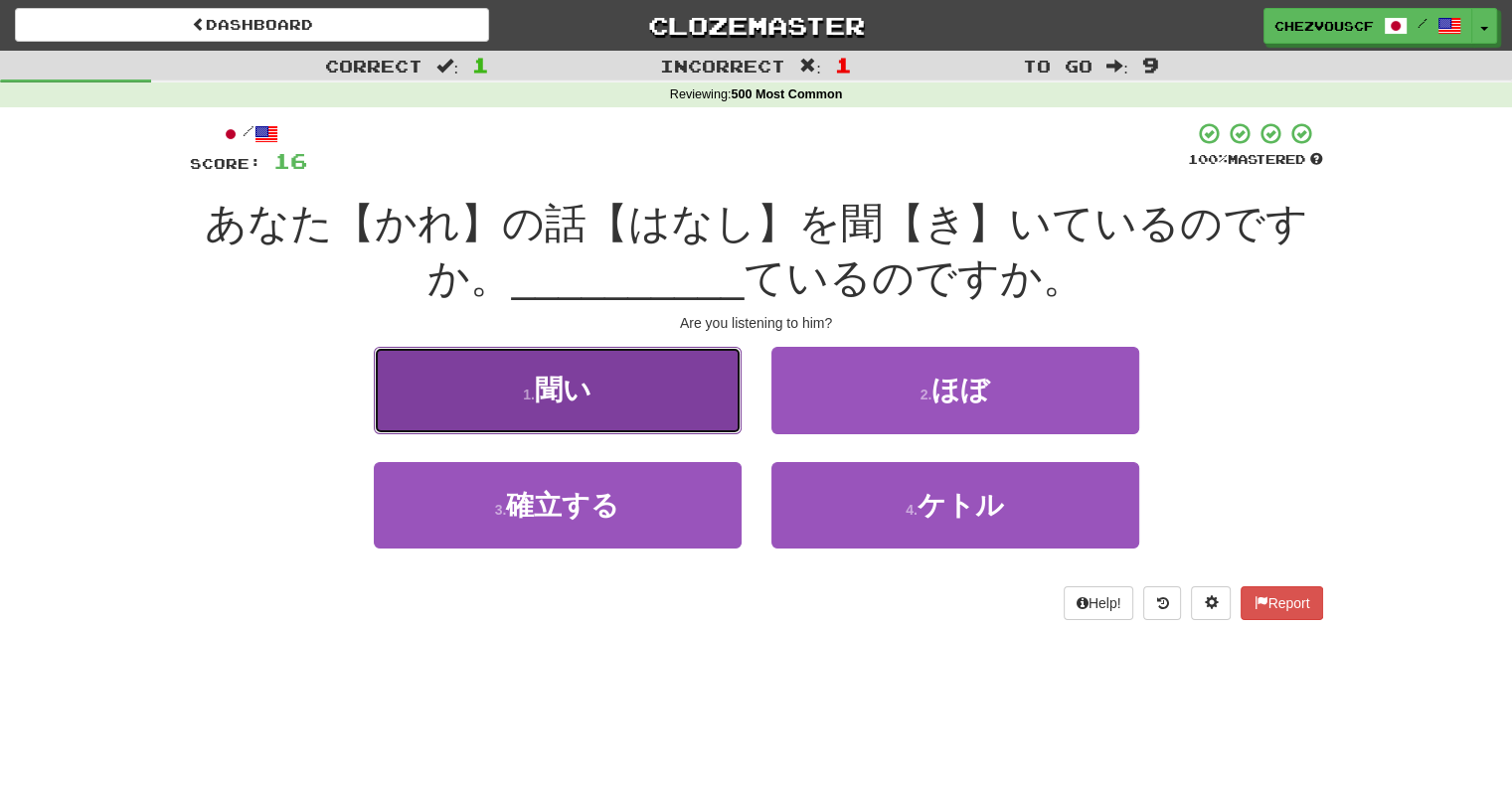 click on "1 .  聞い" at bounding box center (558, 390) 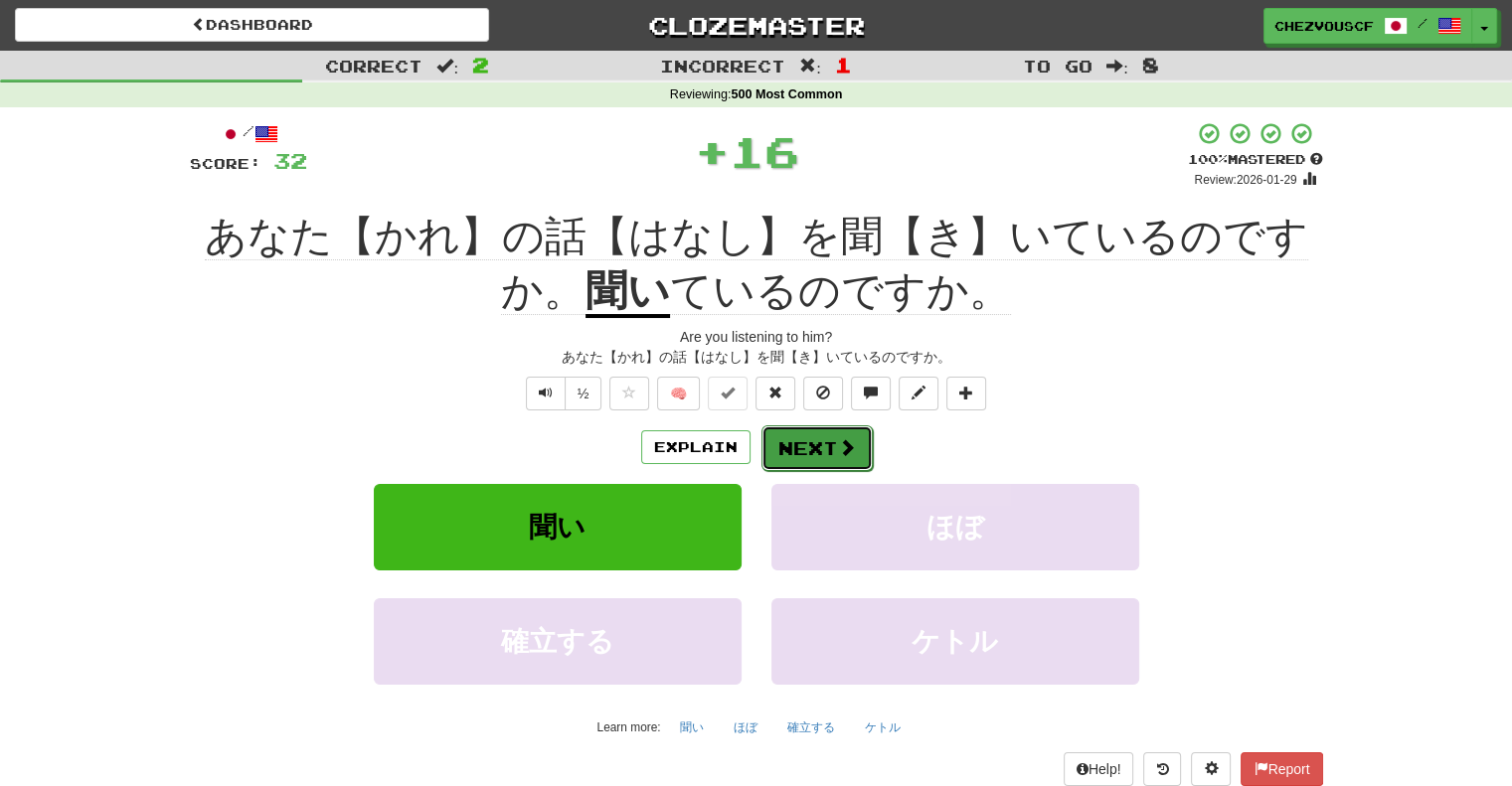 click on "Next" at bounding box center (817, 448) 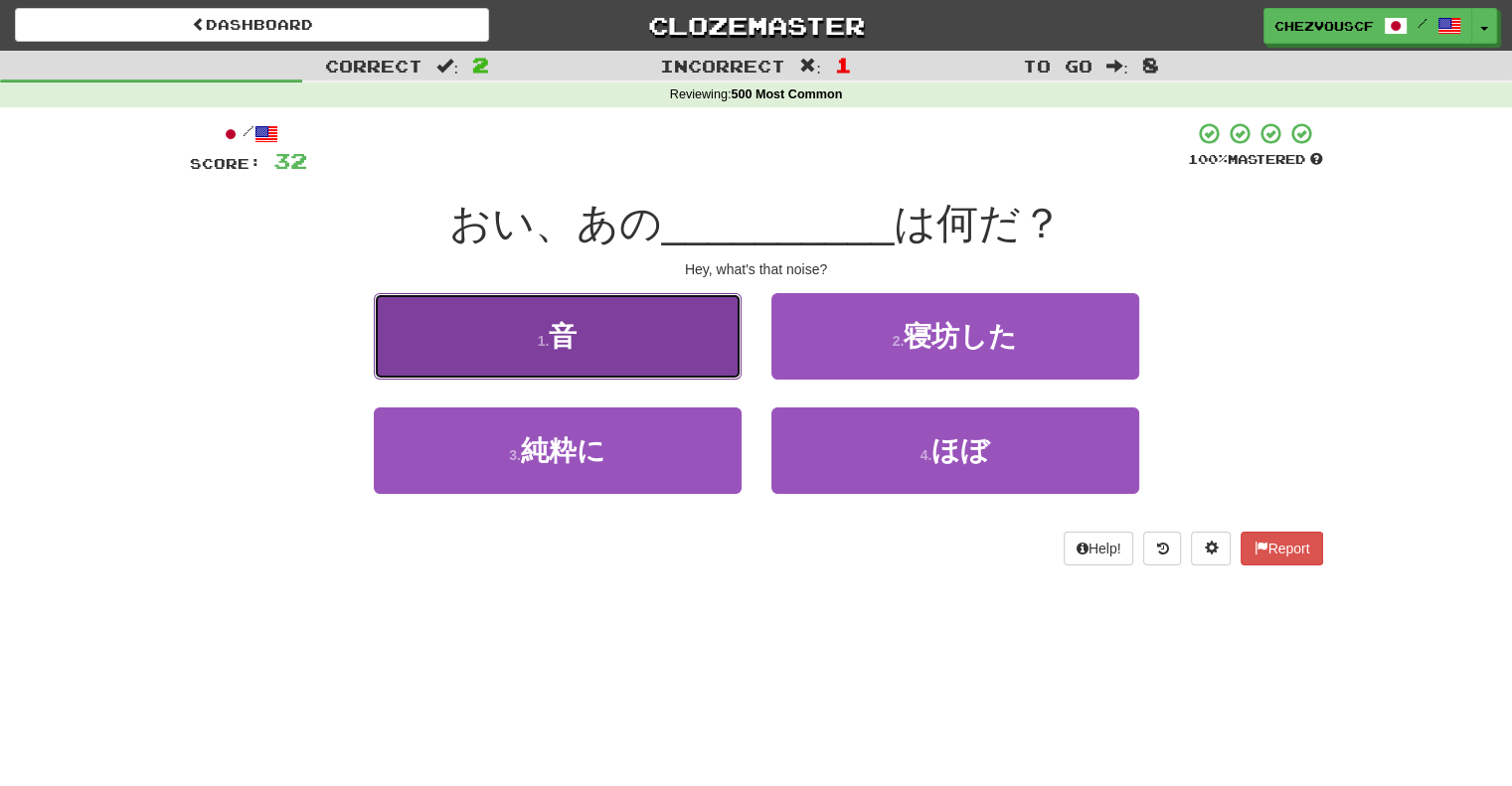 click on "1 .  音" at bounding box center [558, 336] 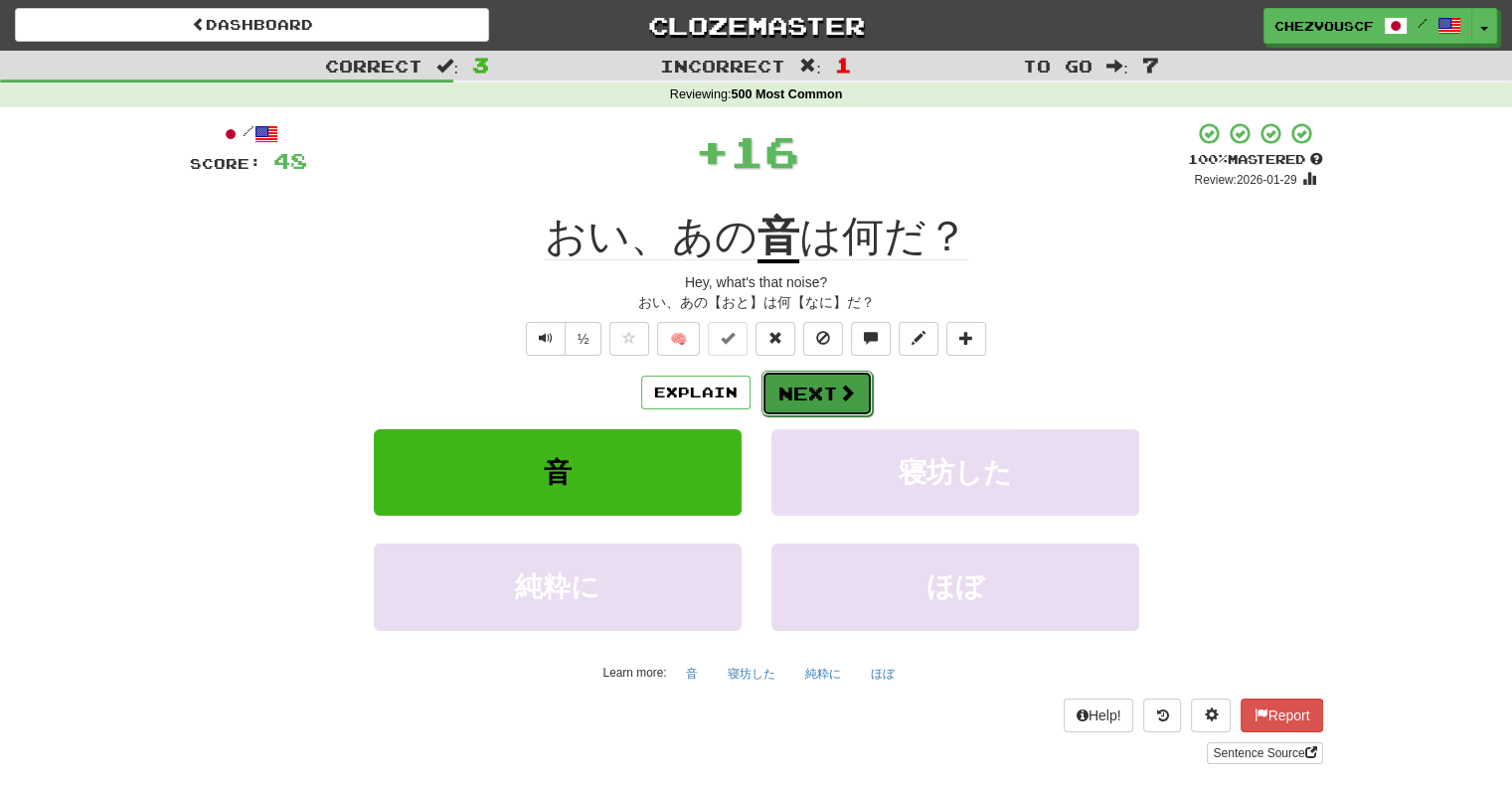 click on "Next" at bounding box center [817, 393] 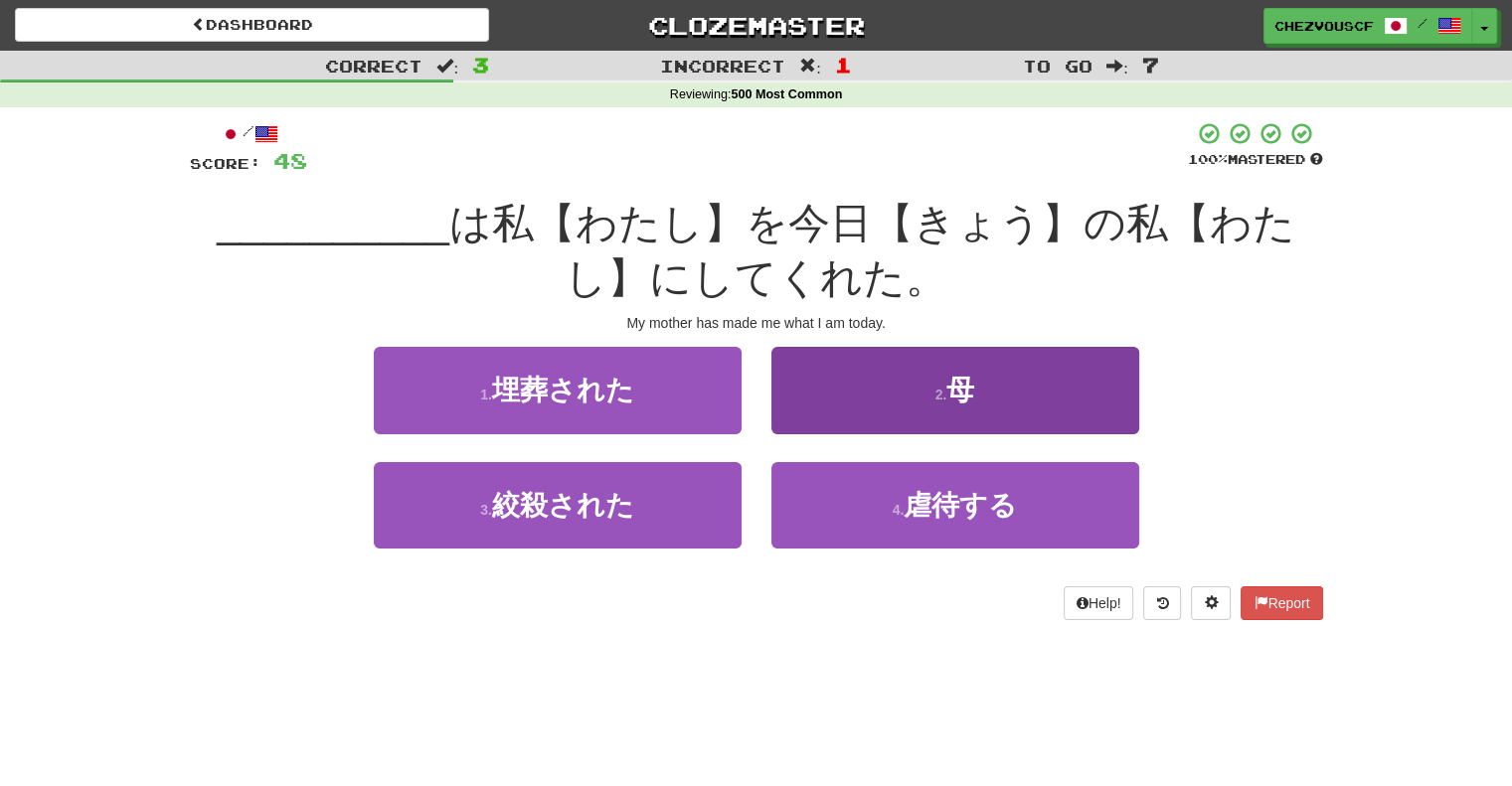 drag, startPoint x: 806, startPoint y: 397, endPoint x: 864, endPoint y: 344, distance: 78.56844 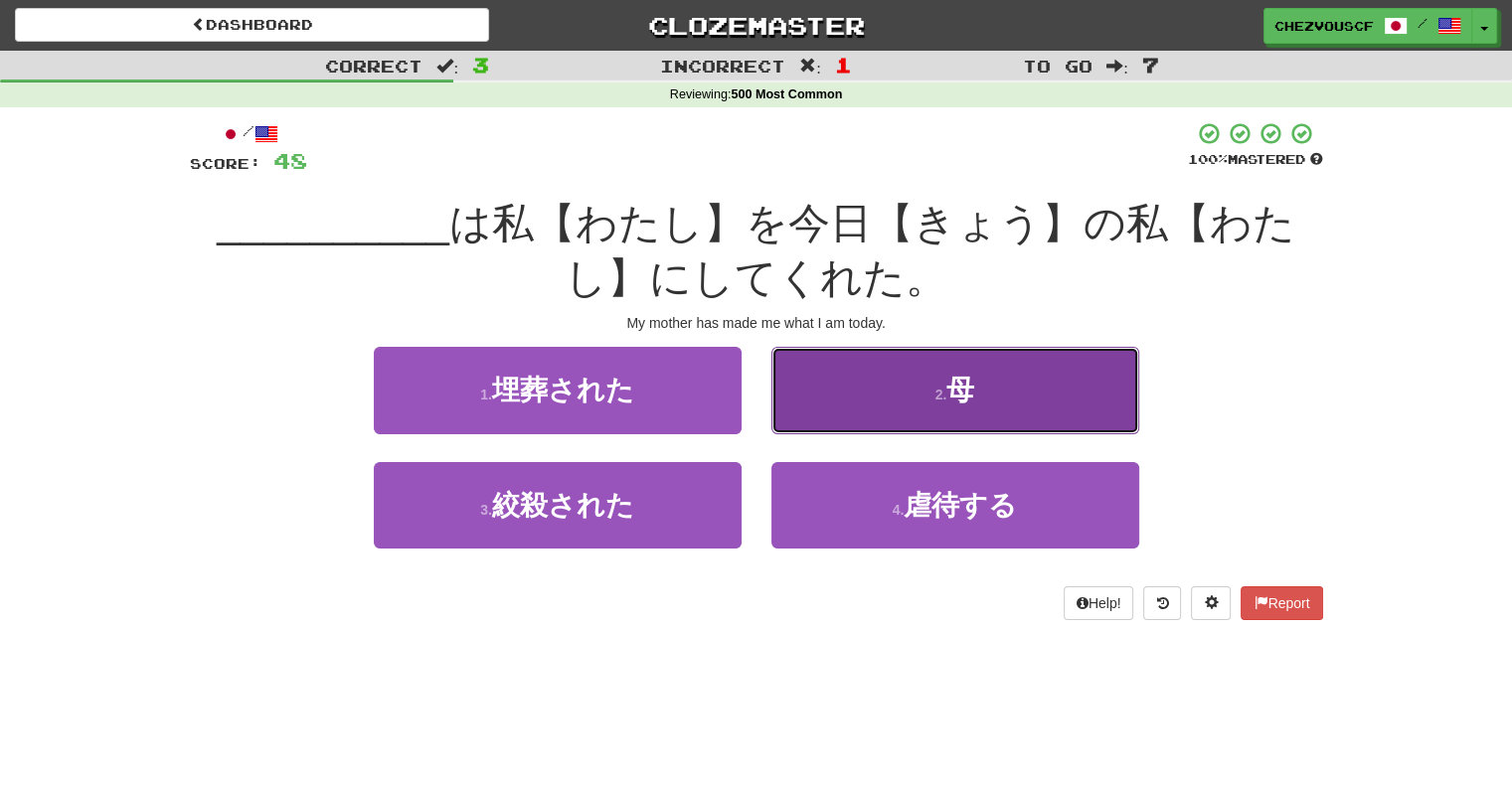 click on "2 .  母" at bounding box center (955, 390) 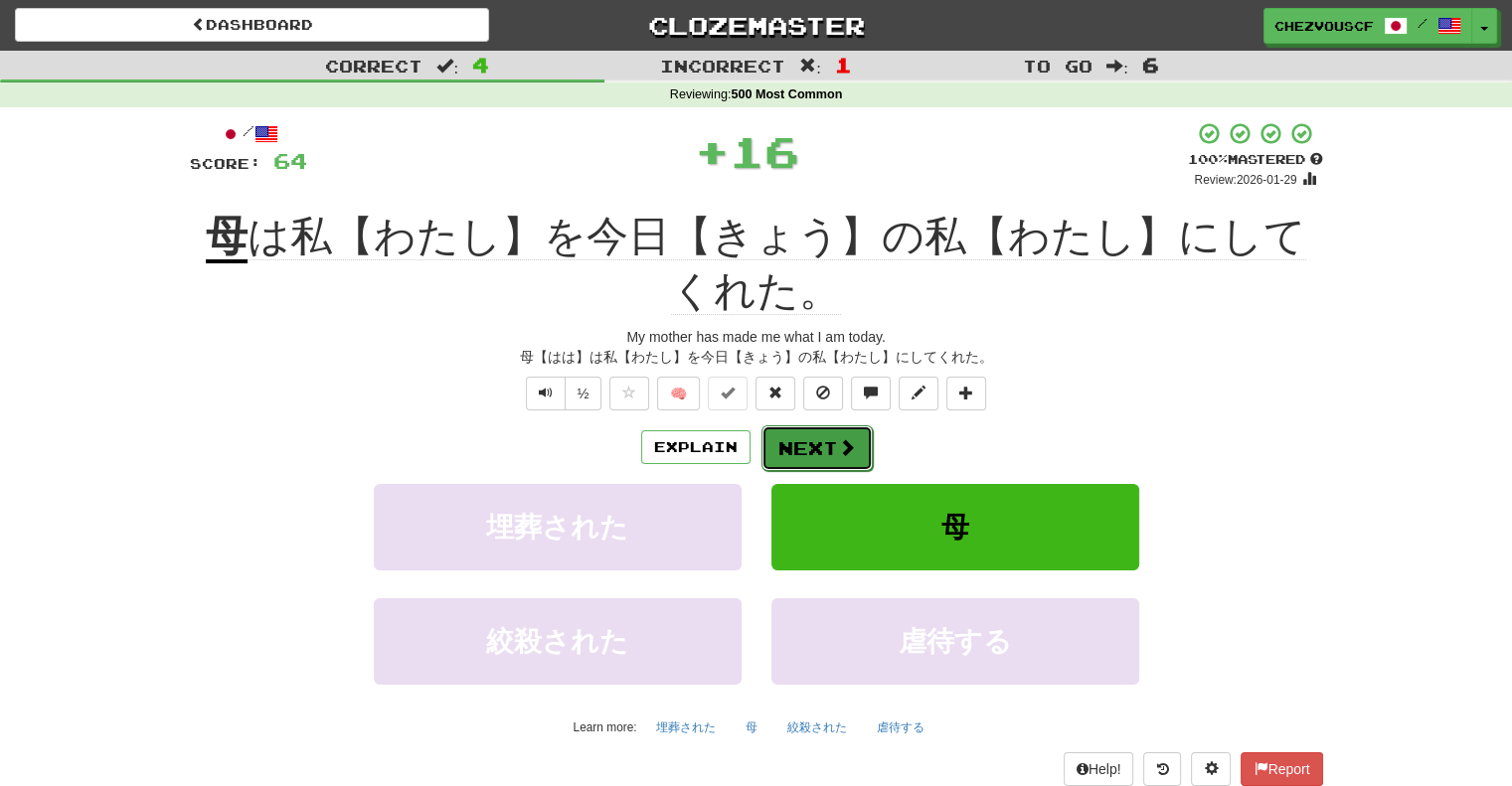 click on "Next" at bounding box center (817, 448) 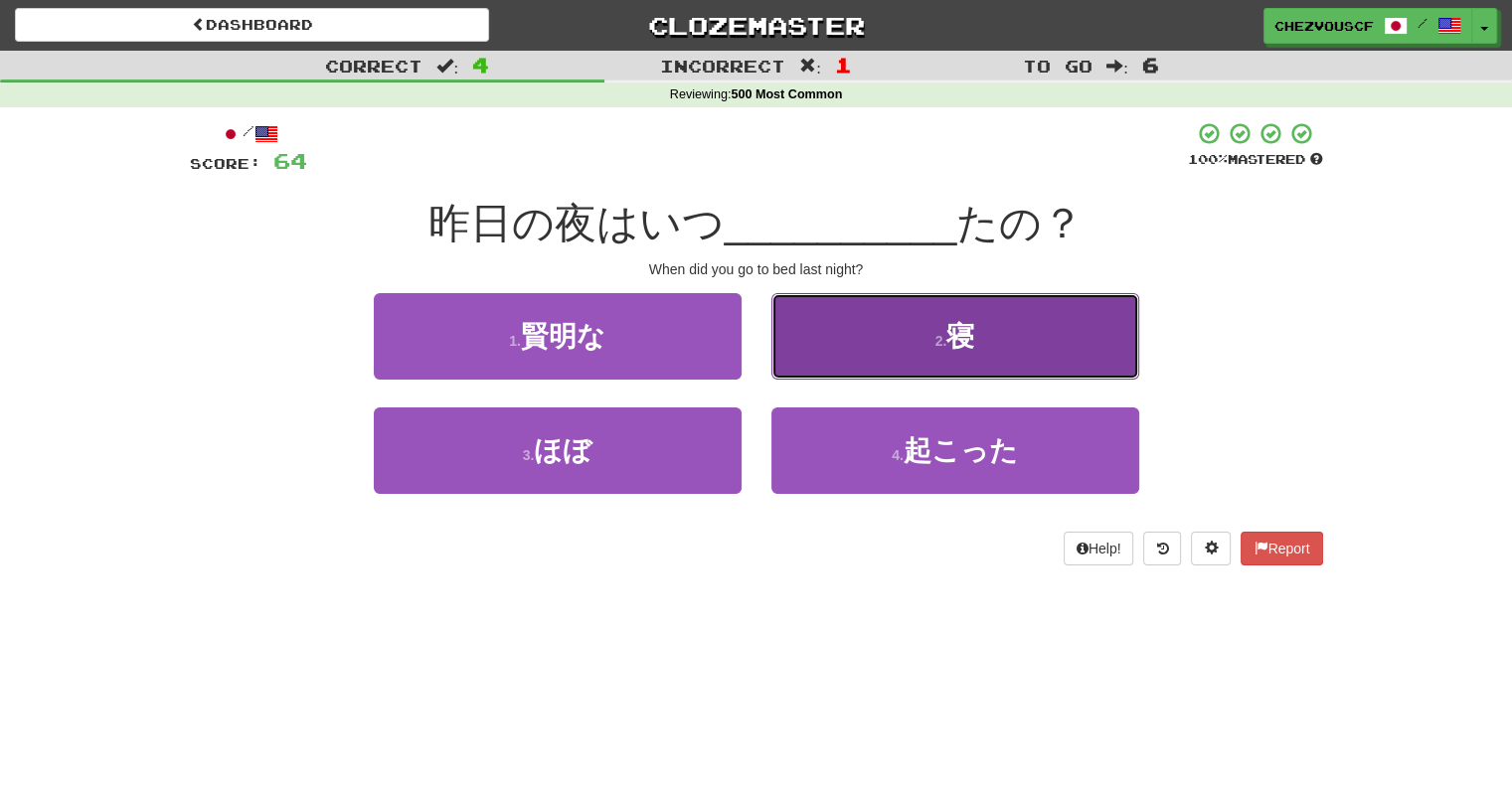 click on "2 .  寝" at bounding box center [955, 336] 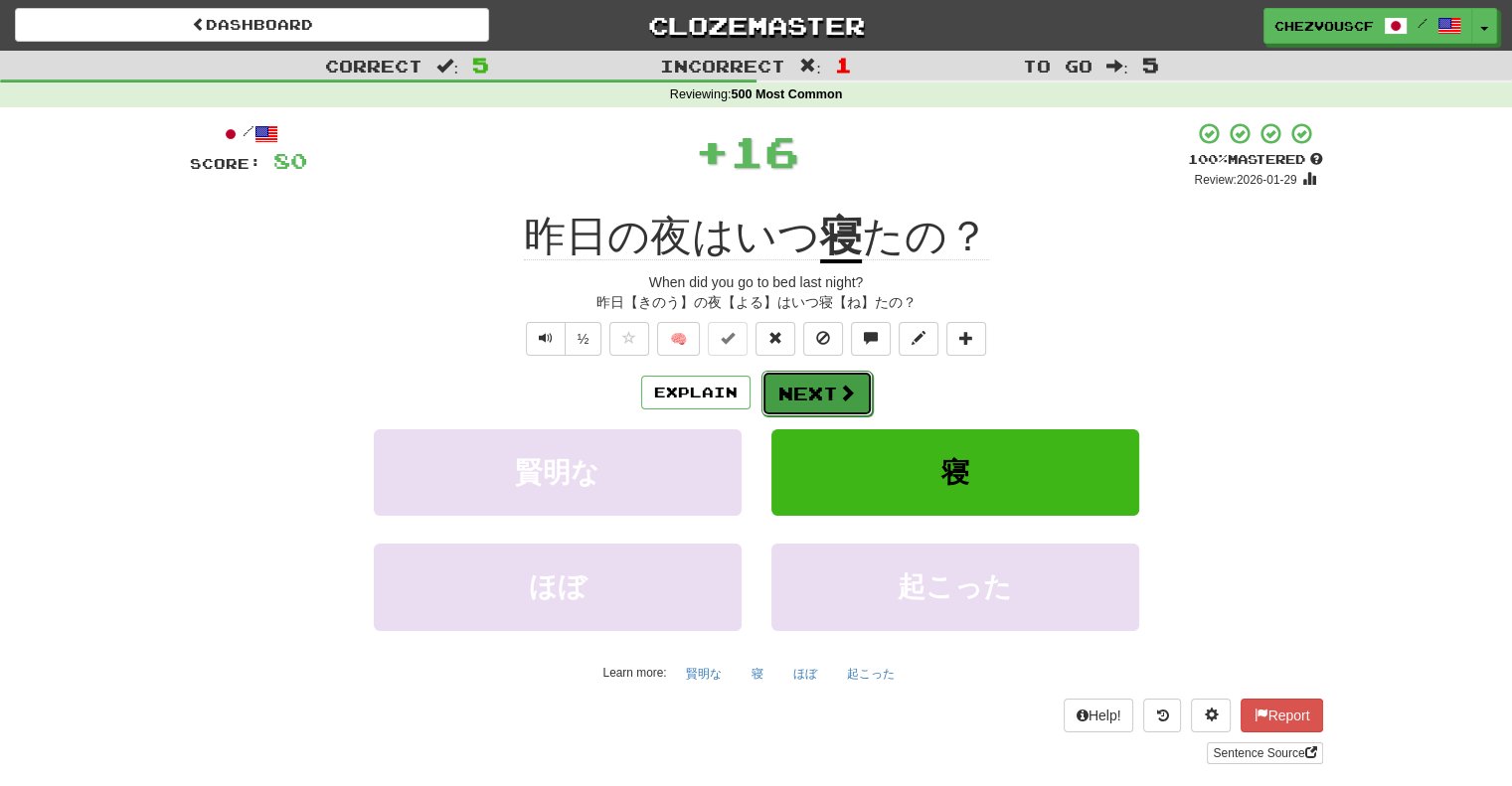 click on "Next" at bounding box center [817, 393] 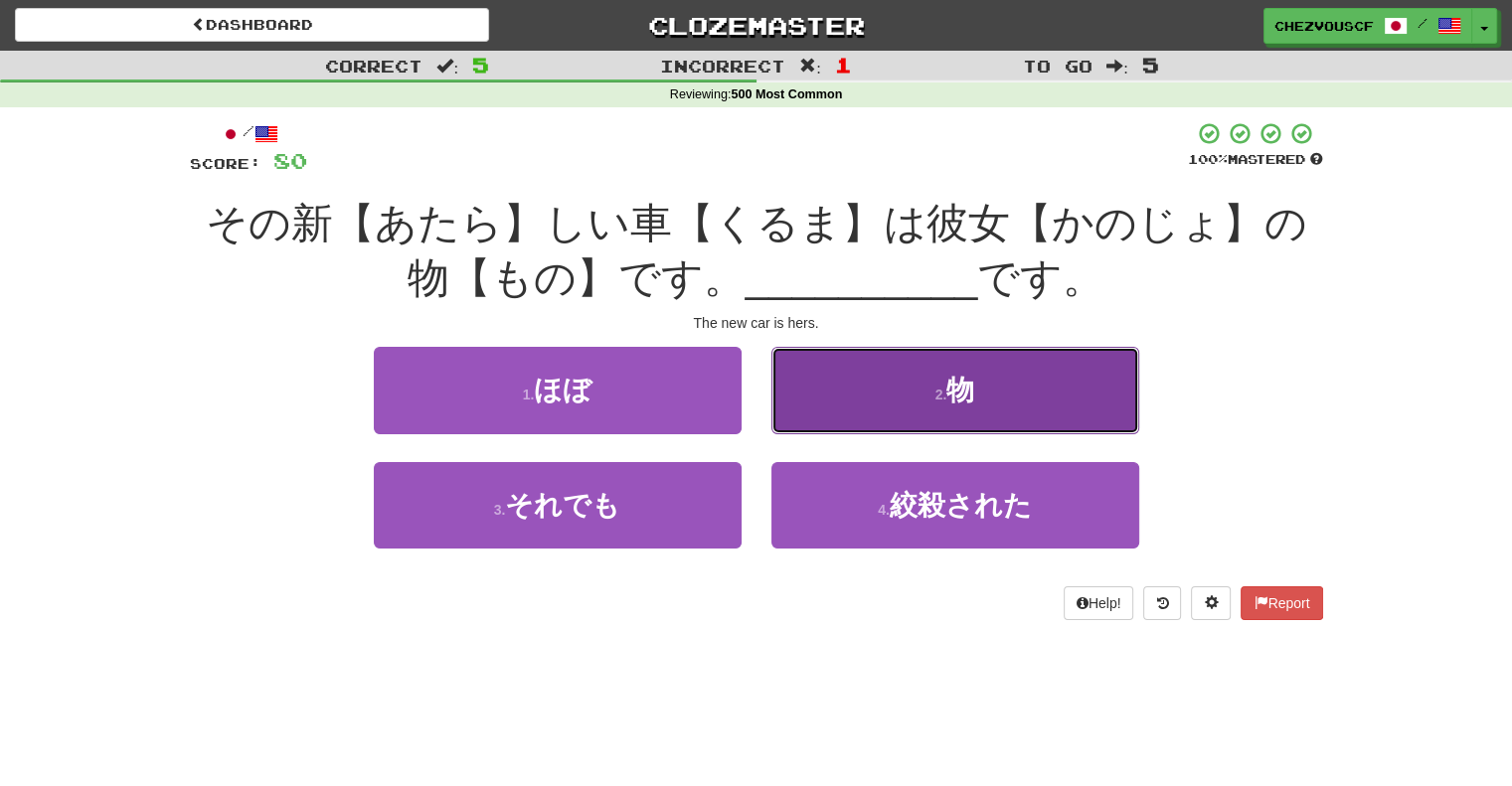 click on "2 .  物" at bounding box center (955, 390) 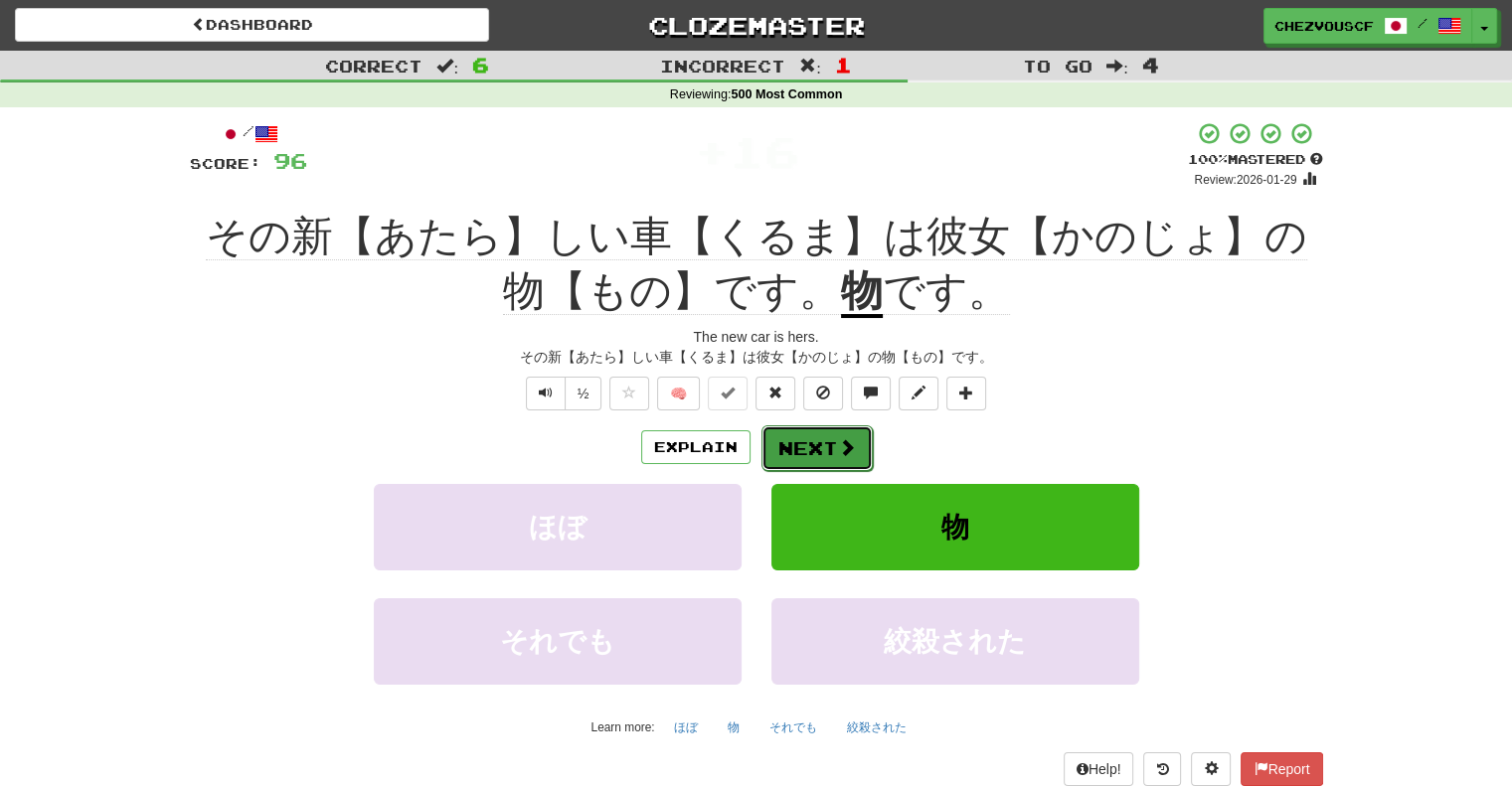 click at bounding box center [847, 447] 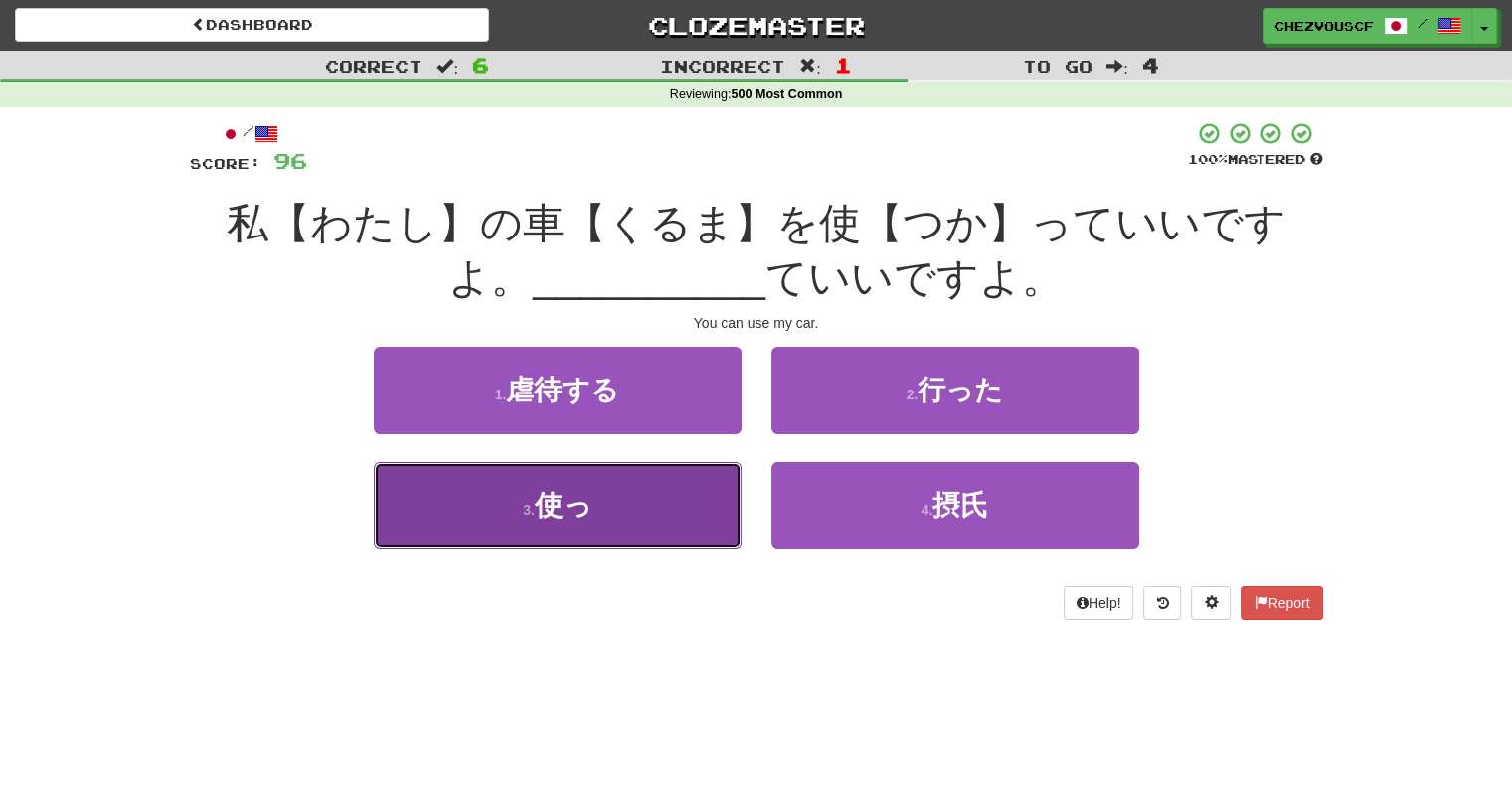click on "3 .  使っ" at bounding box center (558, 505) 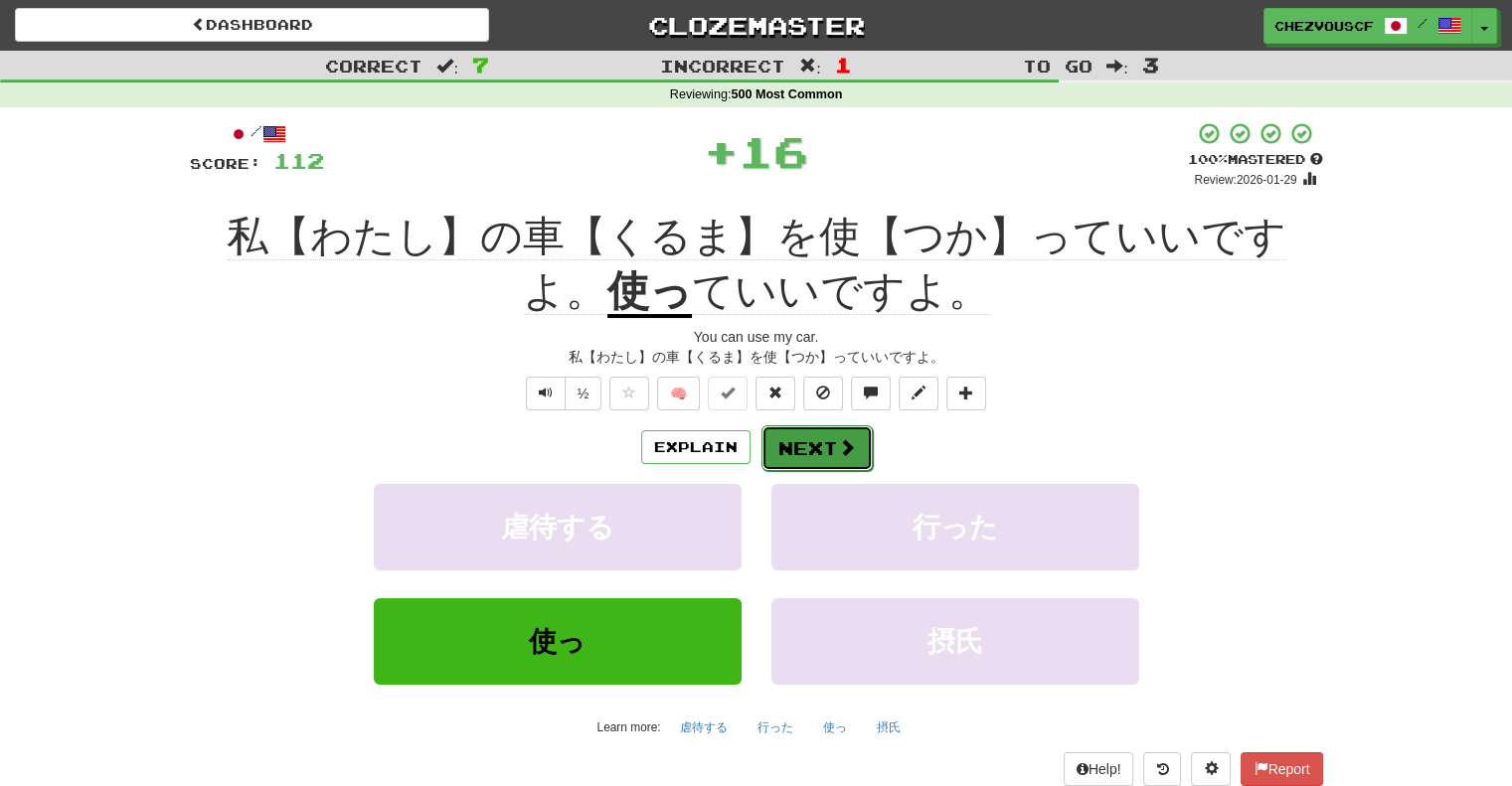 click on "Next" at bounding box center [817, 448] 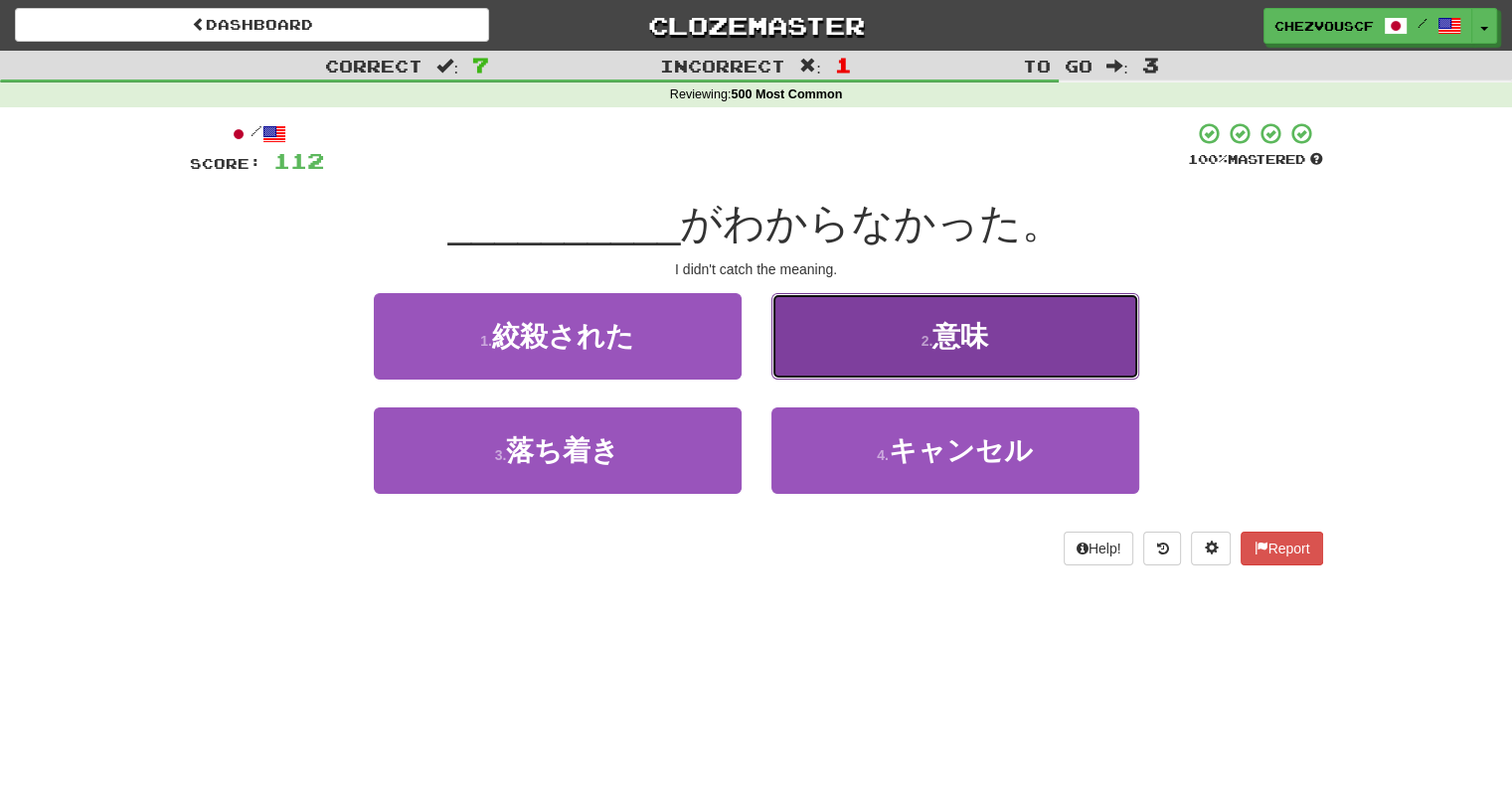 click on "2 .  意味" at bounding box center [955, 336] 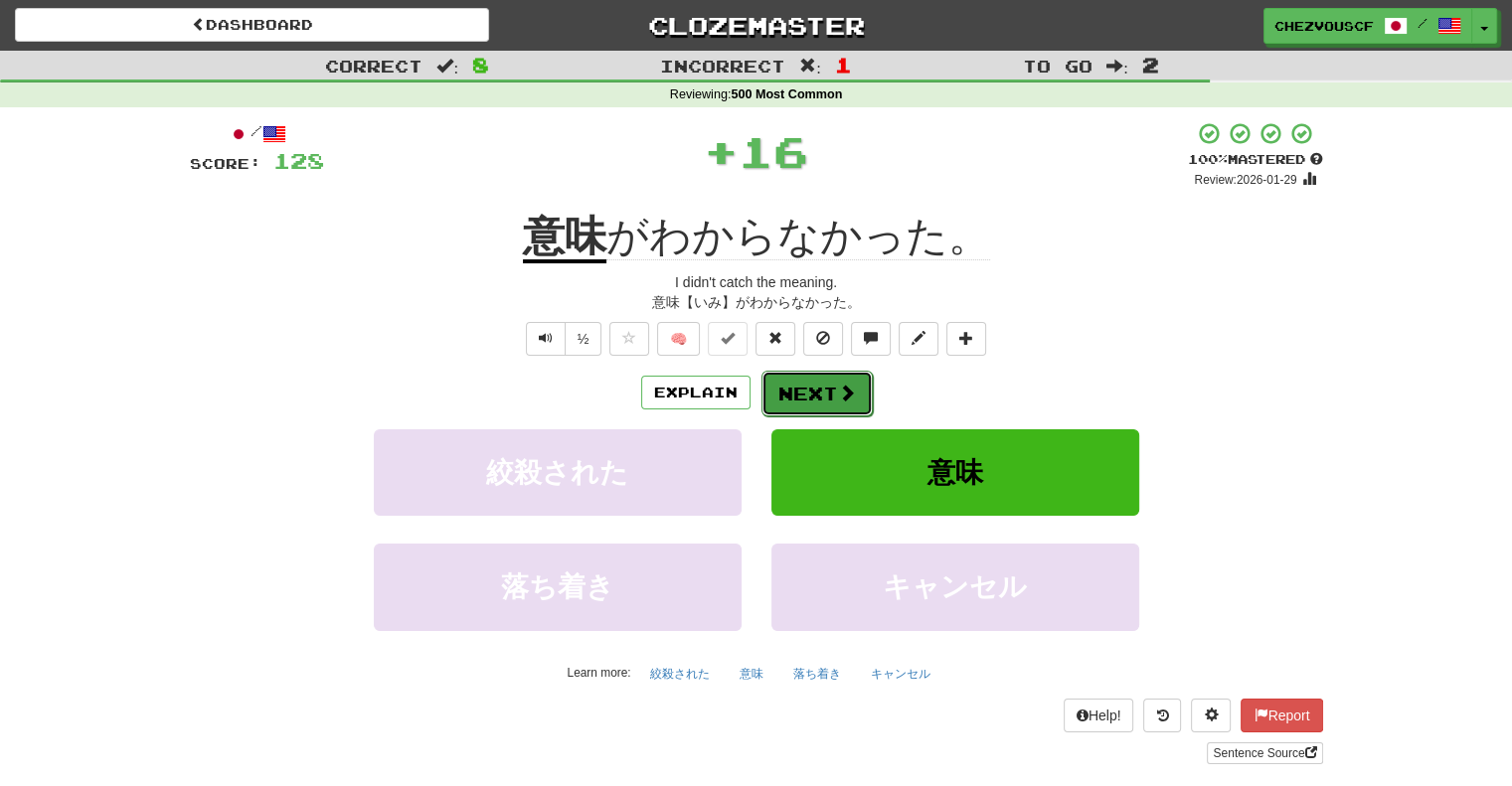 click on "Next" at bounding box center [817, 393] 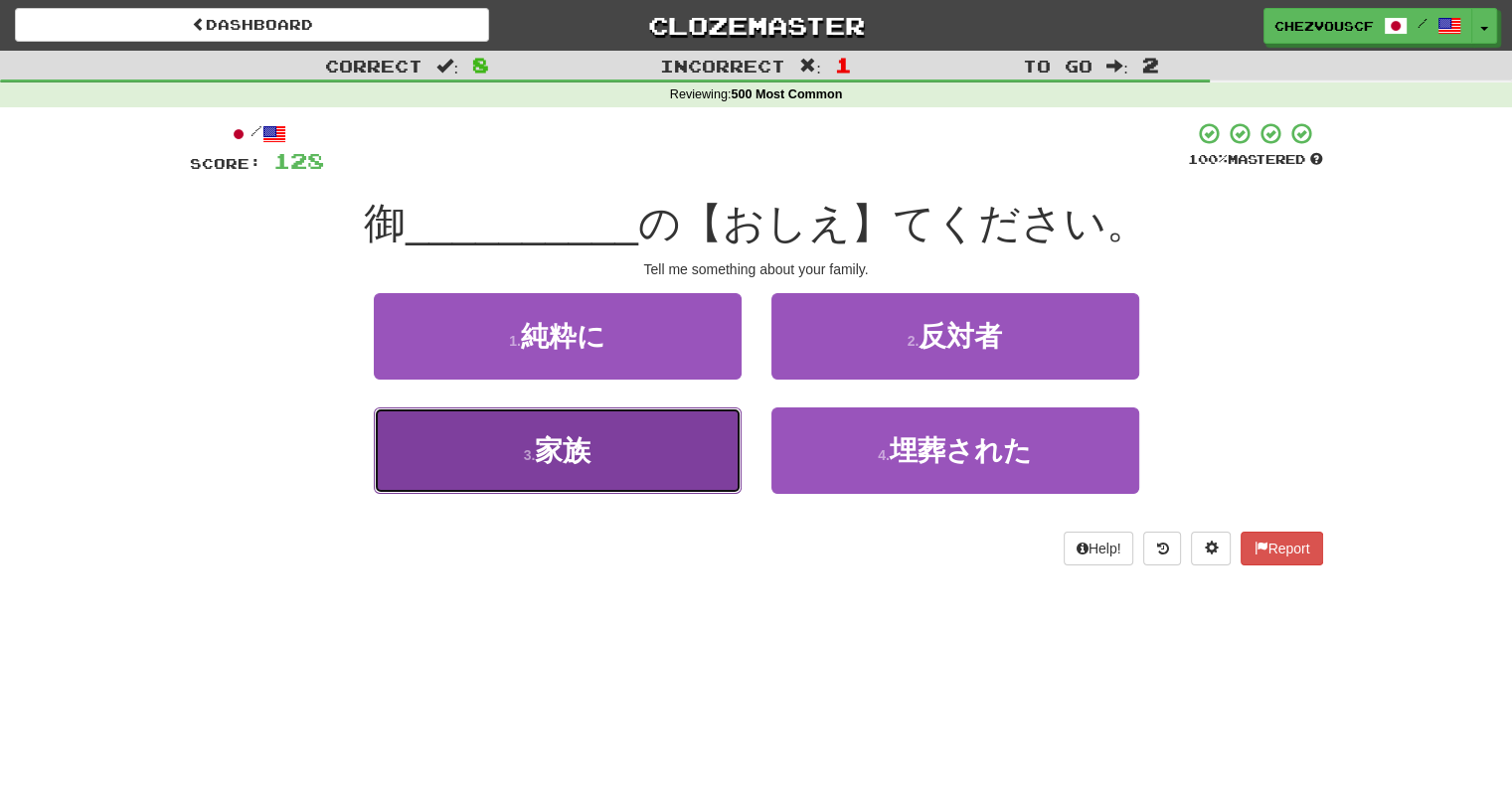 click on "3 .  家族" at bounding box center (558, 450) 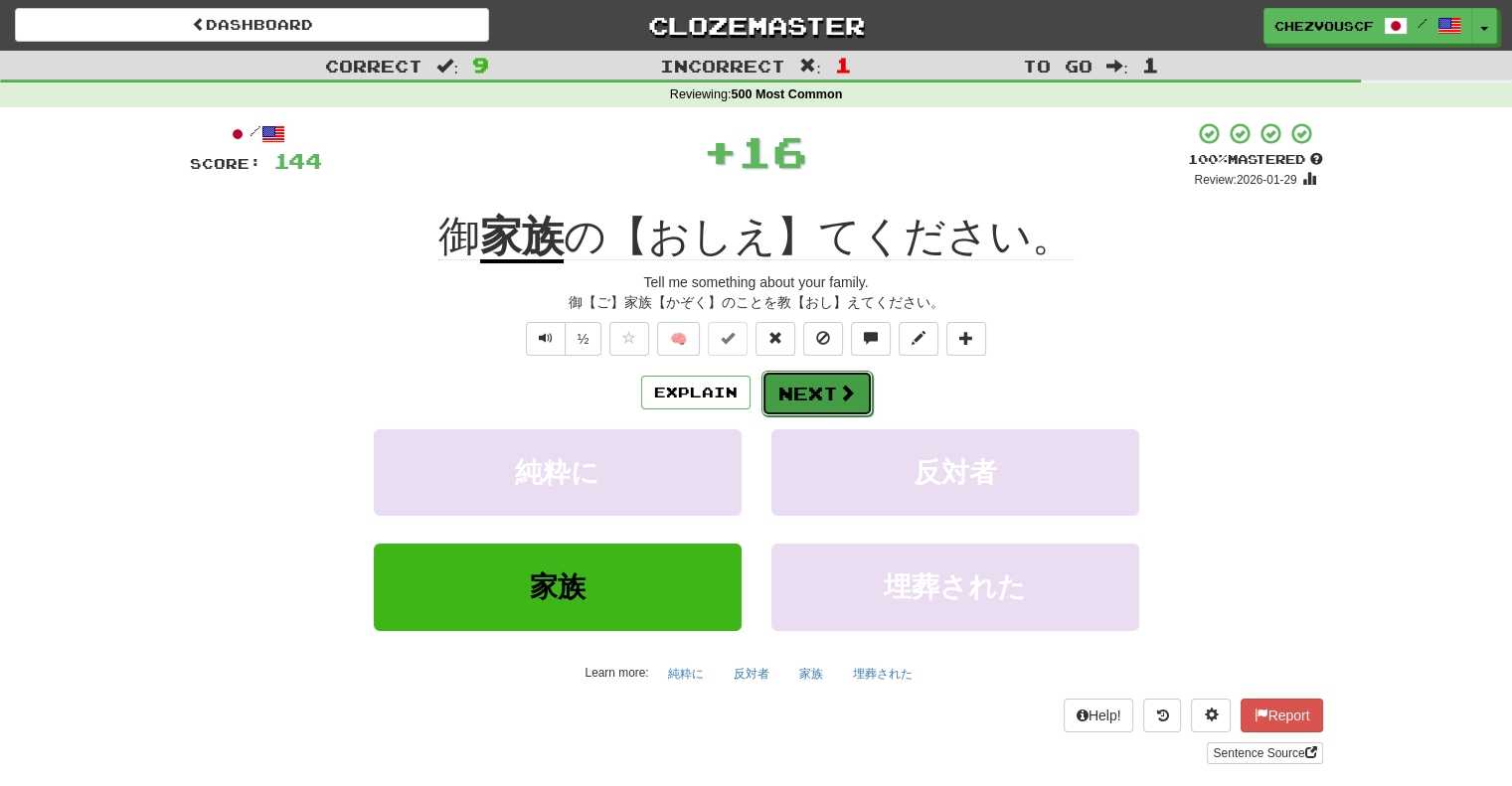 click on "Next" at bounding box center [817, 393] 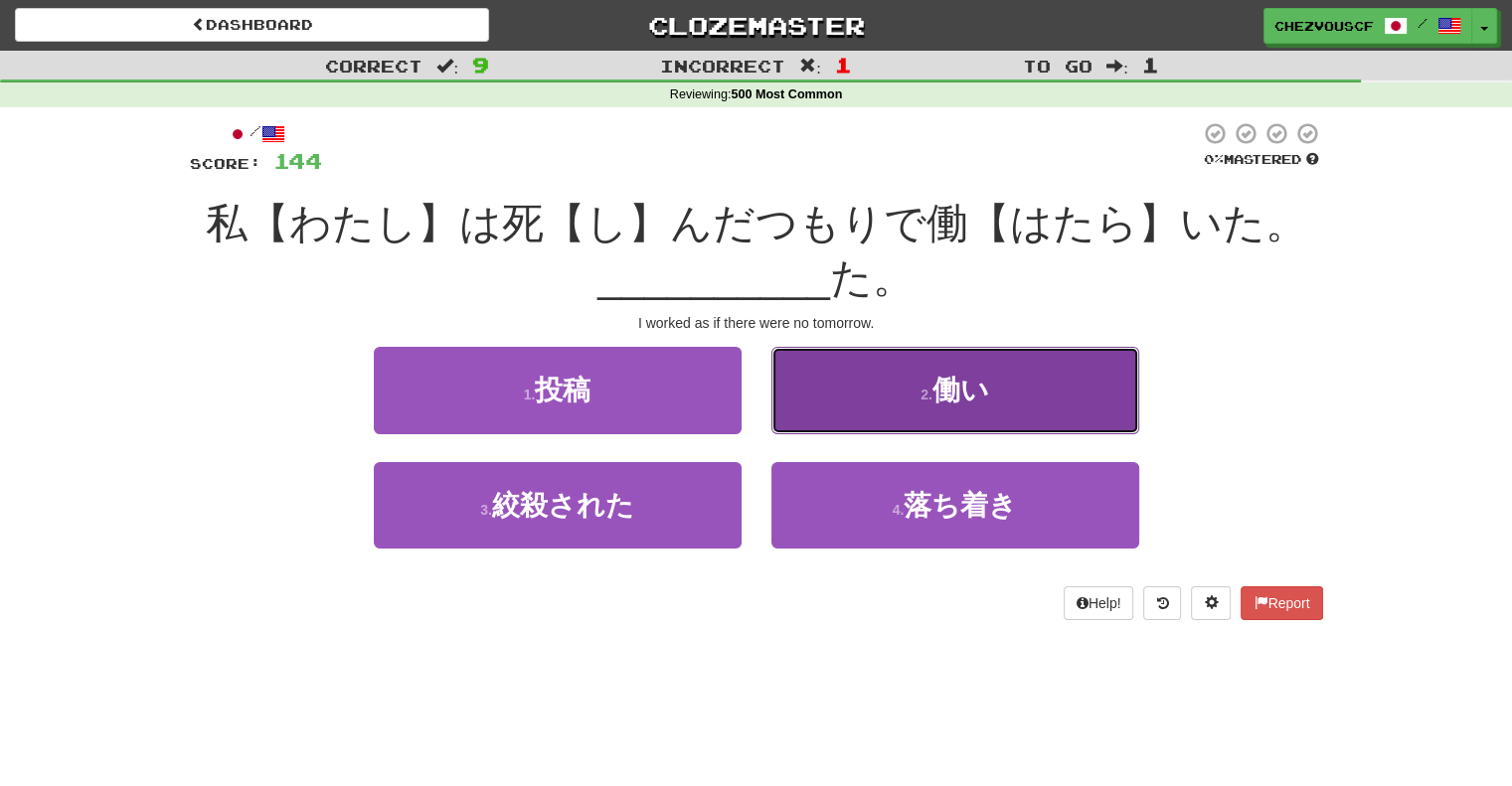 click on "2 .  働い" at bounding box center [955, 390] 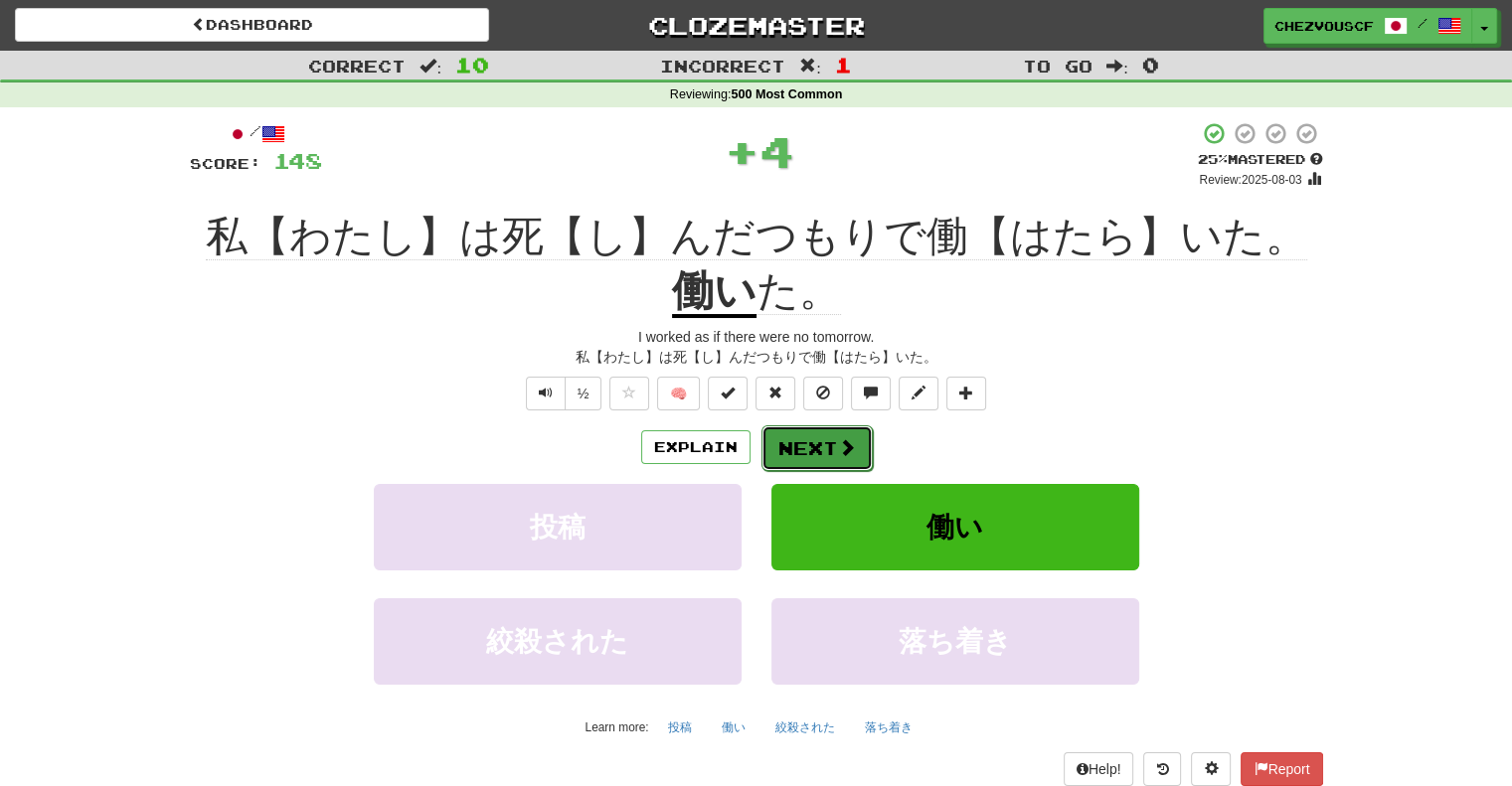 click on "Next" at bounding box center [817, 448] 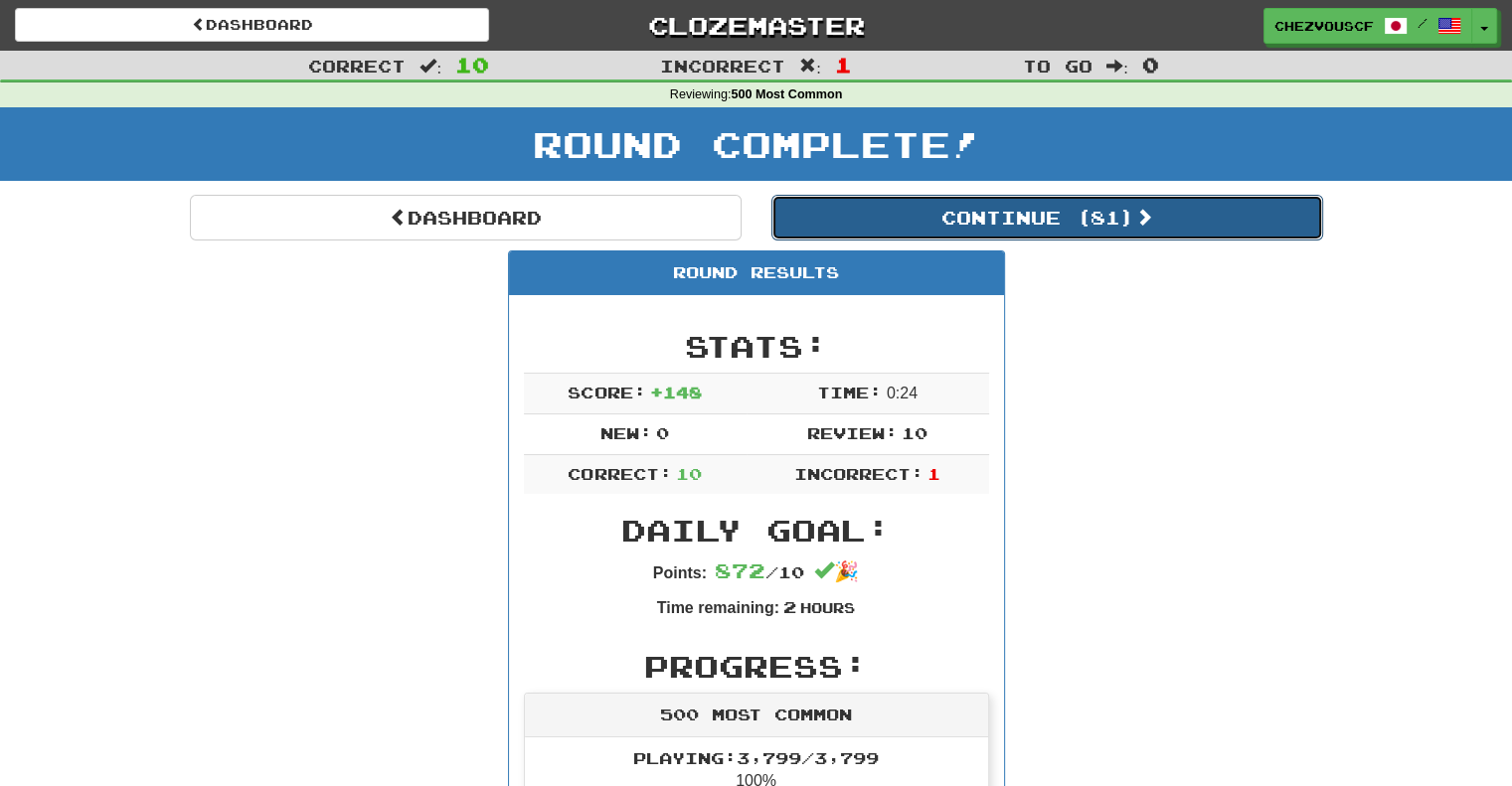 click on "Continue ( 81 )" at bounding box center (1047, 218) 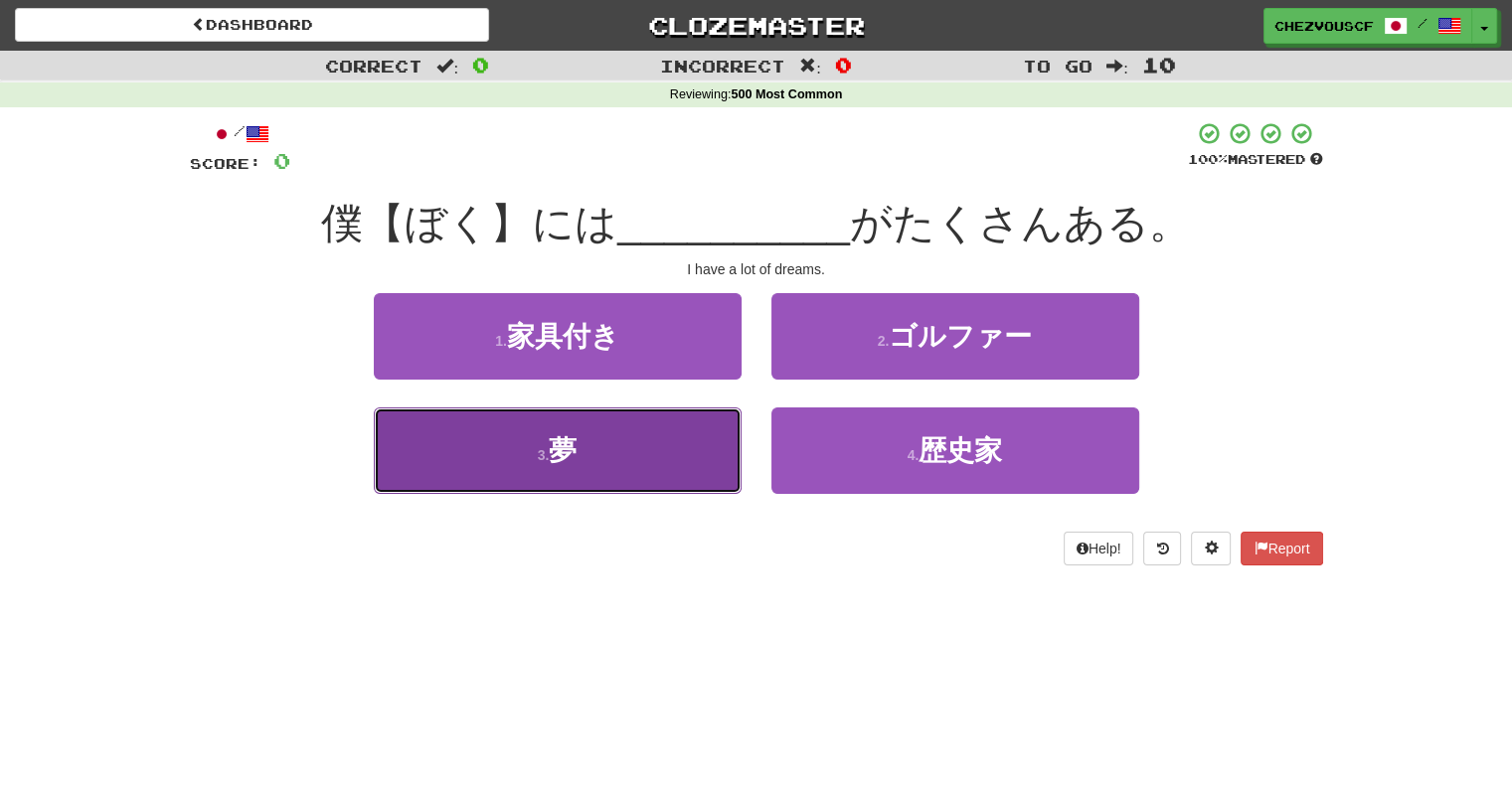 click on "3 .  夢" at bounding box center (558, 450) 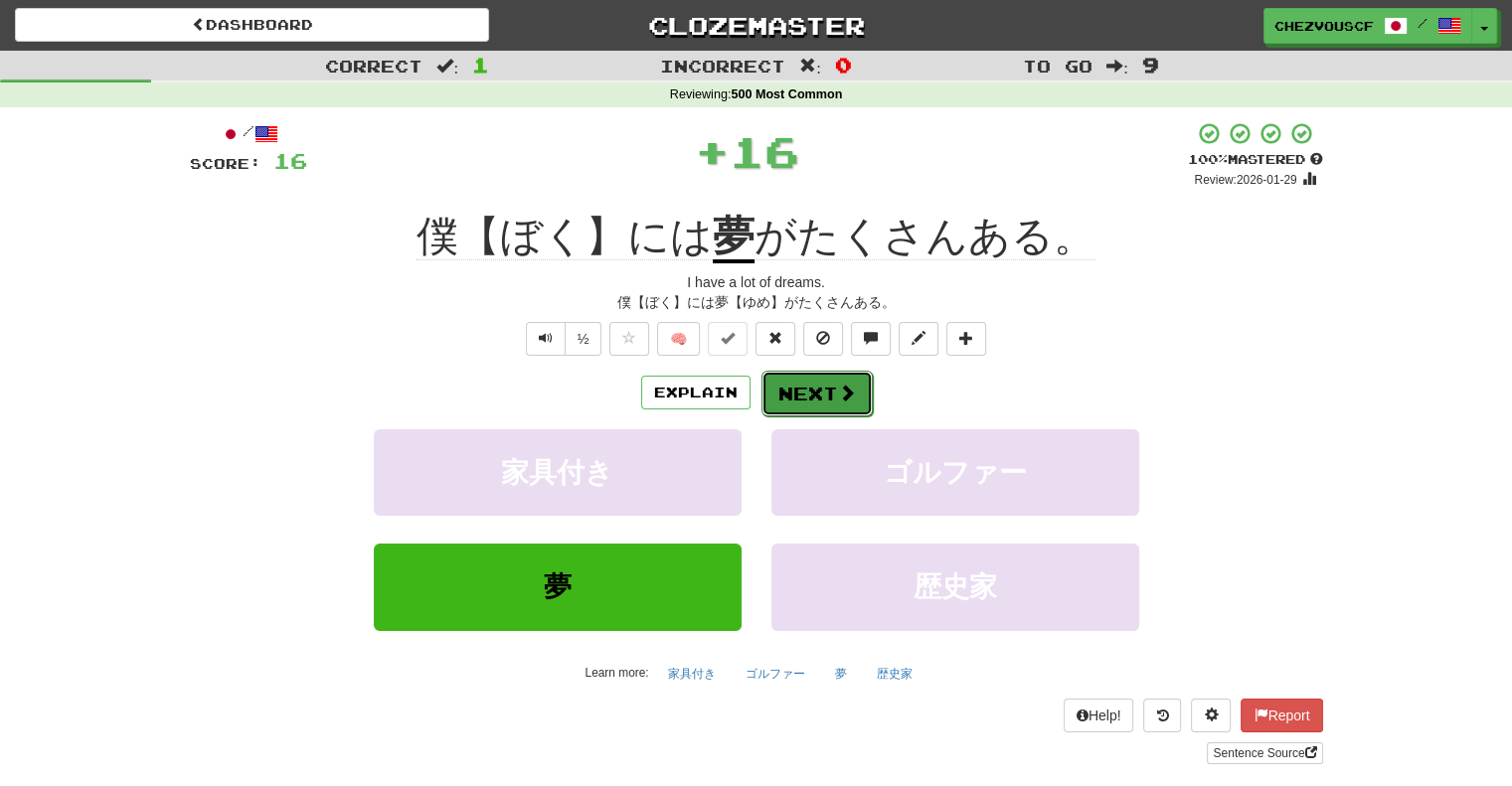 click on "Next" at bounding box center (817, 393) 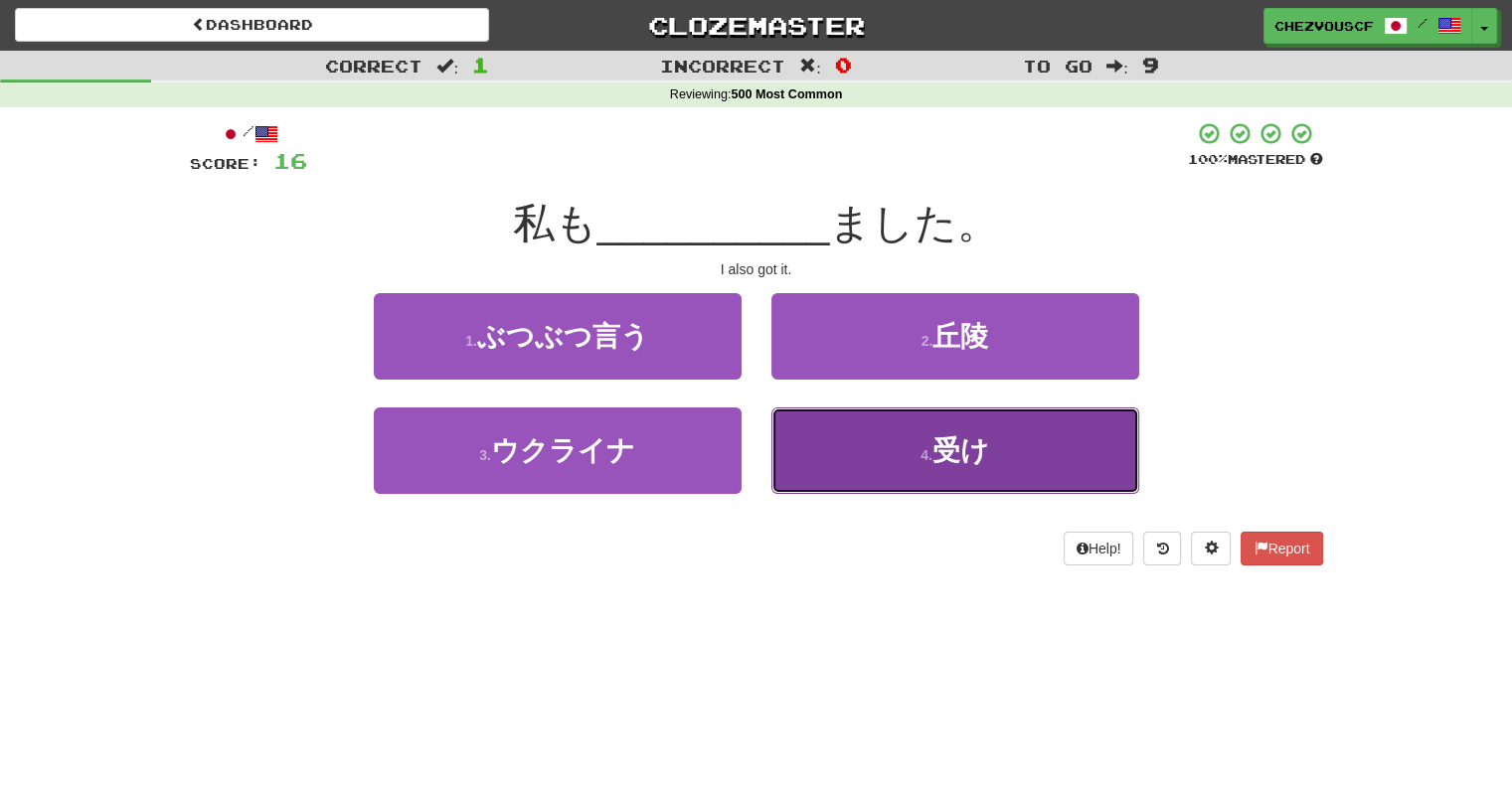click on "4 .  受け" at bounding box center (955, 450) 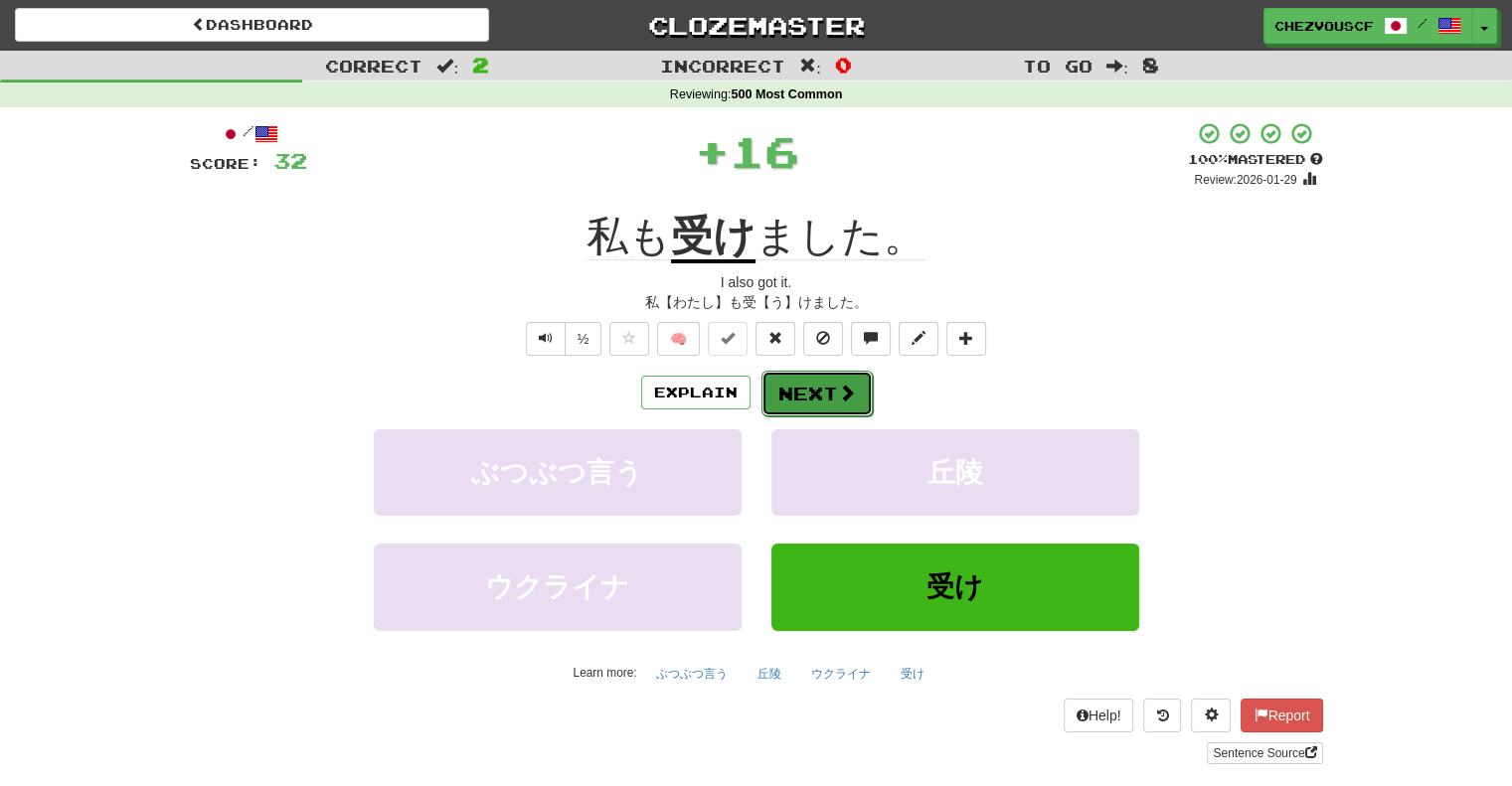 click at bounding box center (847, 393) 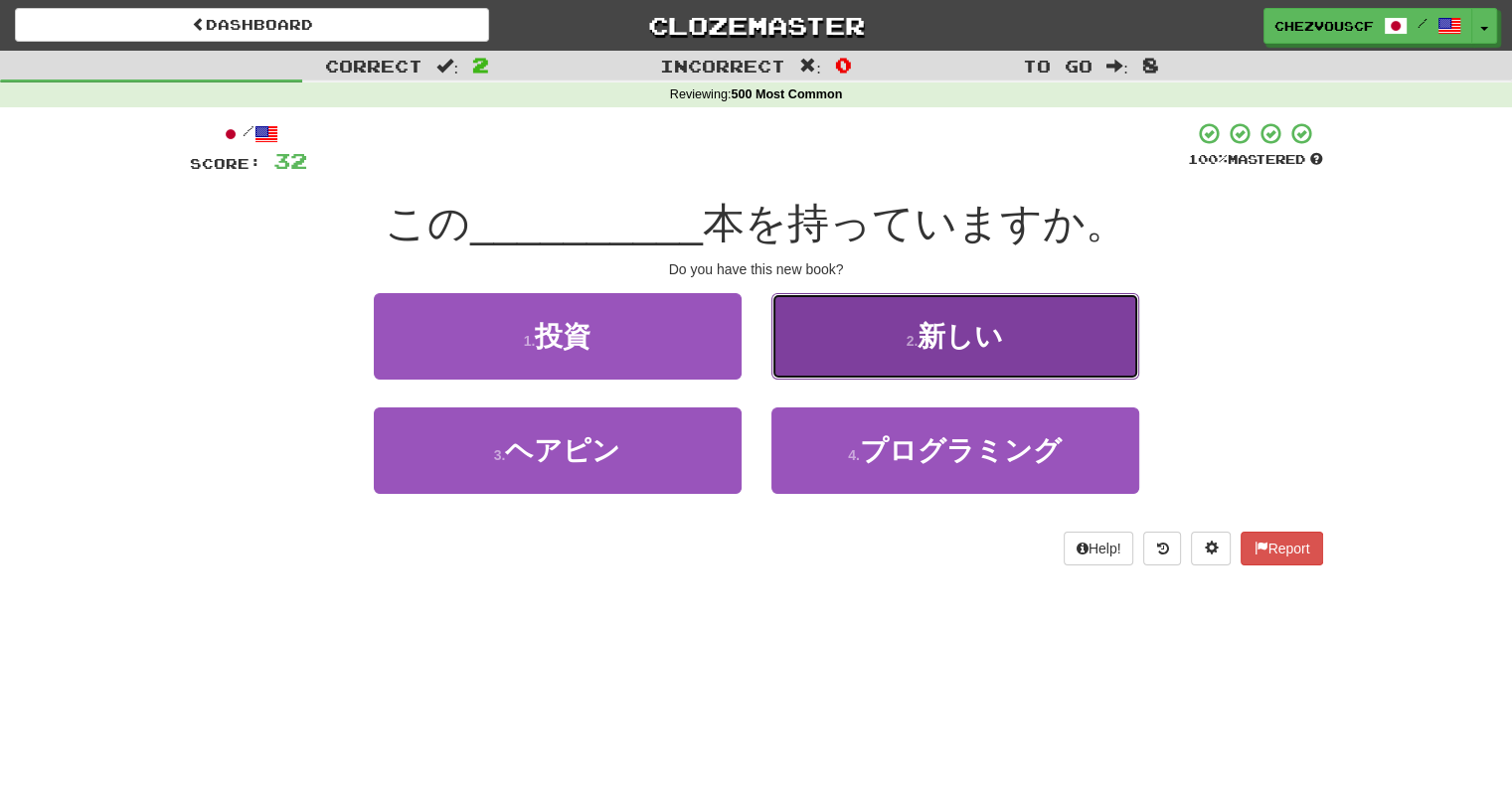 click on "2 .  新しい" at bounding box center (955, 336) 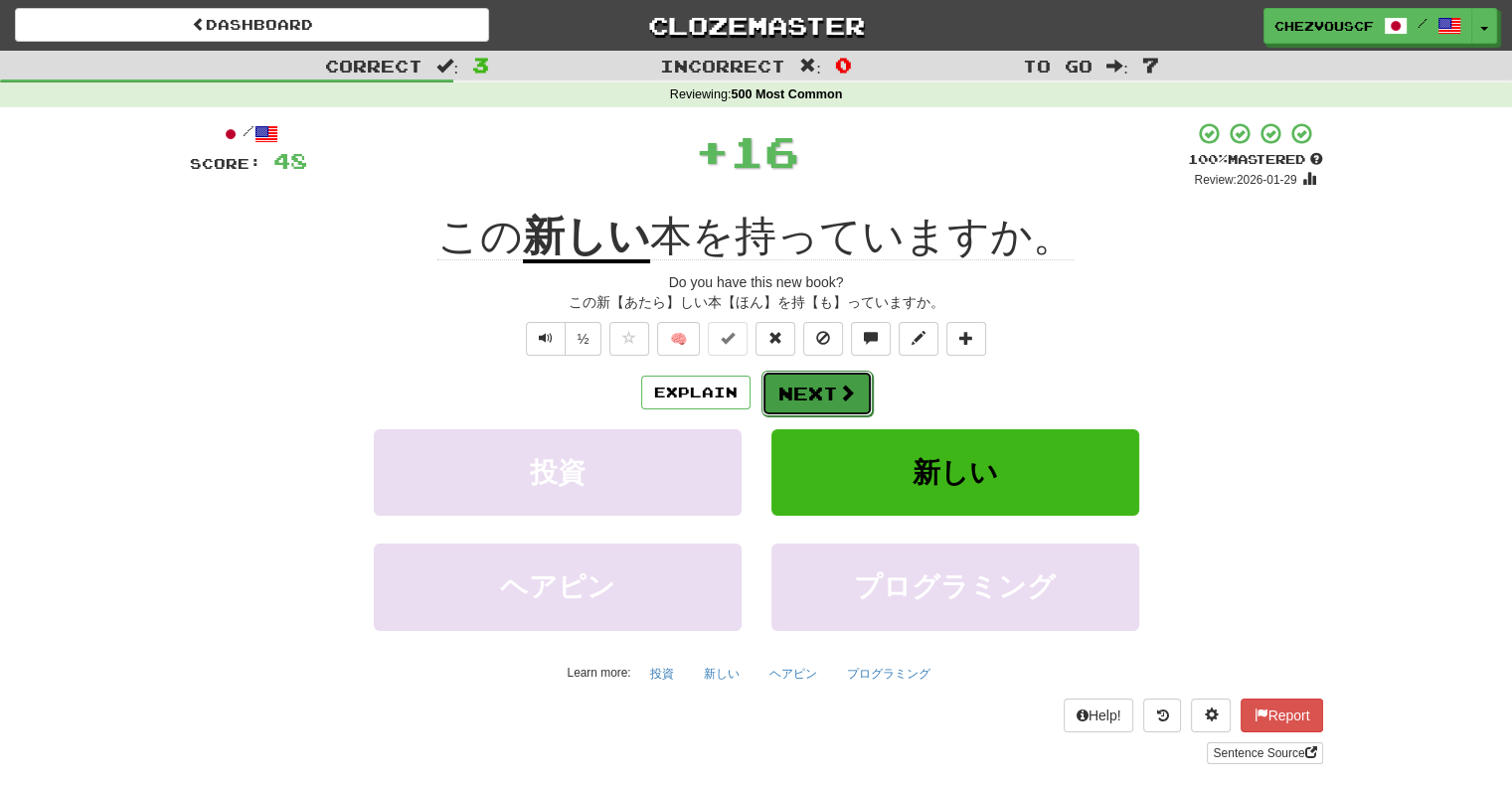 click on "Next" at bounding box center (817, 393) 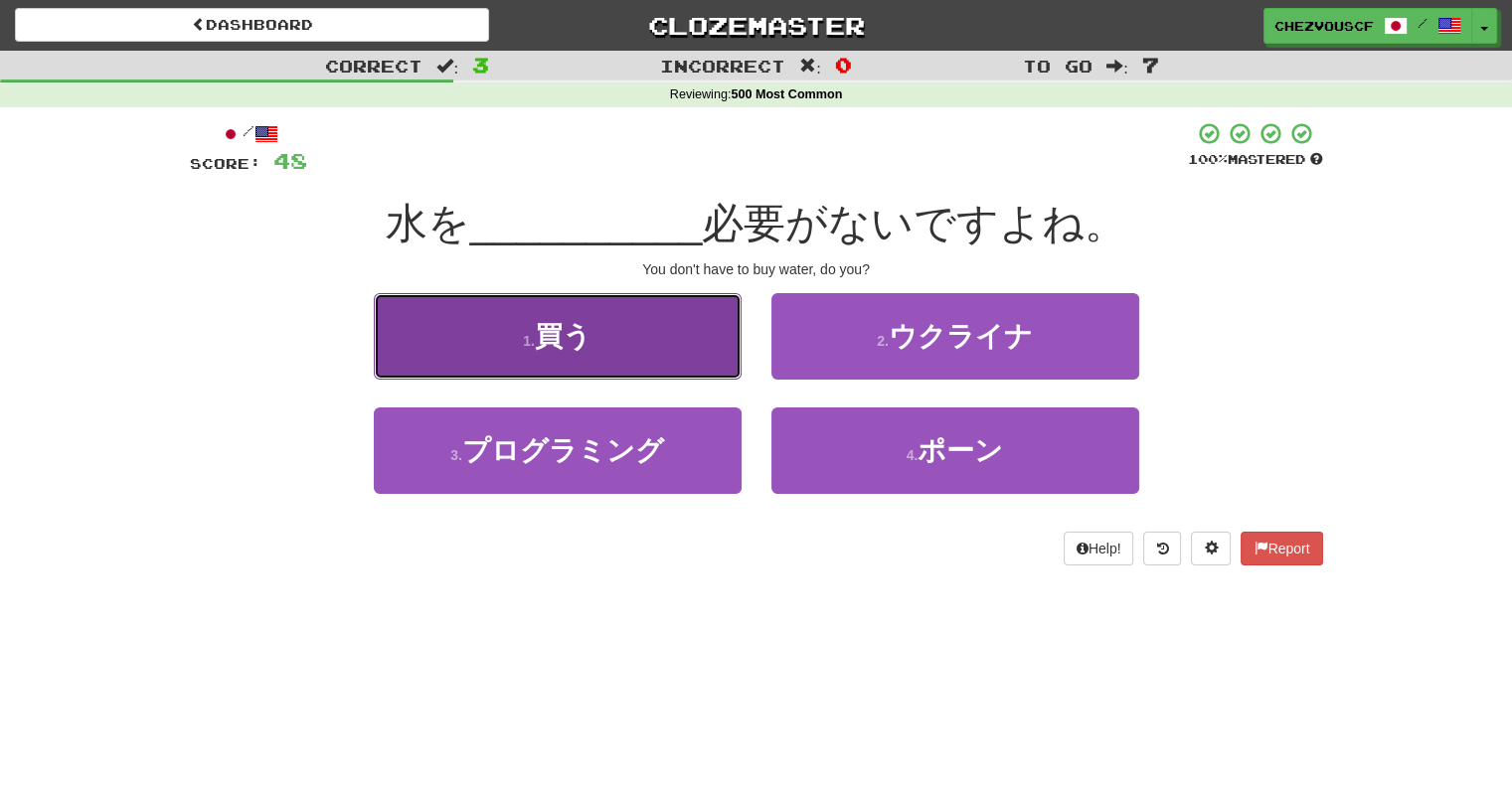 click on "1 .  買う" at bounding box center (558, 336) 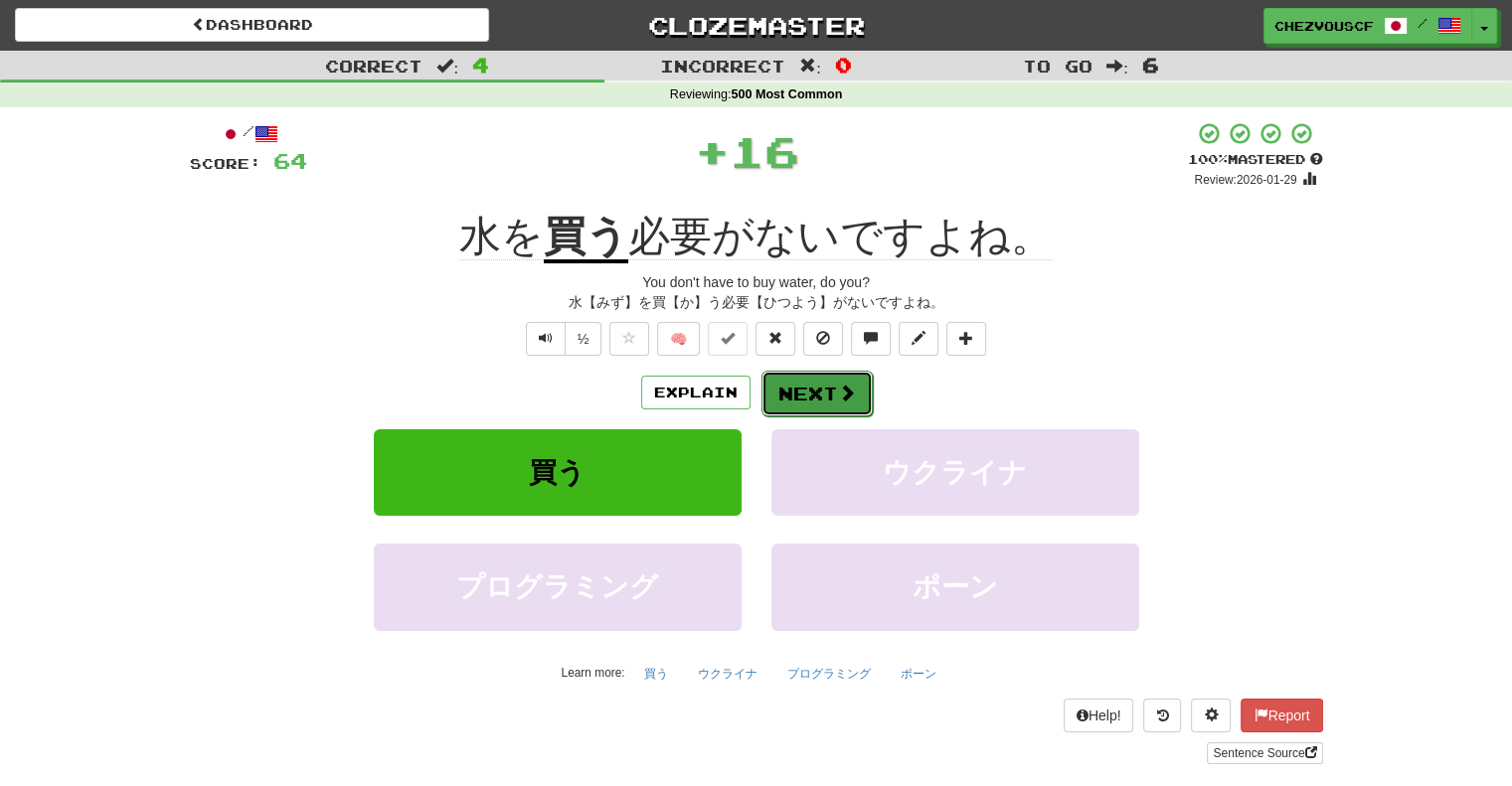 click on "Next" at bounding box center (817, 393) 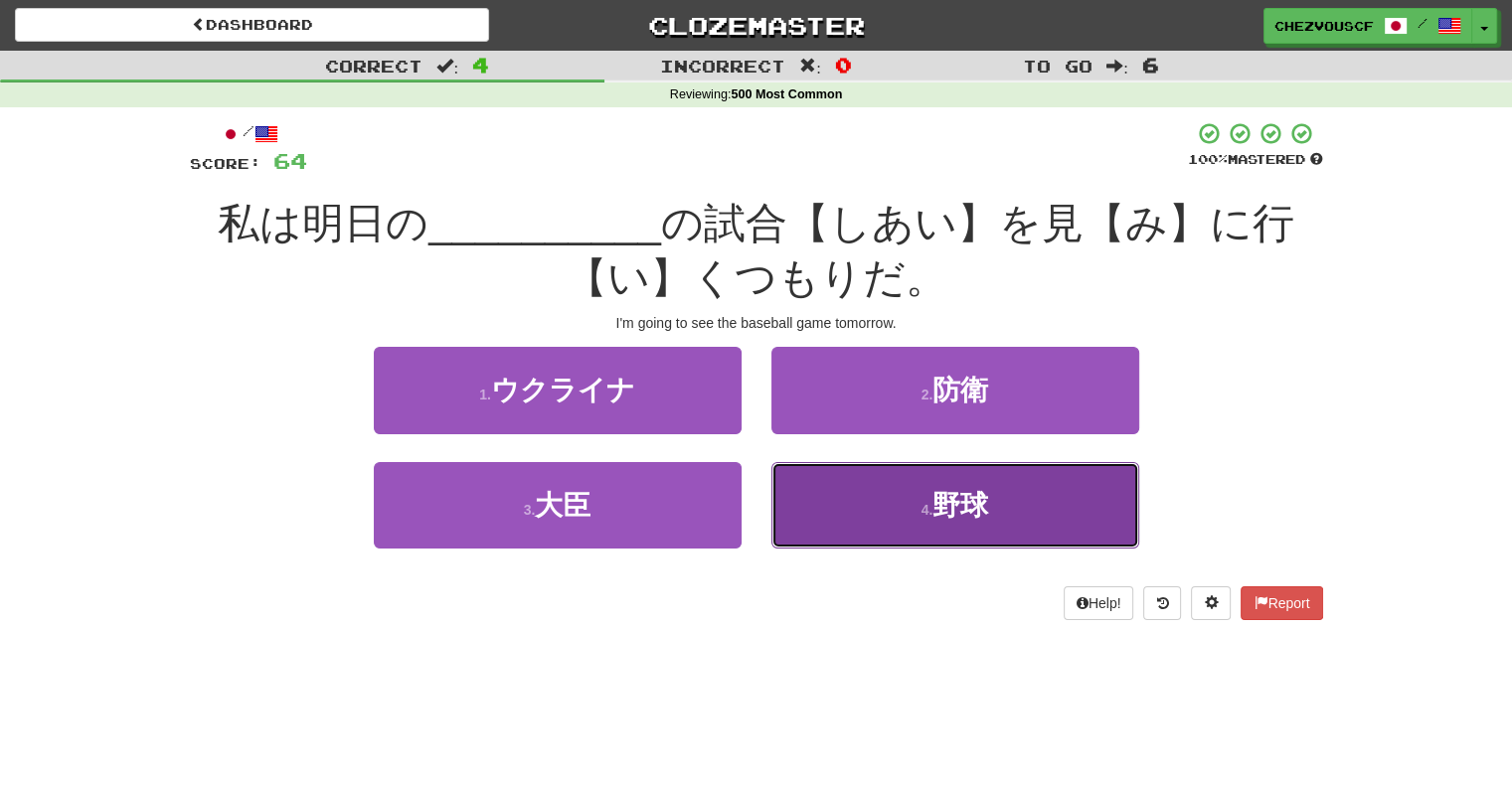 click on "4 .  野球" at bounding box center (955, 505) 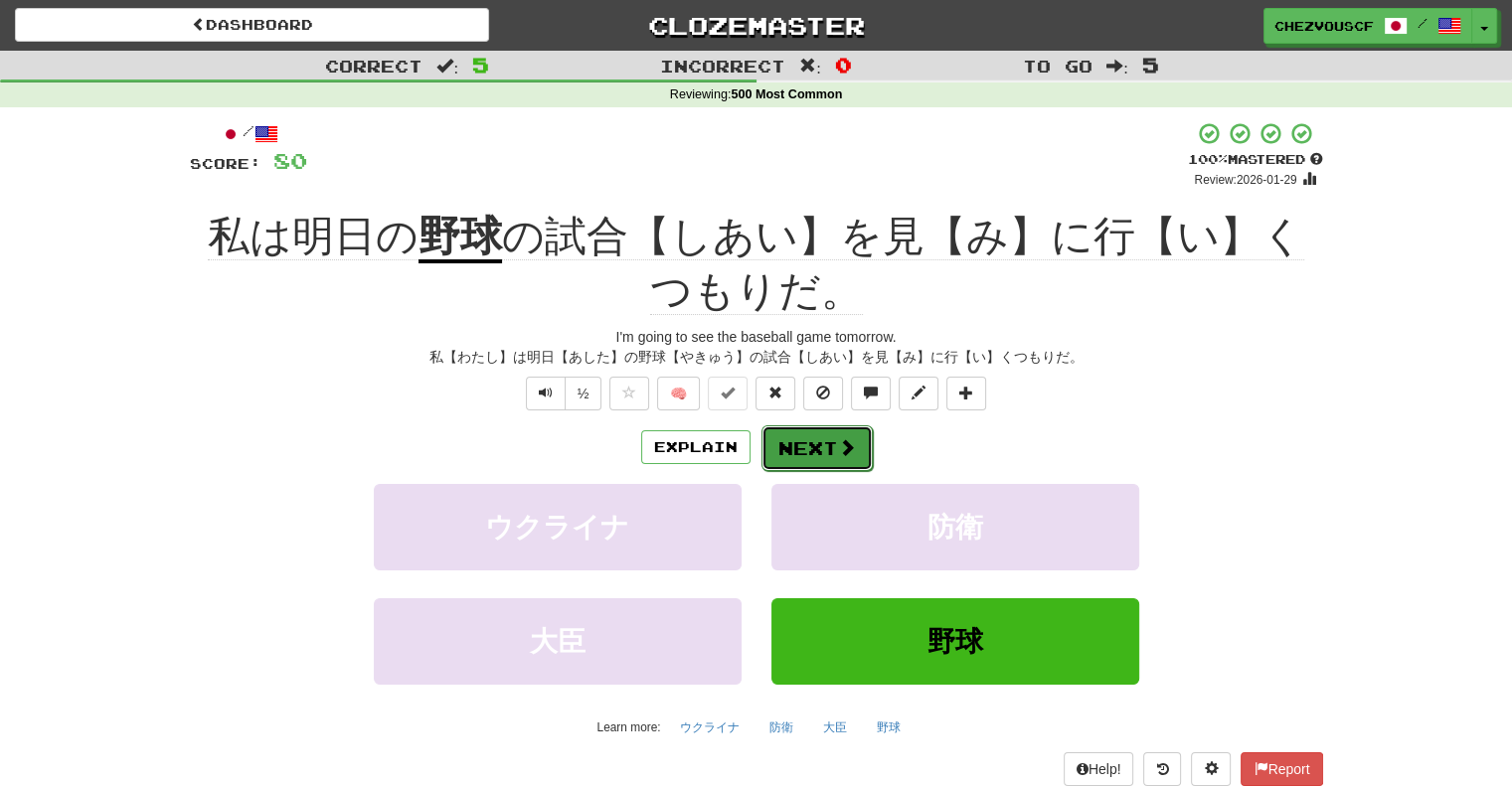 click on "Next" at bounding box center (817, 448) 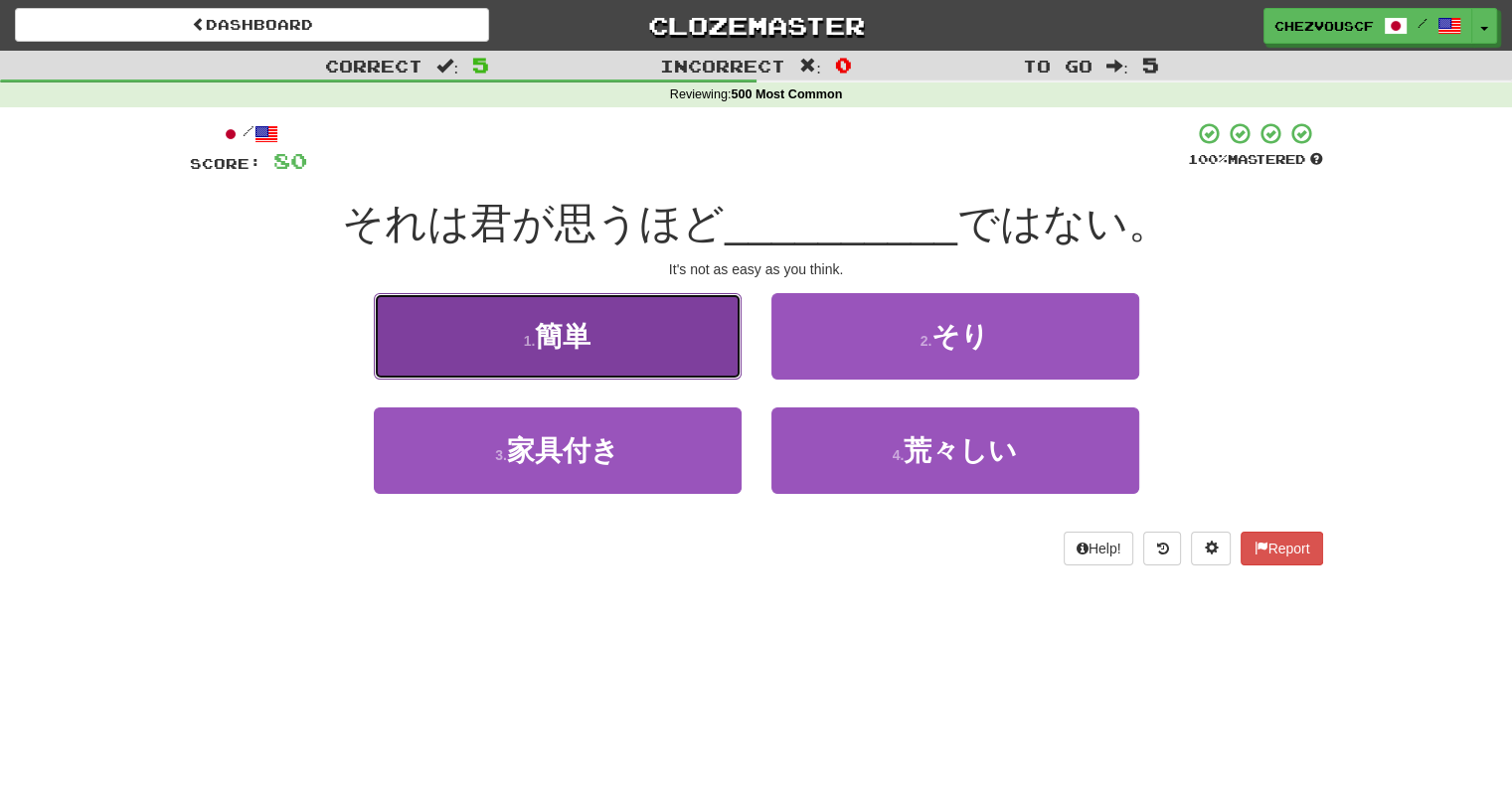 click on "1 .  簡単" at bounding box center (558, 336) 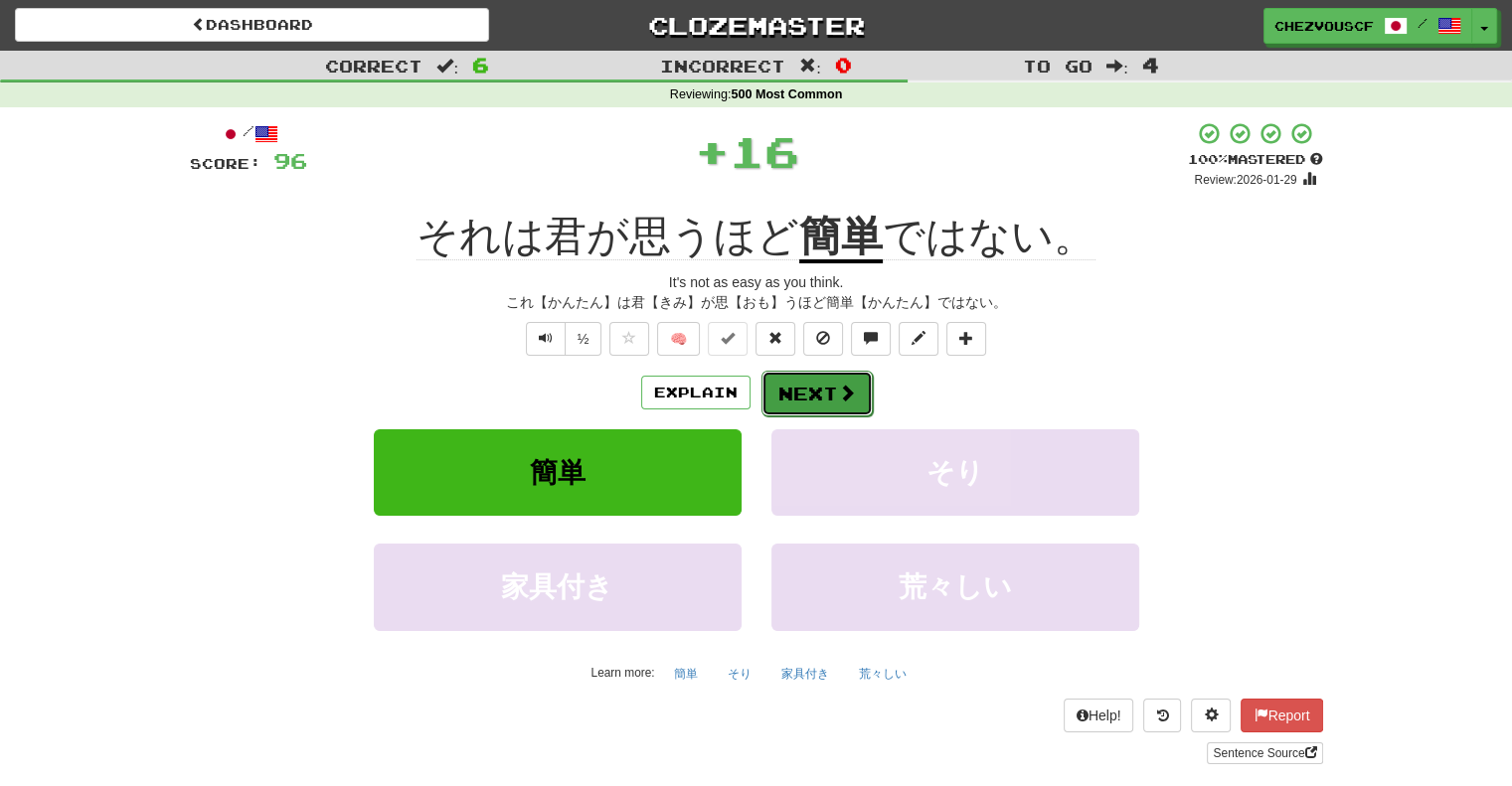click on "Next" at bounding box center [817, 393] 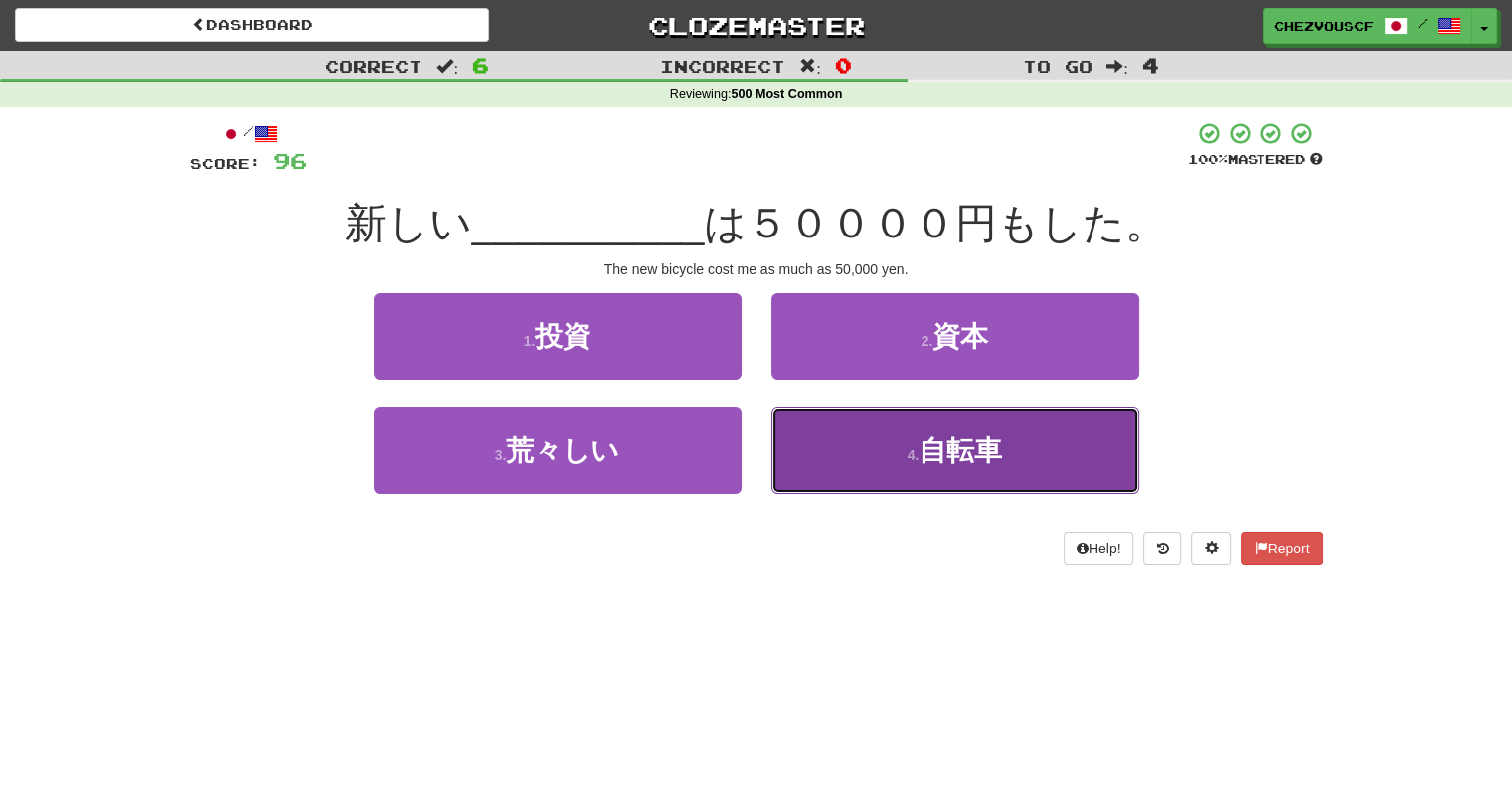 click on "4 .  自転車" at bounding box center (955, 450) 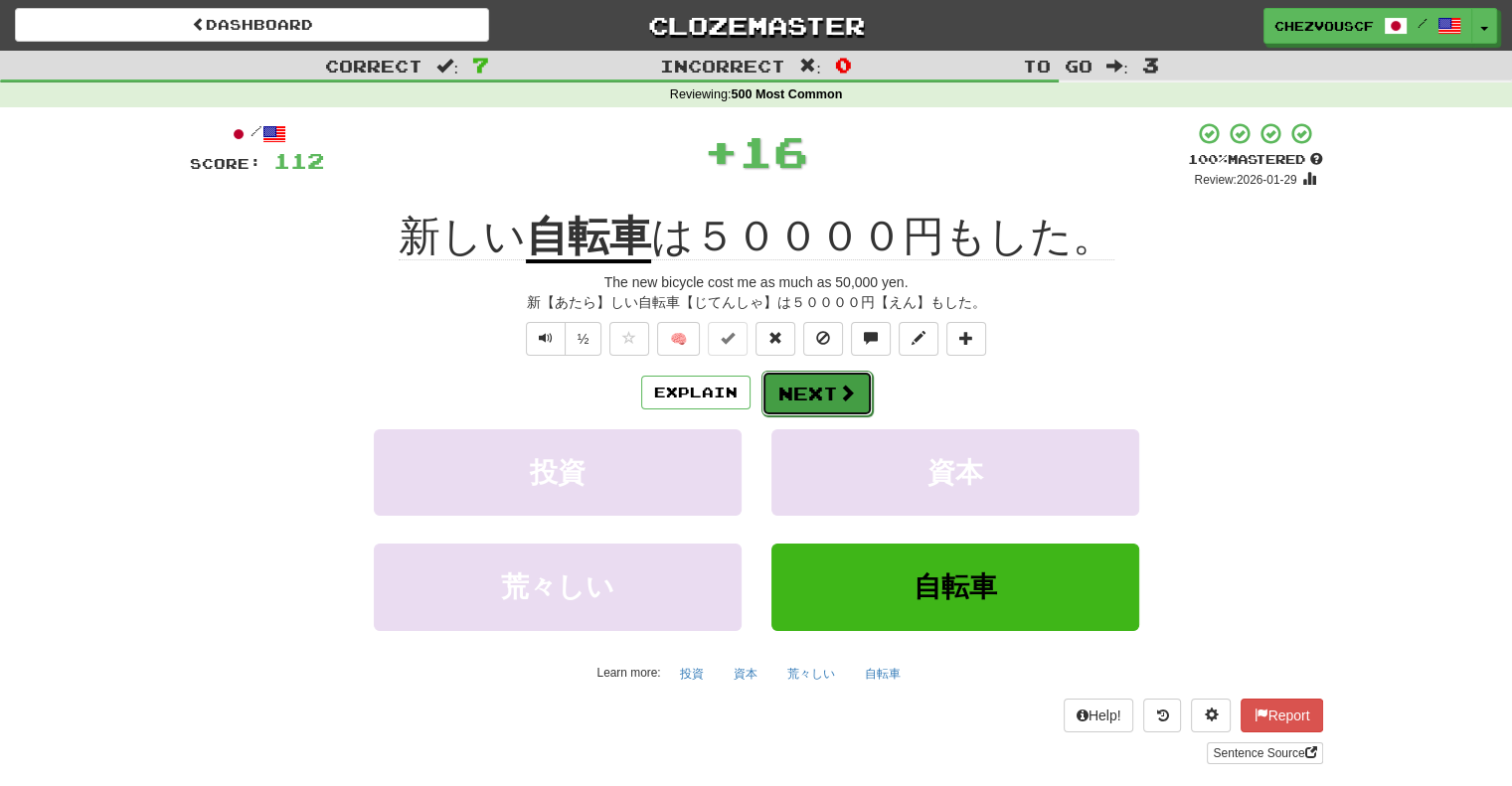 click on "Next" at bounding box center [817, 393] 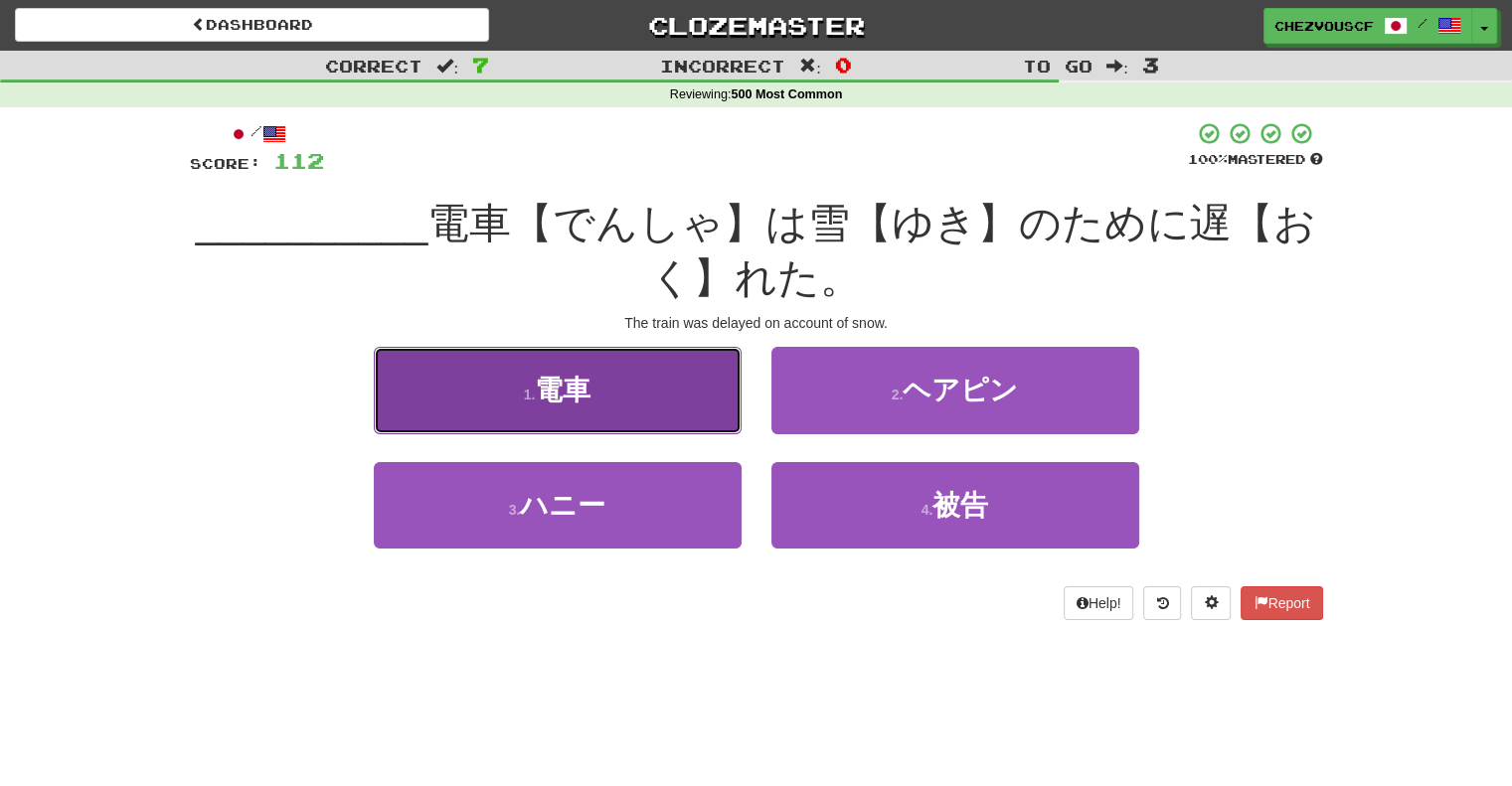 click on "1 .  電車" at bounding box center (558, 390) 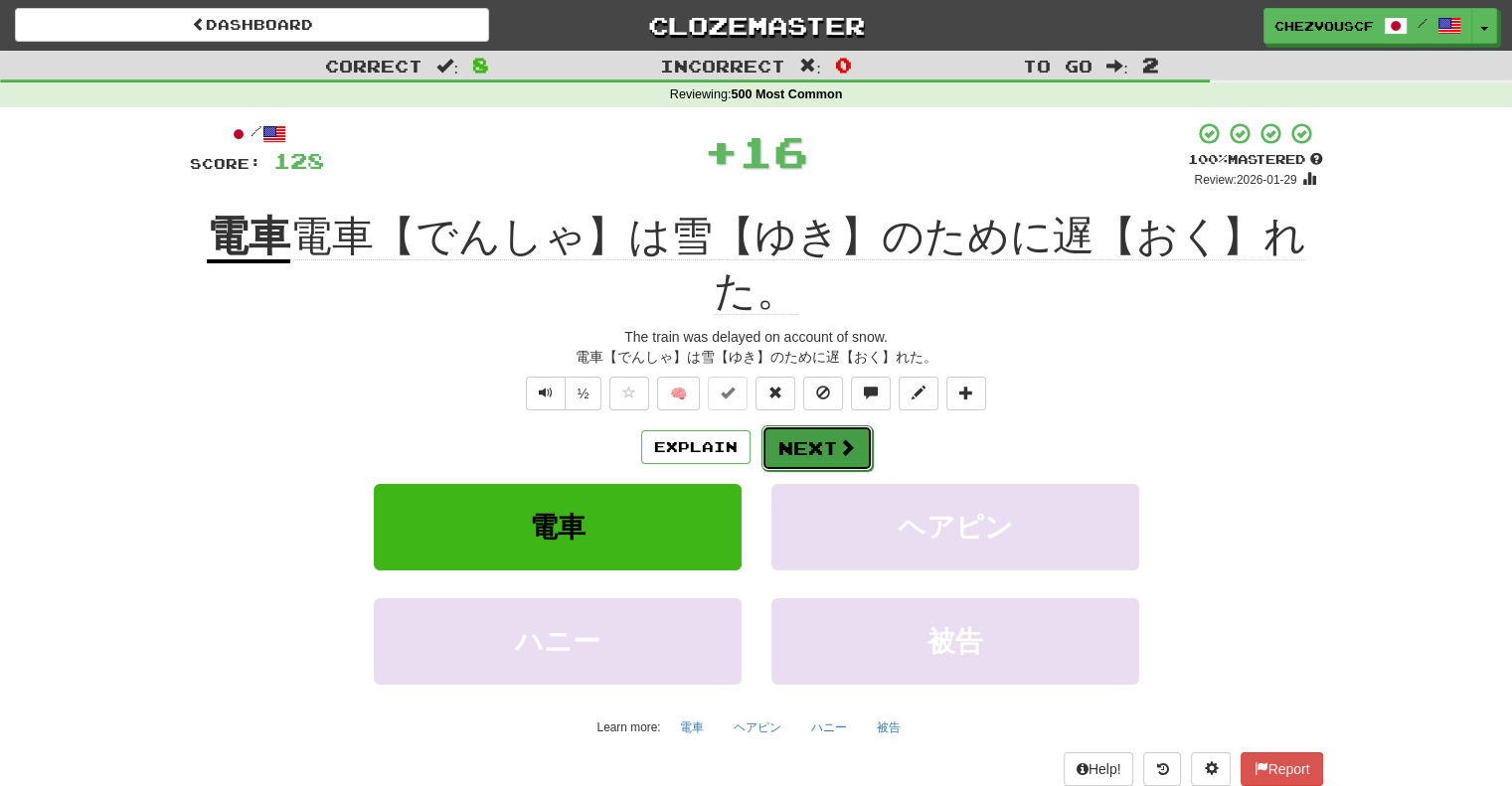click on "Next" at bounding box center (817, 448) 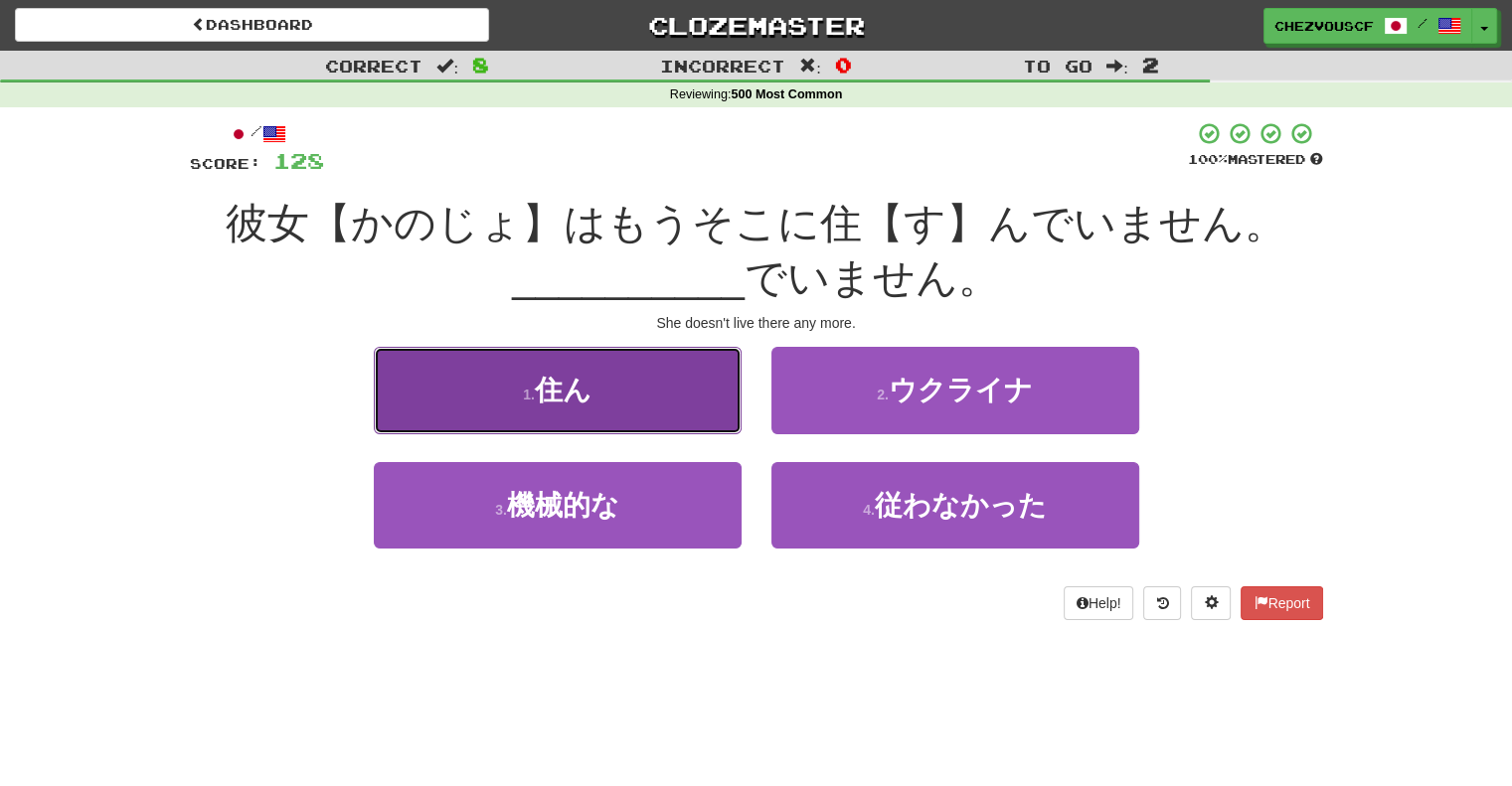 click on "1 .  住ん" at bounding box center (558, 390) 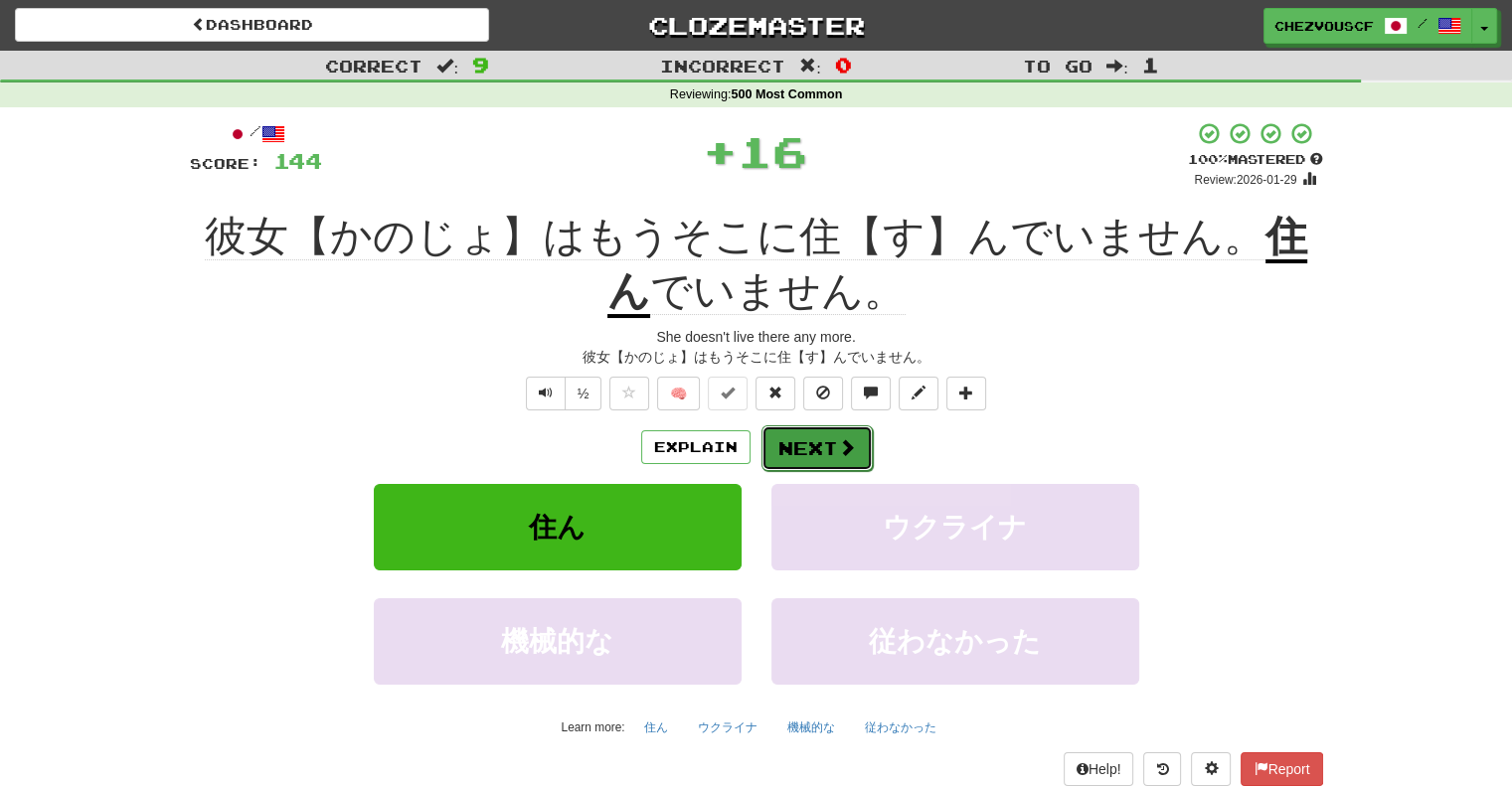 click on "Next" at bounding box center (817, 448) 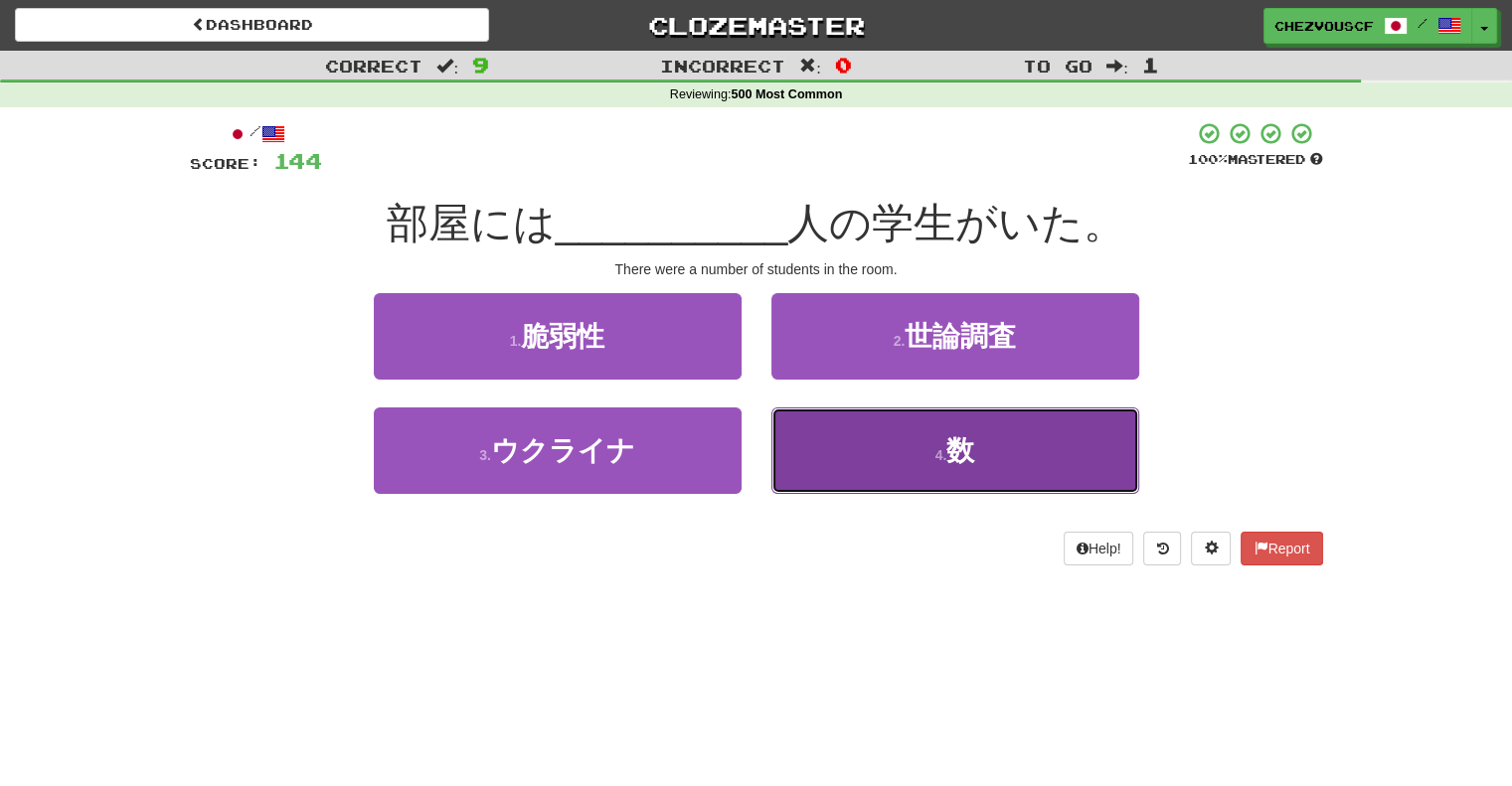 click on "4 .  数" at bounding box center (955, 450) 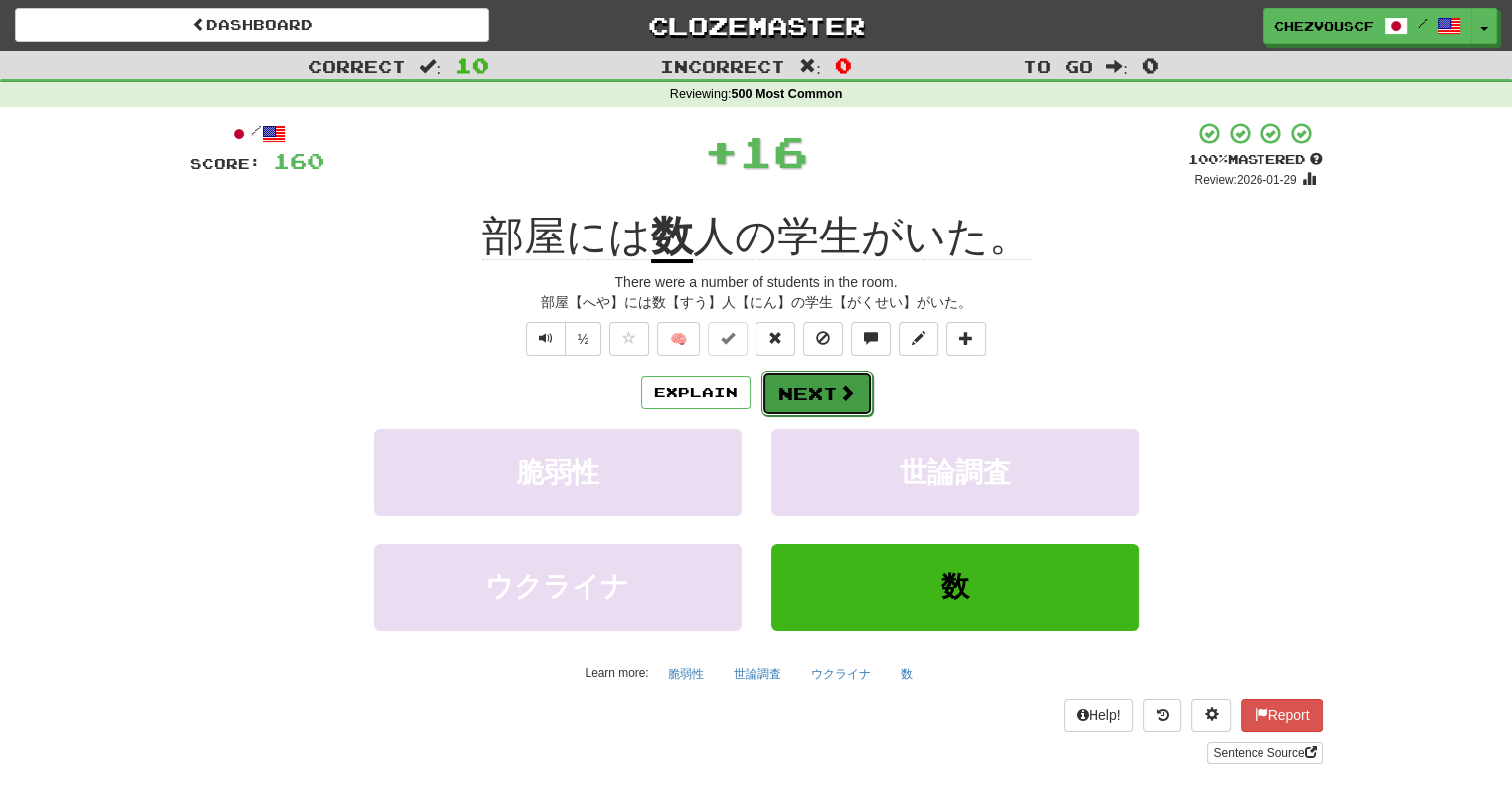 click on "Next" at bounding box center [817, 393] 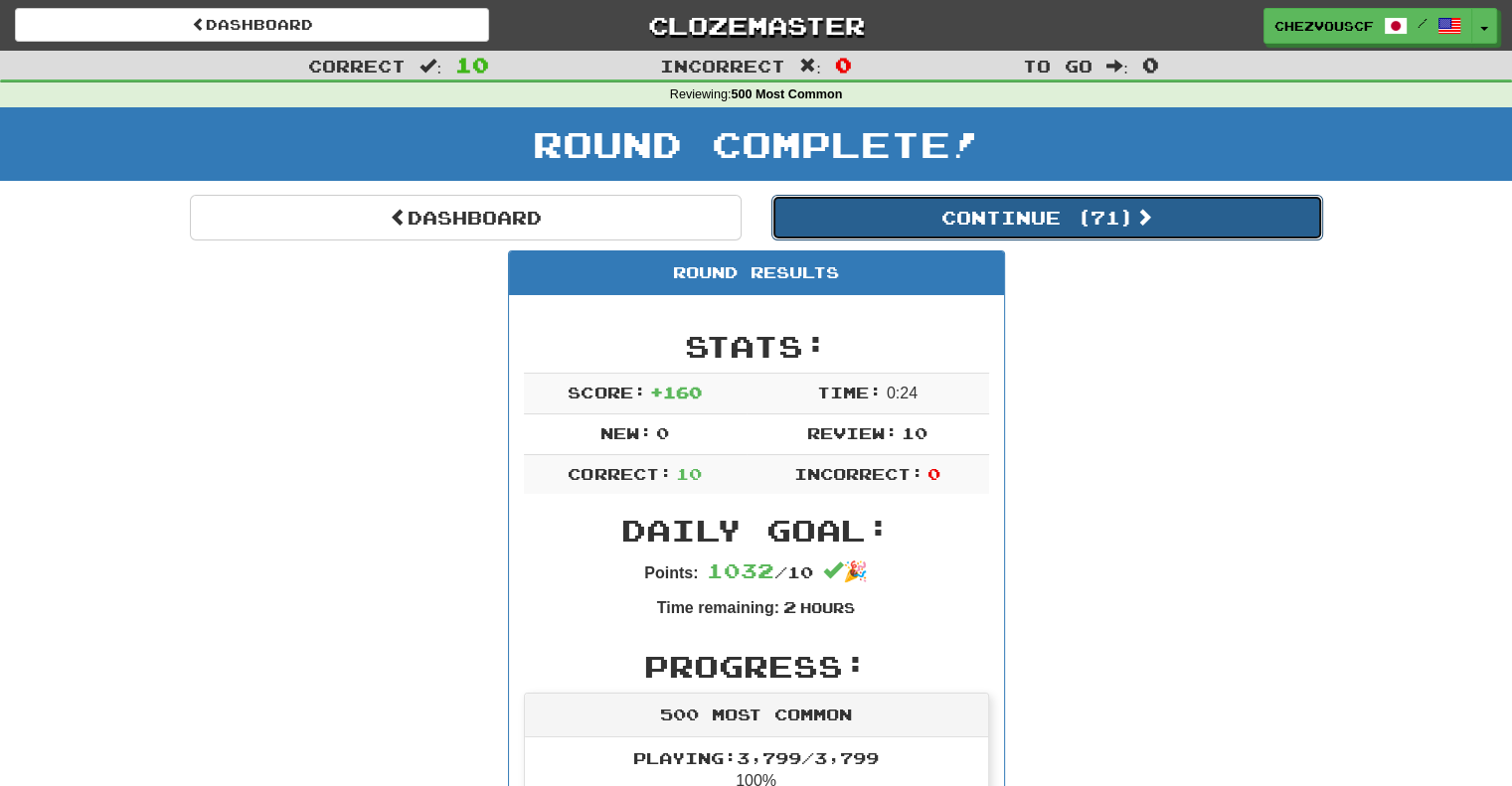 click on "Continue ( 71 )" at bounding box center [1047, 218] 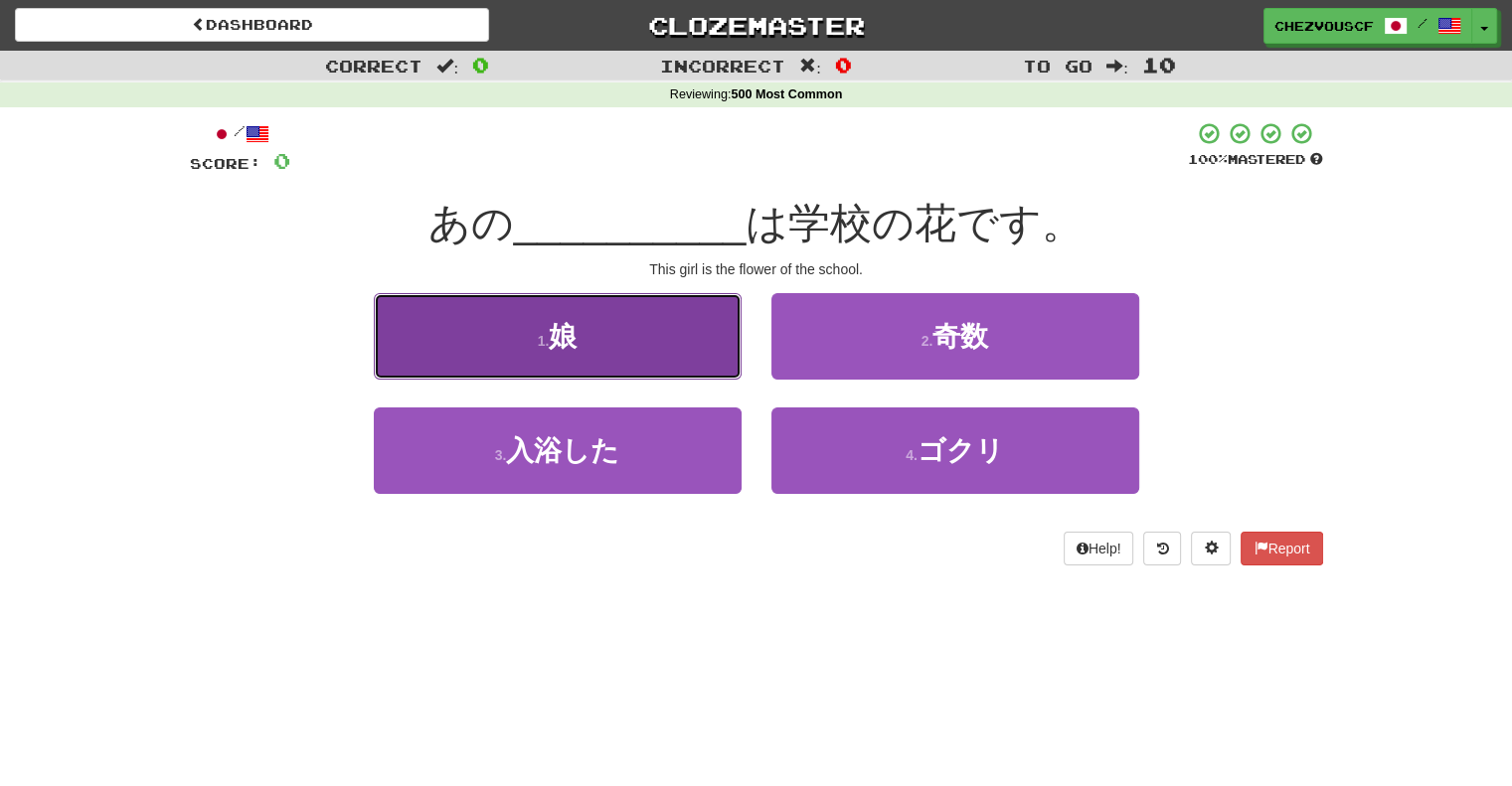 click on "1 .  娘" at bounding box center (558, 336) 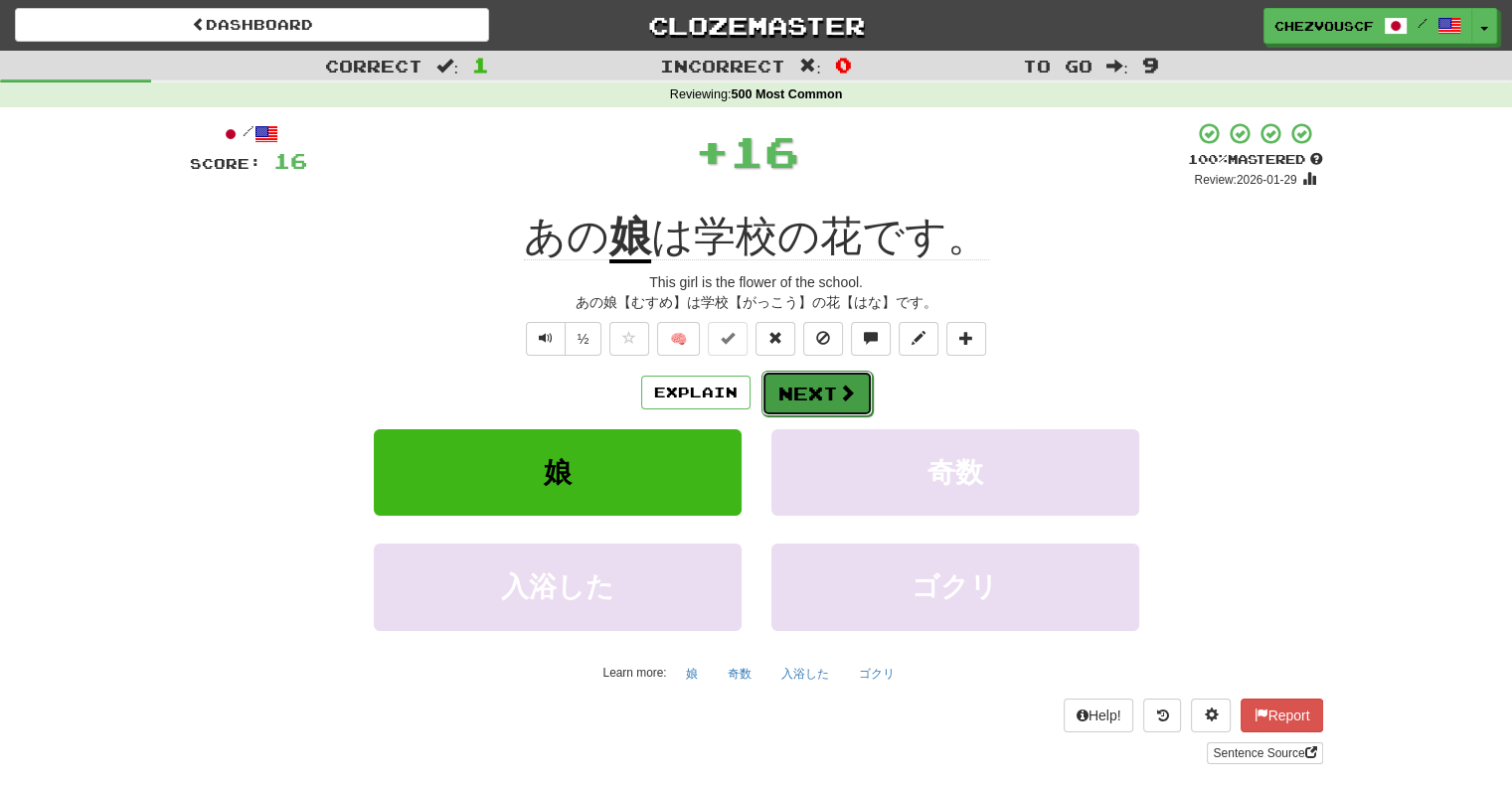 click on "Next" at bounding box center (817, 393) 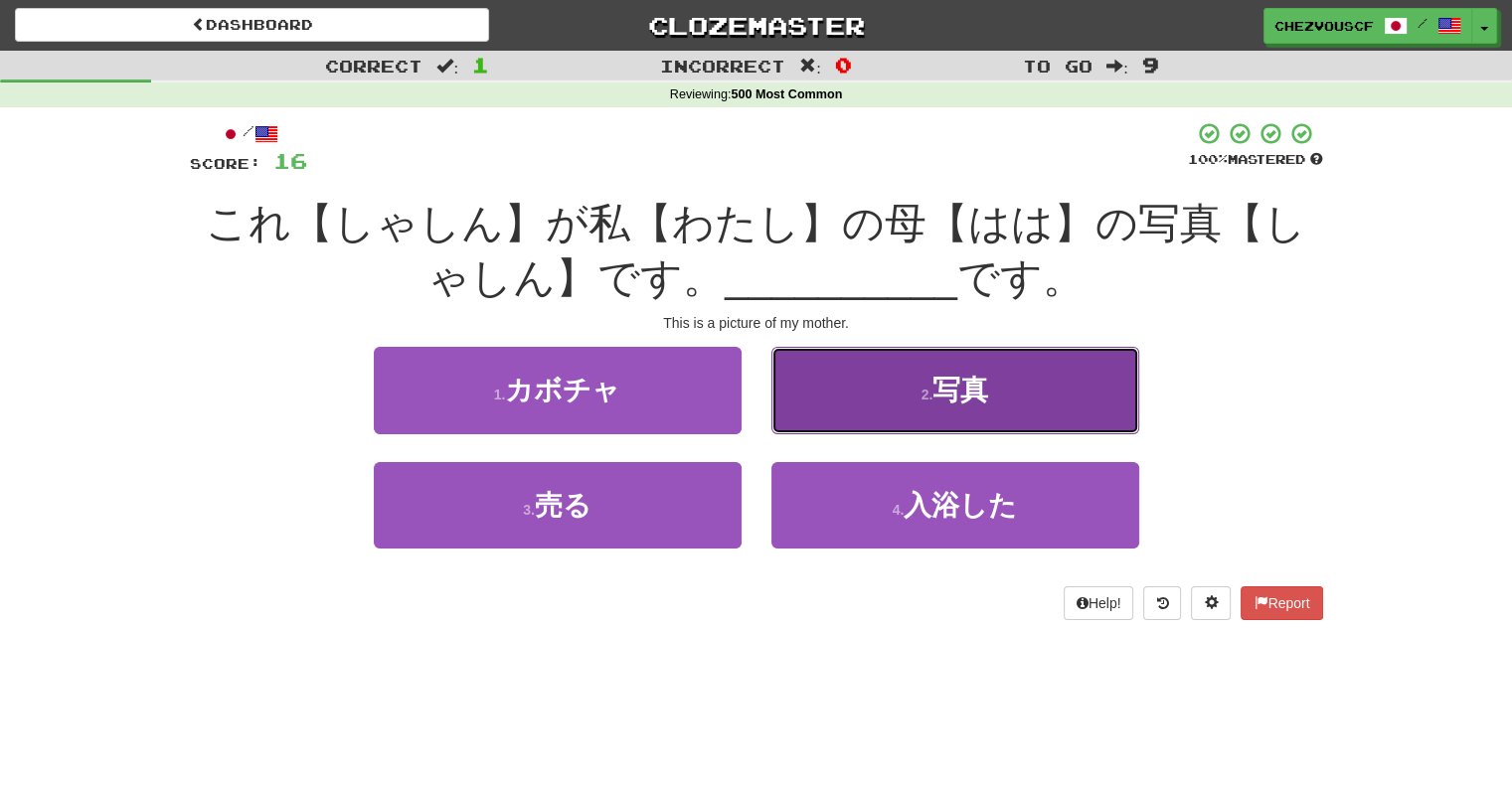 click on "2 .  写真" at bounding box center (955, 390) 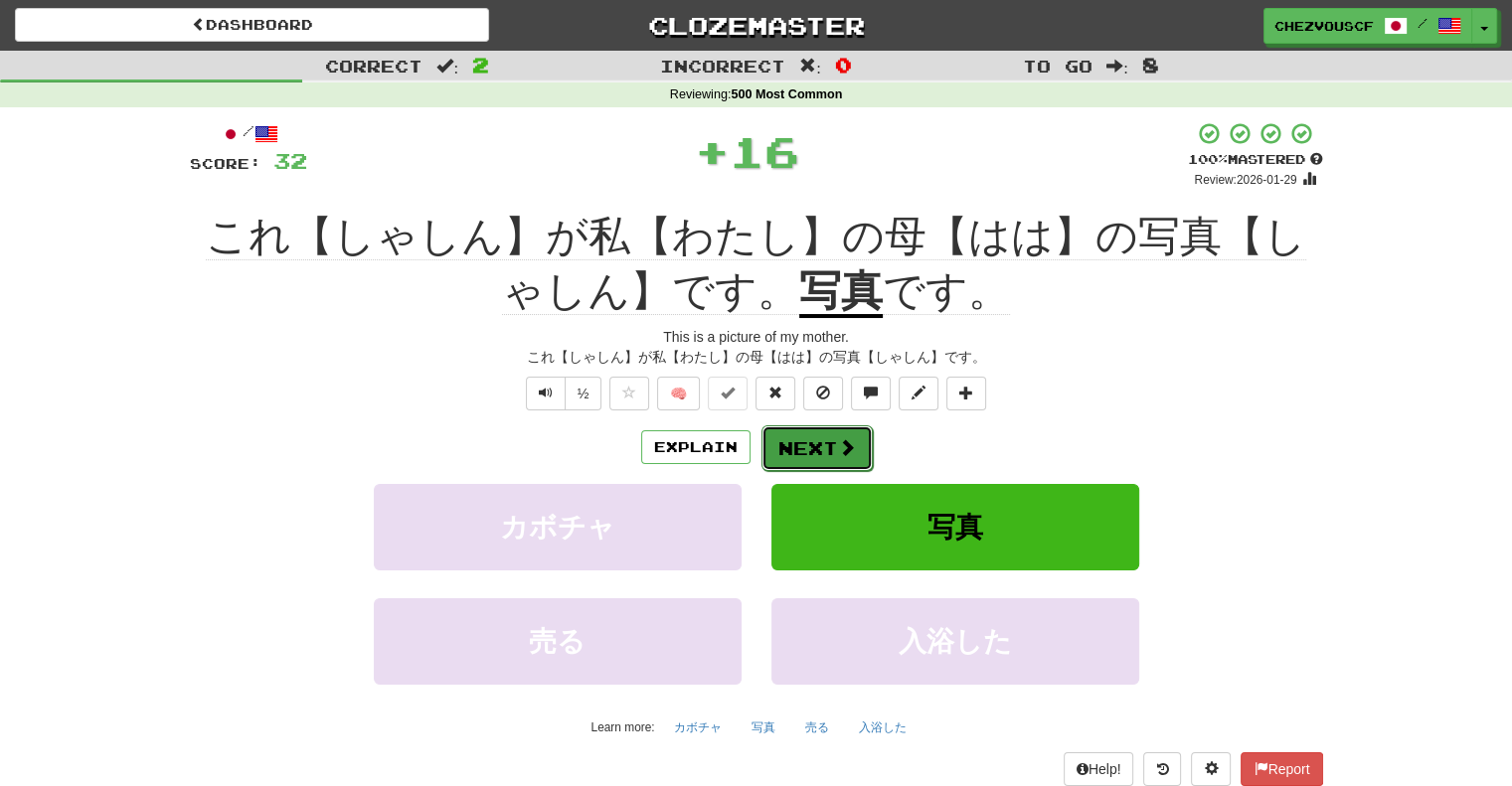 click on "Next" at bounding box center (817, 448) 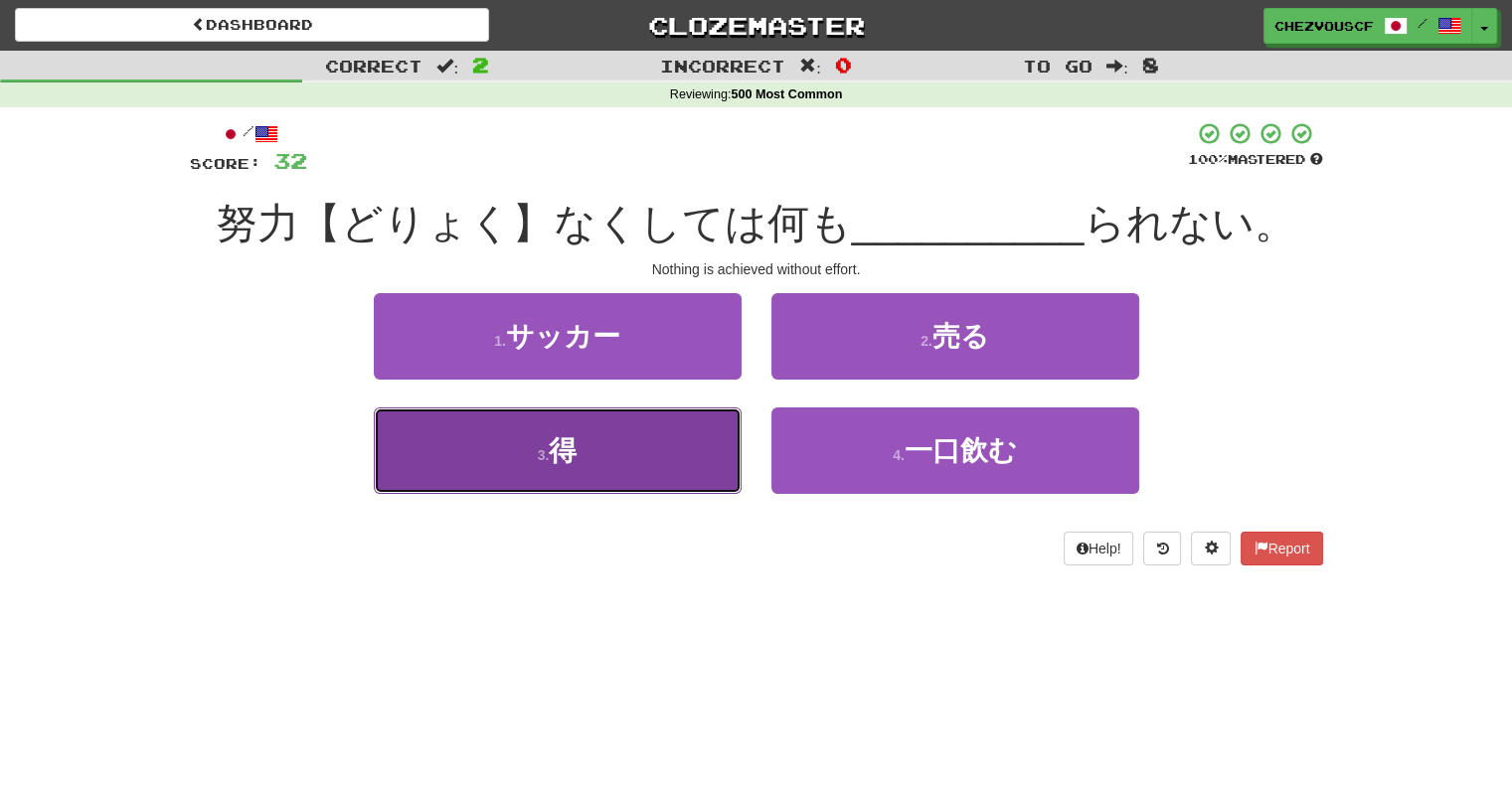 click on "3 .  得" at bounding box center [558, 450] 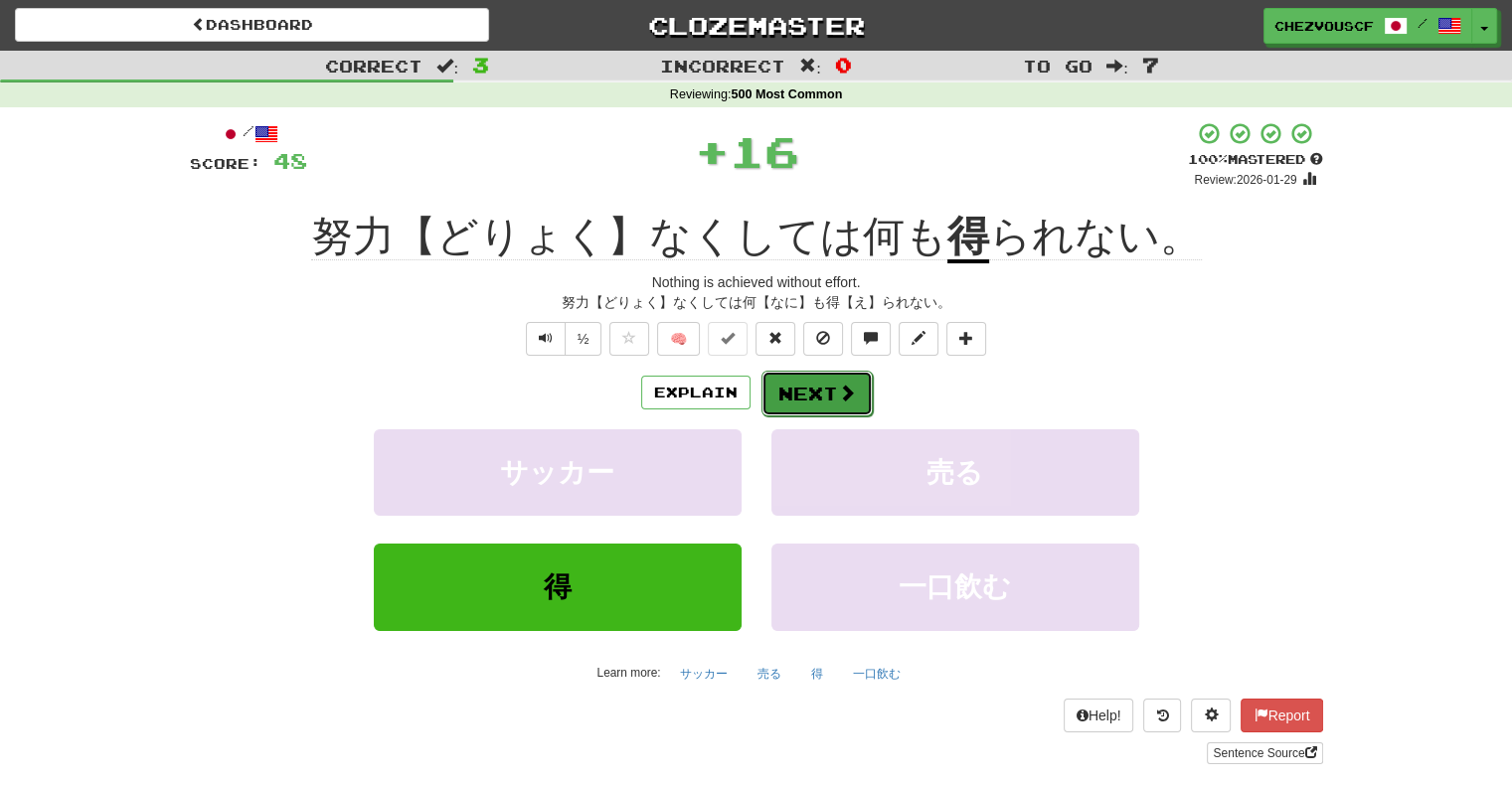 click on "Next" at bounding box center [817, 393] 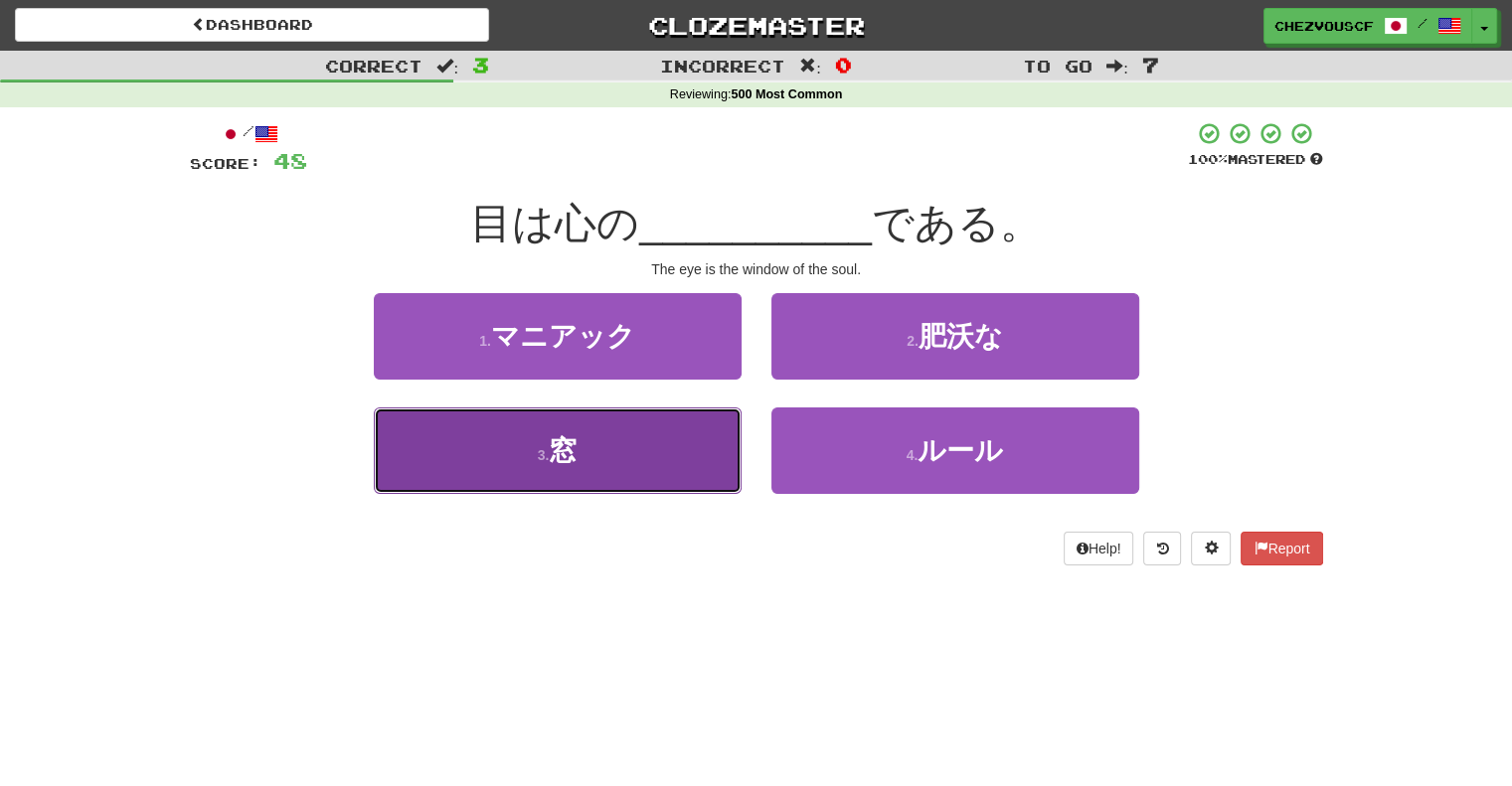 click on "3 .  窓" at bounding box center [558, 450] 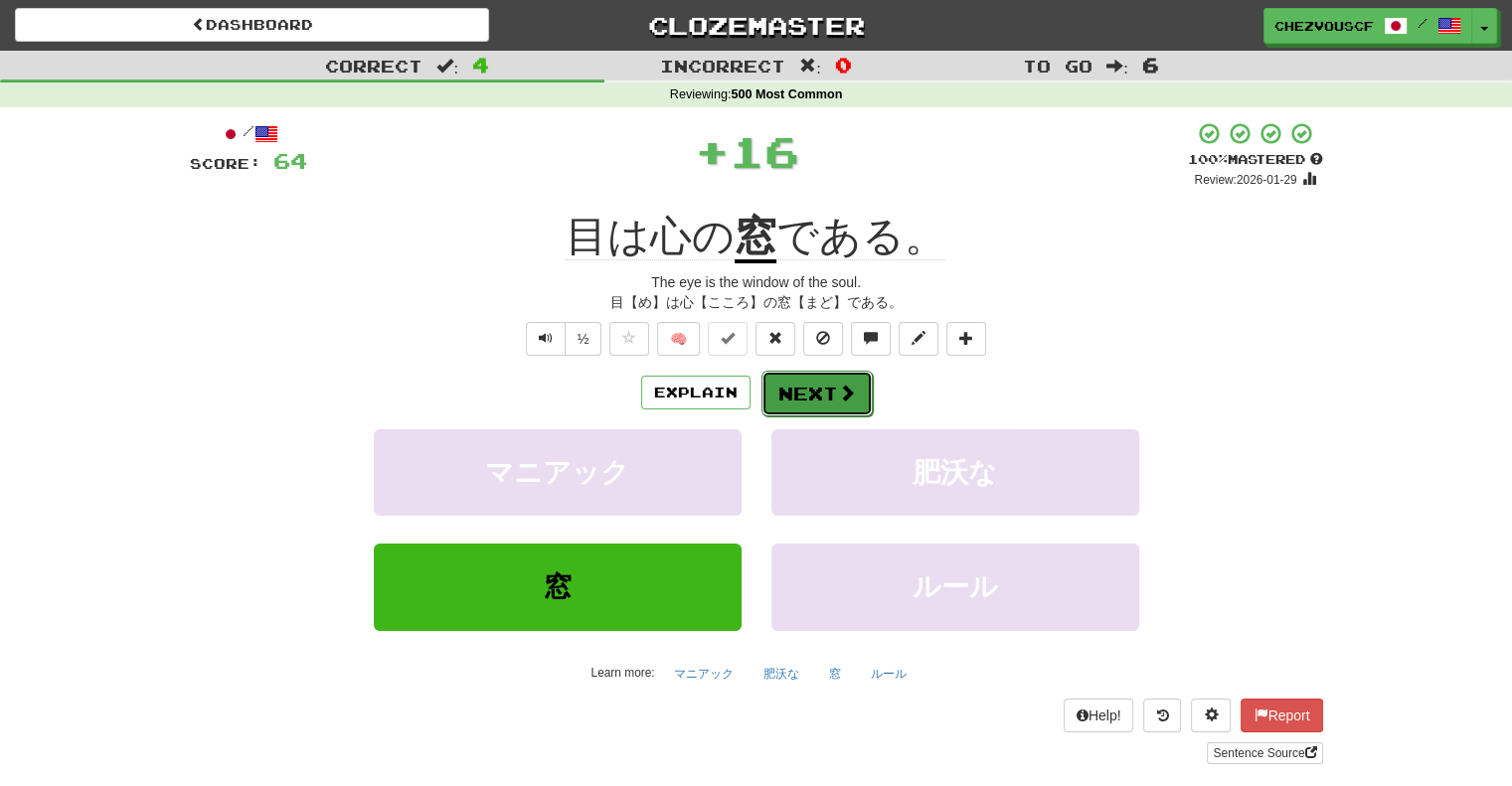 click on "Next" at bounding box center (817, 393) 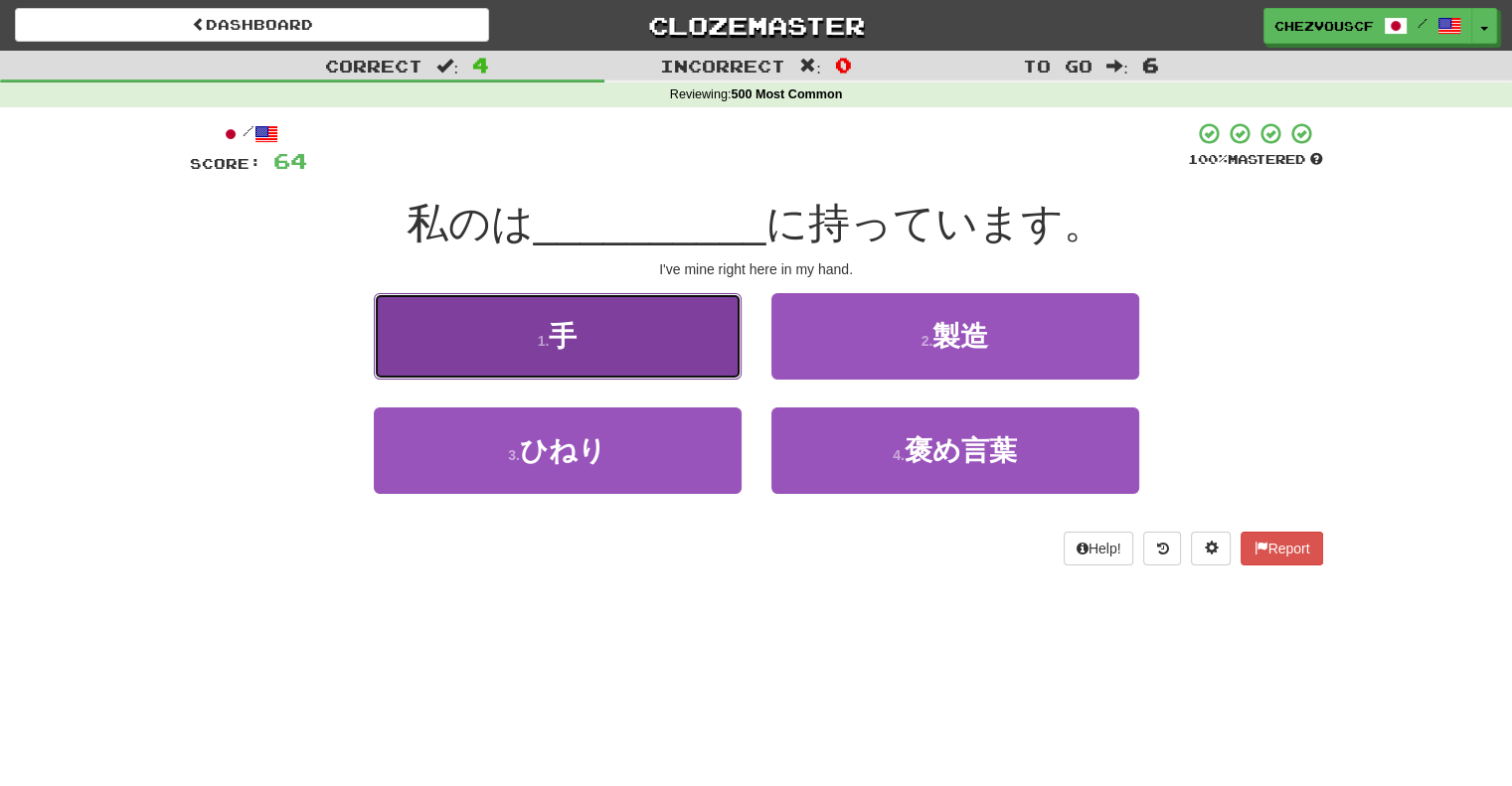 click on "1 .  手" at bounding box center [558, 336] 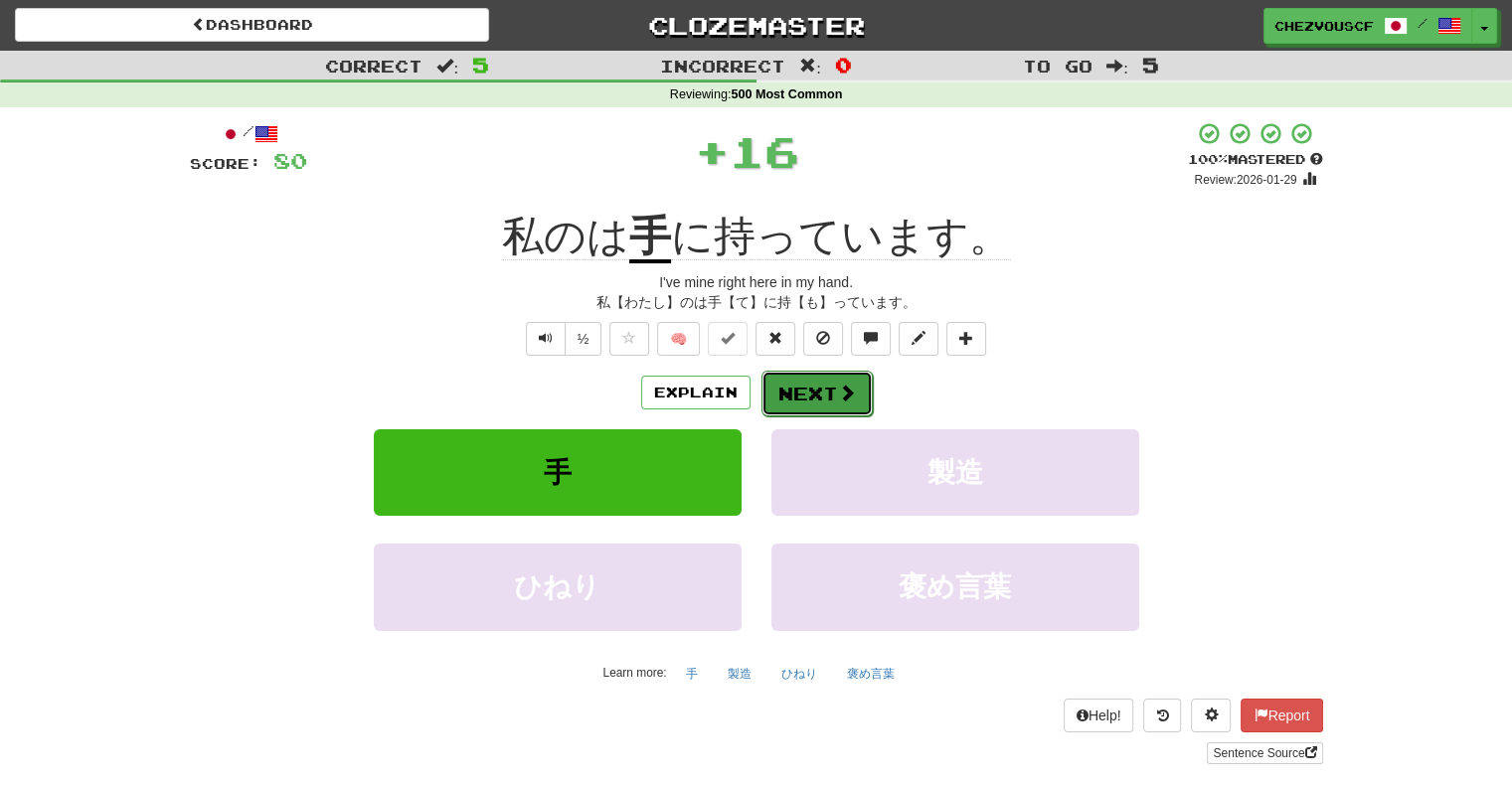 click on "Next" at bounding box center [817, 393] 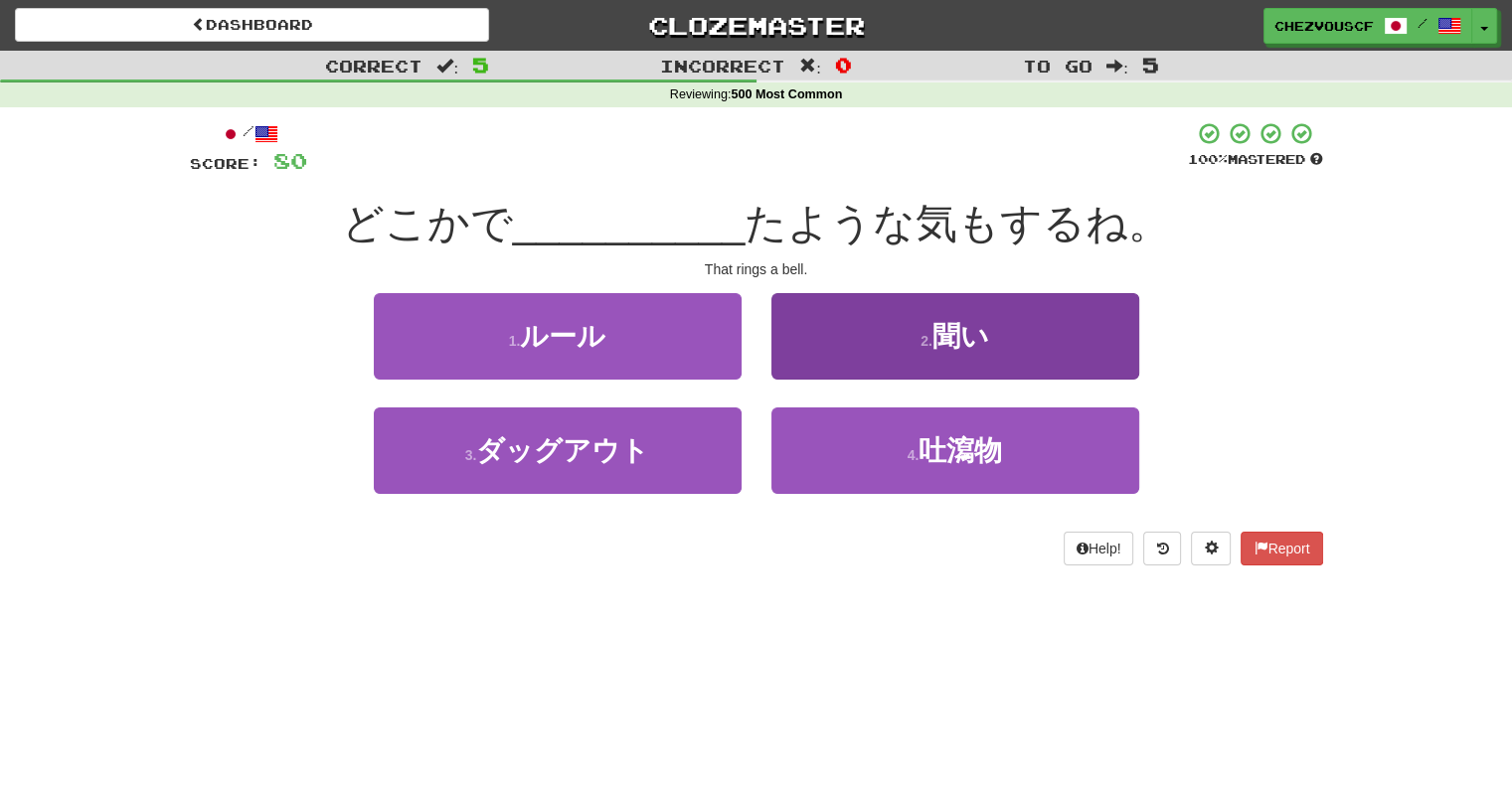 drag, startPoint x: 759, startPoint y: 516, endPoint x: 843, endPoint y: 328, distance: 205.9126 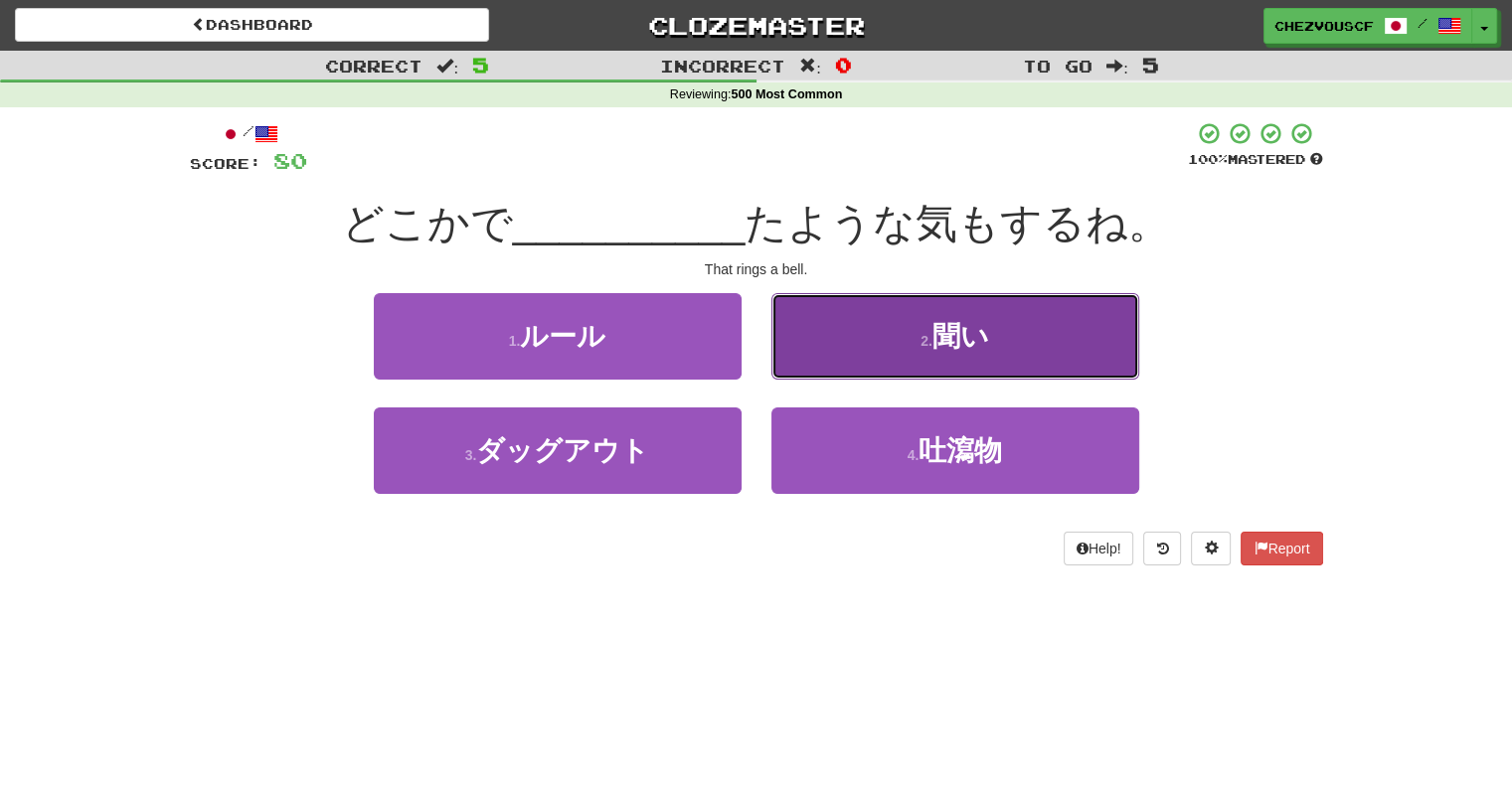 click on "2 .  聞い" at bounding box center (955, 336) 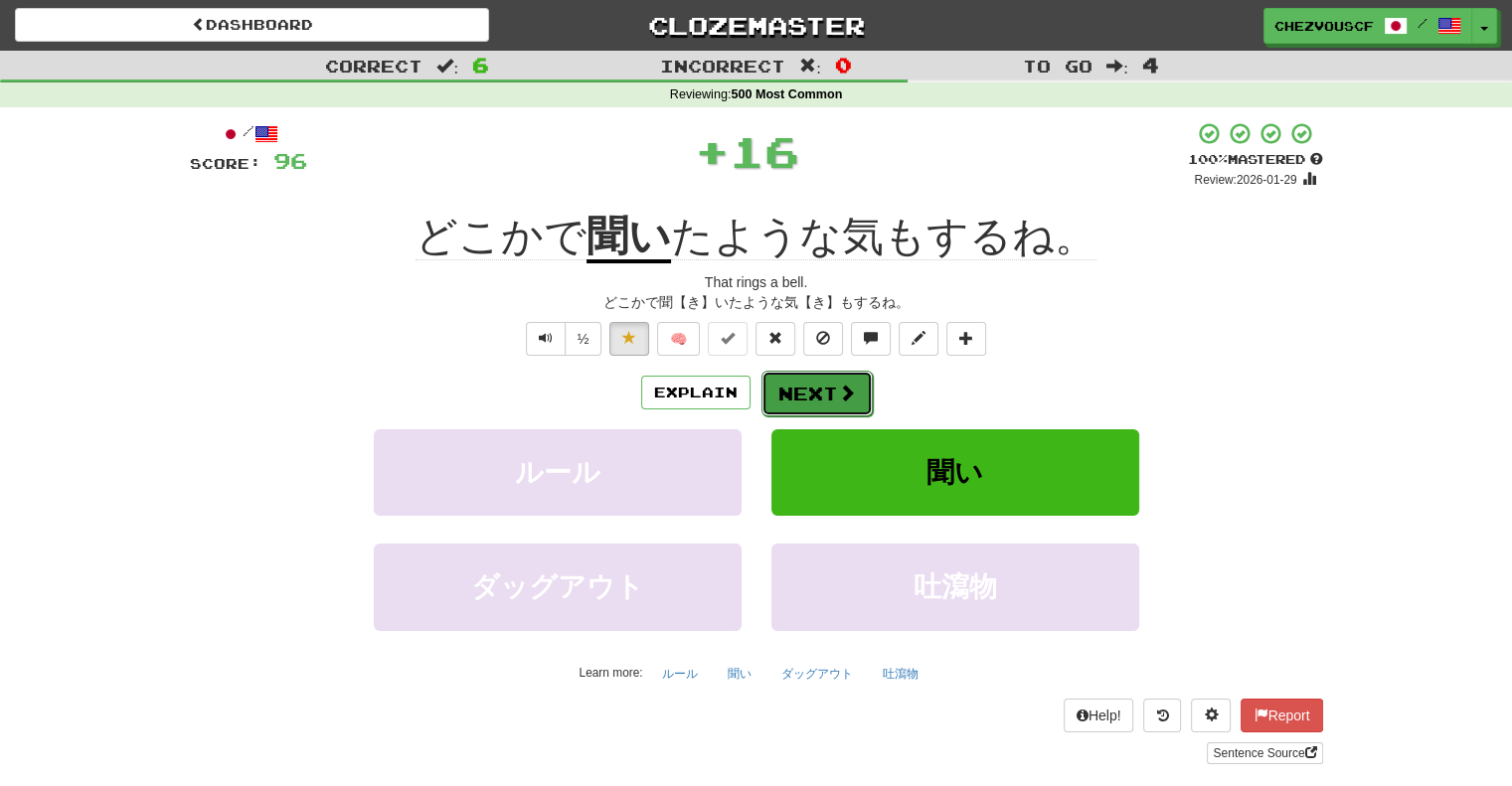click on "Next" at bounding box center (817, 393) 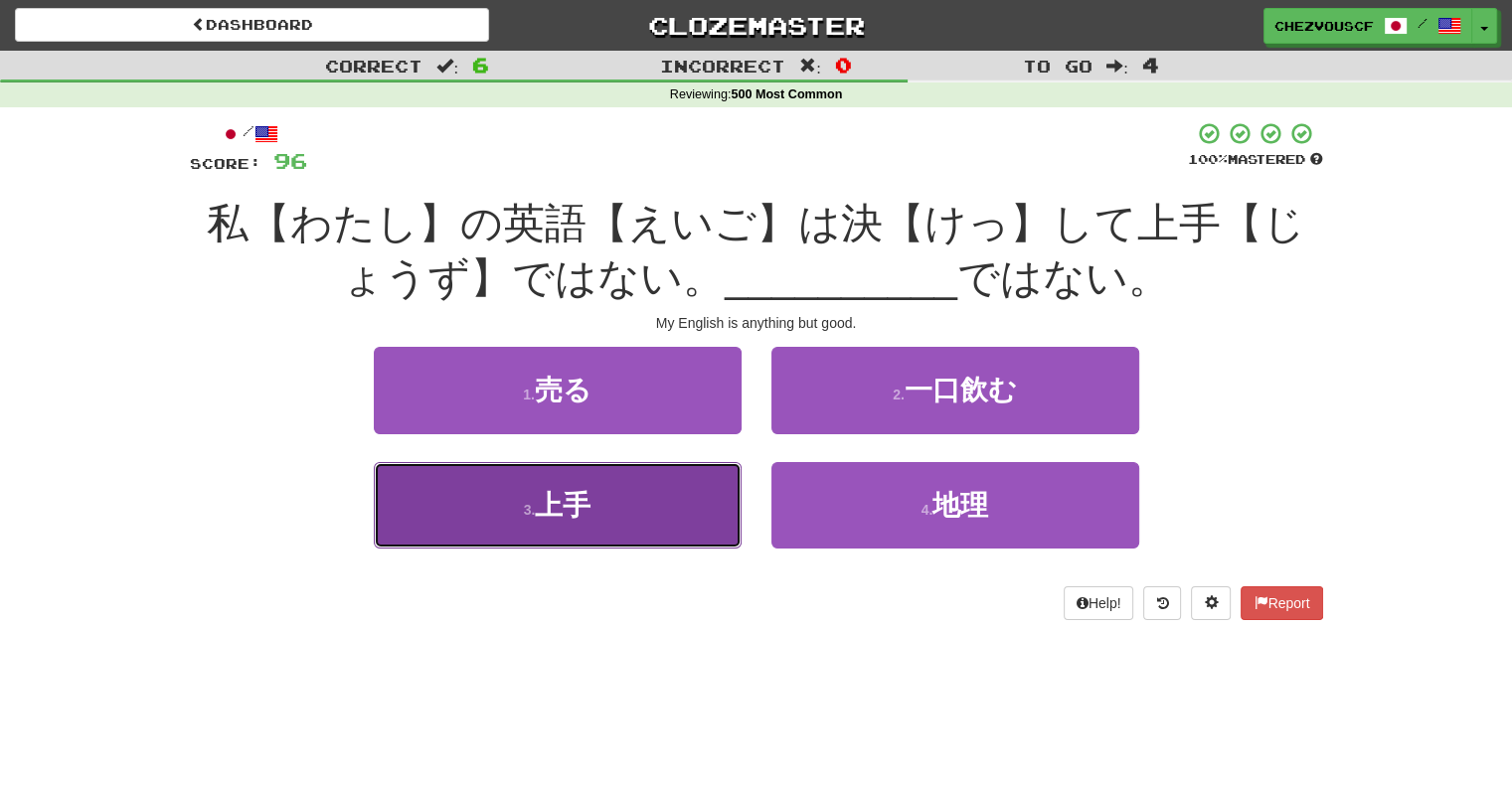 click on "3 .  上手" at bounding box center [558, 505] 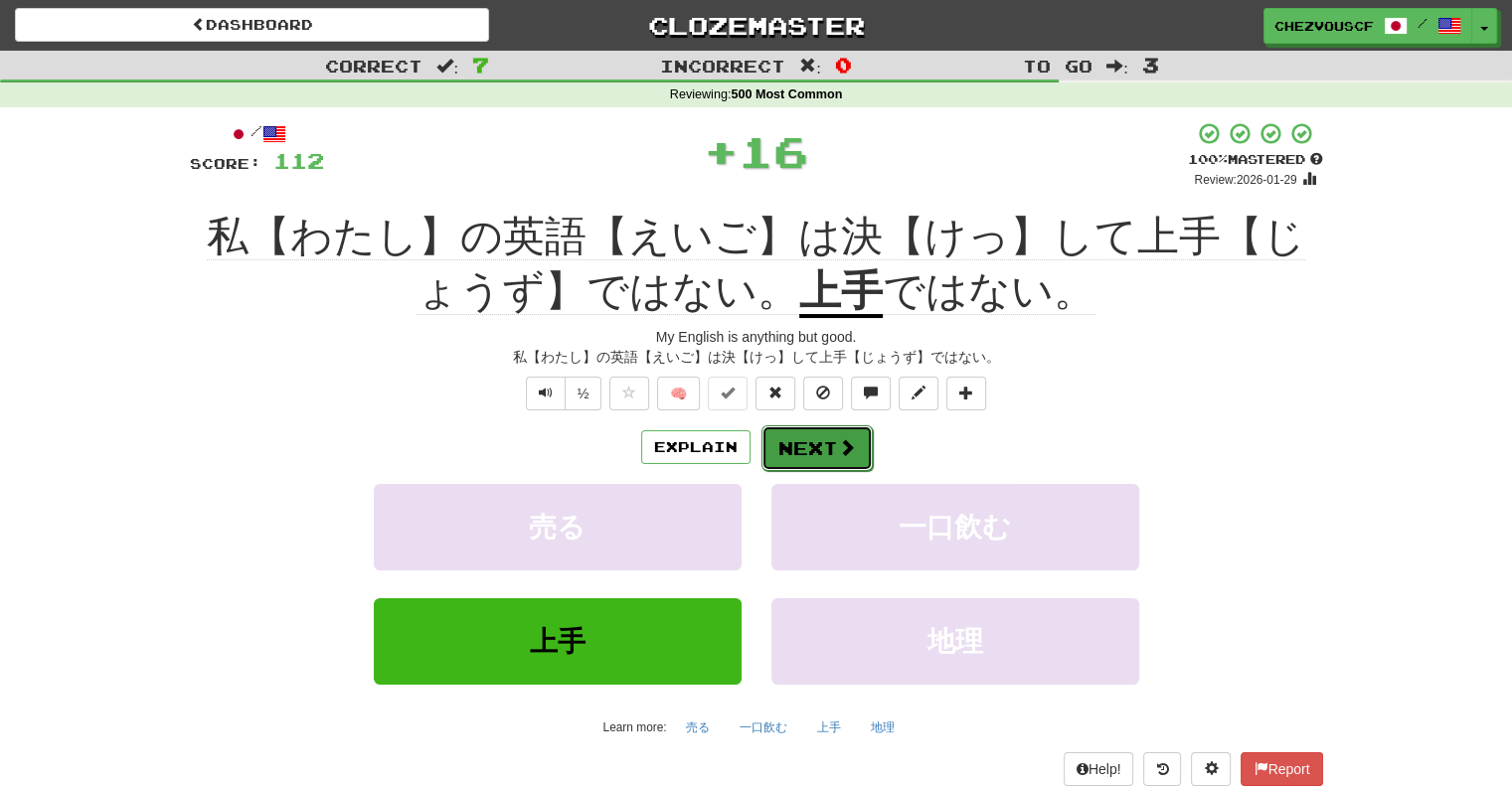 click on "Next" at bounding box center (817, 448) 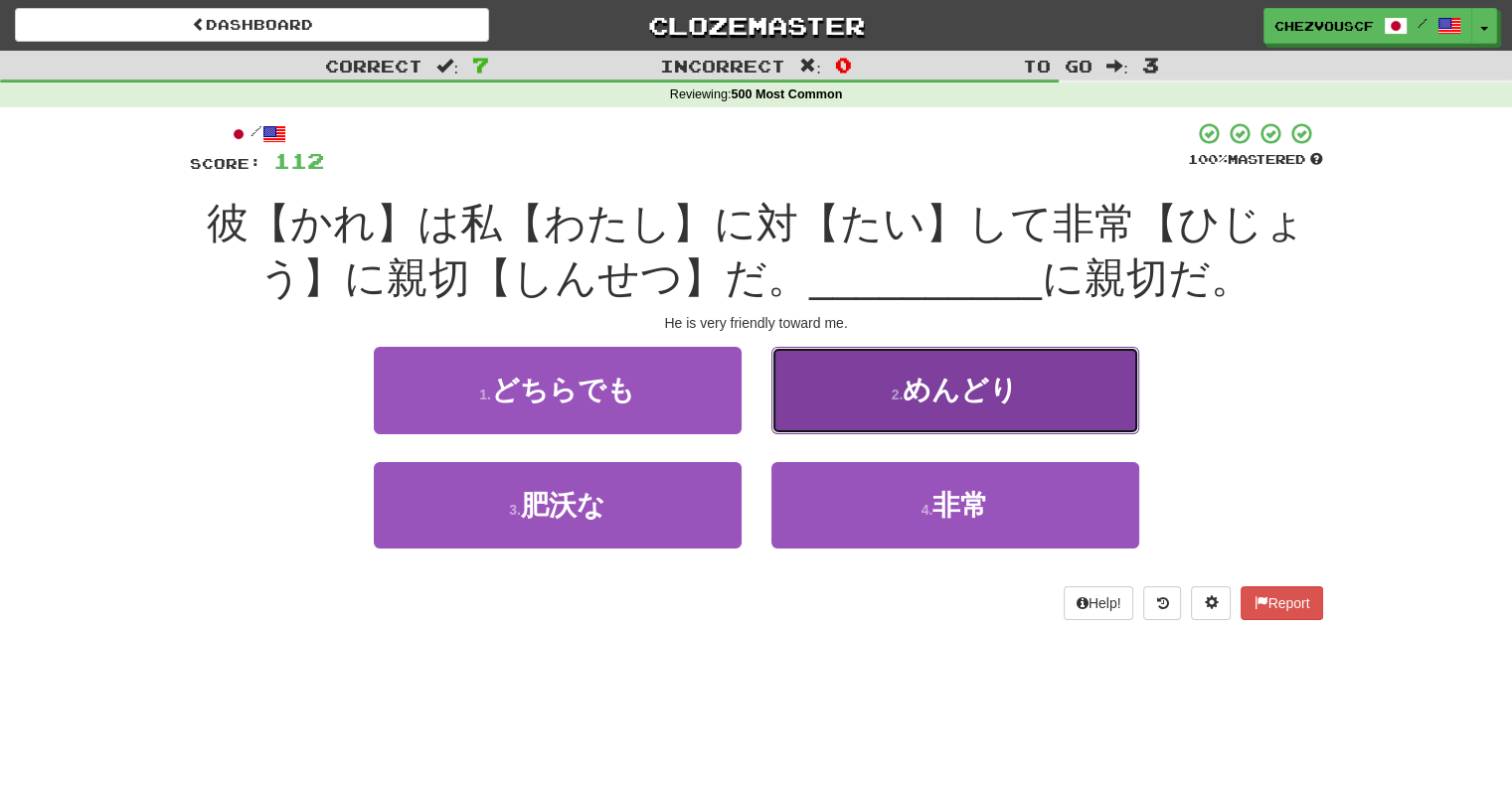 click on "2 .  めんどり" at bounding box center (955, 390) 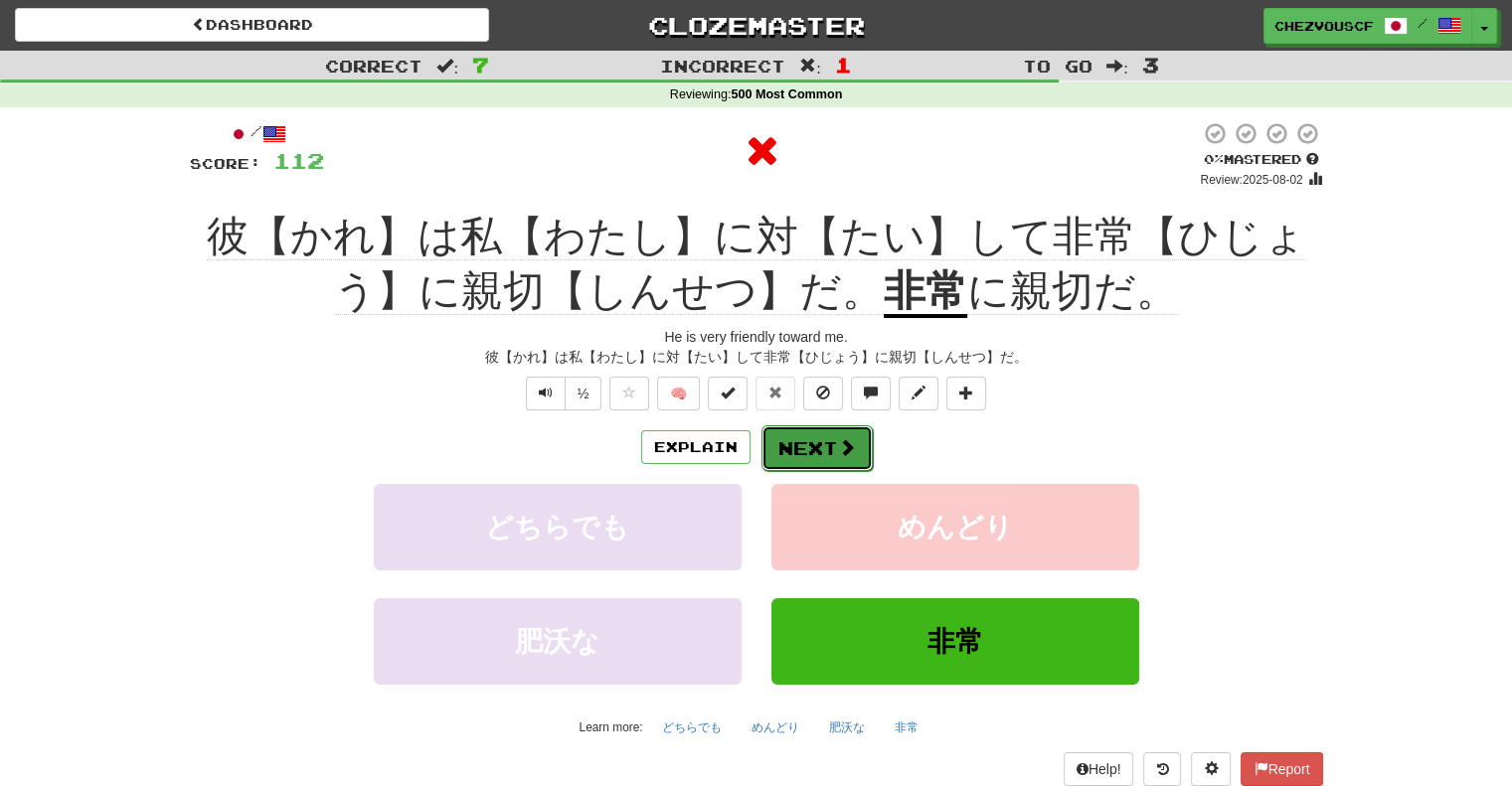 click on "Next" at bounding box center (817, 448) 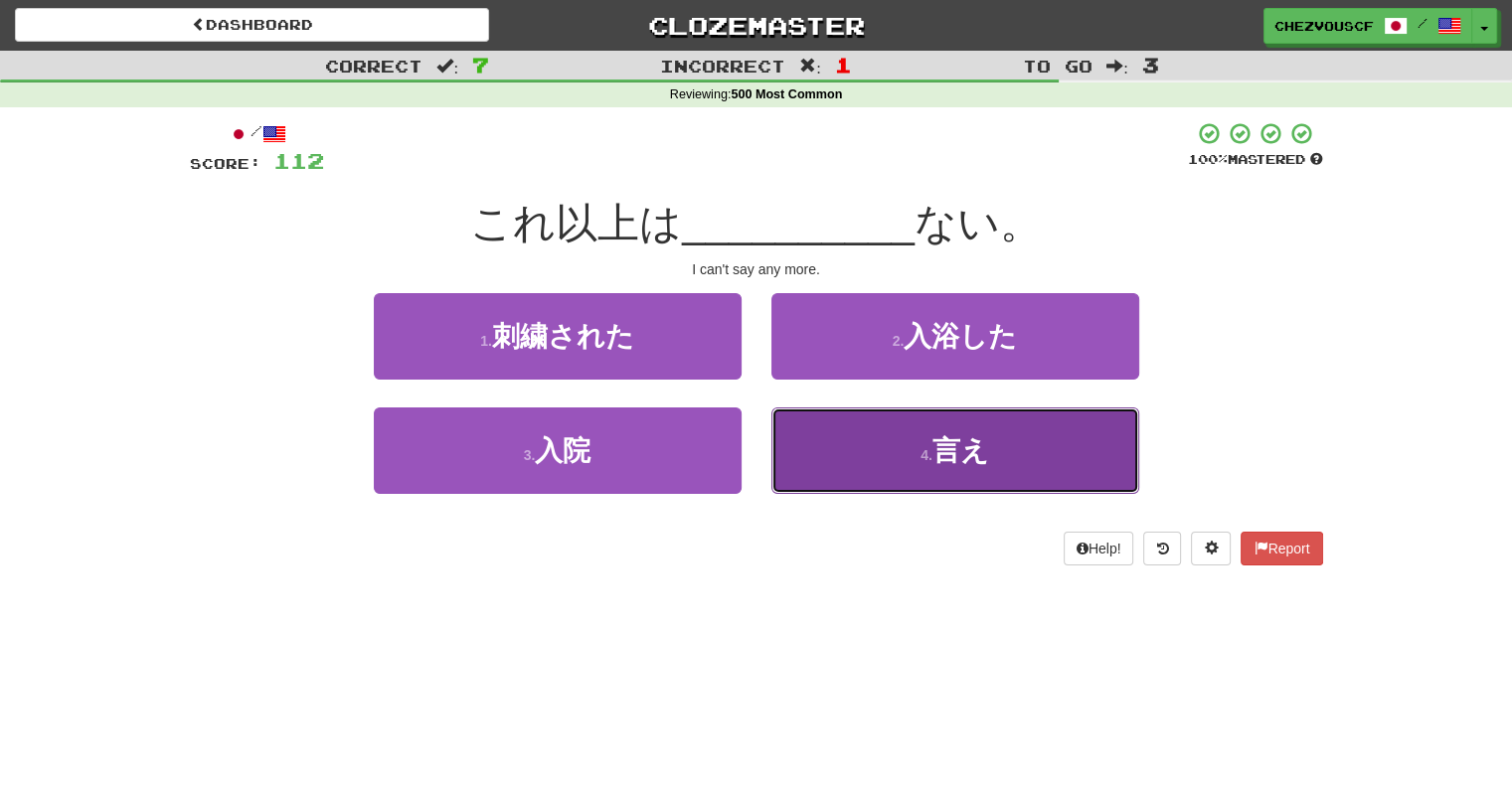 click on "4 .  言え" at bounding box center (955, 450) 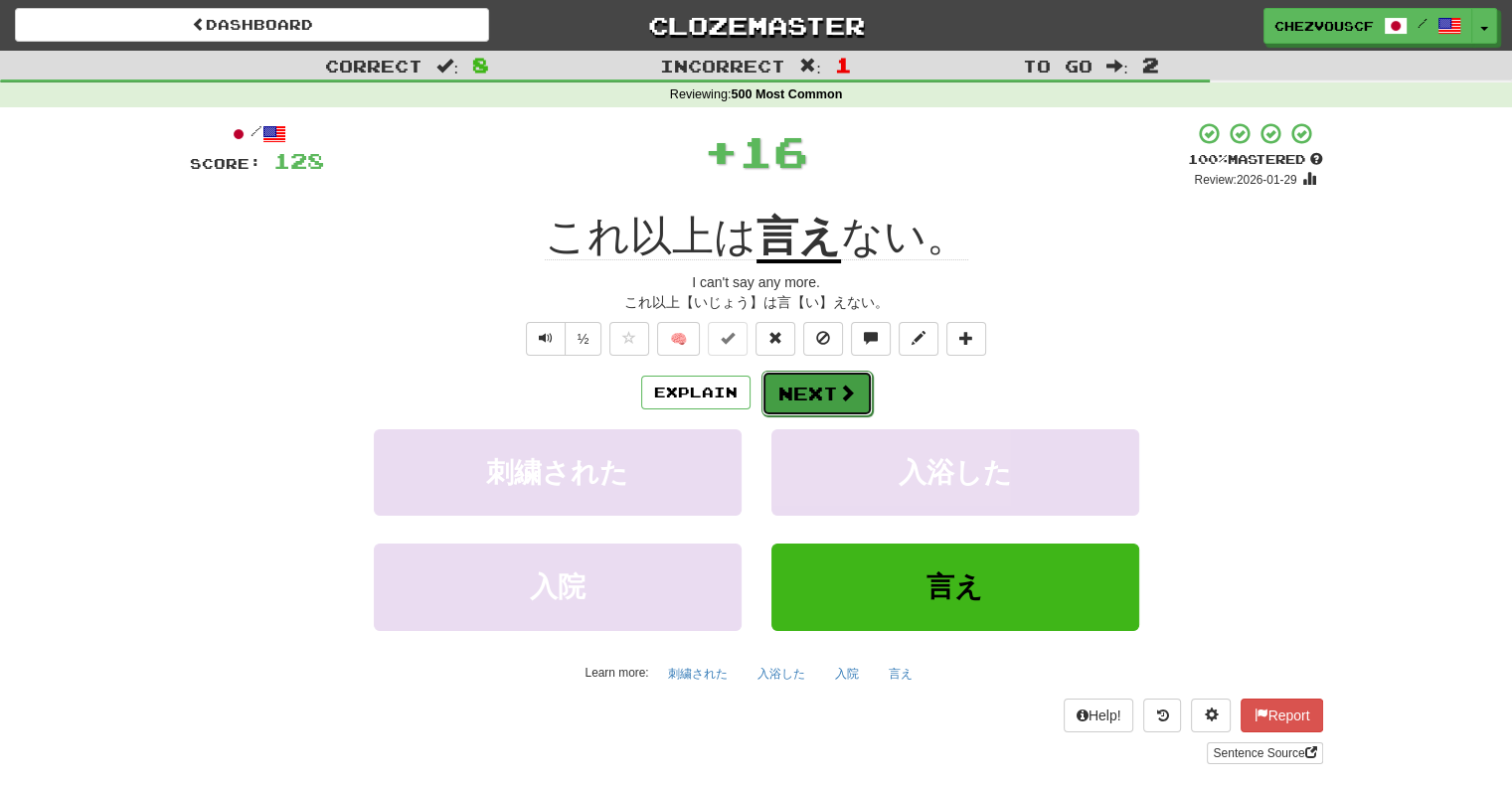 click on "Next" at bounding box center [817, 393] 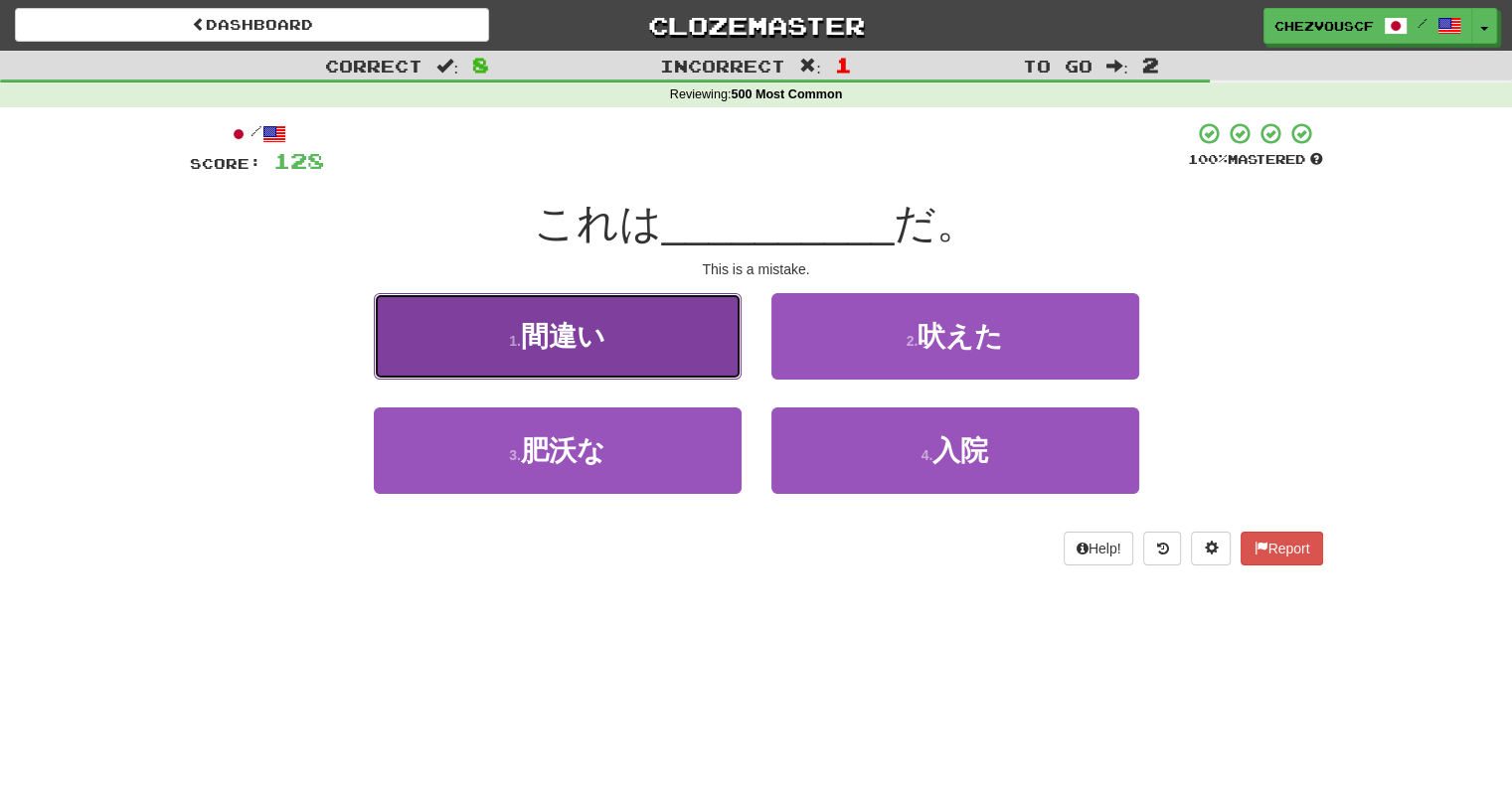 click on "1 .  間違い" at bounding box center [558, 336] 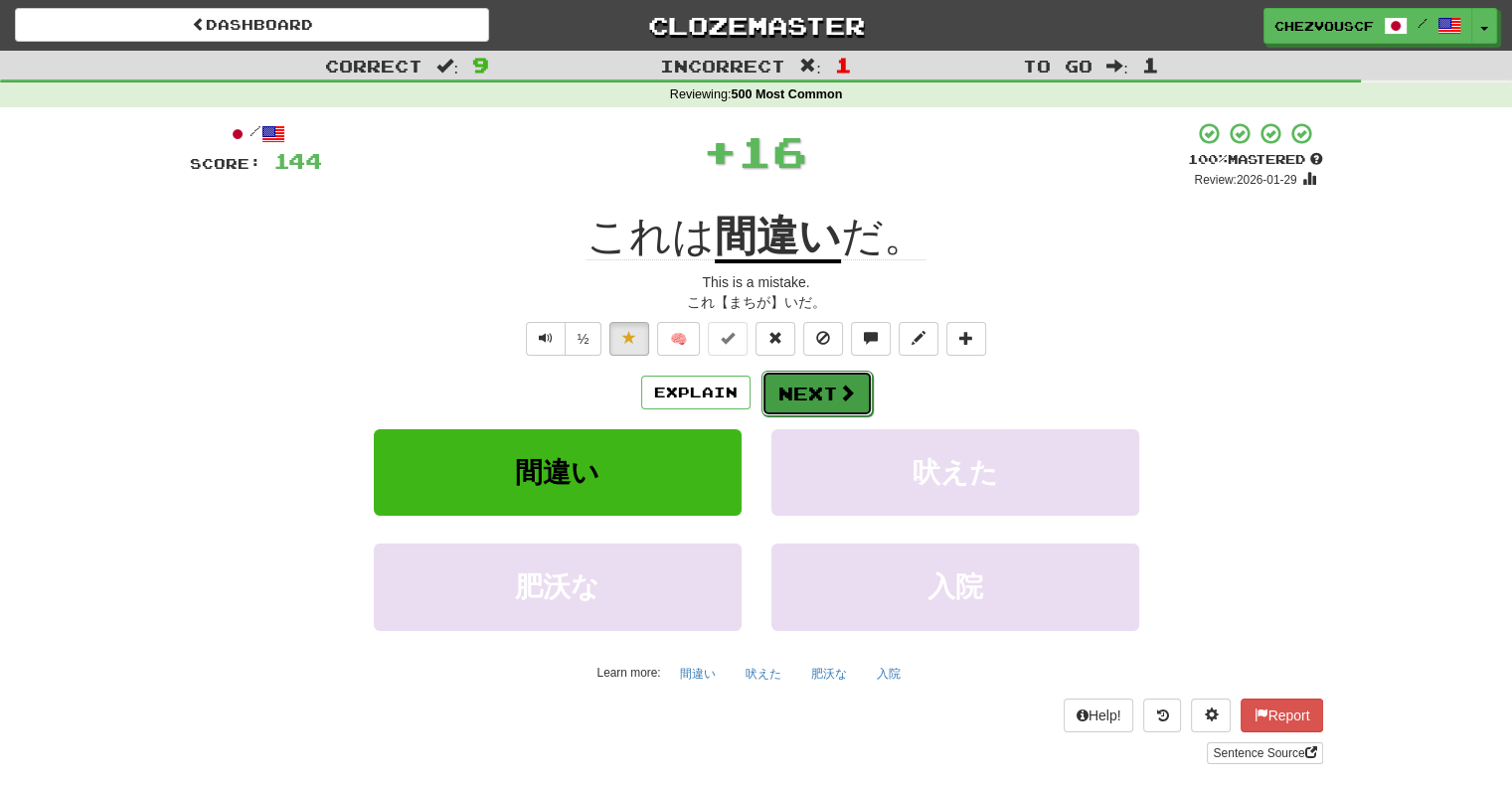 click on "Next" at bounding box center (817, 393) 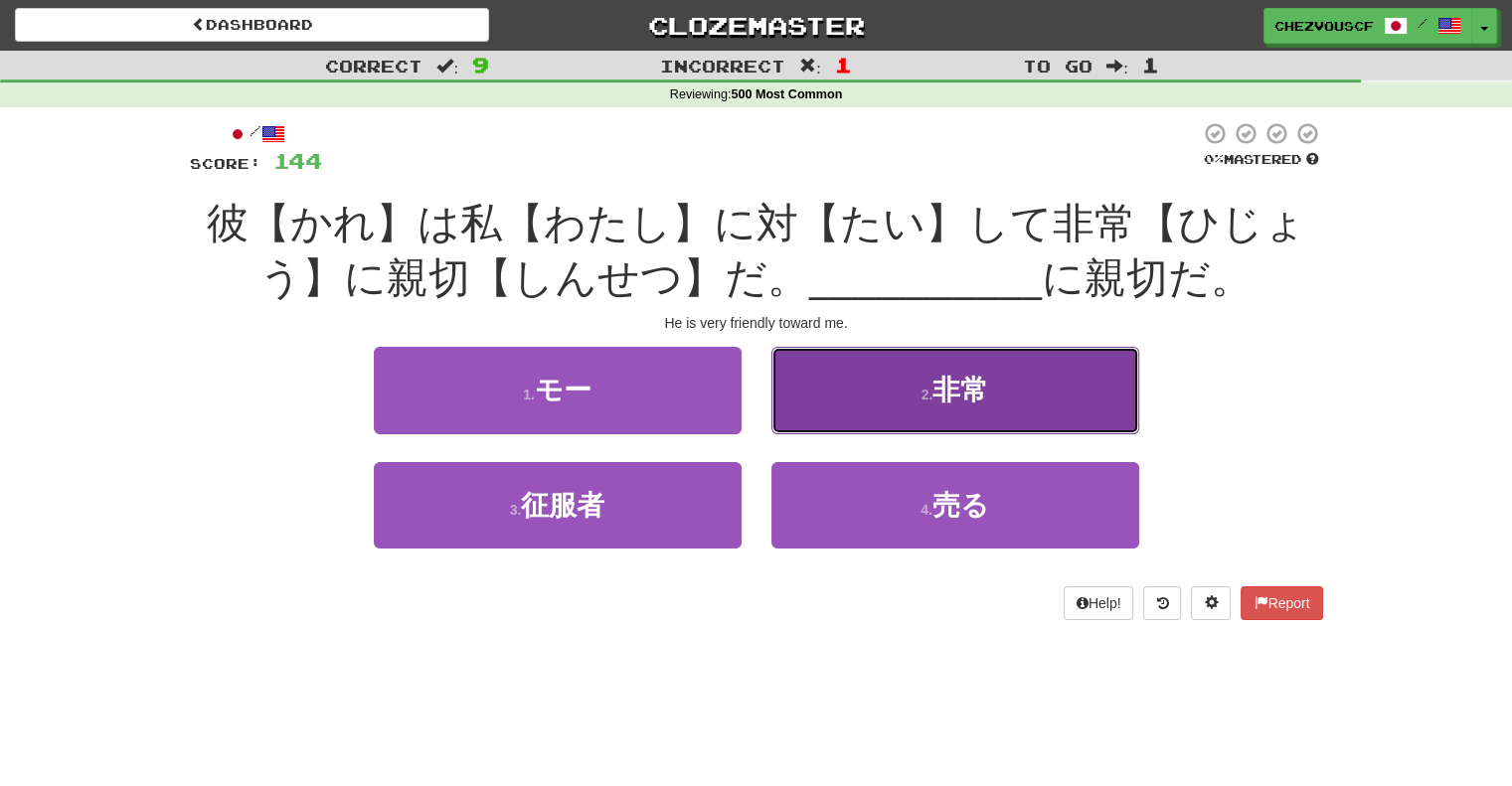 click on "2 .  非常" at bounding box center [955, 390] 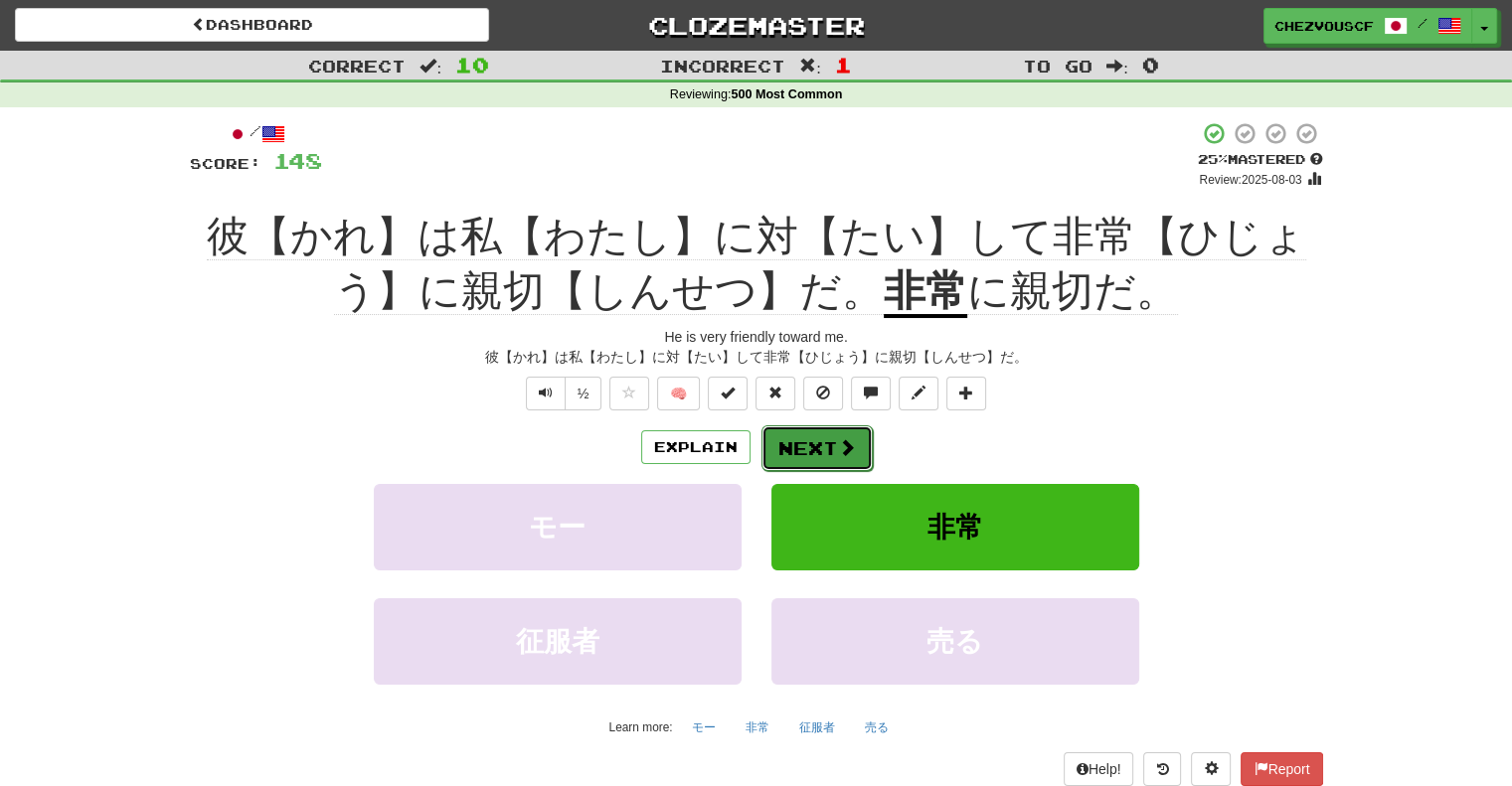 click on "Next" at bounding box center [817, 448] 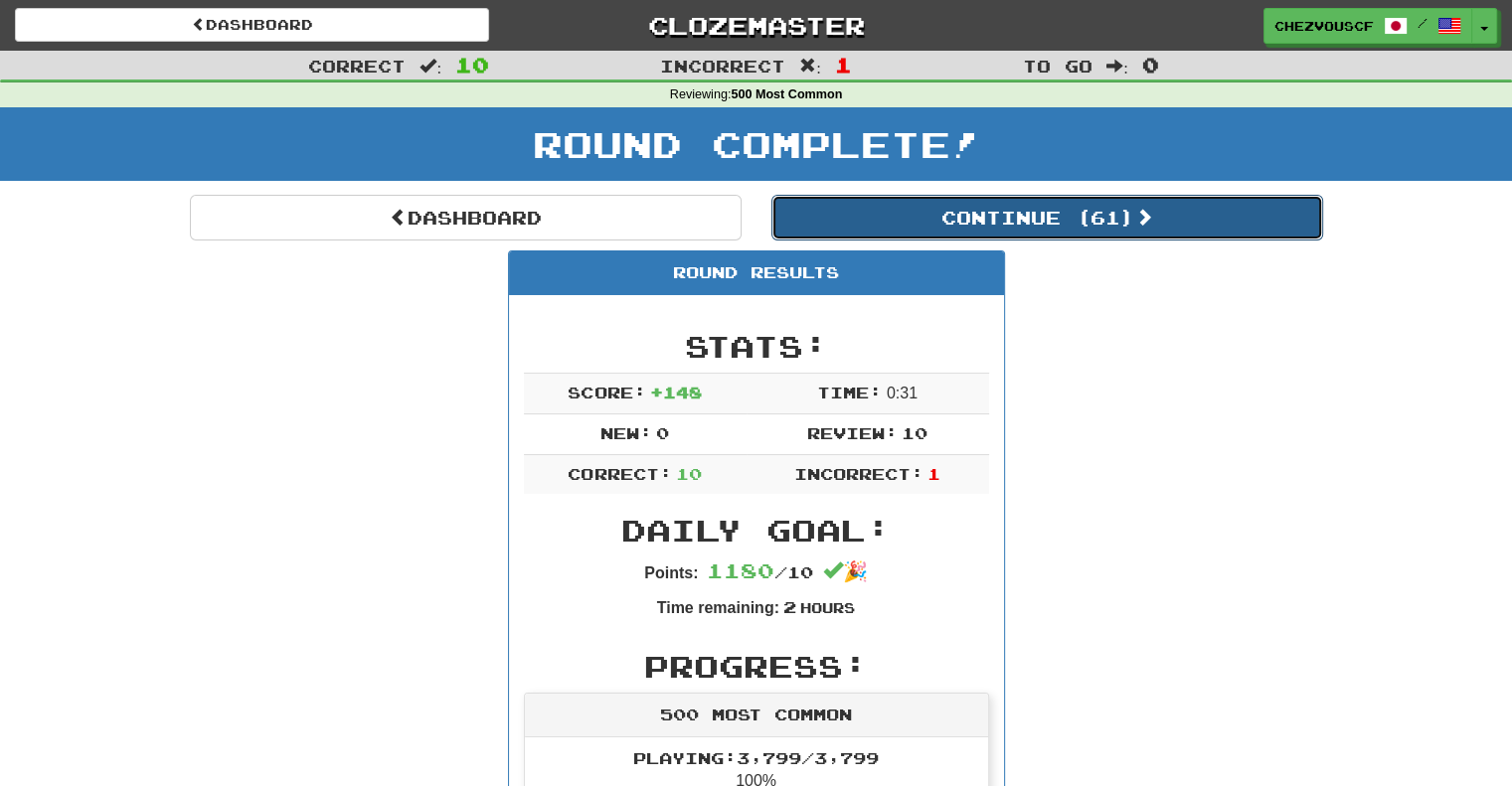 click on "Continue ( 61 )" at bounding box center (1047, 218) 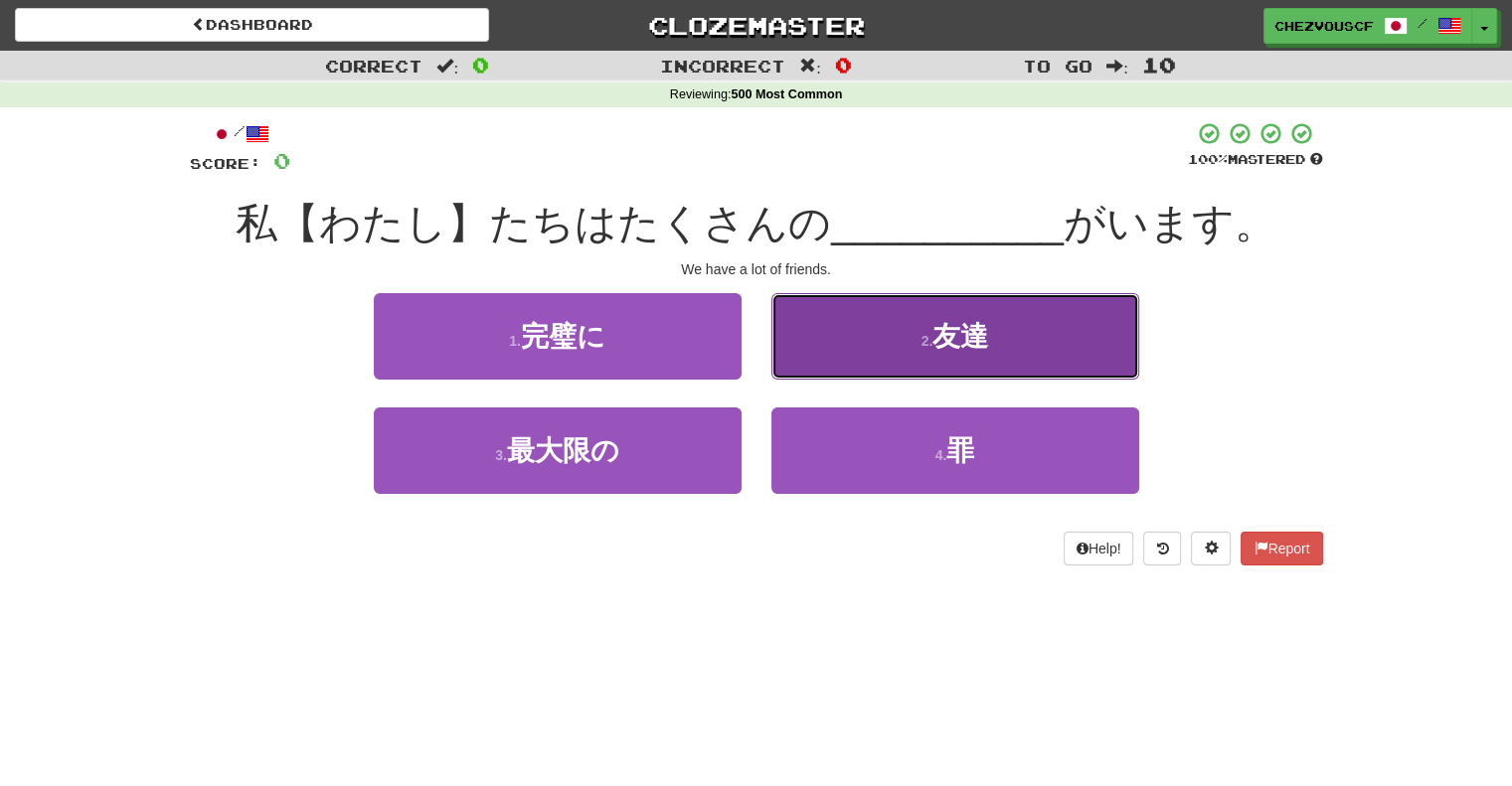 click on "2 .  友達" at bounding box center (955, 336) 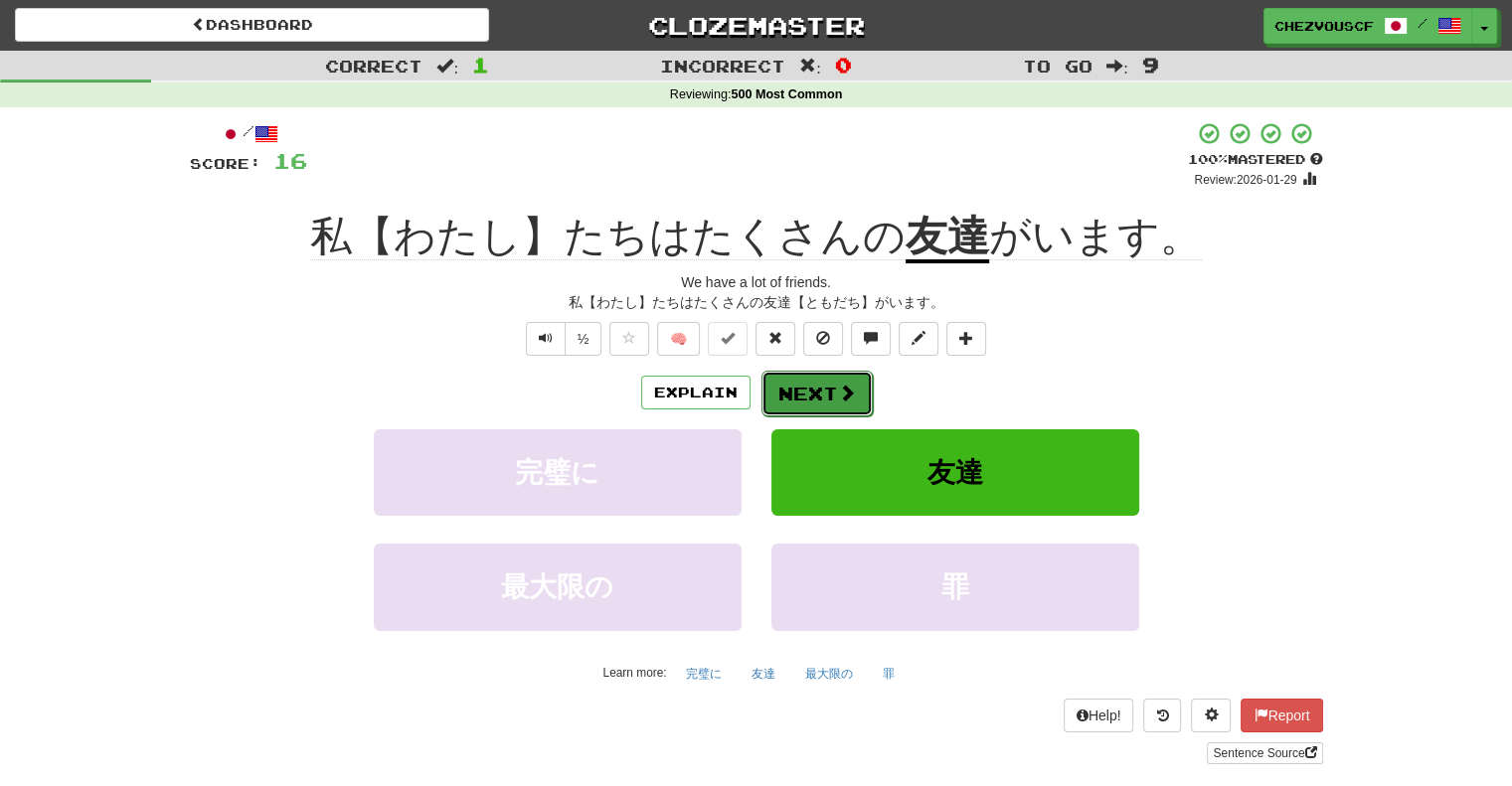 click on "Next" at bounding box center [817, 393] 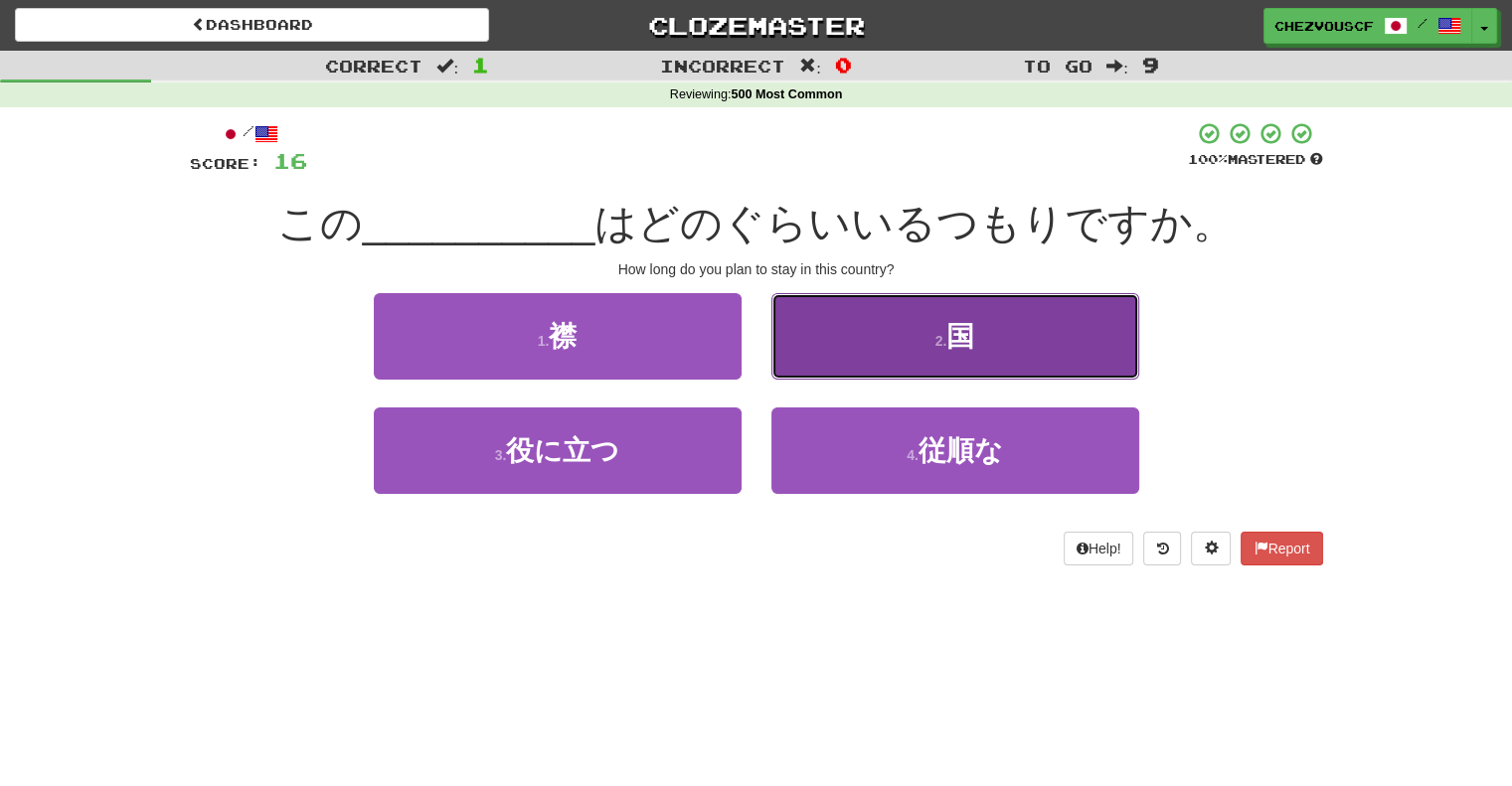 click on "2 .  国" at bounding box center (955, 336) 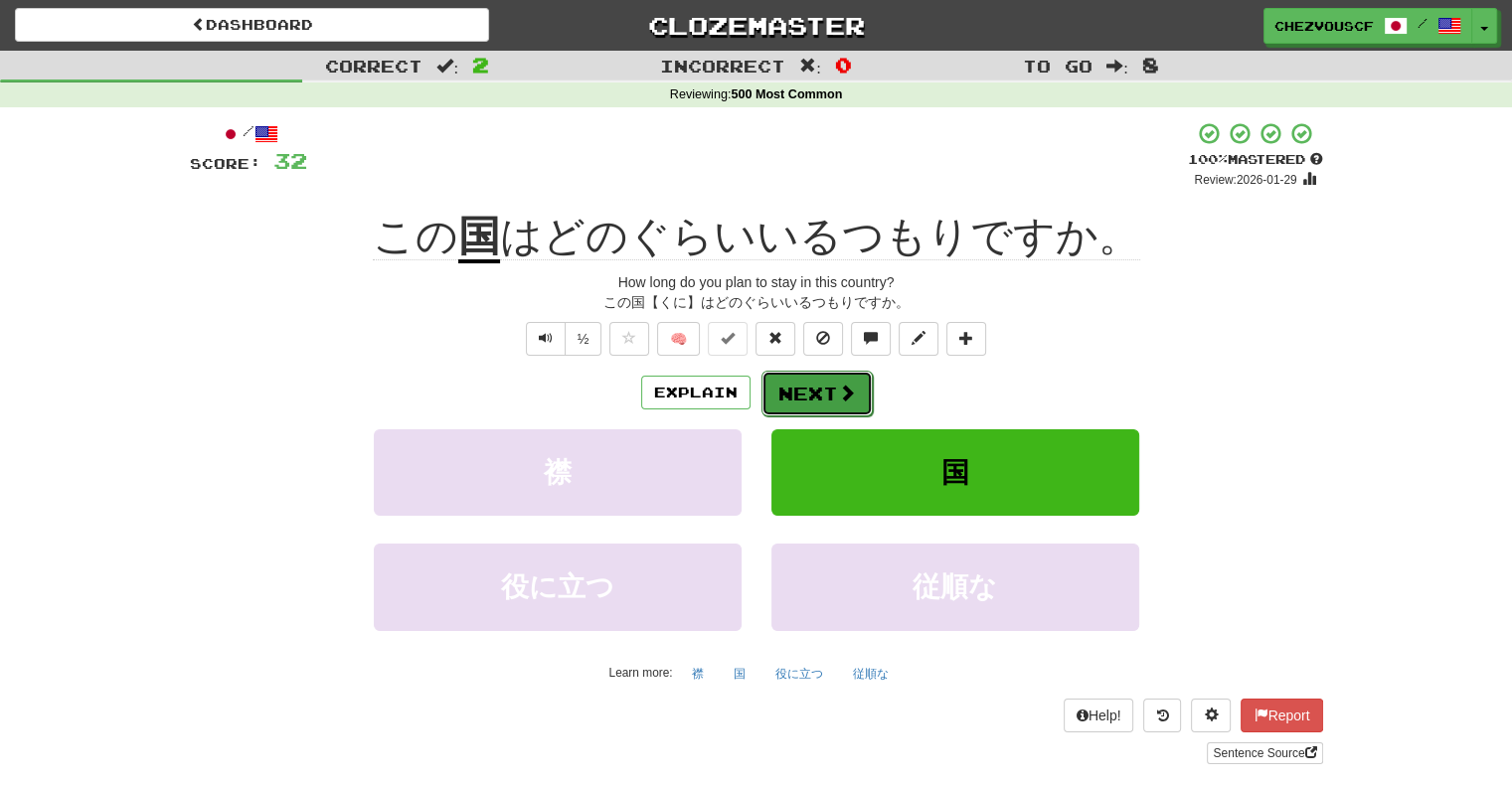 click at bounding box center [847, 393] 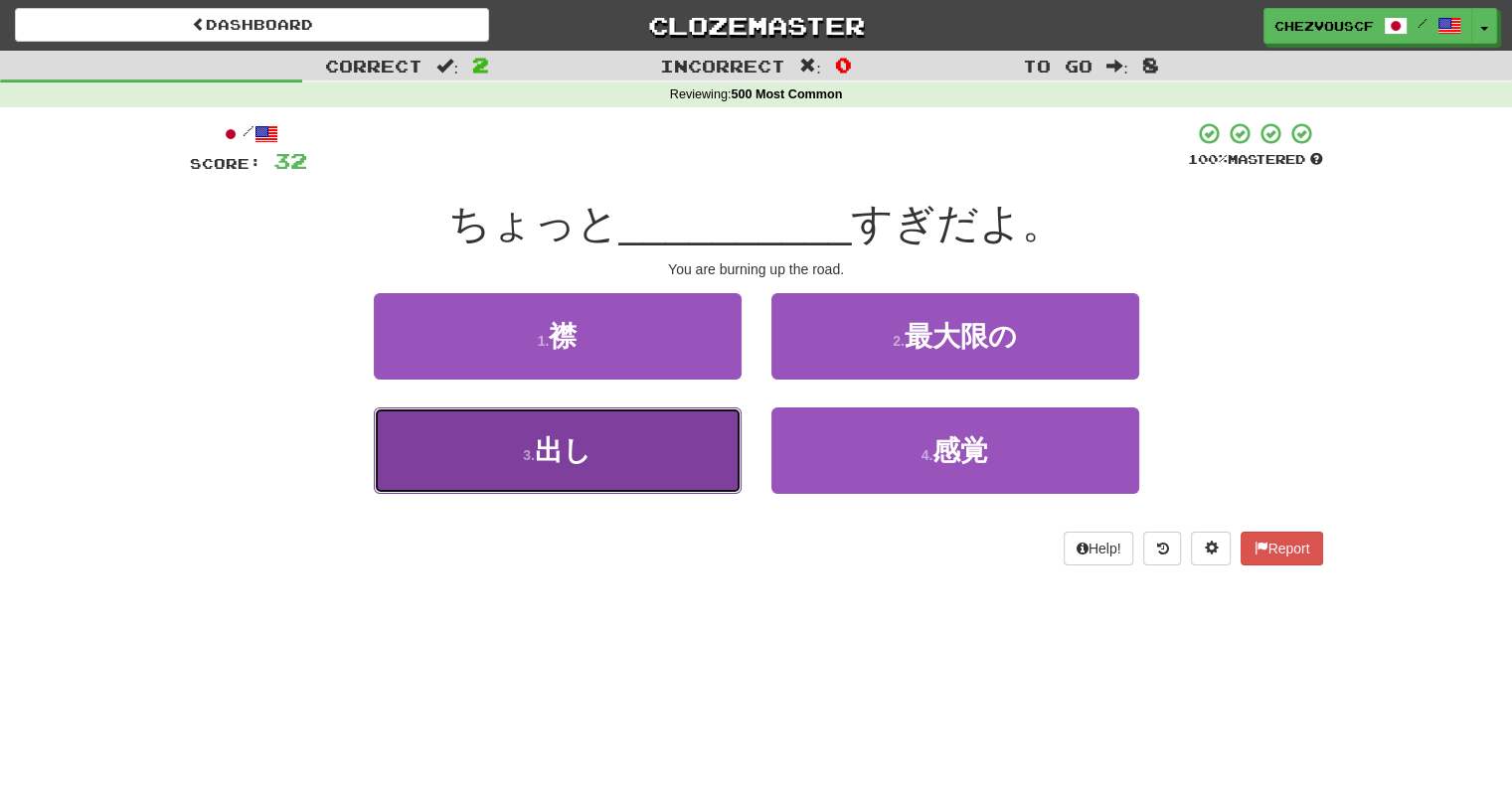 click on "3 .  出し" at bounding box center (558, 450) 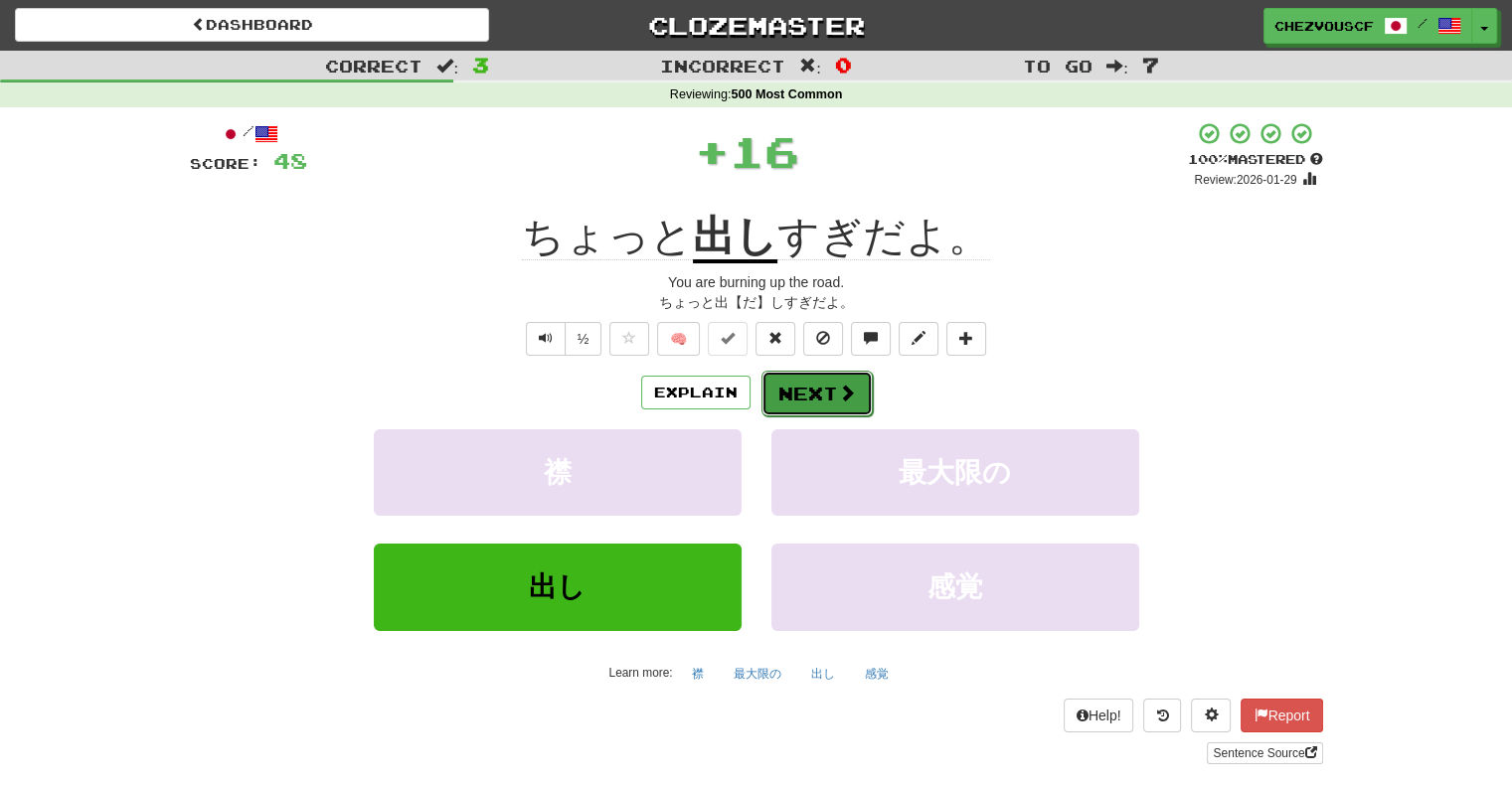 click at bounding box center (847, 393) 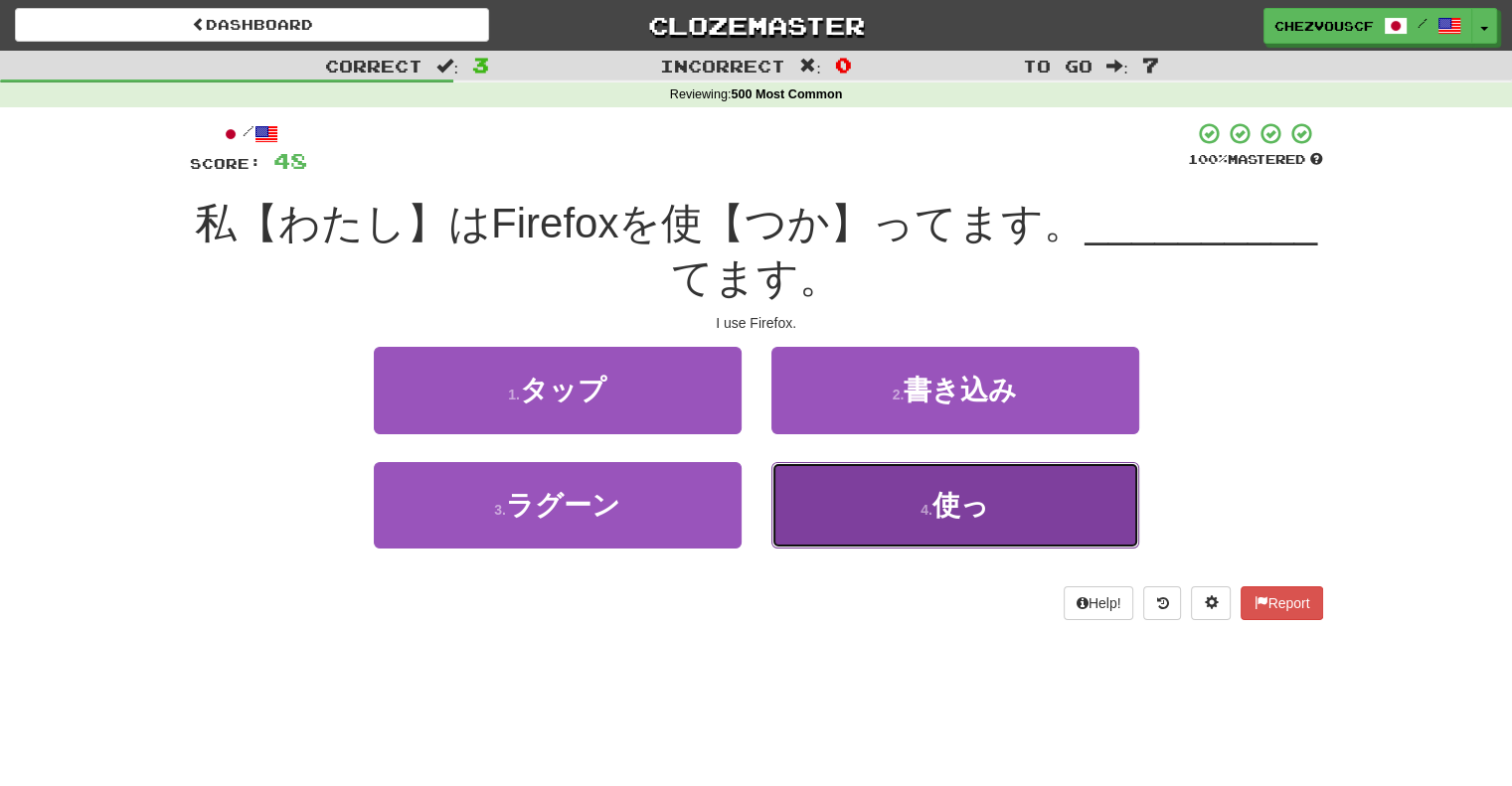 click on "4 .  使っ" at bounding box center (955, 505) 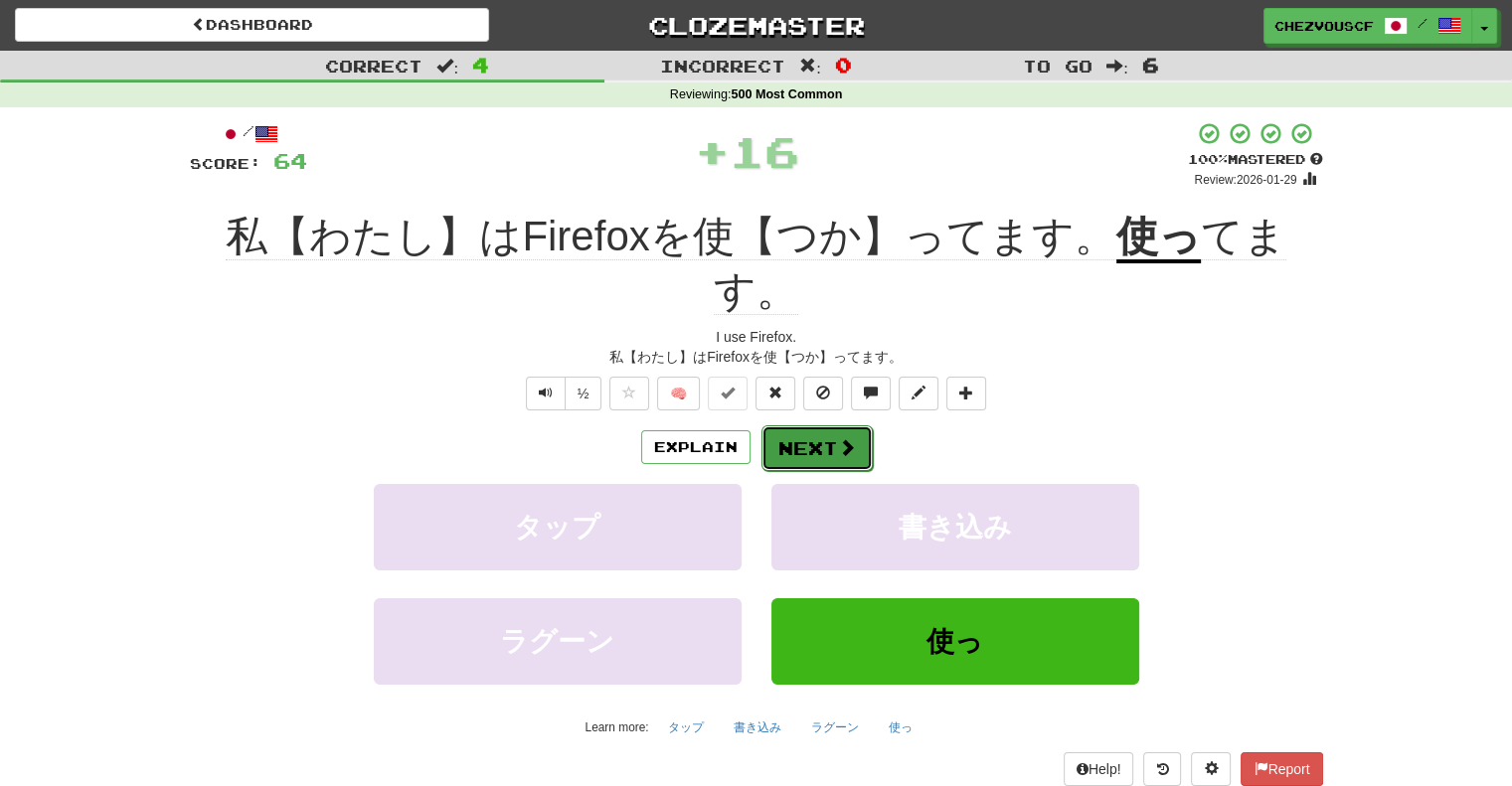 click at bounding box center (847, 447) 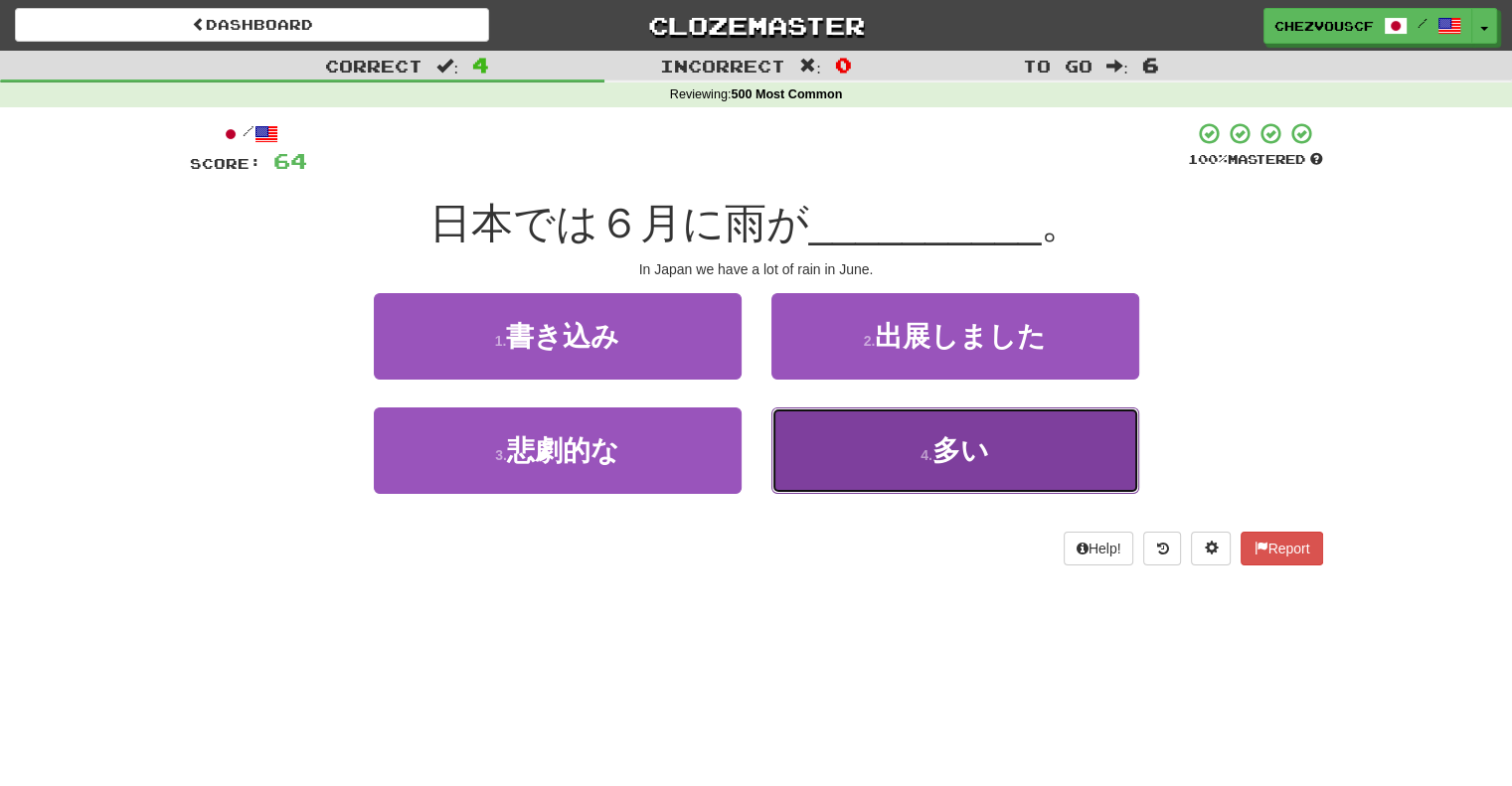 click on "4 .  多い" at bounding box center (955, 450) 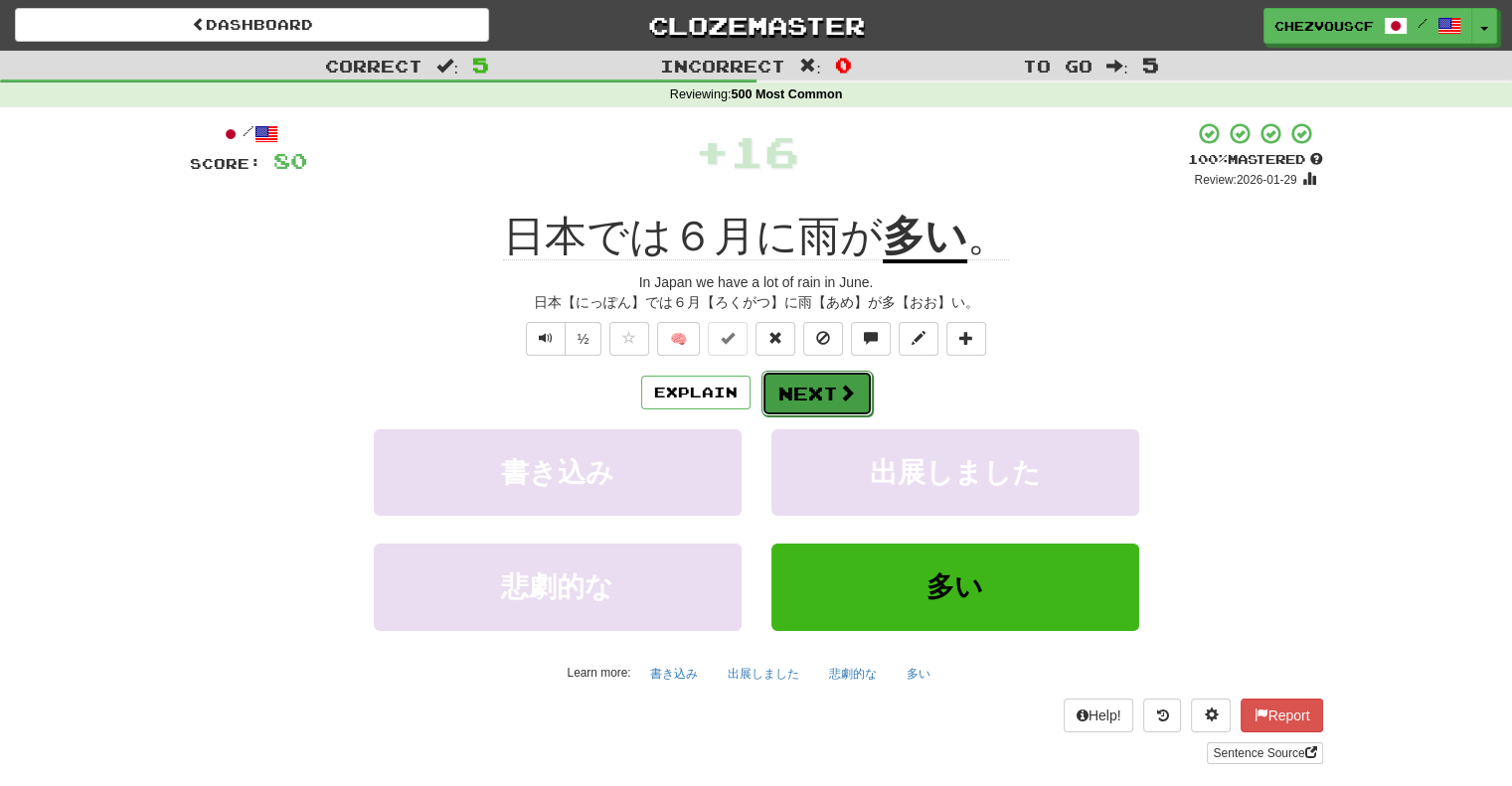 click on "Next" at bounding box center [817, 393] 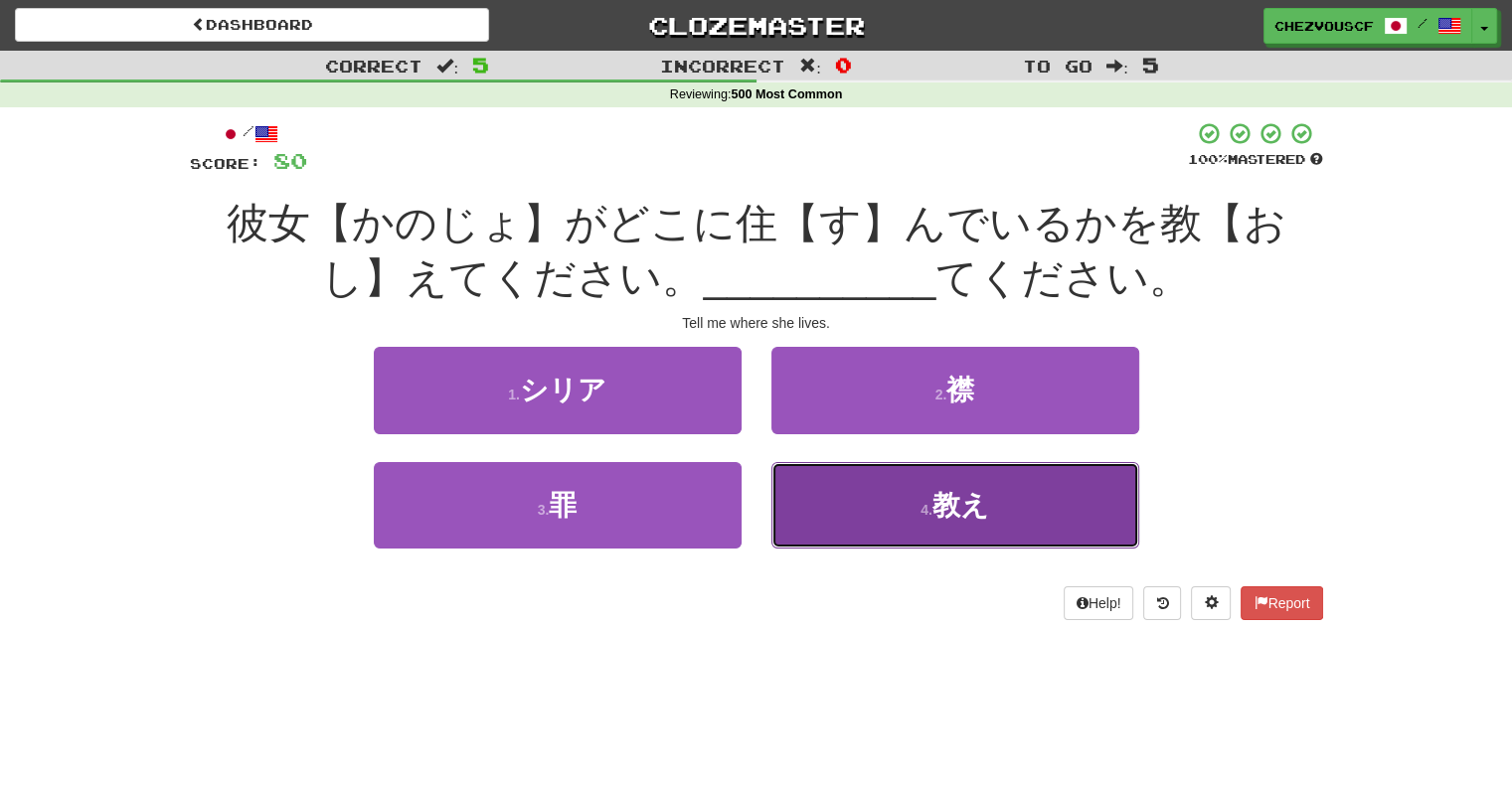 click on "4 .  教え" at bounding box center (955, 505) 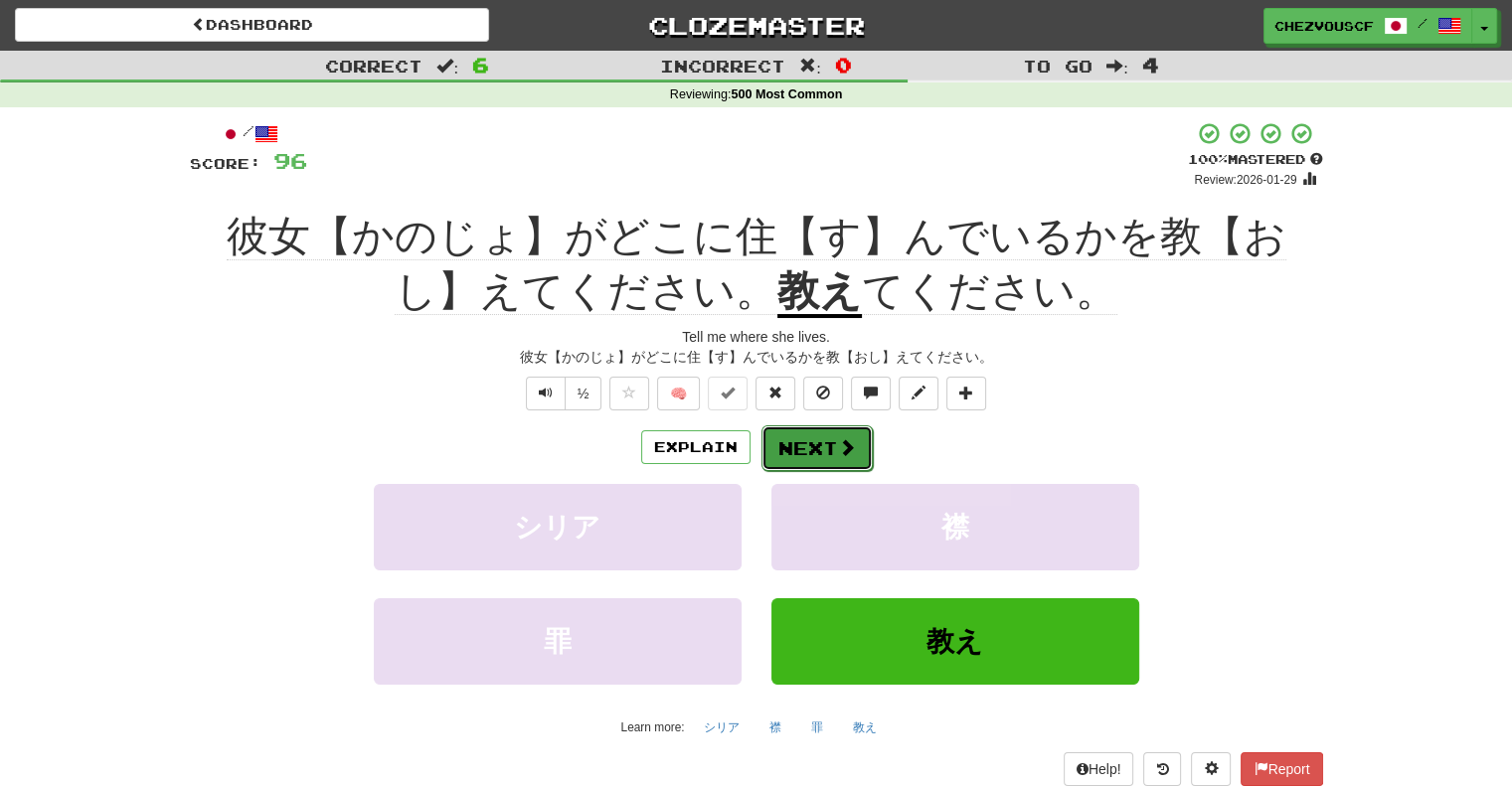 click at bounding box center (847, 447) 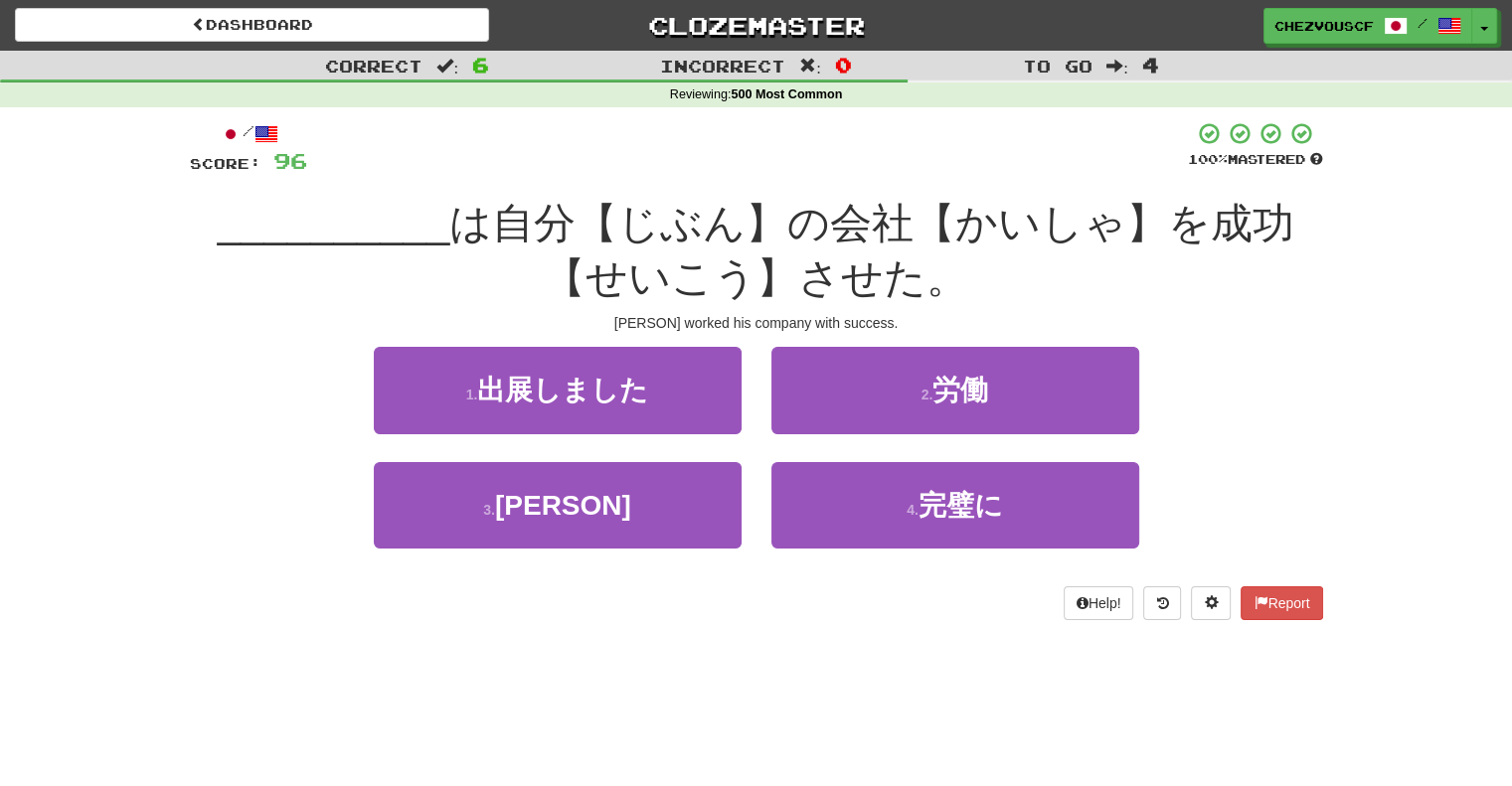 click on "1 .  出展しました" at bounding box center (558, 403) 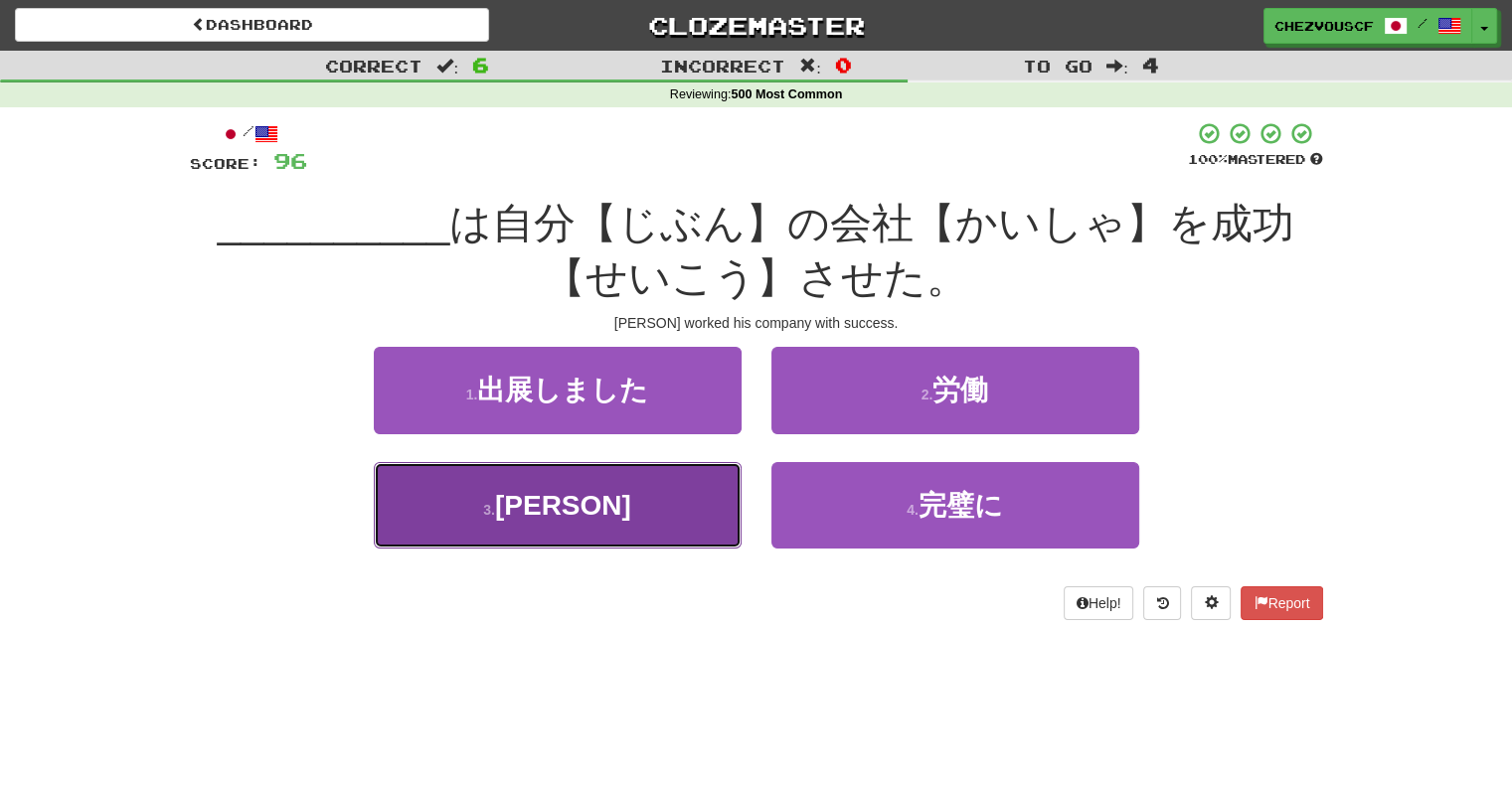 click on "3 .  ジョン" at bounding box center (558, 505) 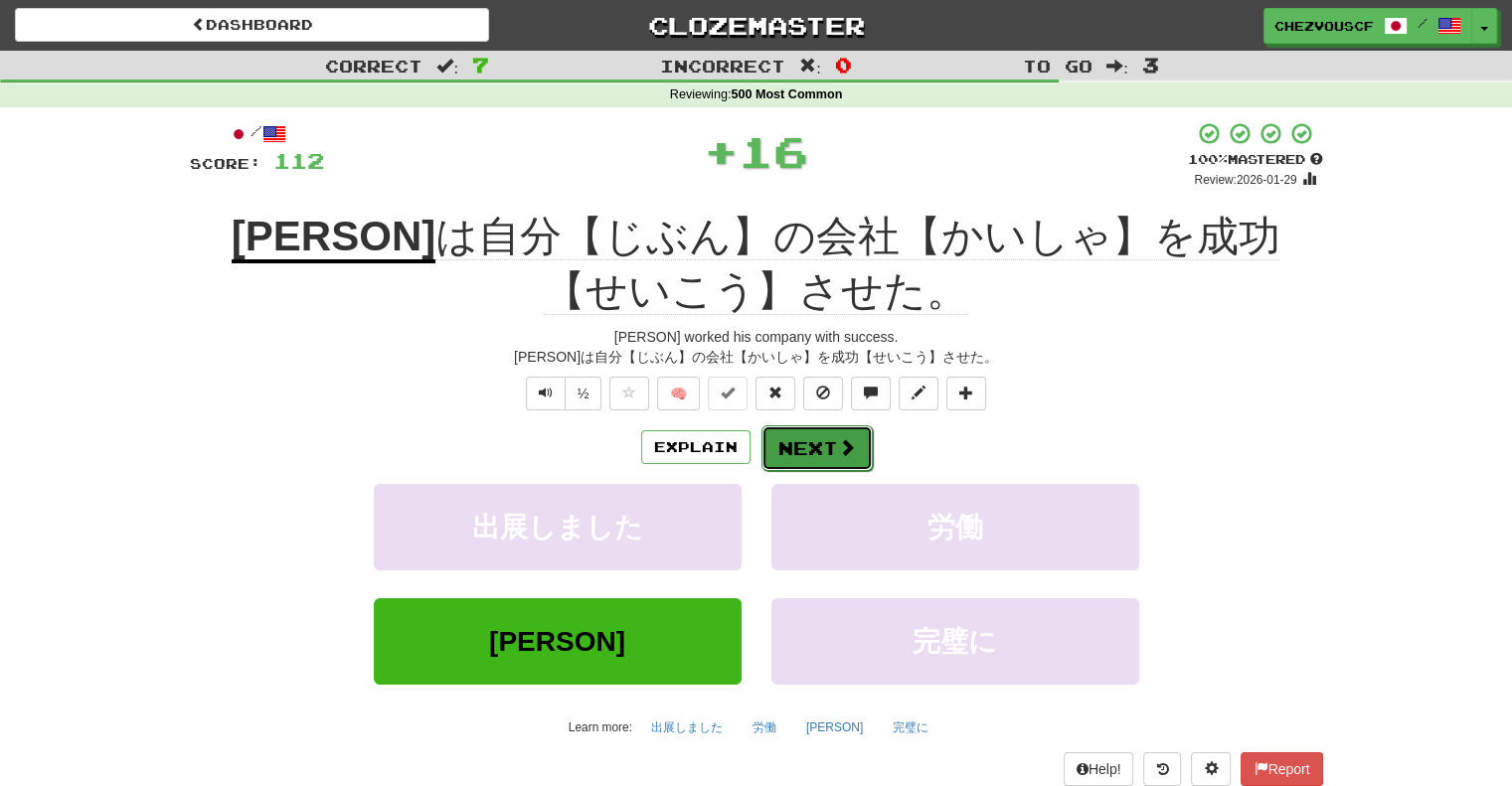 click on "Next" at bounding box center (817, 448) 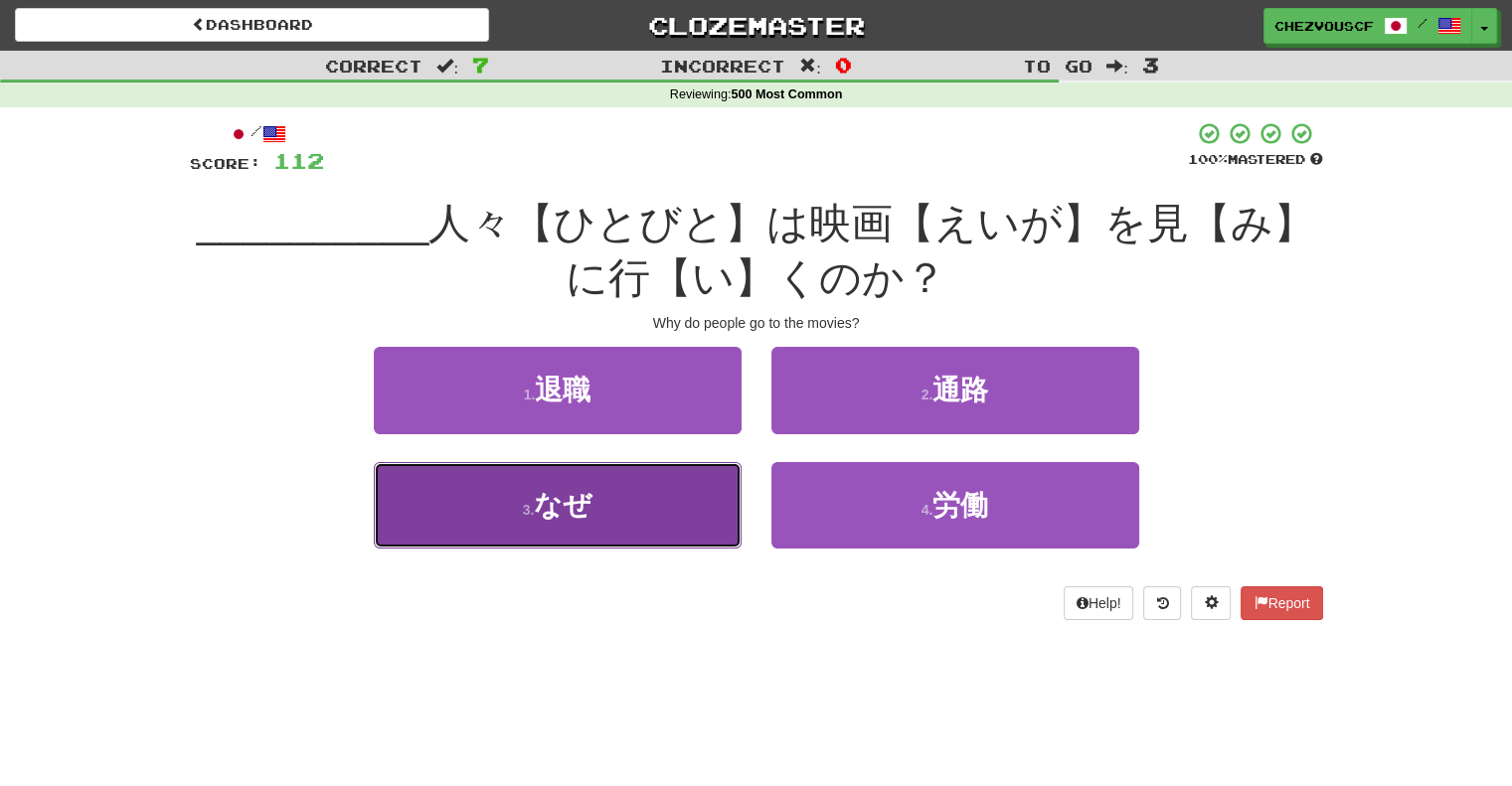 click on "3 .  なぜ" at bounding box center [558, 505] 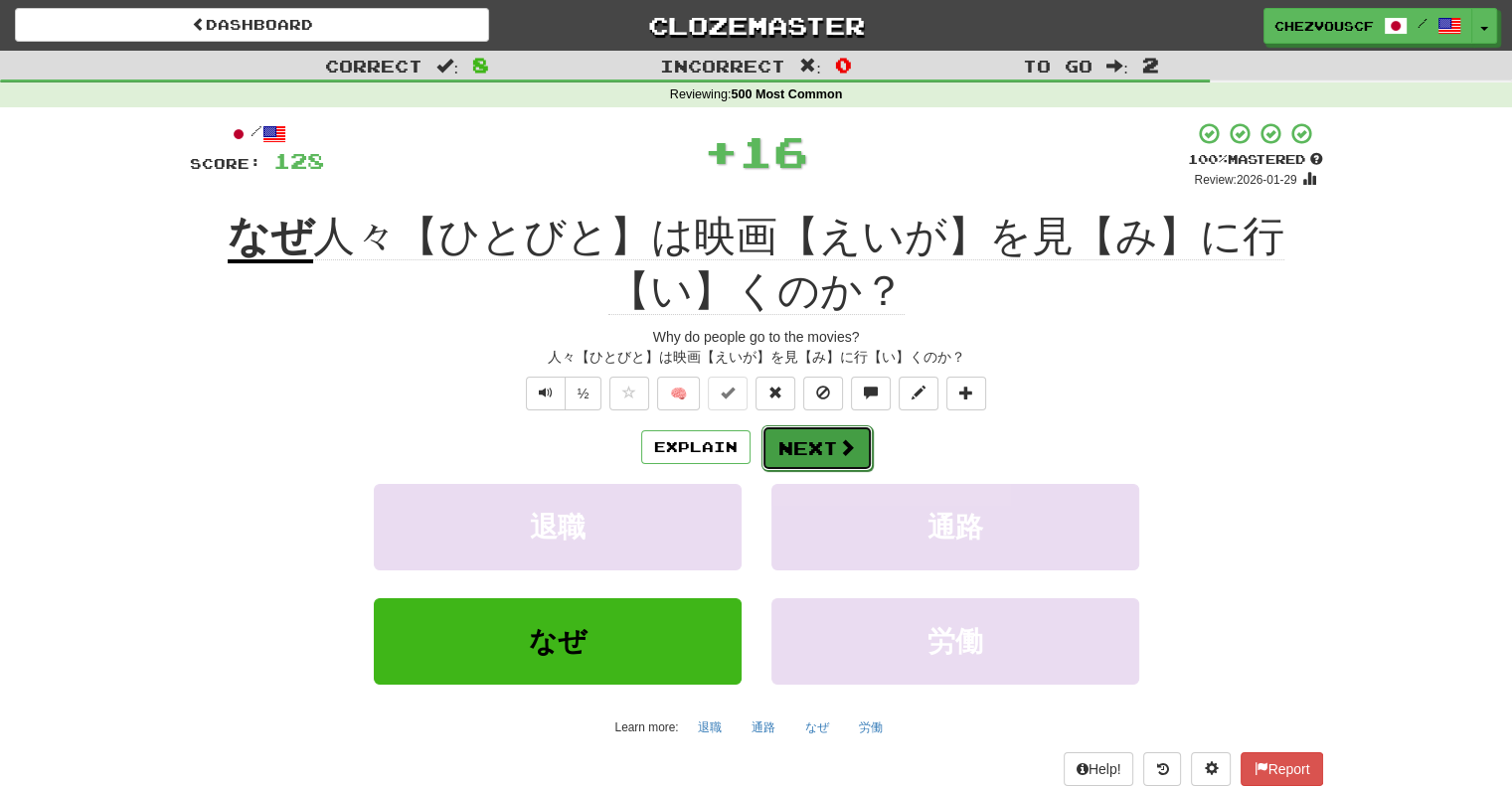 click on "Next" at bounding box center (817, 448) 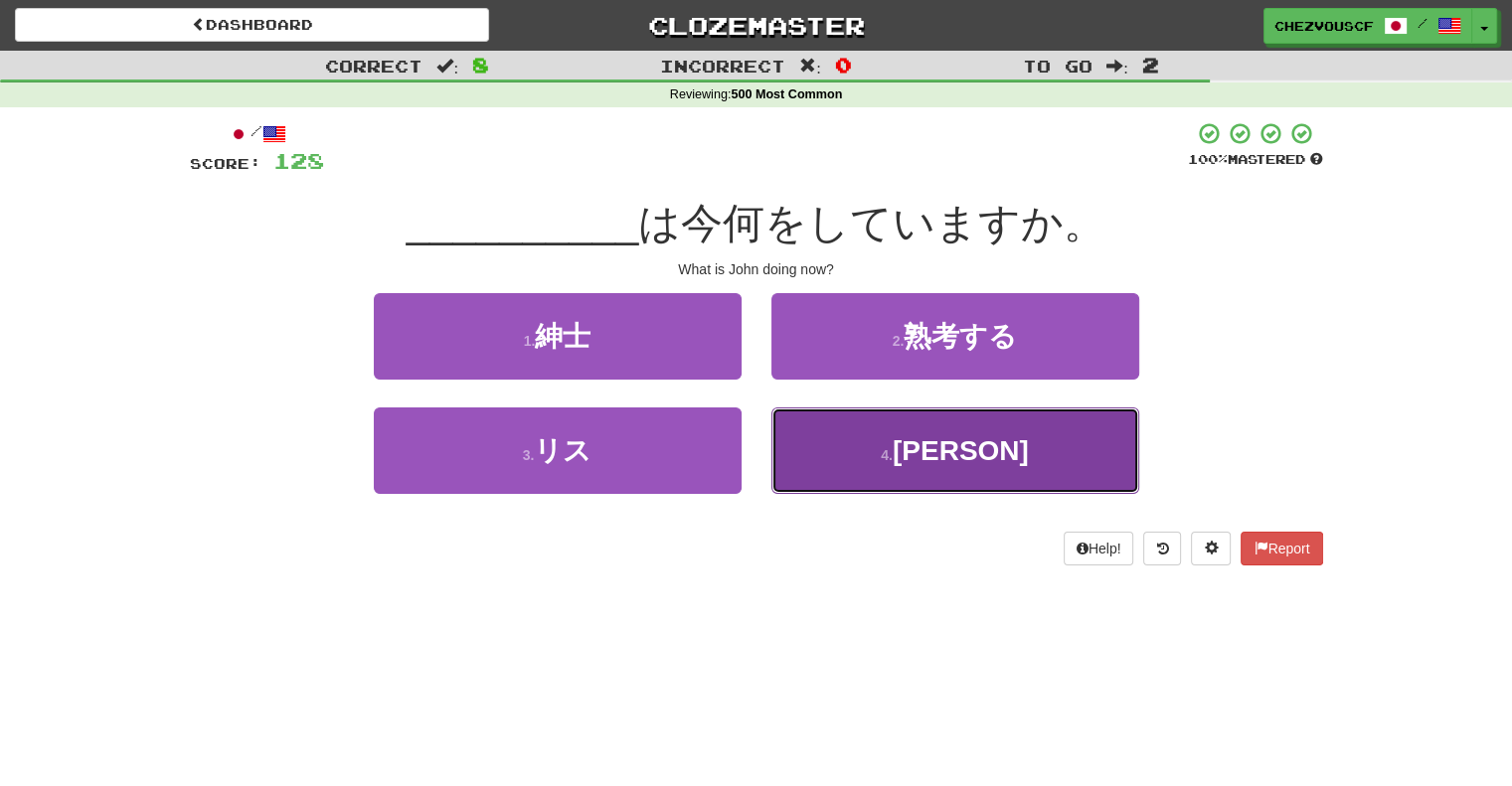 click on "4 .  ジョン" at bounding box center [955, 450] 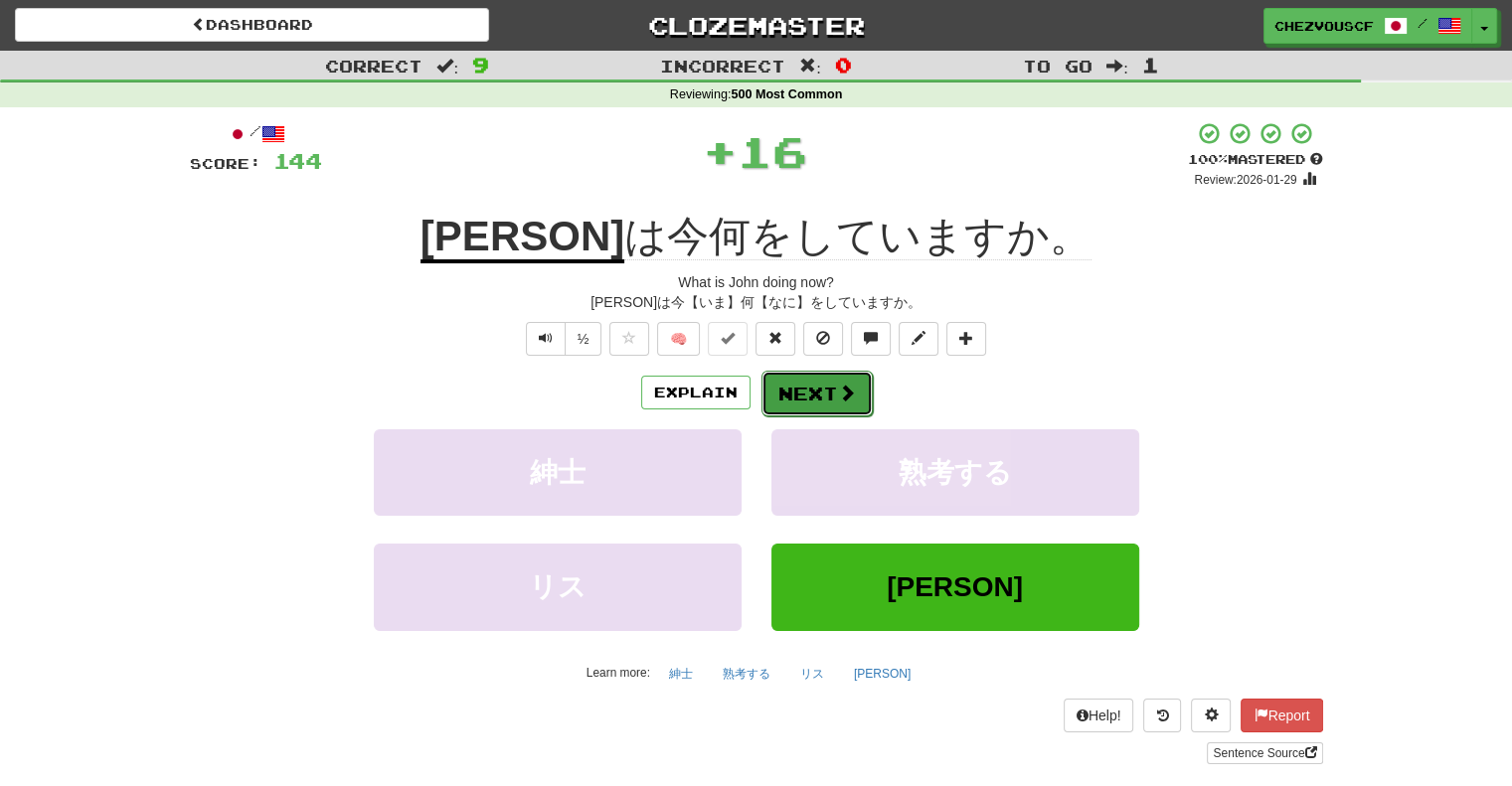 click on "Next" at bounding box center (817, 393) 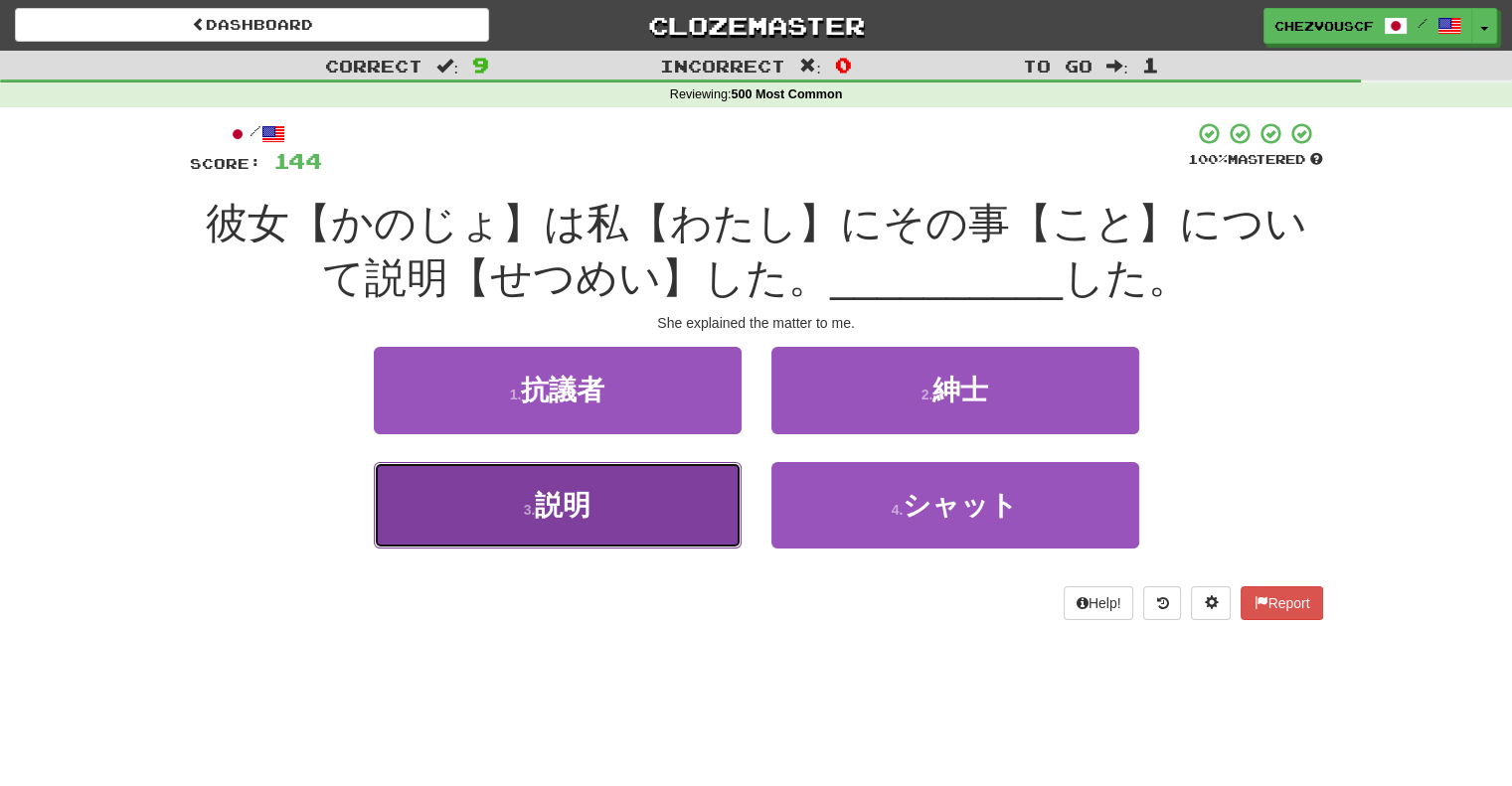 click on "3 .  説明" at bounding box center [558, 505] 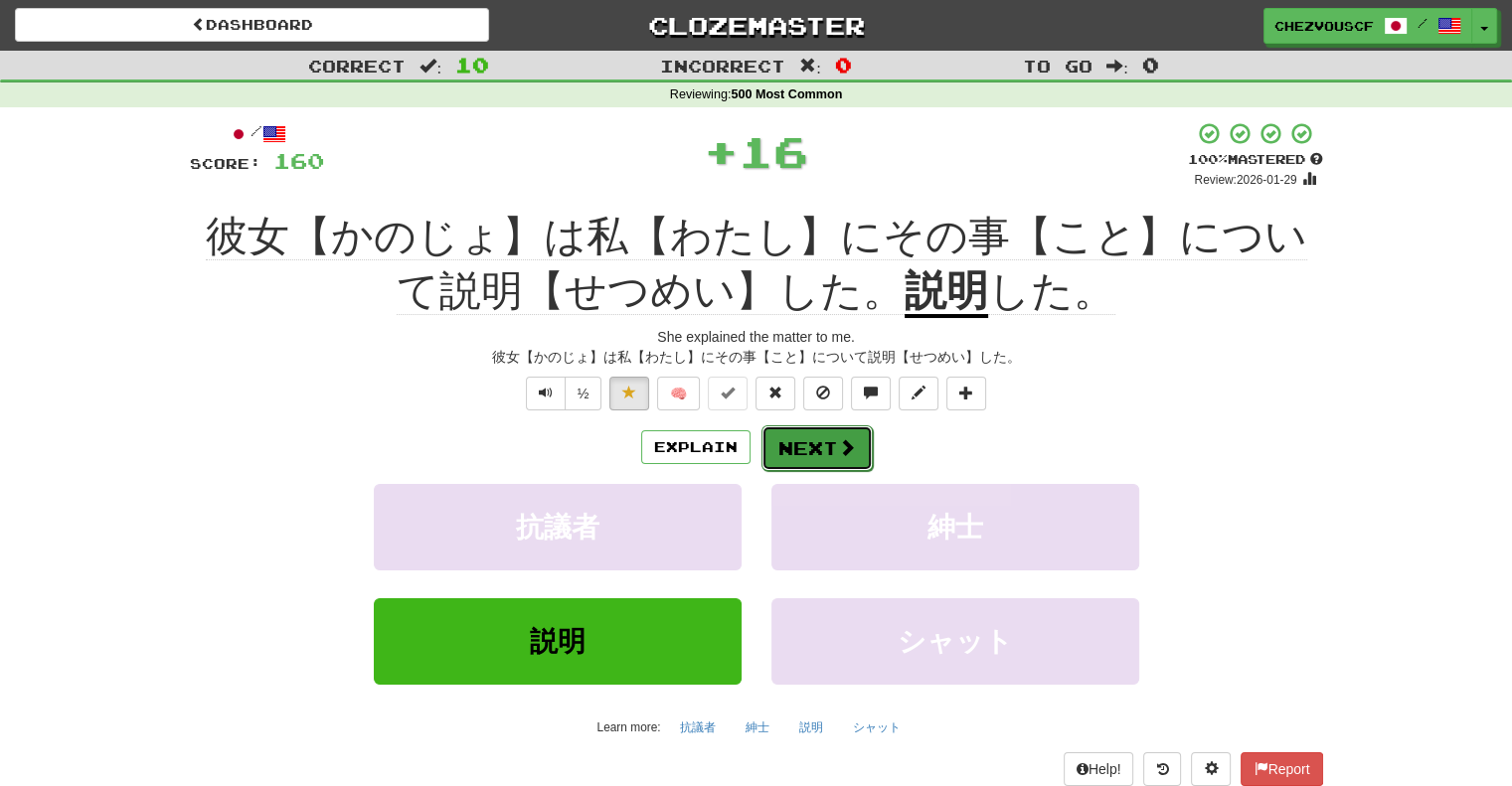 click on "Next" at bounding box center [817, 448] 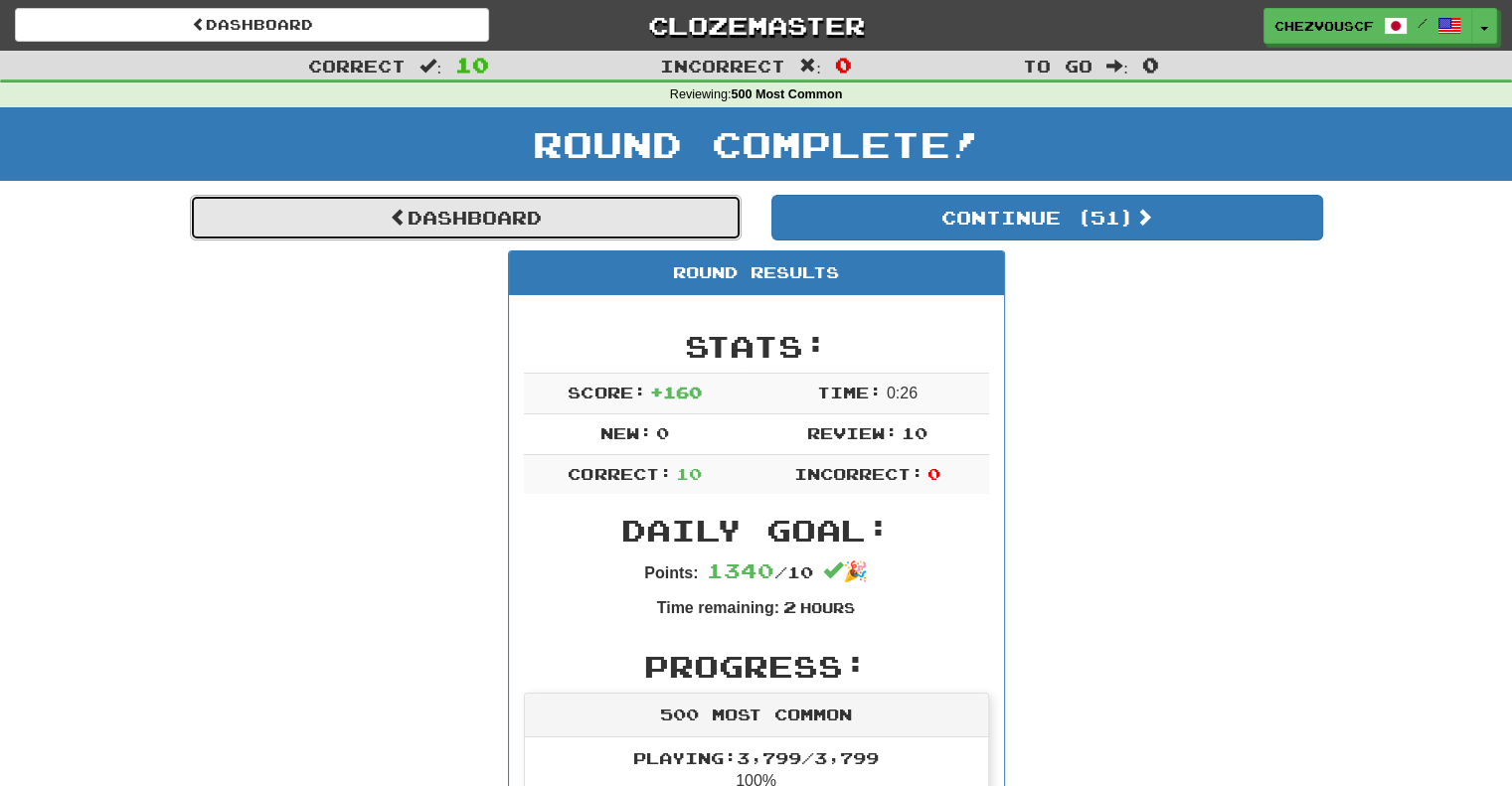 click on "Dashboard" at bounding box center (465, 218) 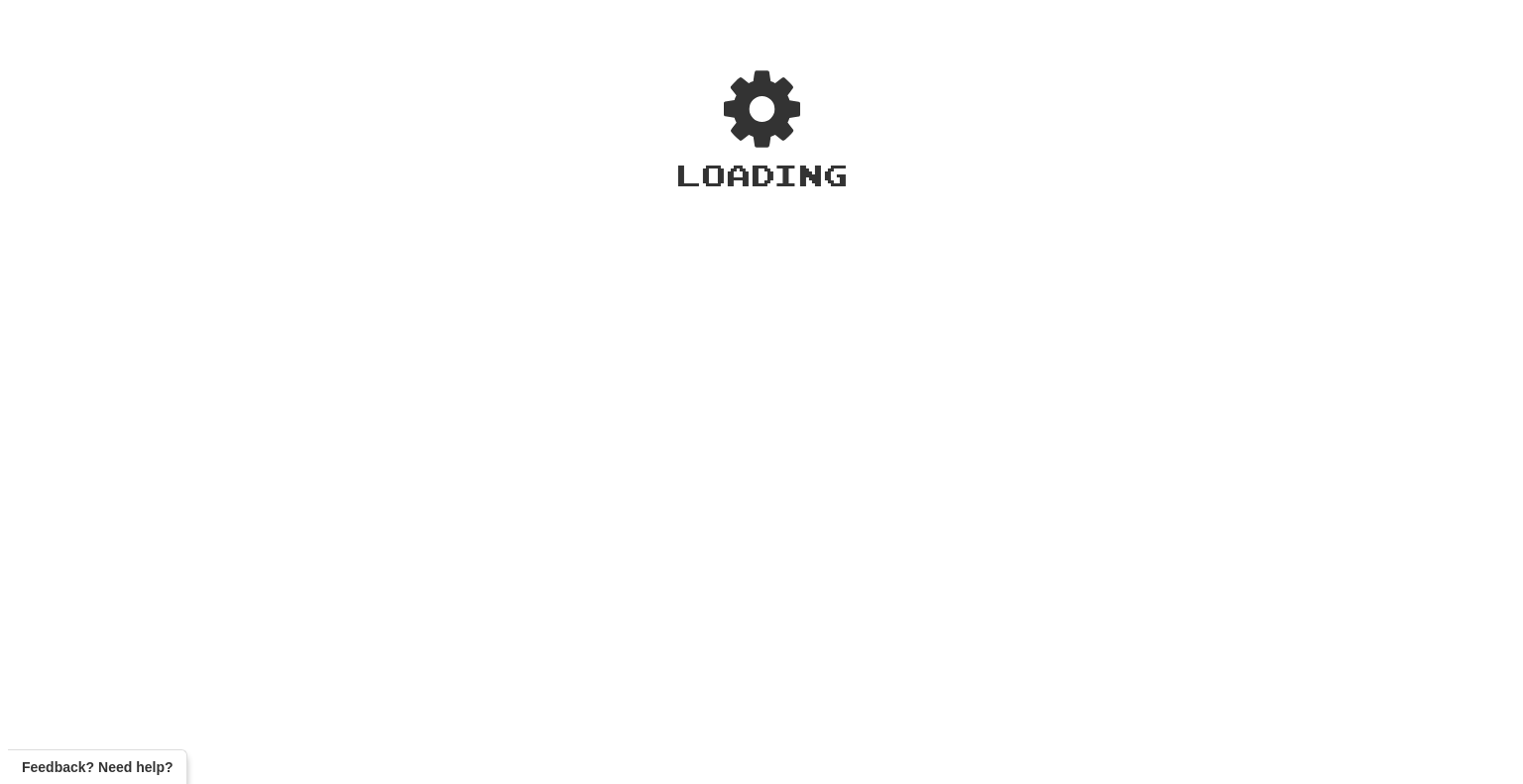scroll, scrollTop: 0, scrollLeft: 0, axis: both 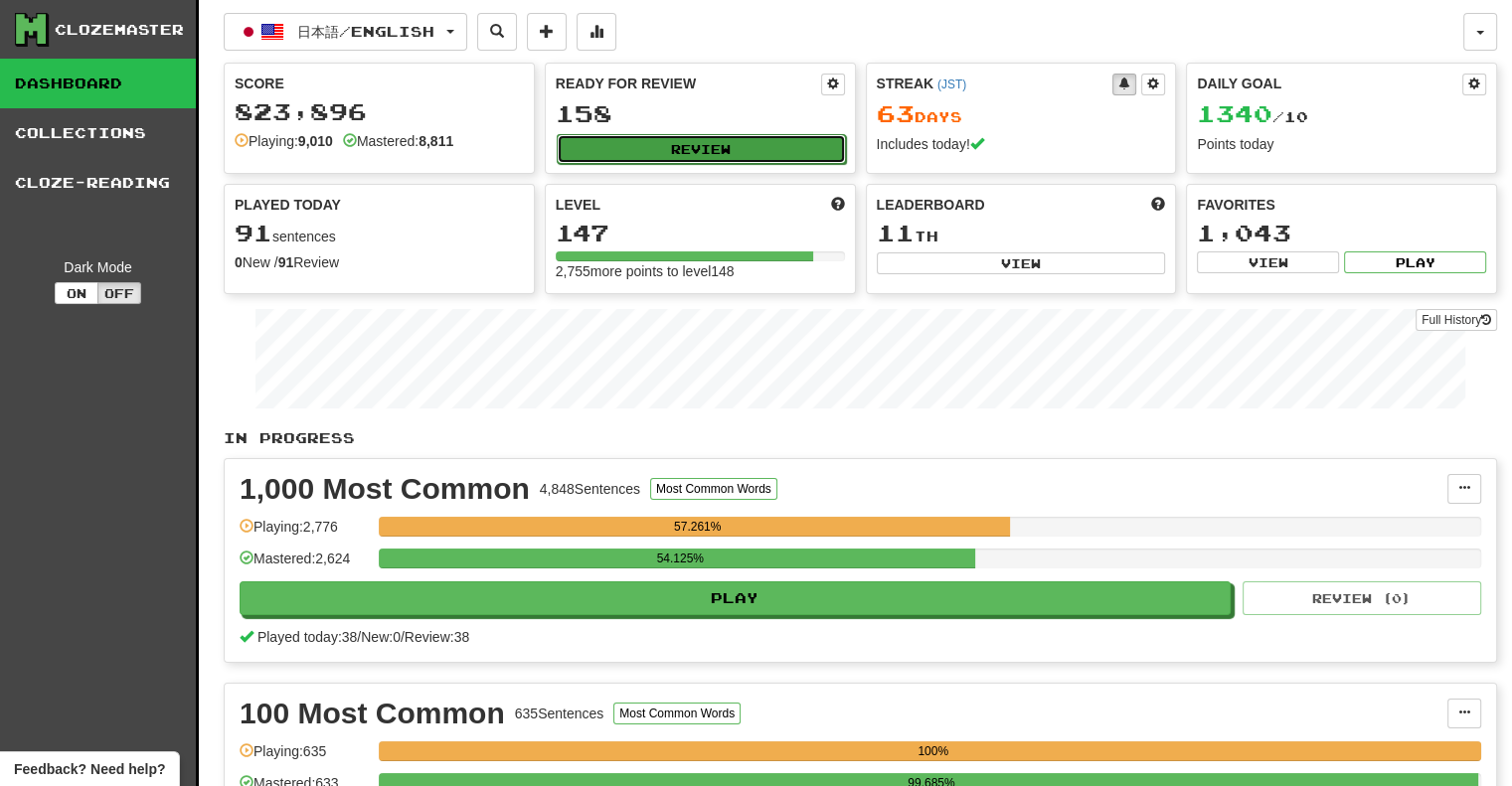click on "Review" at bounding box center [701, 149] 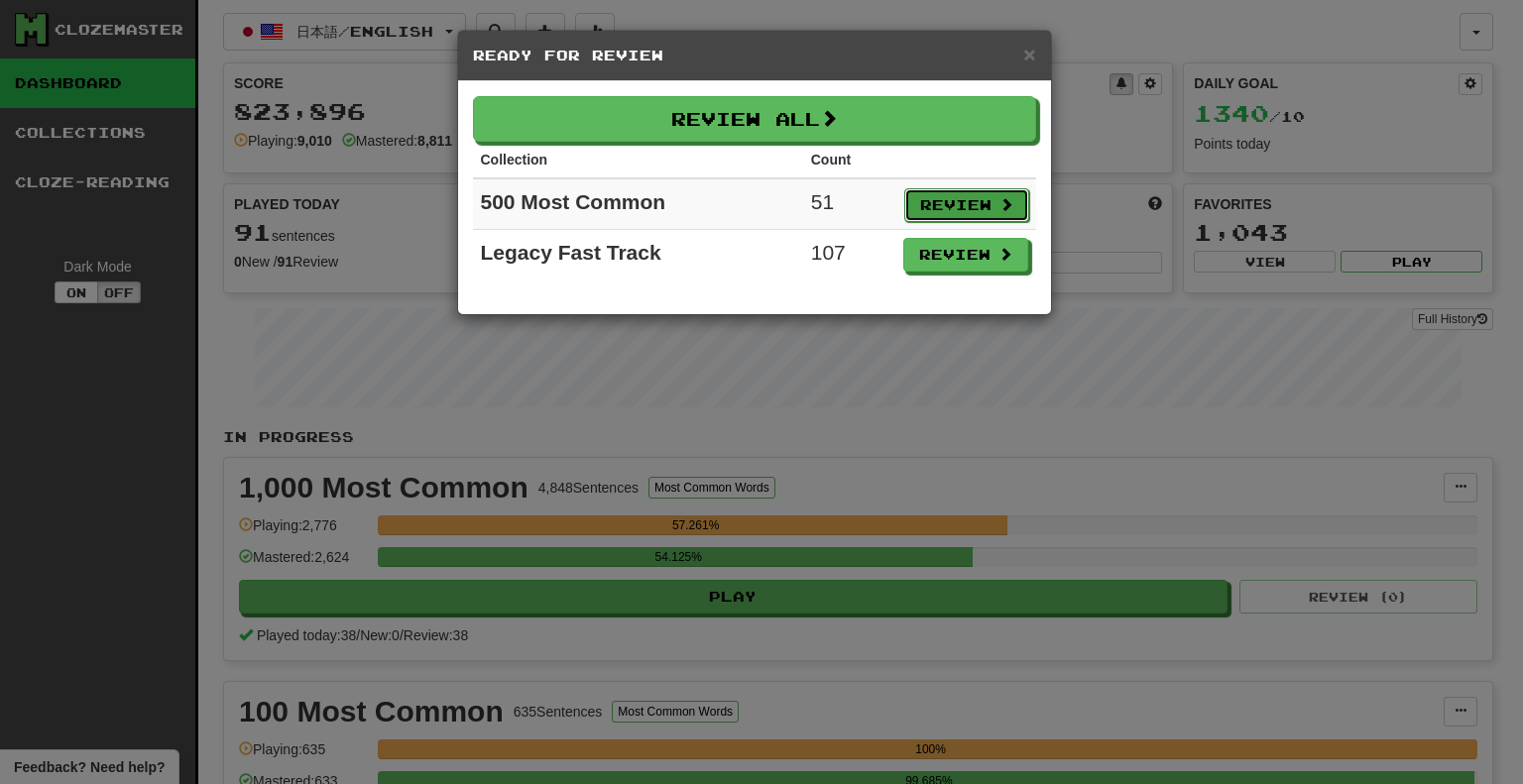 click on "Review" at bounding box center (967, 205) 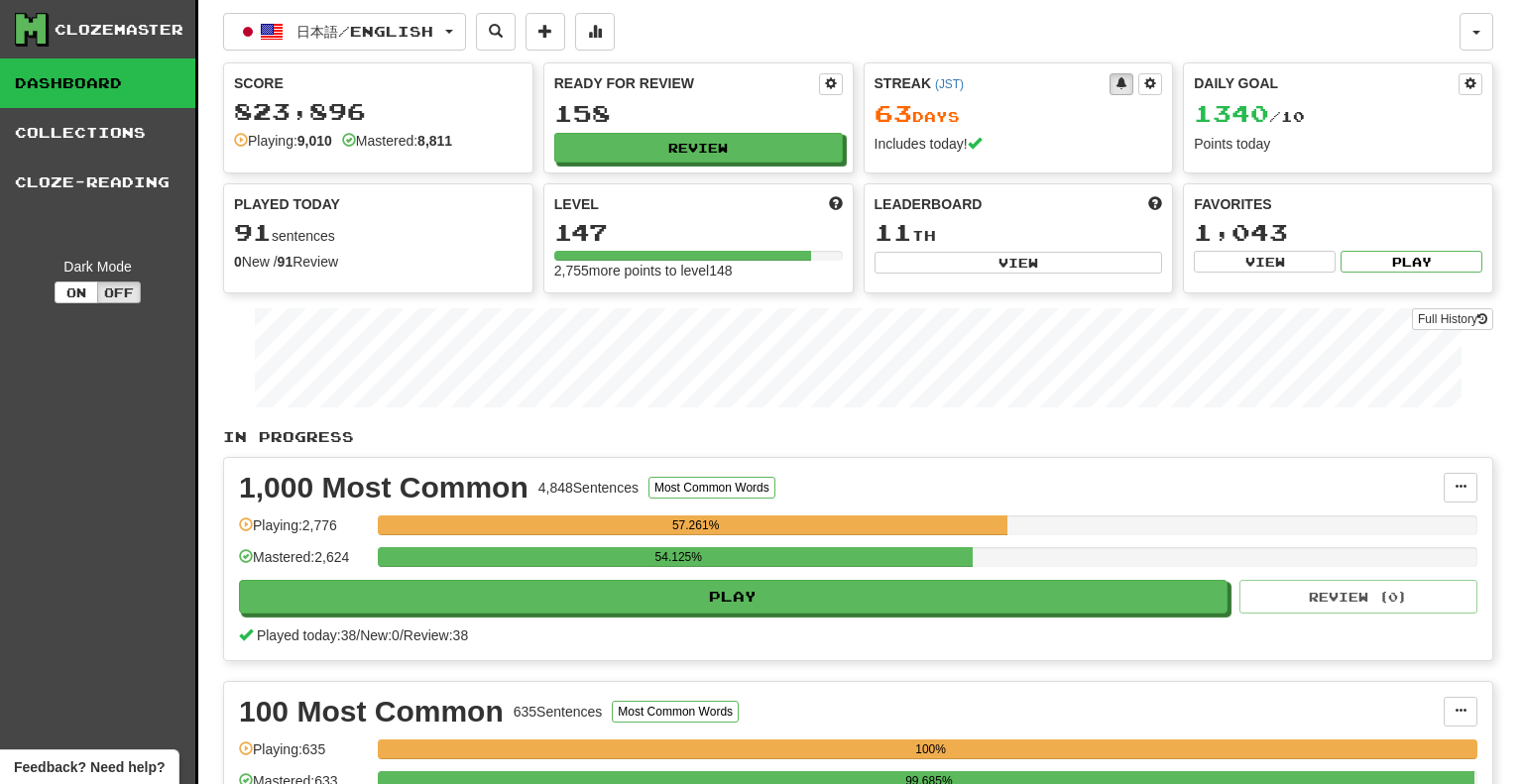 select on "**" 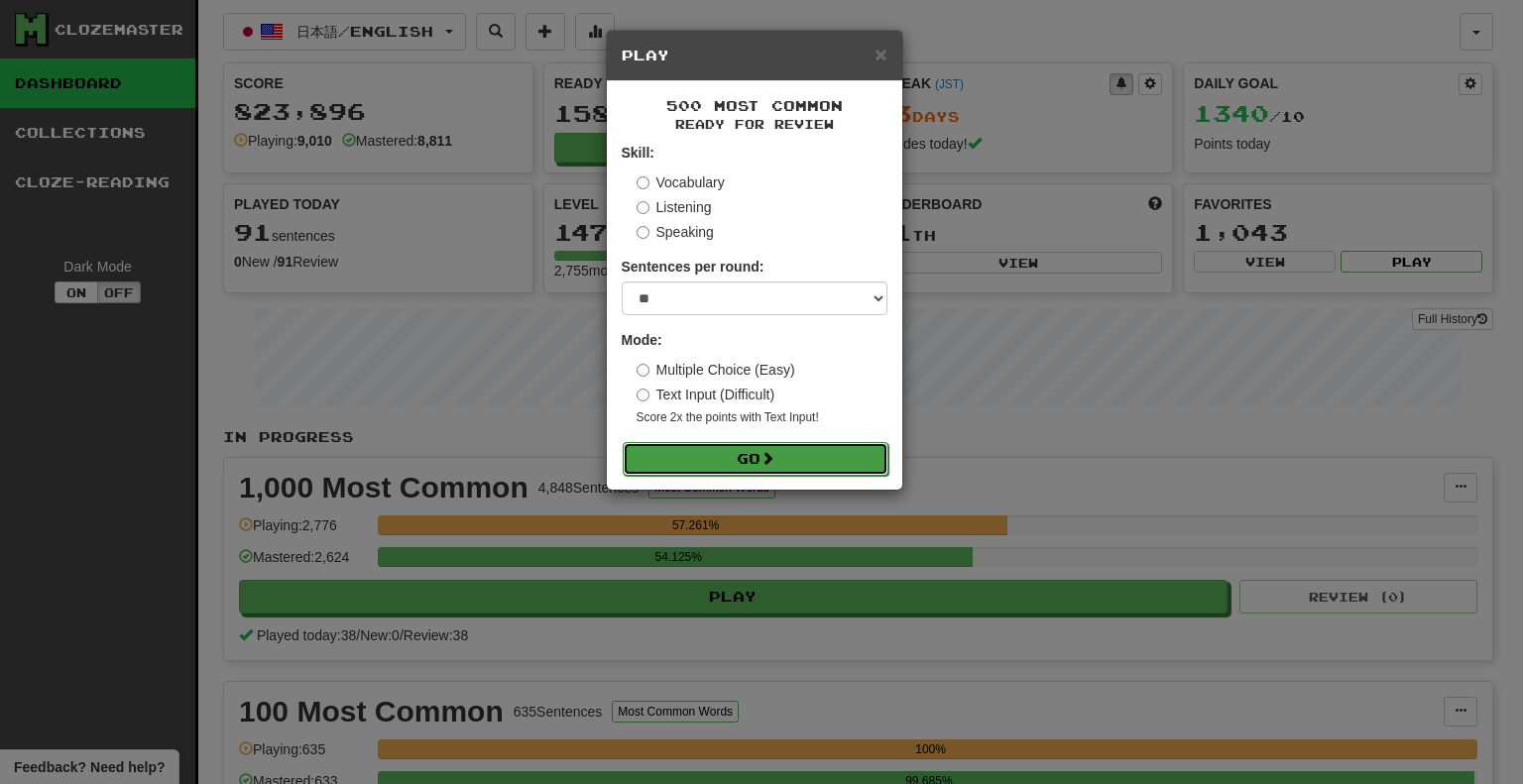 click on "Go" at bounding box center (756, 459) 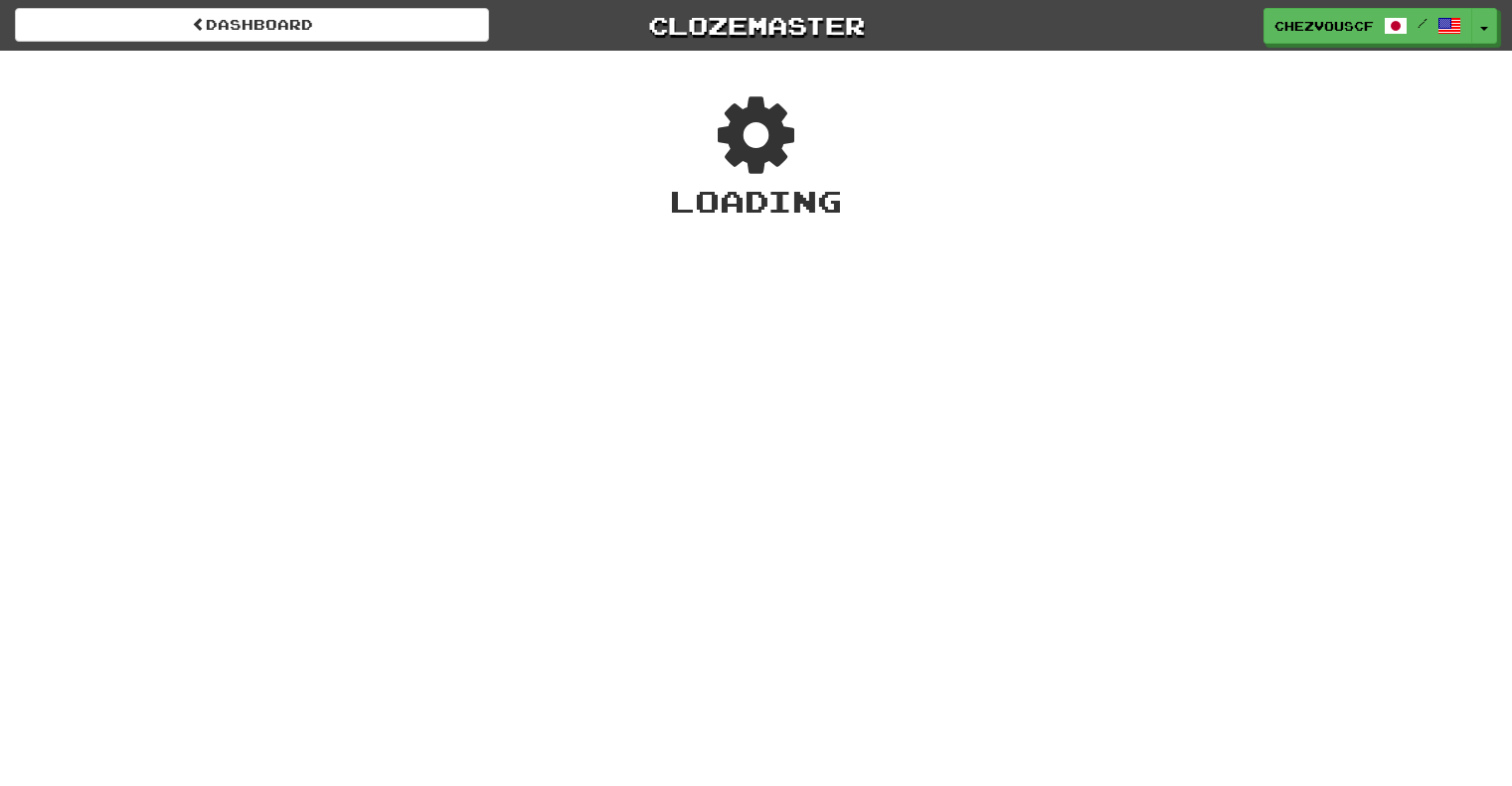 scroll, scrollTop: 0, scrollLeft: 0, axis: both 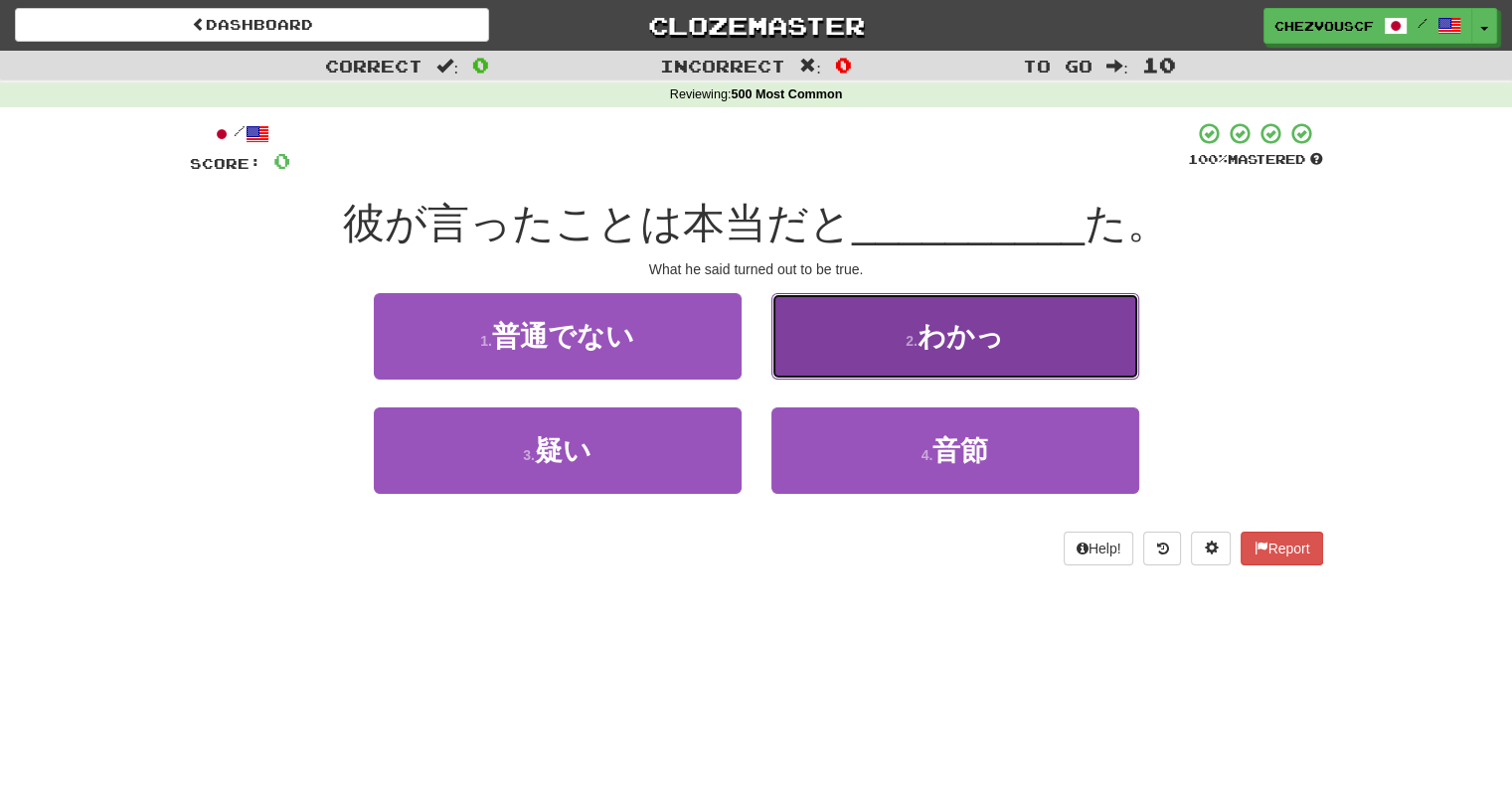click on "わかっ" at bounding box center [960, 336] 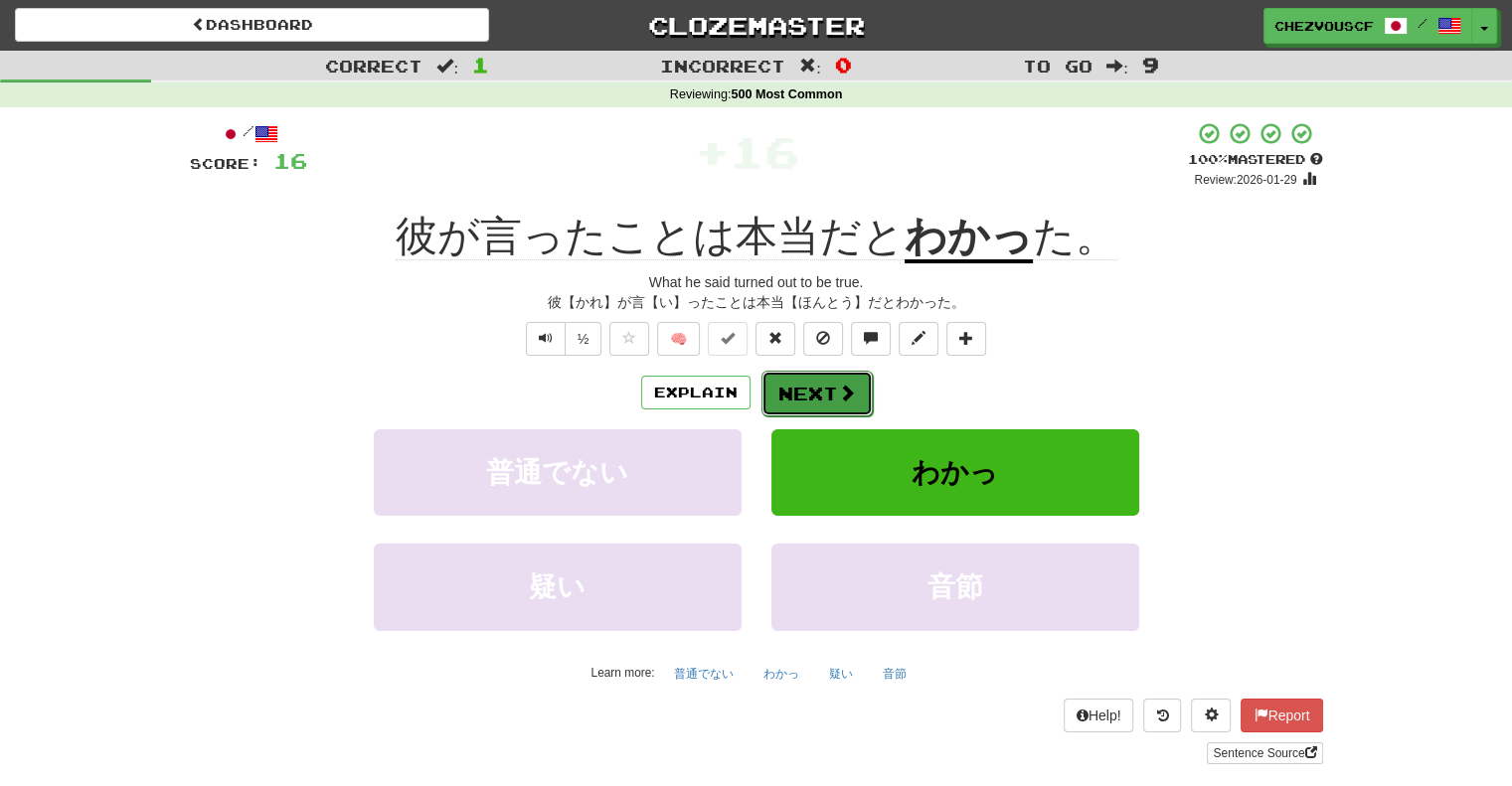 click on "Next" at bounding box center (817, 393) 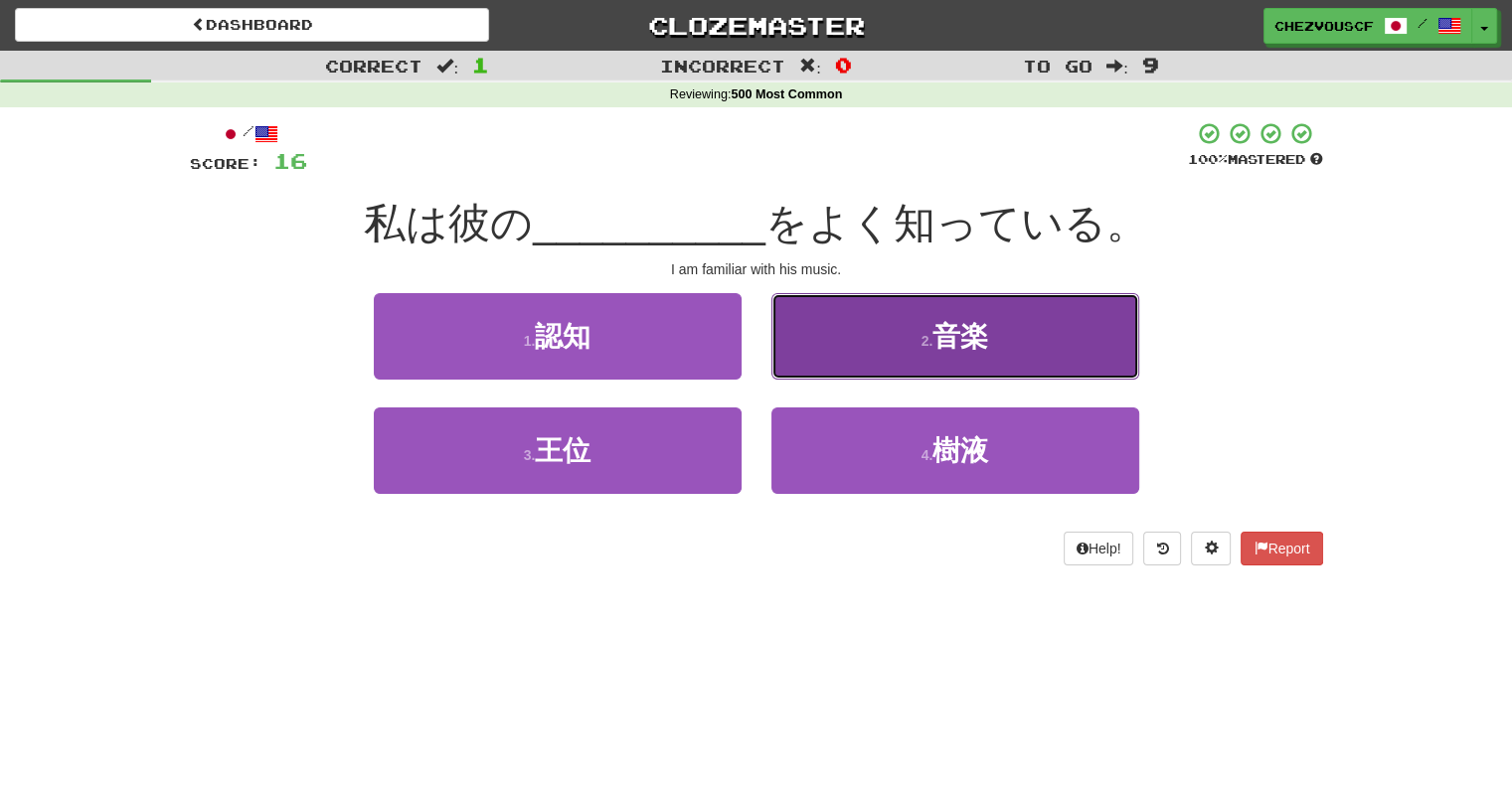 click on "2 .  音楽" at bounding box center (955, 336) 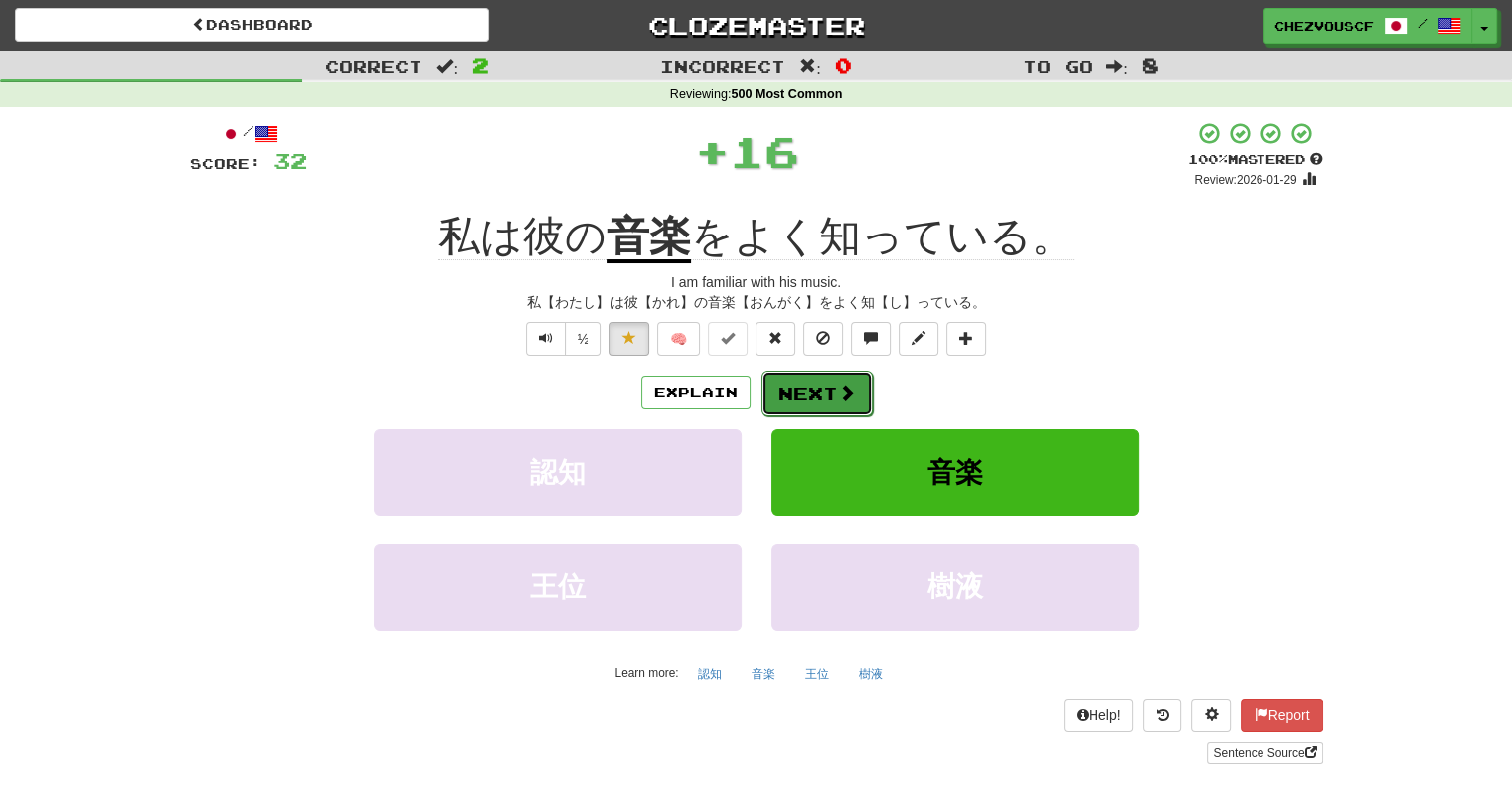 click at bounding box center [847, 393] 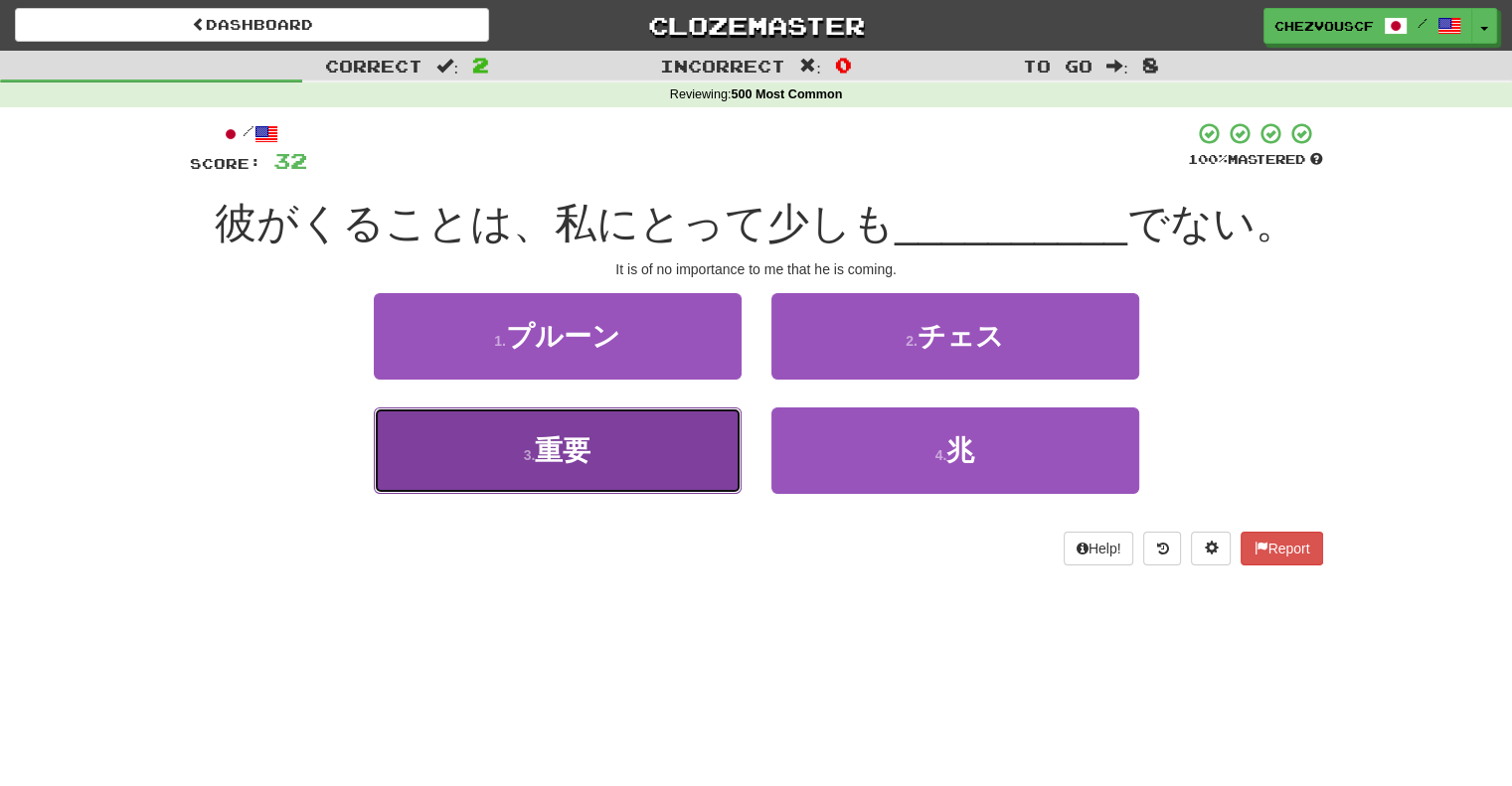 click on "3 .  重要" at bounding box center (558, 450) 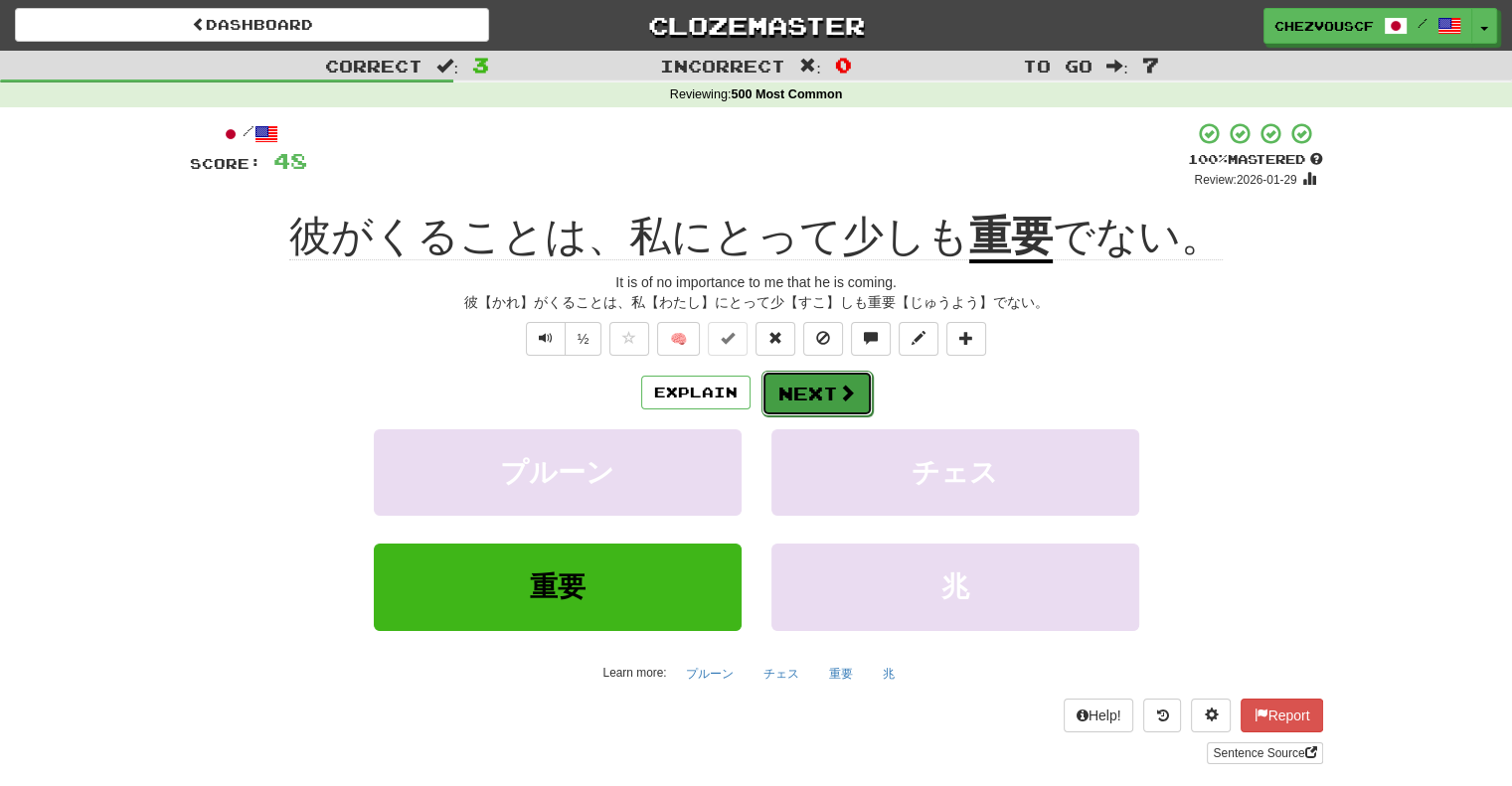 drag, startPoint x: 838, startPoint y: 393, endPoint x: 818, endPoint y: 395, distance: 20.09975 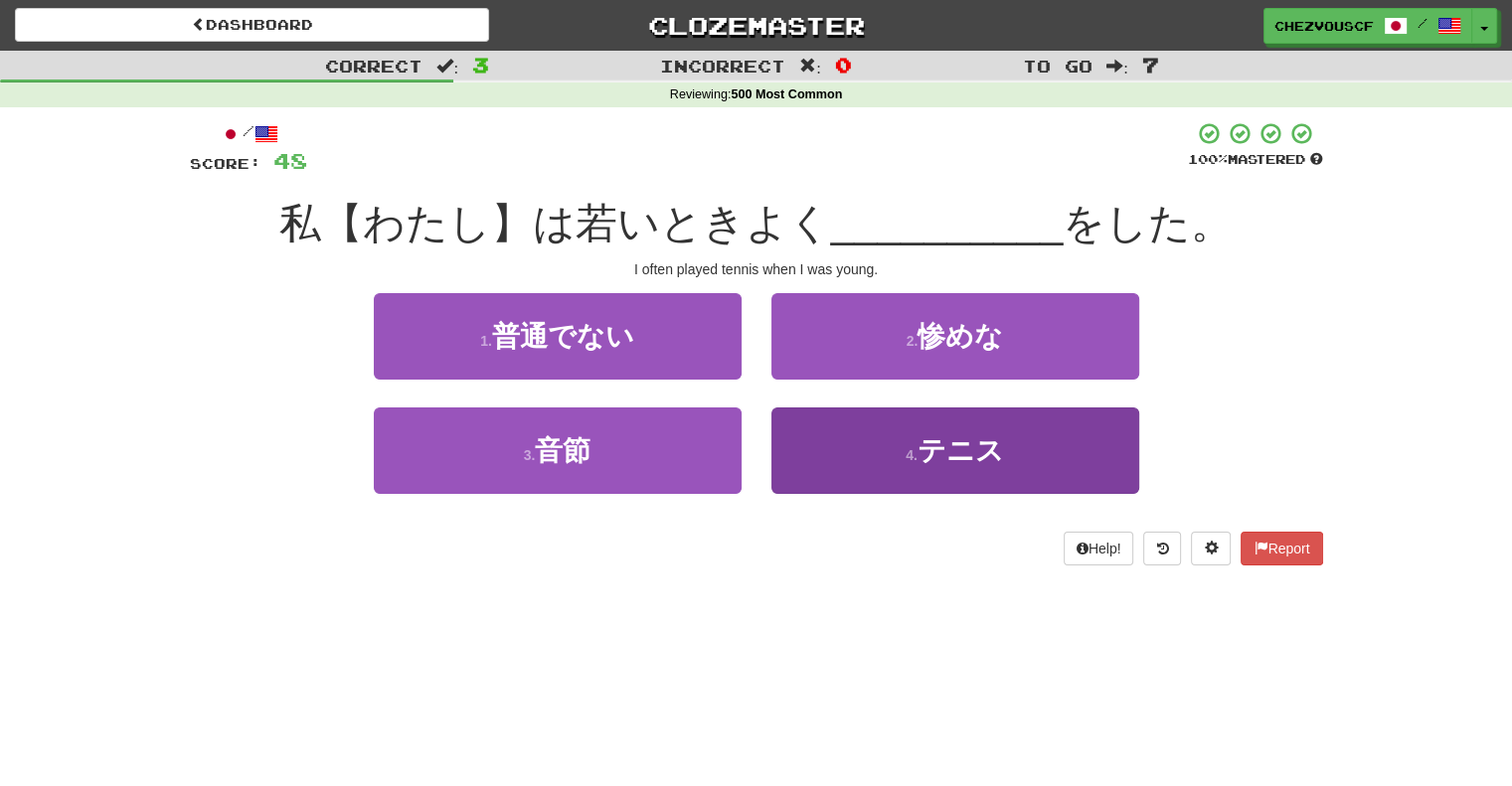 drag, startPoint x: 818, startPoint y: 395, endPoint x: 811, endPoint y: 452, distance: 57.428216 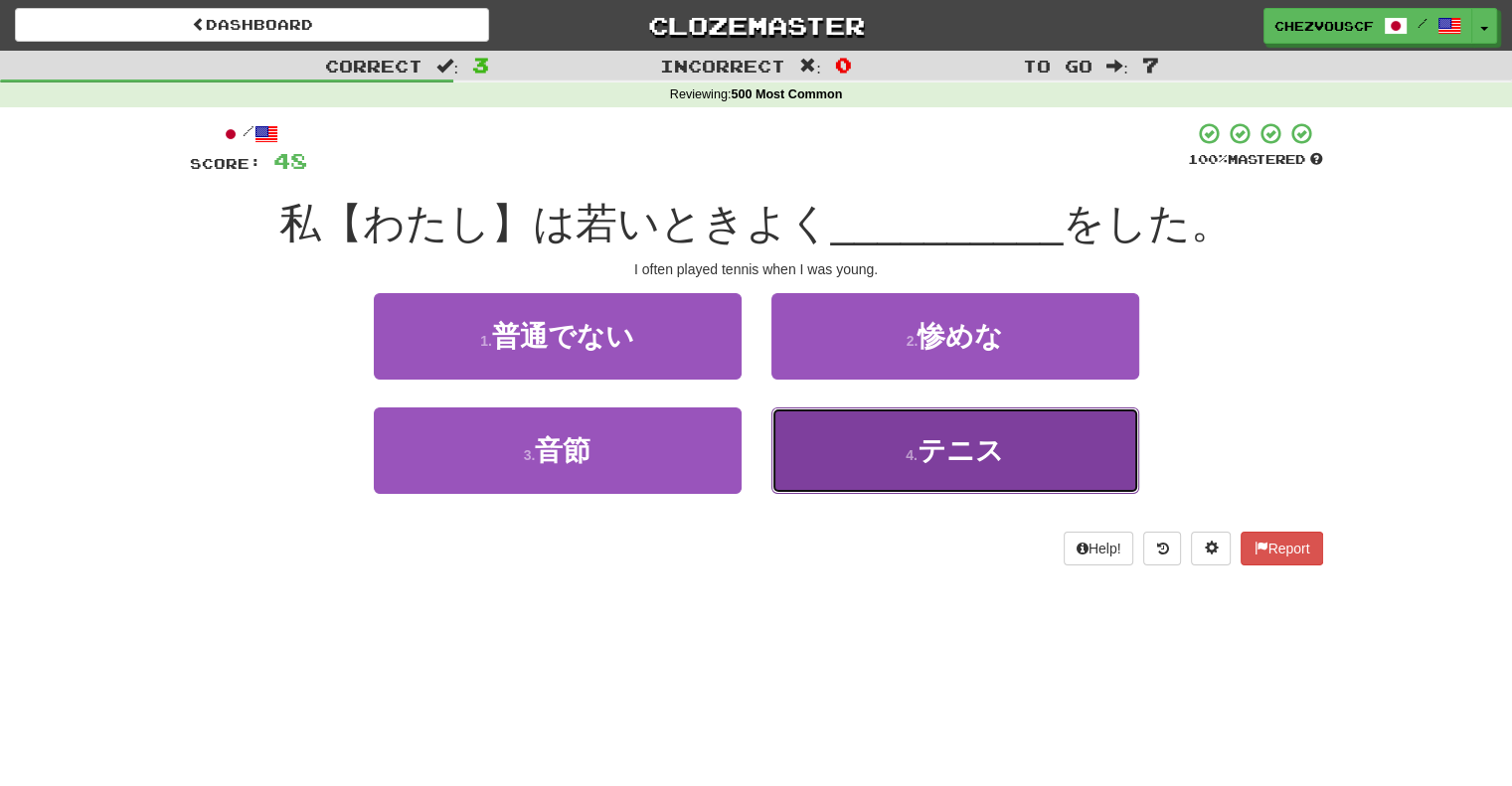 click on "4 .  テニス" at bounding box center [955, 450] 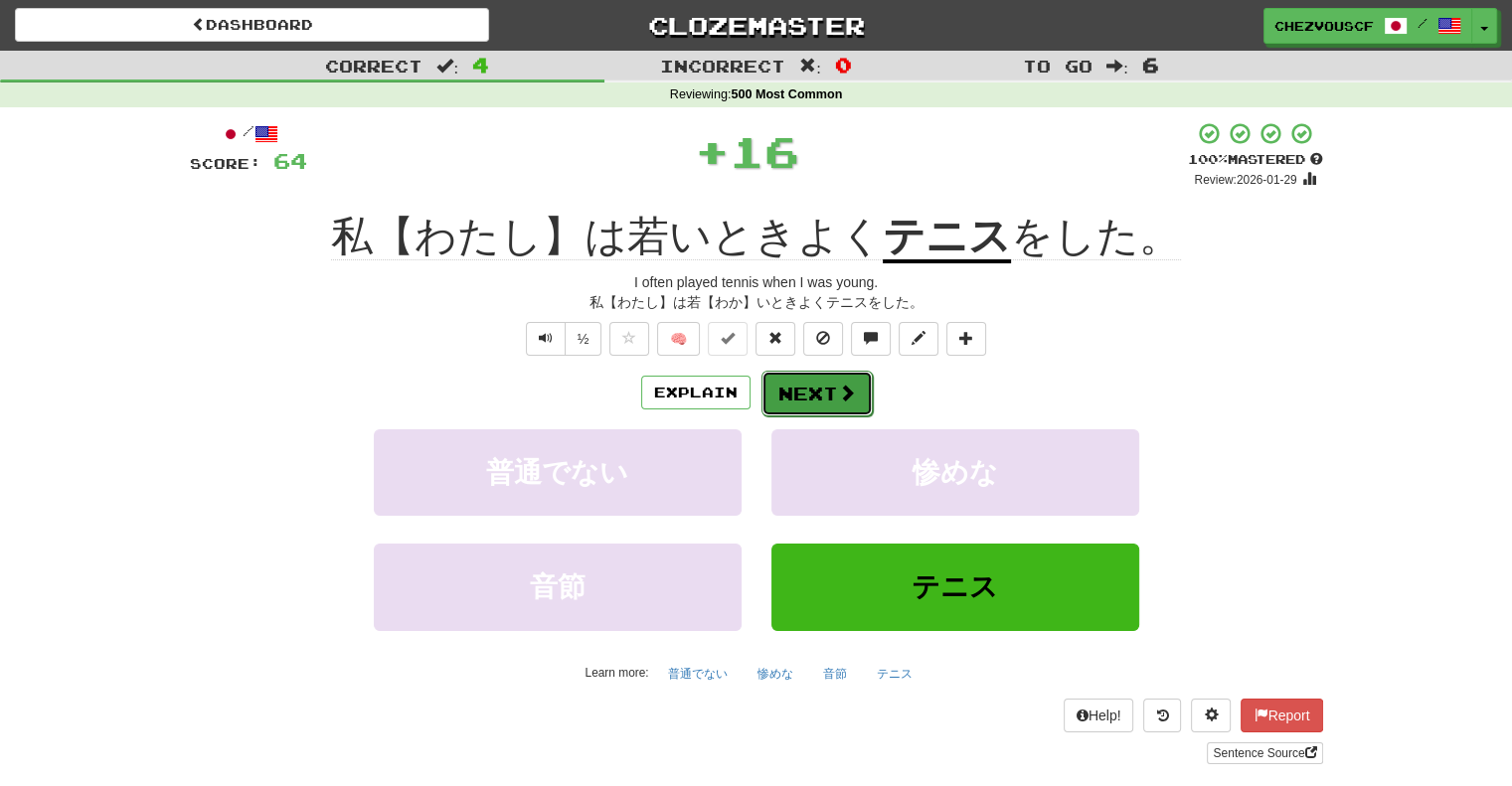 click on "Next" at bounding box center [817, 393] 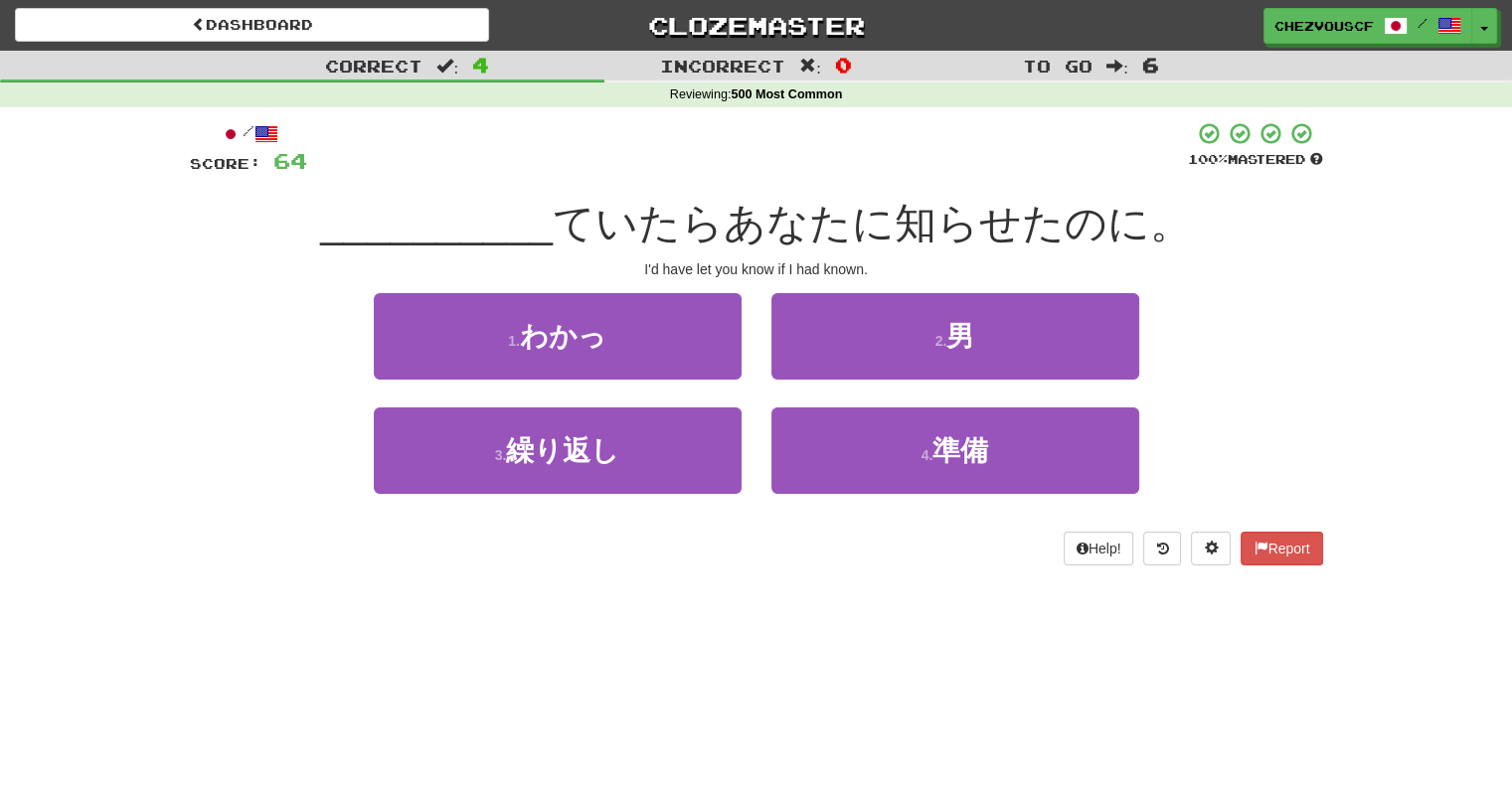 click on "2 .  男" at bounding box center (955, 350) 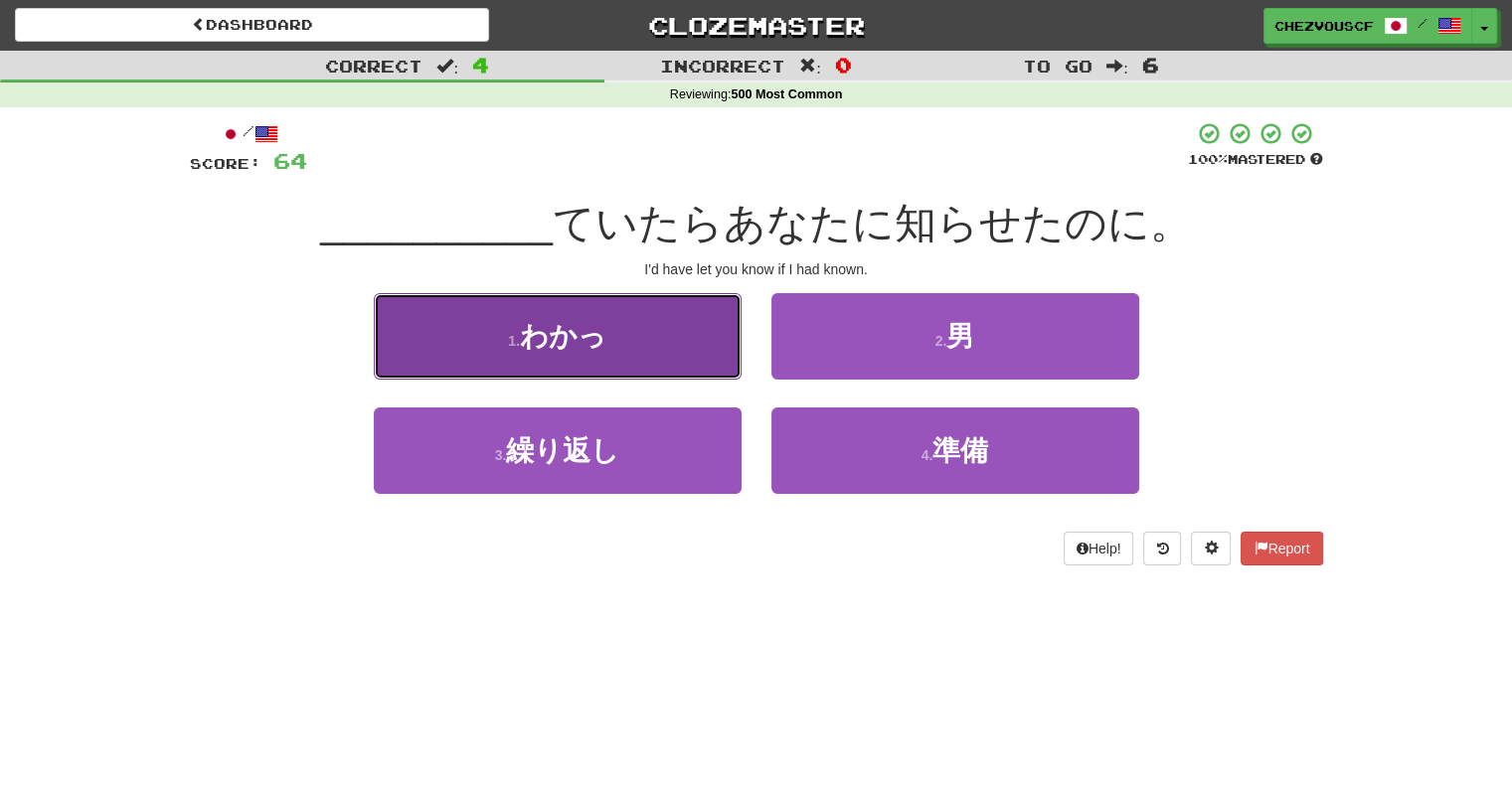 click on "1 .  わかっ" at bounding box center (558, 336) 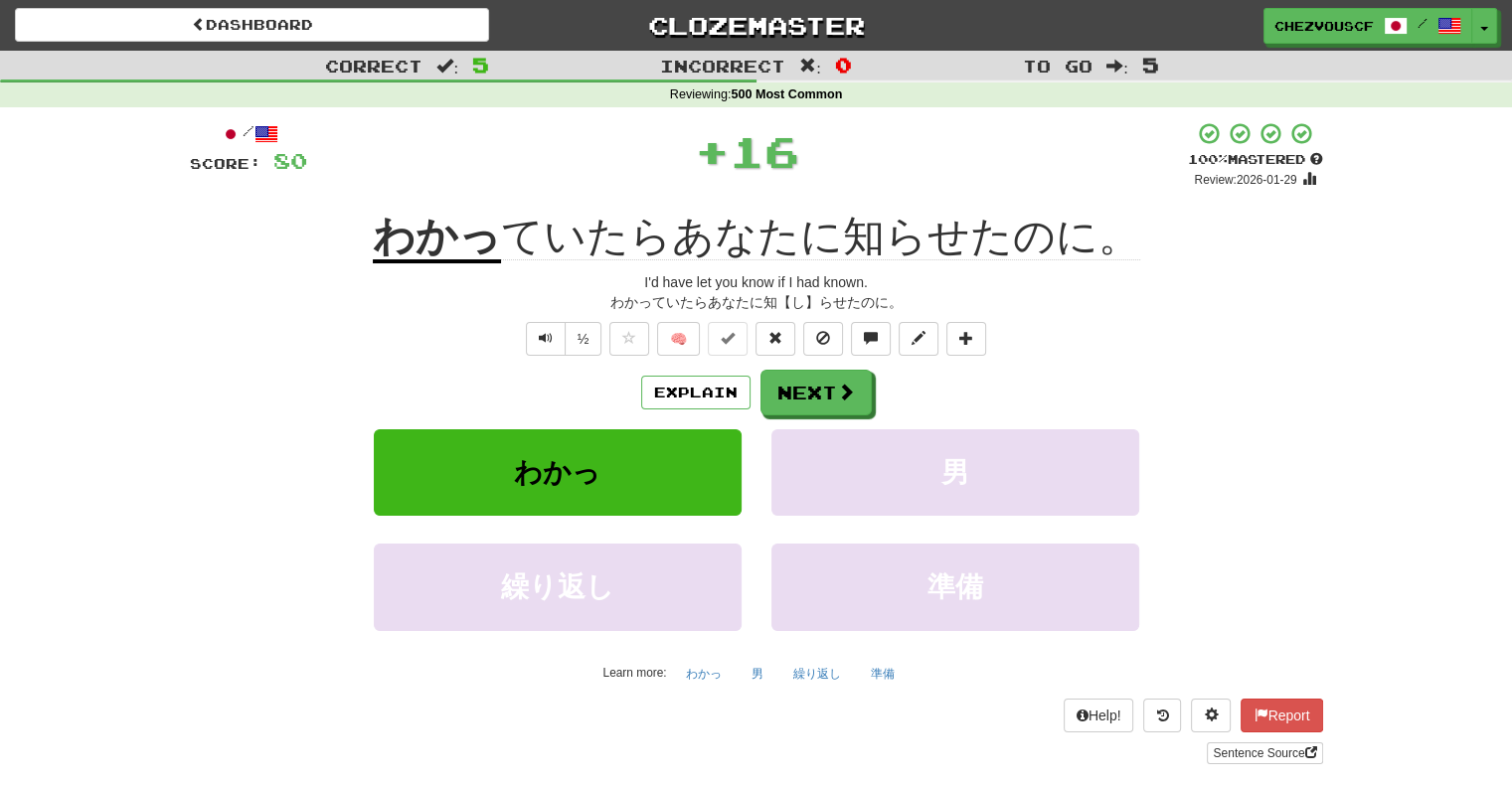 click on "わかっ ていたらあなたに知らせたのに。 I'd have let you know if I had known. わかっていたらあなたに知【し】らせたのに。 ½ 🧠 Explain Next わかっ 男 繰り返し 準備 Learn more: わかっ 男 繰り返し 準備 Help! Report Sentence Source" at bounding box center [756, 442] 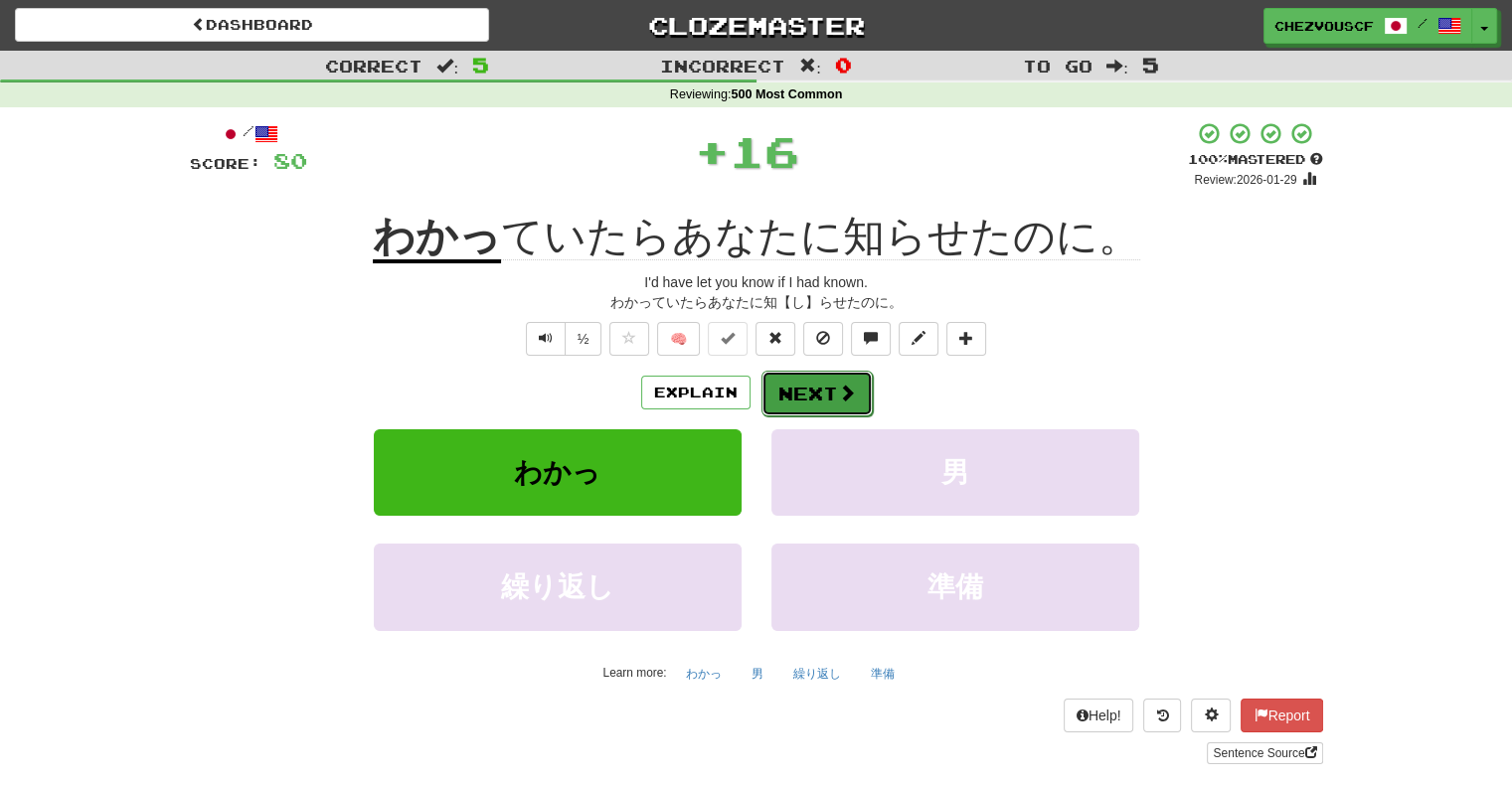 click on "Next" at bounding box center (817, 393) 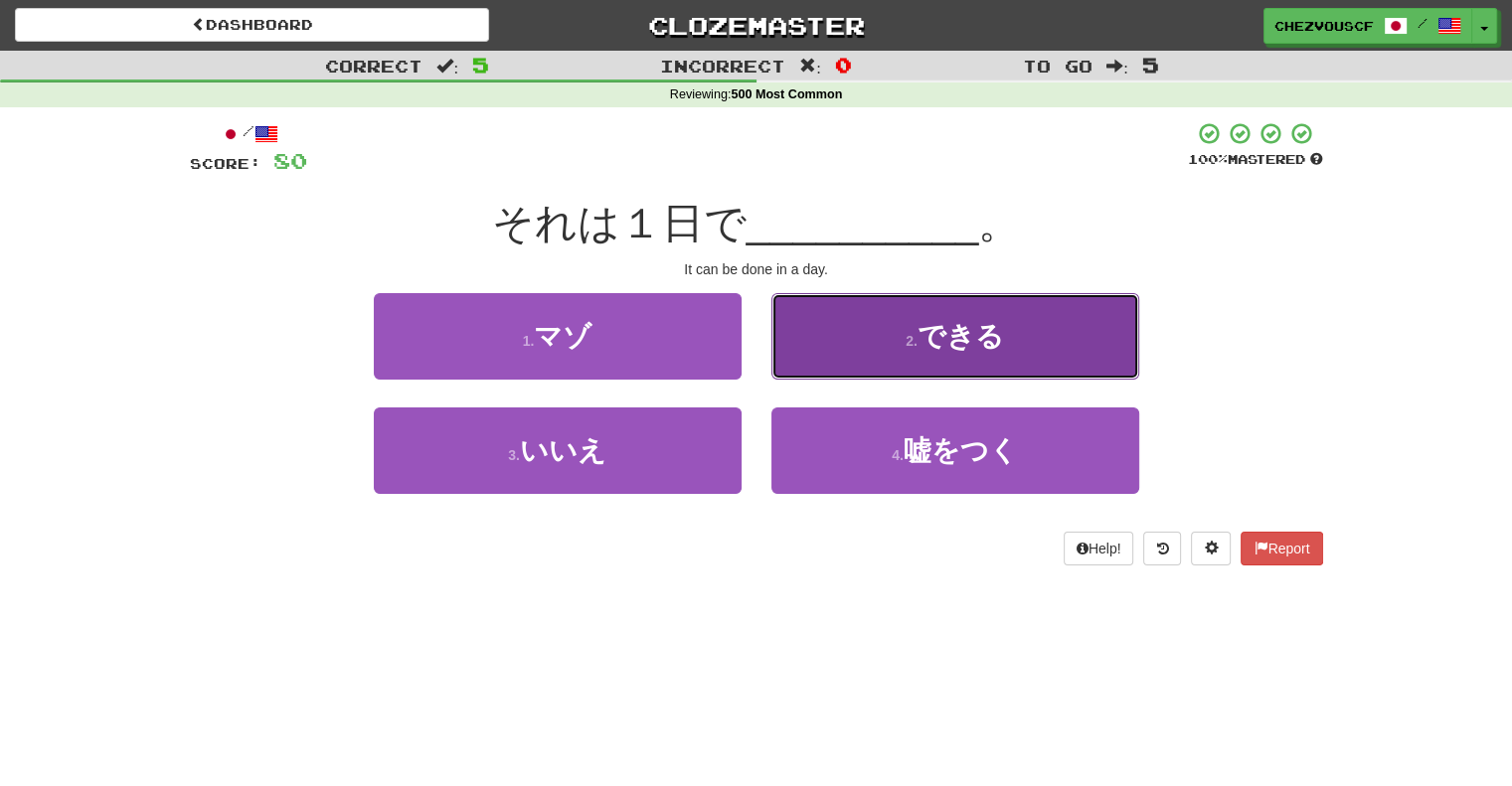 click on "2 .  できる" at bounding box center [955, 336] 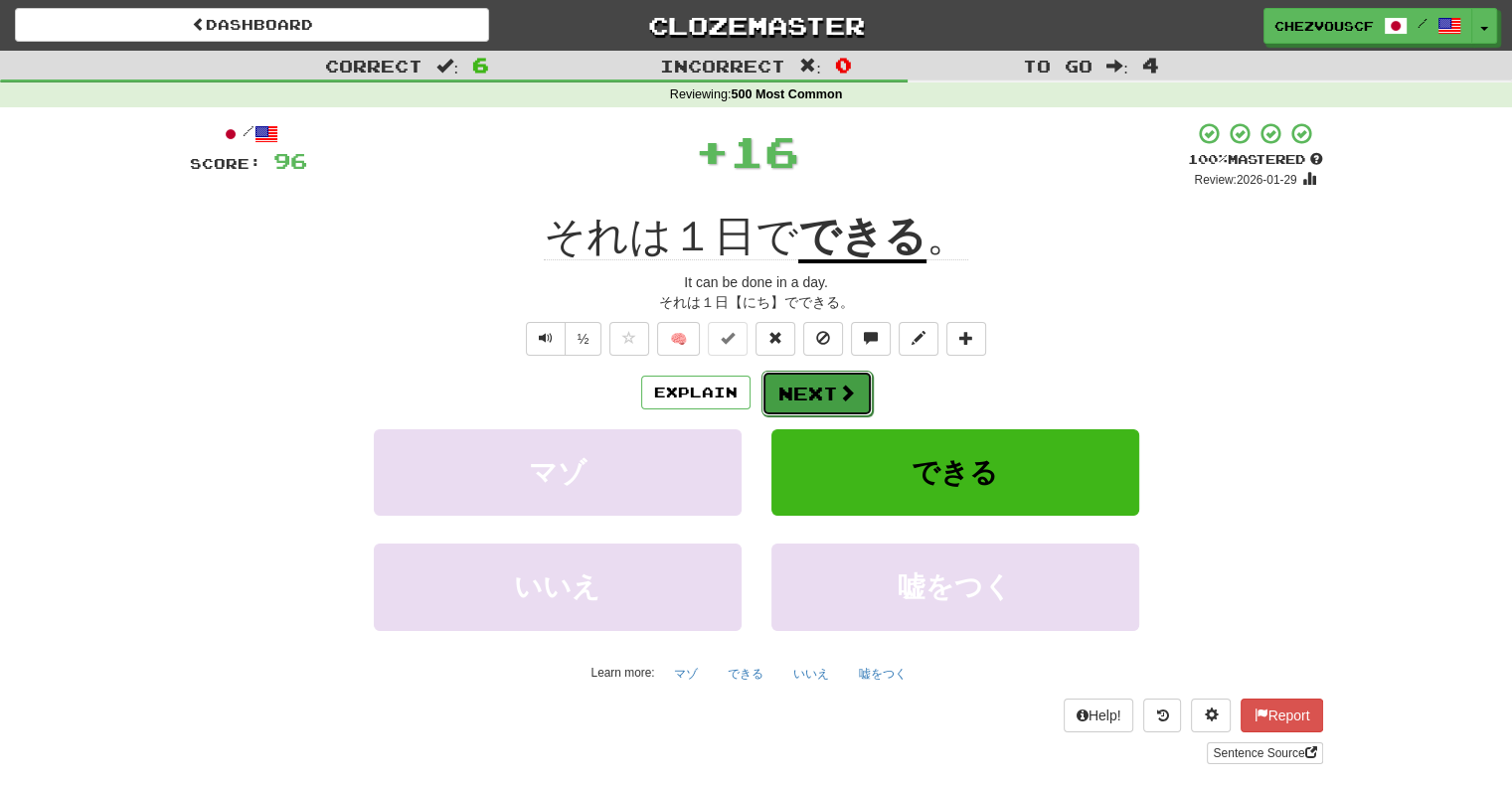 click on "Next" at bounding box center [817, 393] 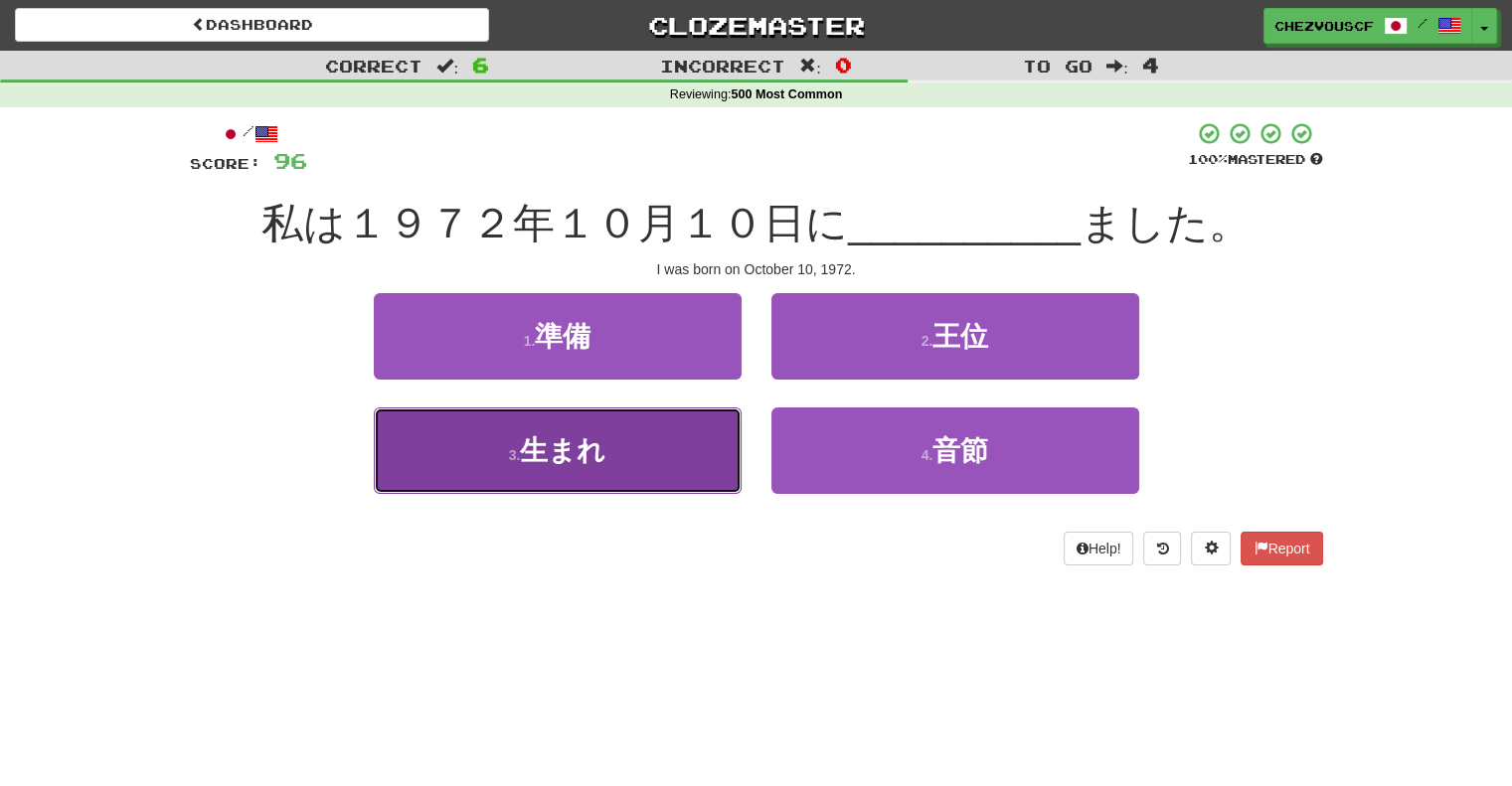 click on "3 .  生まれ" at bounding box center [558, 450] 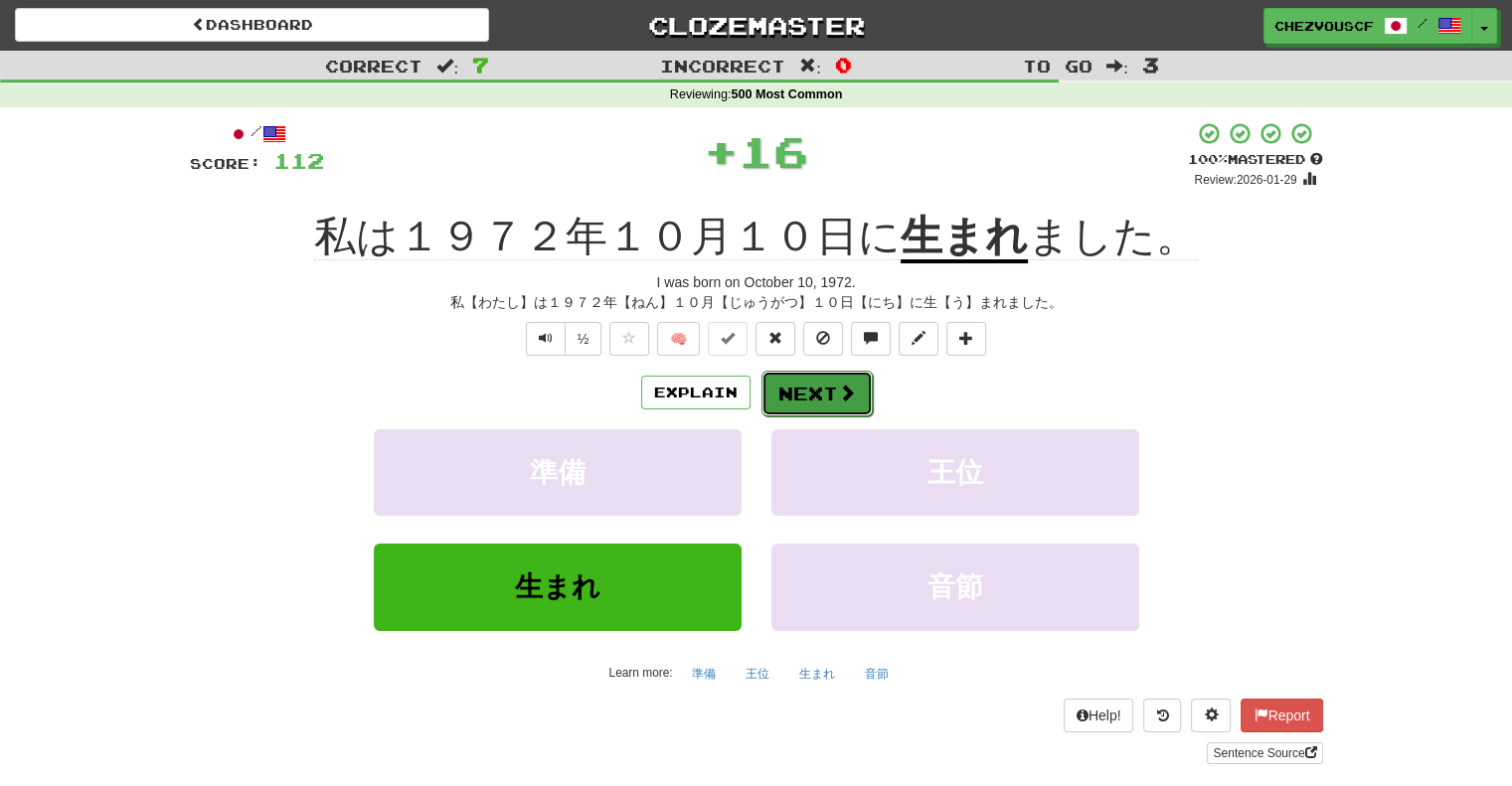 click on "Next" at bounding box center (817, 393) 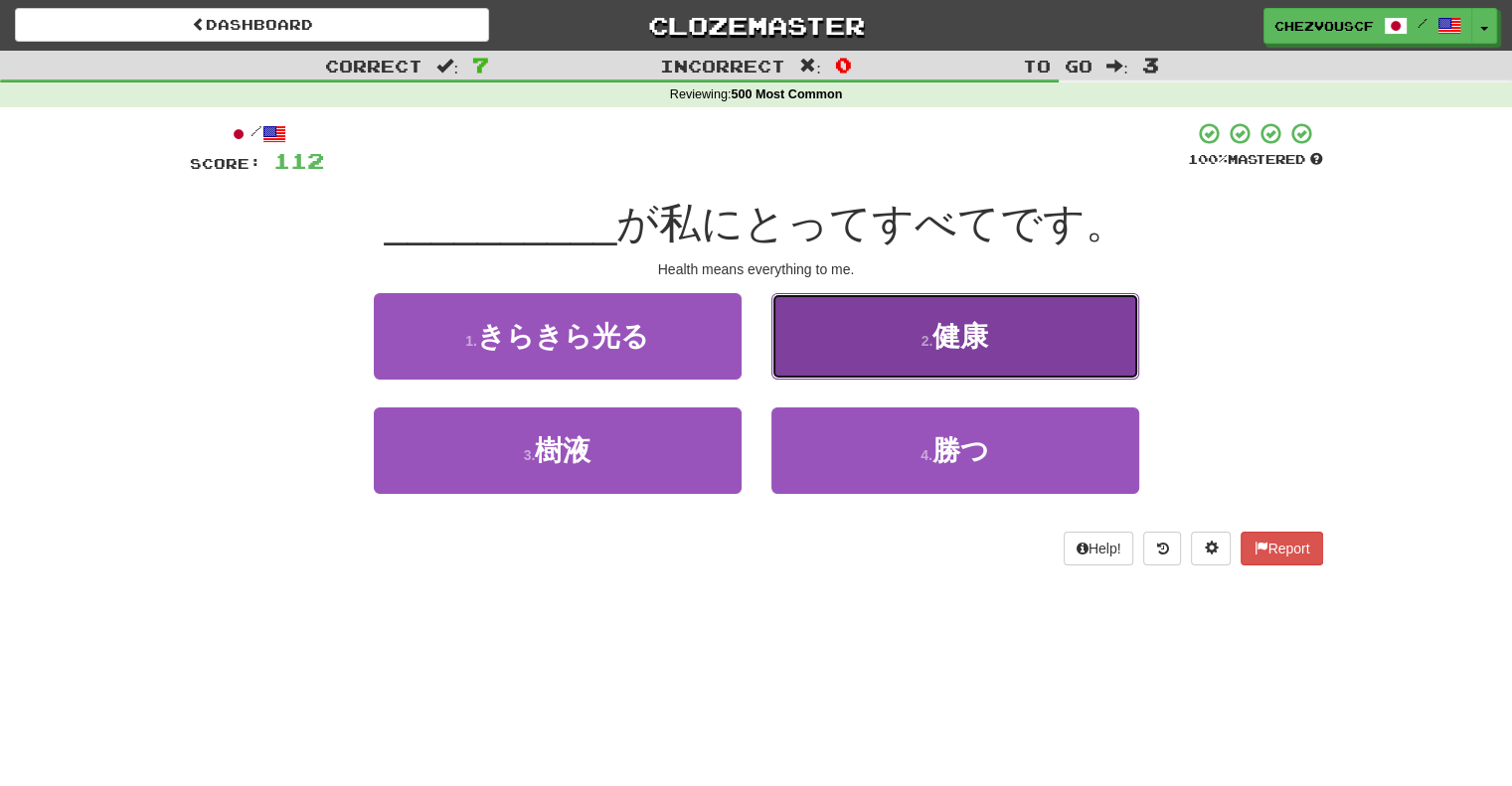 click on "2 .  健康" at bounding box center (955, 336) 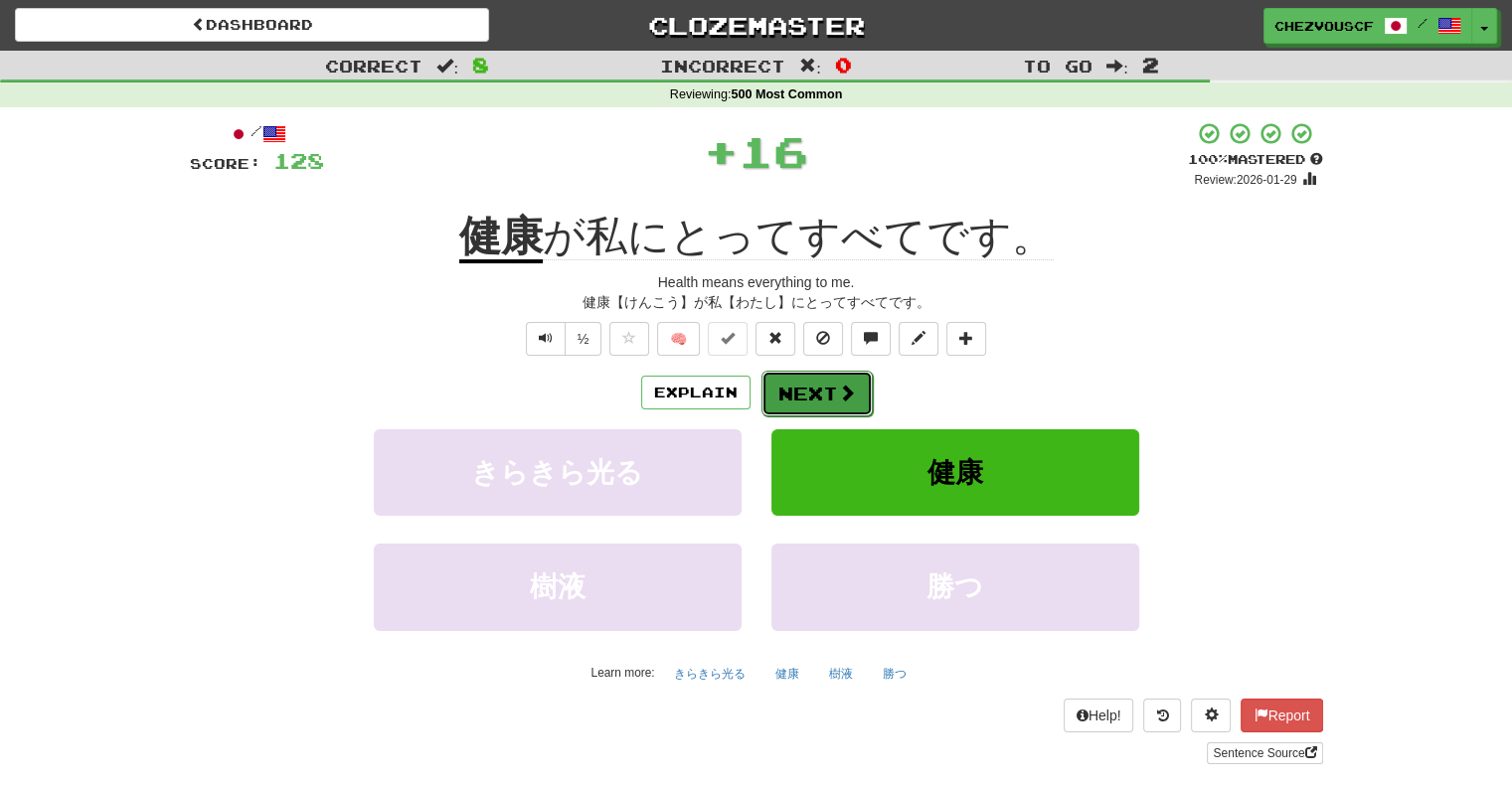 click on "Next" at bounding box center (817, 393) 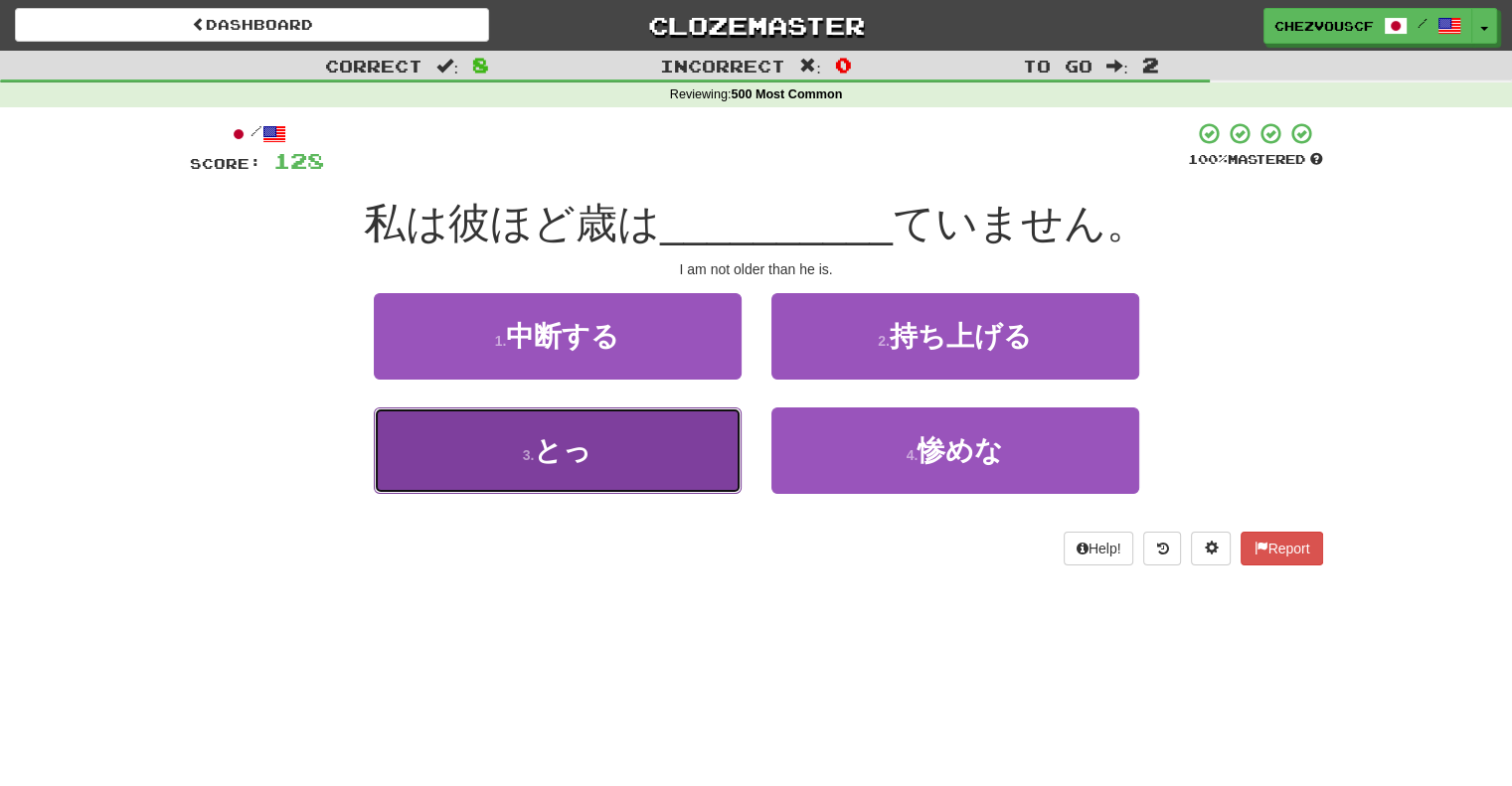 click on "3 .  とっ" at bounding box center [558, 450] 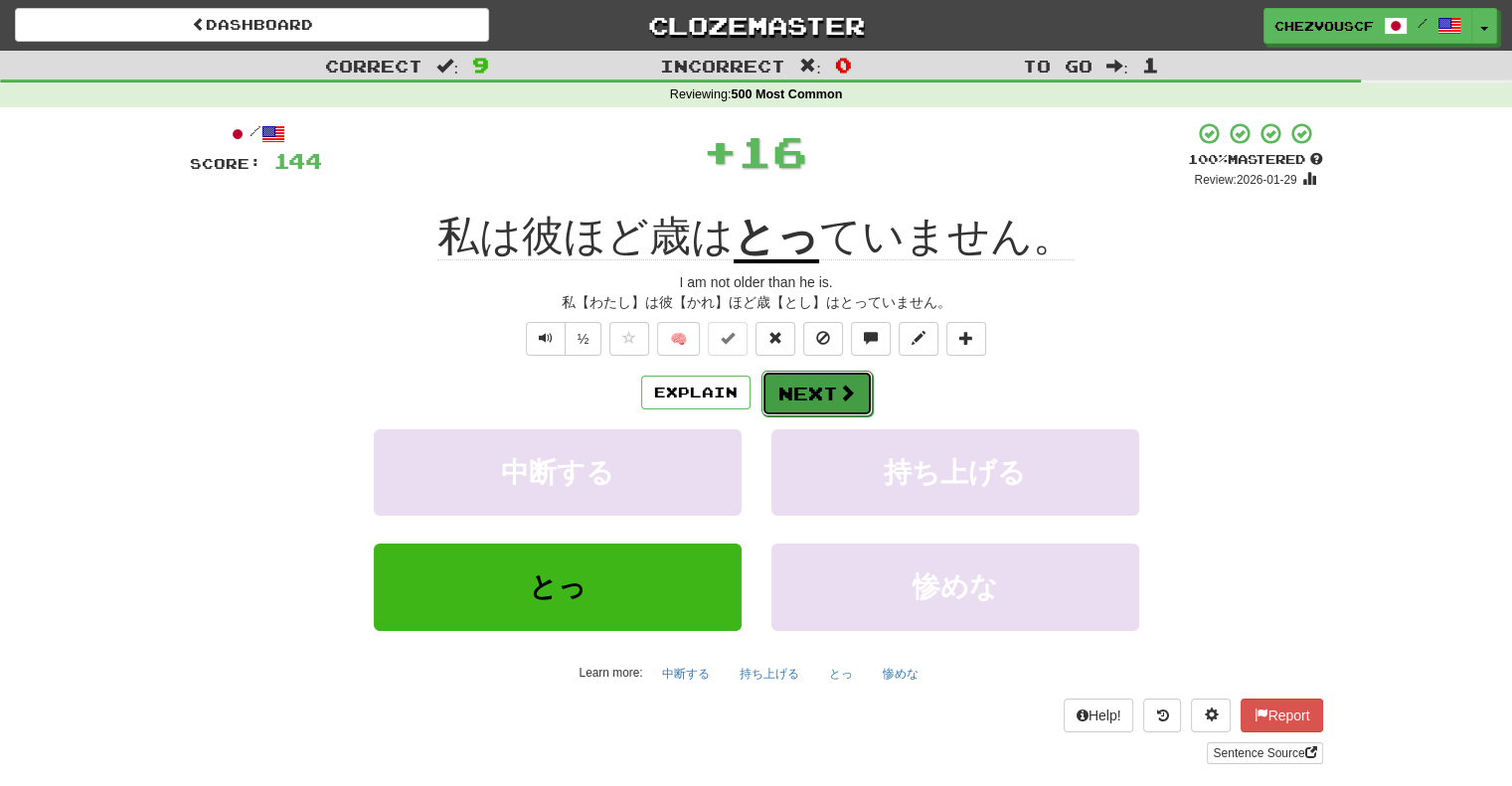 click on "Next" at bounding box center [817, 393] 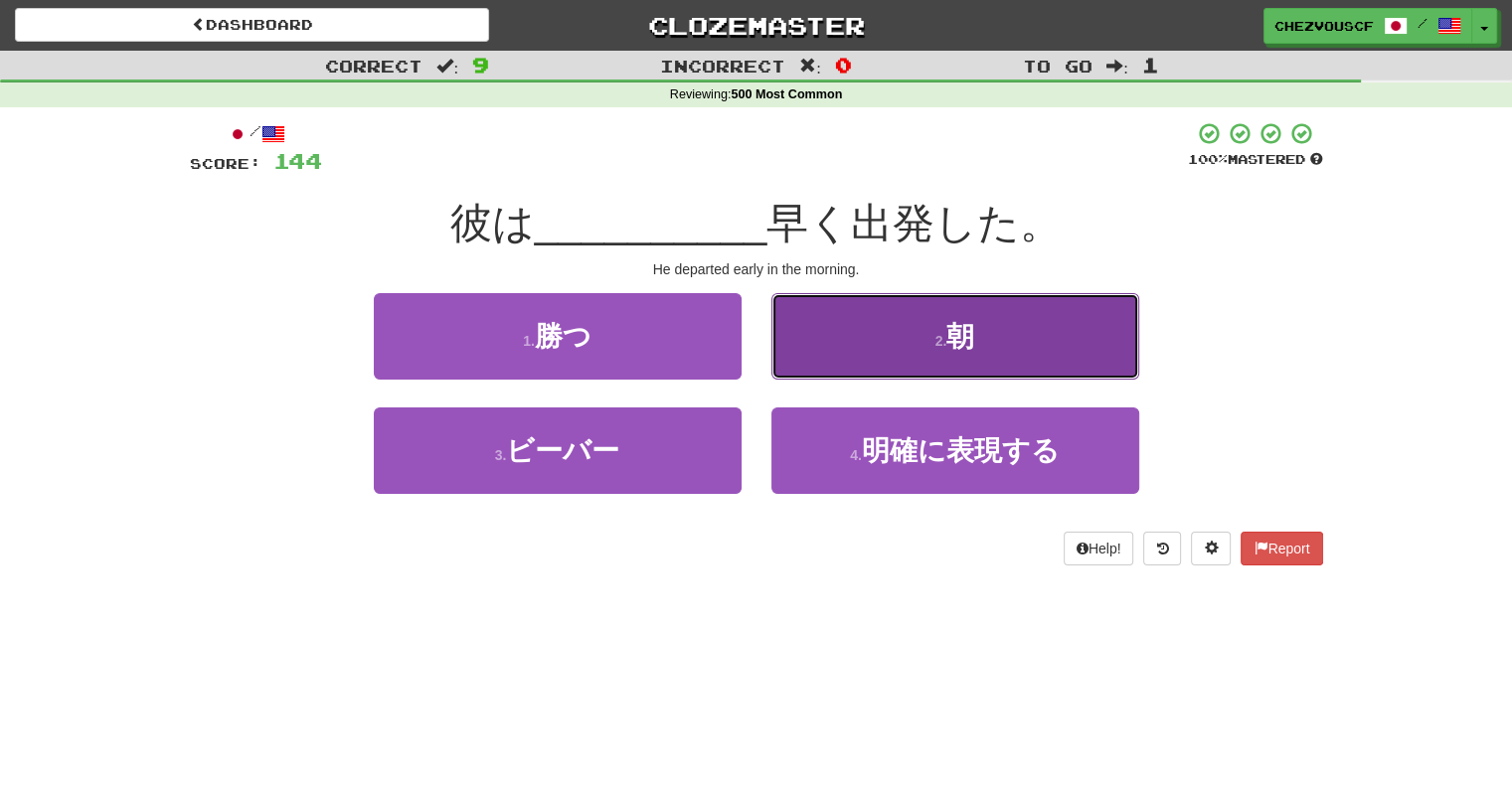 click on "2 .  朝" at bounding box center (955, 336) 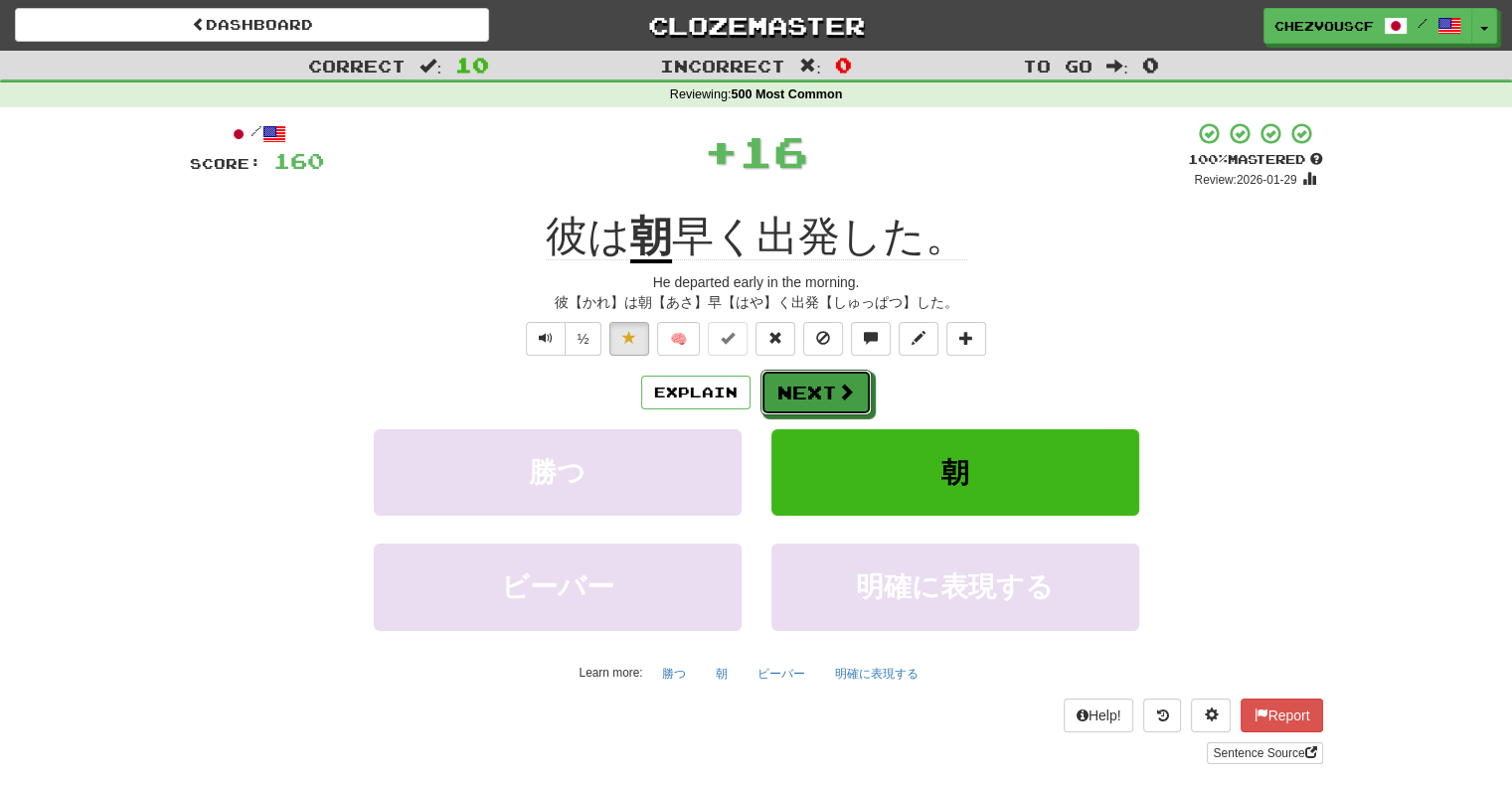 click on "Explain Next" at bounding box center [756, 393] 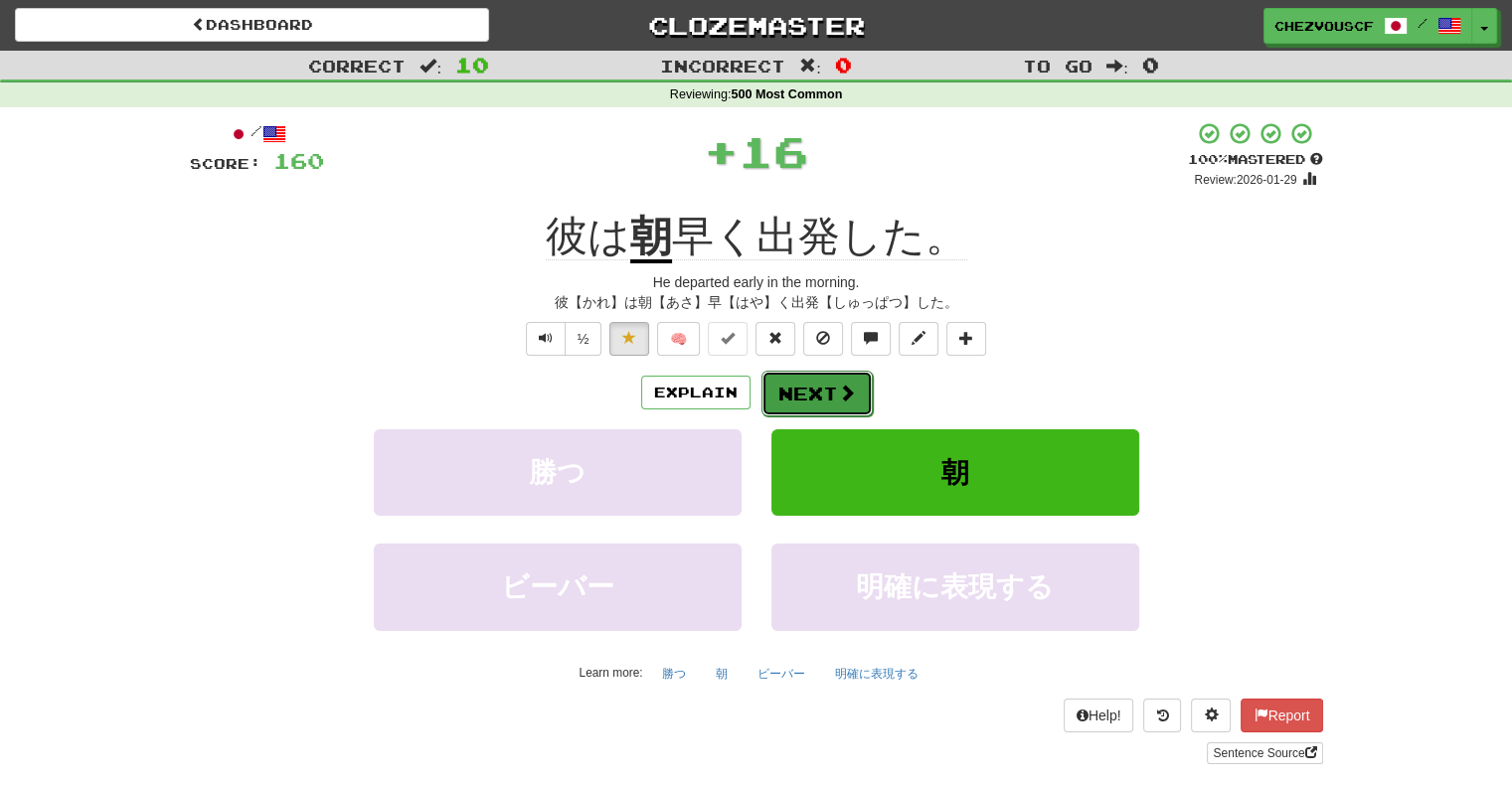 click at bounding box center [847, 393] 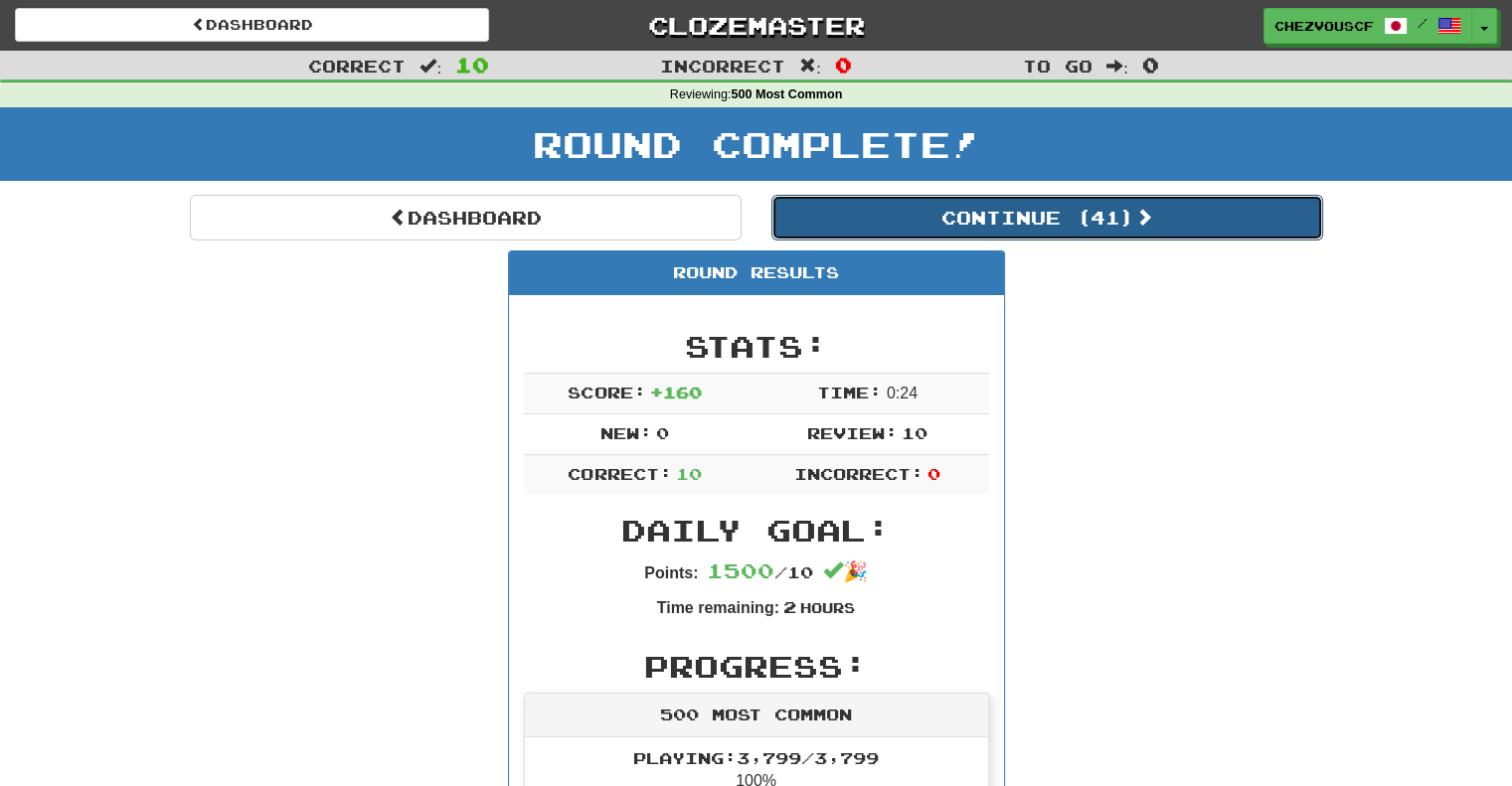 click on "Continue ( 41 )" at bounding box center [1047, 218] 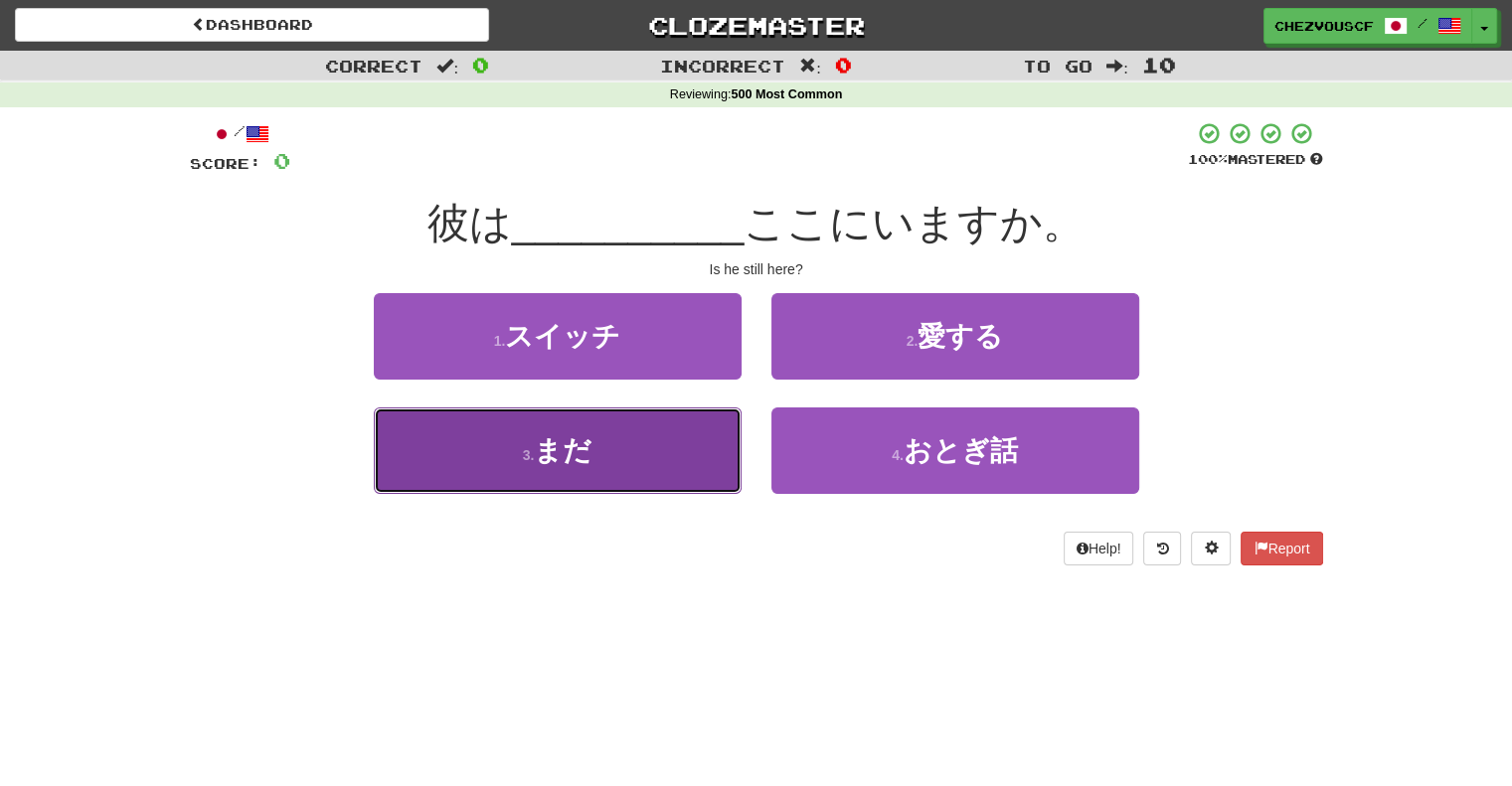 click on "3 .  まだ" at bounding box center (558, 450) 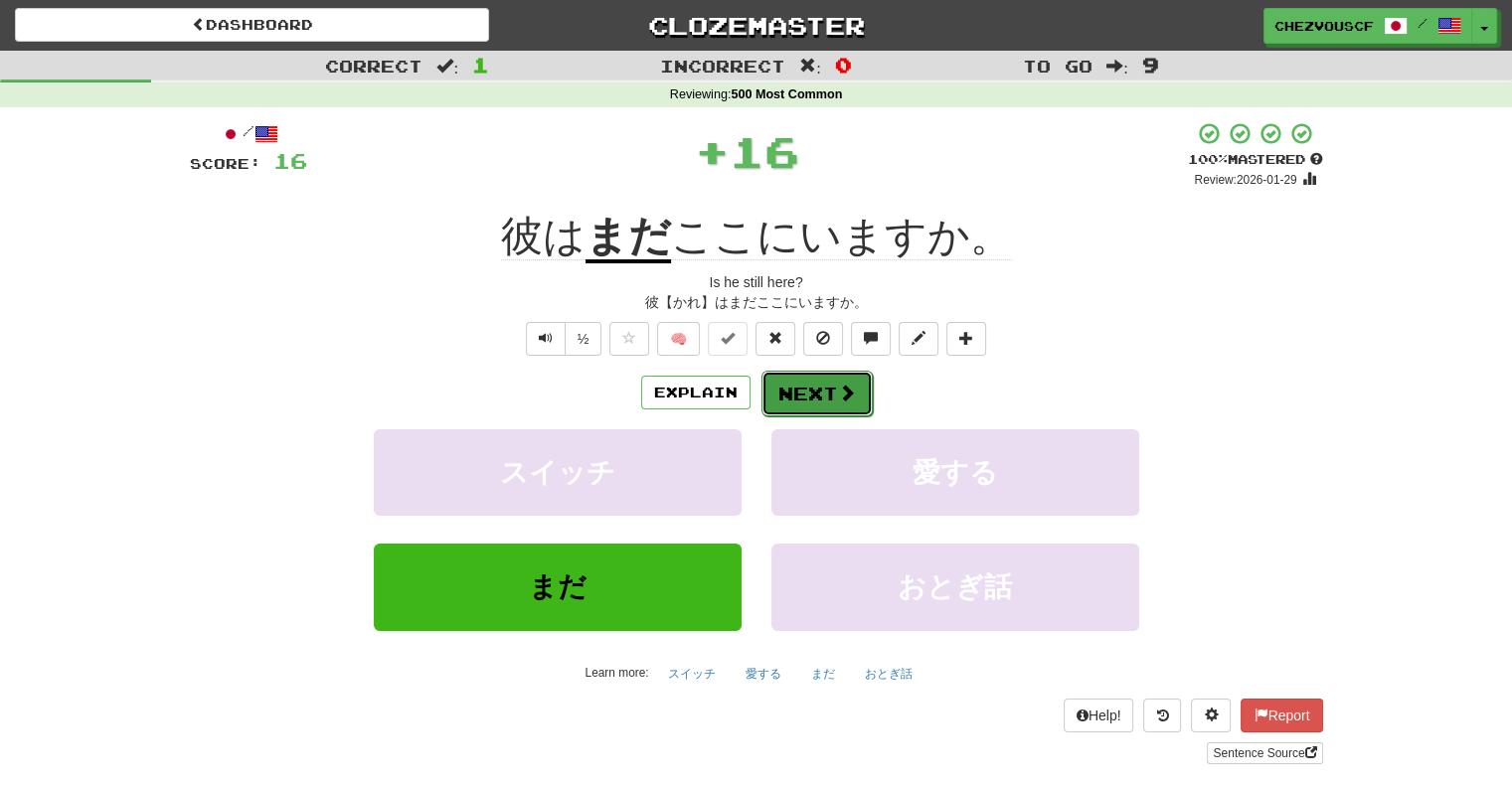 click on "Next" at bounding box center (817, 393) 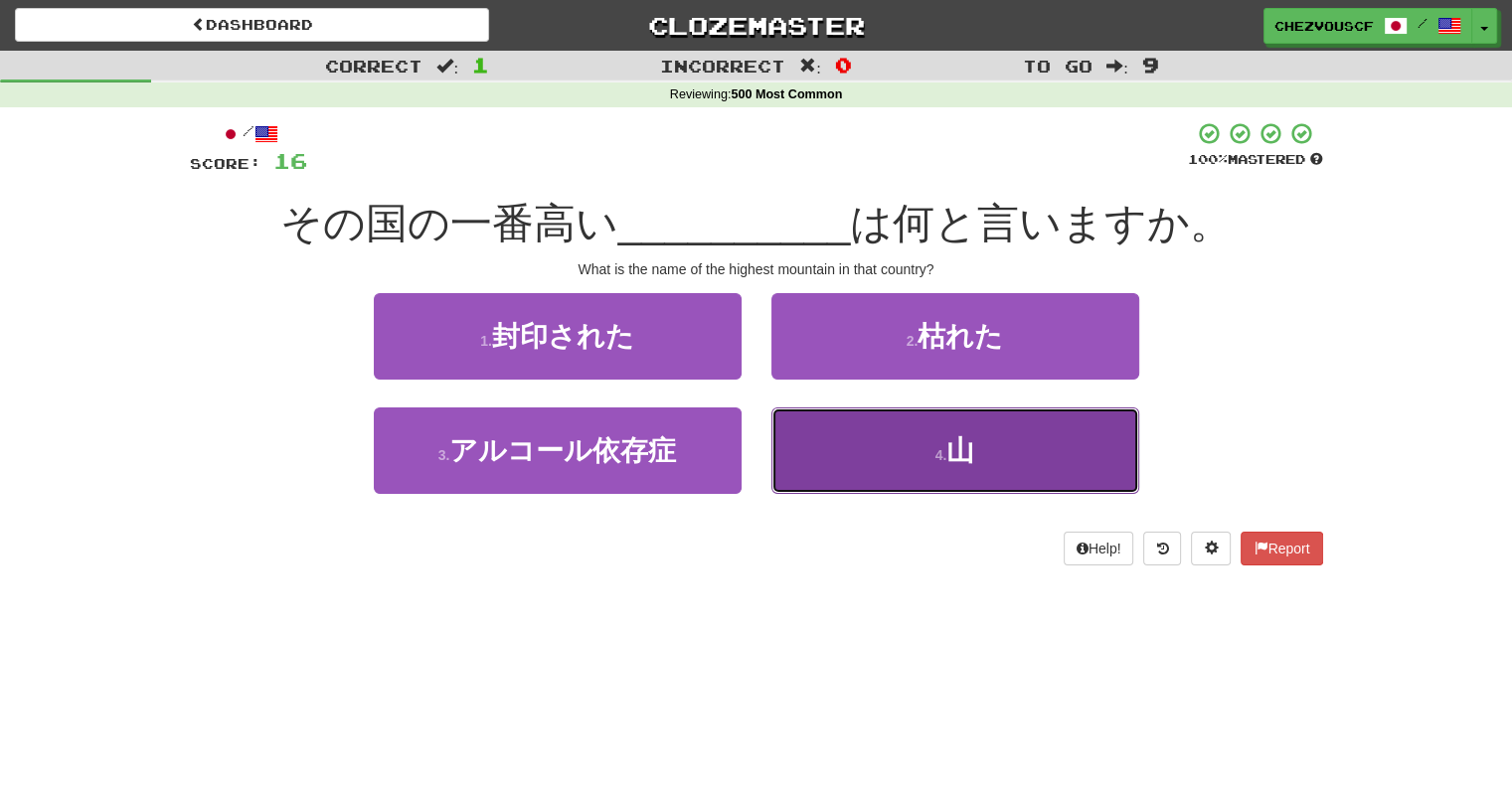 click on "4 .  山" at bounding box center [955, 450] 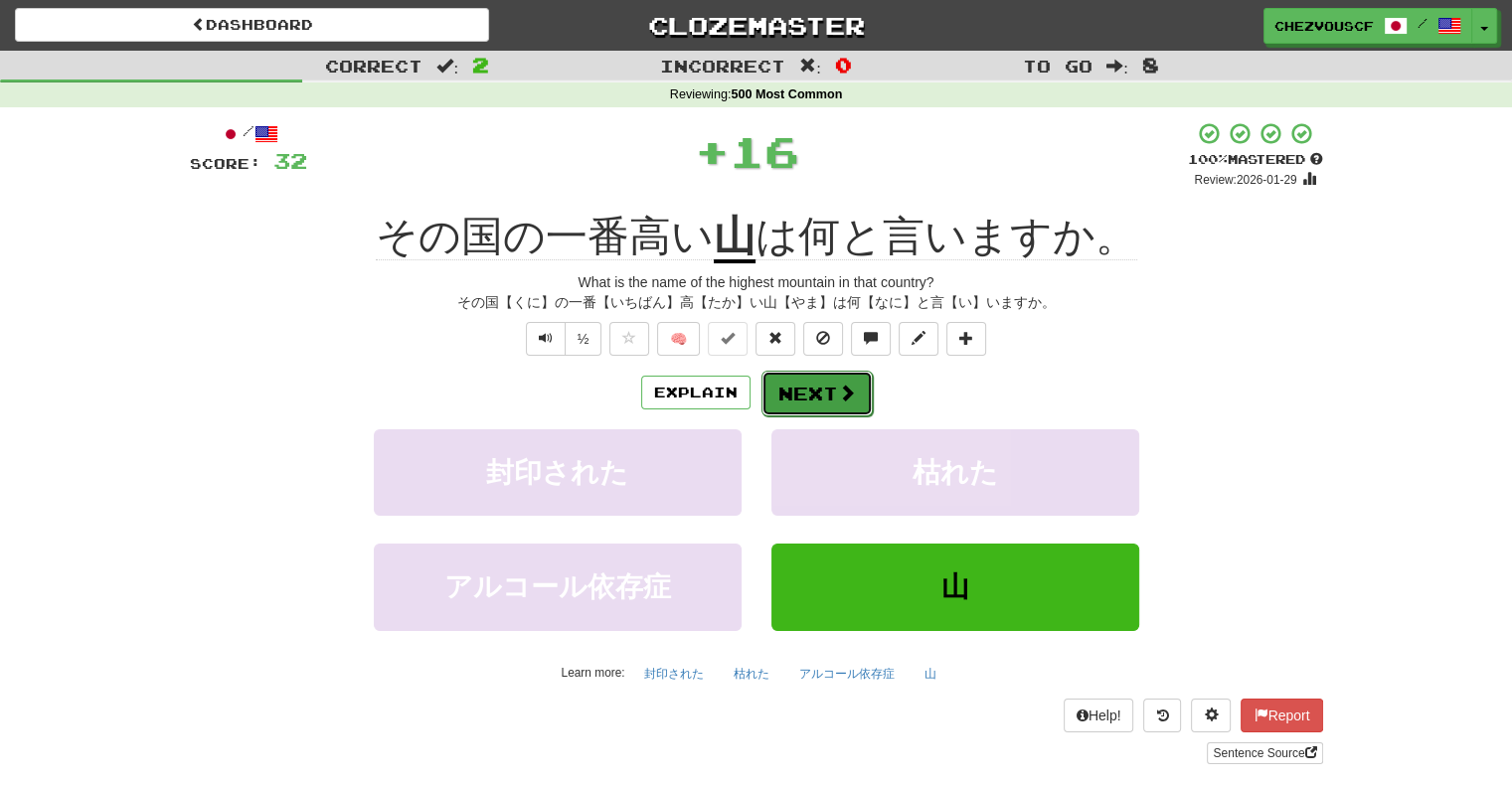 click on "Next" at bounding box center (817, 393) 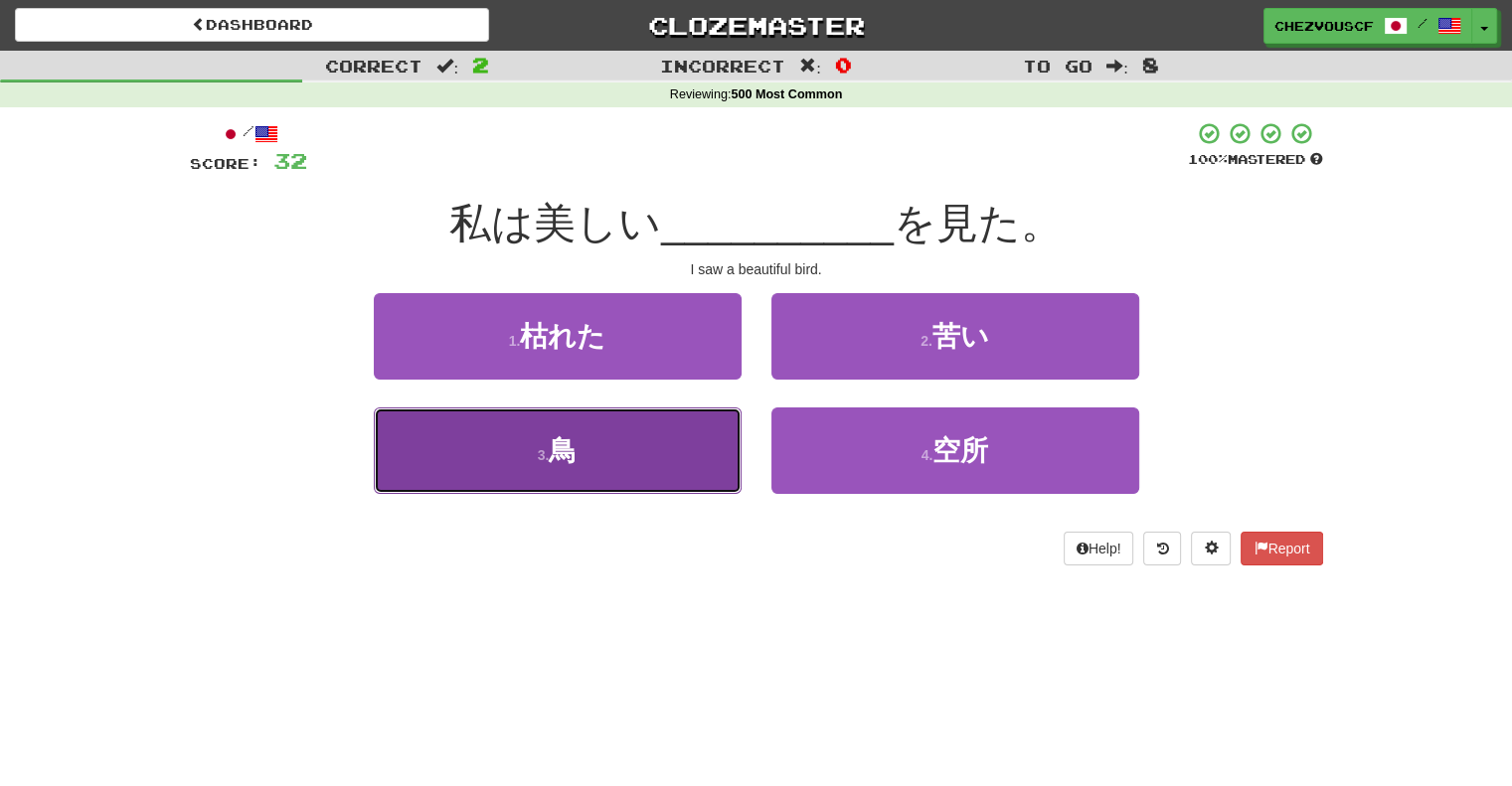 click on "3 .  鳥" at bounding box center [558, 450] 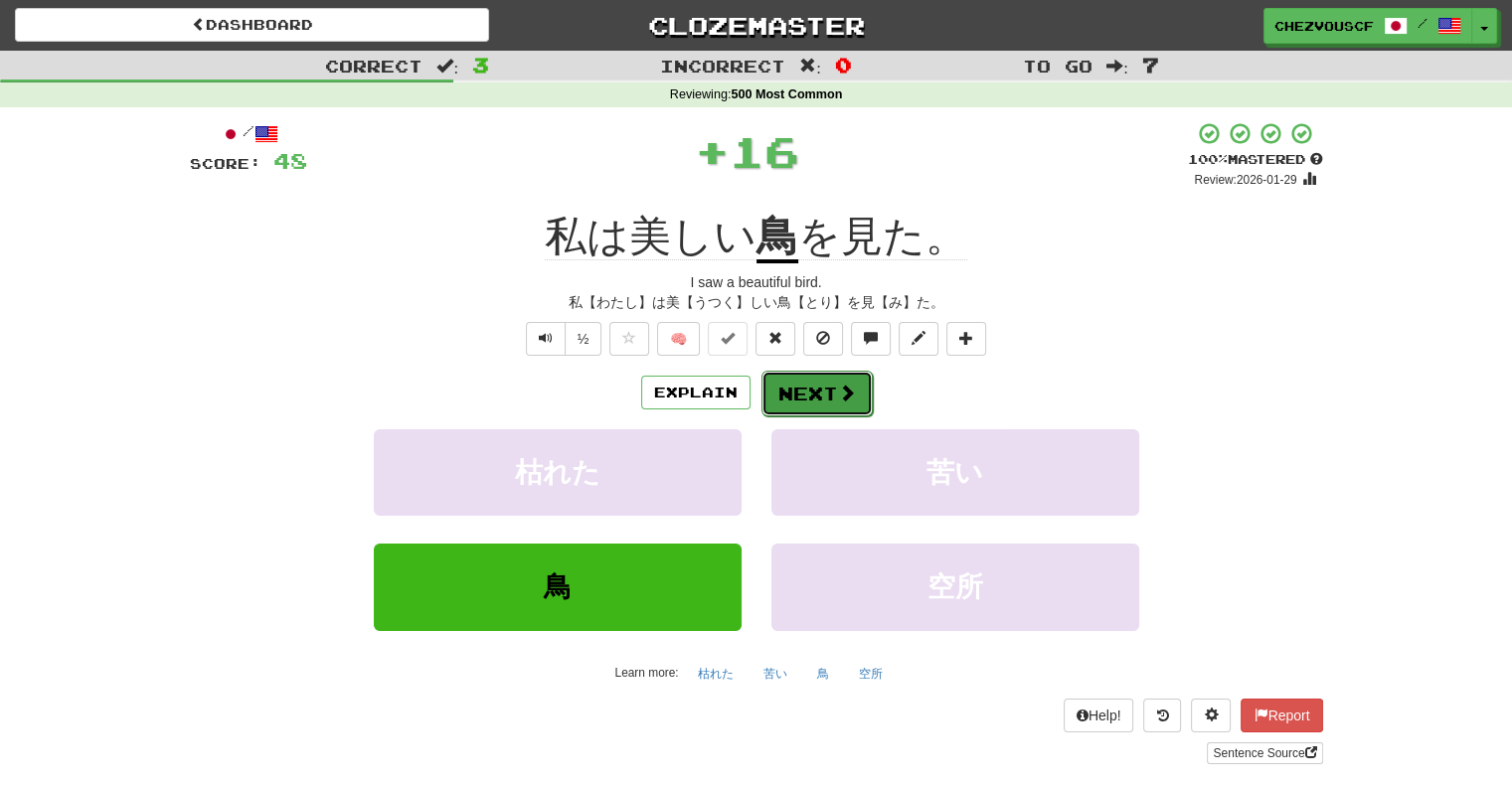 click at bounding box center [847, 393] 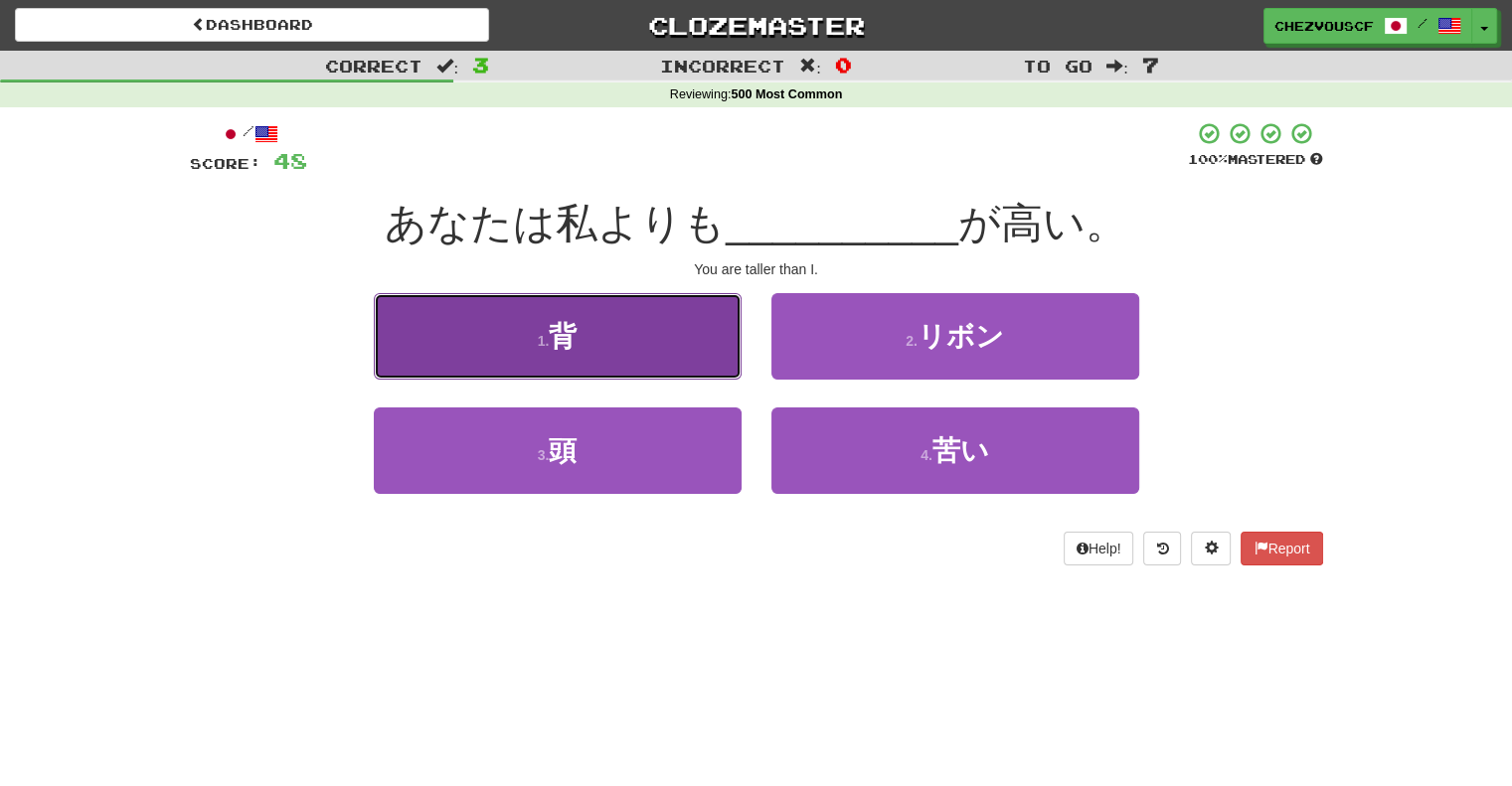 click on "1 .  背" at bounding box center (558, 336) 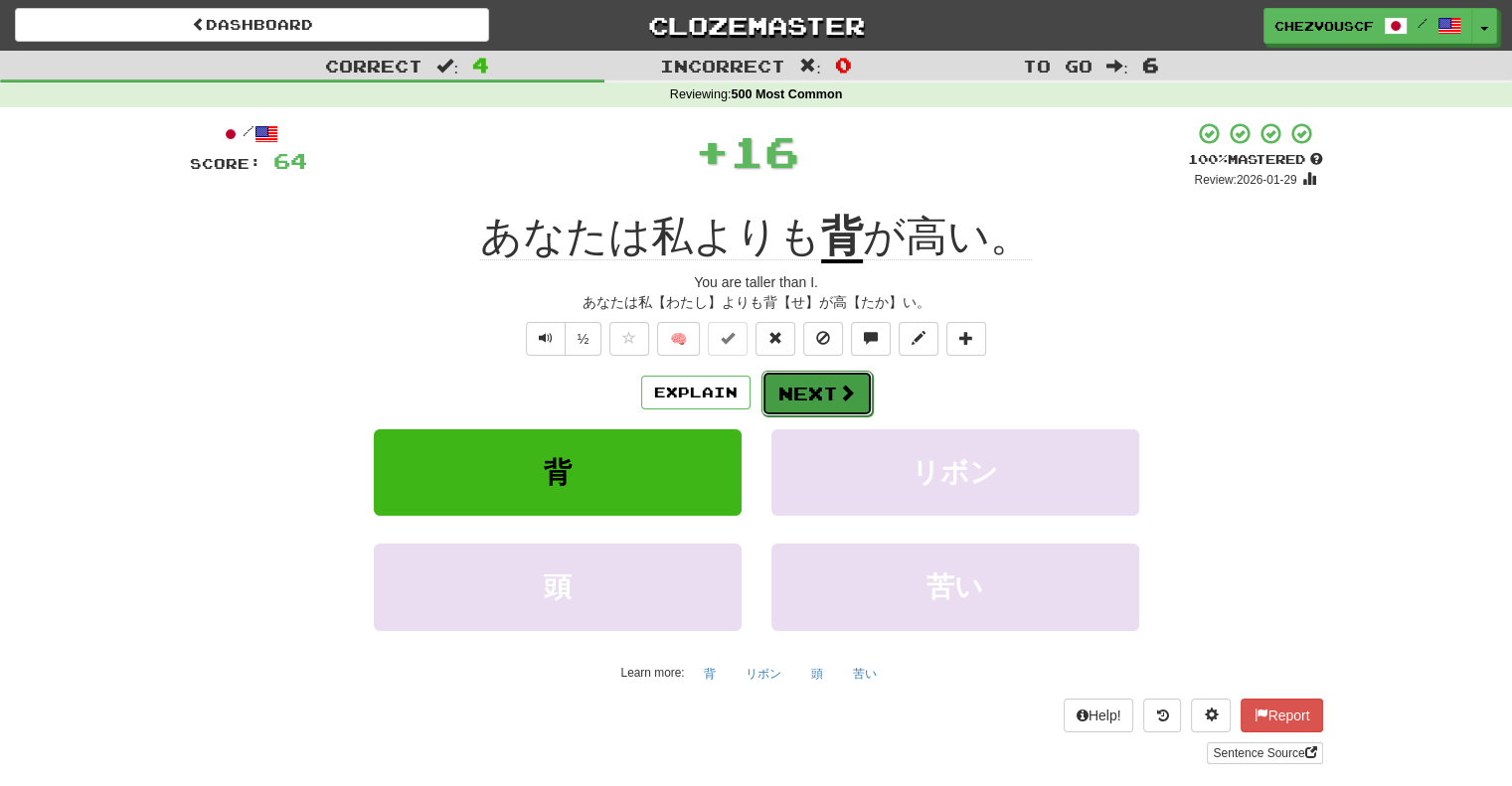 click on "Next" at bounding box center [817, 393] 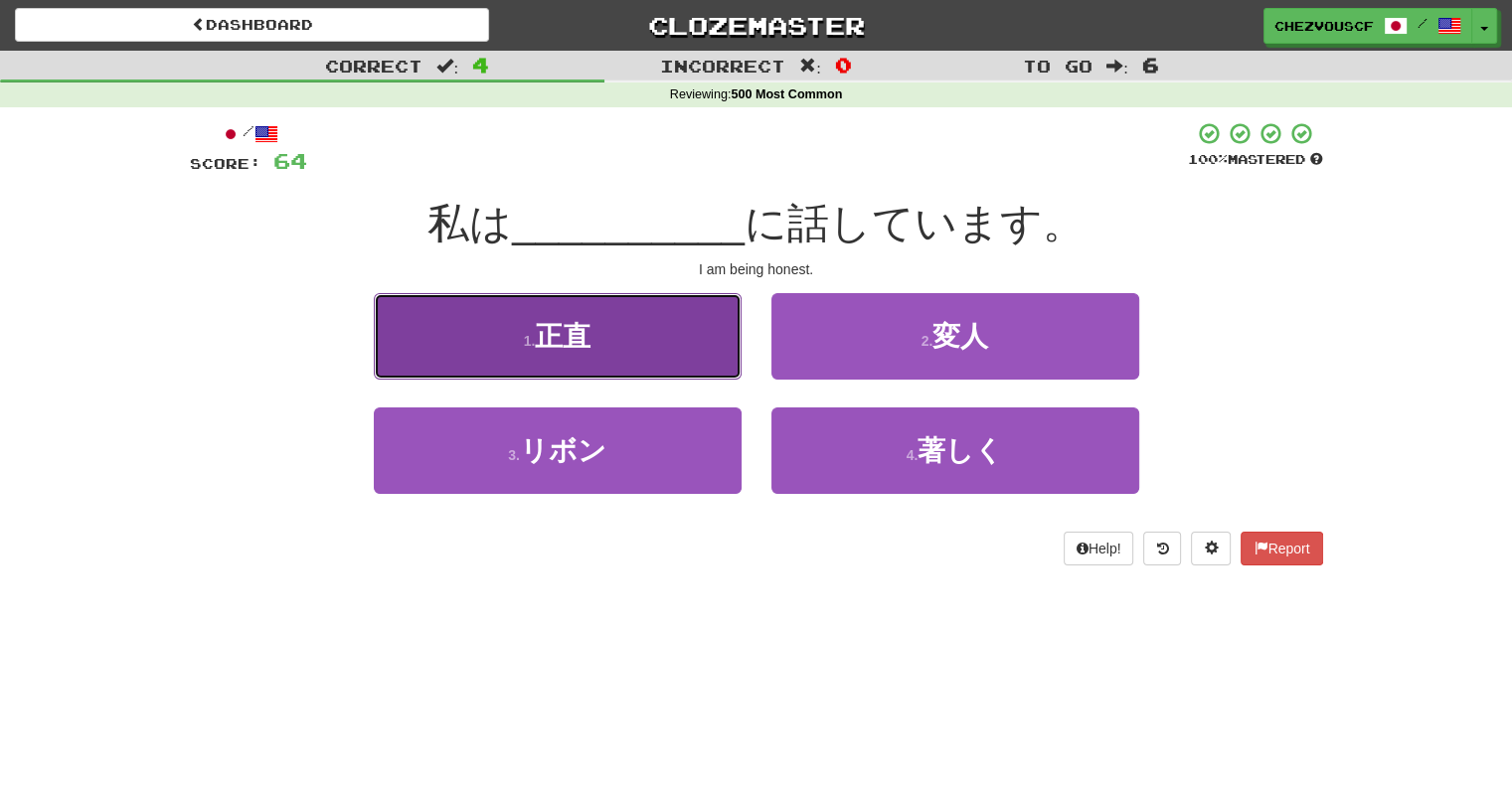 click on "1 .  正直" at bounding box center (558, 336) 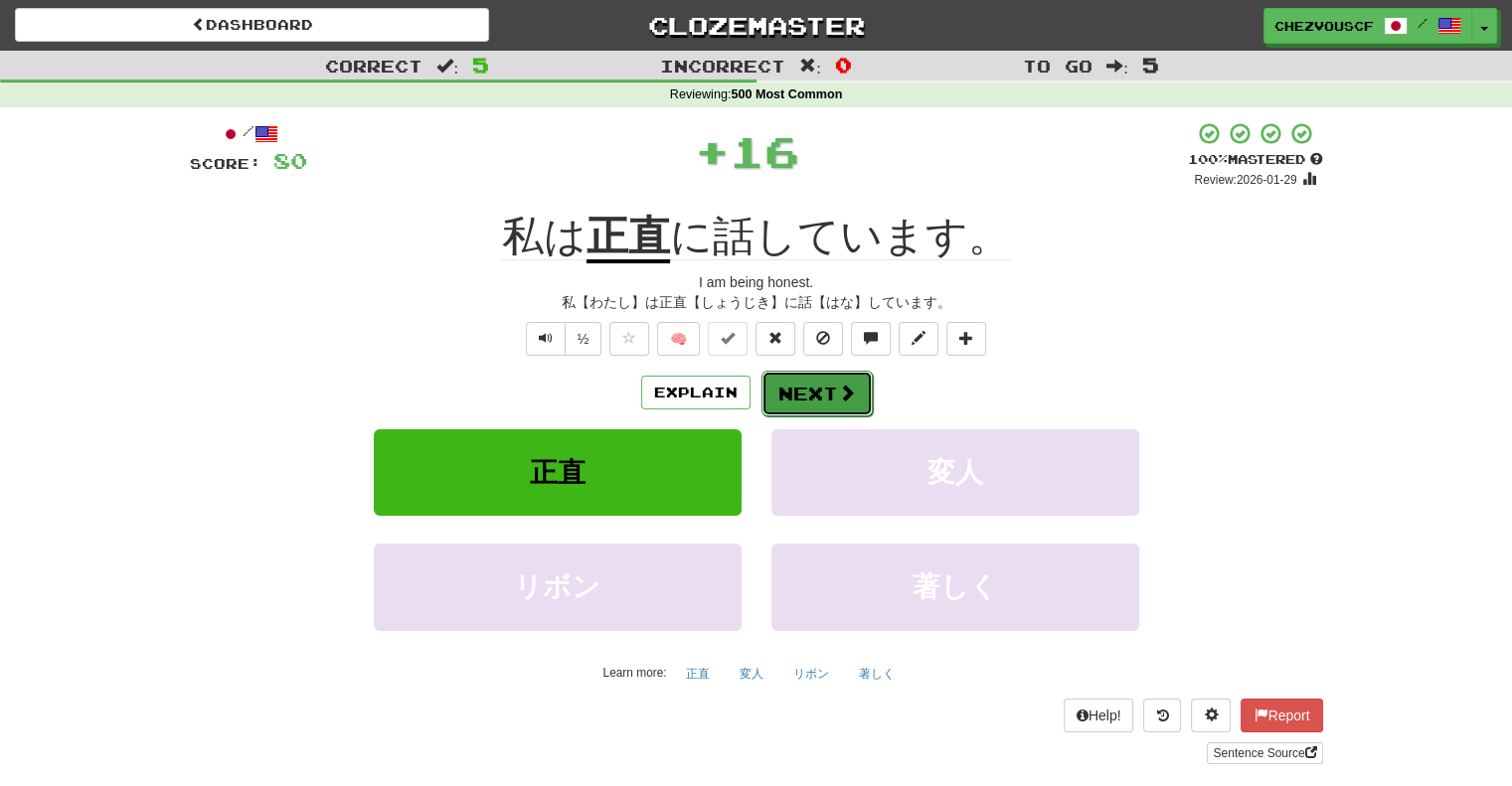 click on "Next" at bounding box center [817, 393] 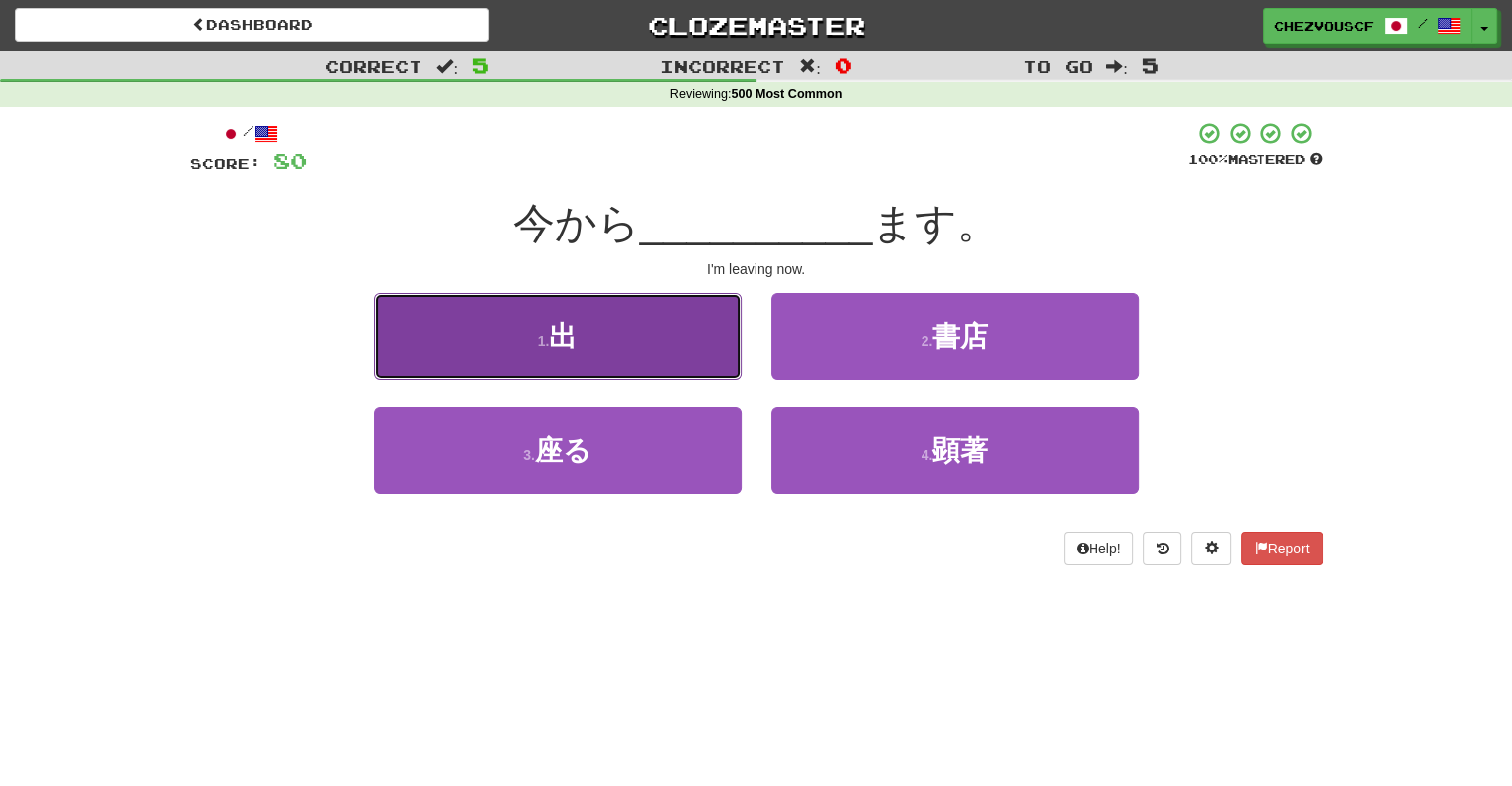 click on "1 .  出" at bounding box center [558, 336] 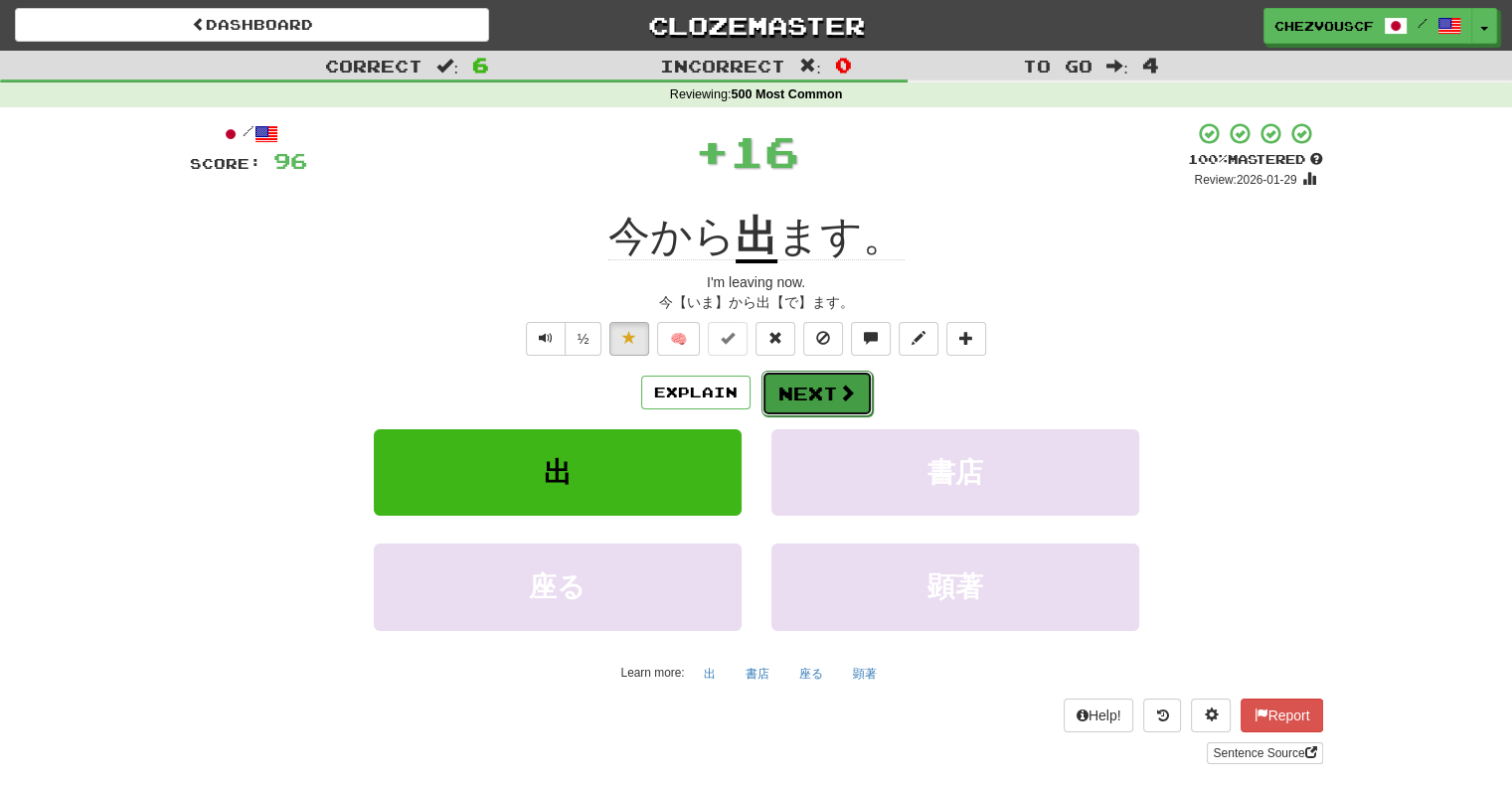 click on "Next" at bounding box center (817, 393) 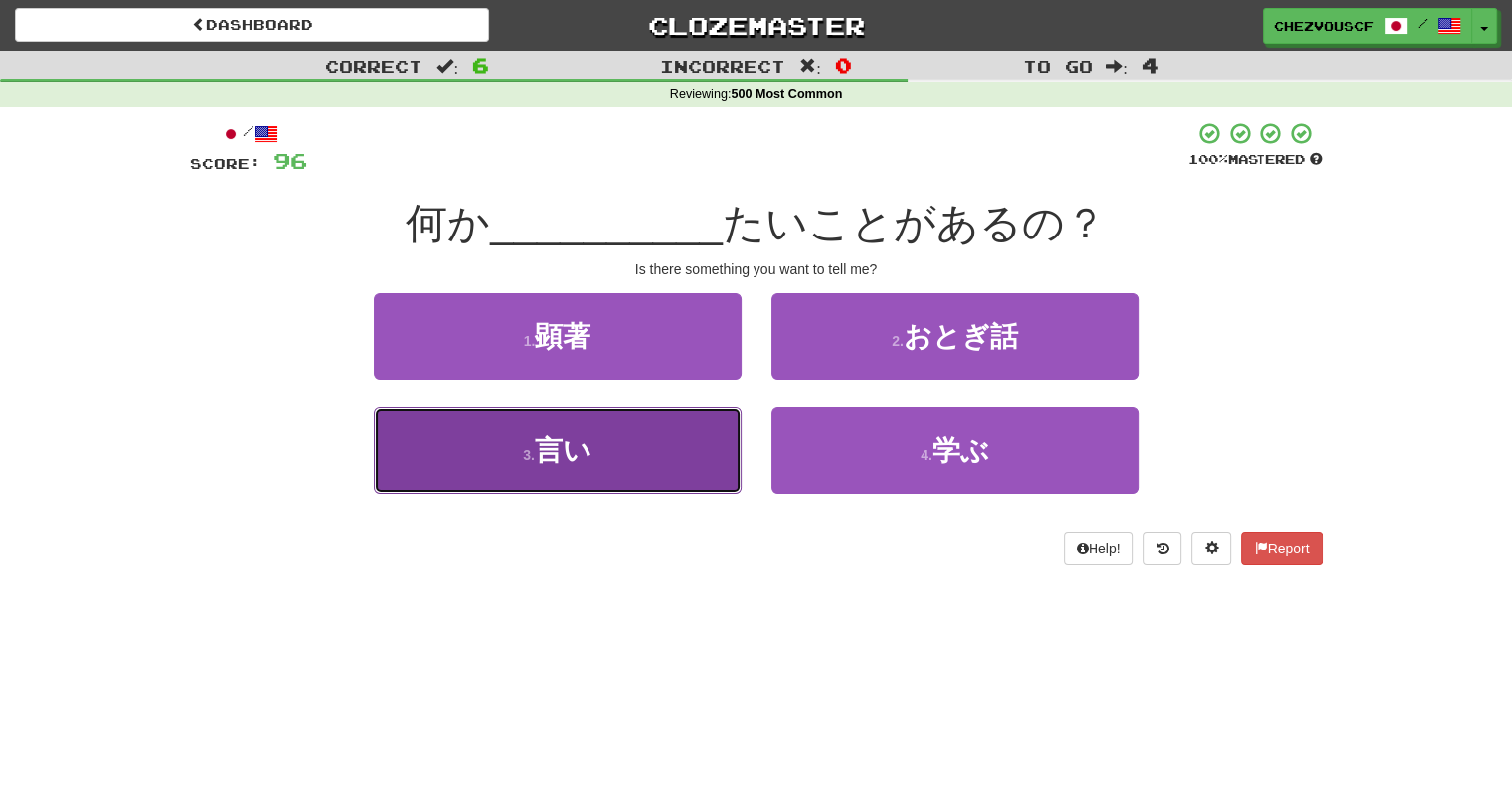 click on "3 .  言い" at bounding box center (558, 450) 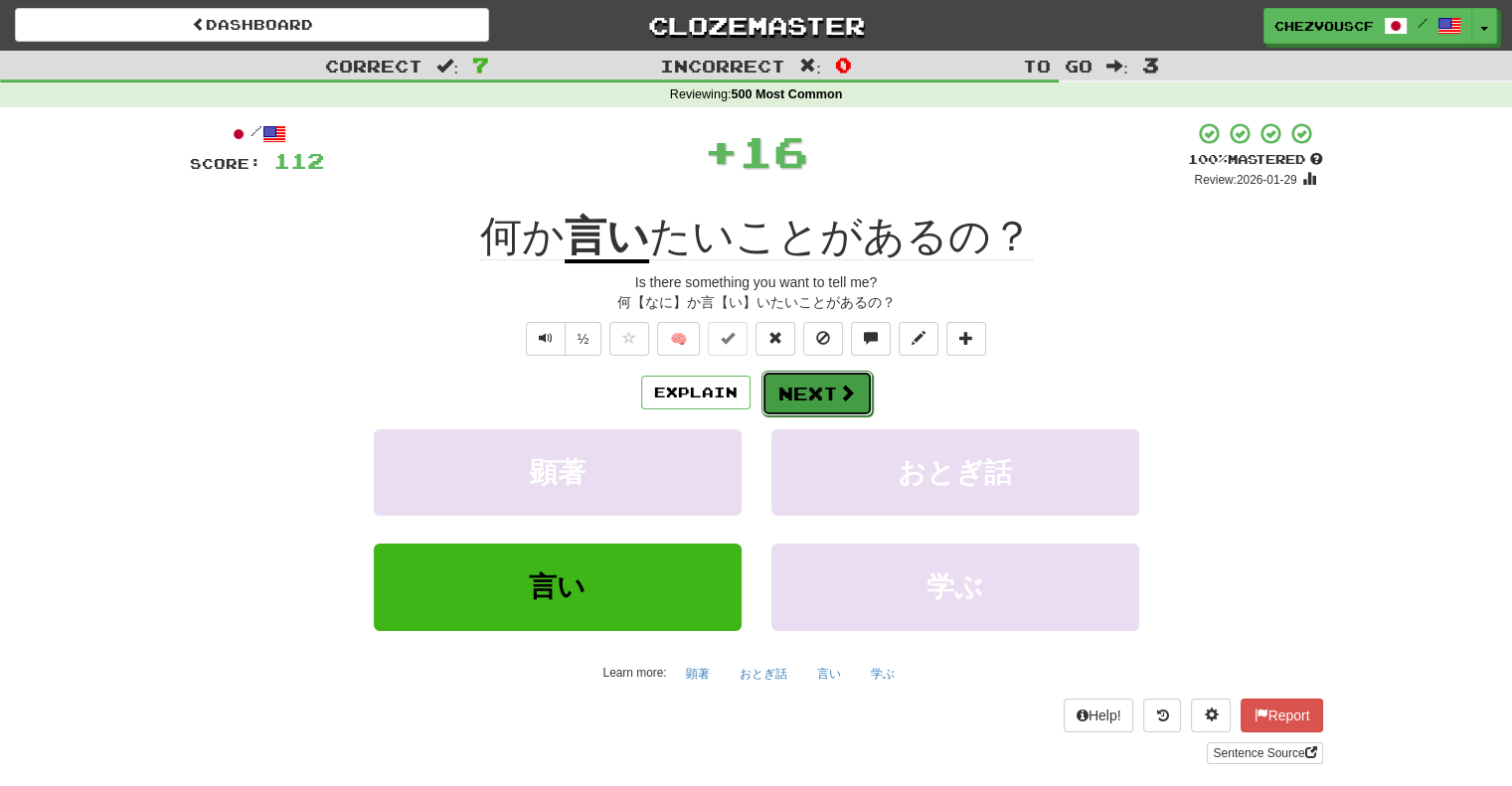 click on "Next" at bounding box center (817, 393) 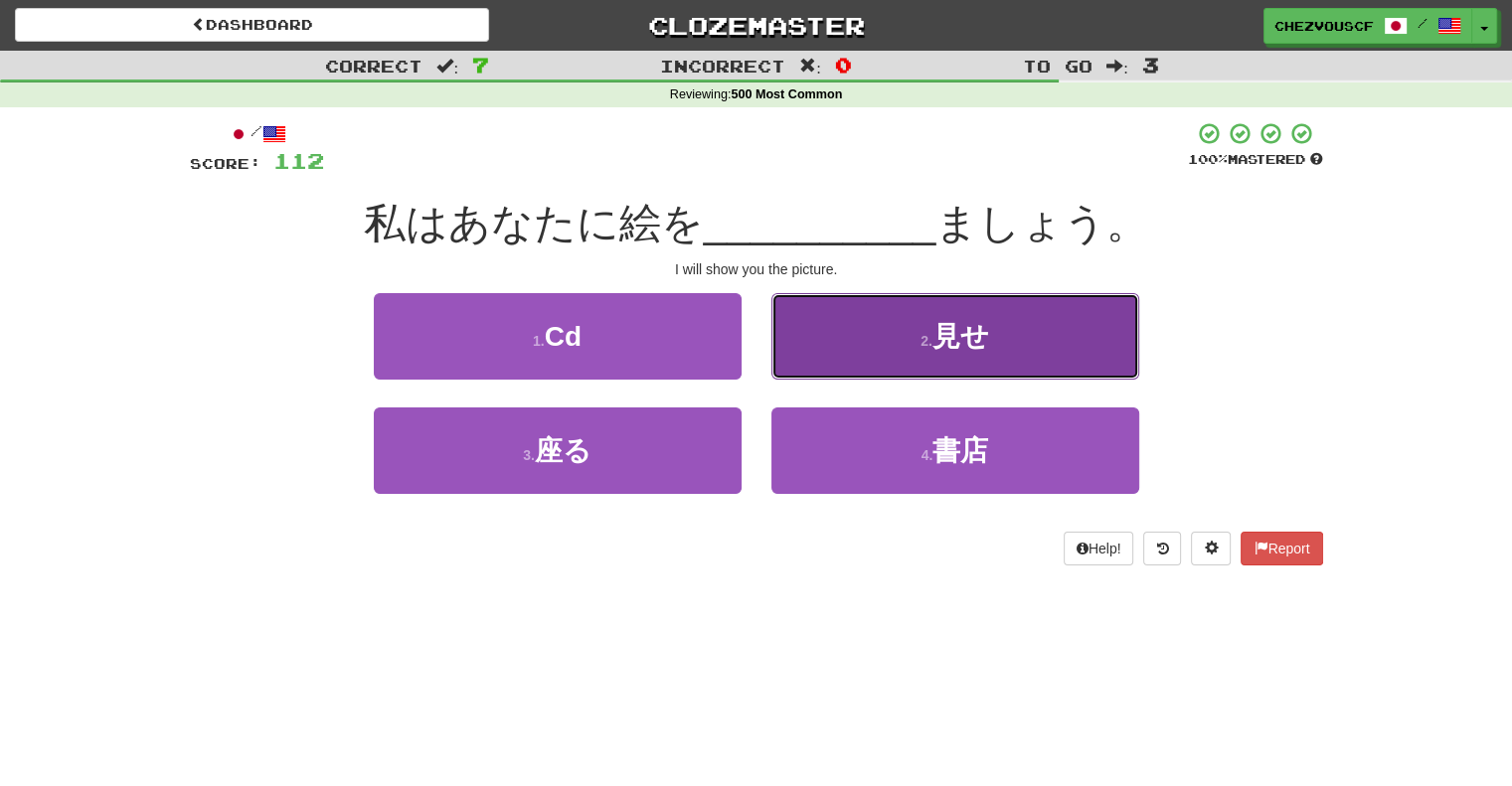 click on "2 .  見せ" at bounding box center (955, 336) 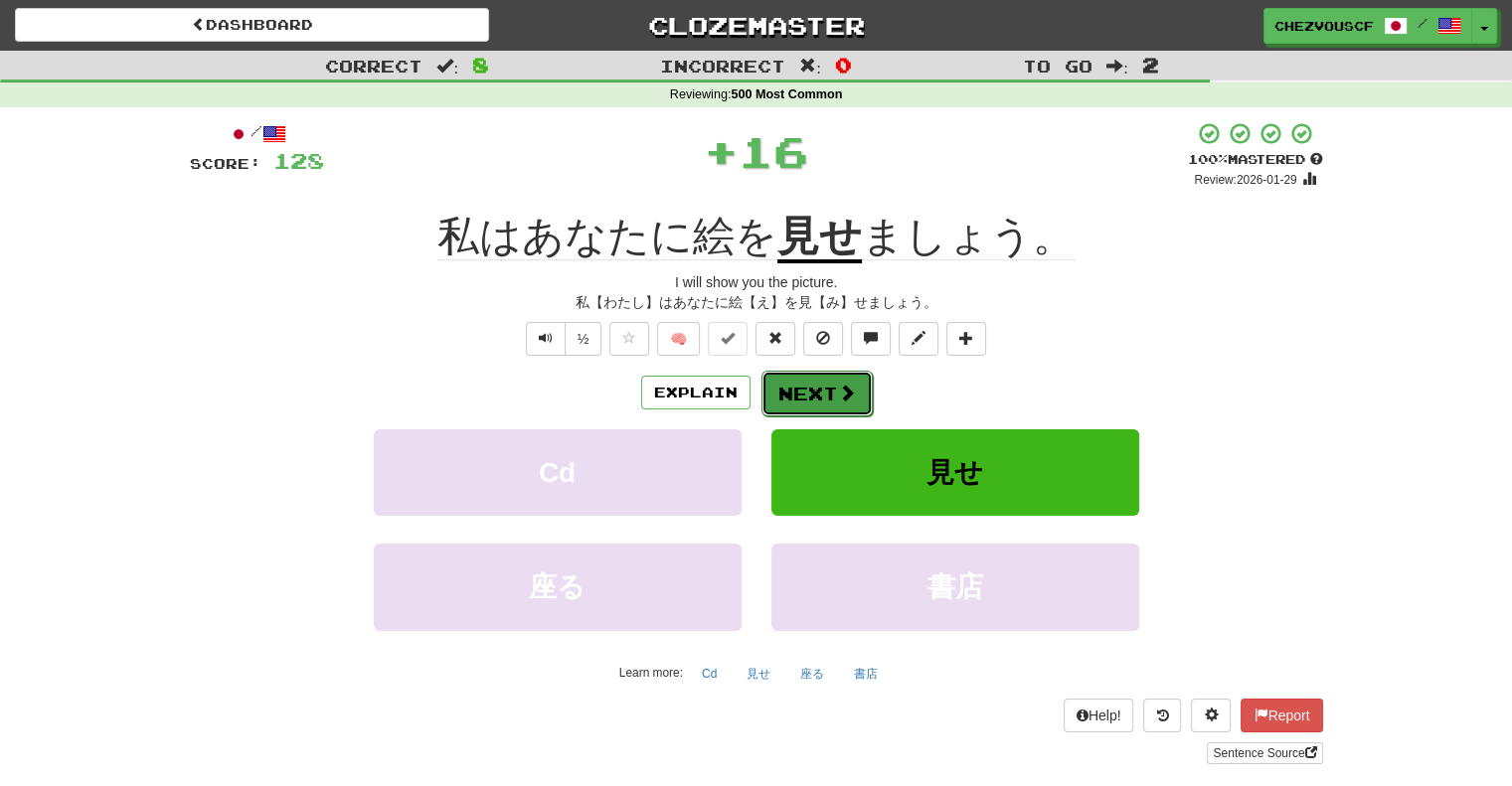 click on "Next" at bounding box center [817, 393] 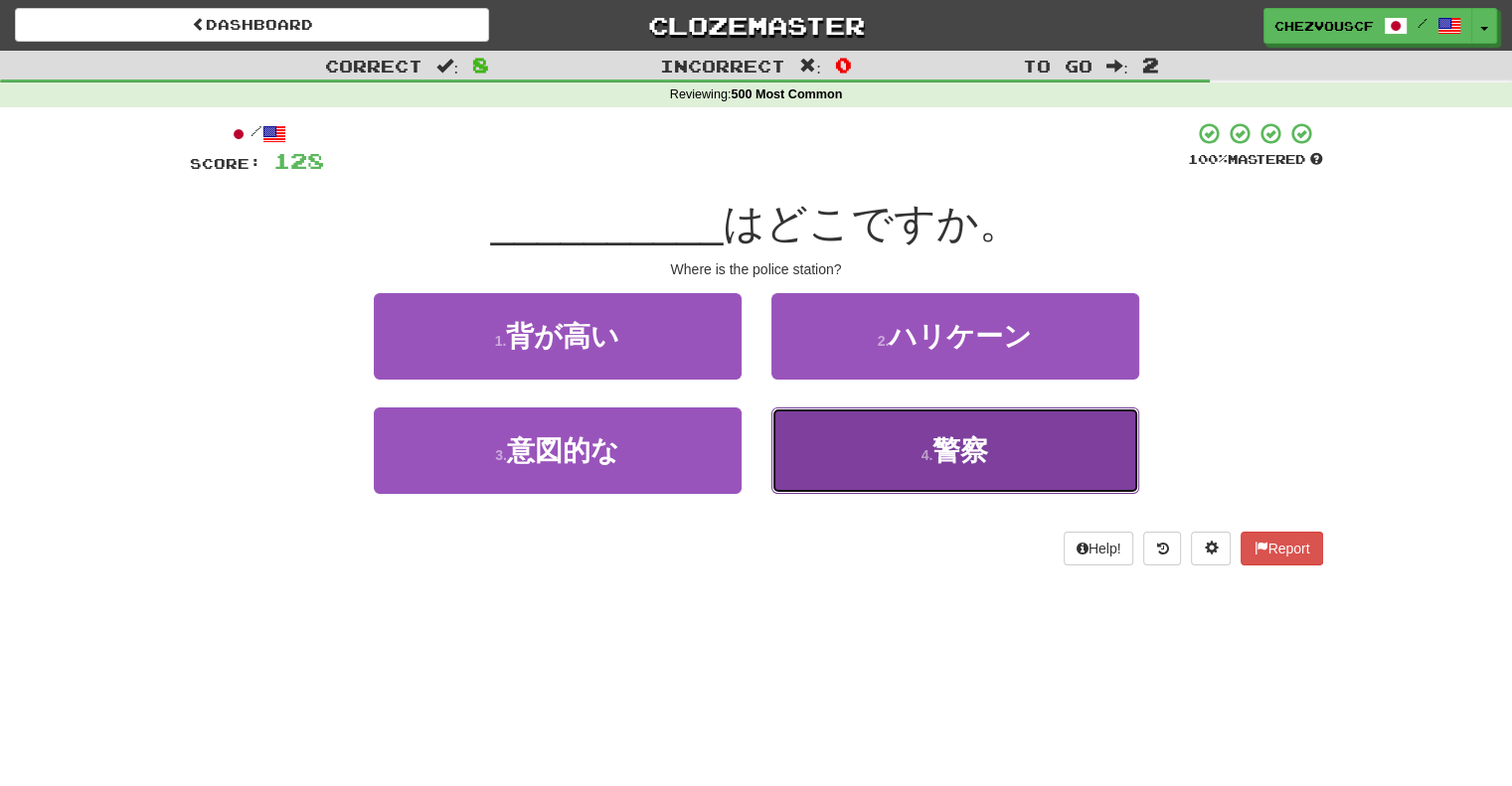 click on "4 .  警察" at bounding box center [955, 450] 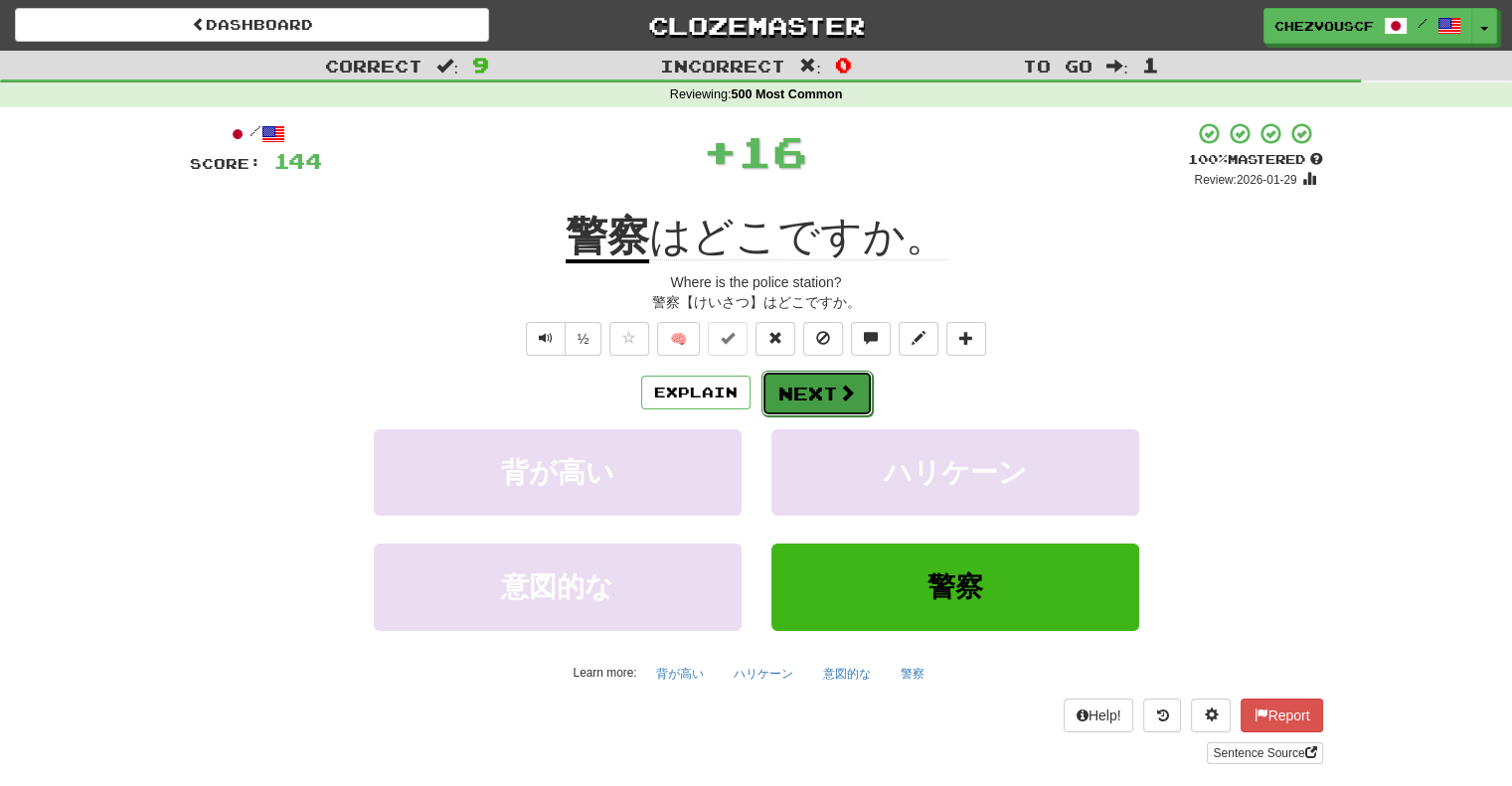 click on "Next" at bounding box center (817, 393) 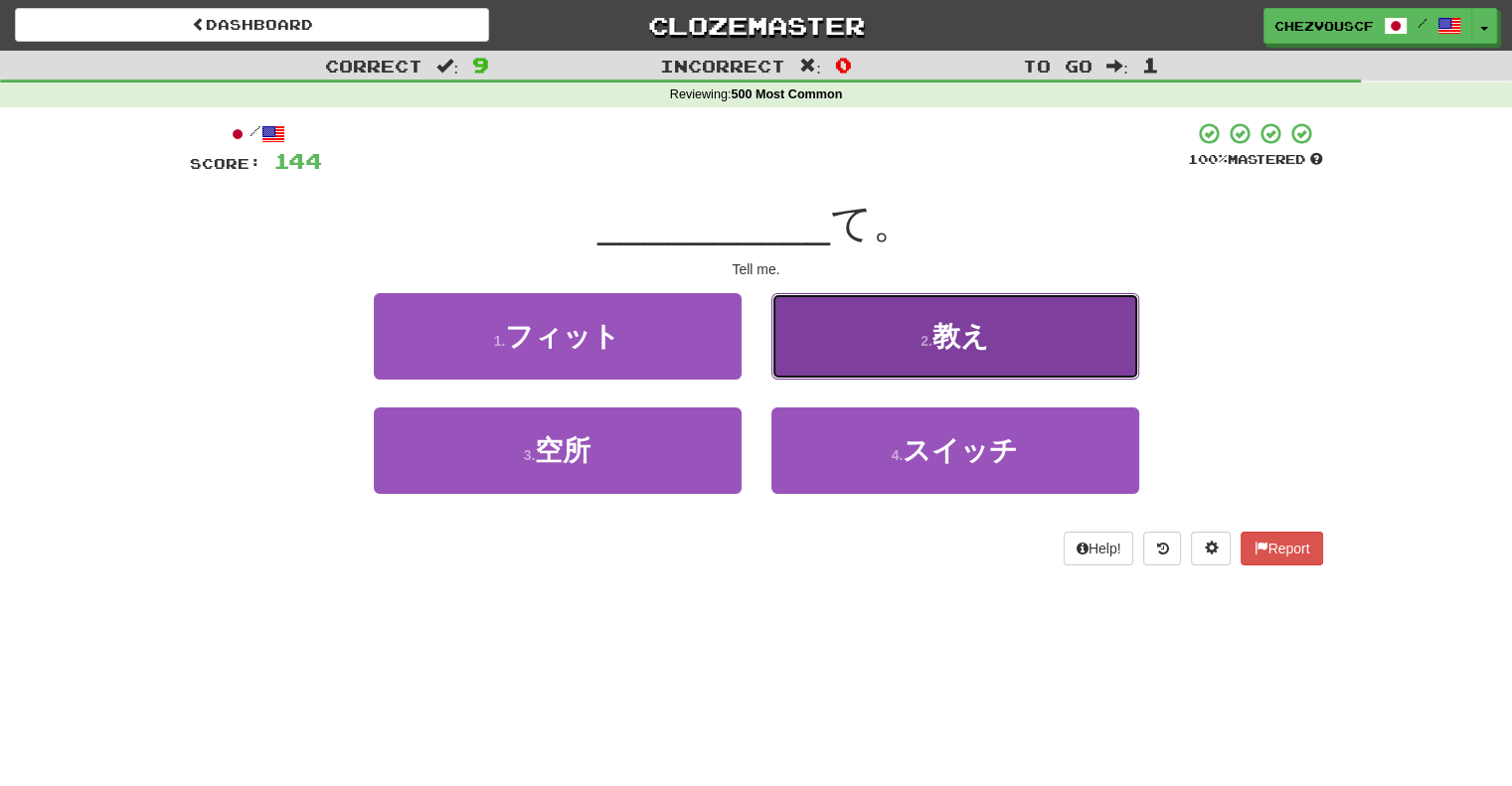 click on "2 .  教え" at bounding box center [955, 336] 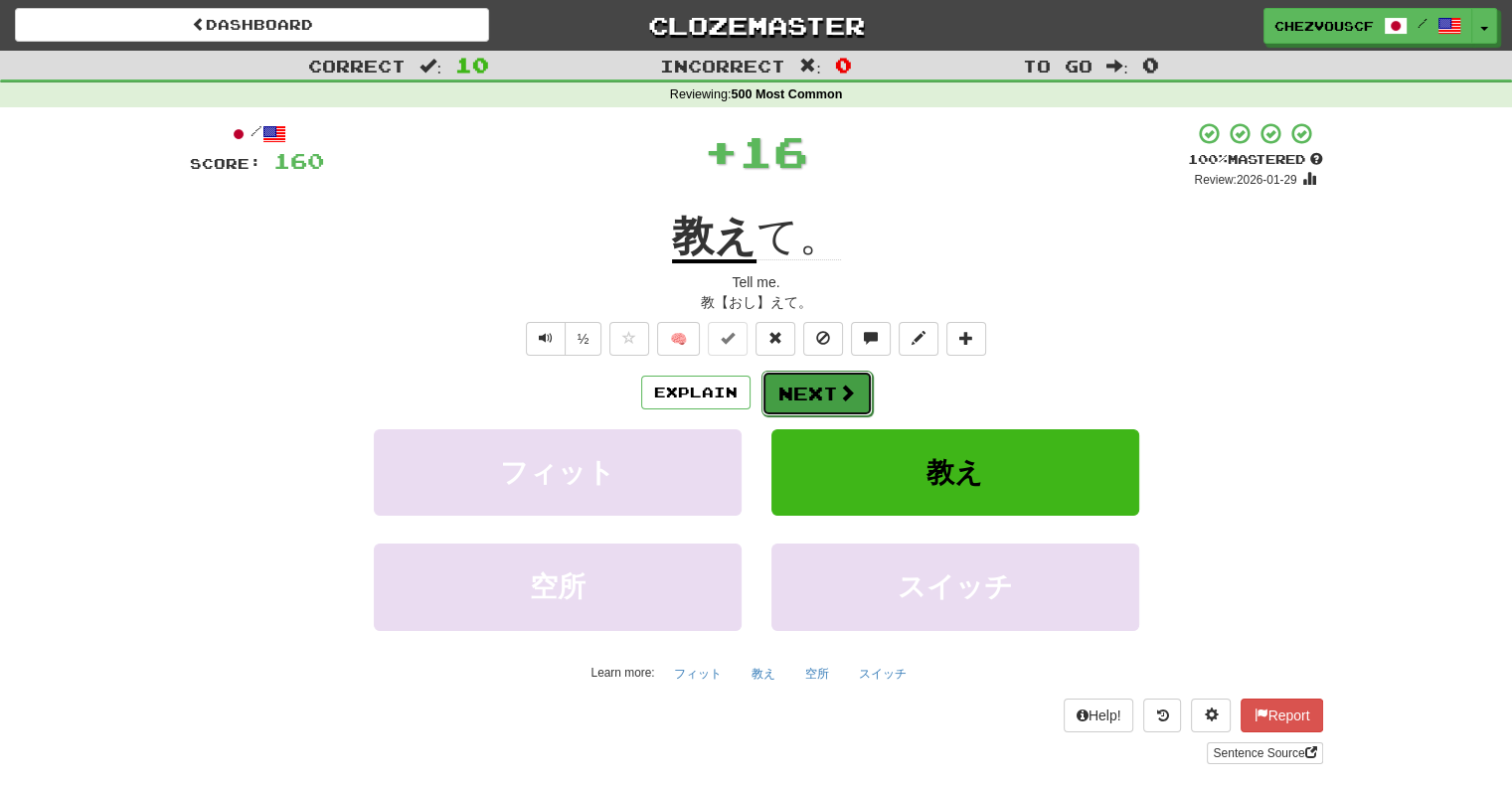 click at bounding box center (847, 393) 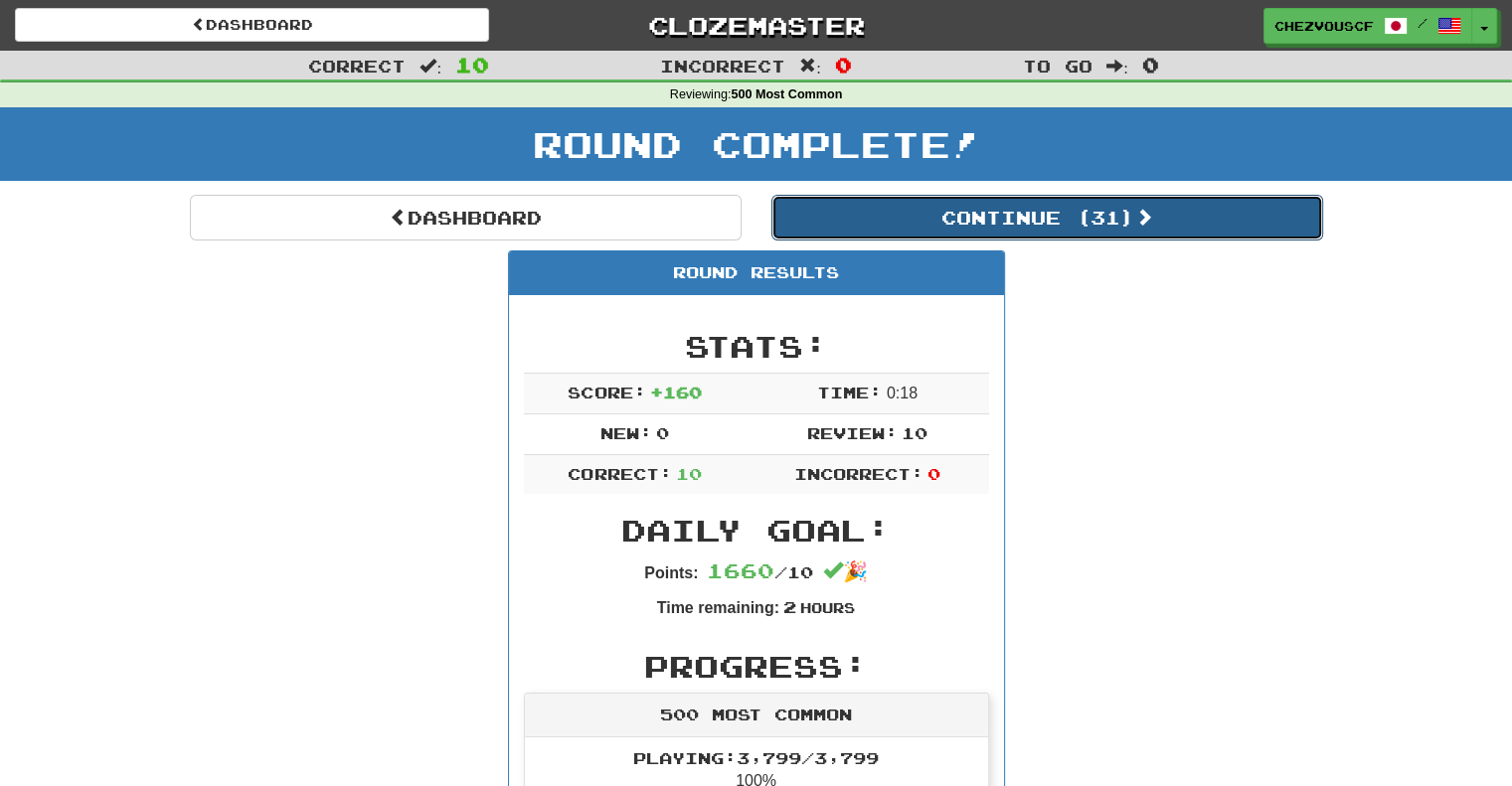 click on "Continue ( 31 )" at bounding box center [1047, 218] 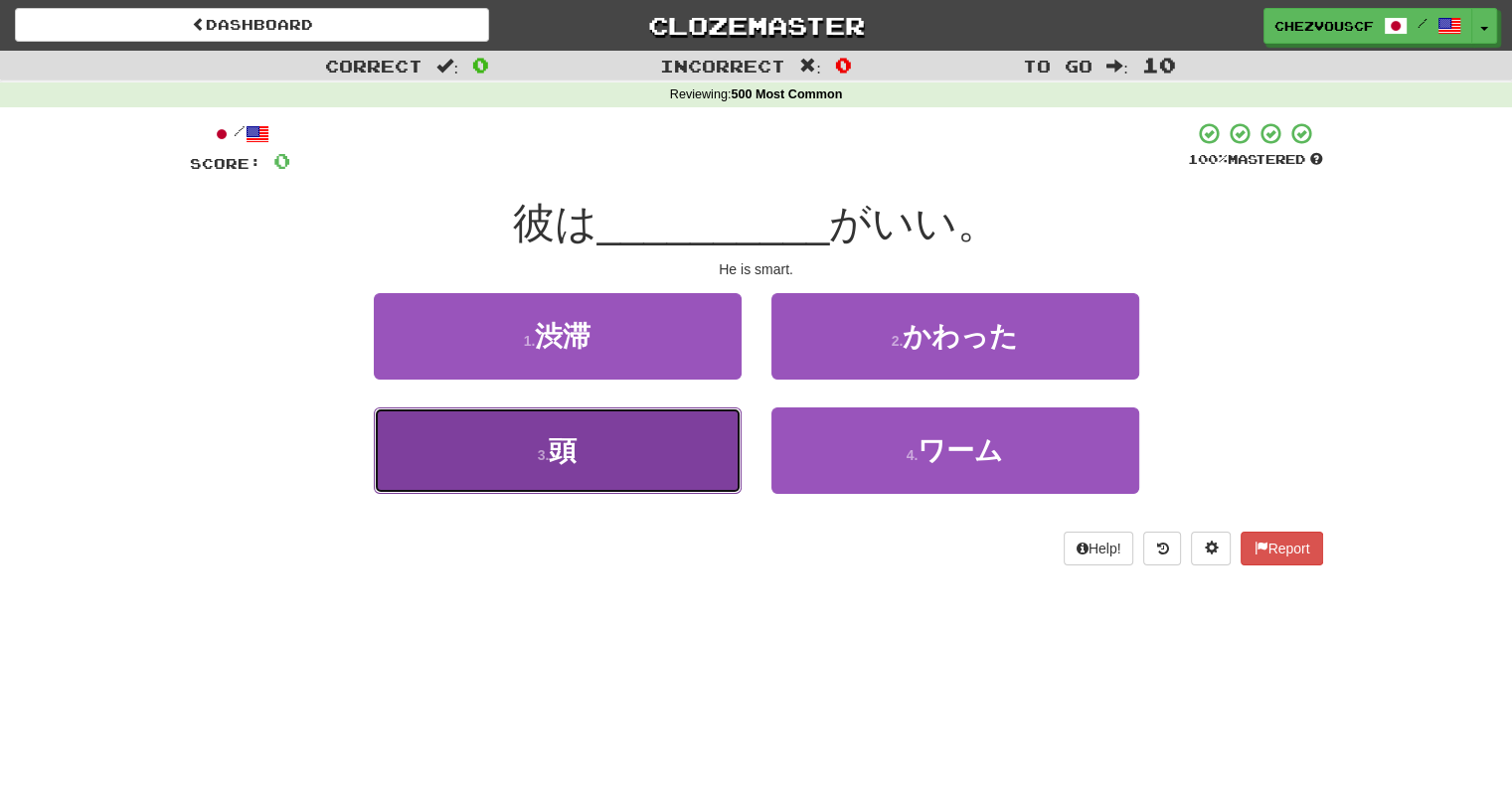 click on "3 .  頭" at bounding box center (558, 450) 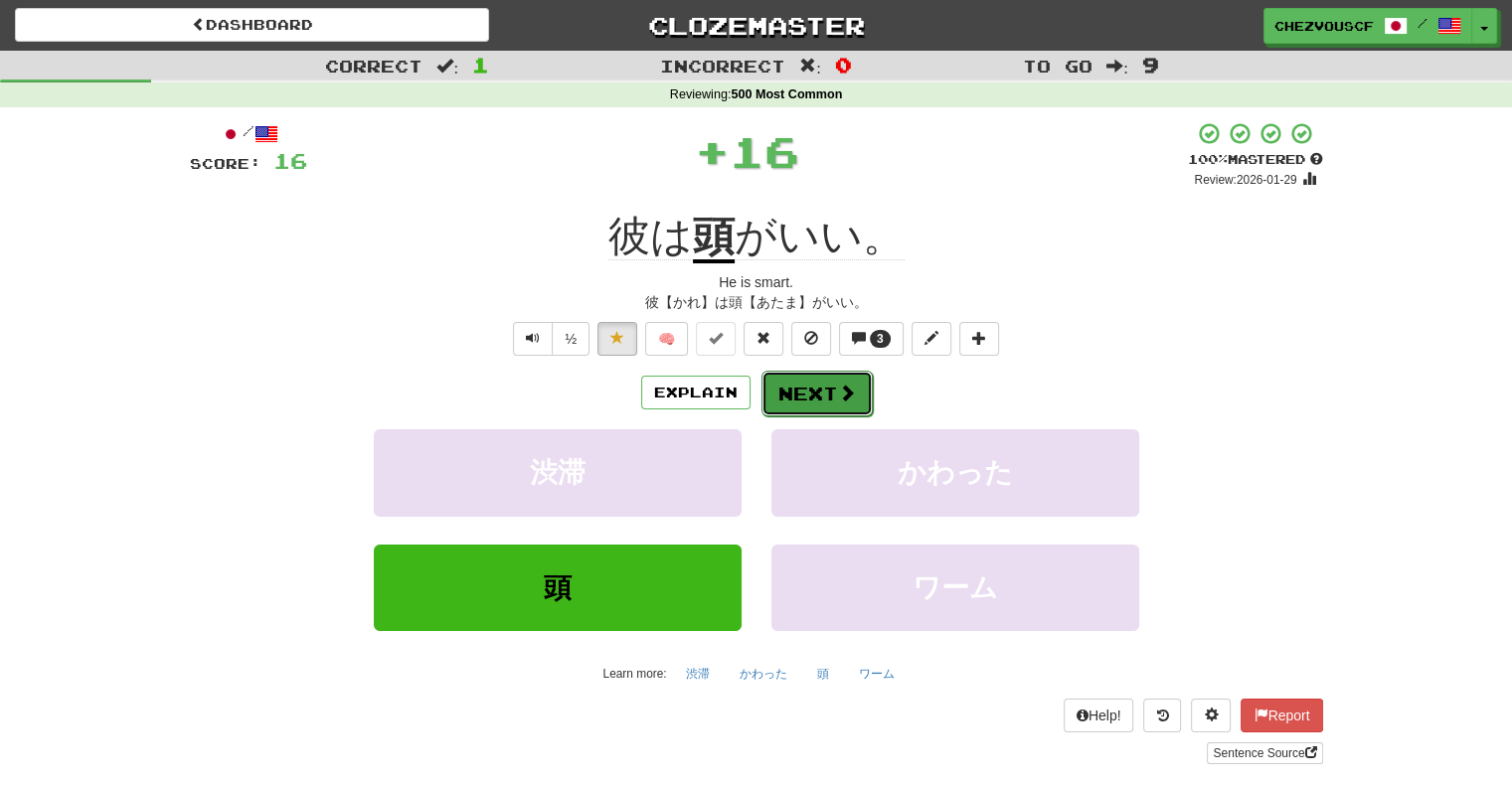 click on "Next" at bounding box center (817, 393) 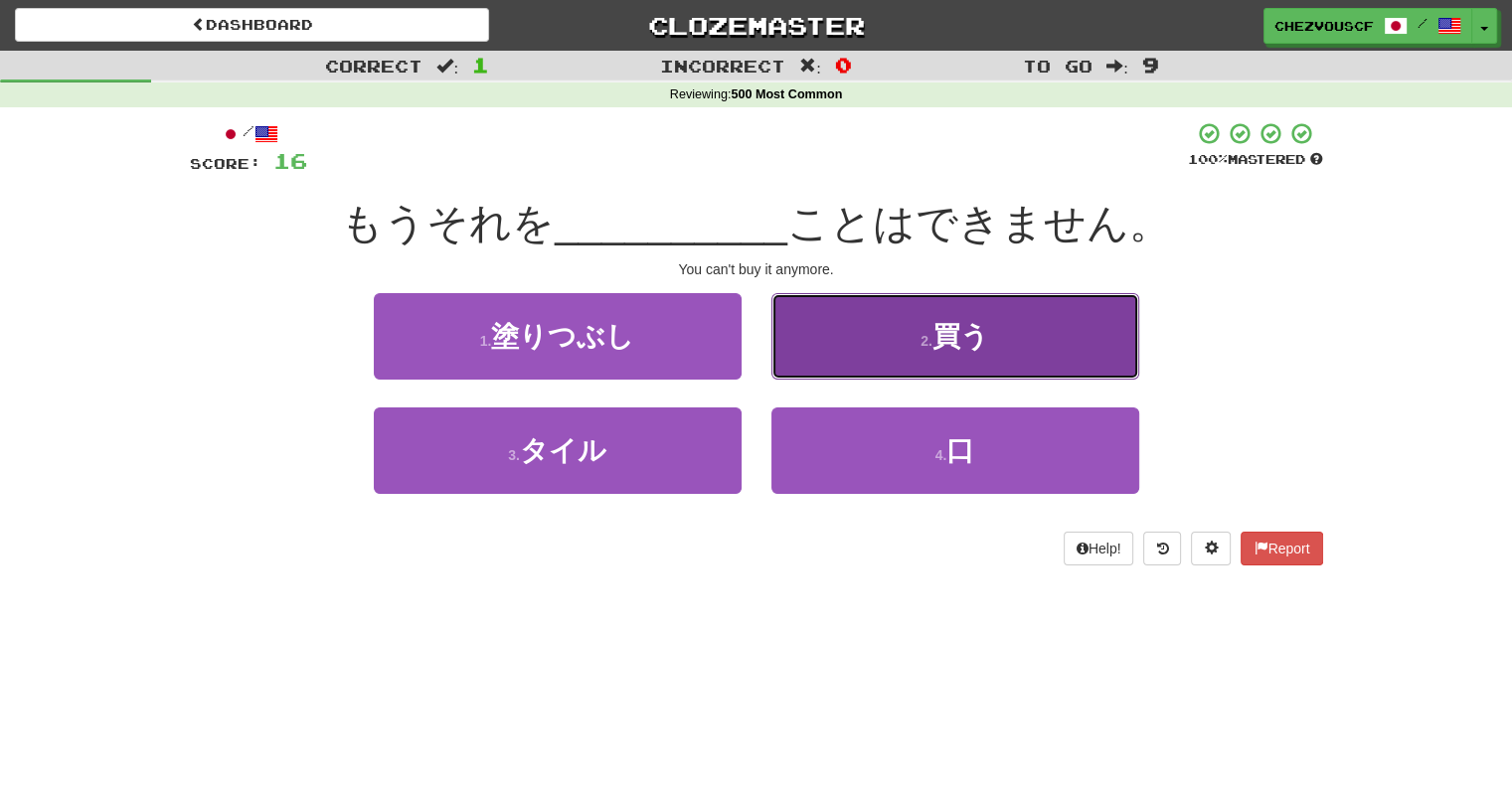 click on "2 .  買う" at bounding box center (955, 336) 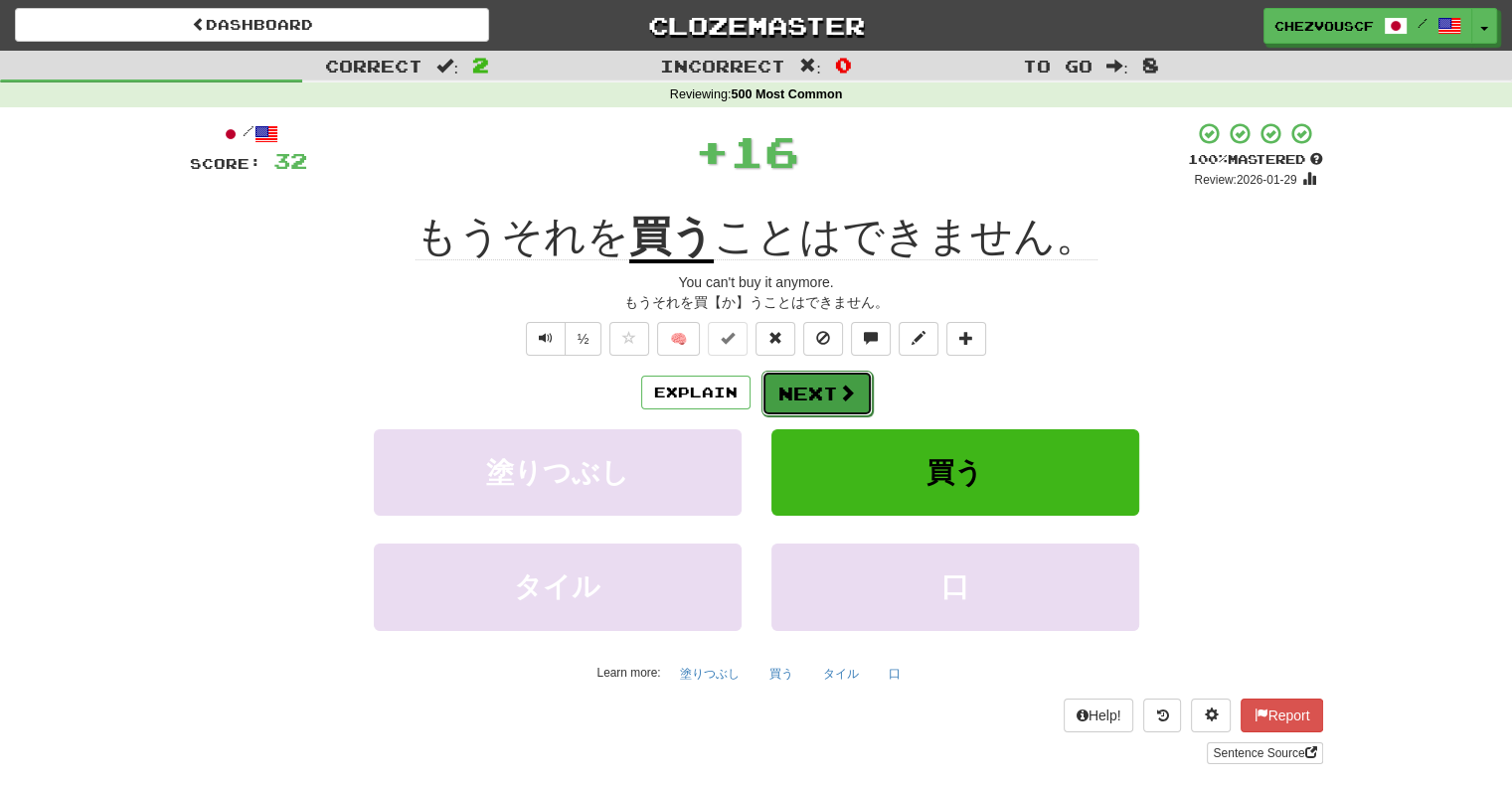 click on "Next" at bounding box center (817, 393) 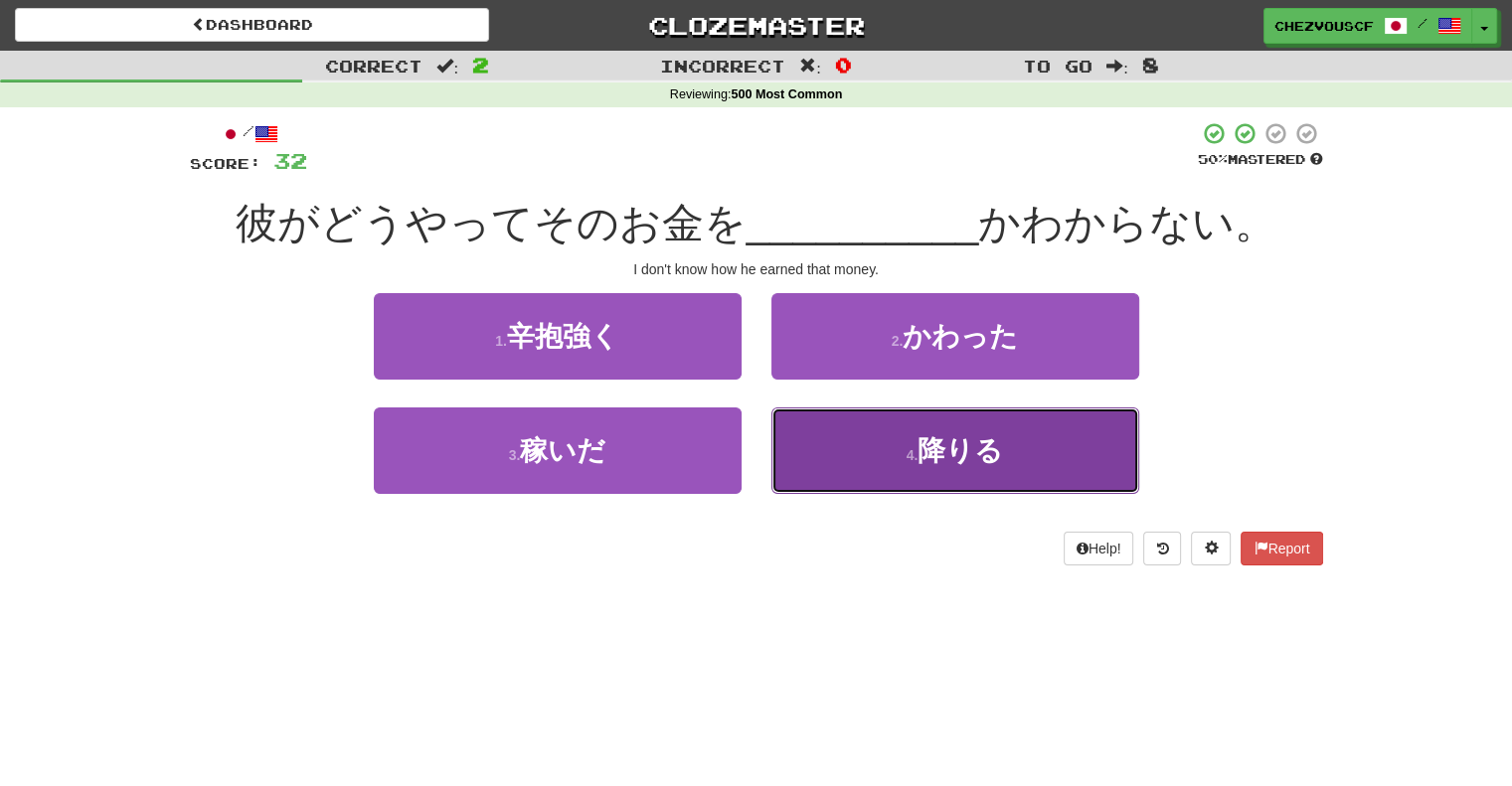 click on "4 .  降りる" at bounding box center (955, 450) 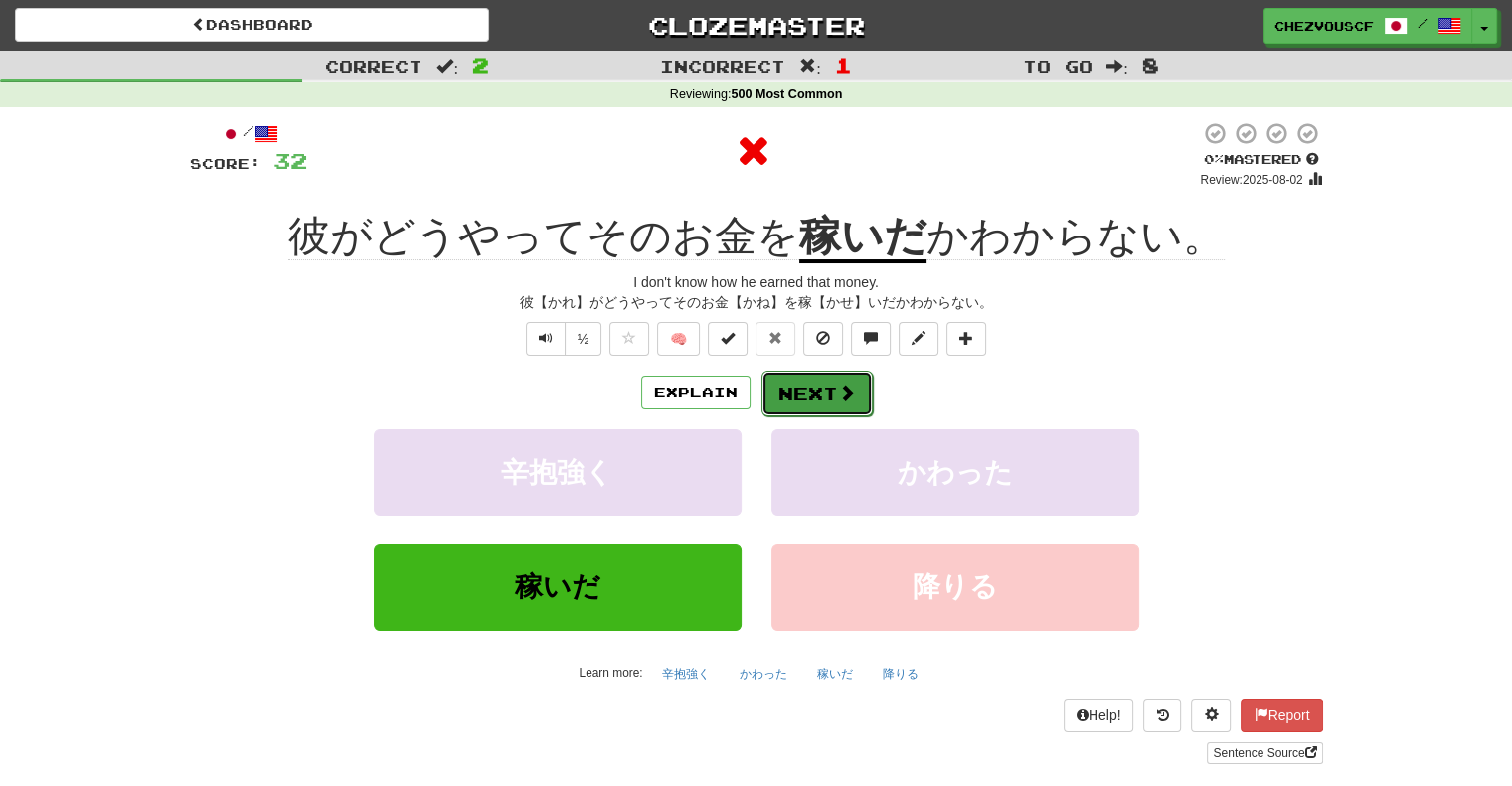 click on "Next" at bounding box center (817, 393) 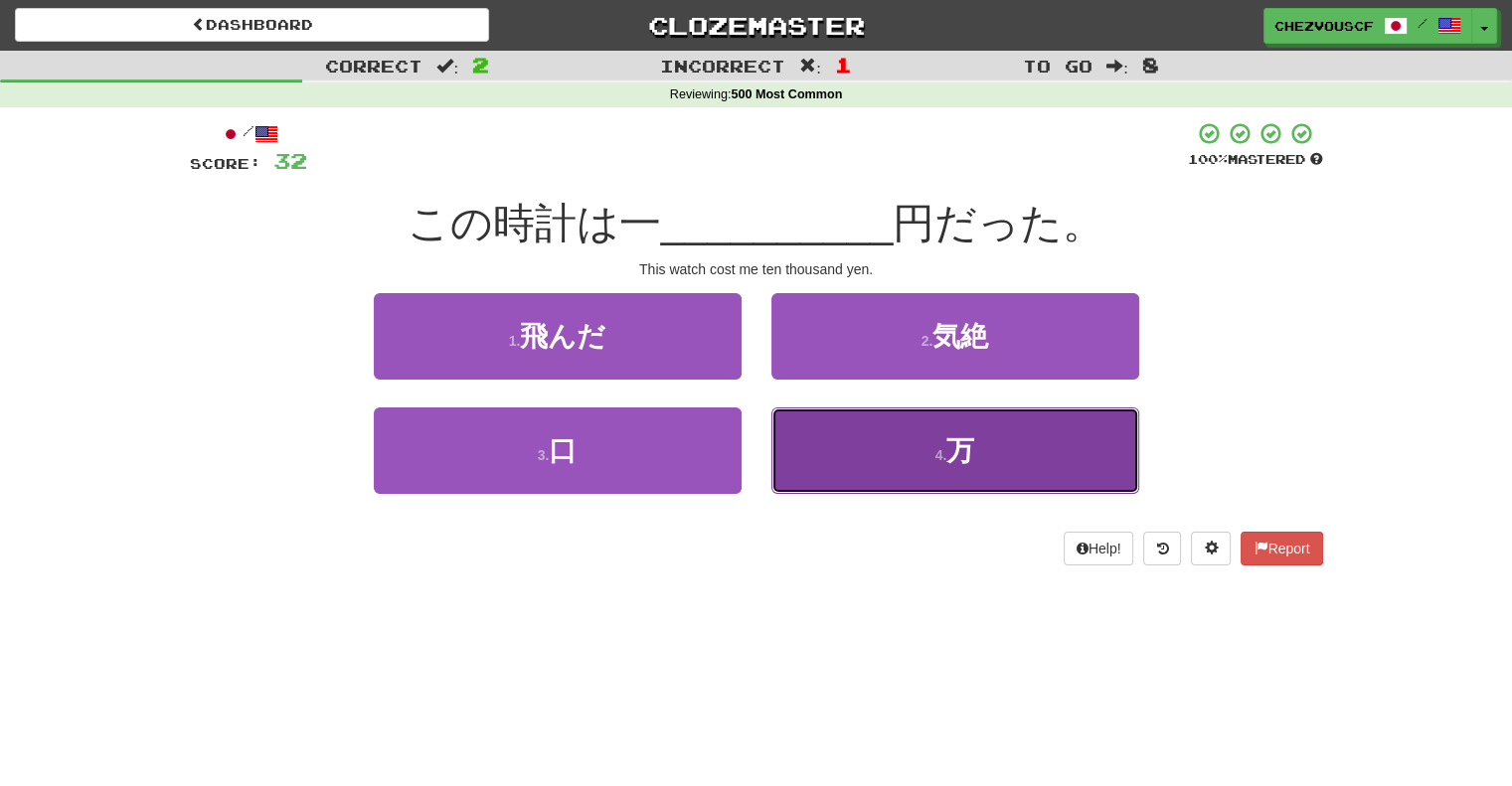 click on "4 .  万" at bounding box center [955, 450] 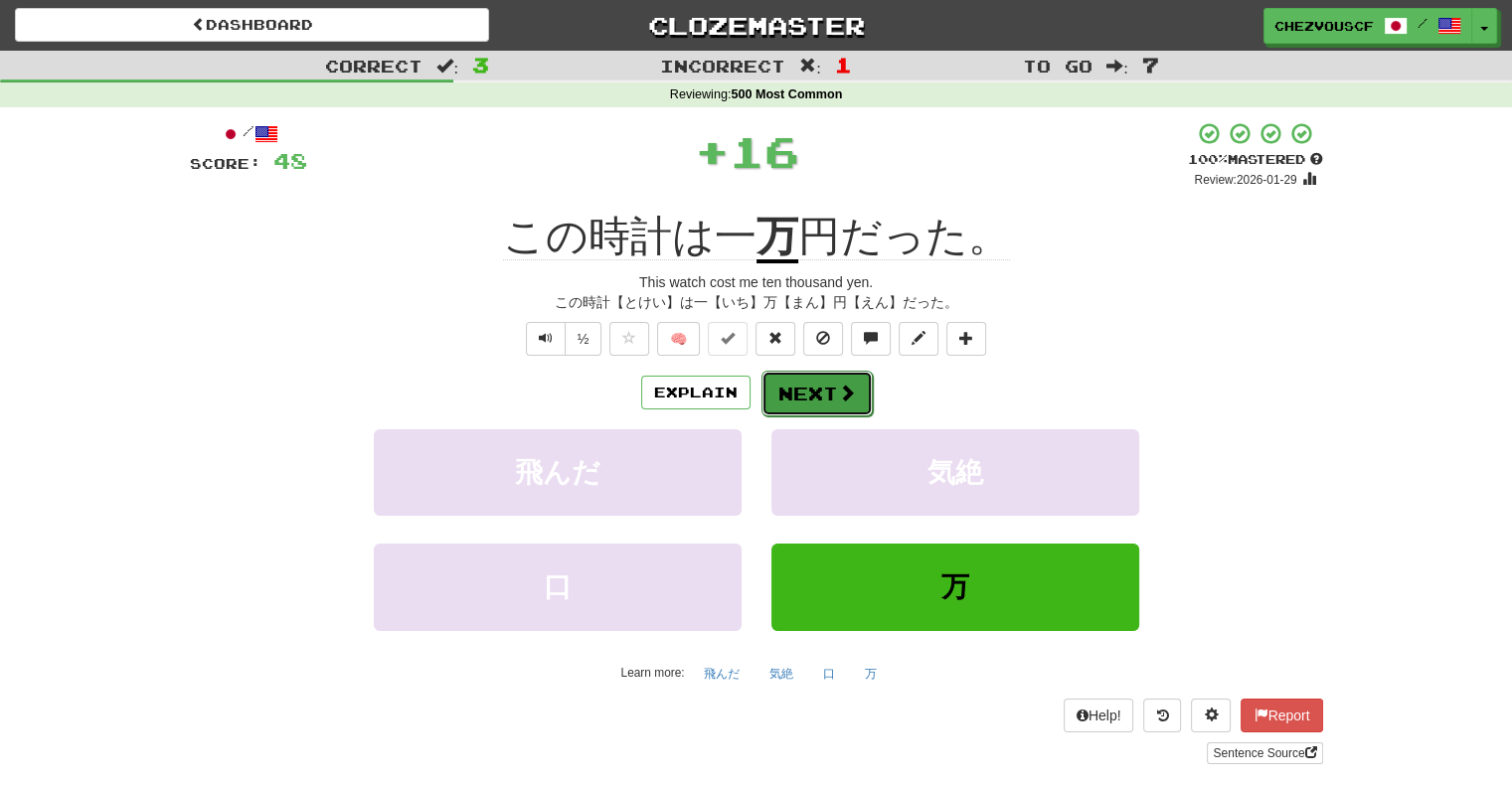click on "Next" at bounding box center (817, 393) 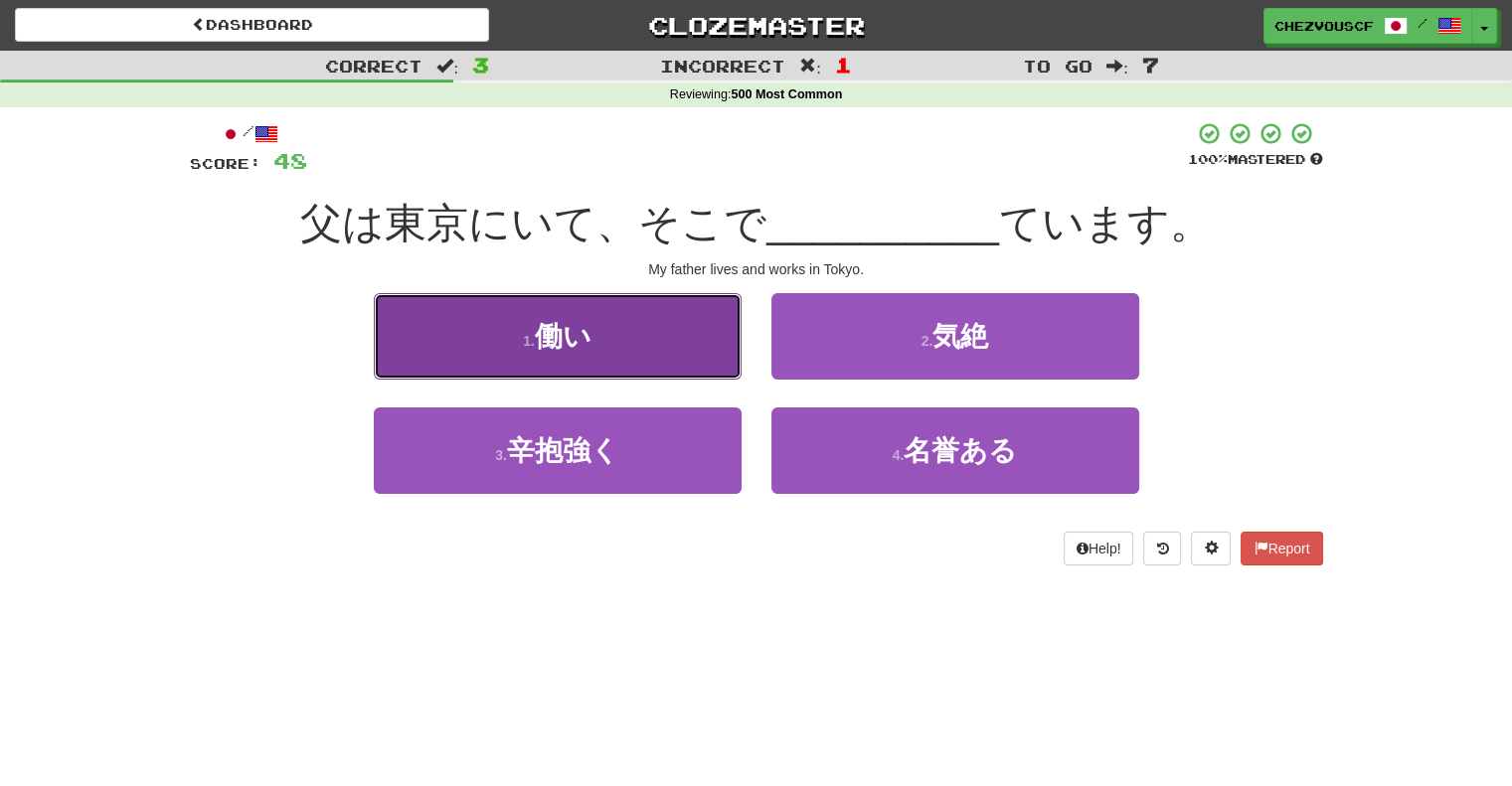 click on "1 .  働い" at bounding box center (558, 336) 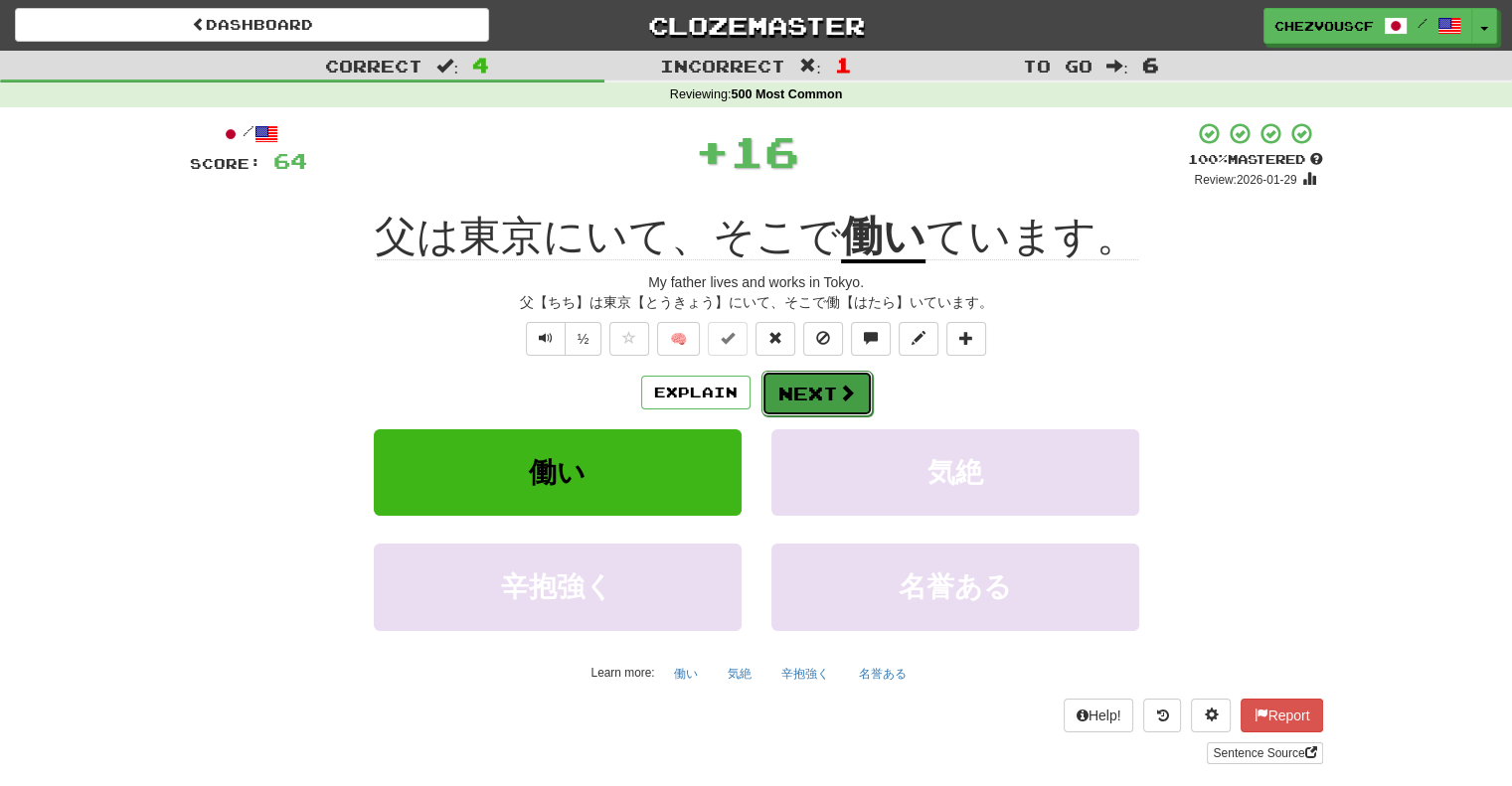 click on "Next" at bounding box center [817, 393] 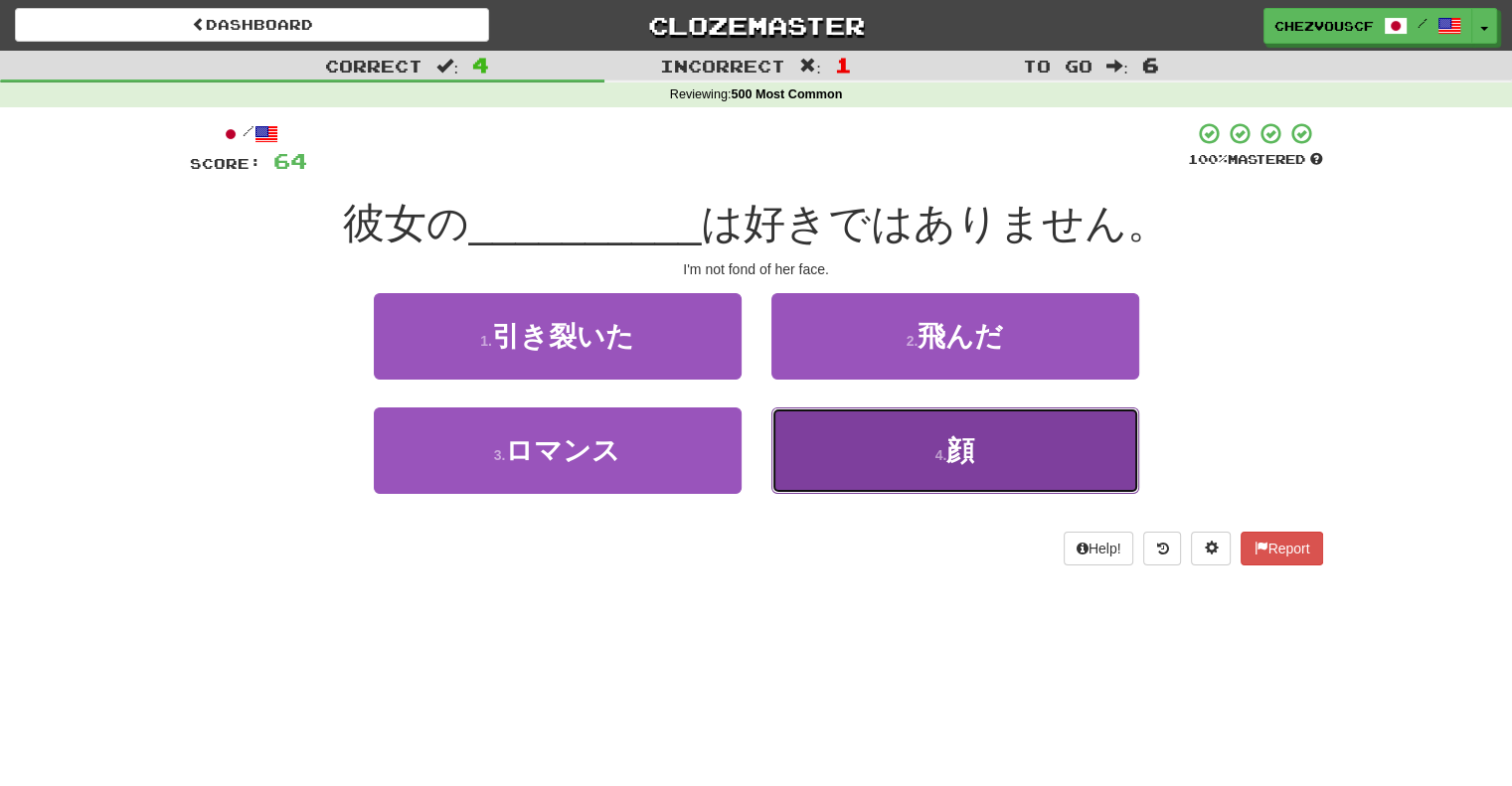 click on "4 .  顔" at bounding box center [955, 450] 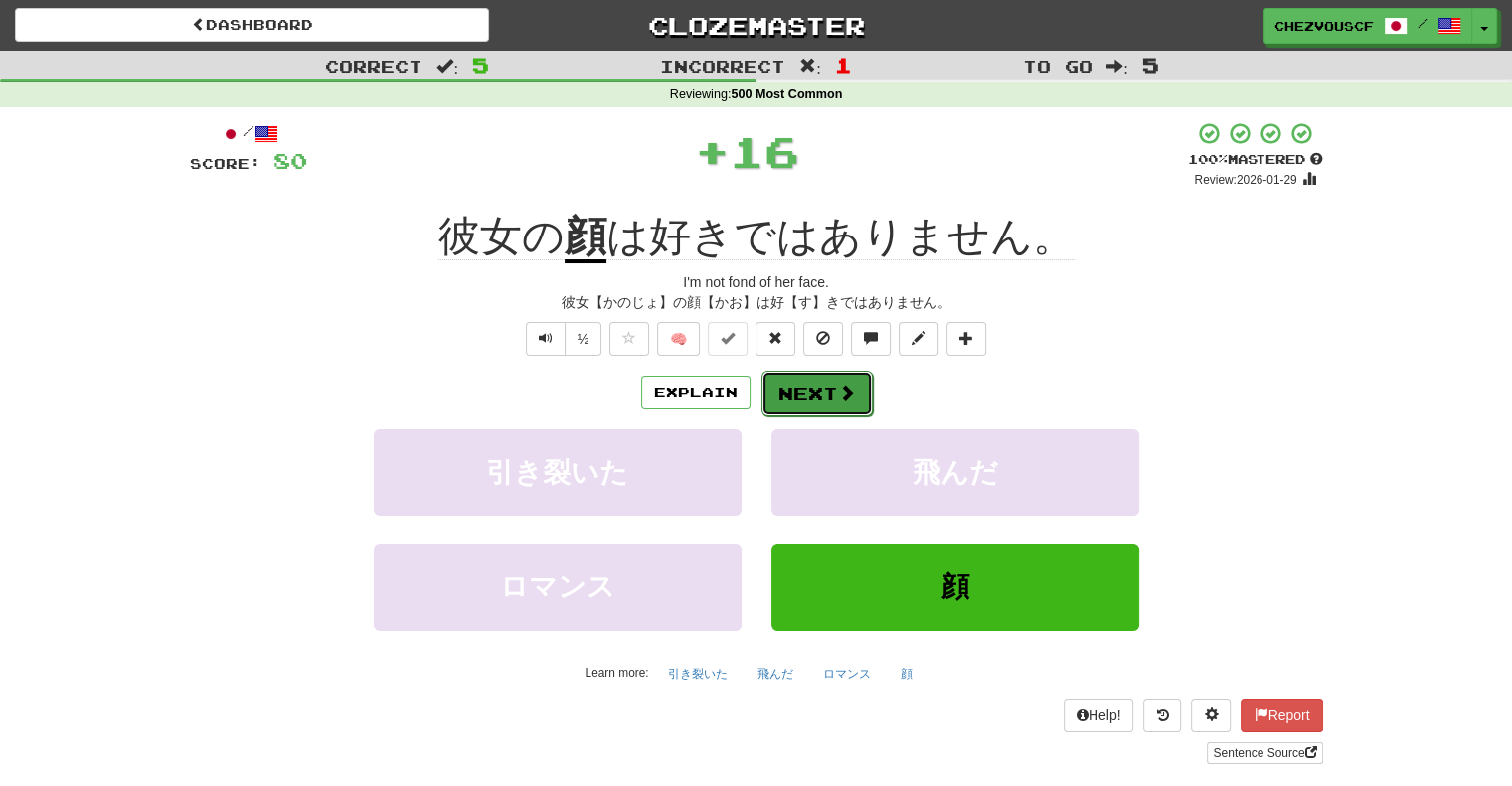 click at bounding box center (847, 393) 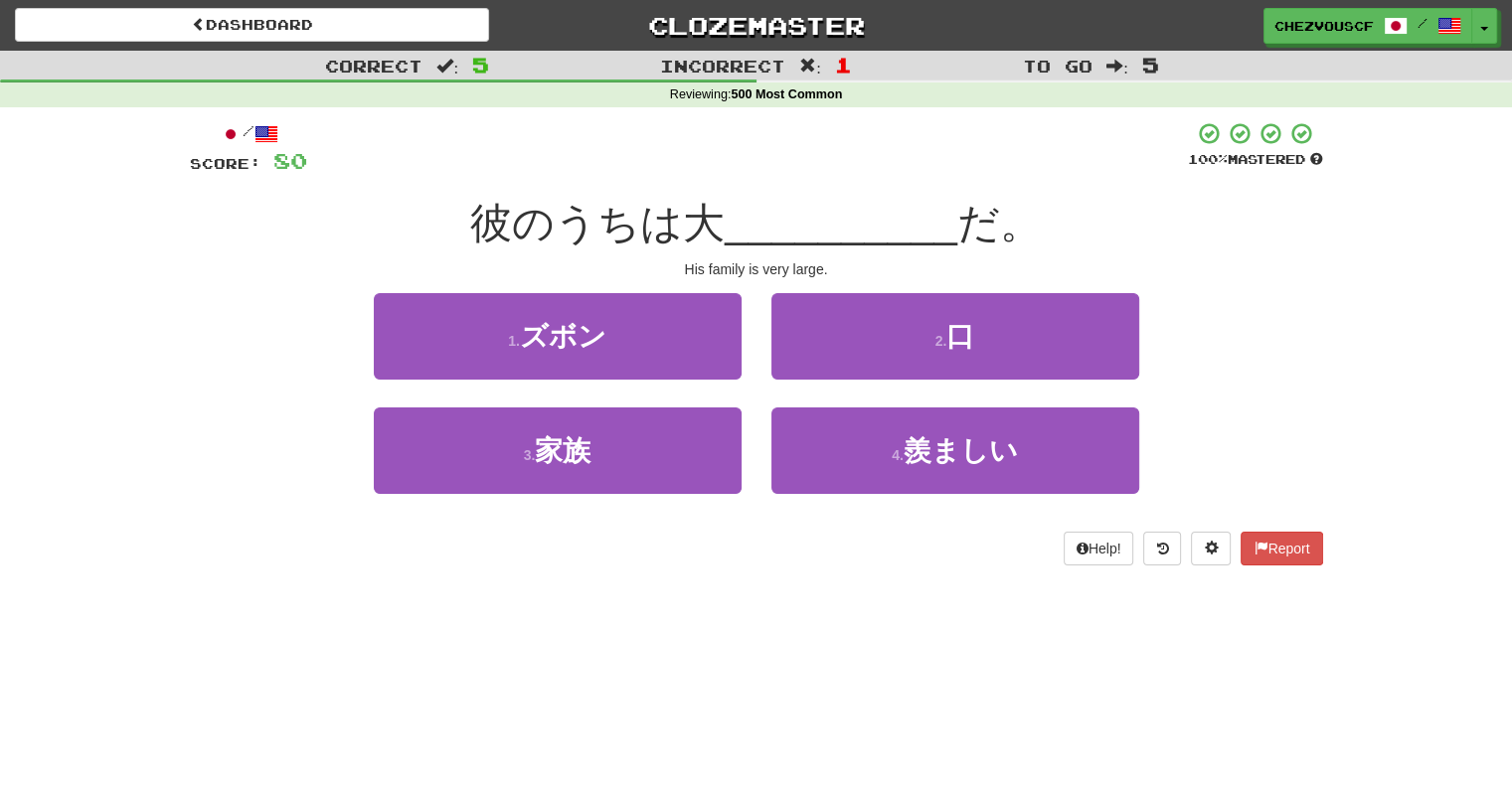 click on "3 .  家族" at bounding box center [558, 464] 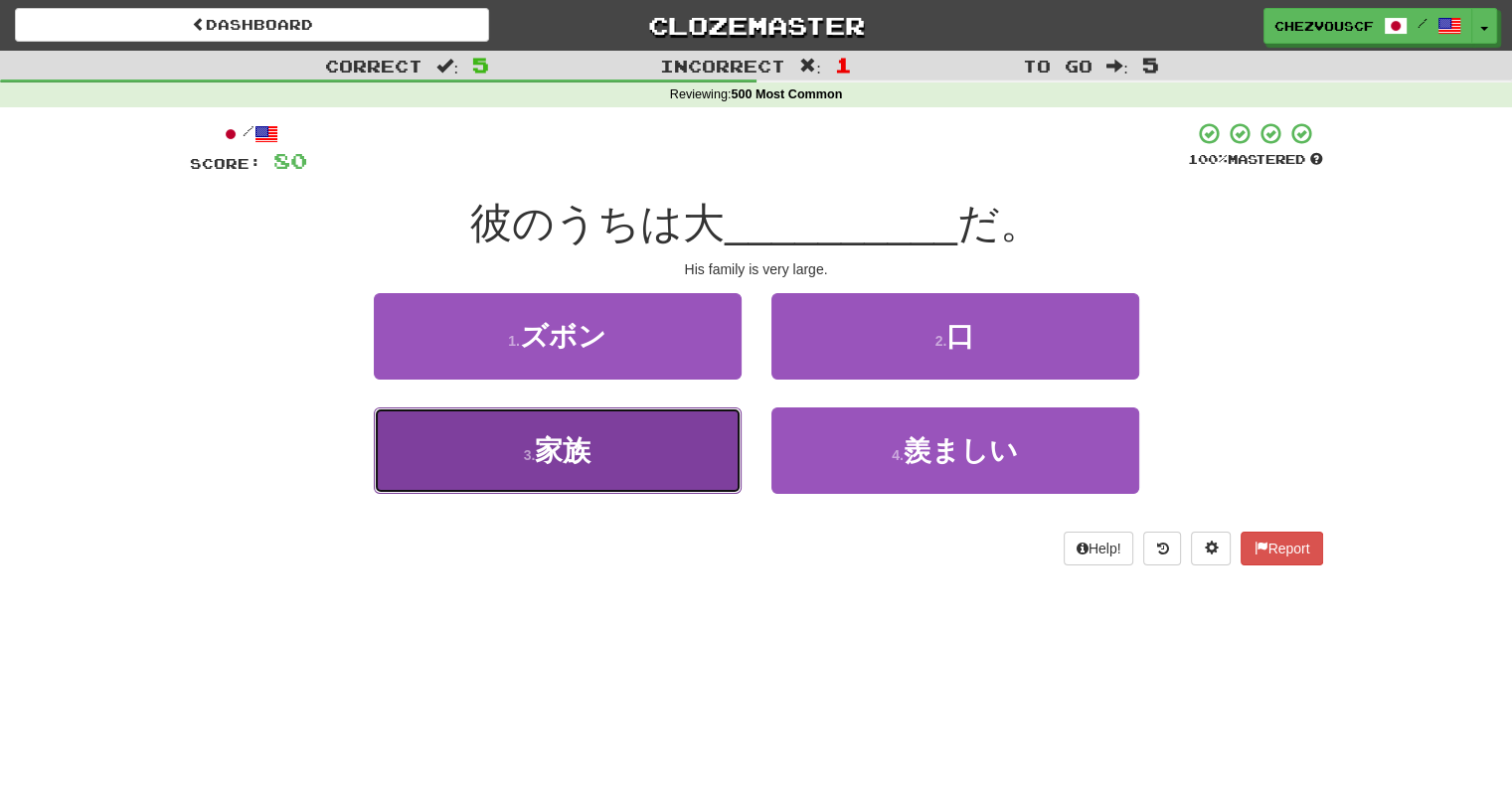 click on "3 .  家族" at bounding box center (558, 450) 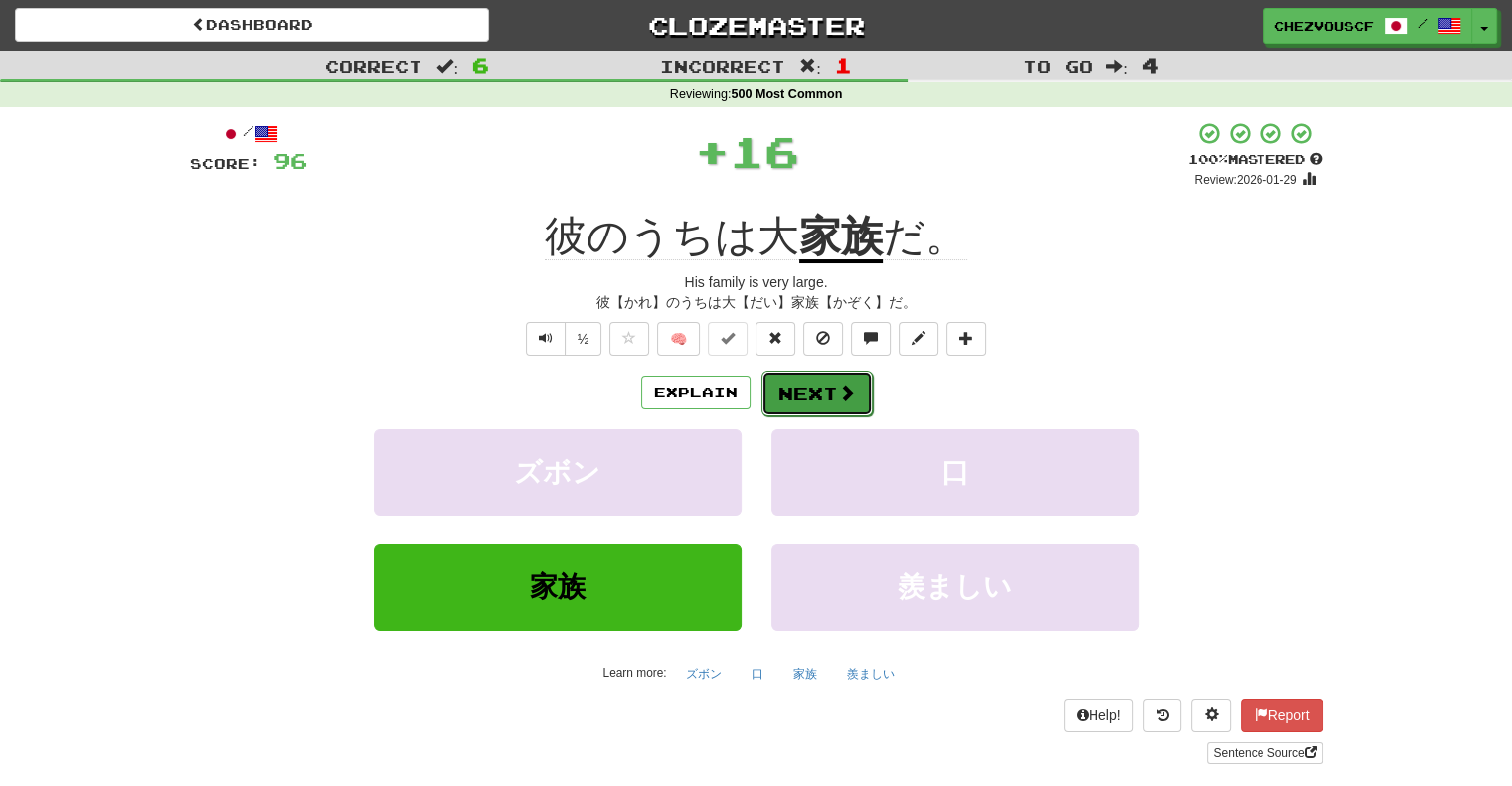 click on "Next" at bounding box center [817, 393] 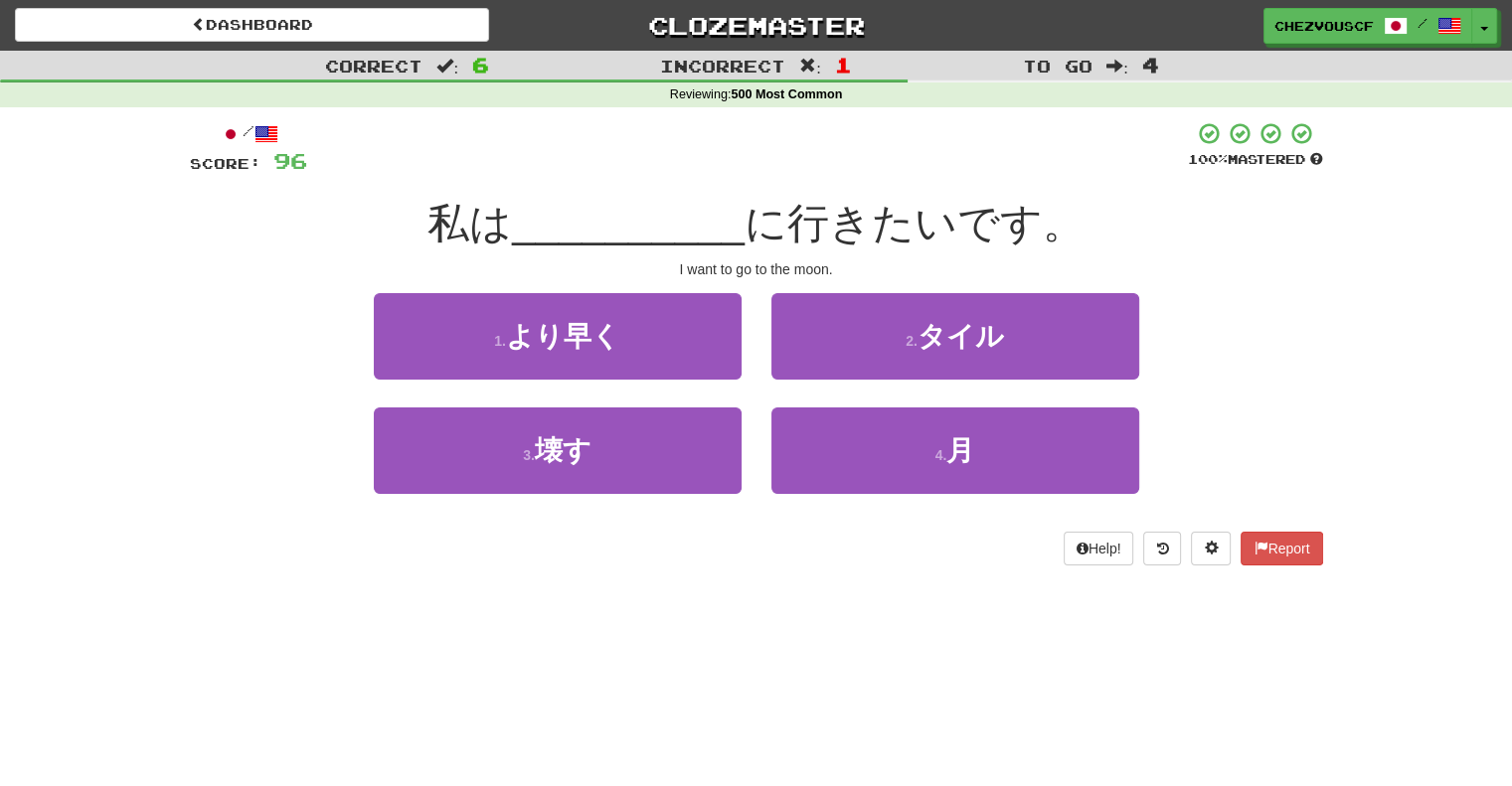 click on "2 .  タイル" at bounding box center [955, 350] 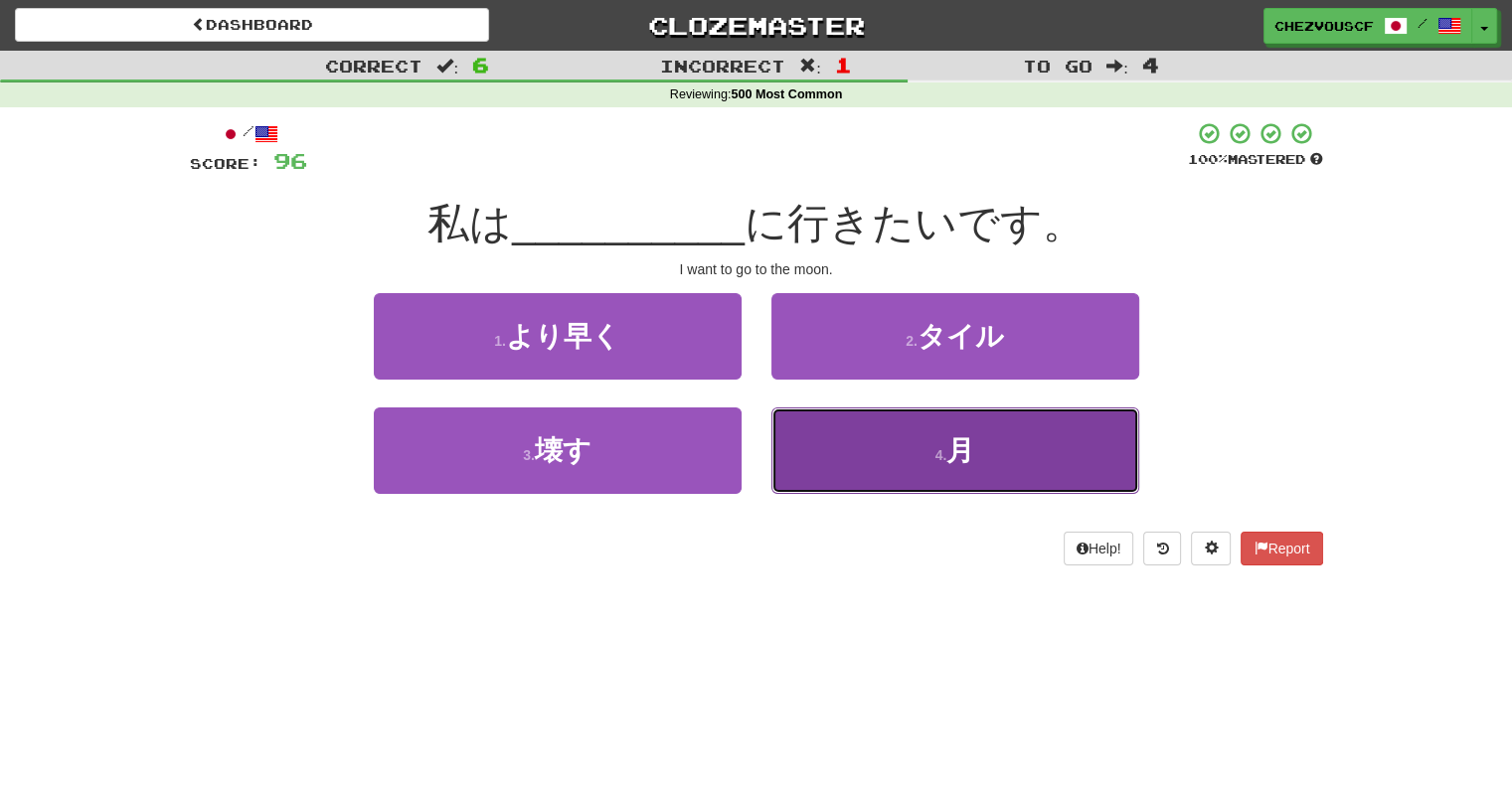 click on "4 .  月" at bounding box center [955, 450] 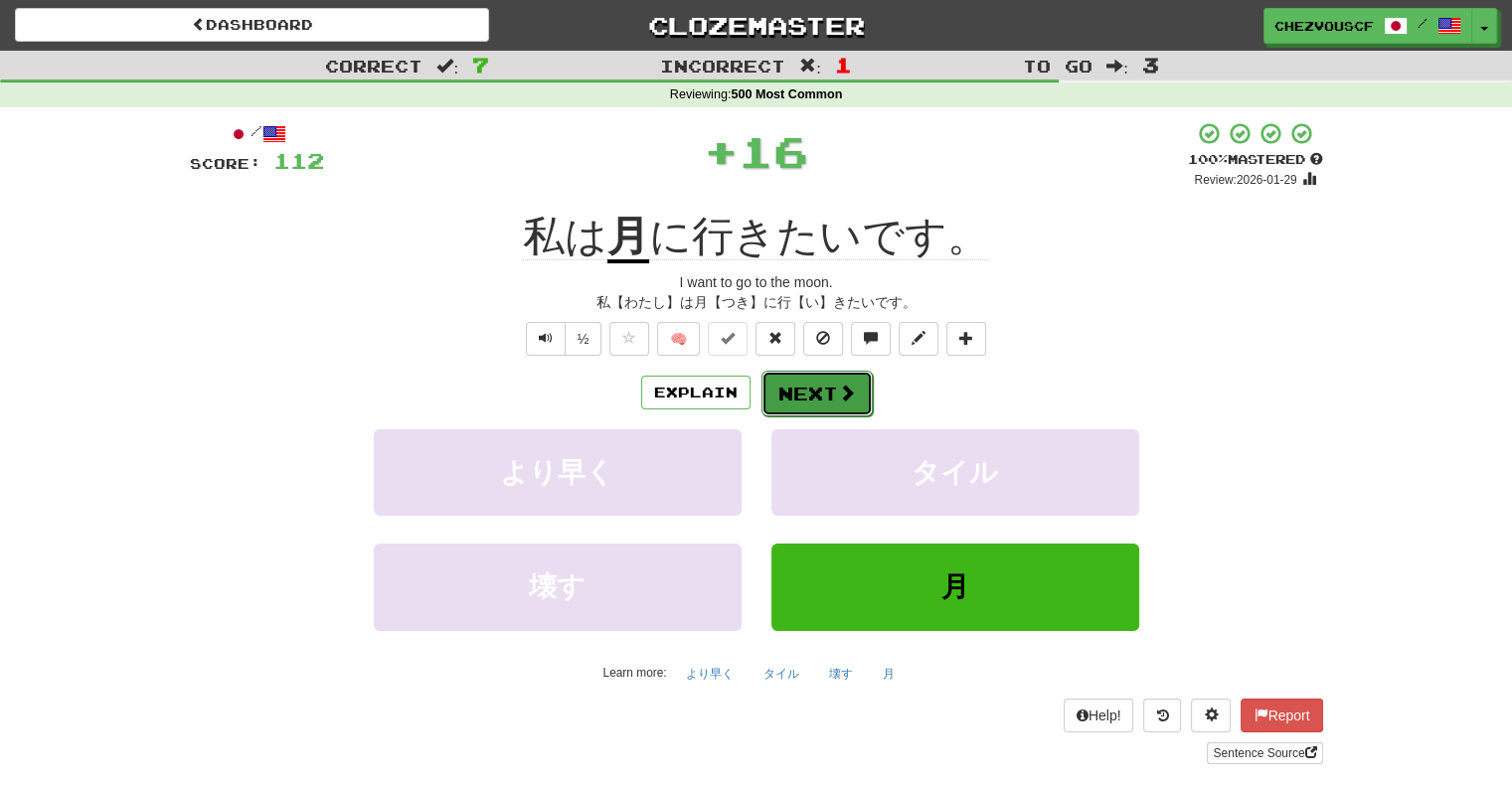 click on "Next" at bounding box center (817, 393) 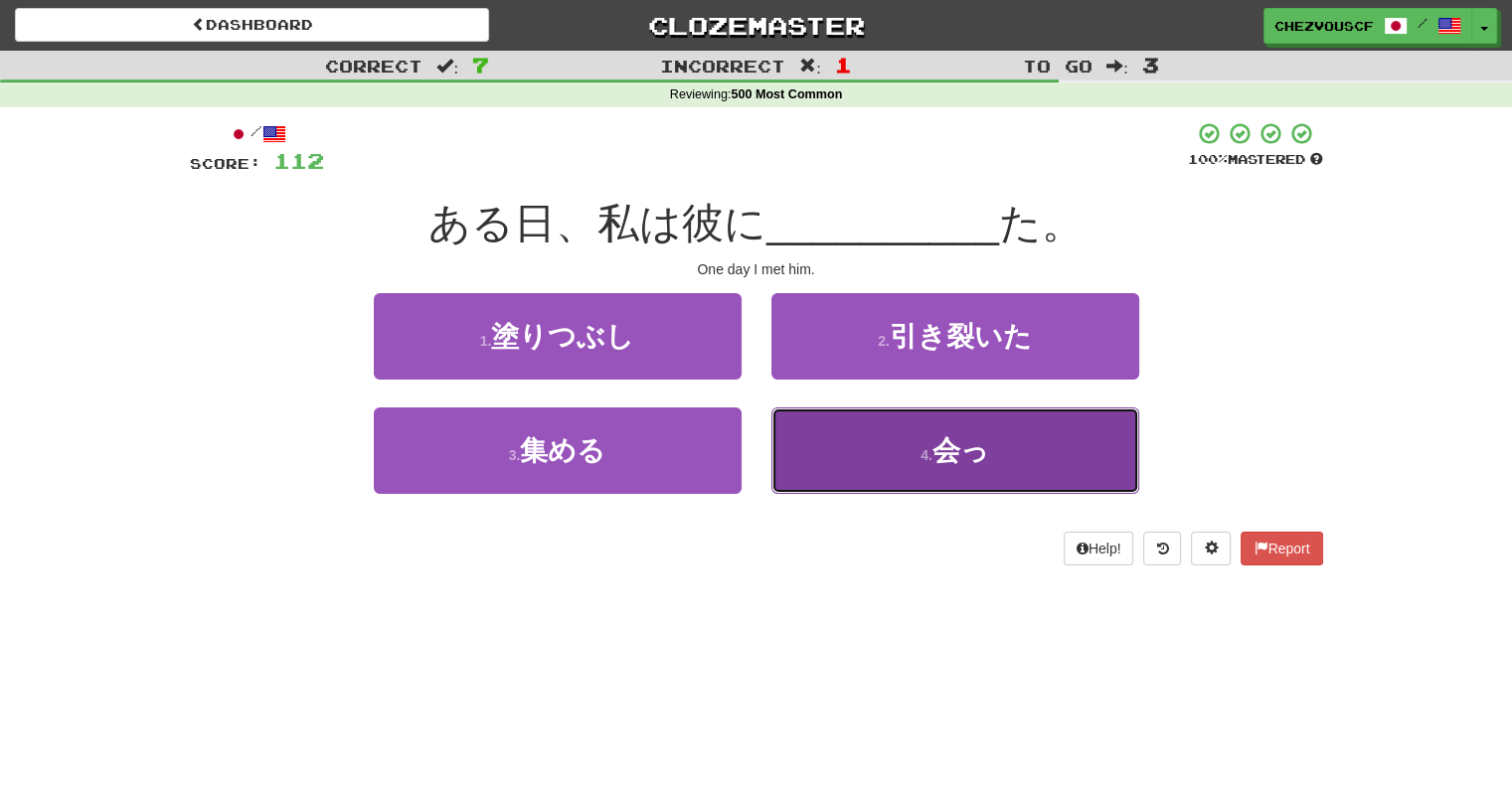 click on "4 .  会っ" at bounding box center [955, 450] 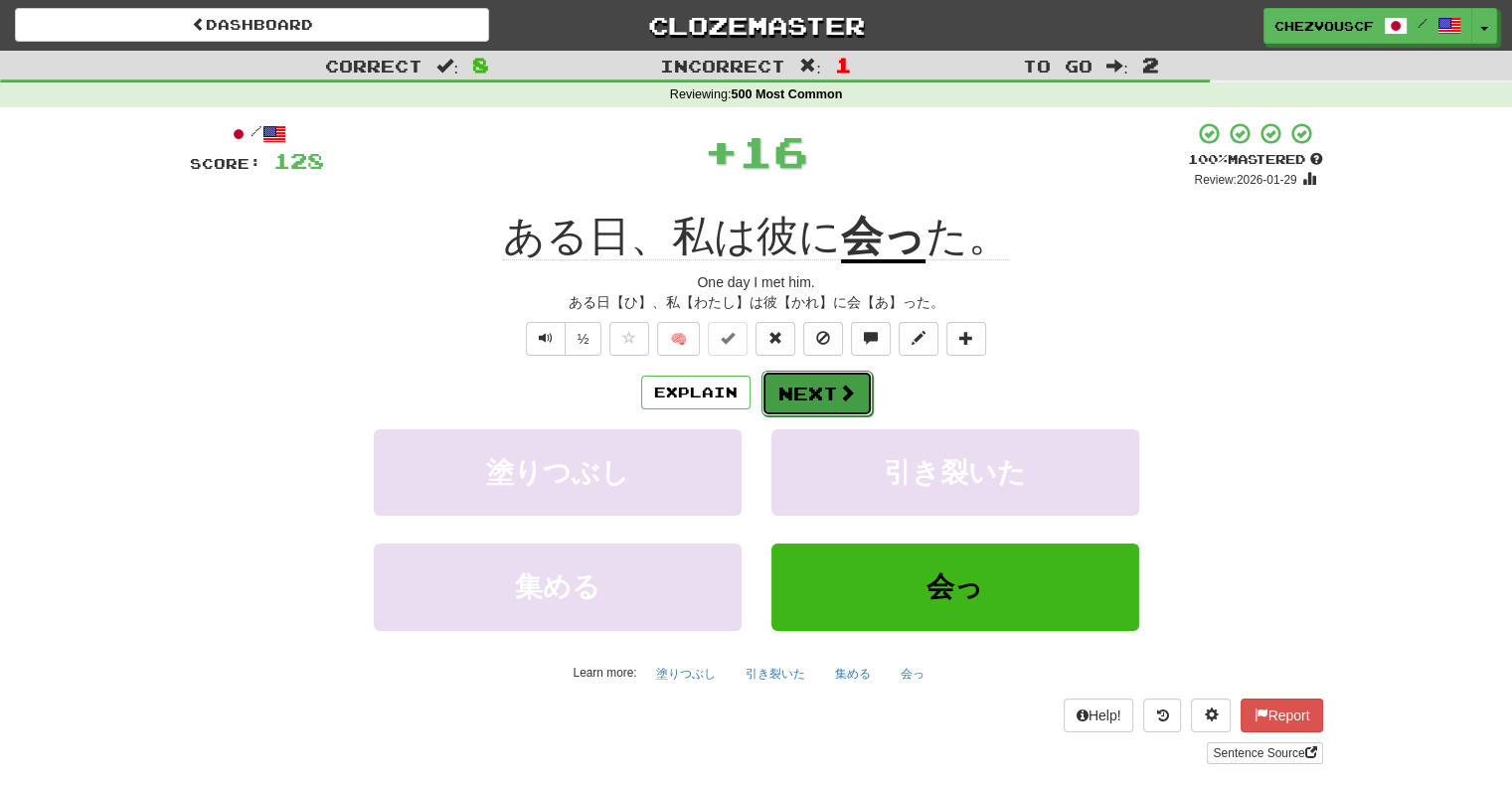 click on "Next" at bounding box center (817, 393) 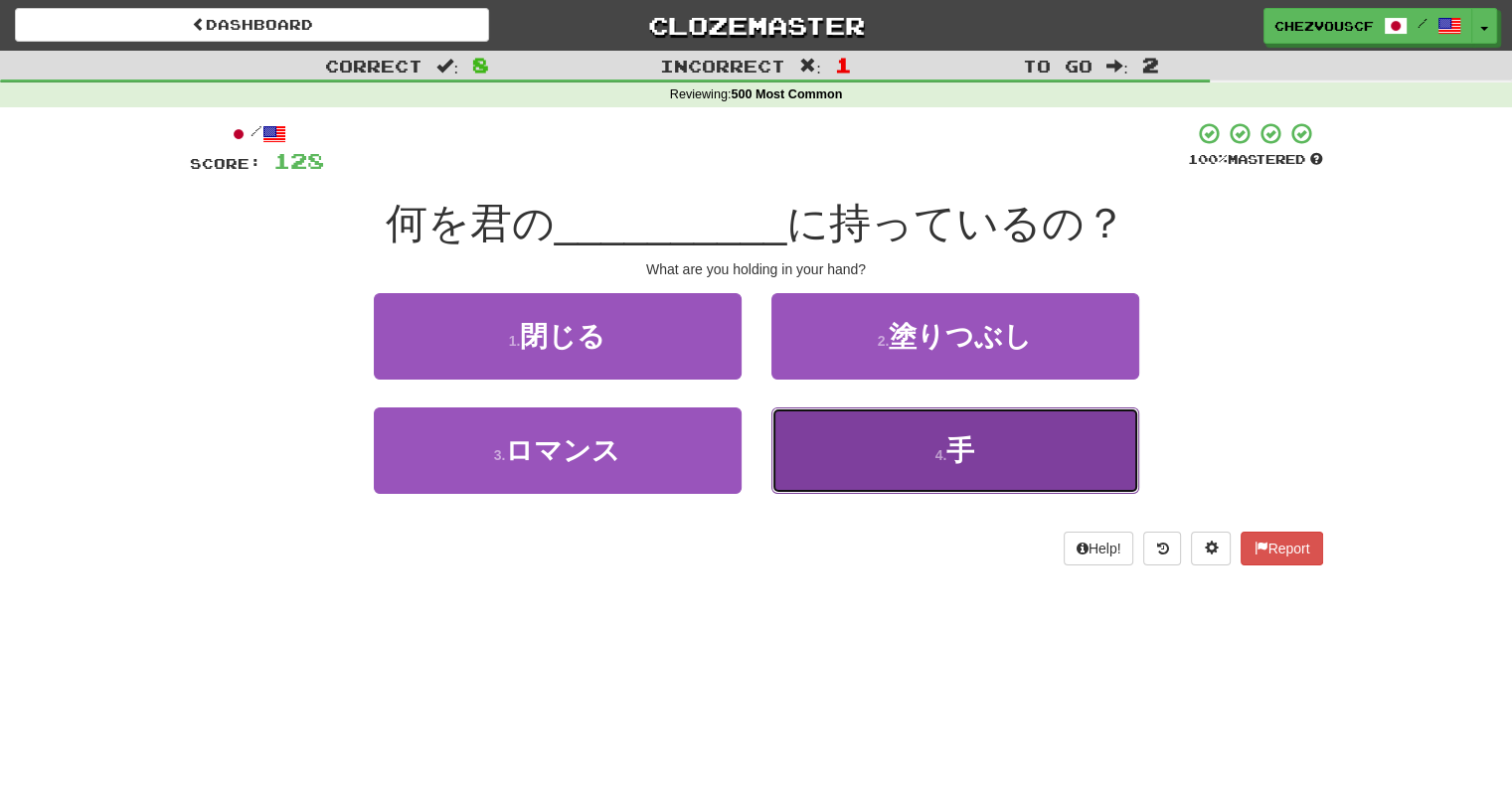 click on "4 .  手" at bounding box center [955, 450] 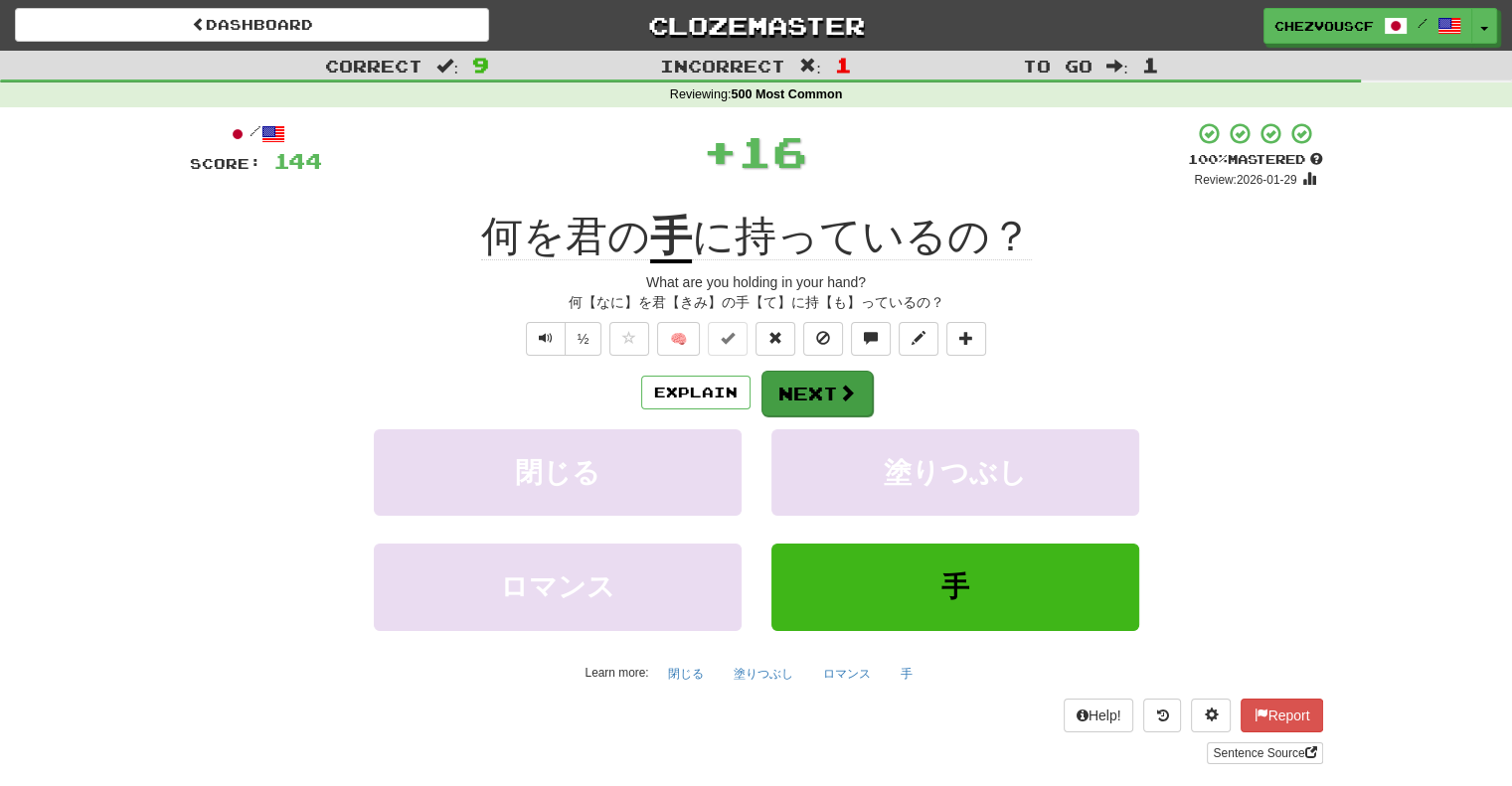 click on "Explain Next" at bounding box center (756, 393) 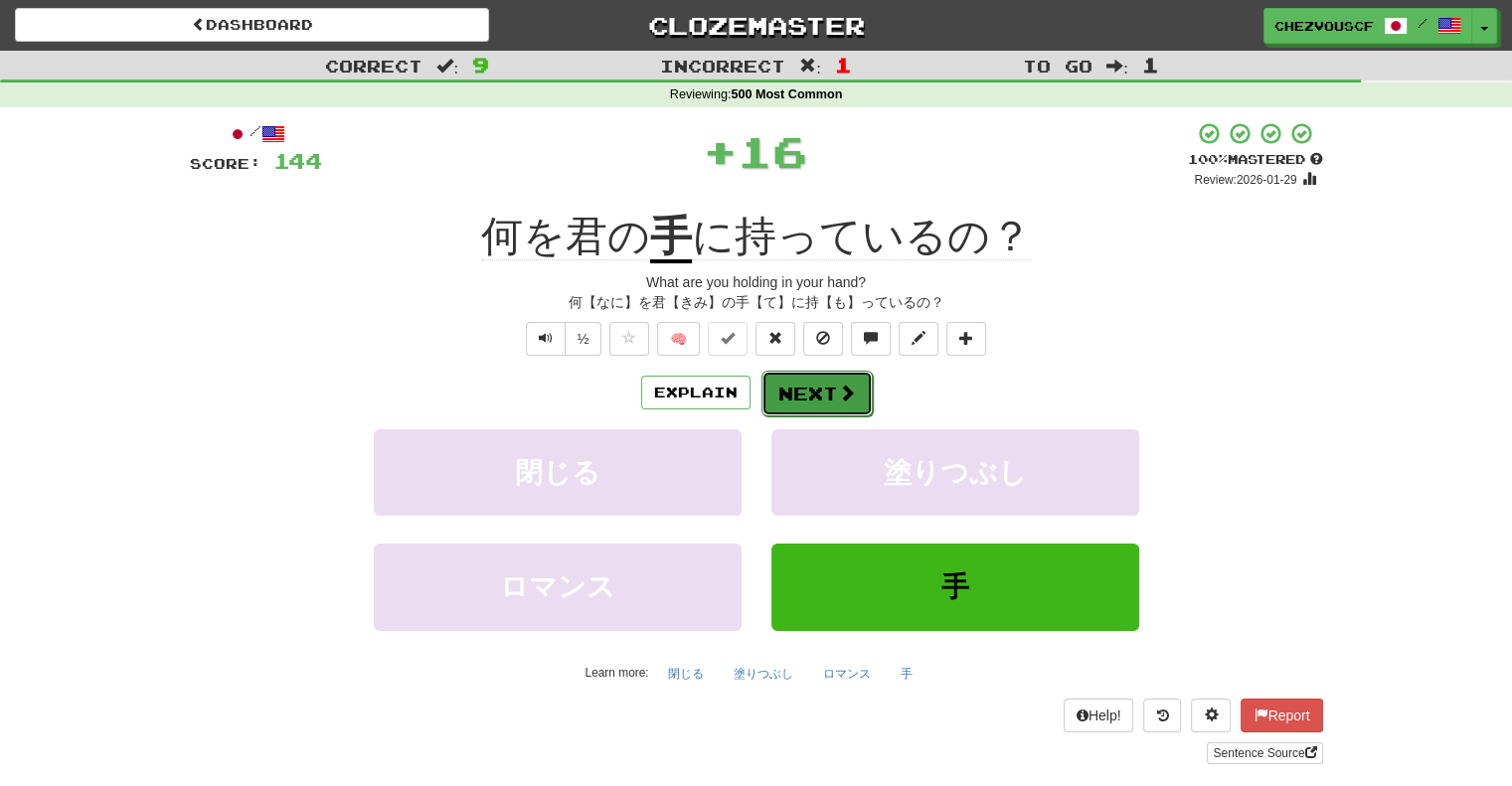click at bounding box center (847, 393) 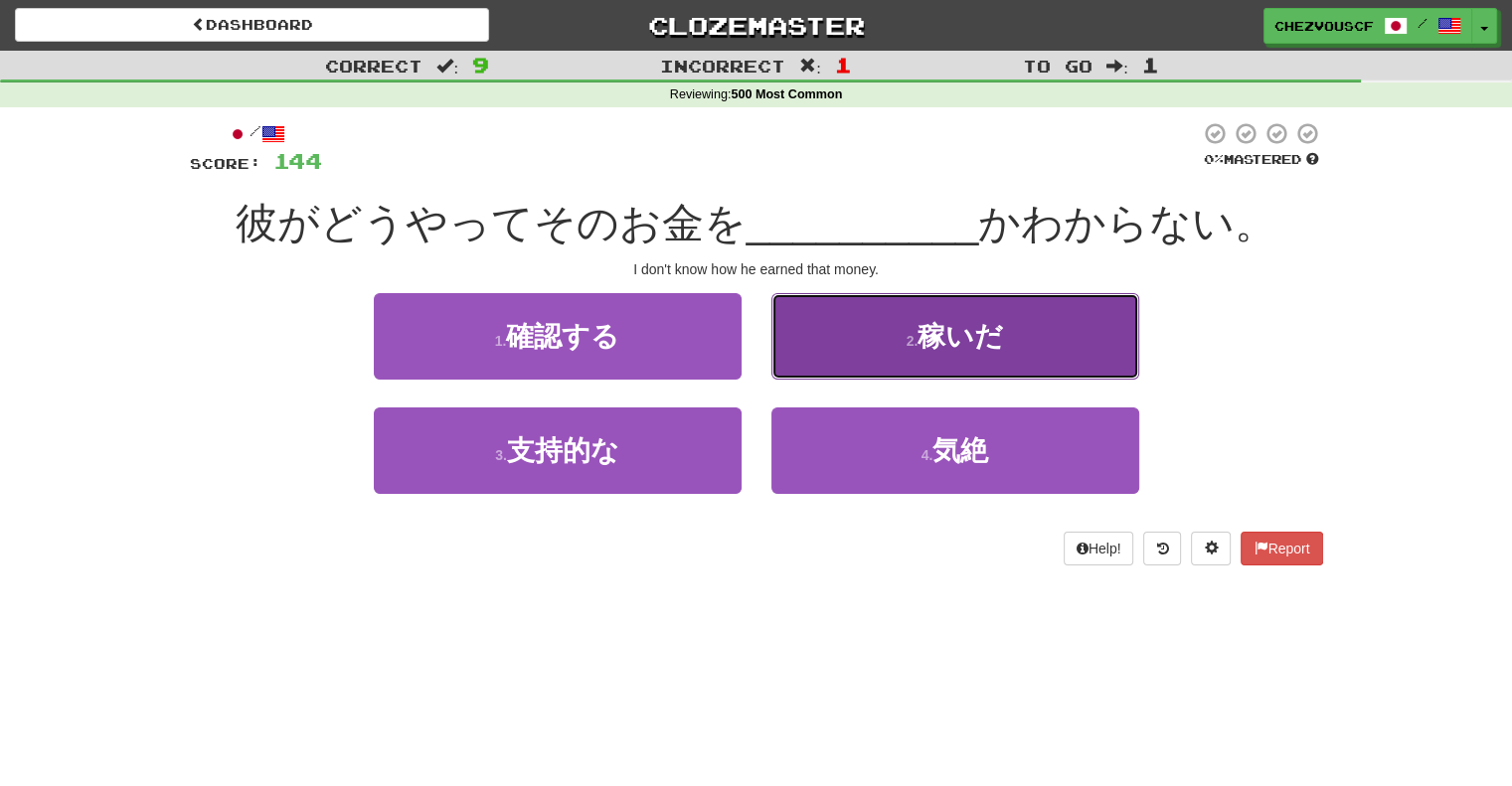 click on "2 .  稼いだ" at bounding box center (955, 336) 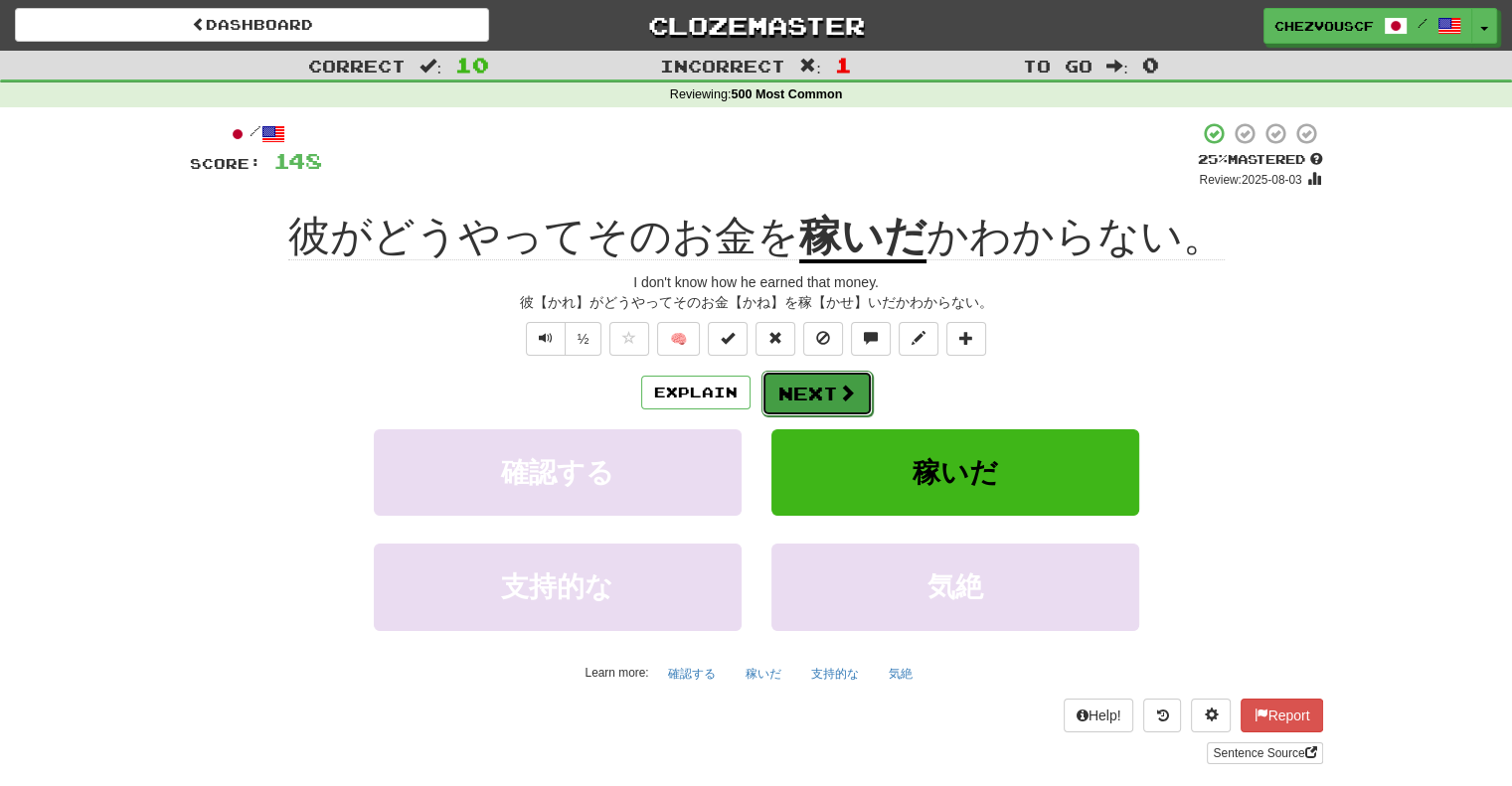click on "Next" at bounding box center (817, 393) 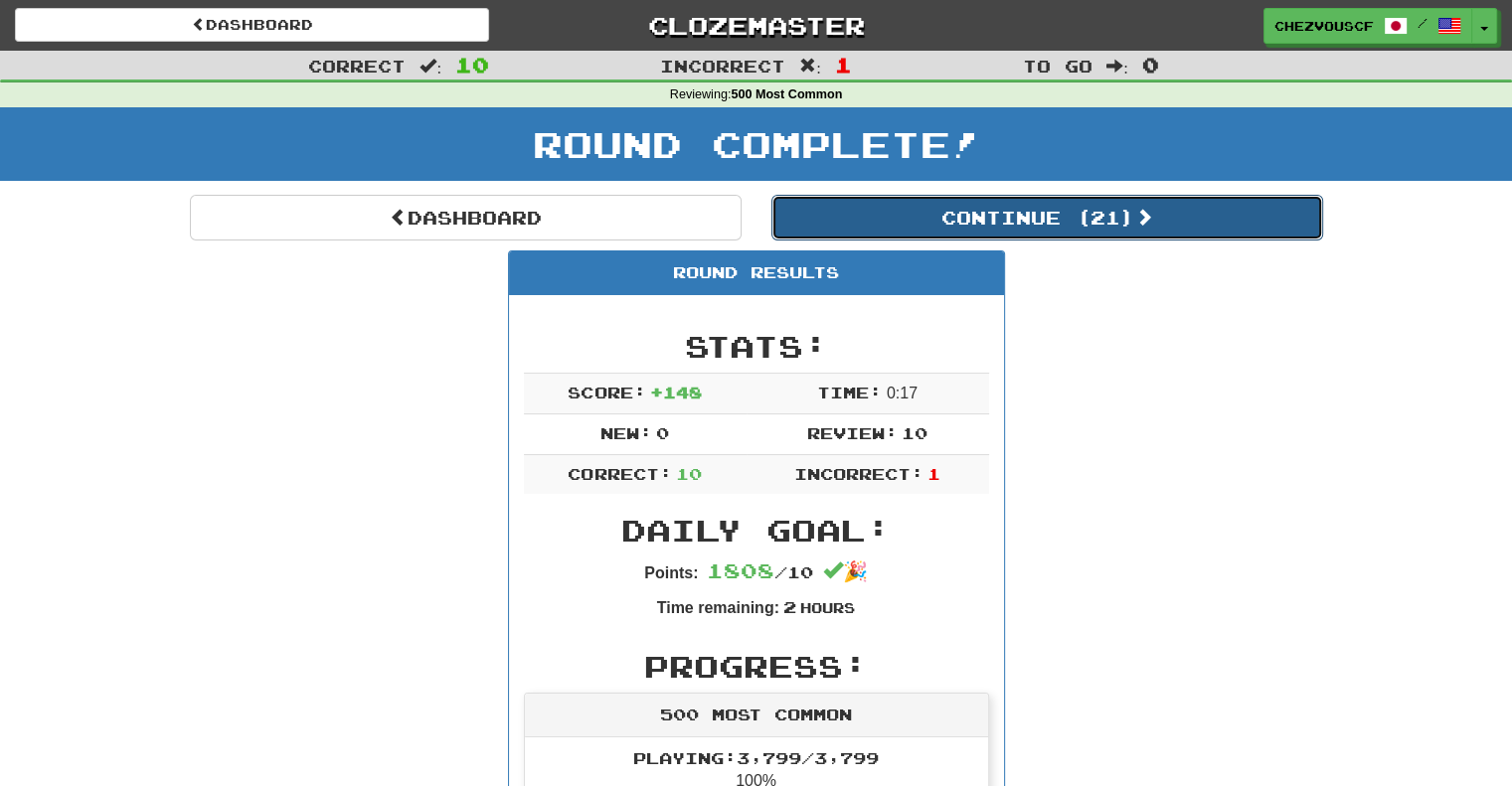 click on "Continue ( 21 )" at bounding box center (1047, 218) 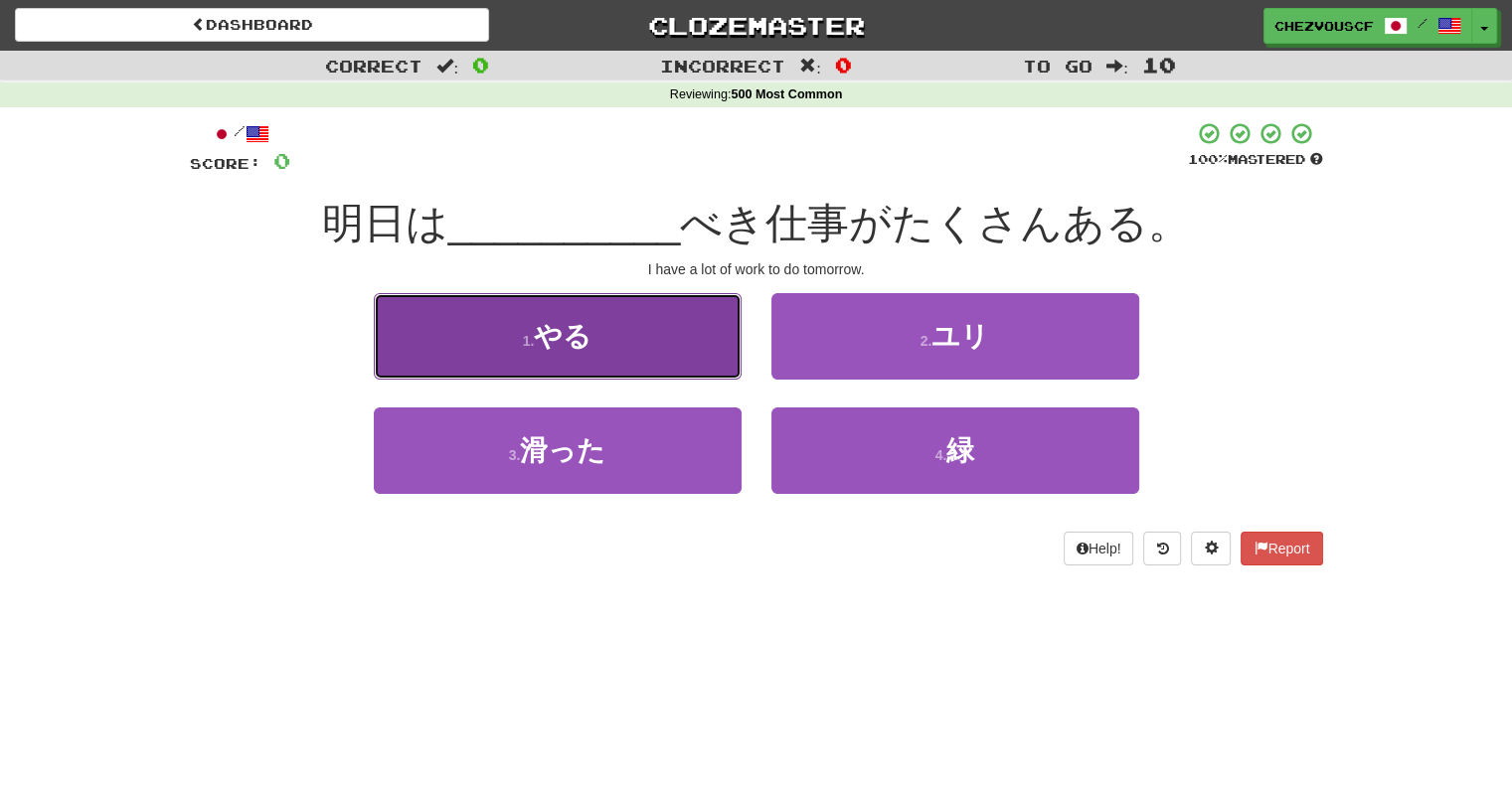 click on "1 .  やる" at bounding box center [558, 336] 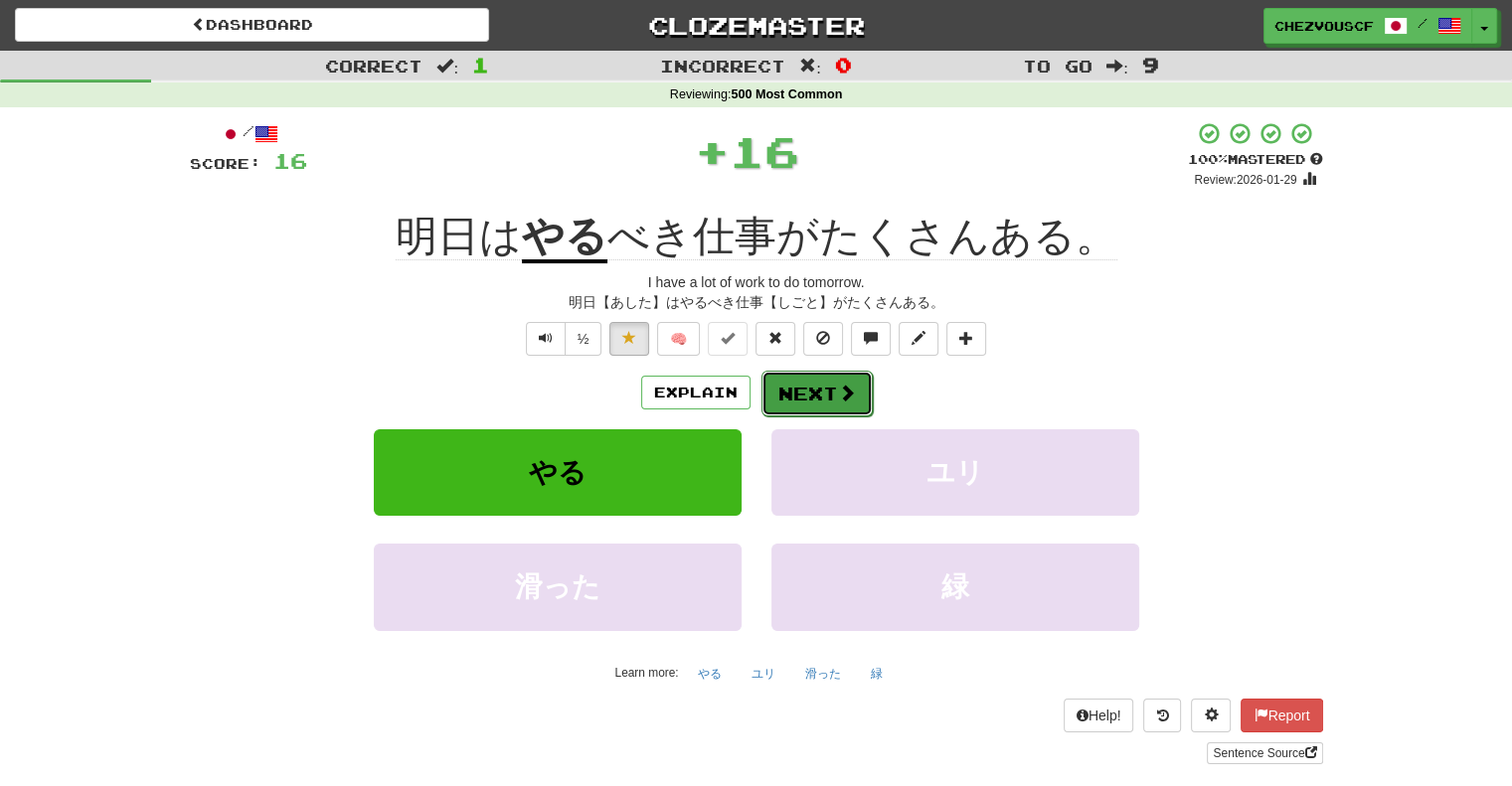 click on "Next" at bounding box center (817, 393) 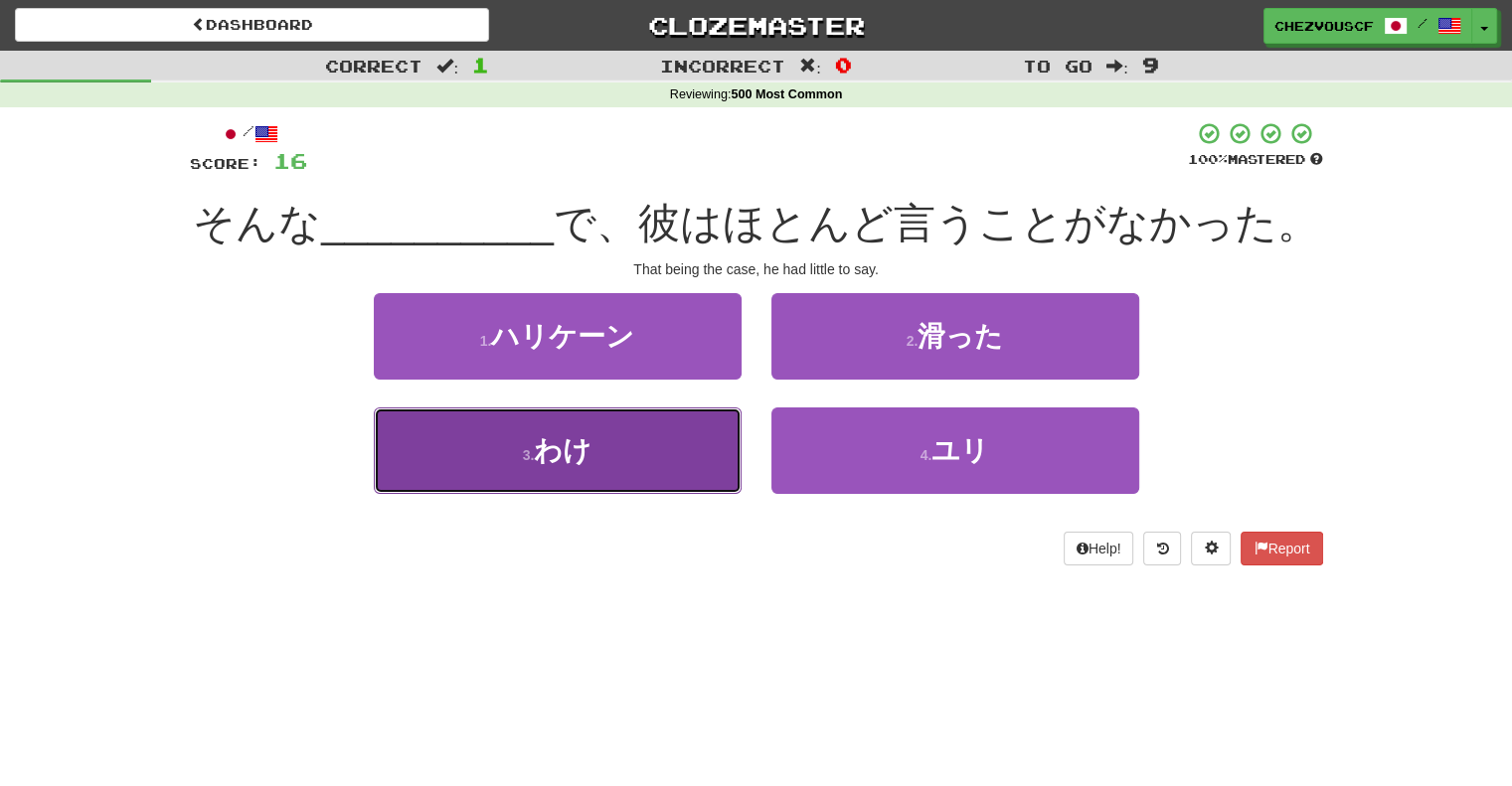 click on "3 .  わけ" at bounding box center [558, 450] 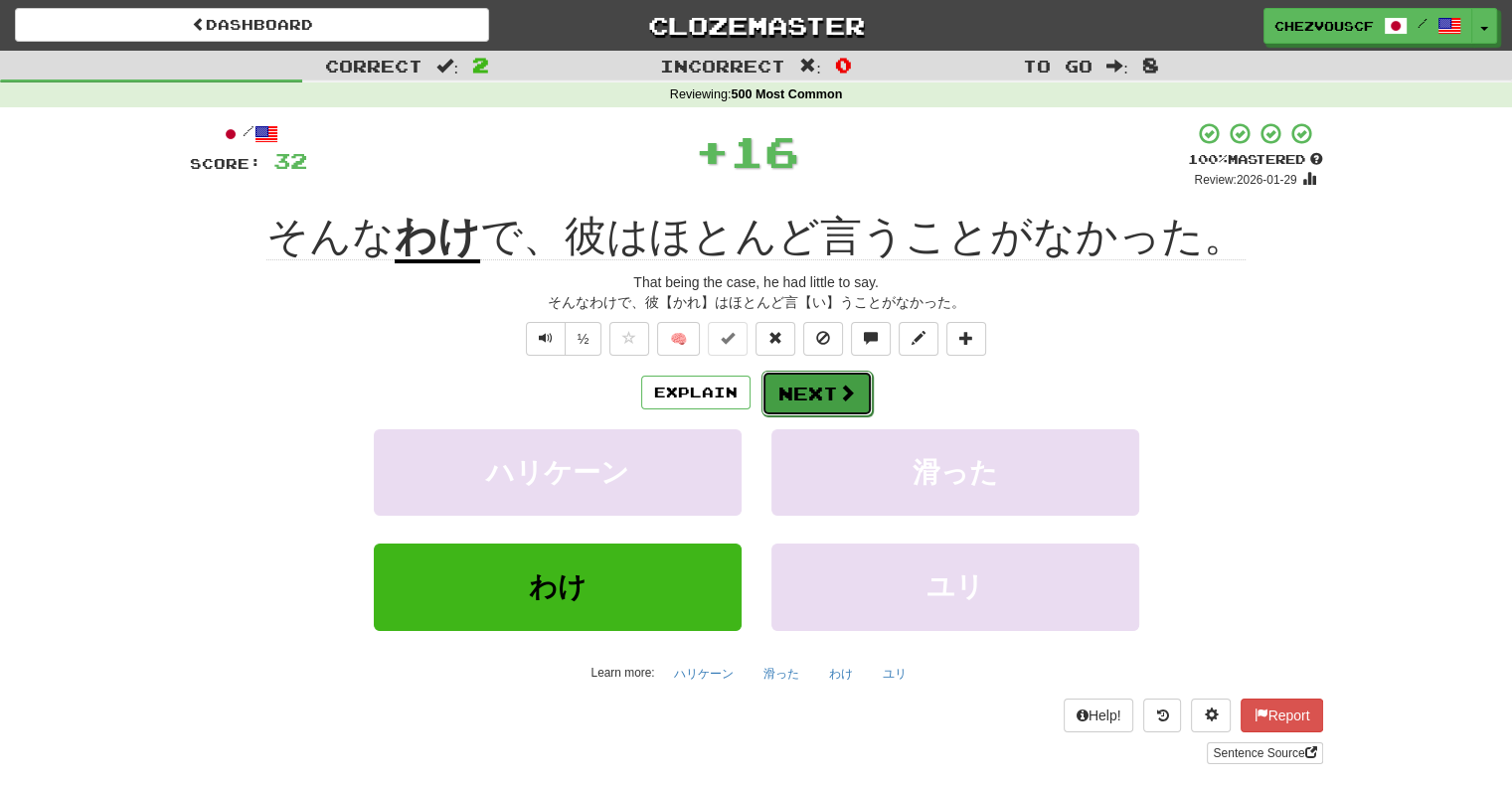 click on "Next" at bounding box center (817, 393) 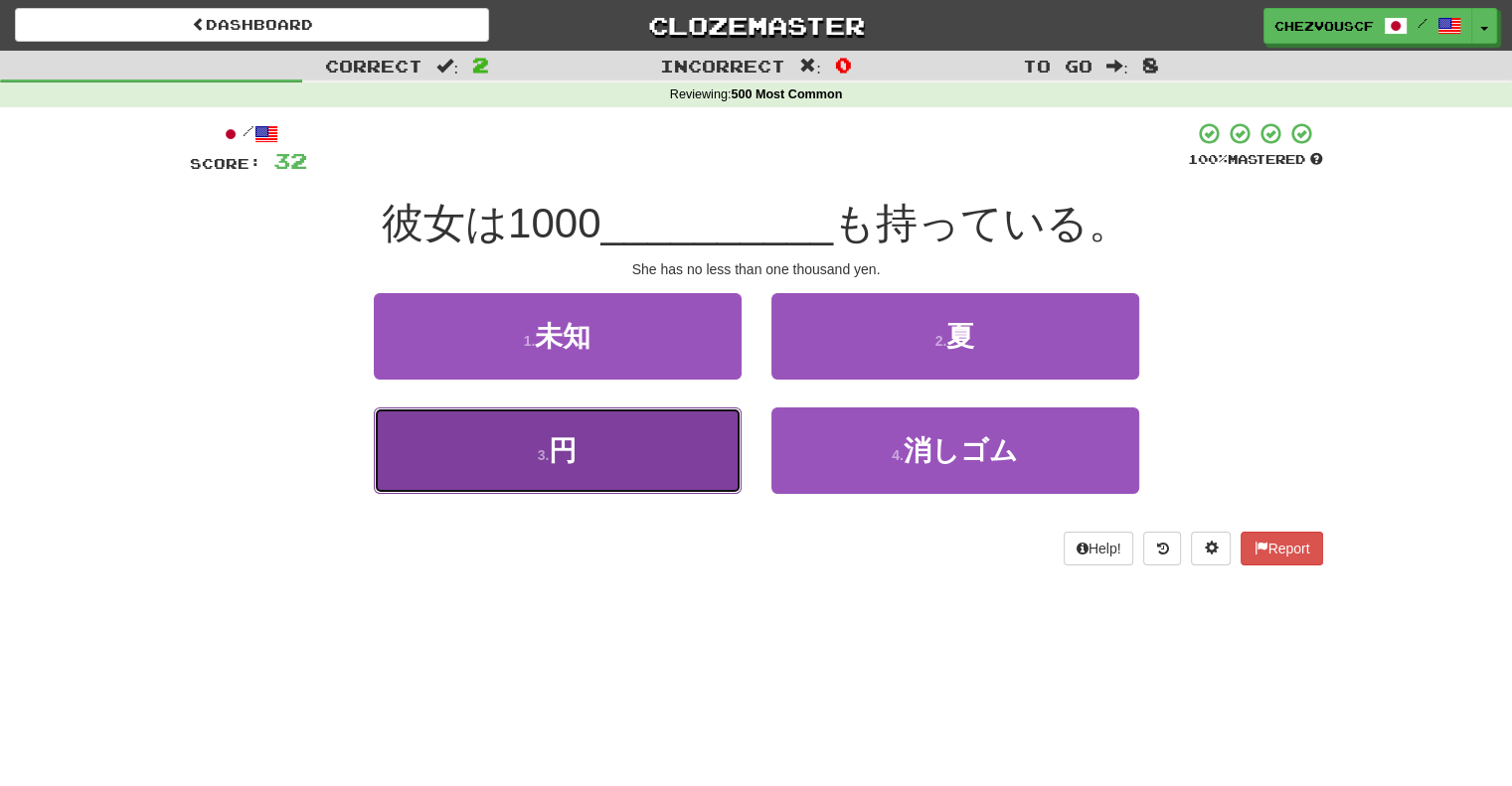 click on "3 .  円" at bounding box center [558, 450] 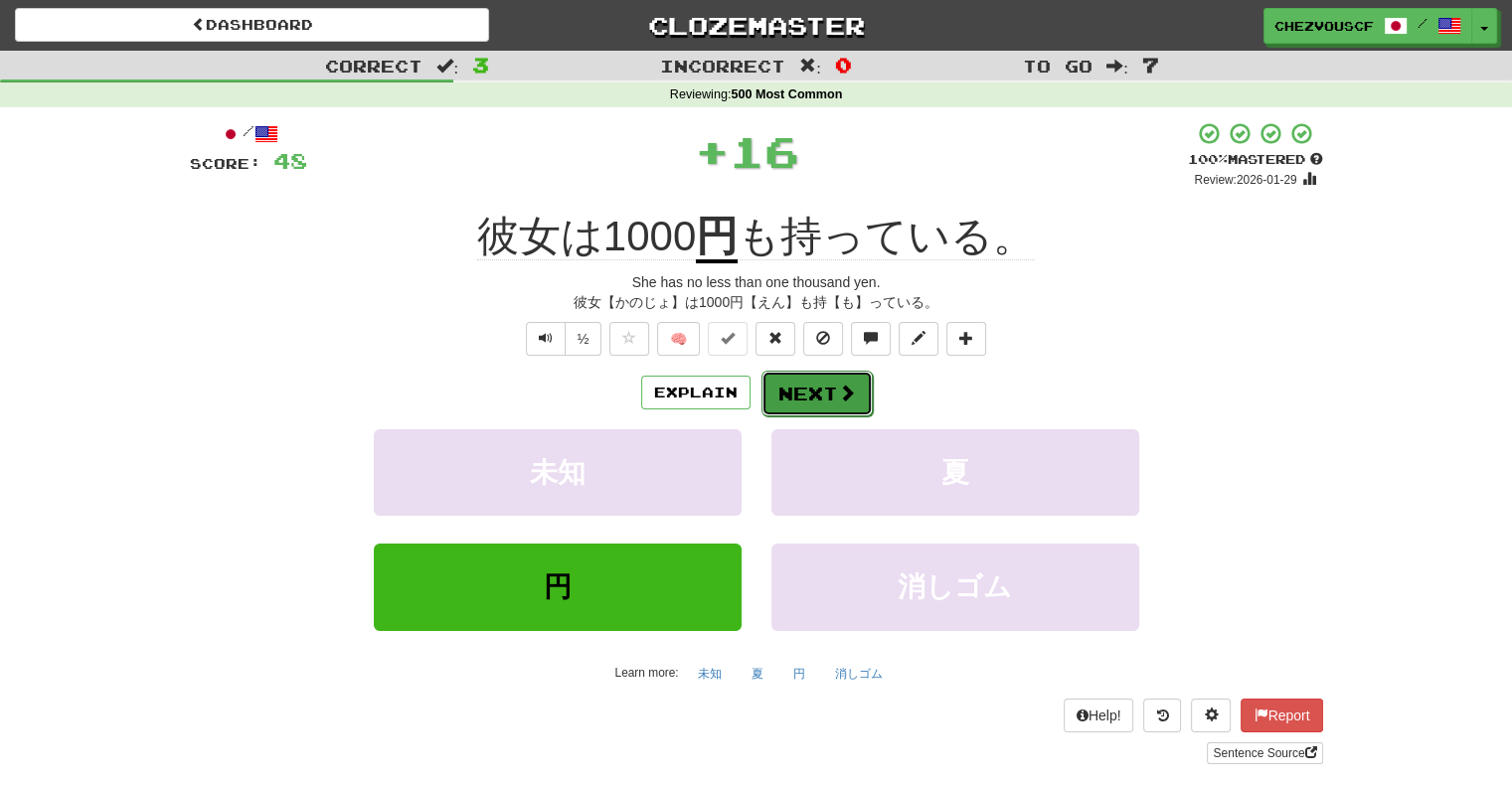 click on "Next" at bounding box center (817, 393) 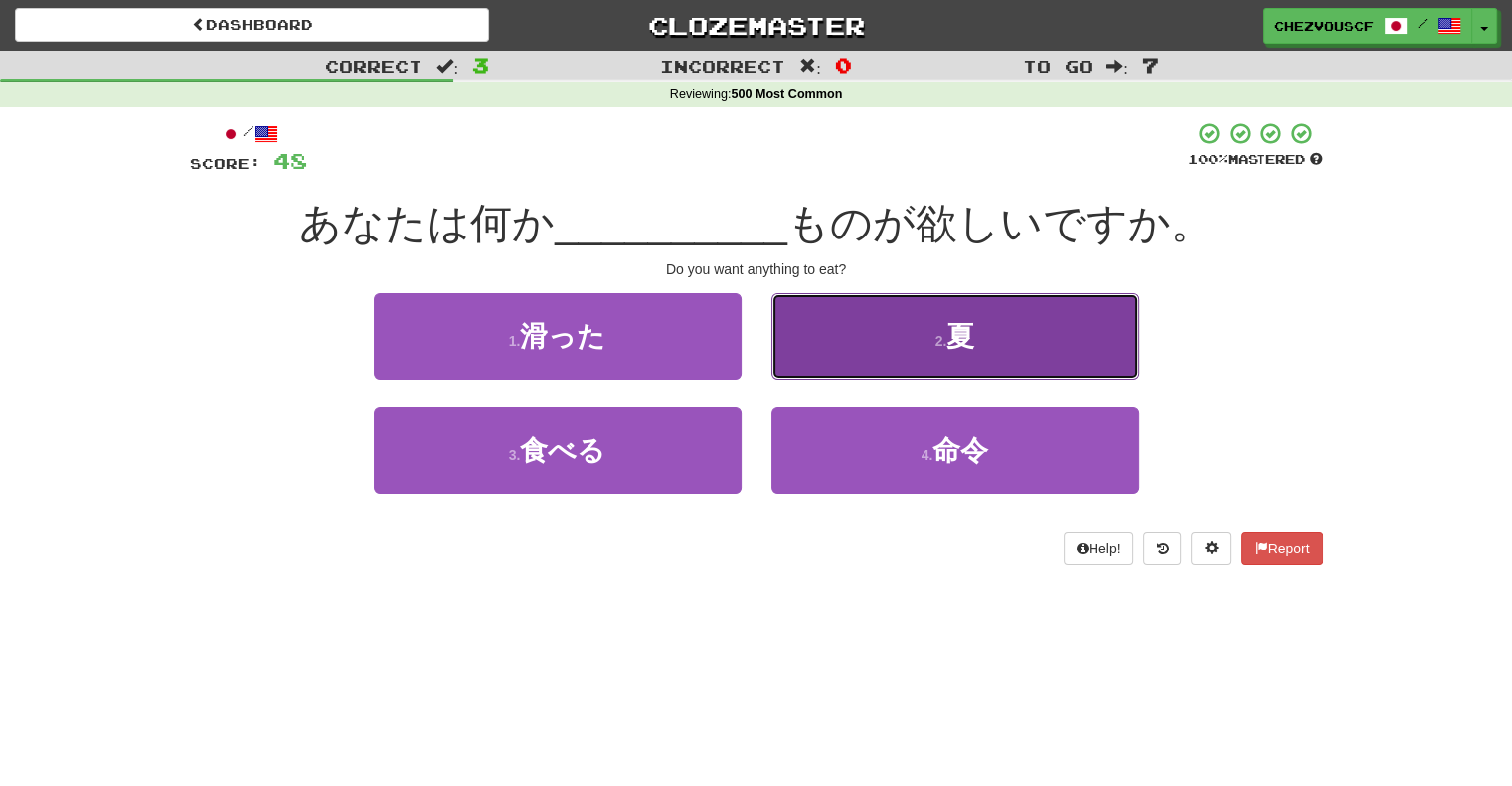 click on "2 .  夏" at bounding box center (955, 336) 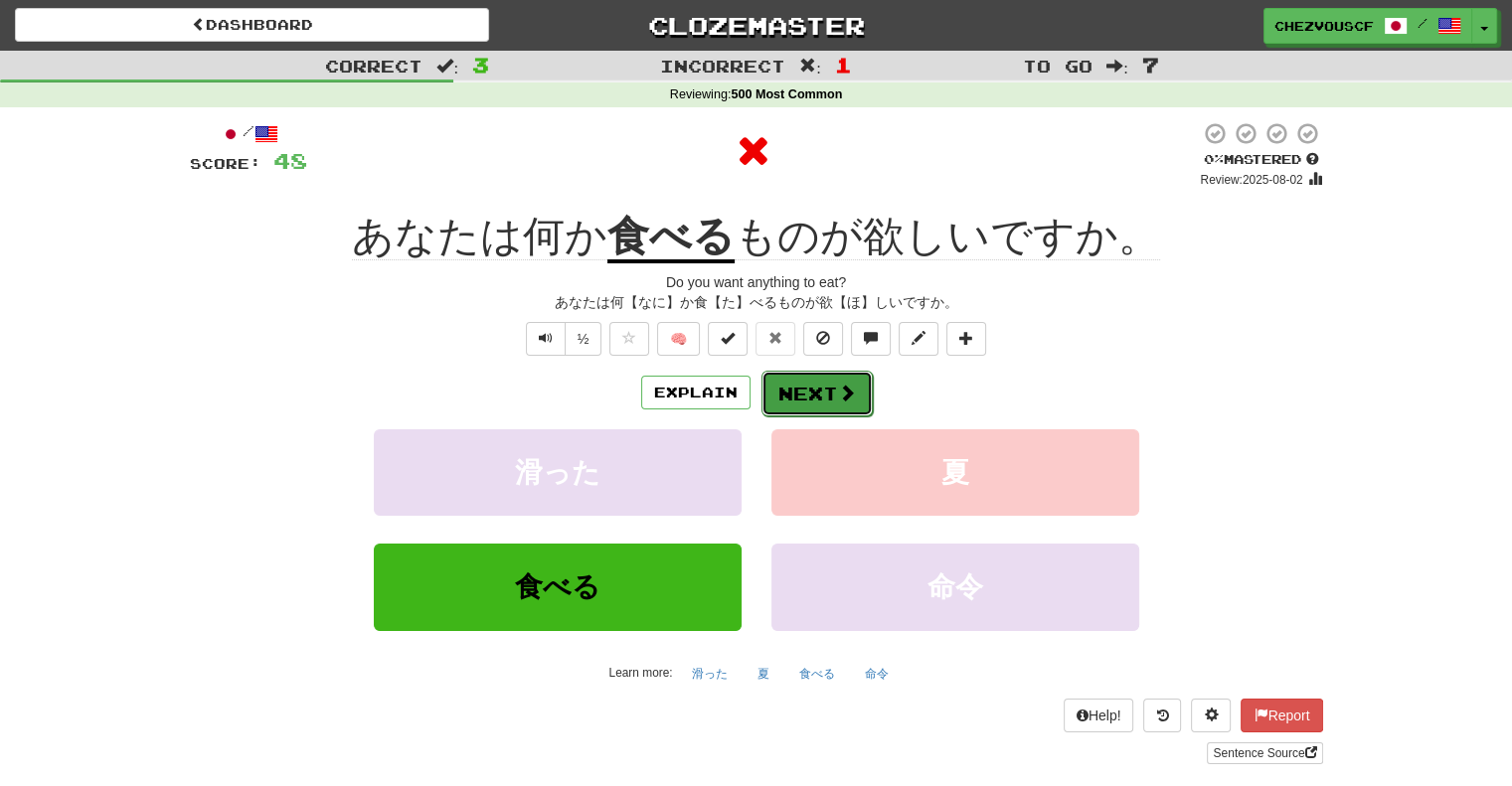 click on "Next" at bounding box center [817, 393] 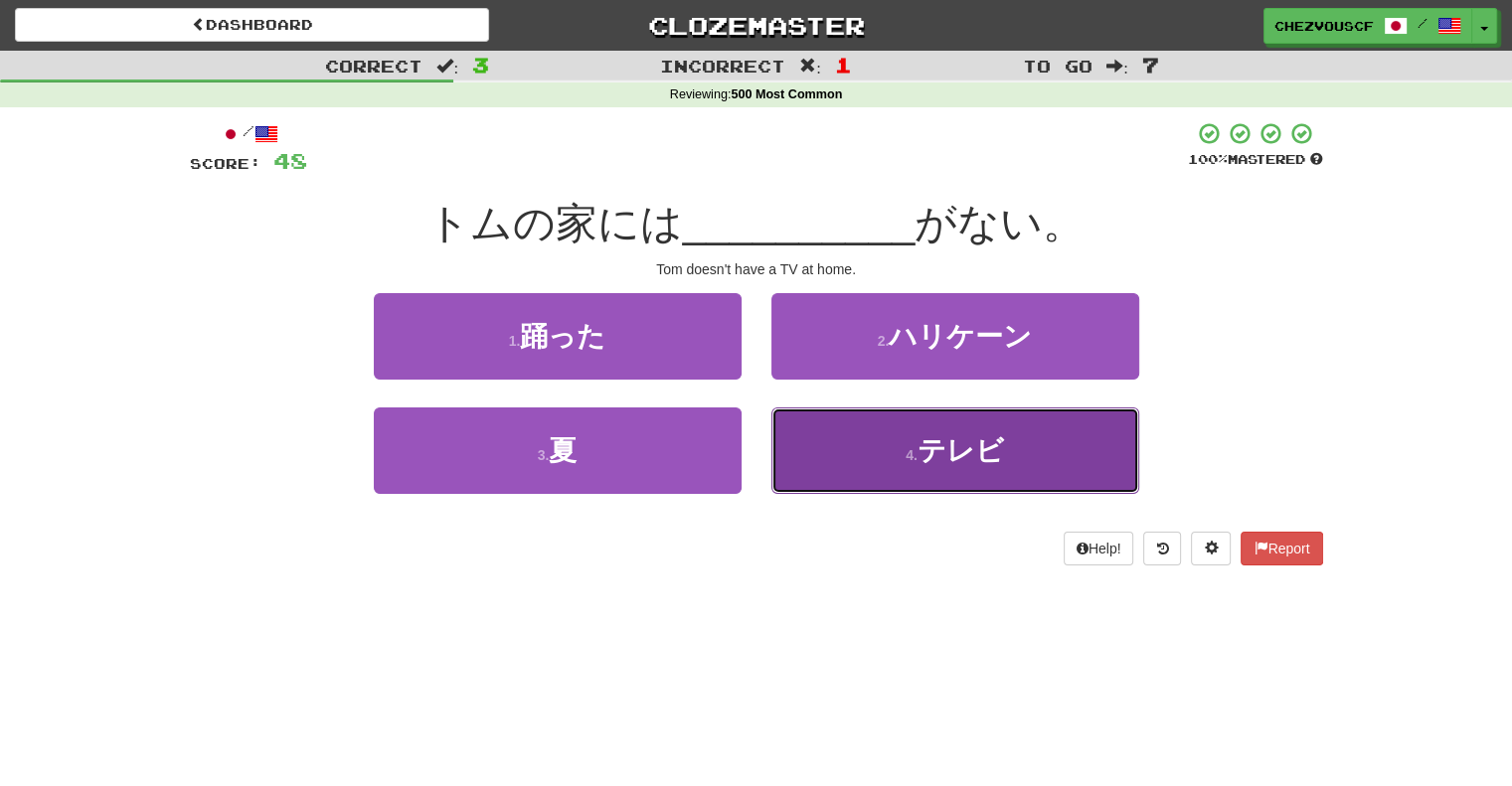 click on "4 .  テレビ" at bounding box center [955, 450] 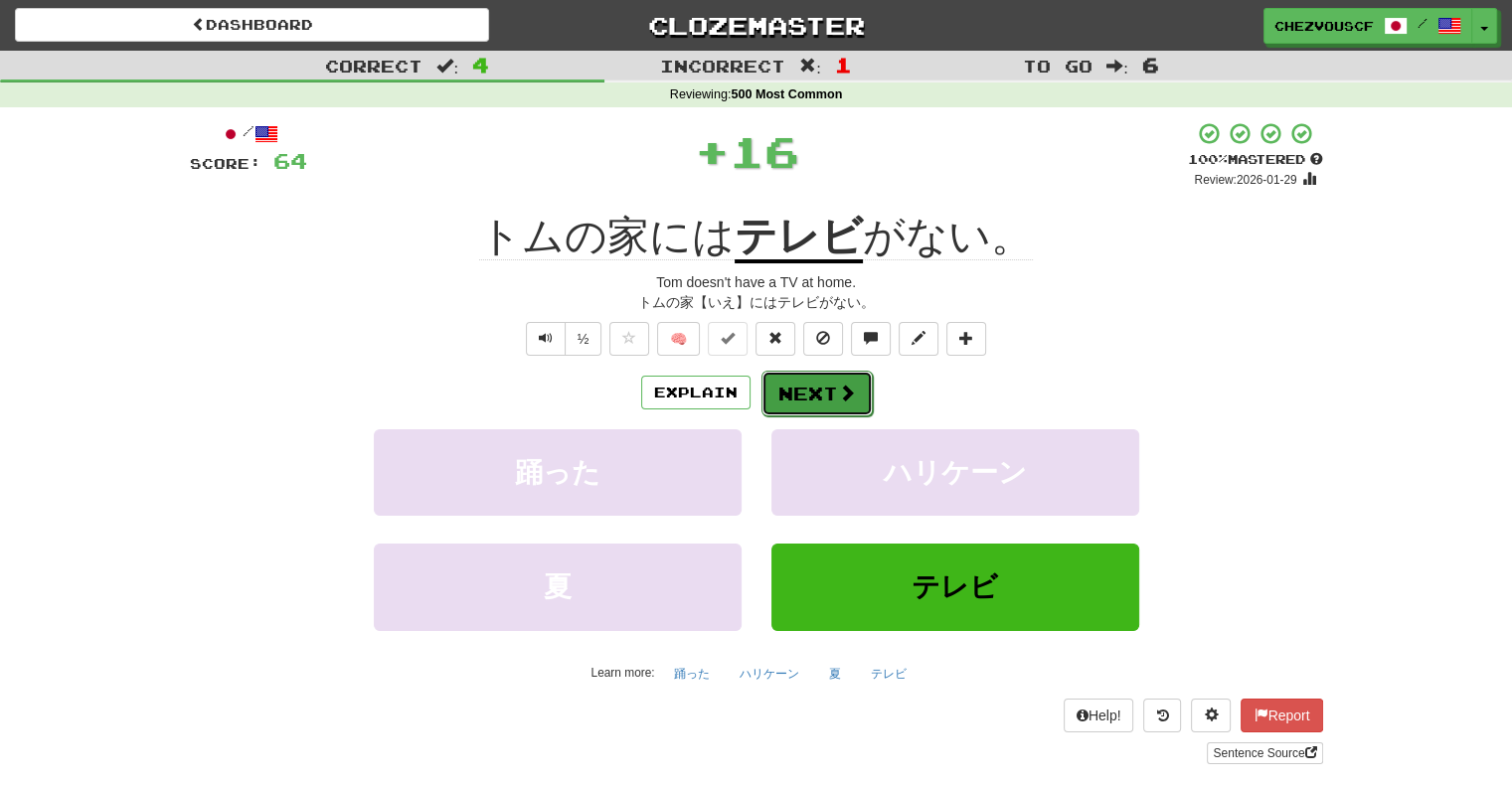 click on "Next" at bounding box center [817, 393] 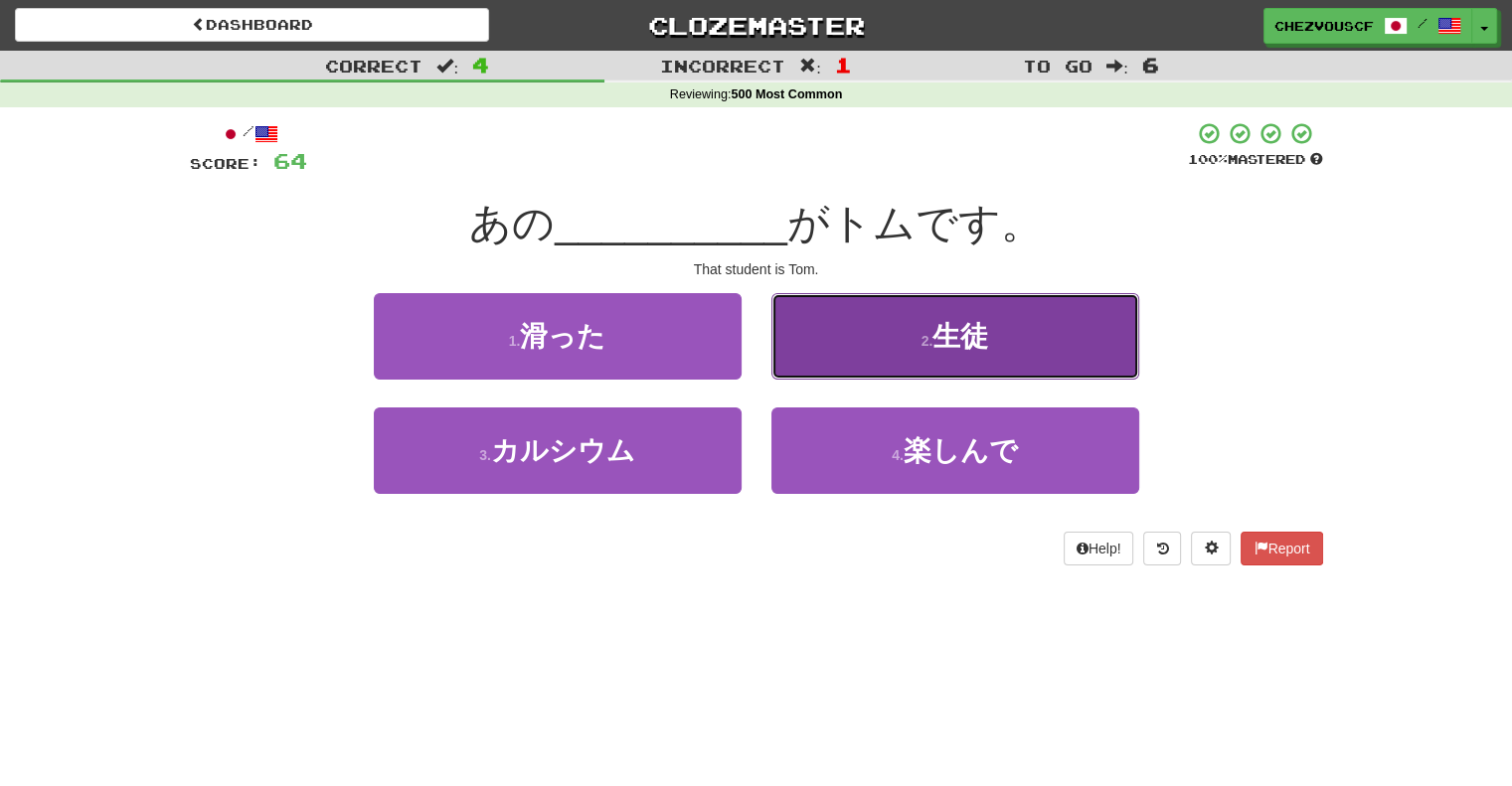 click on "2 .  生徒" at bounding box center (955, 336) 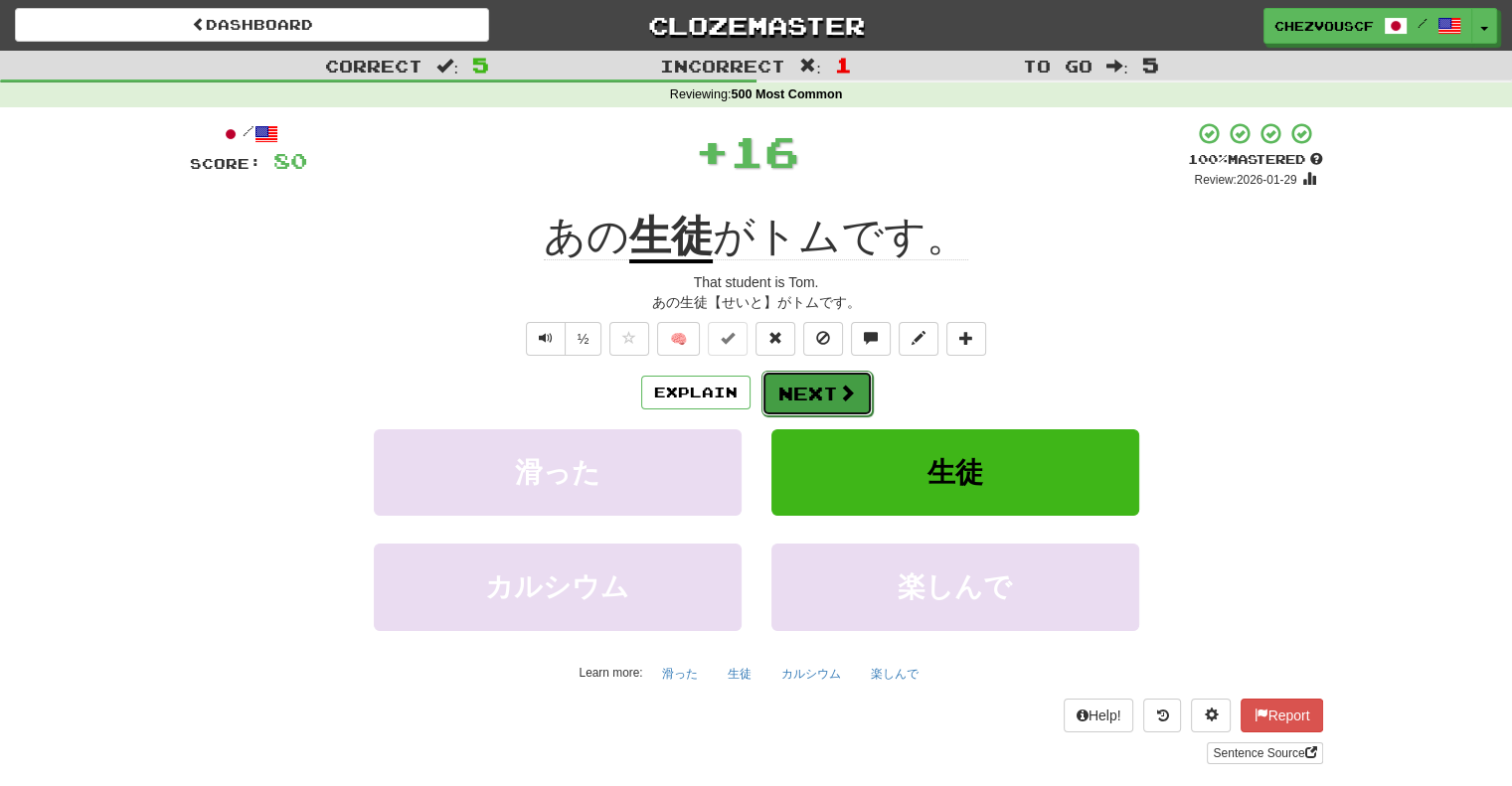 click on "Next" at bounding box center [817, 393] 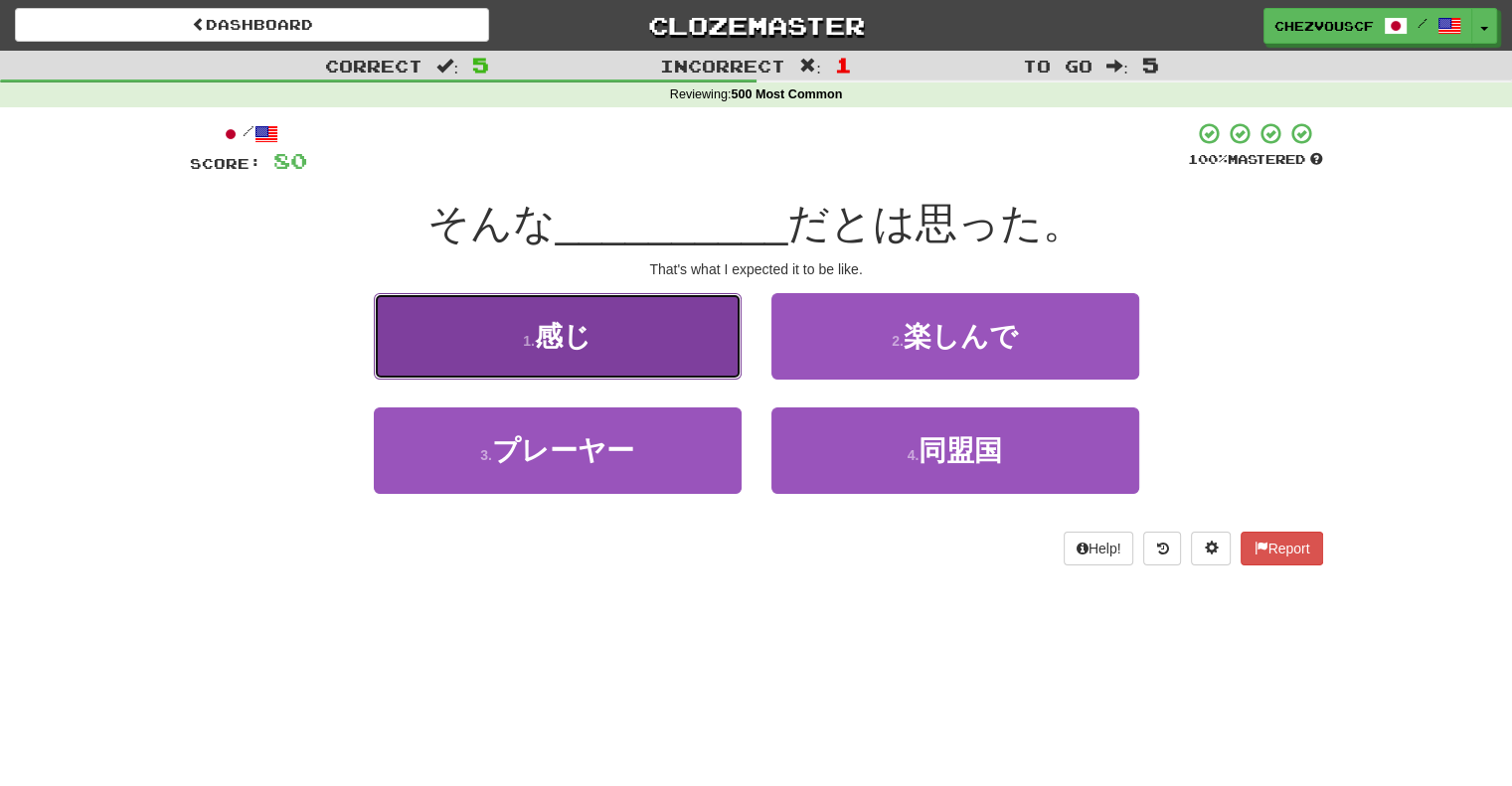 click on "1 .  感じ" at bounding box center (558, 336) 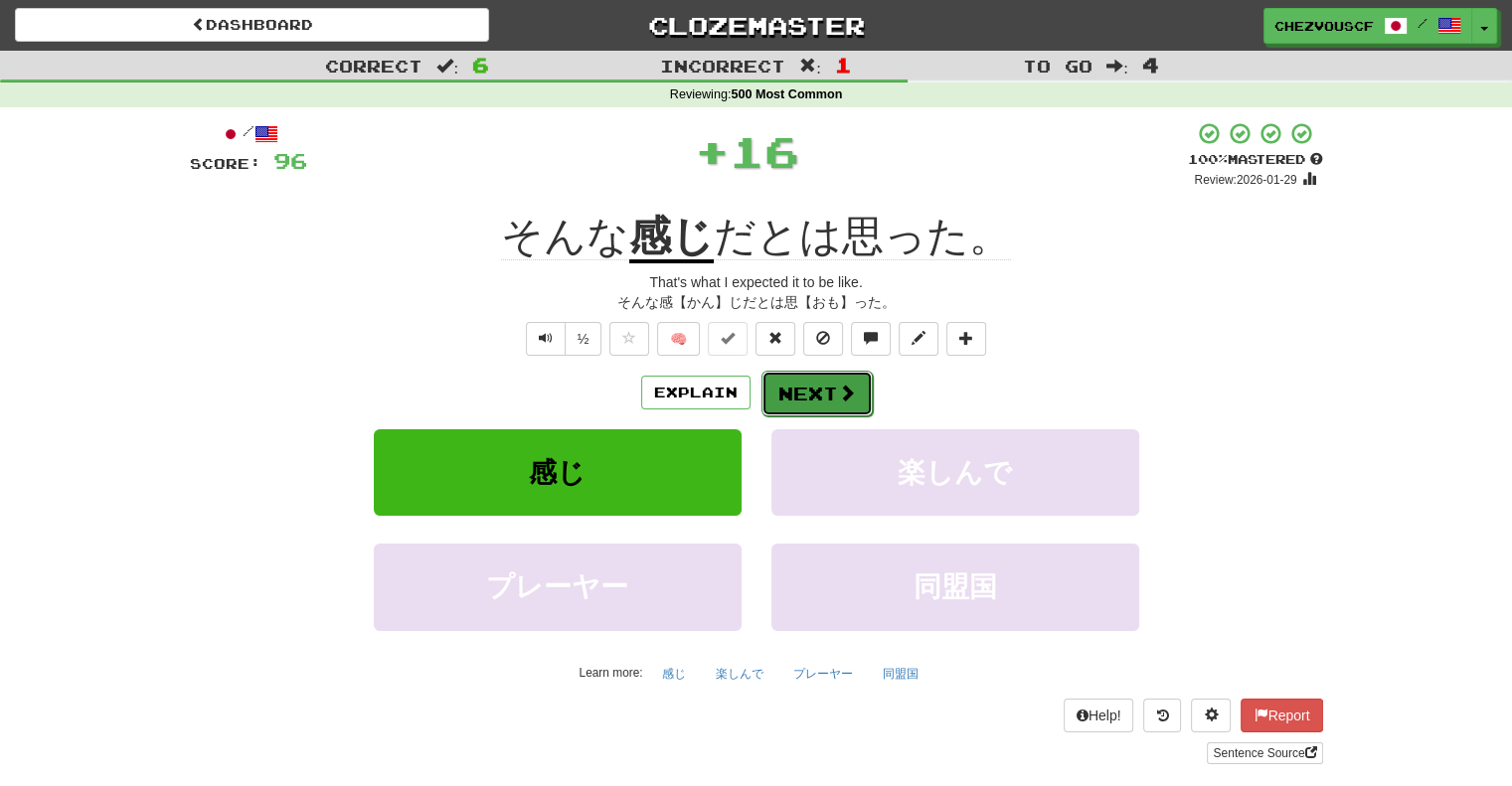 click on "Next" at bounding box center [817, 393] 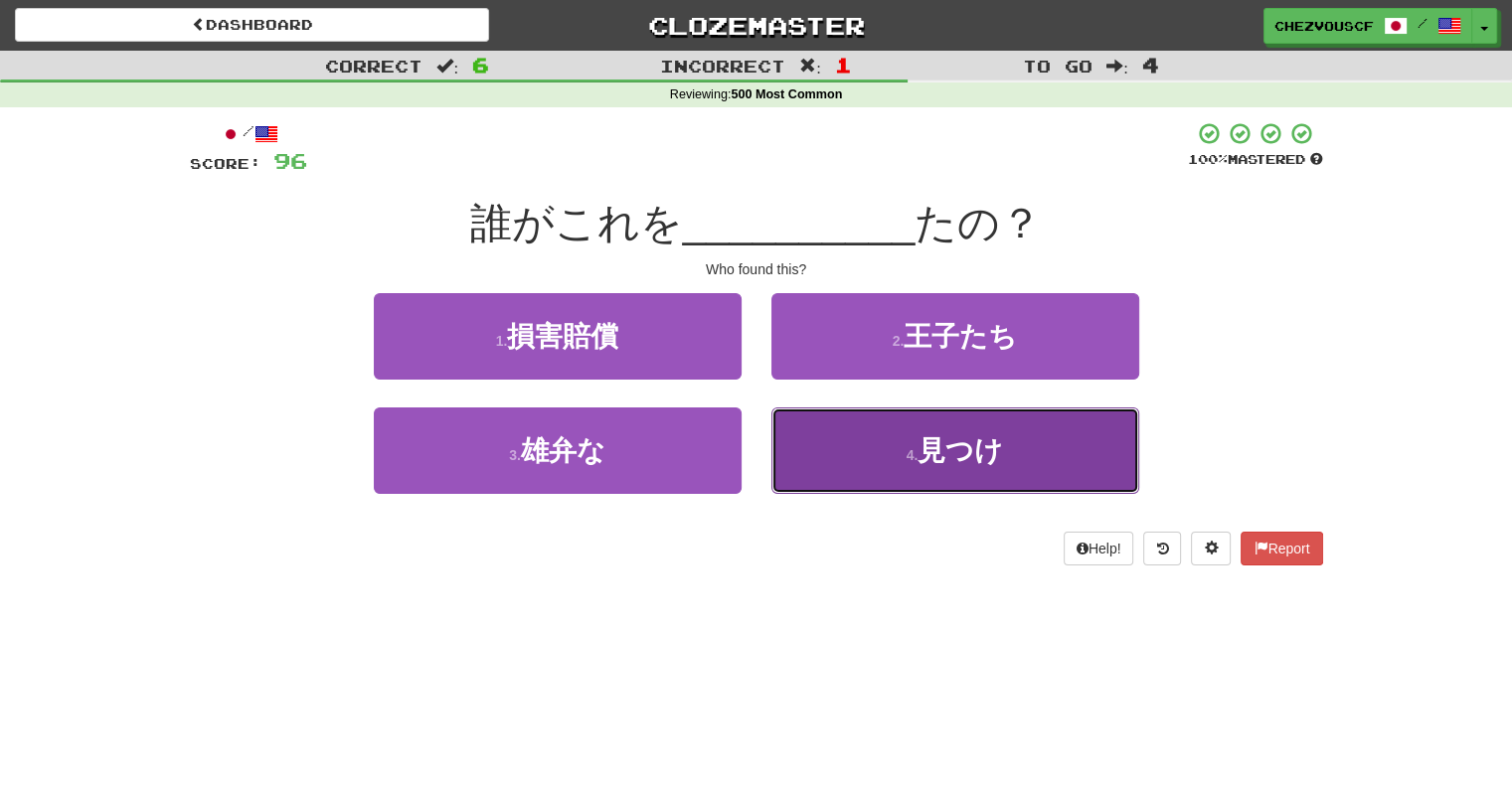 click on "4 .  見つけ" at bounding box center (955, 450) 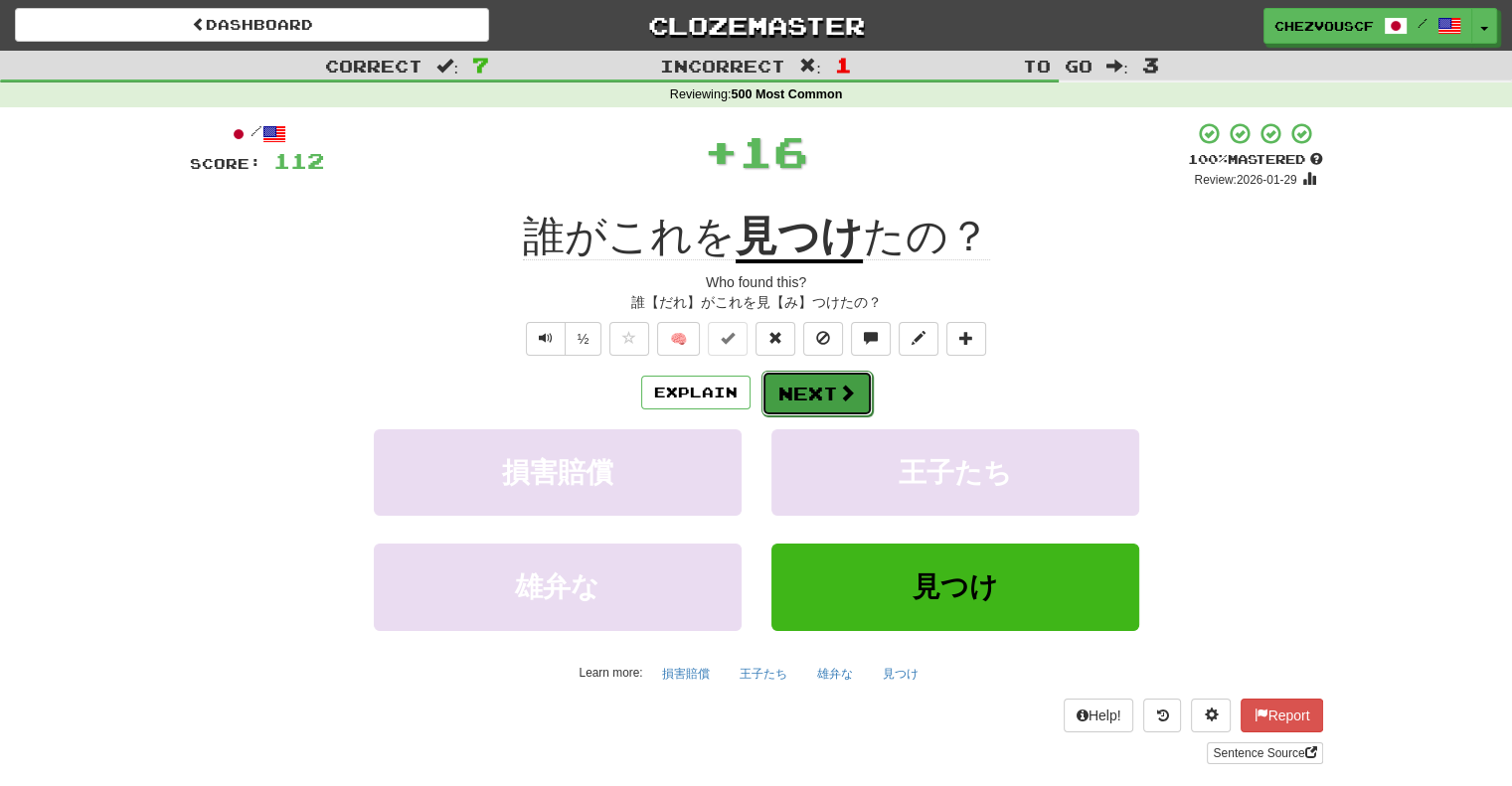 click at bounding box center (847, 393) 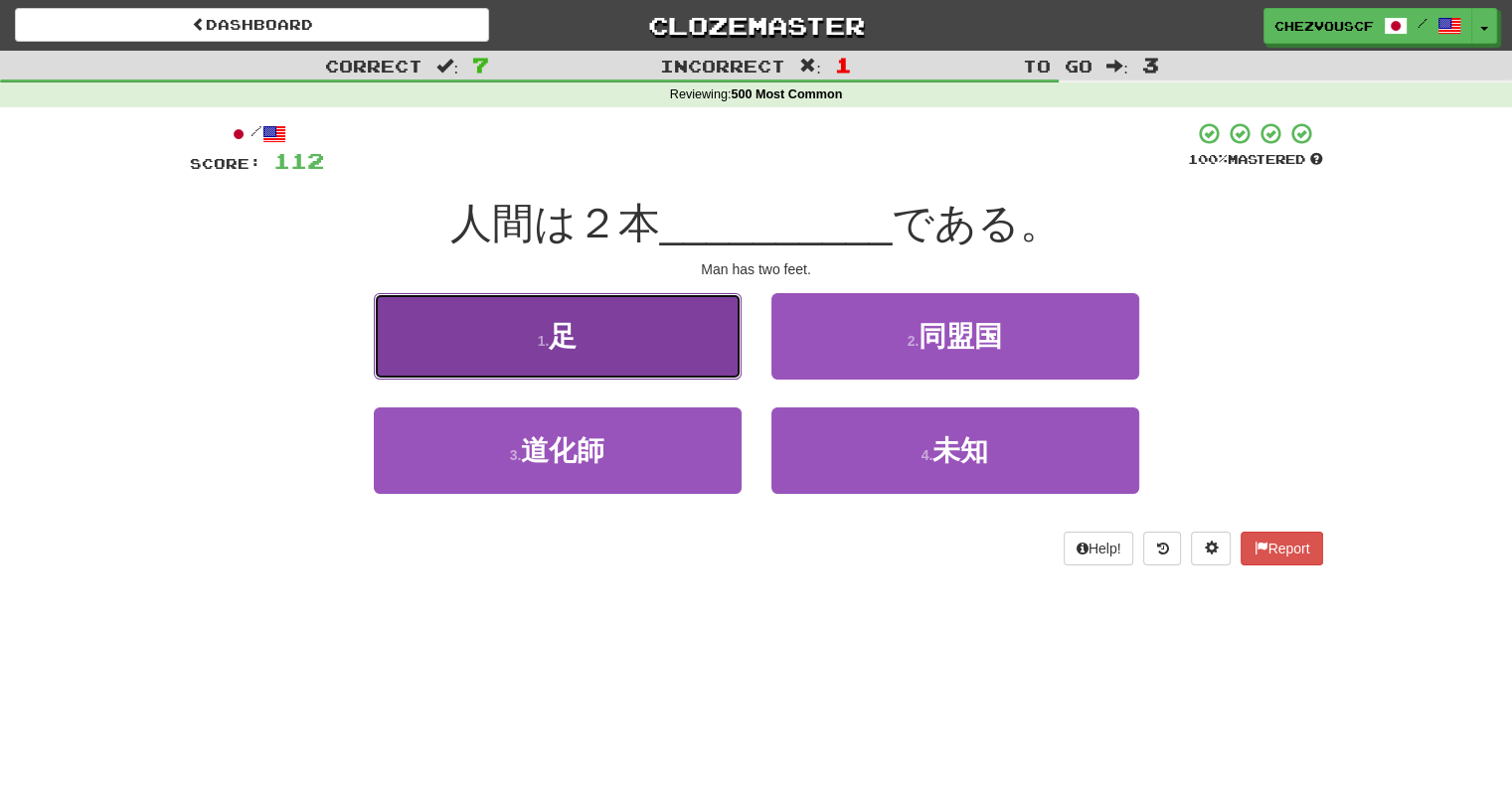 click on "1 .  足" at bounding box center [558, 336] 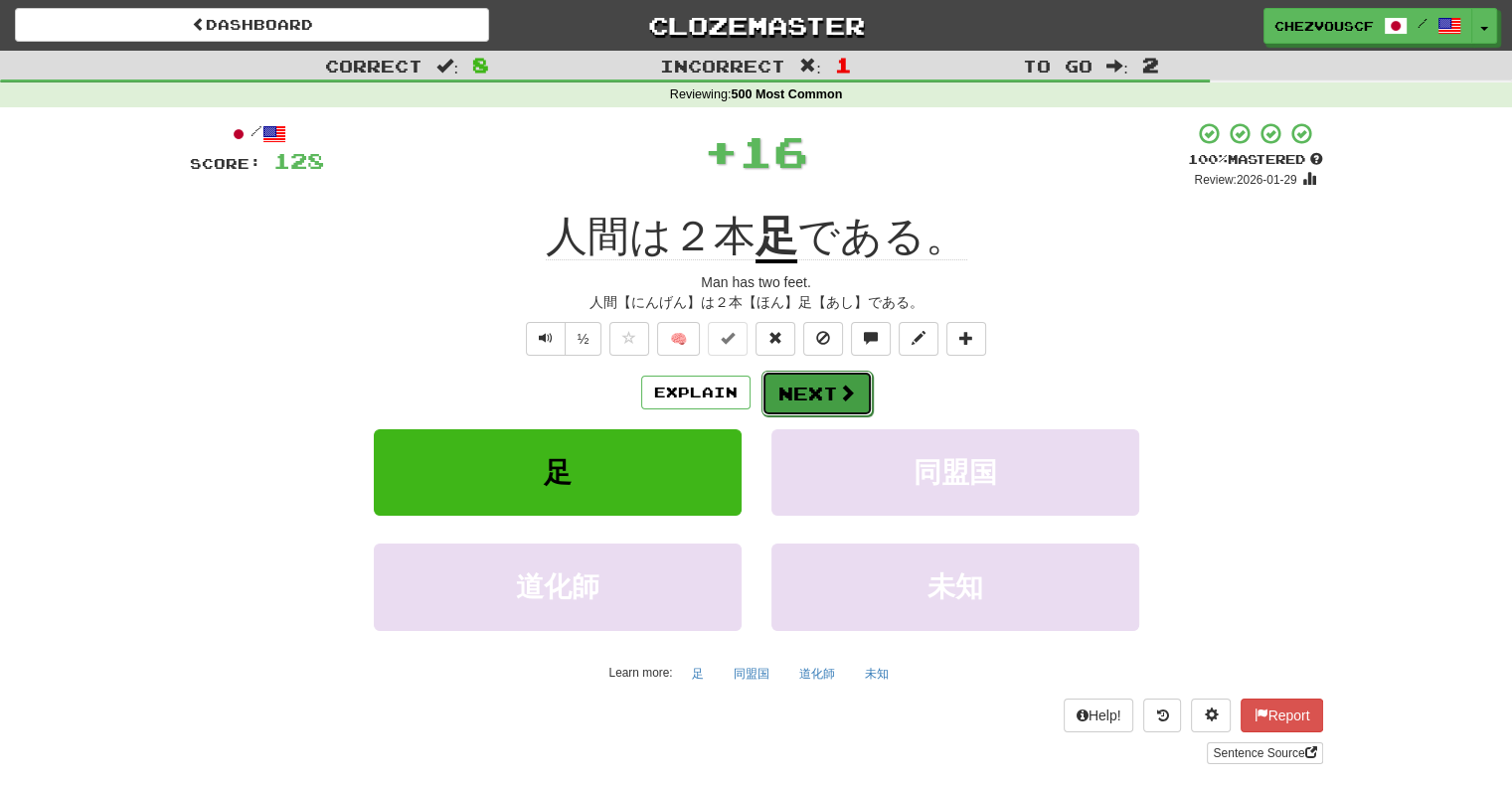 click on "Next" at bounding box center (817, 393) 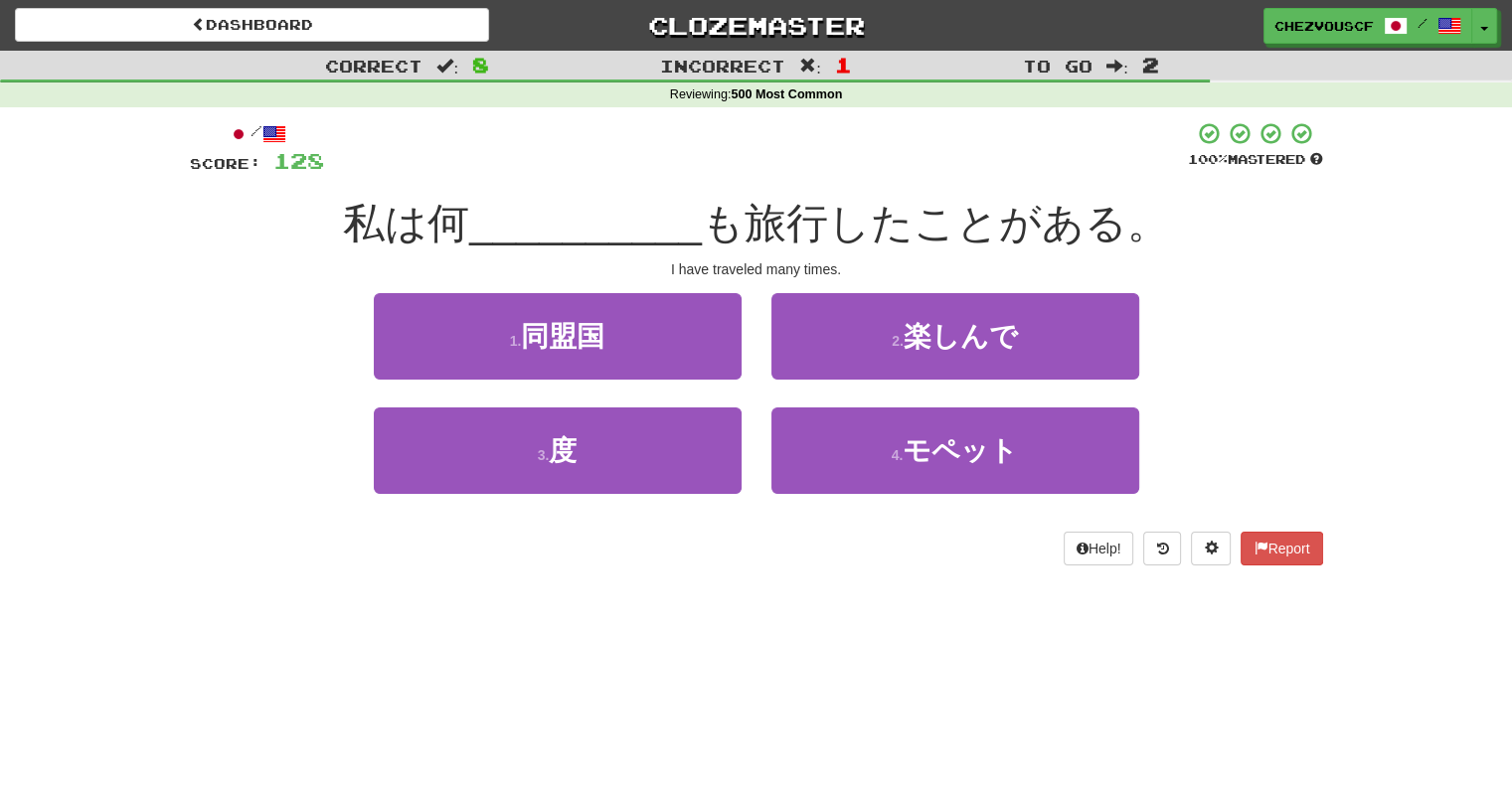click on "1 .  同盟国" at bounding box center (558, 350) 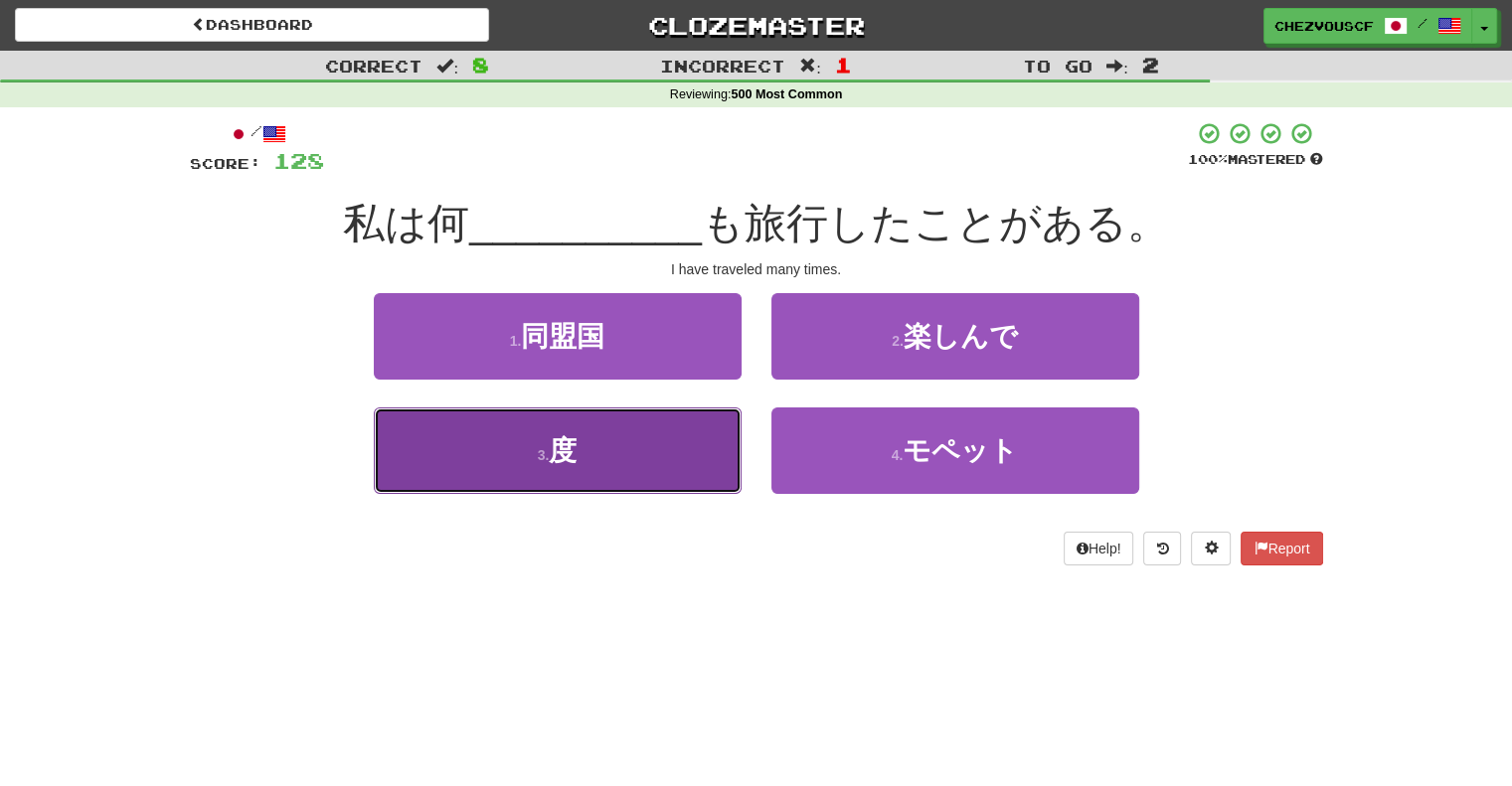 click on "3 .  度" at bounding box center (558, 450) 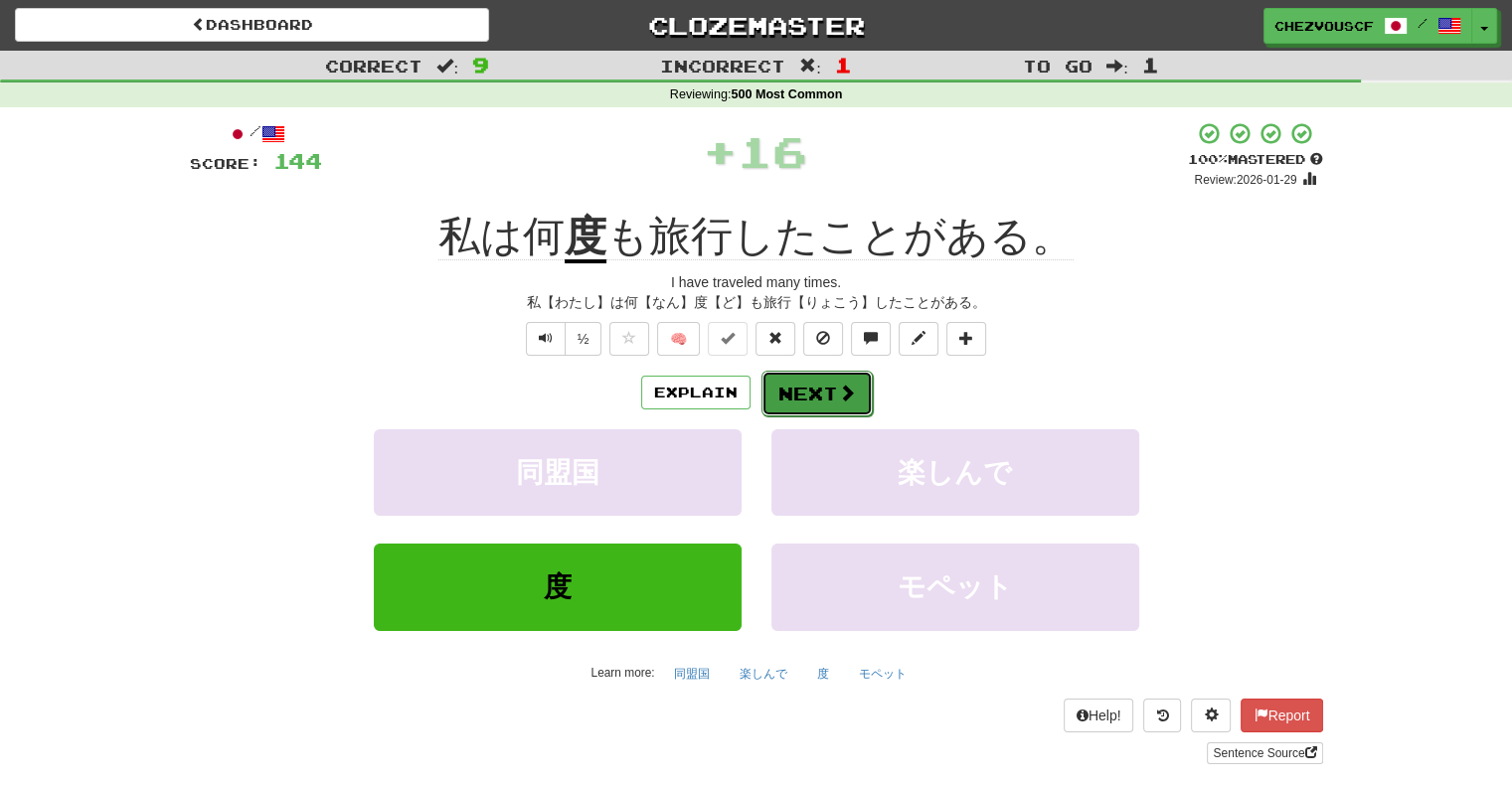 click on "Next" at bounding box center (817, 393) 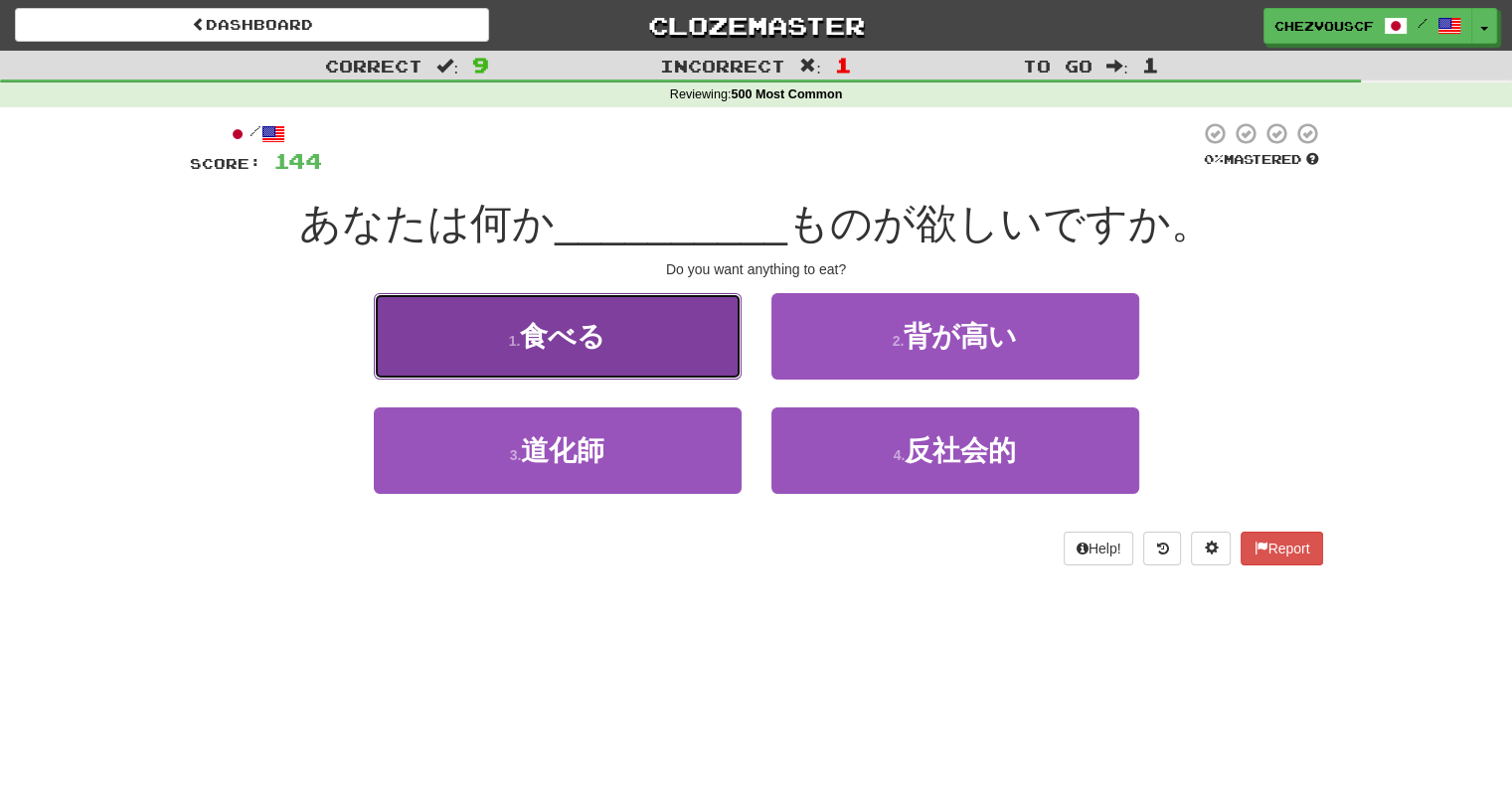 click on "1 .  食べる" at bounding box center (558, 336) 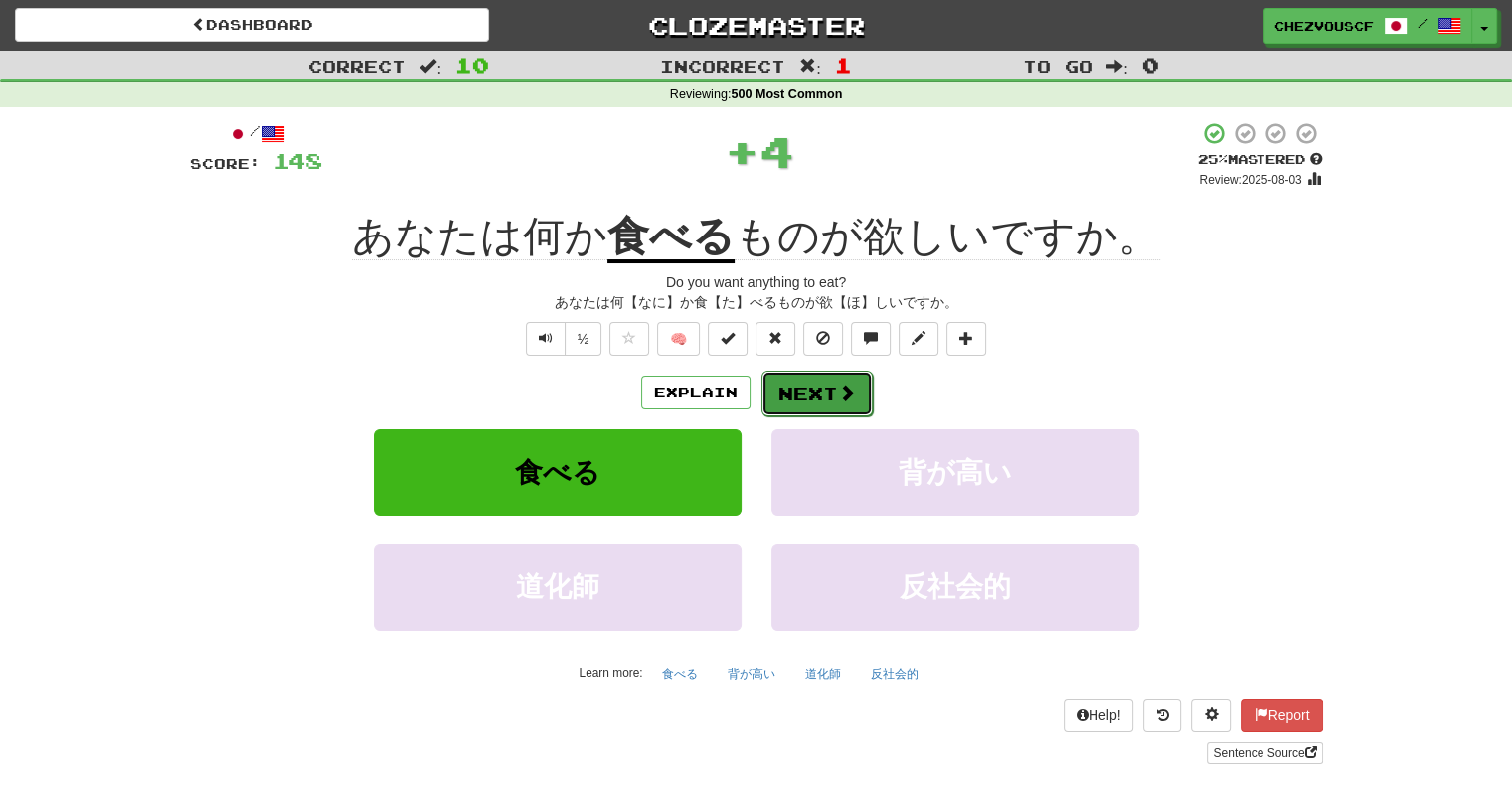 click on "Next" at bounding box center (817, 393) 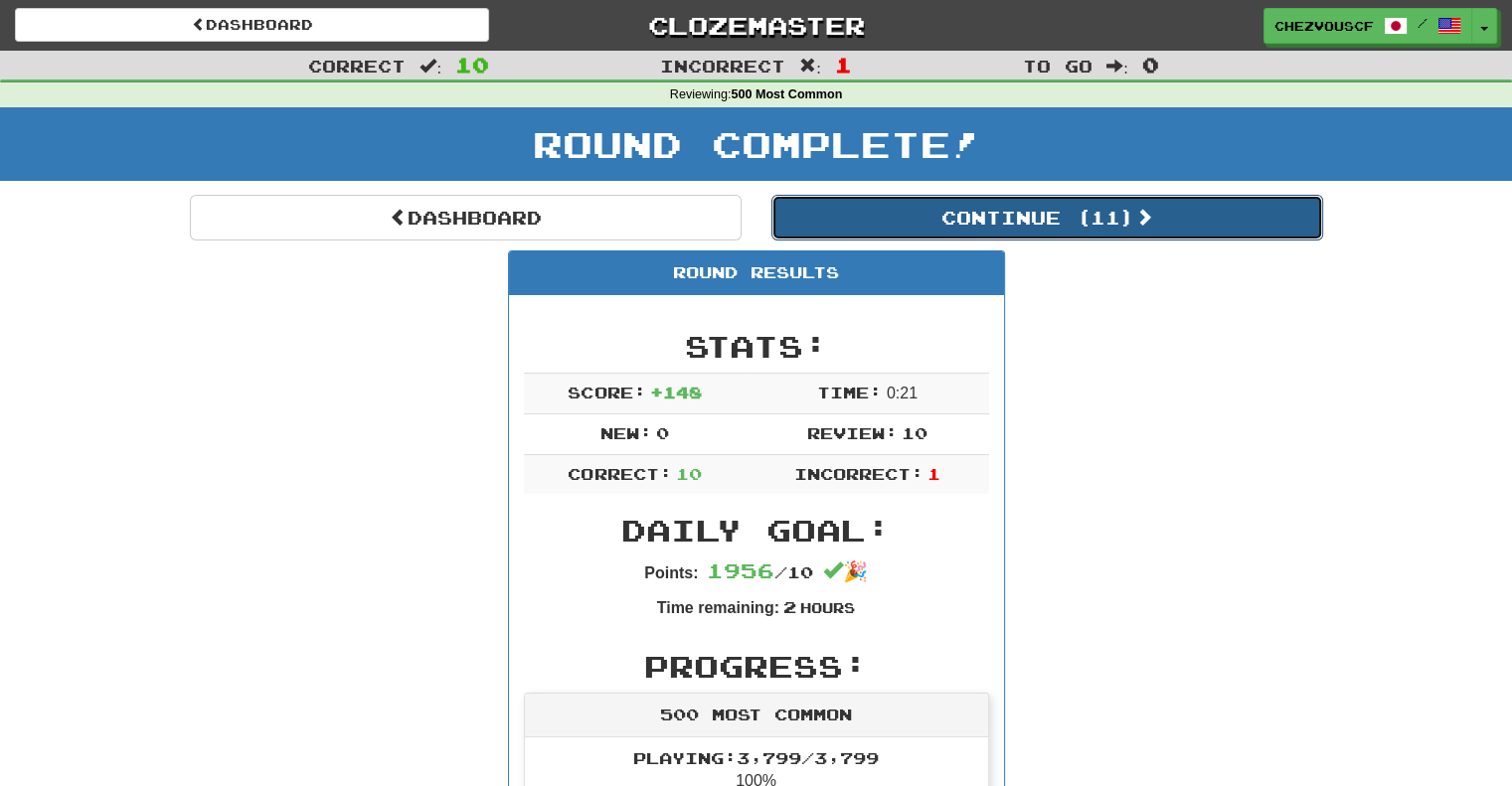 click on "Continue ( 11 )" at bounding box center (1047, 218) 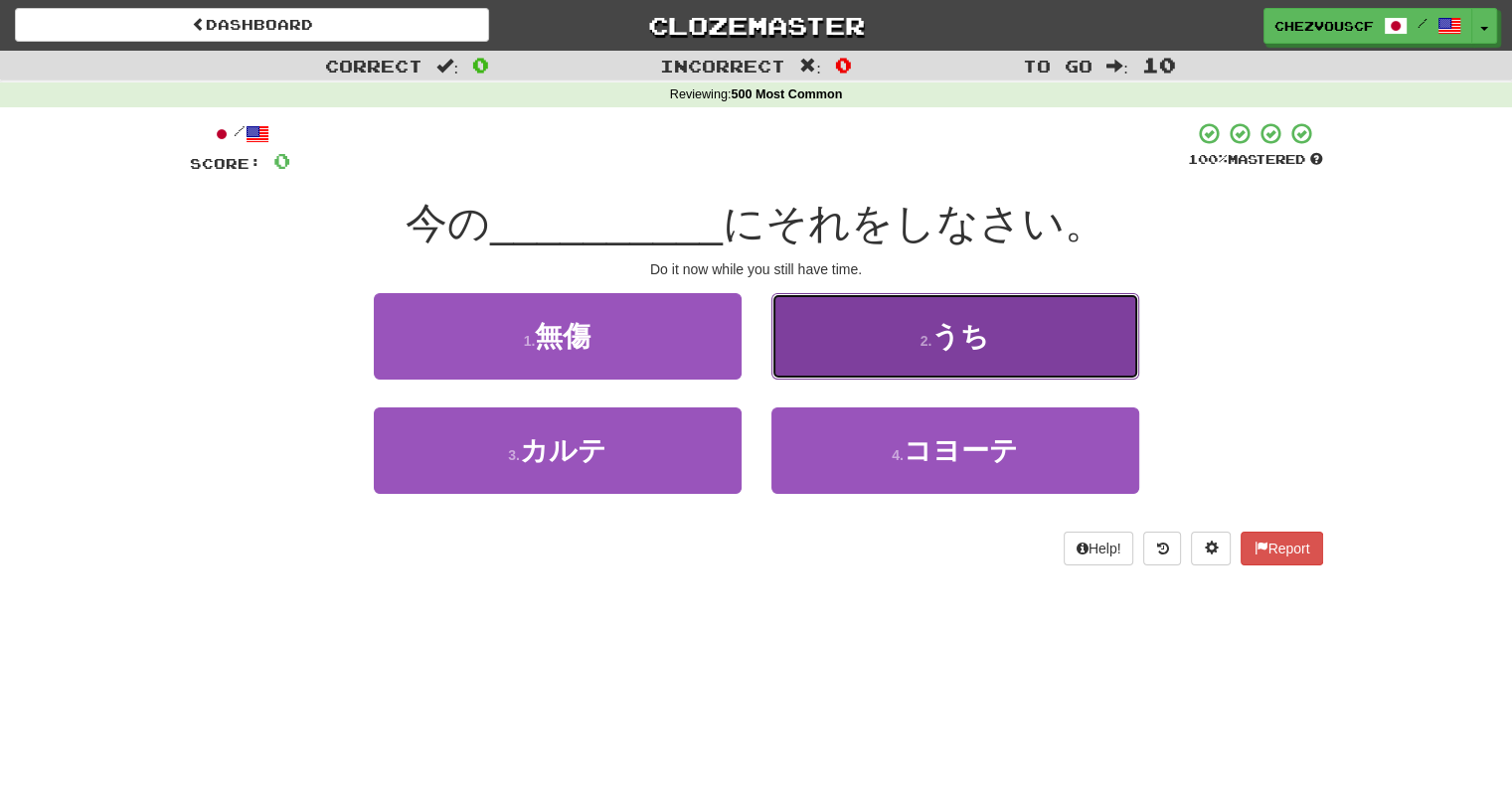 click on "2 .  うち" at bounding box center [955, 336] 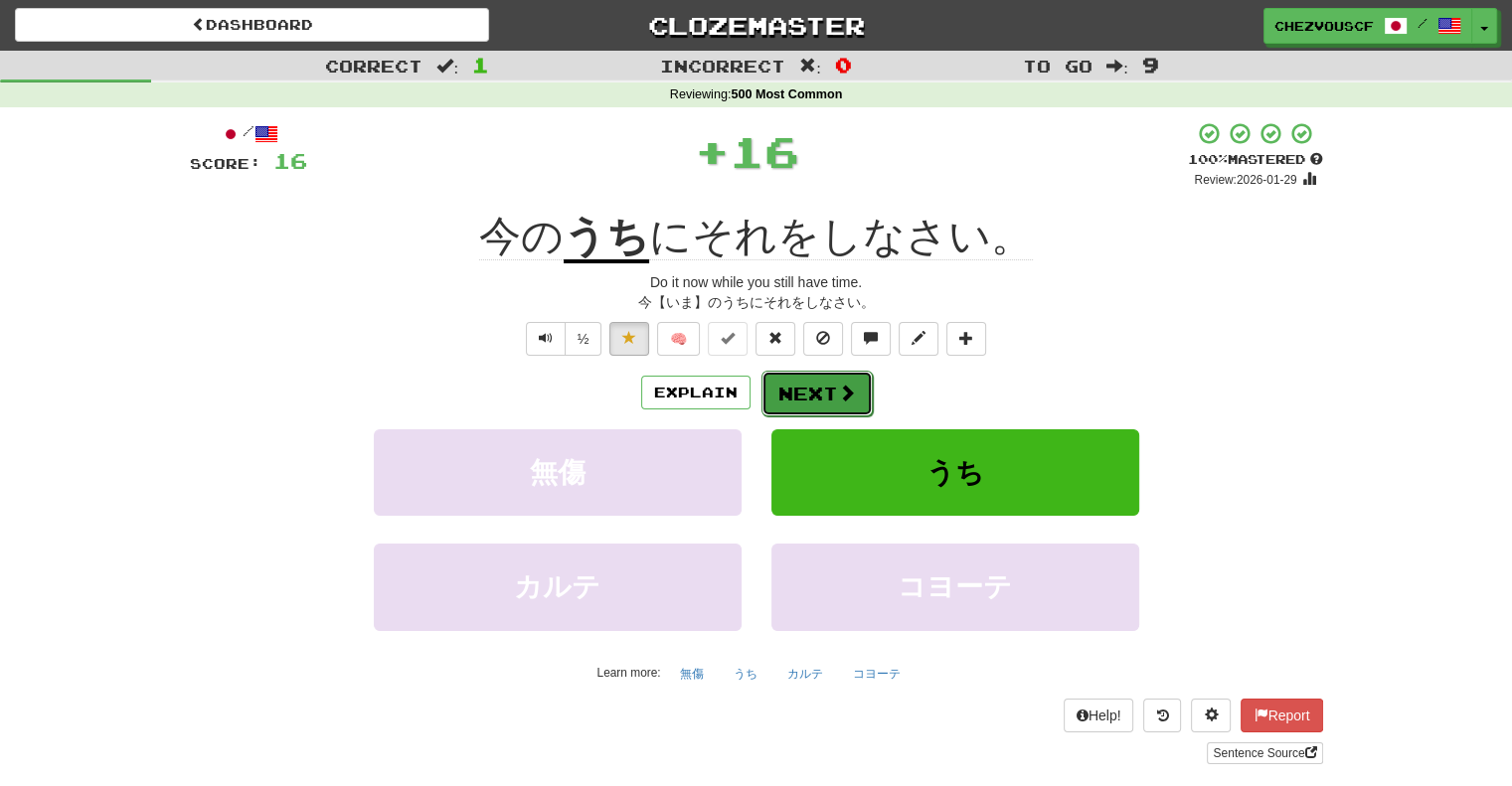 click on "Next" at bounding box center (817, 393) 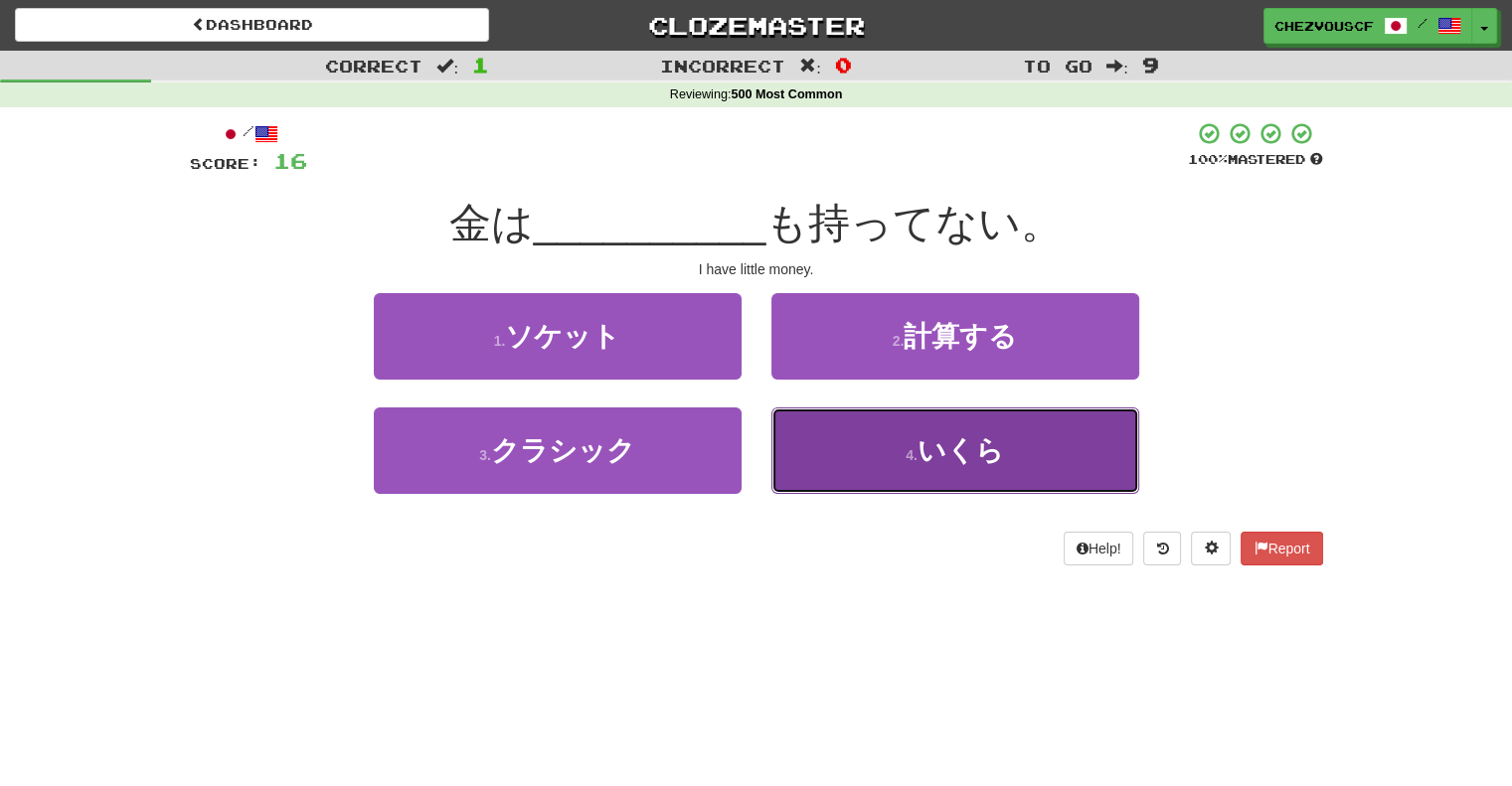 click on "4 .  いくら" at bounding box center (955, 450) 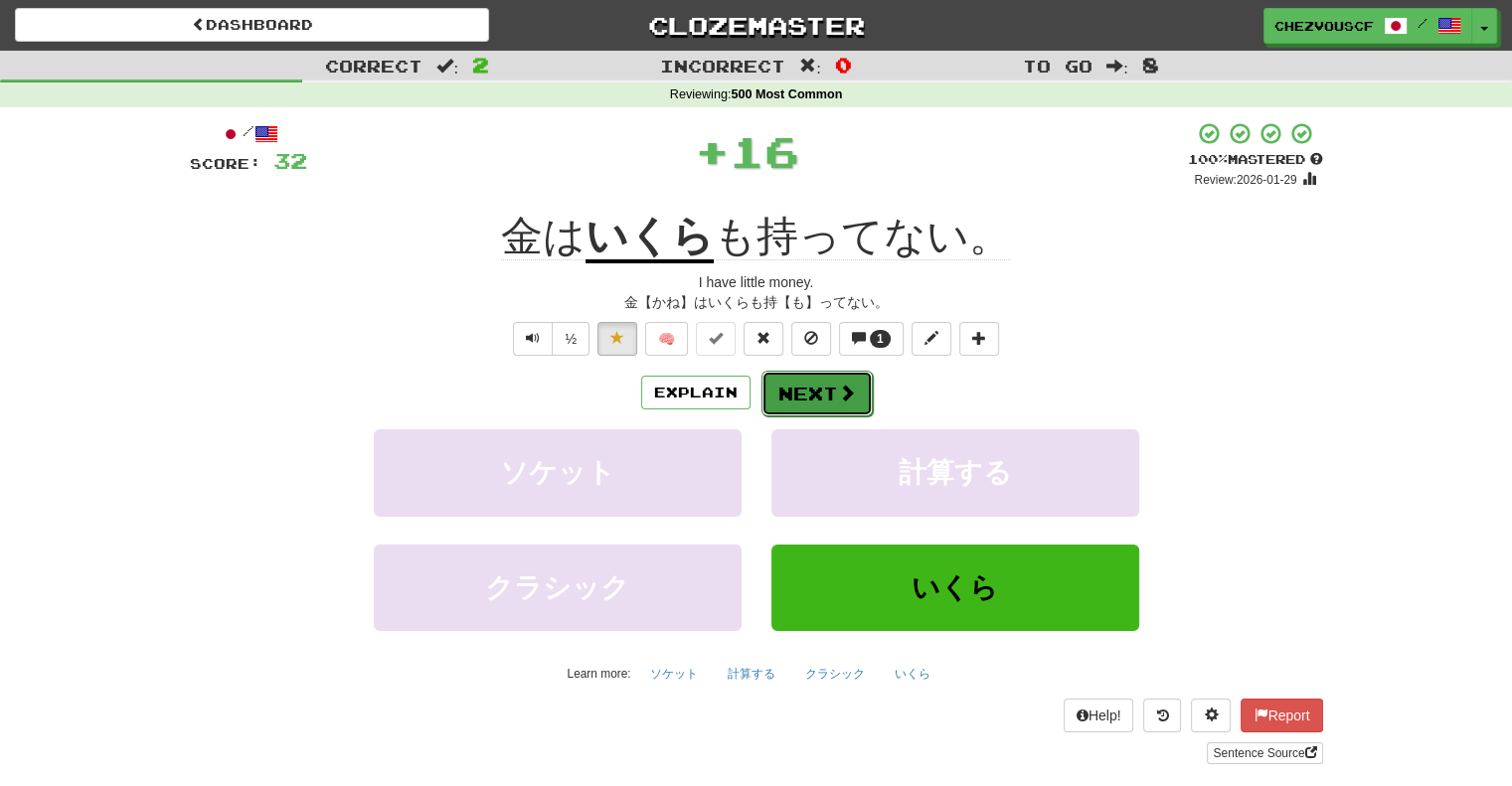 click on "Next" at bounding box center [817, 393] 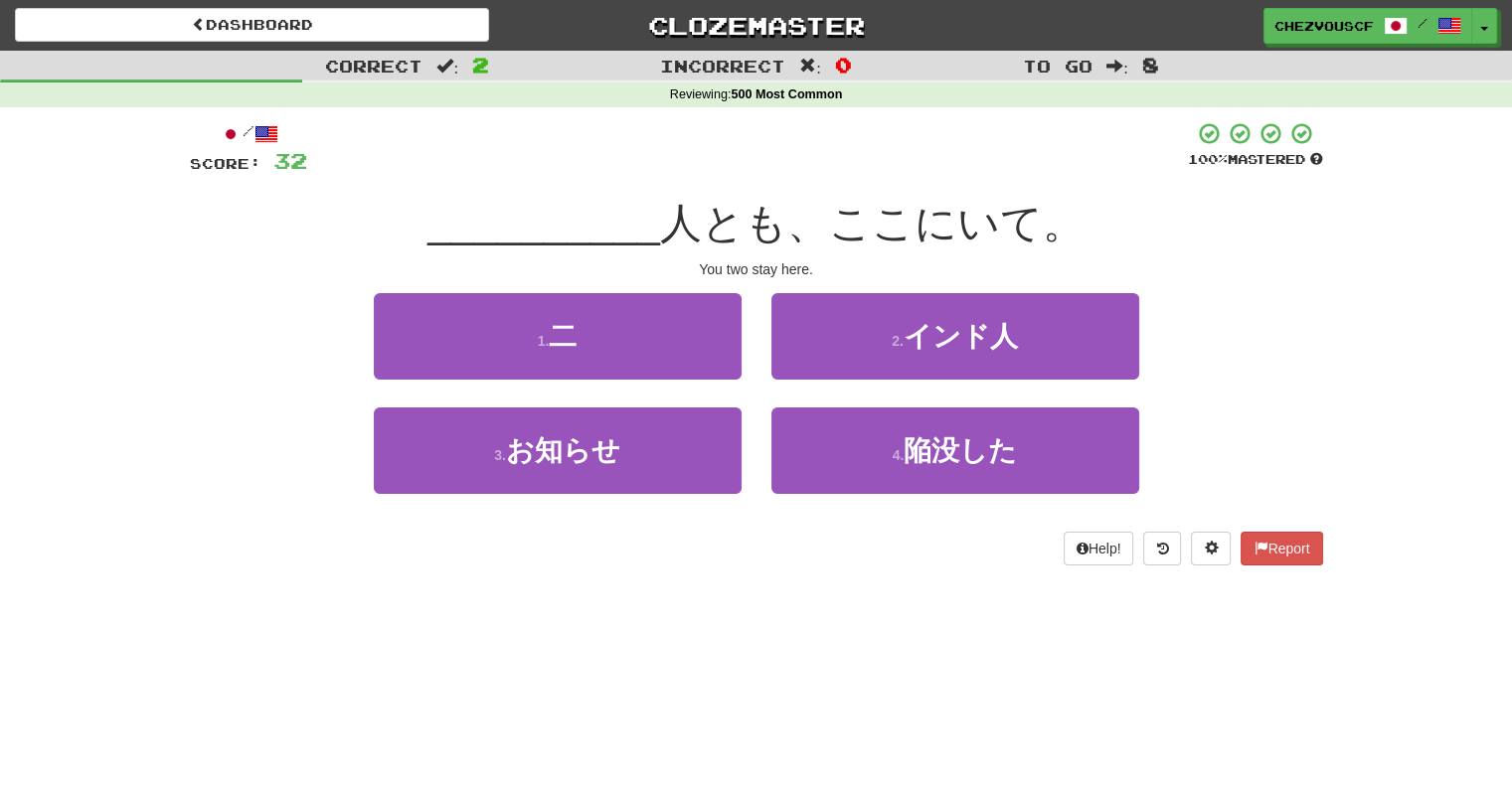click on "2 .  インド人" at bounding box center [955, 350] 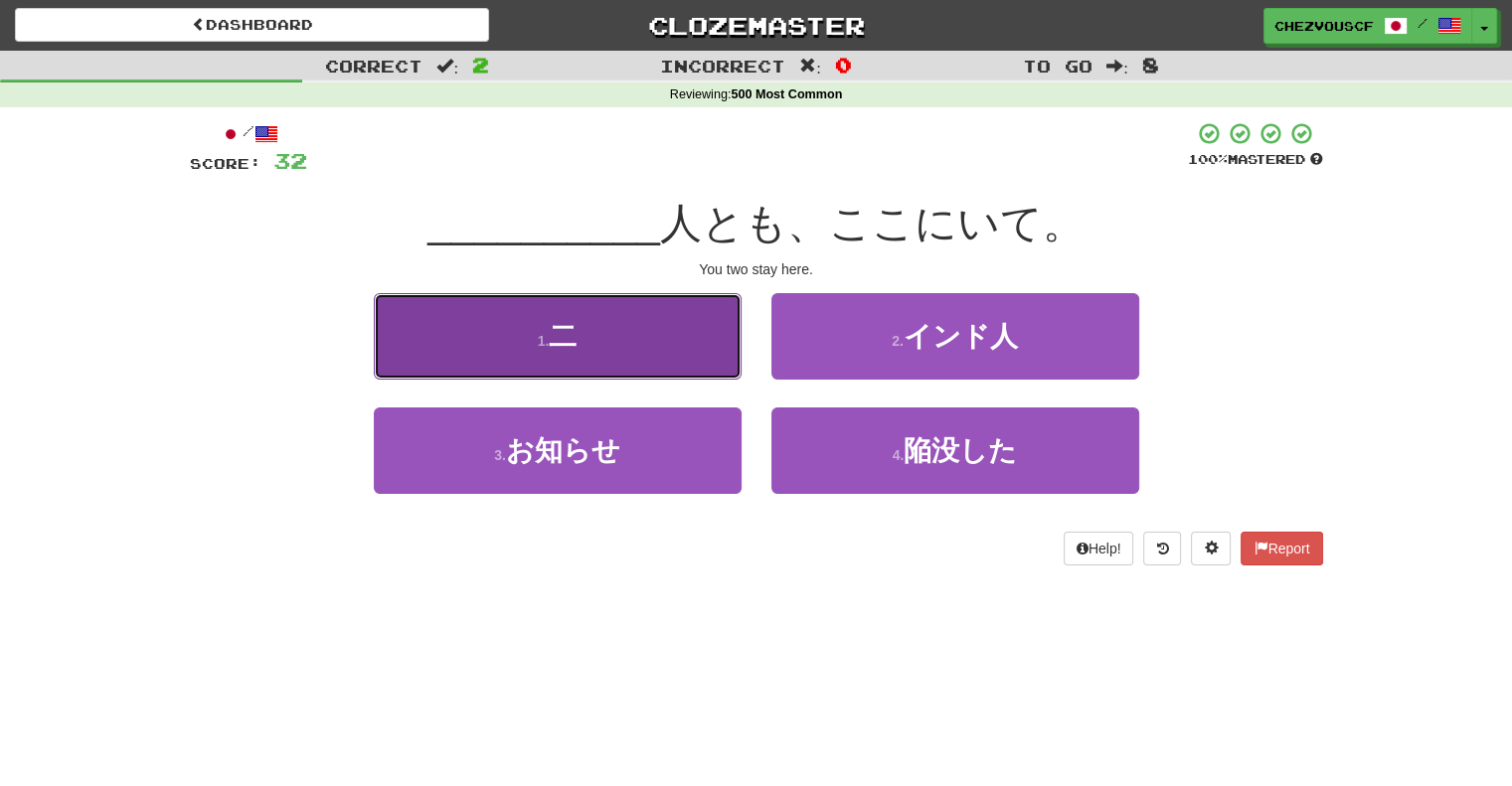 click on "1 .  二" at bounding box center (558, 336) 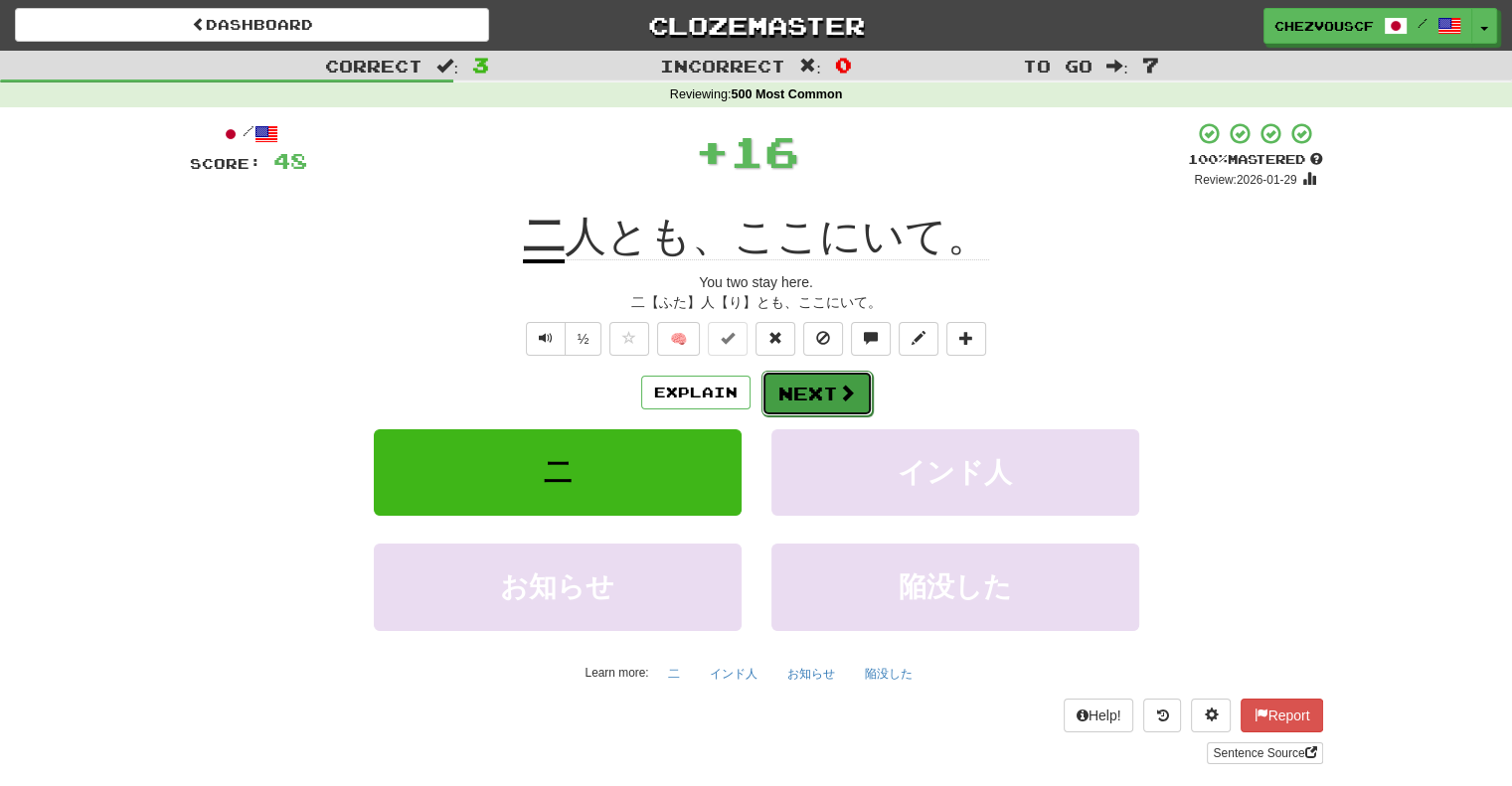 click on "Next" at bounding box center [817, 393] 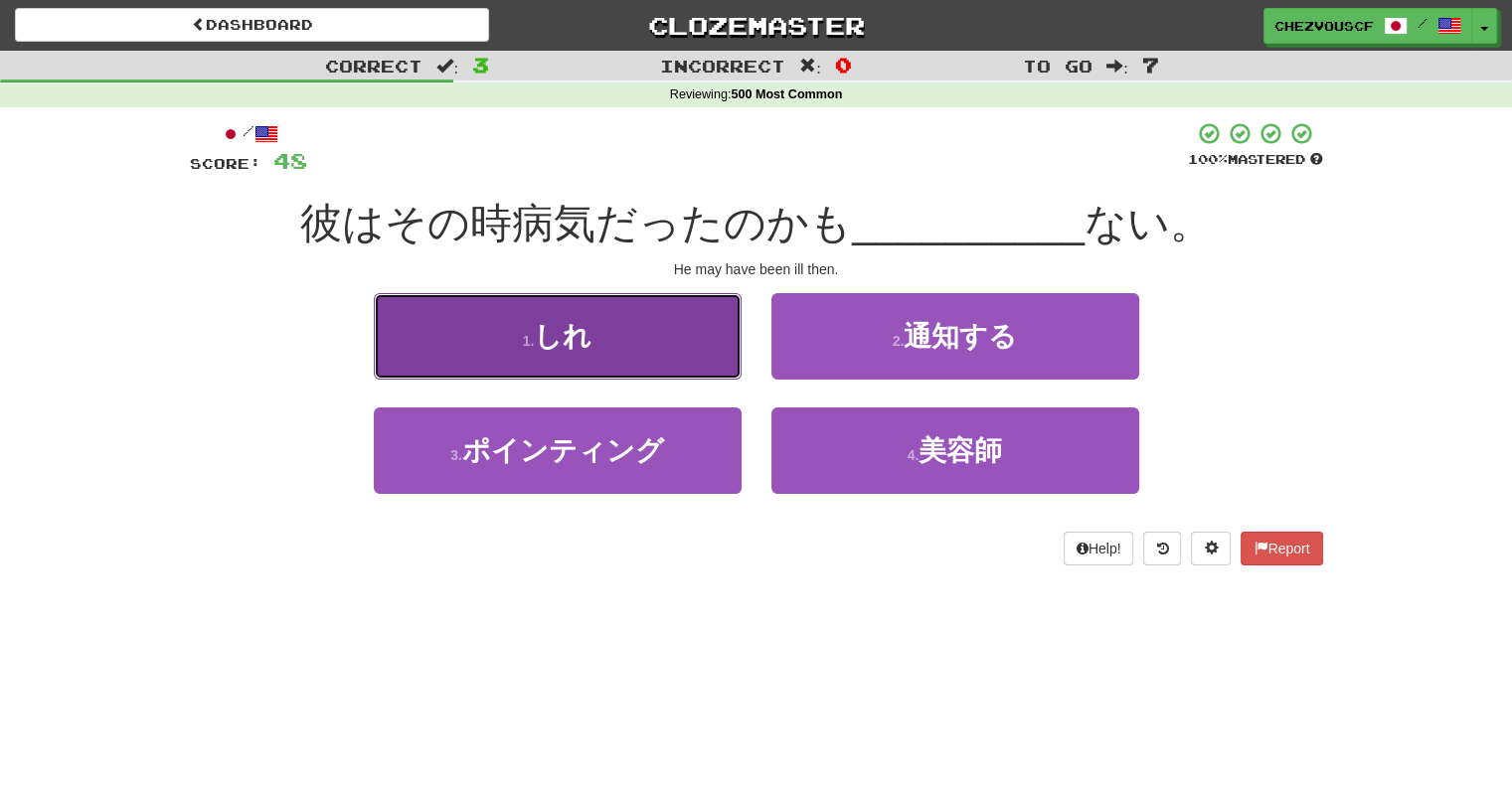 click on "1 .  しれ" at bounding box center (558, 336) 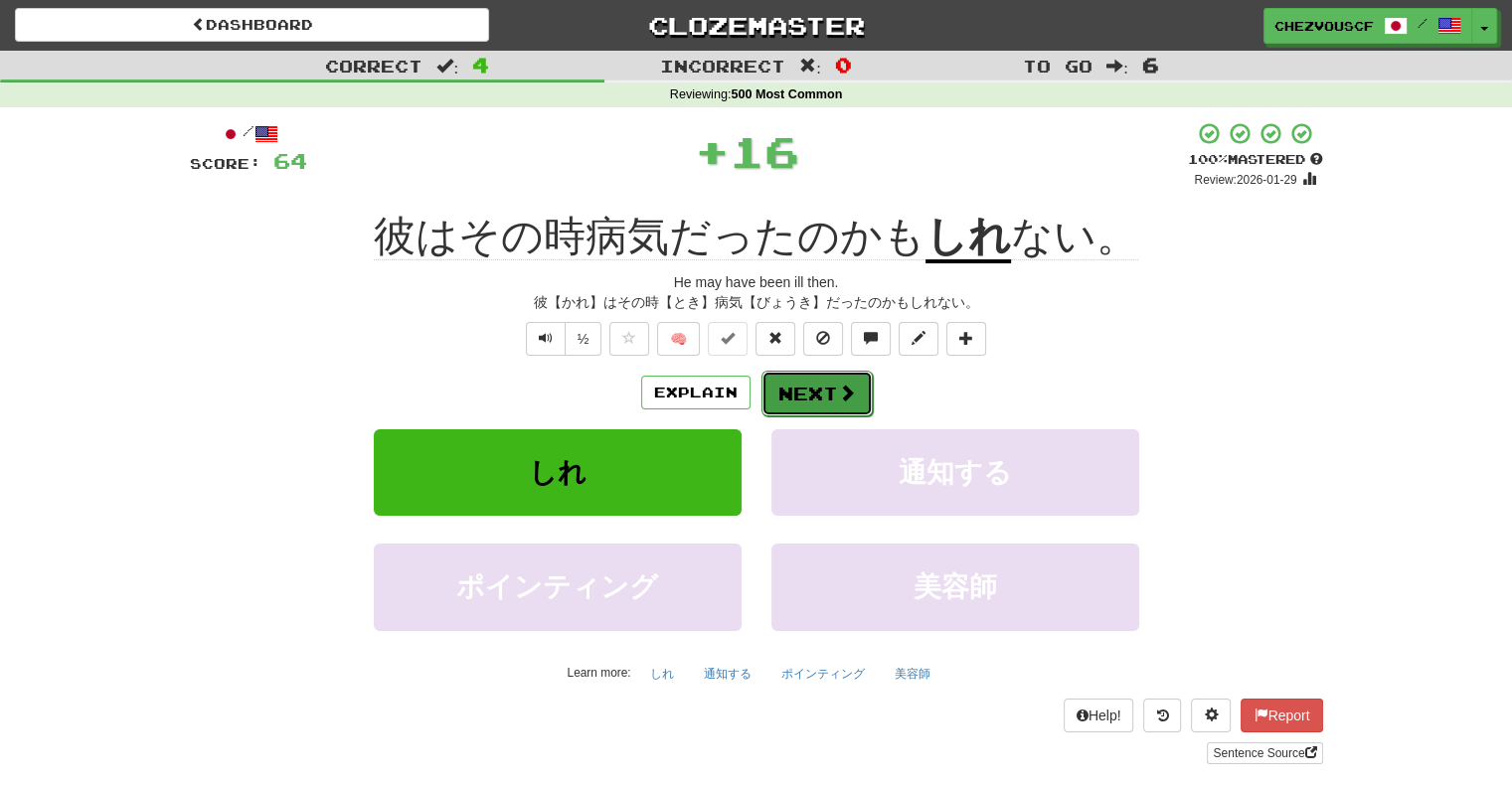 click on "Next" at bounding box center (817, 393) 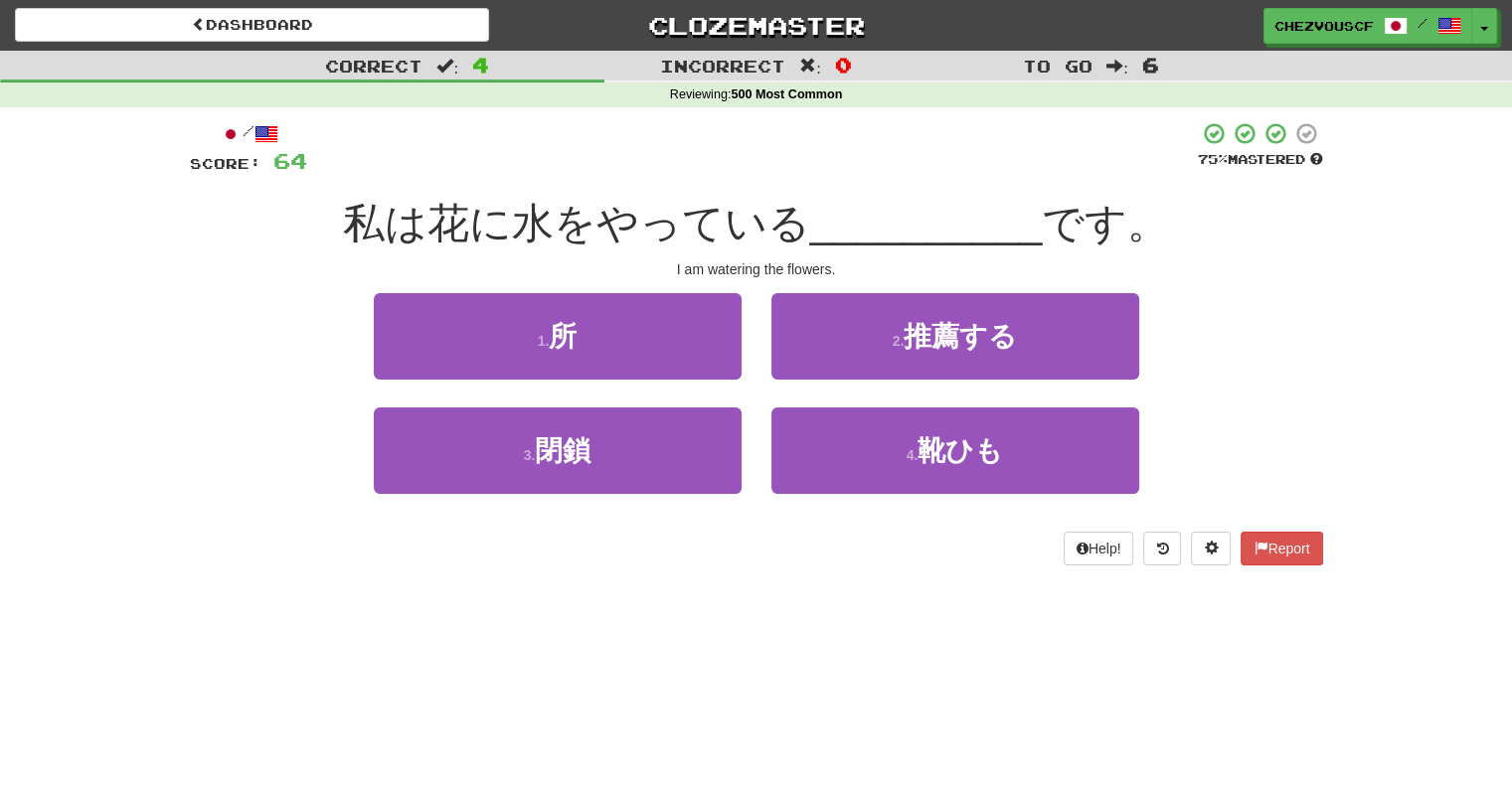 click on "2 .  推薦する" at bounding box center [955, 350] 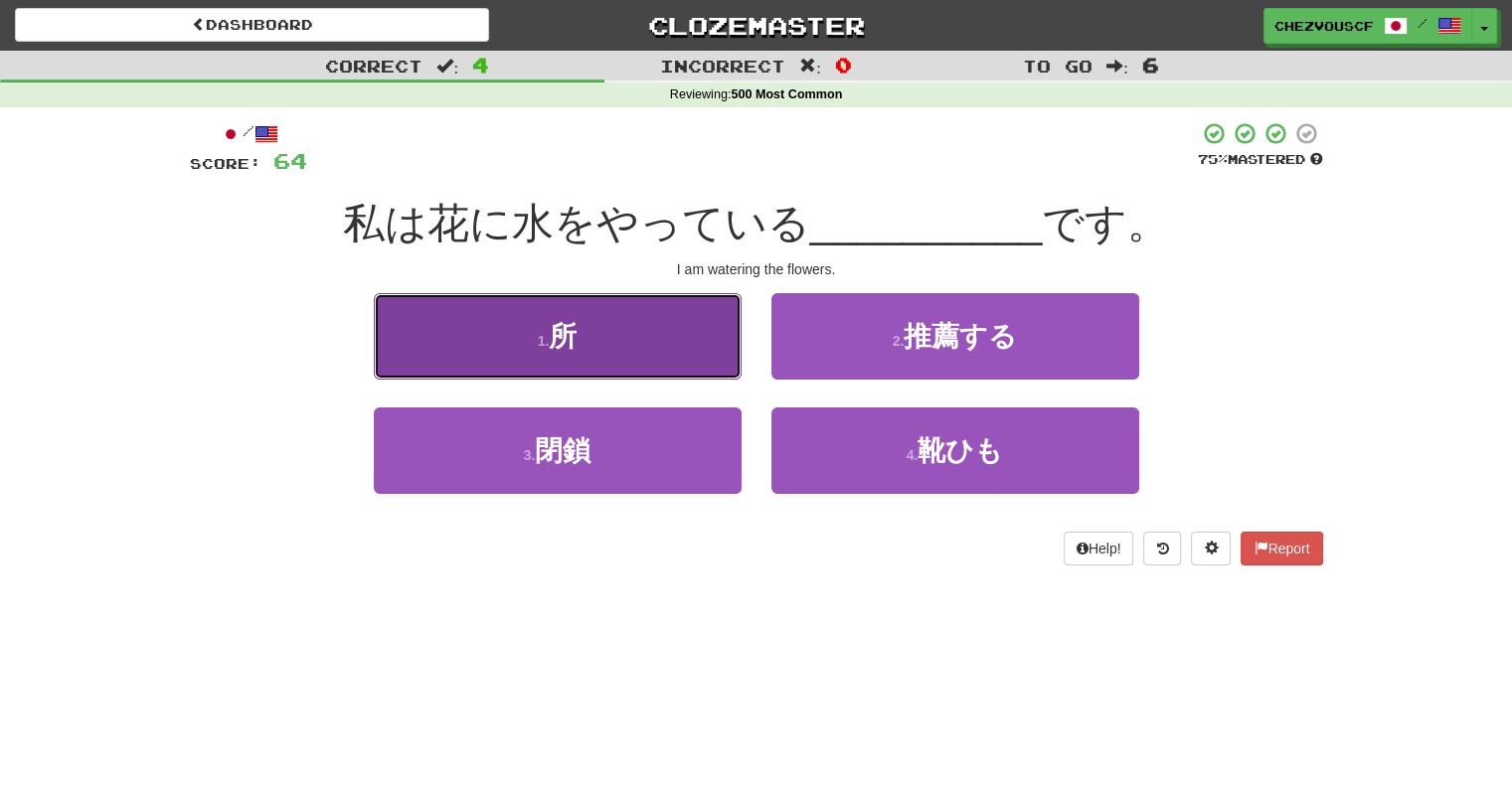 click on "1 .  所" at bounding box center [558, 336] 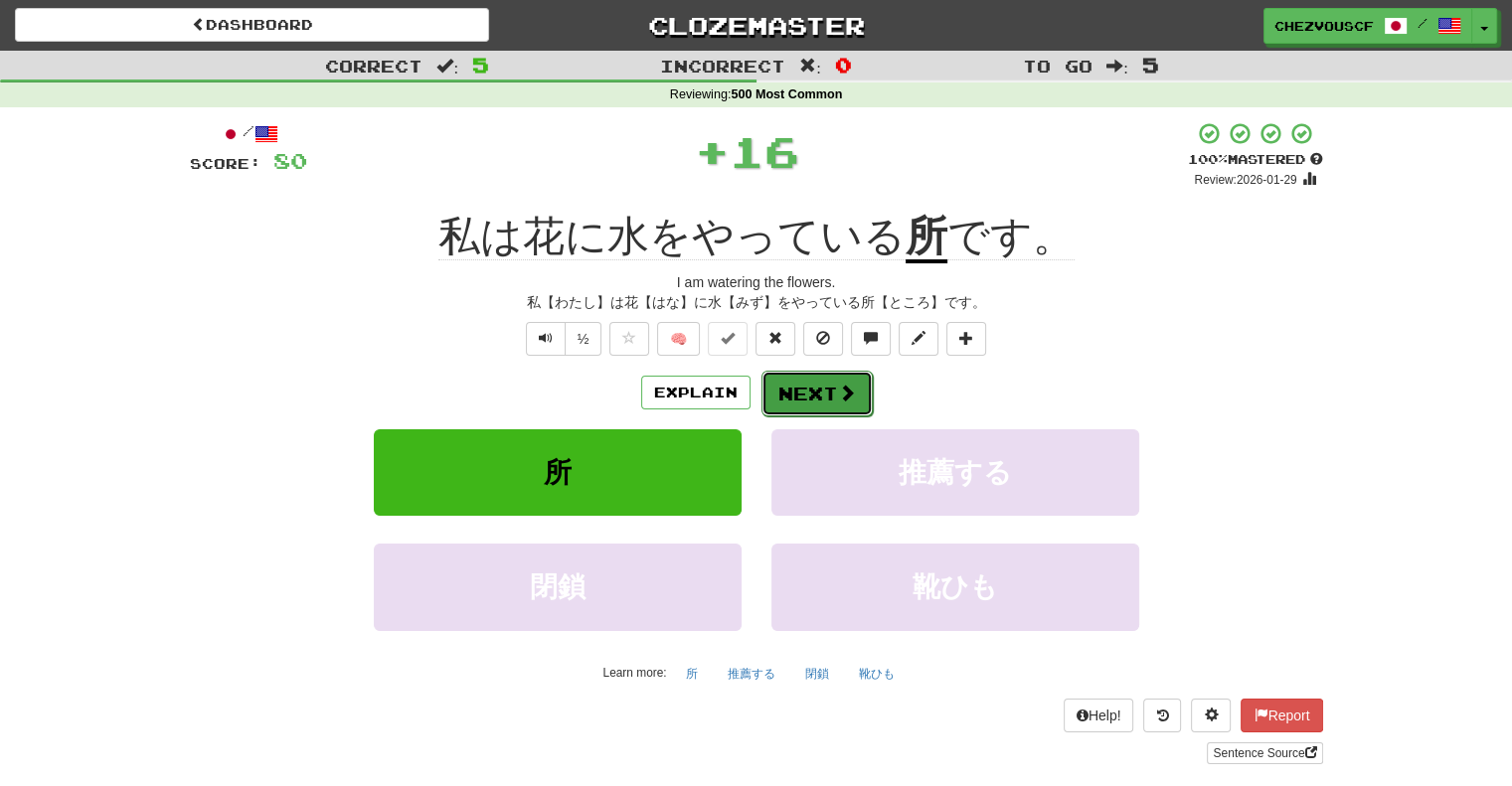click on "Next" at bounding box center [817, 393] 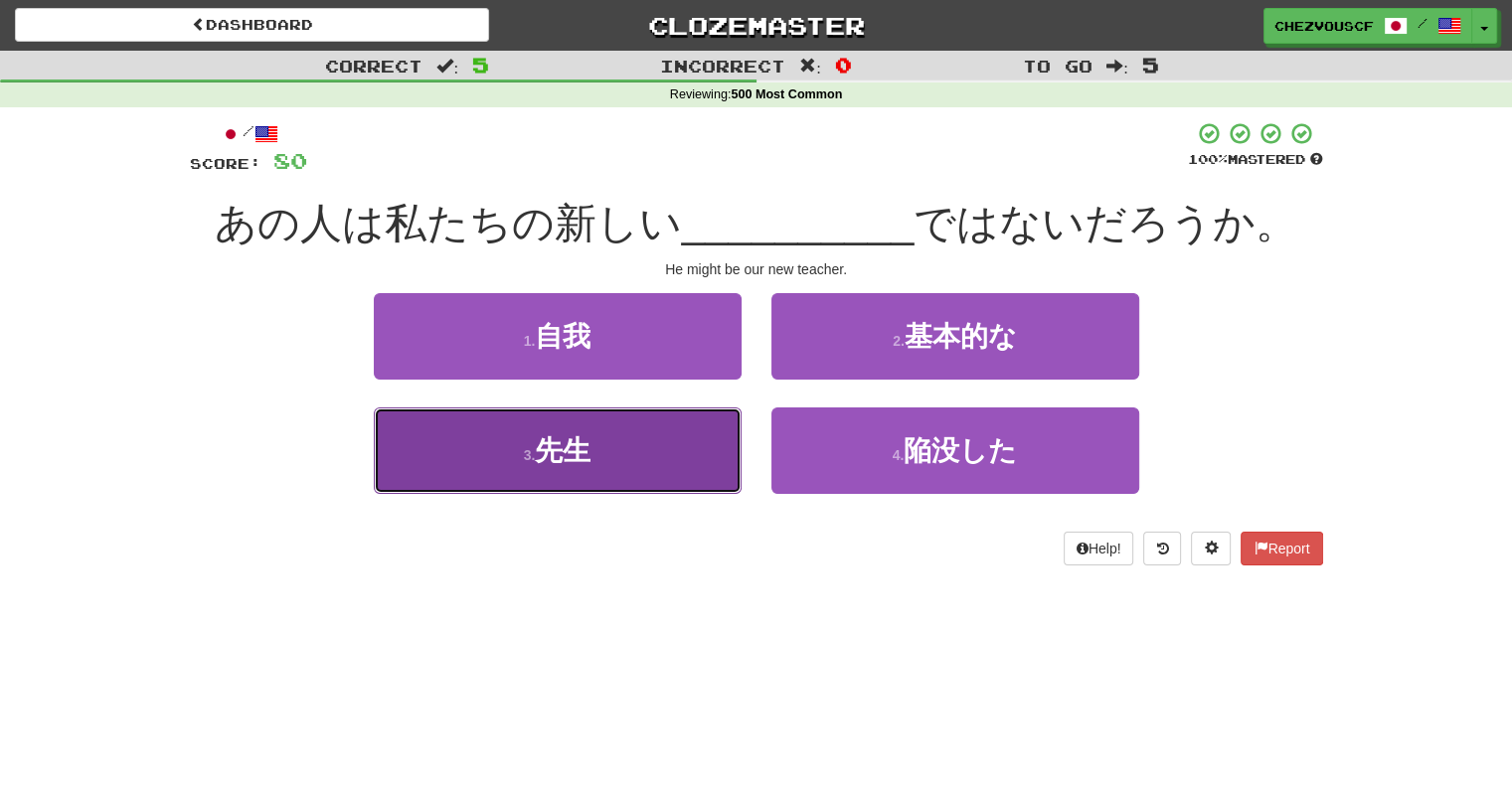 click on "3 .  先生" at bounding box center (558, 450) 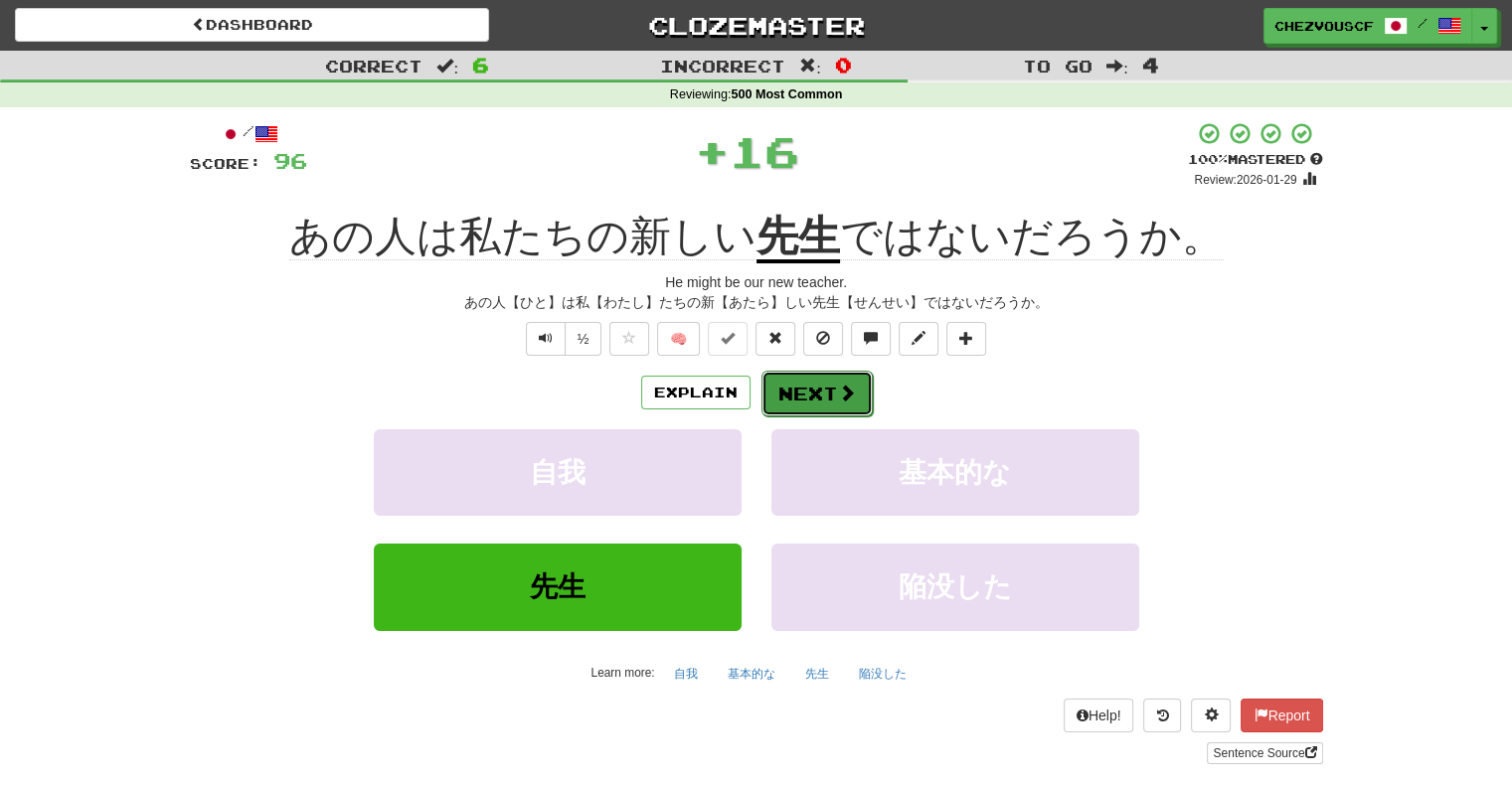 click on "Next" at bounding box center [817, 393] 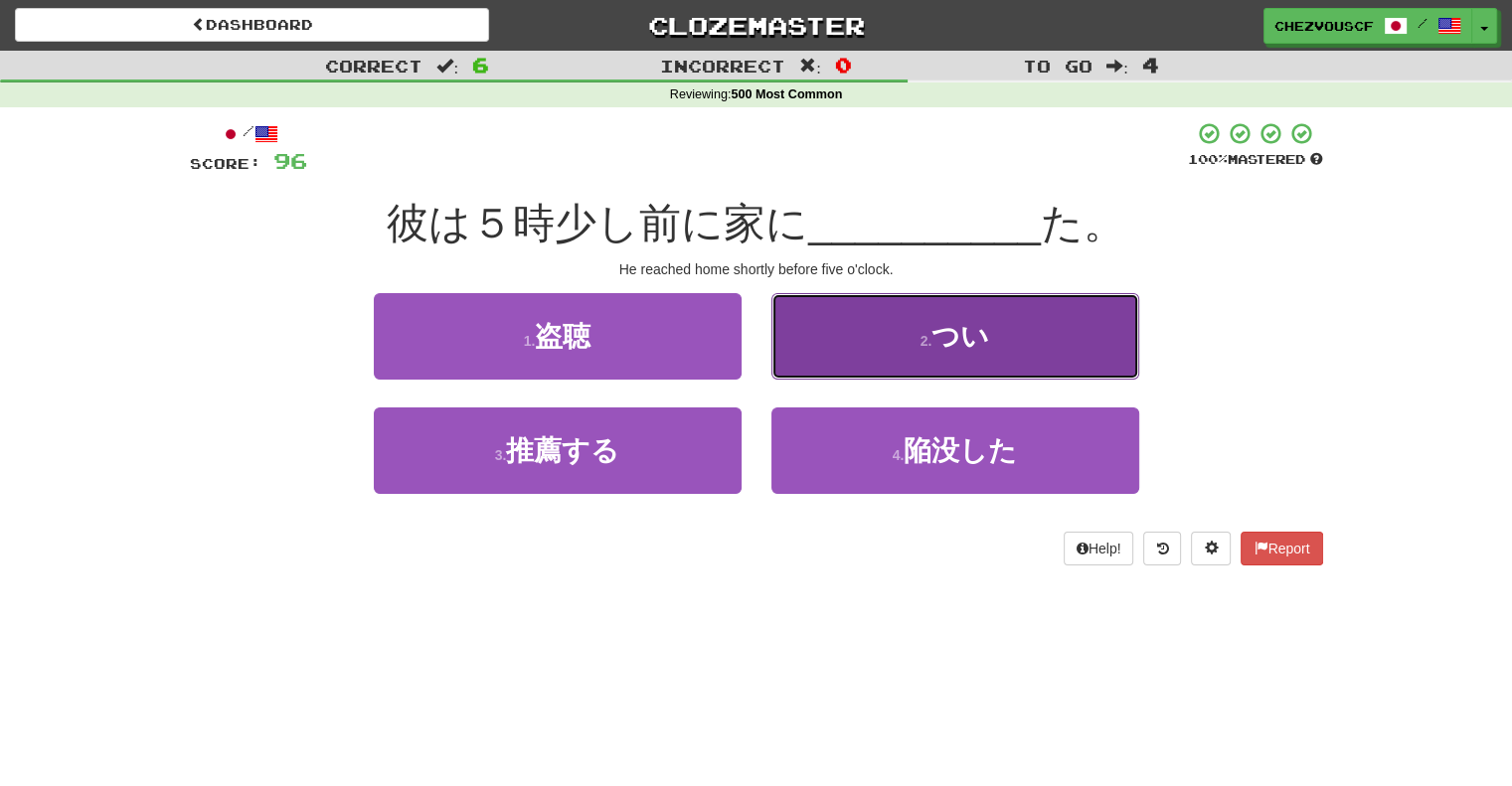 click on "2 .  つい" at bounding box center [955, 336] 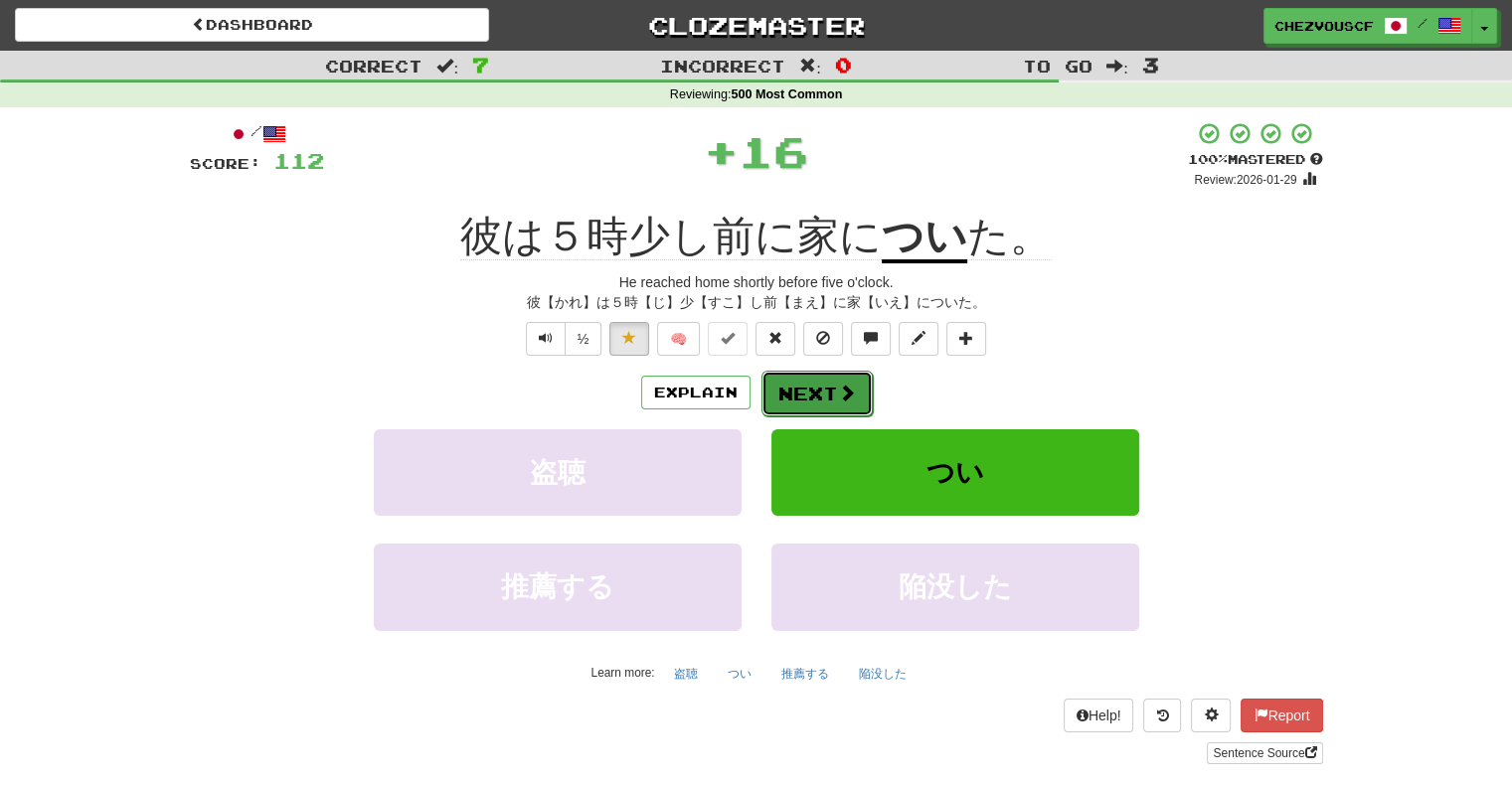 click on "Next" at bounding box center [817, 393] 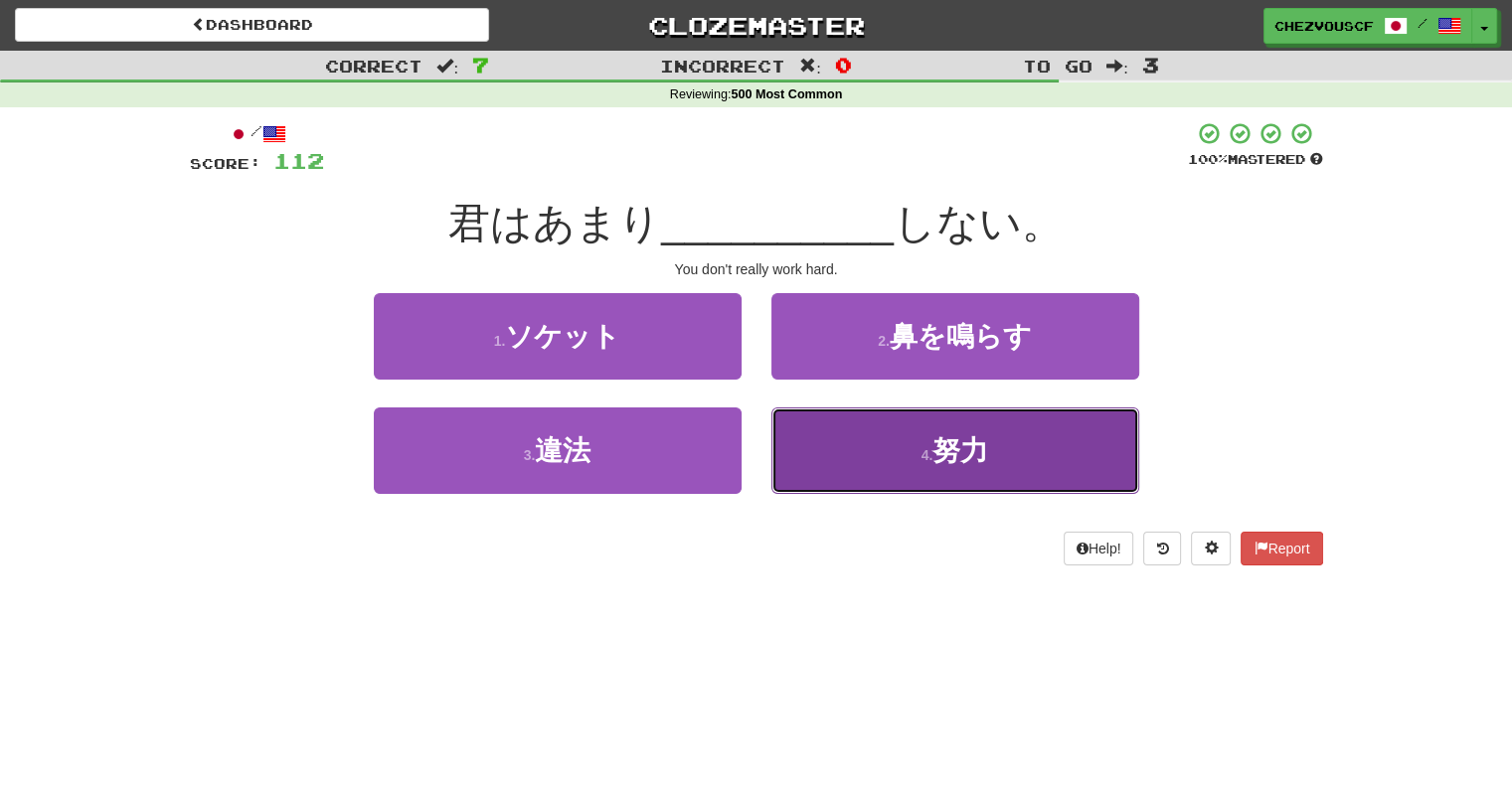 click on "4 .  努力" at bounding box center [955, 450] 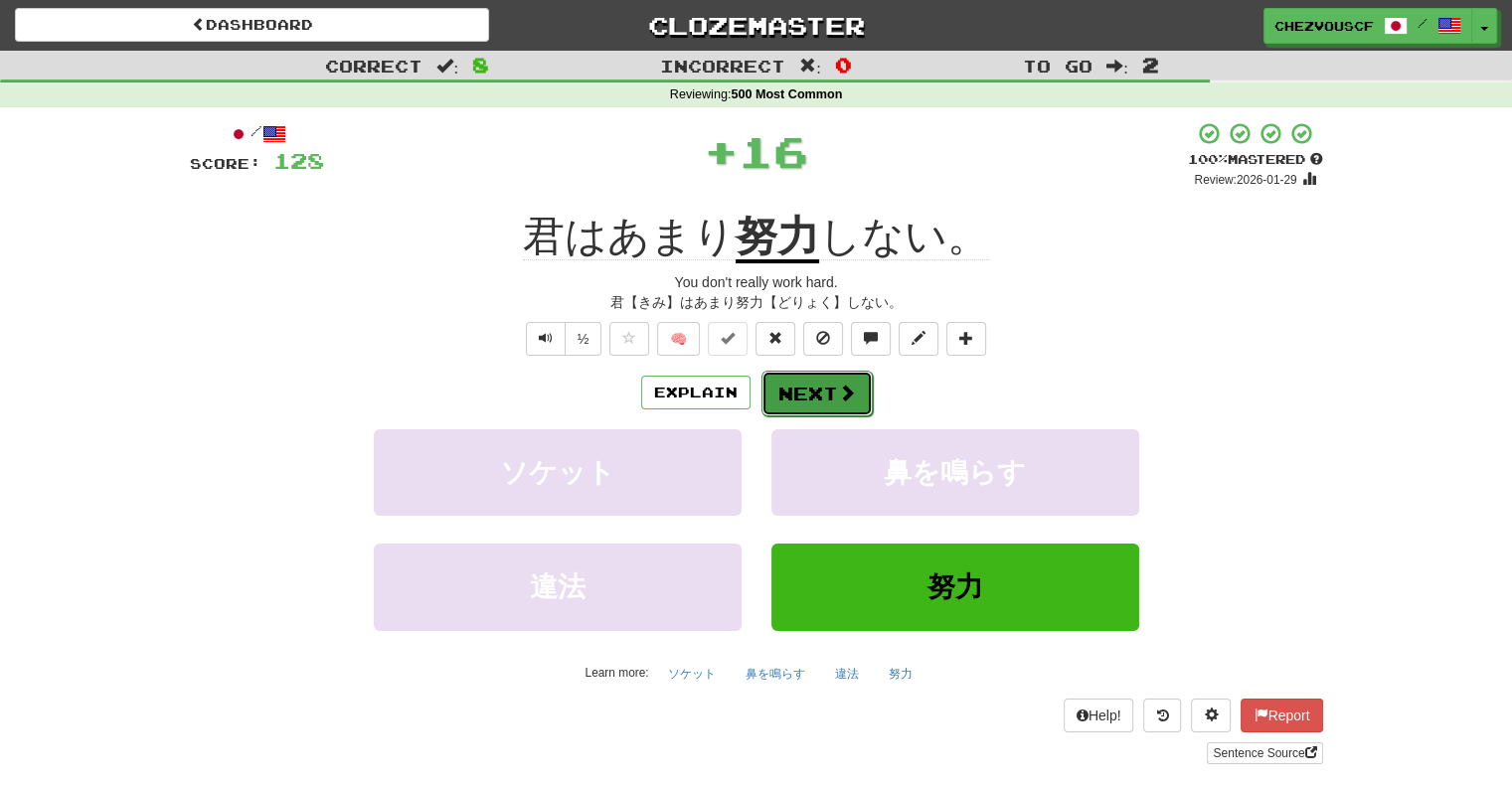 click on "Next" at bounding box center [817, 393] 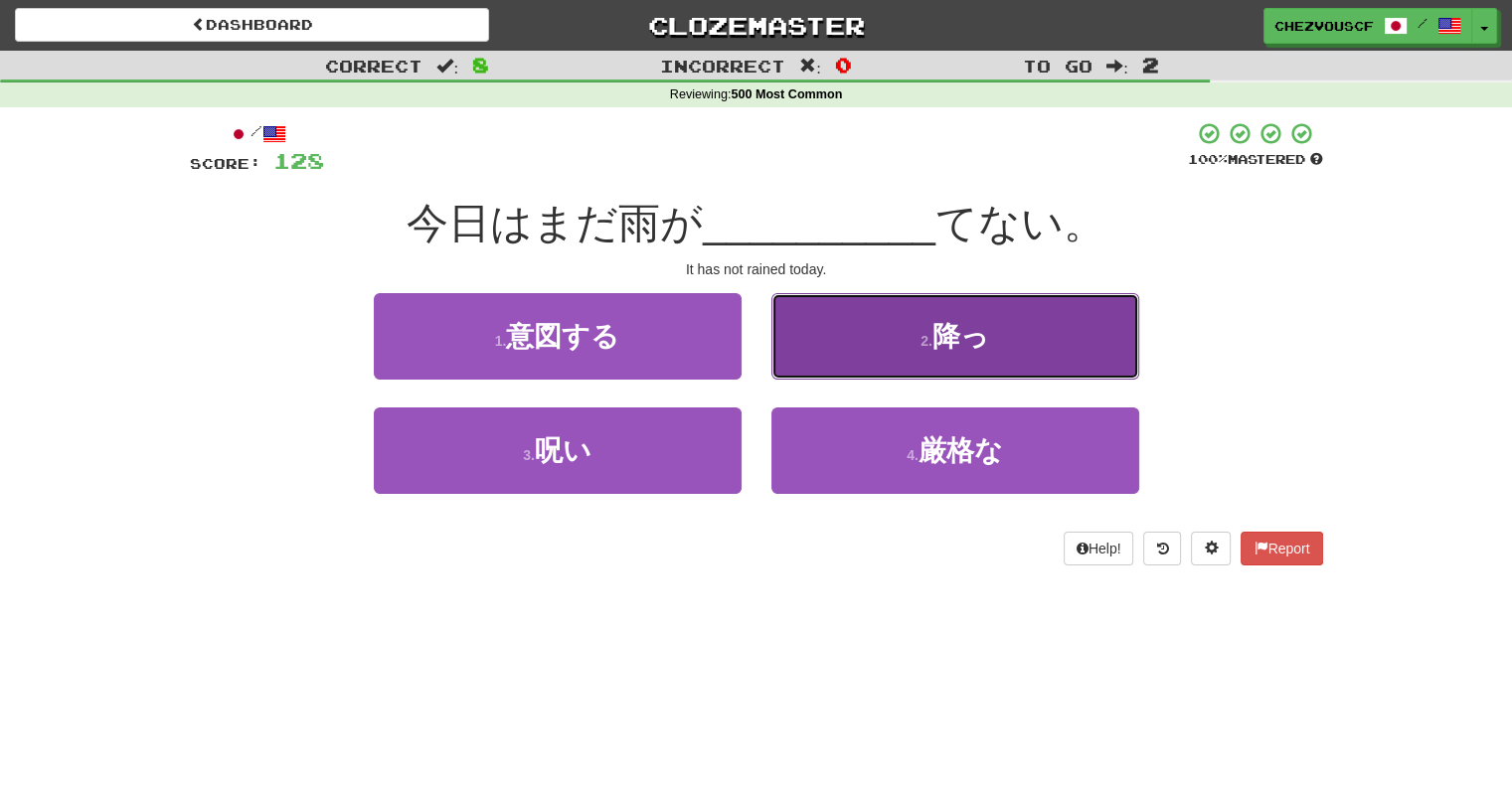 click on "2 .  降っ" at bounding box center (955, 336) 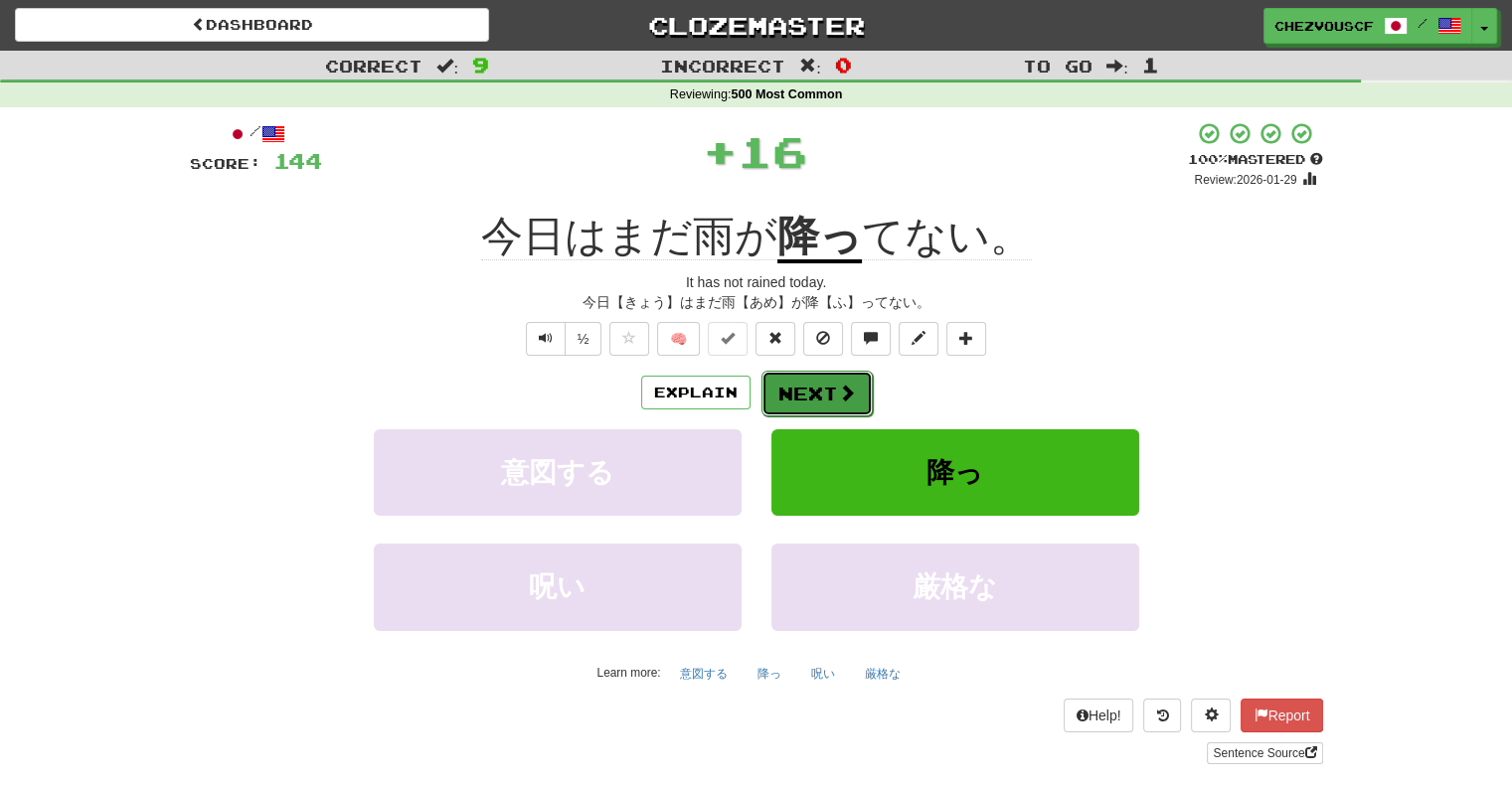 click on "Next" at bounding box center (817, 393) 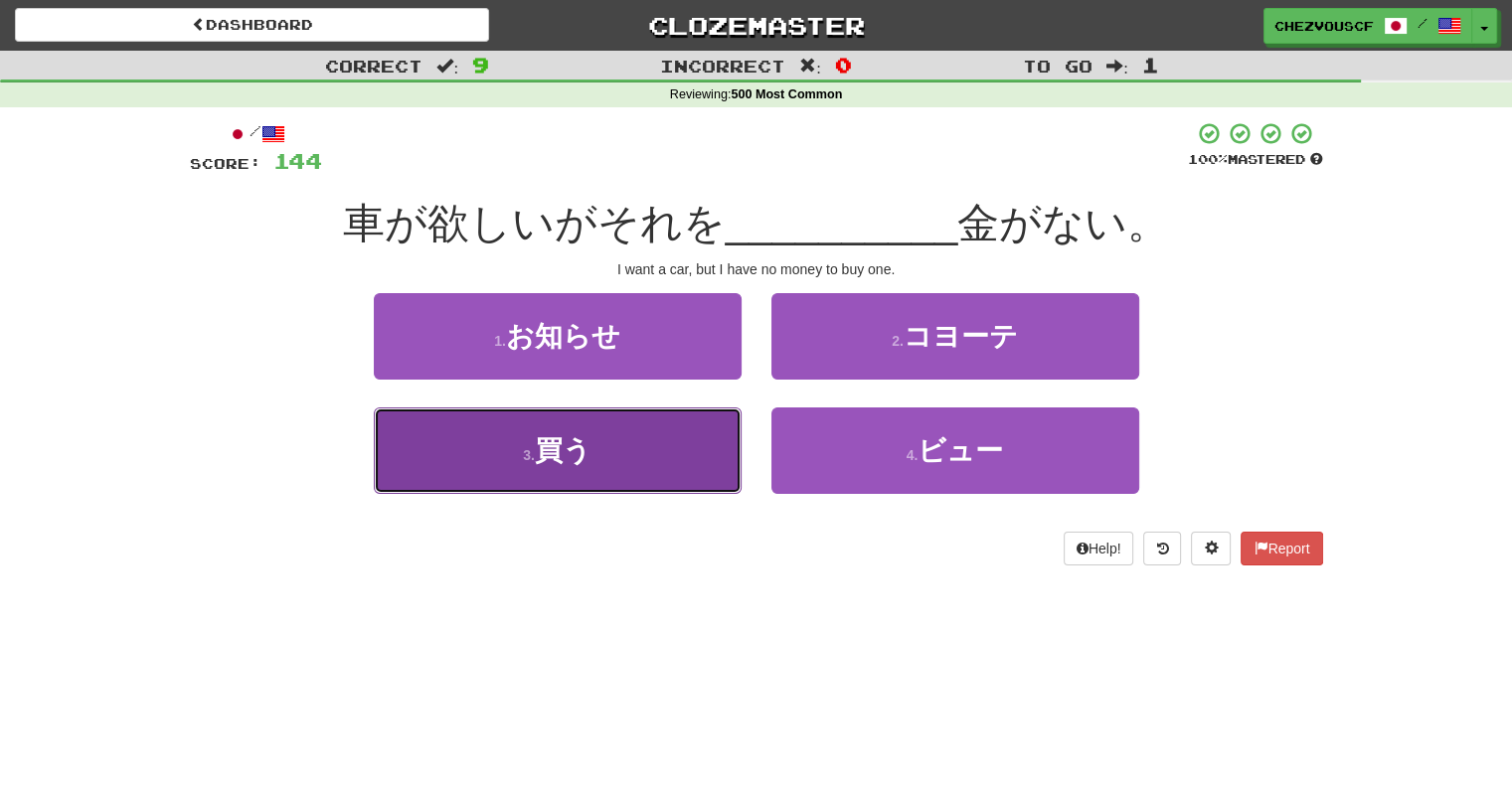 click on "3 .  買う" at bounding box center (558, 450) 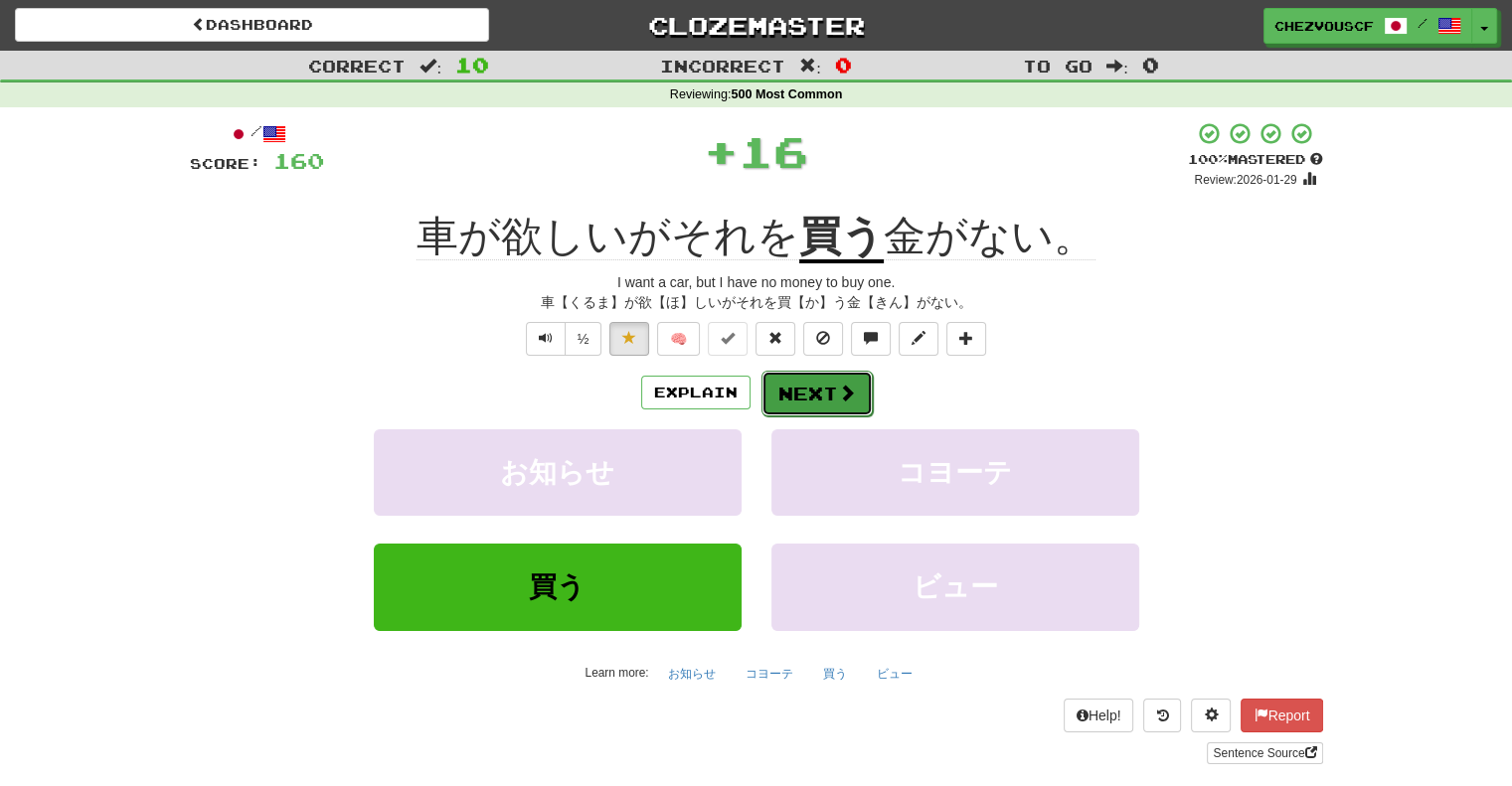click on "Next" at bounding box center (817, 393) 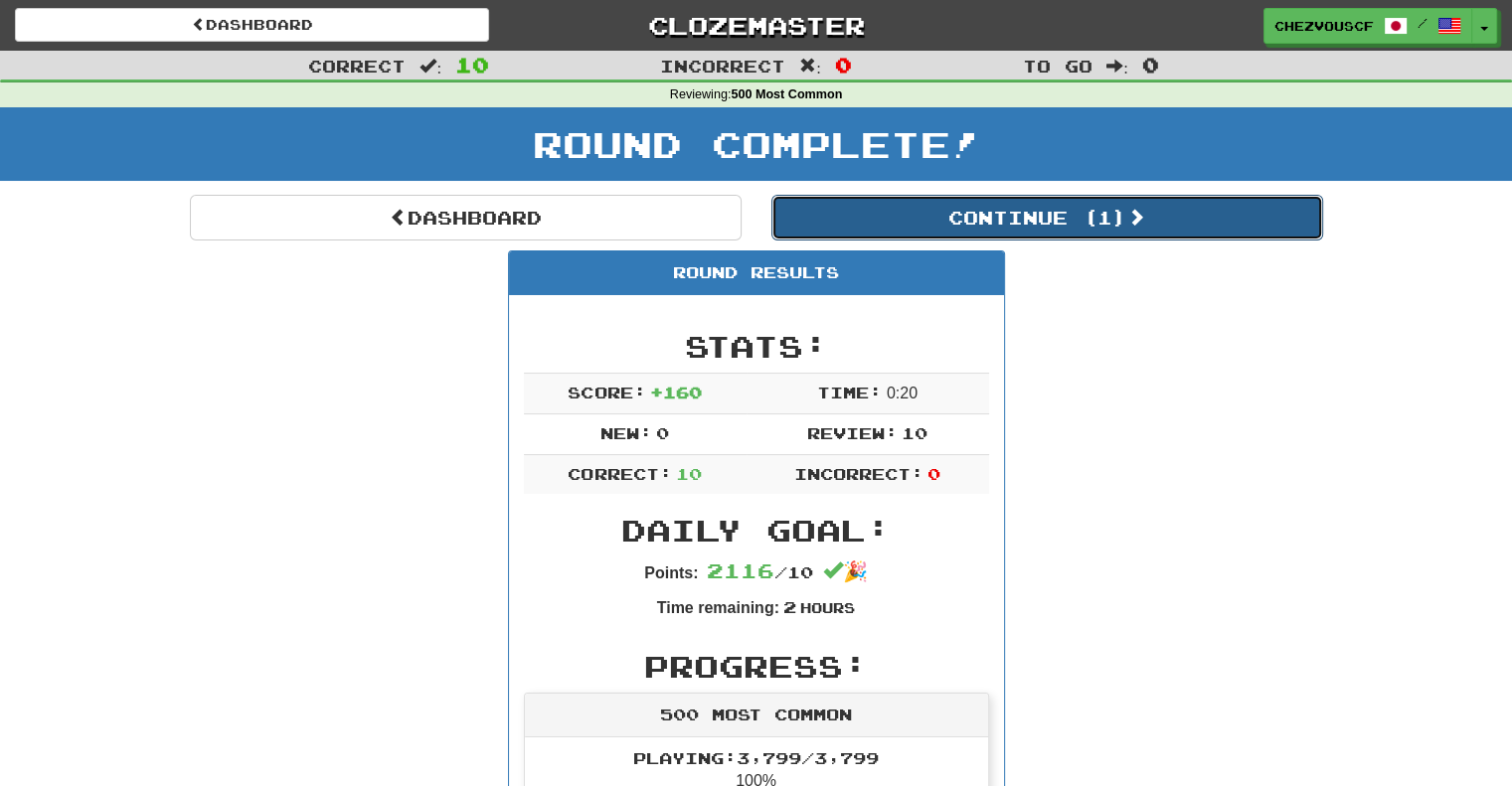 click on "Continue ( 1 )" at bounding box center (1047, 218) 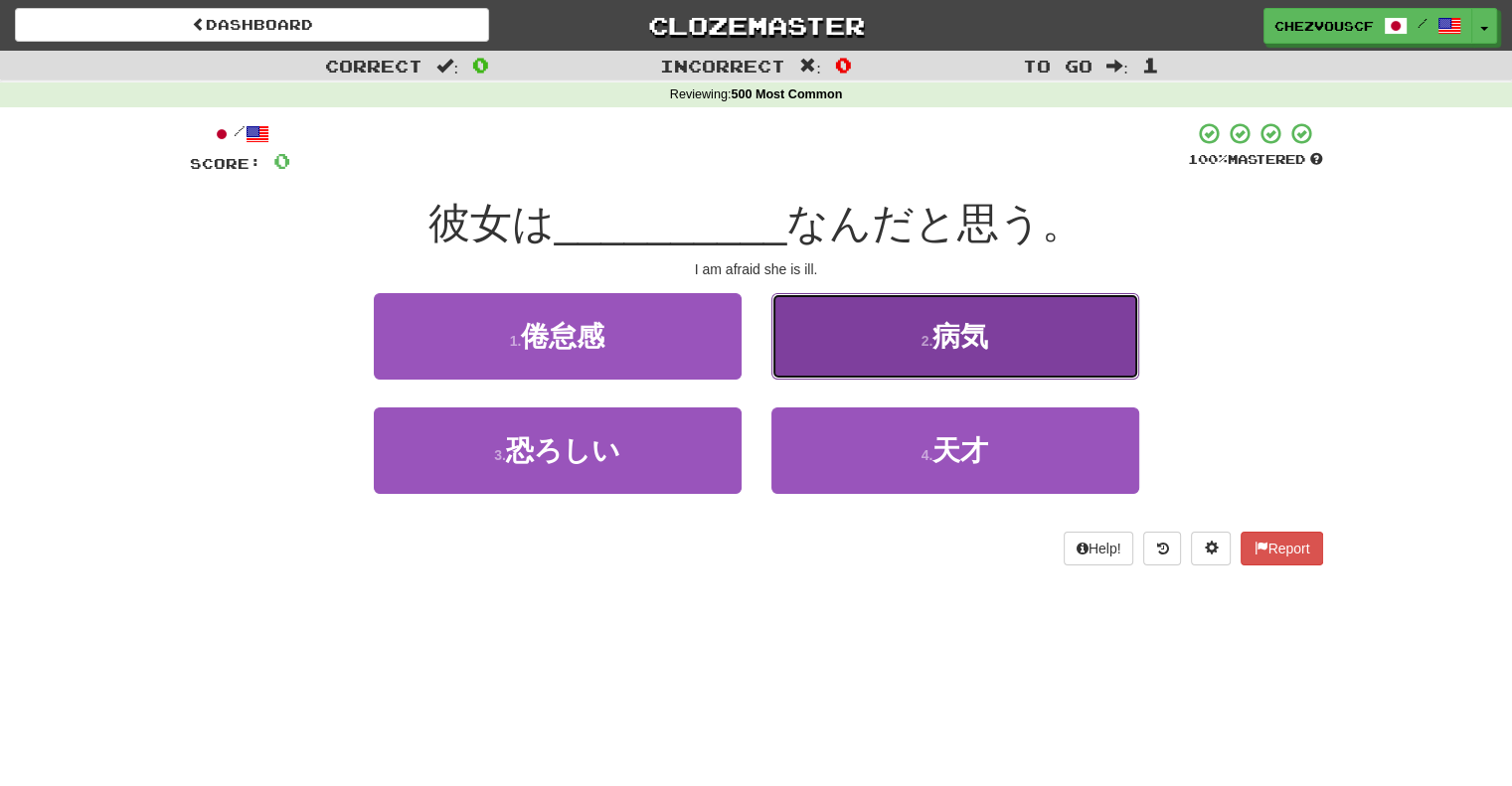click on "2 .  病気" at bounding box center [955, 336] 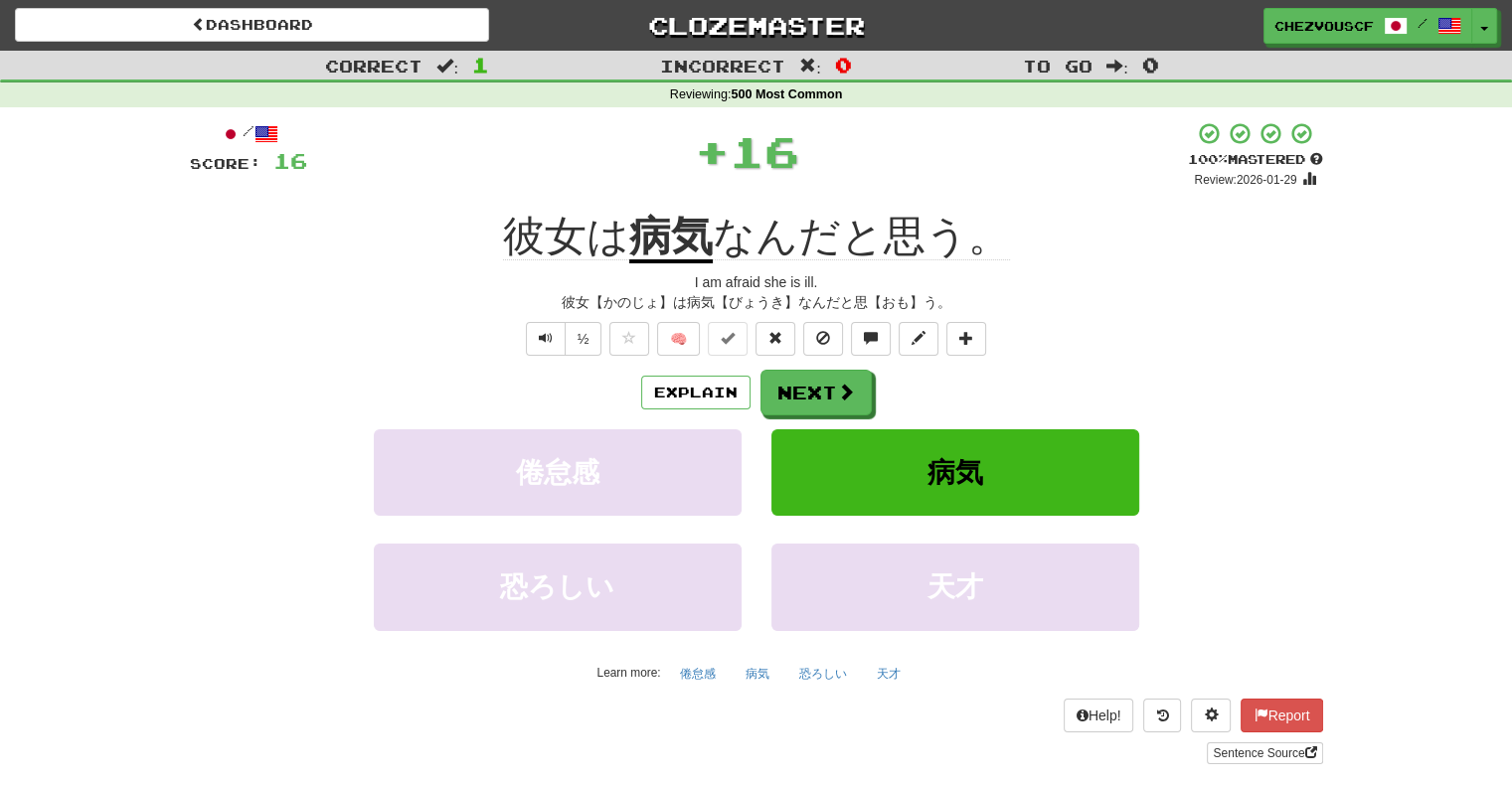 click on "彼女【かのじょ】は病気【びょうき】なんだと思【おも】う。" at bounding box center (756, 302) 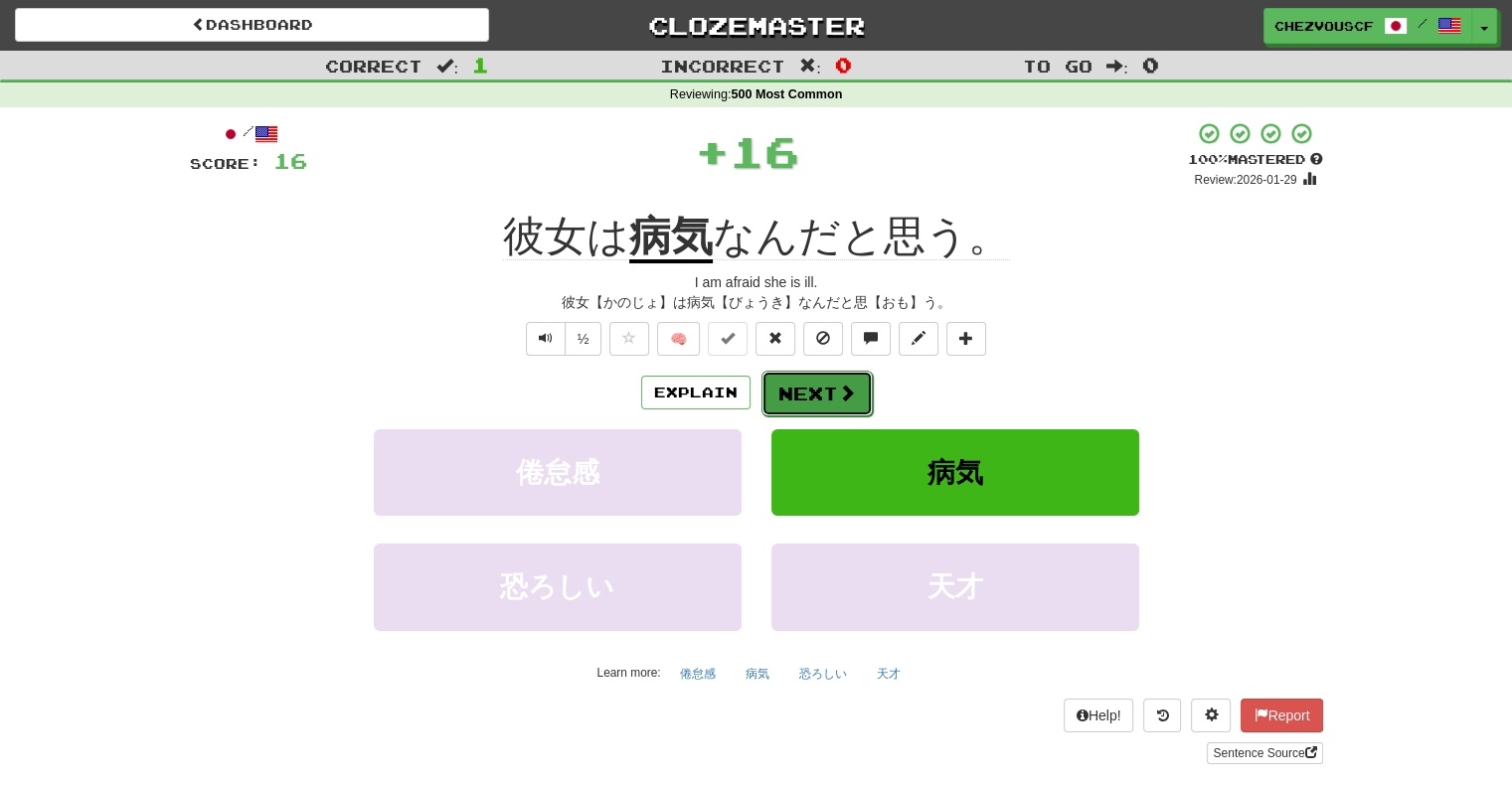click at bounding box center [847, 393] 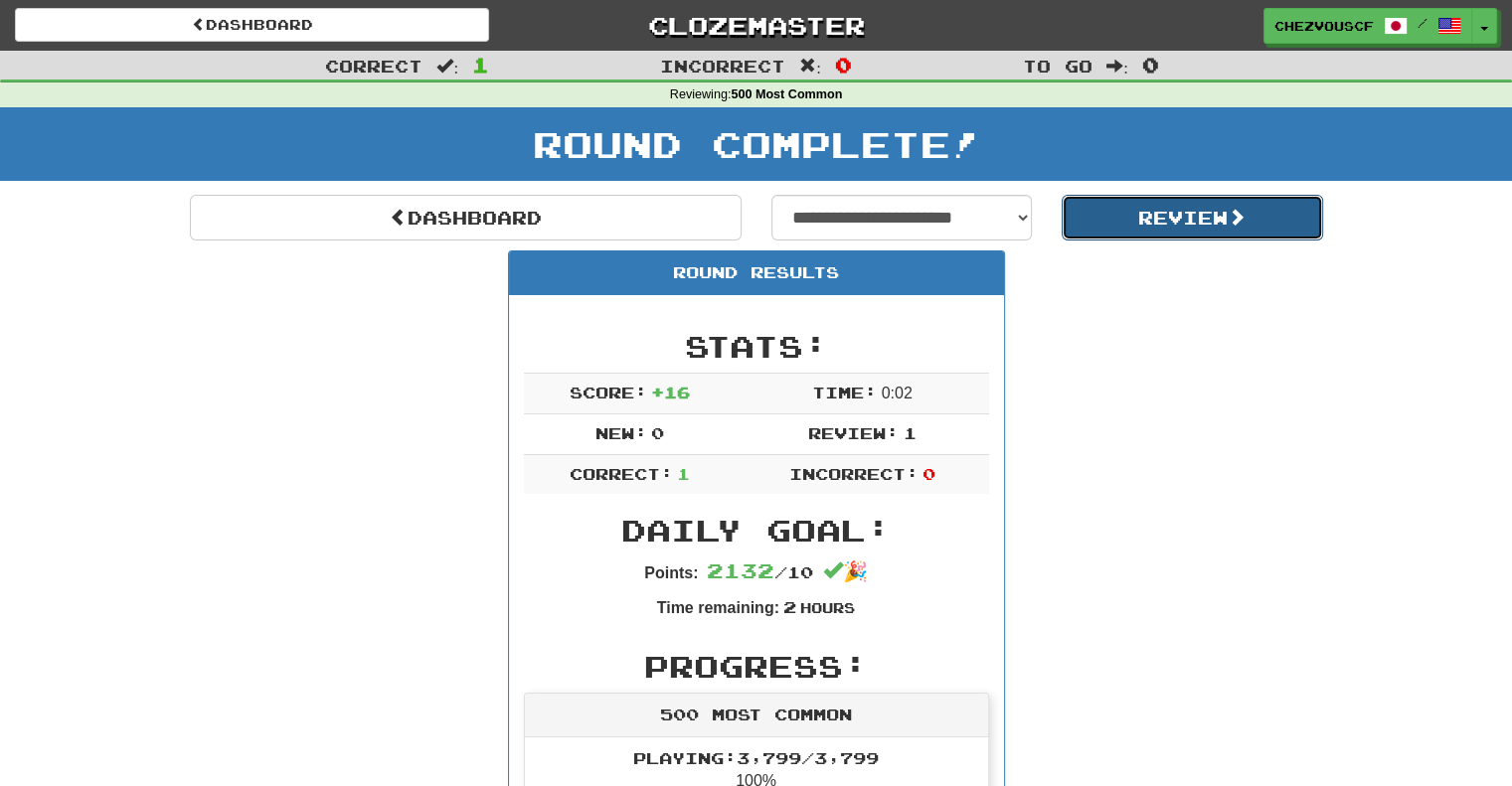 click on "Review" at bounding box center (1192, 218) 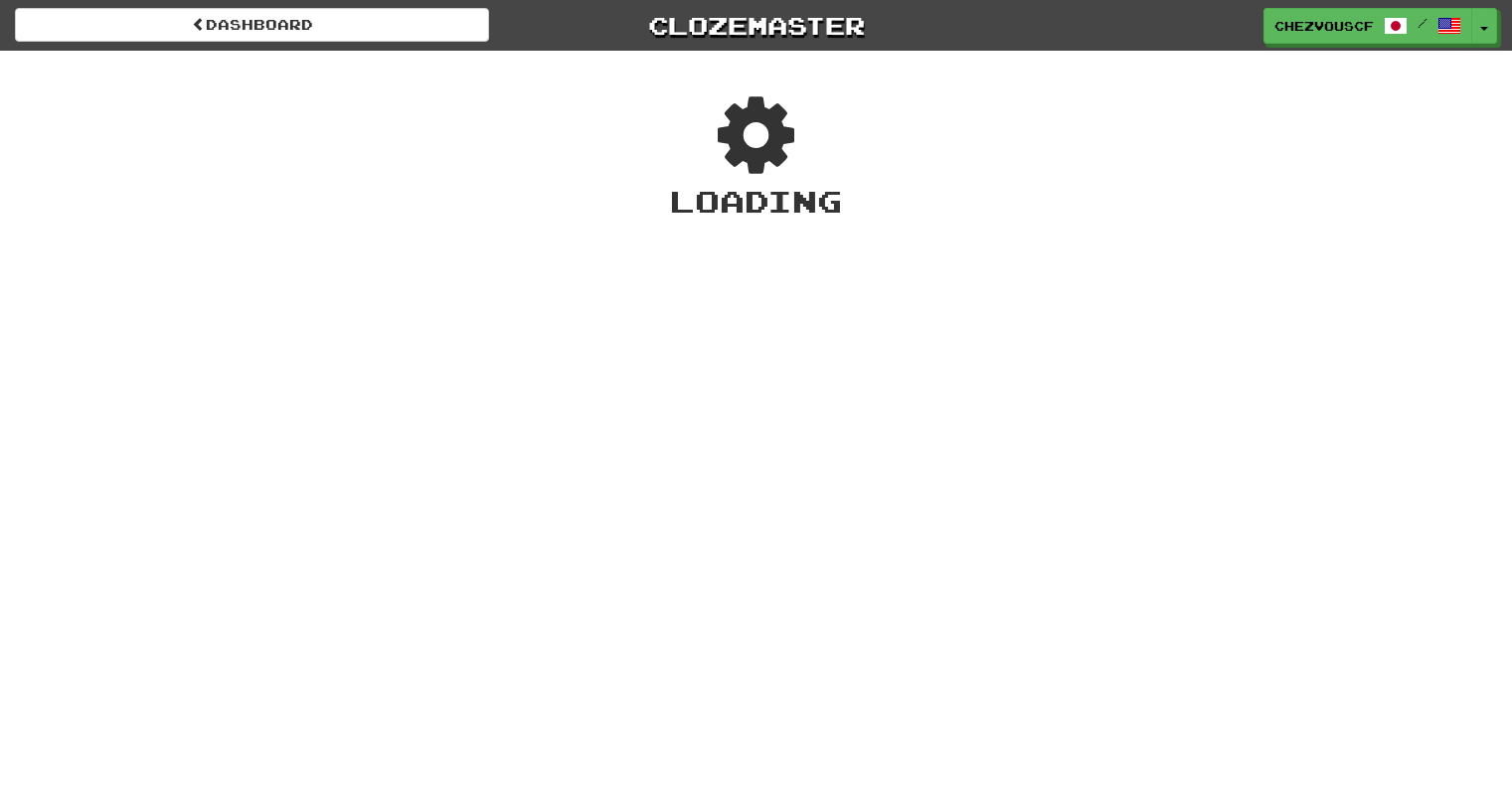 scroll, scrollTop: 0, scrollLeft: 0, axis: both 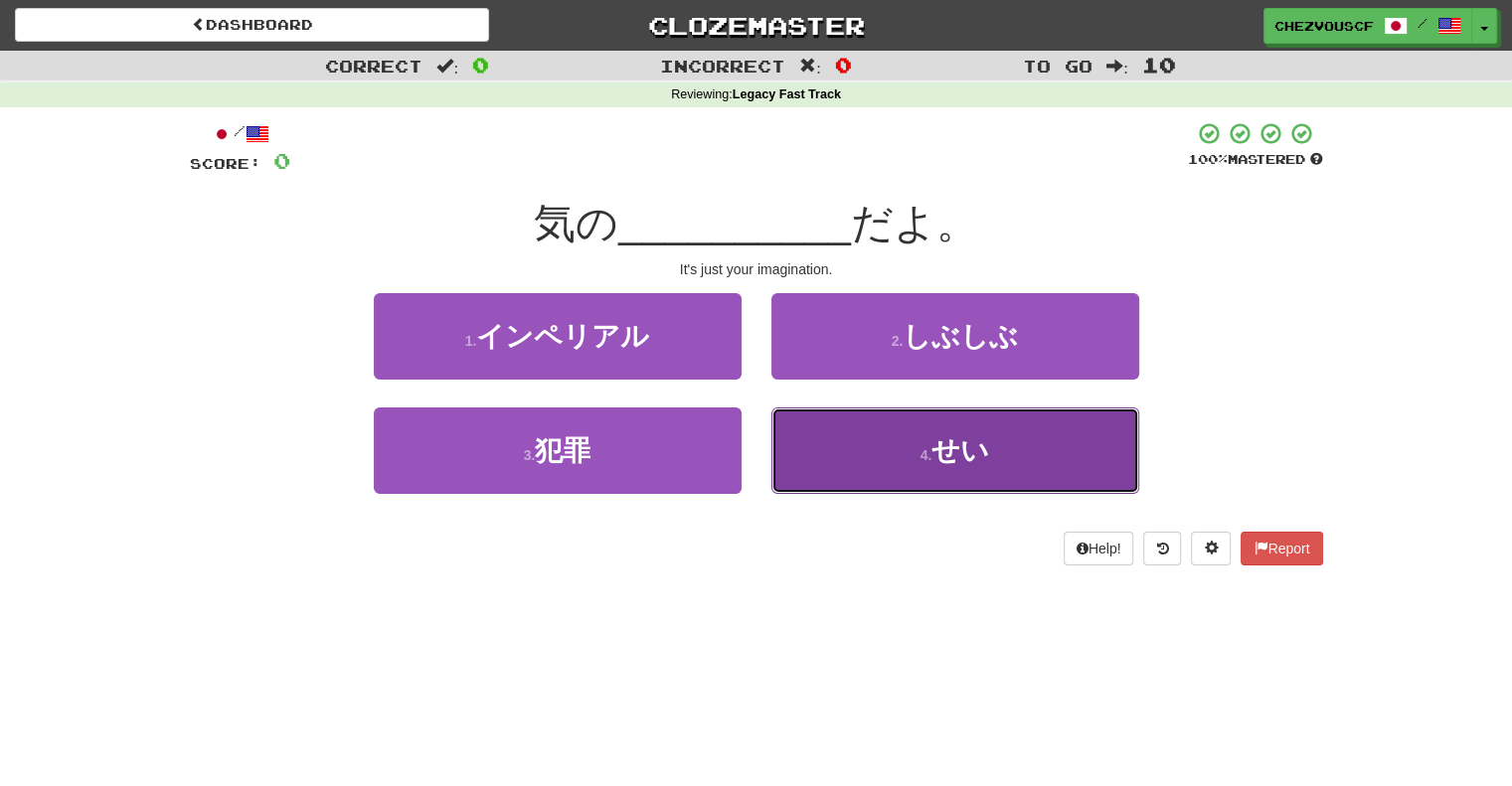 click on "4 .  せい" at bounding box center (955, 450) 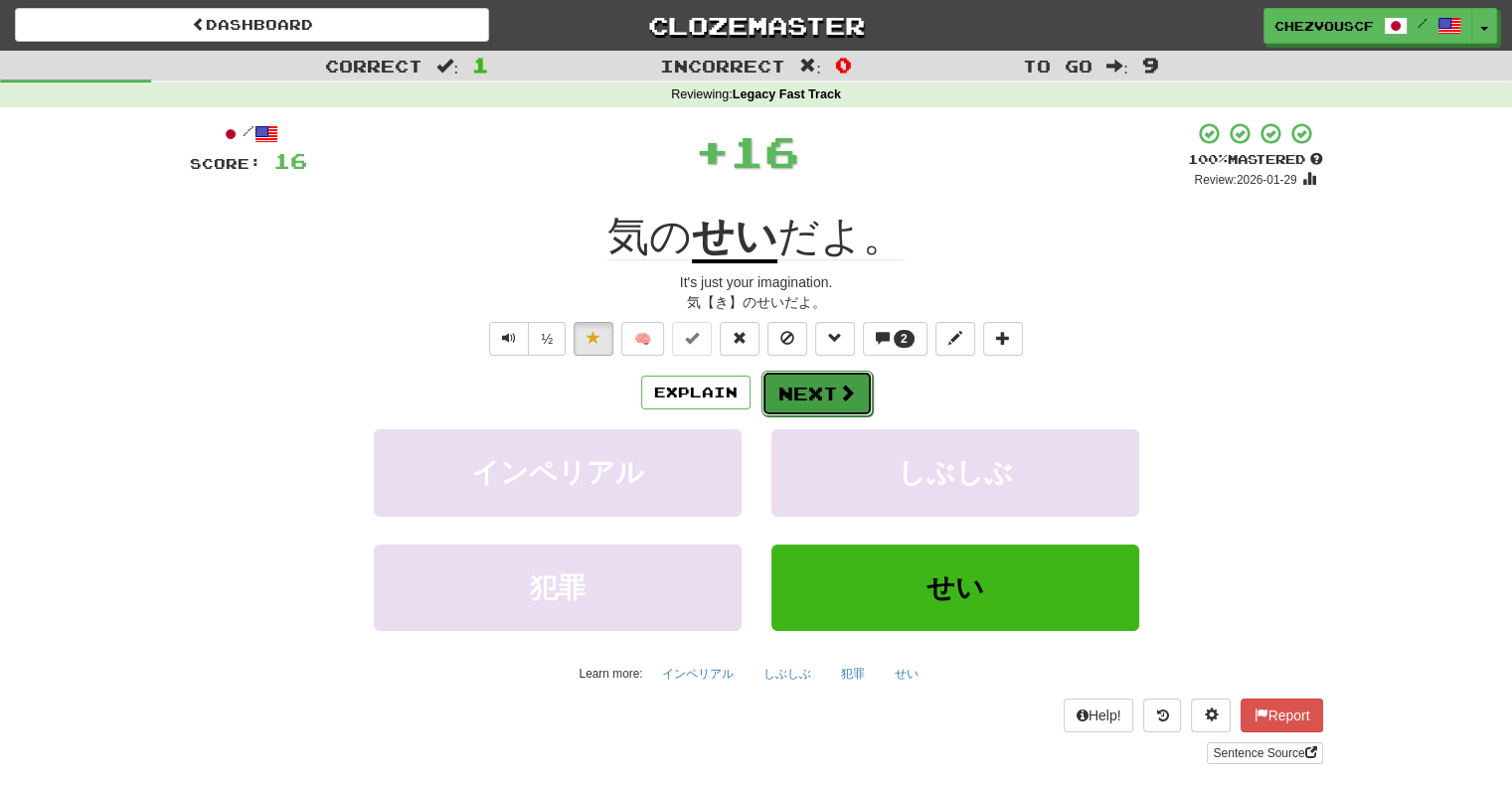 click at bounding box center [847, 393] 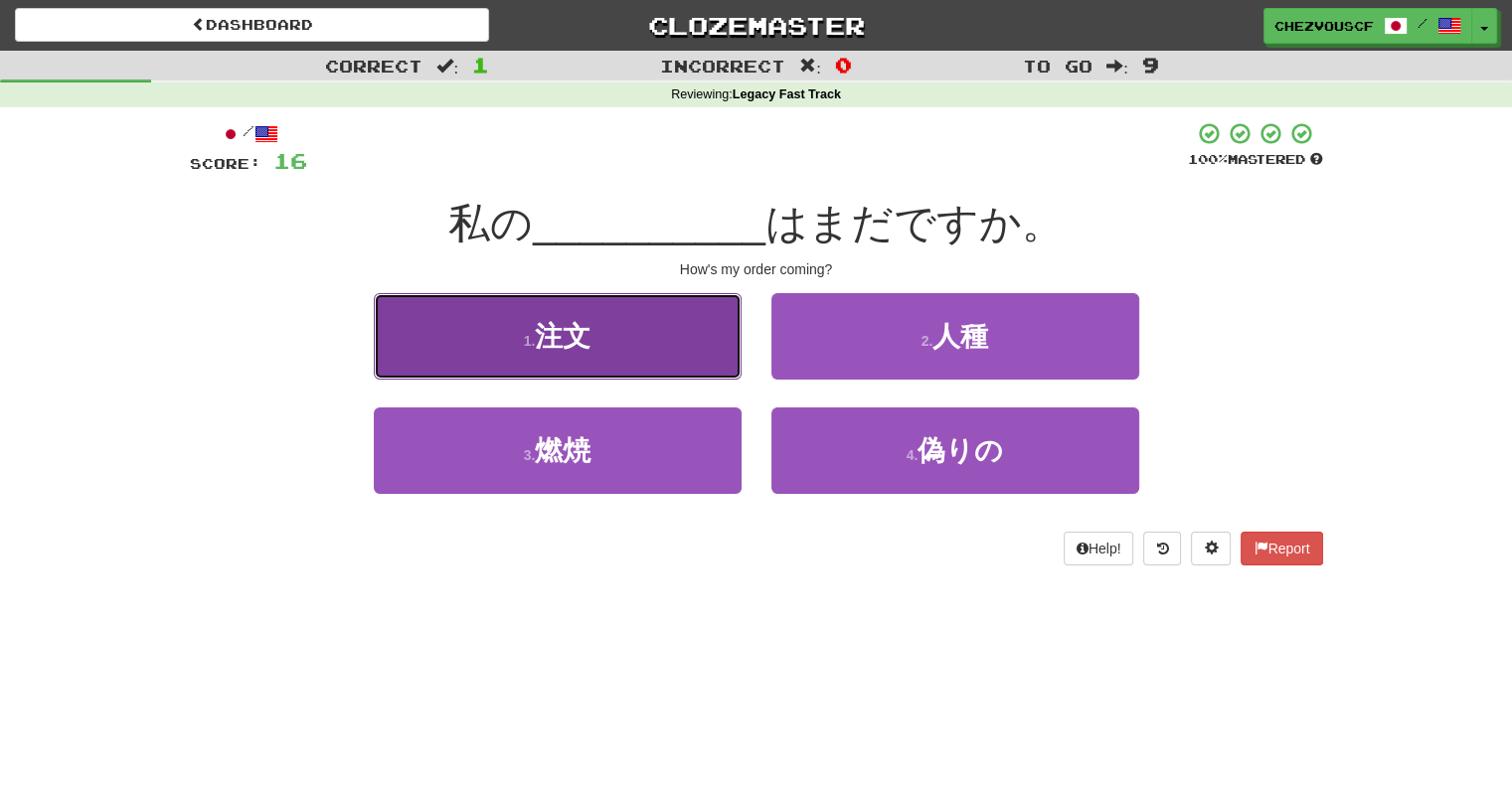 click on "1 .  注文" at bounding box center [558, 336] 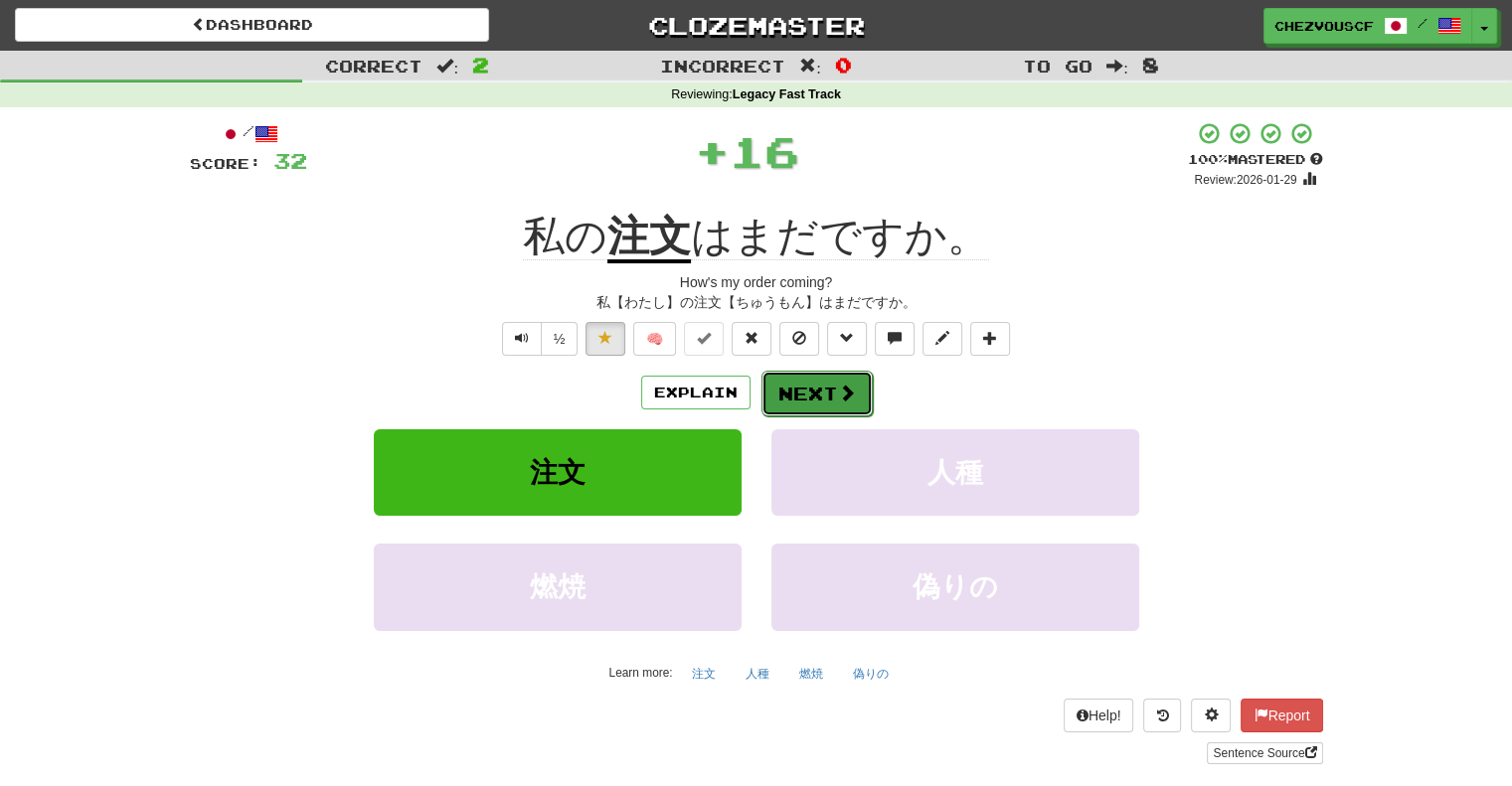 click on "Next" at bounding box center (817, 393) 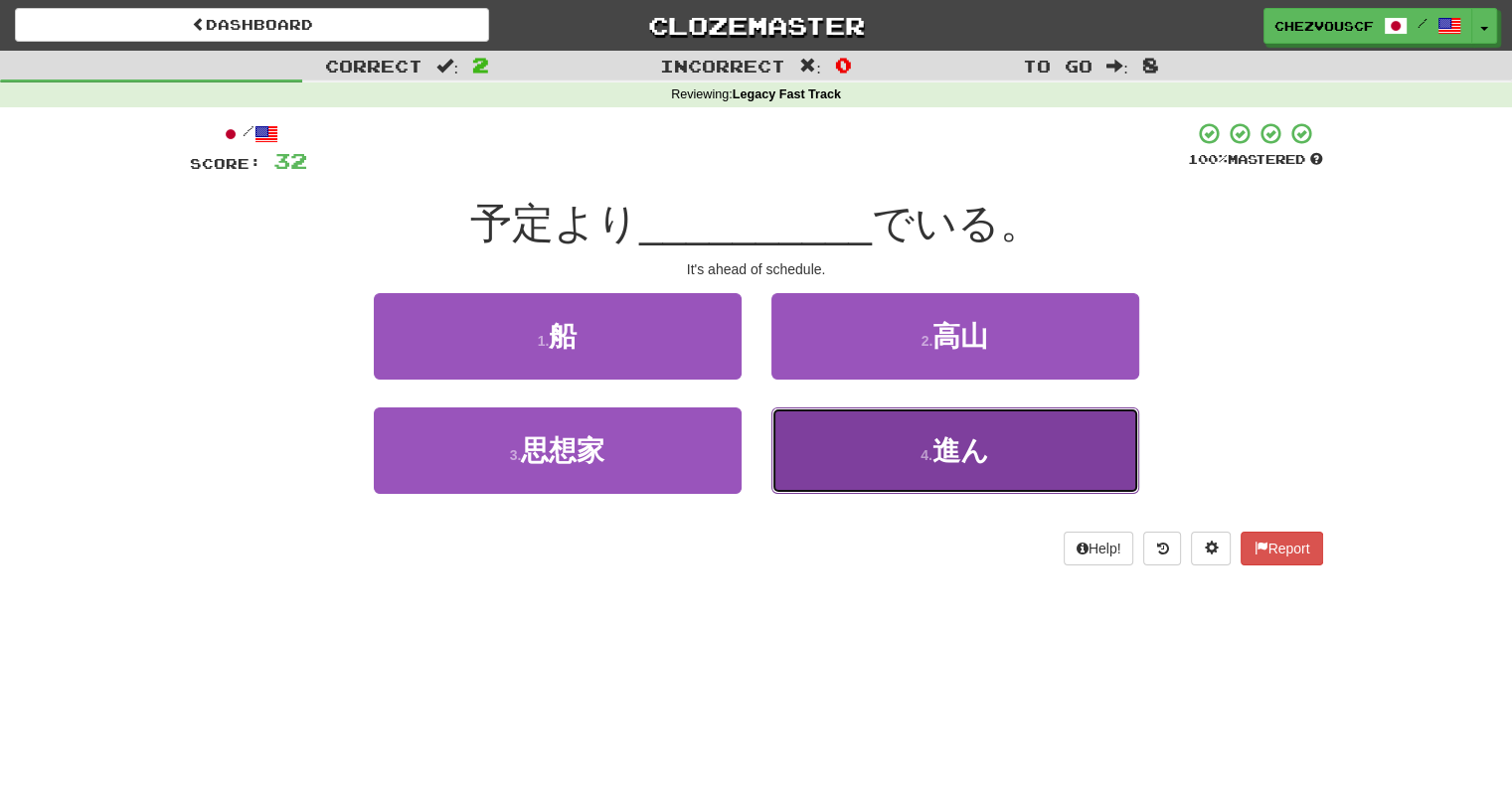 click on "4 .  進ん" at bounding box center (955, 450) 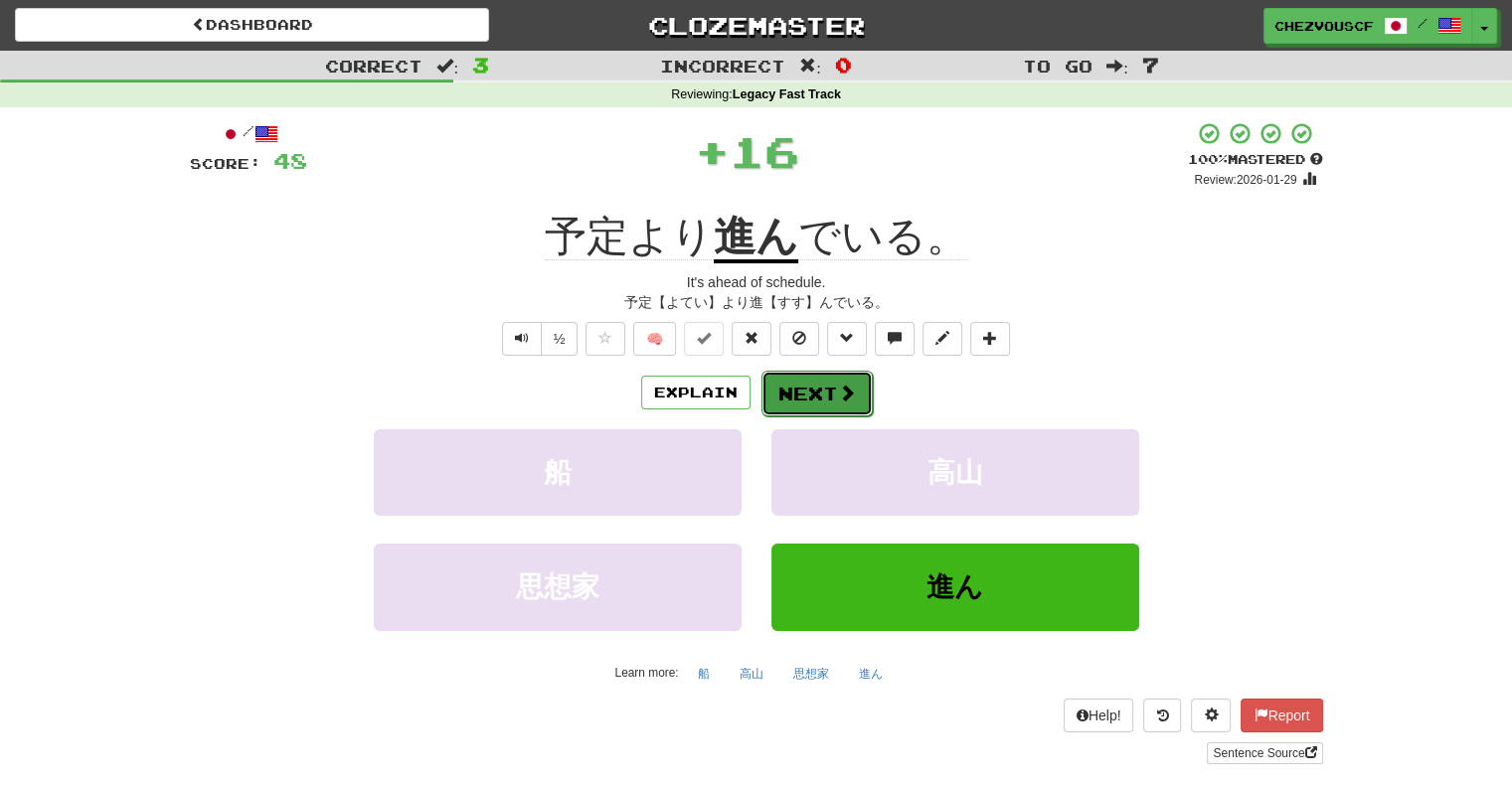 click at bounding box center [847, 393] 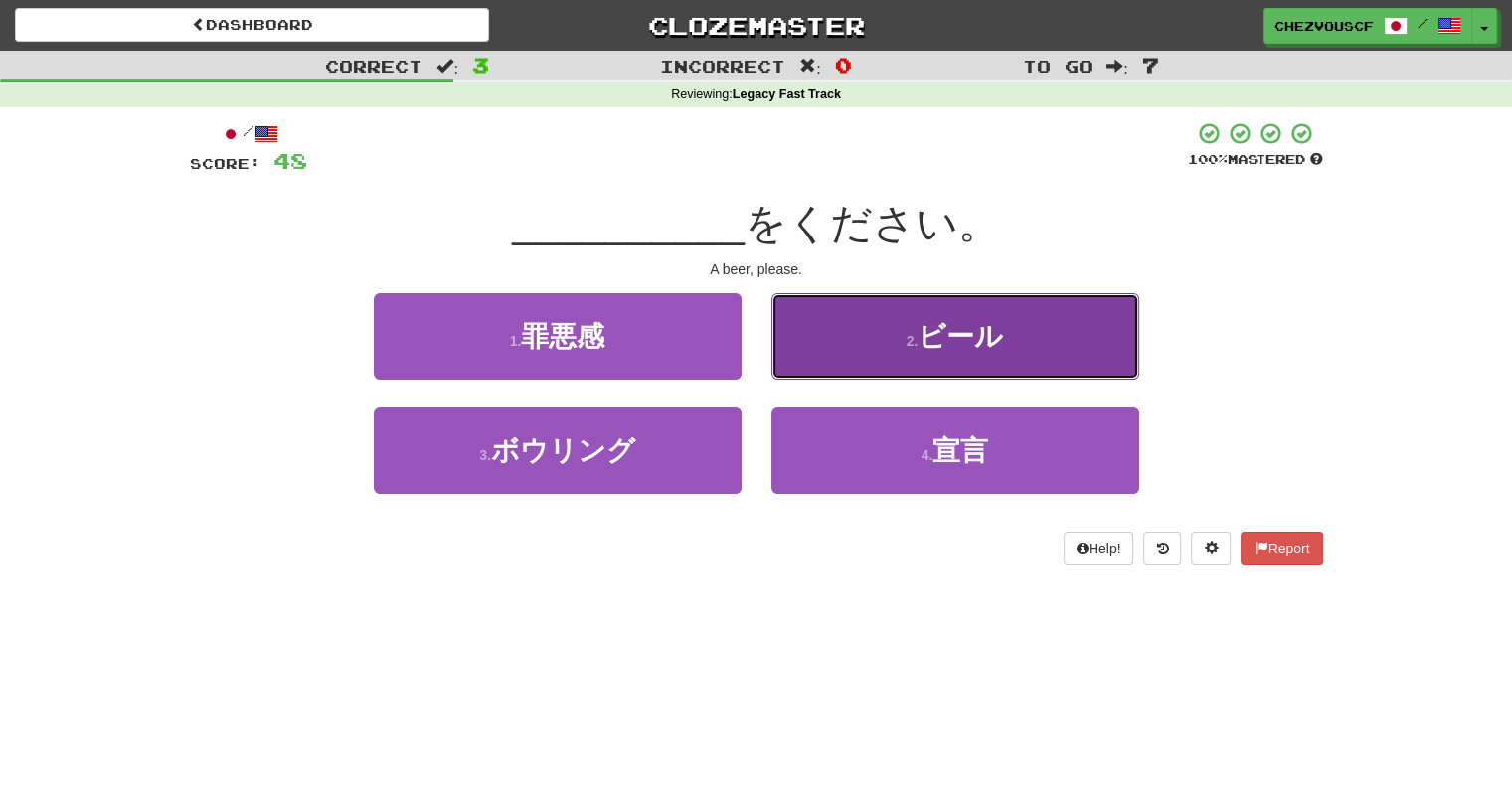 click on "2 .  ビール" at bounding box center (955, 336) 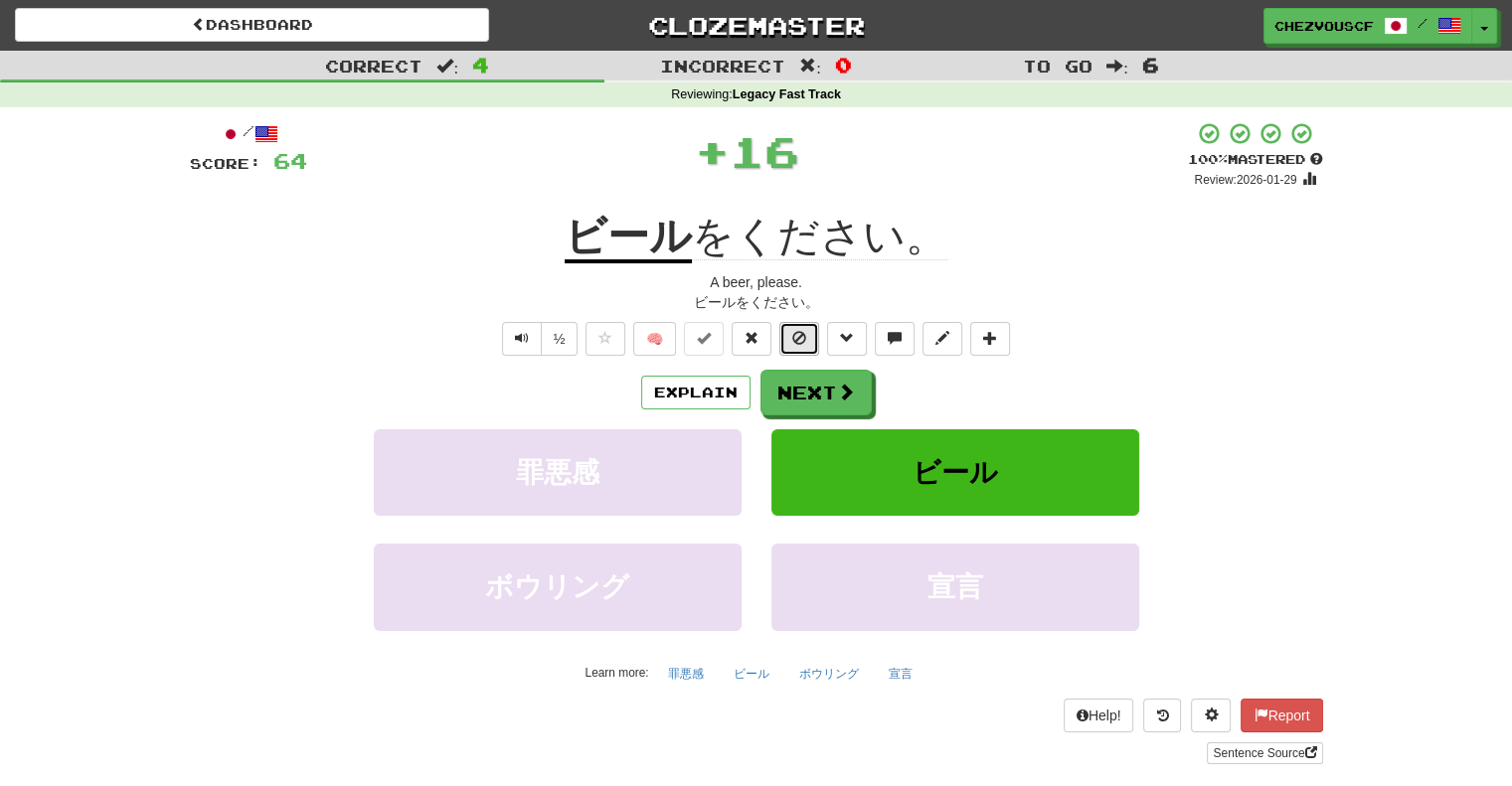 click at bounding box center (799, 339) 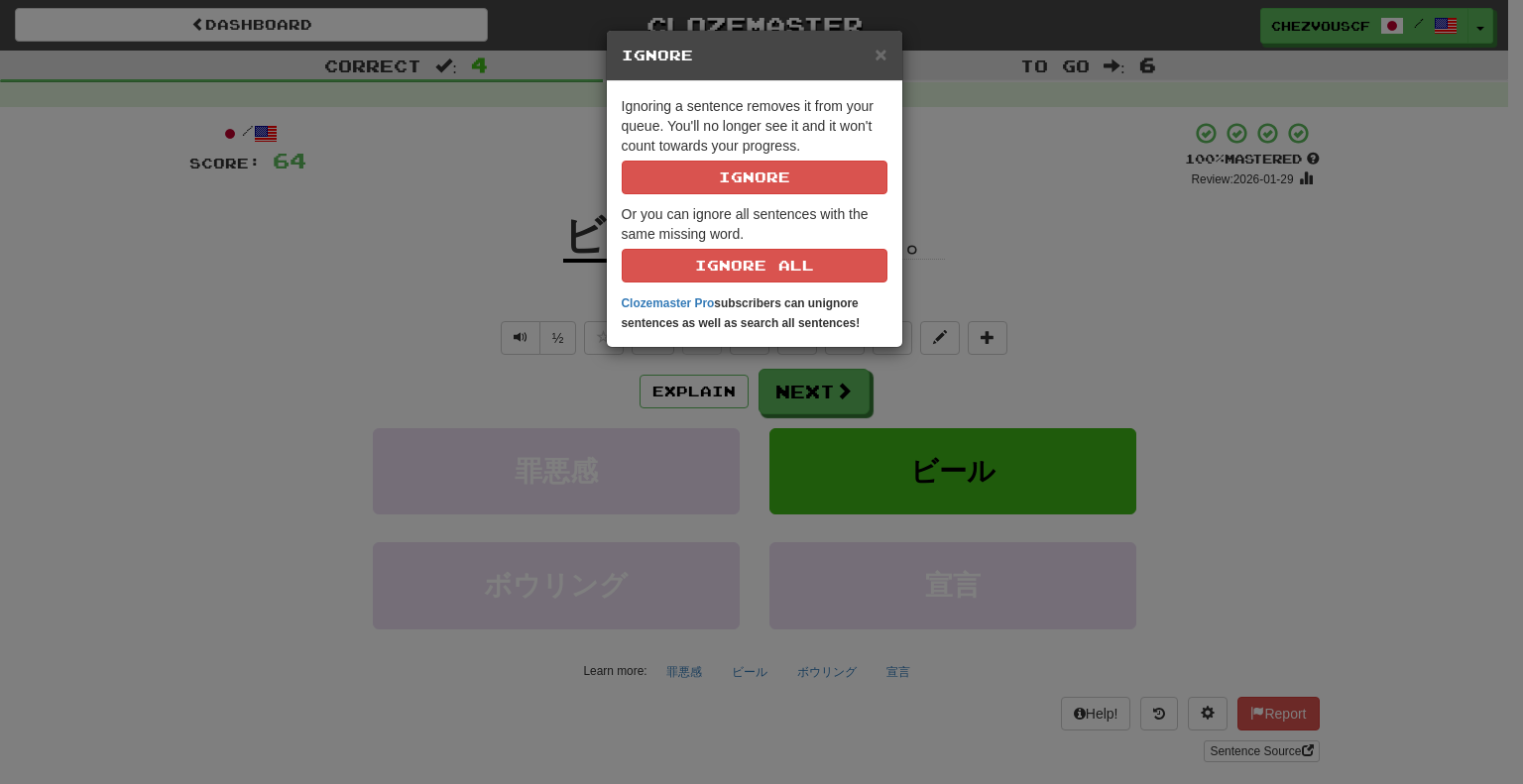click on "× Ignore Ignoring a sentence removes it from your queue. You'll no longer see it and it won't count towards your progress. Ignore Or you can ignore all sentences with the same missing word. Ignore All Clozemaster Pro  subscribers can unignore sentences as well as search all sentences!" at bounding box center (762, 392) 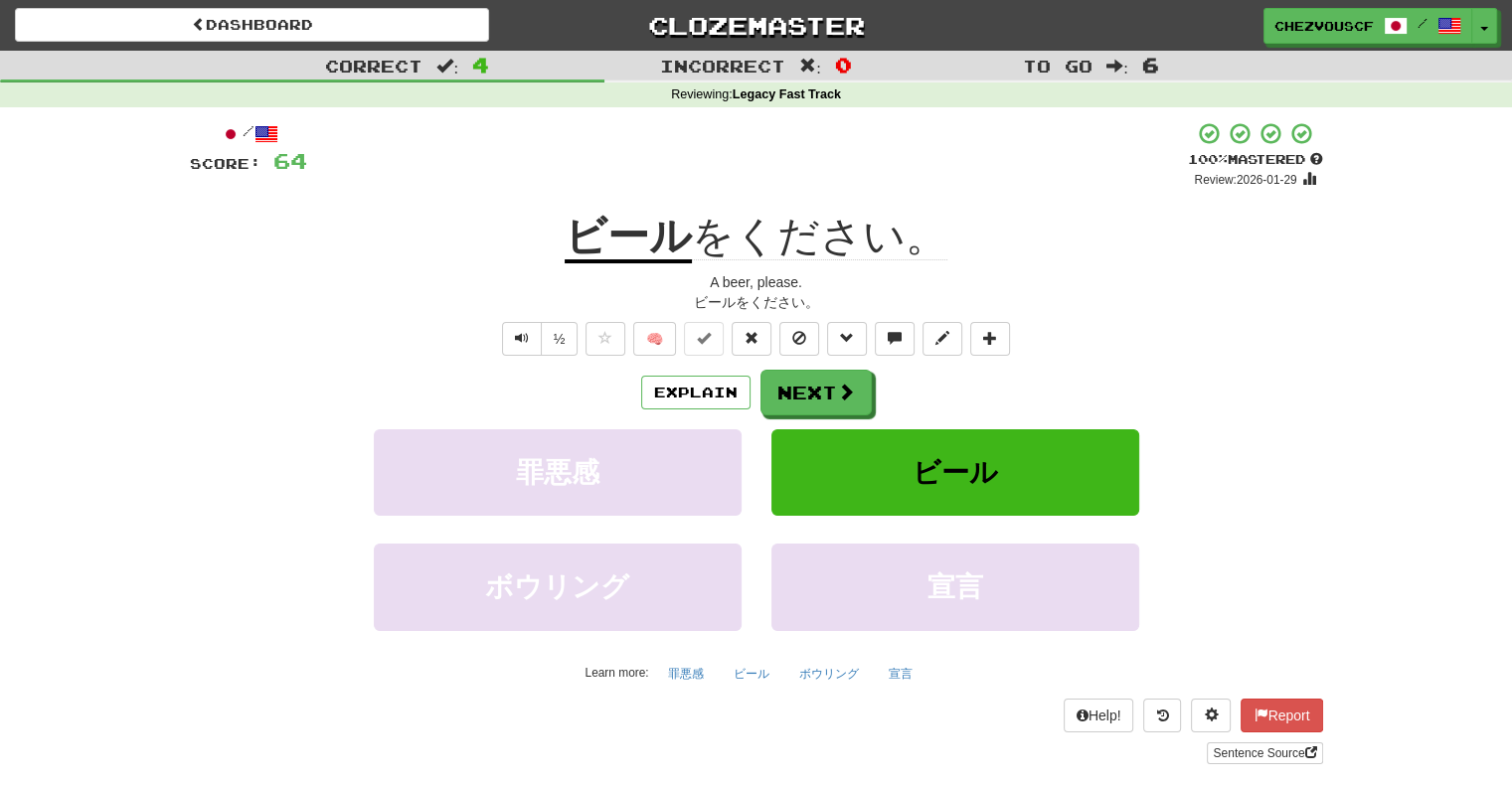 drag, startPoint x: 829, startPoint y: 374, endPoint x: 1241, endPoint y: 355, distance: 412.43787 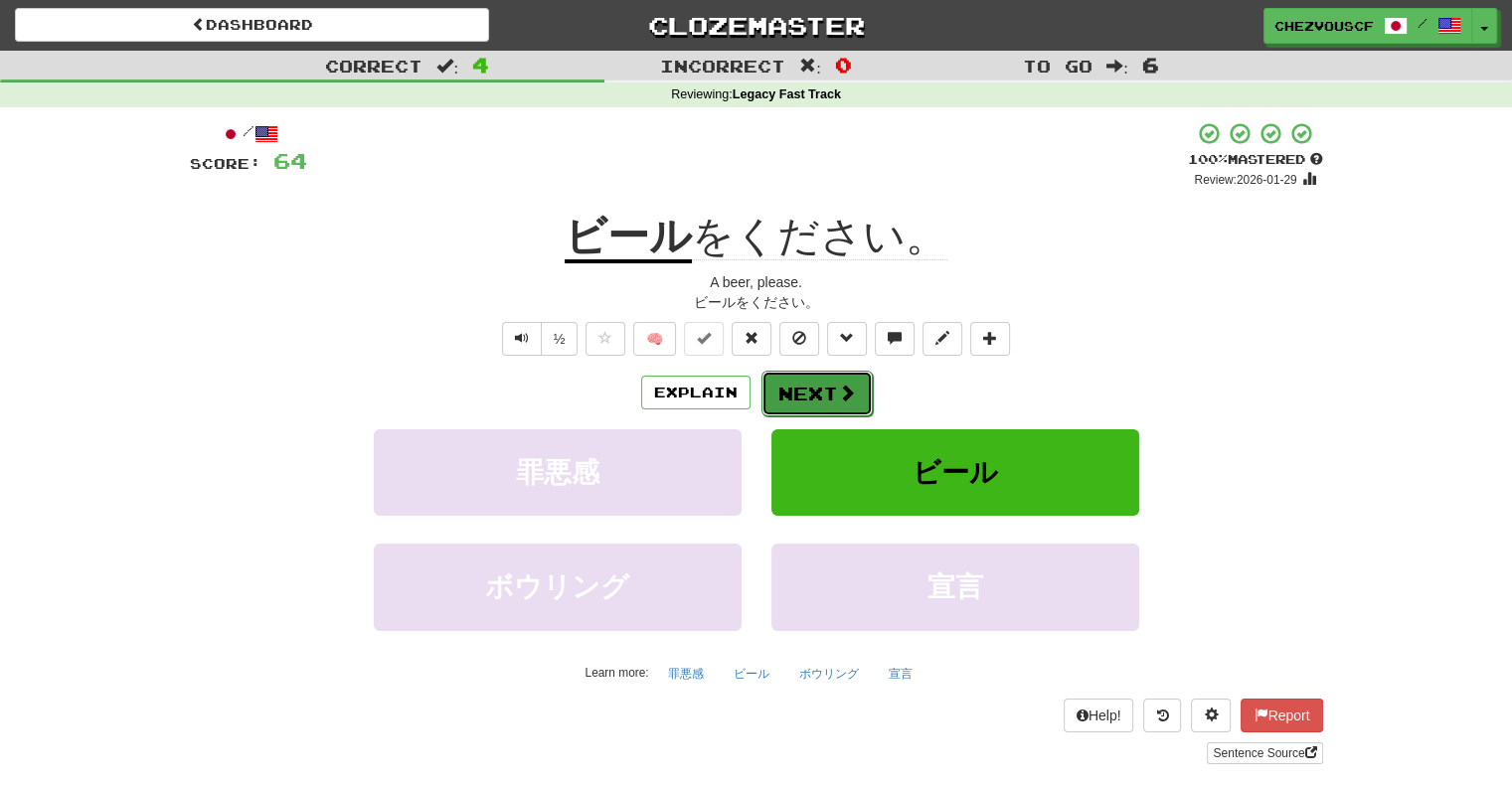 click on "Next" at bounding box center (817, 393) 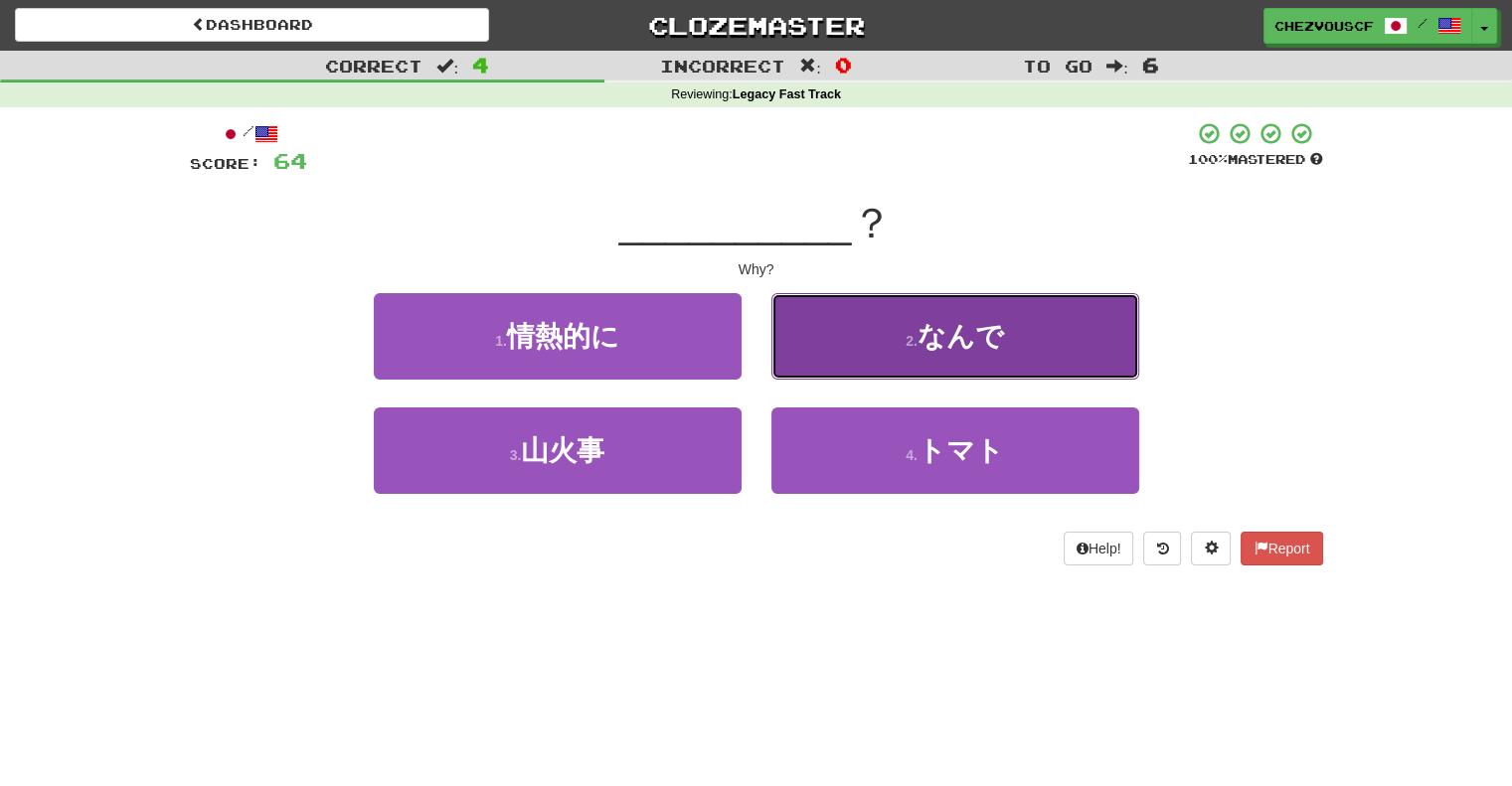 click on "2 .  なんで" at bounding box center (955, 336) 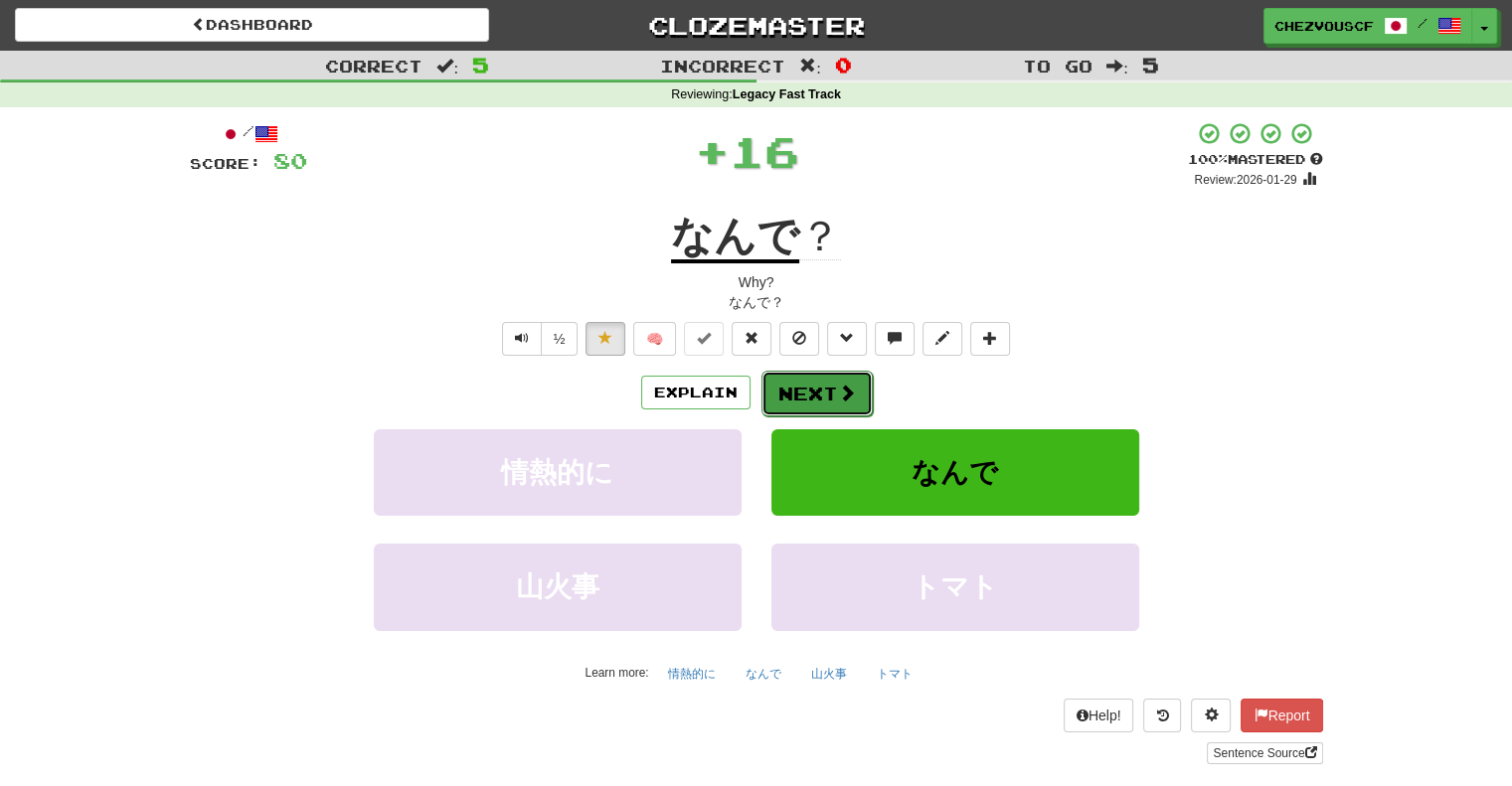 click at bounding box center [847, 393] 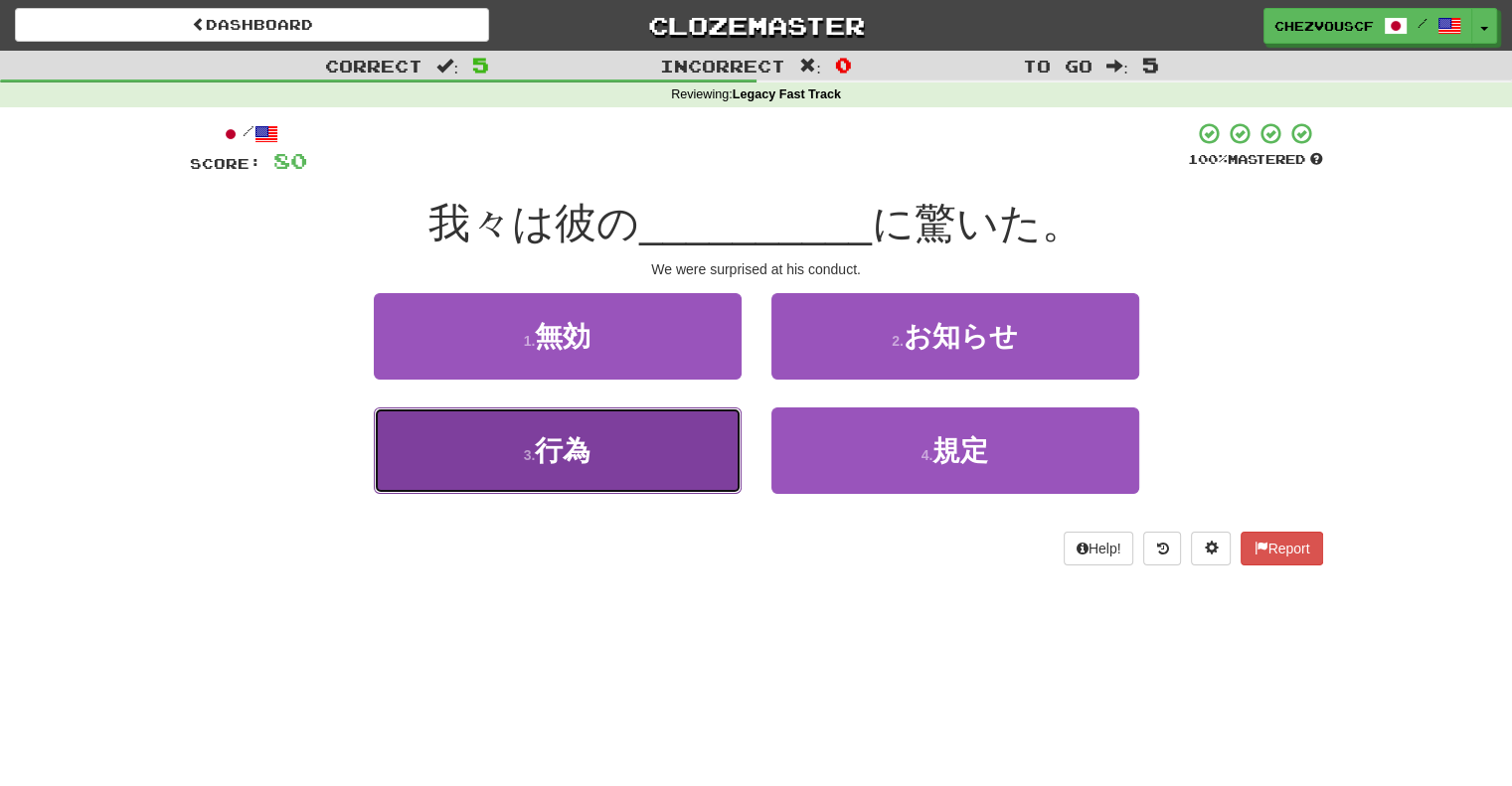 click on "3 .  行為" at bounding box center (558, 450) 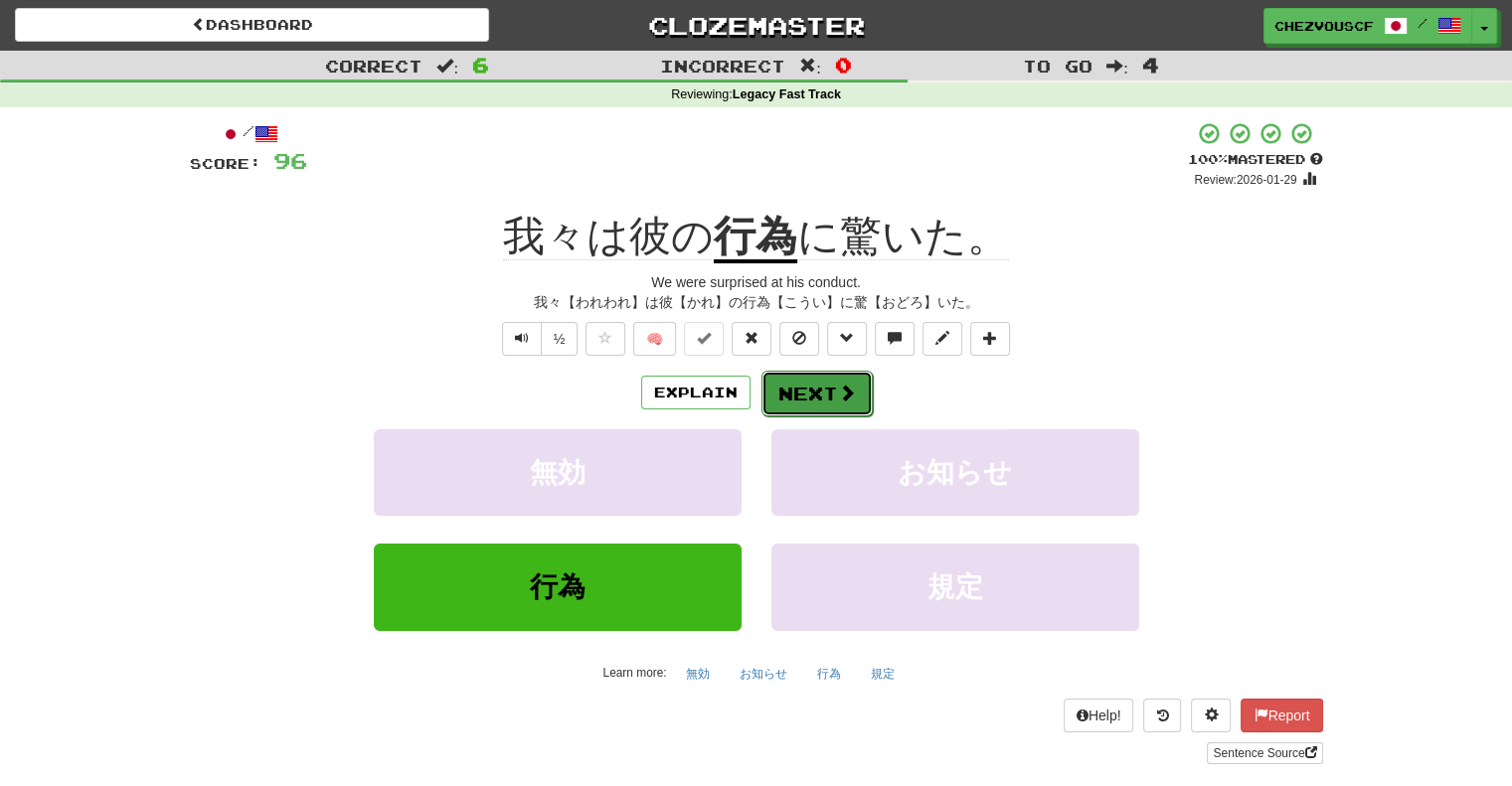click on "Next" at bounding box center (817, 393) 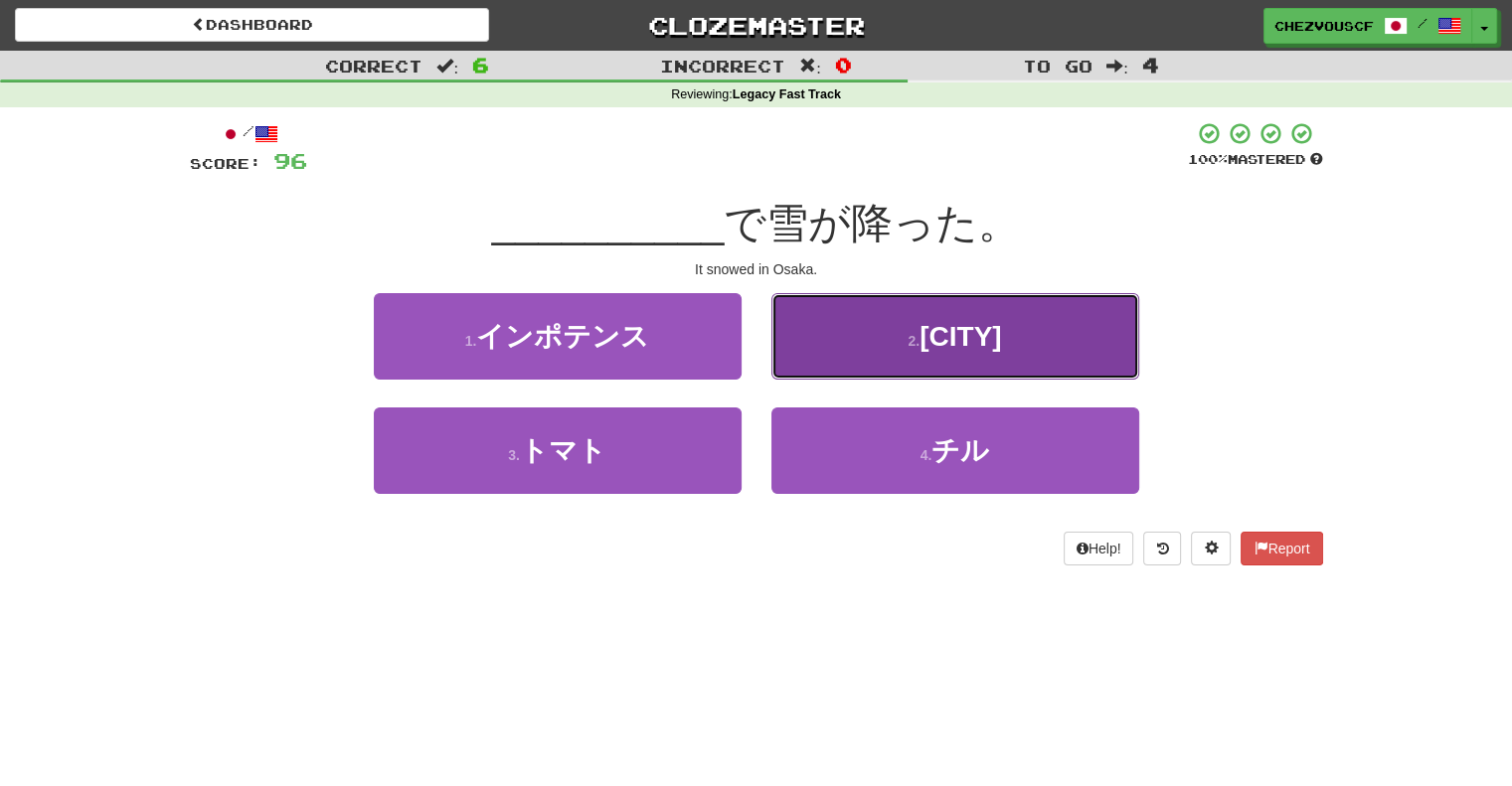 click on "2 .  大阪" at bounding box center [955, 336] 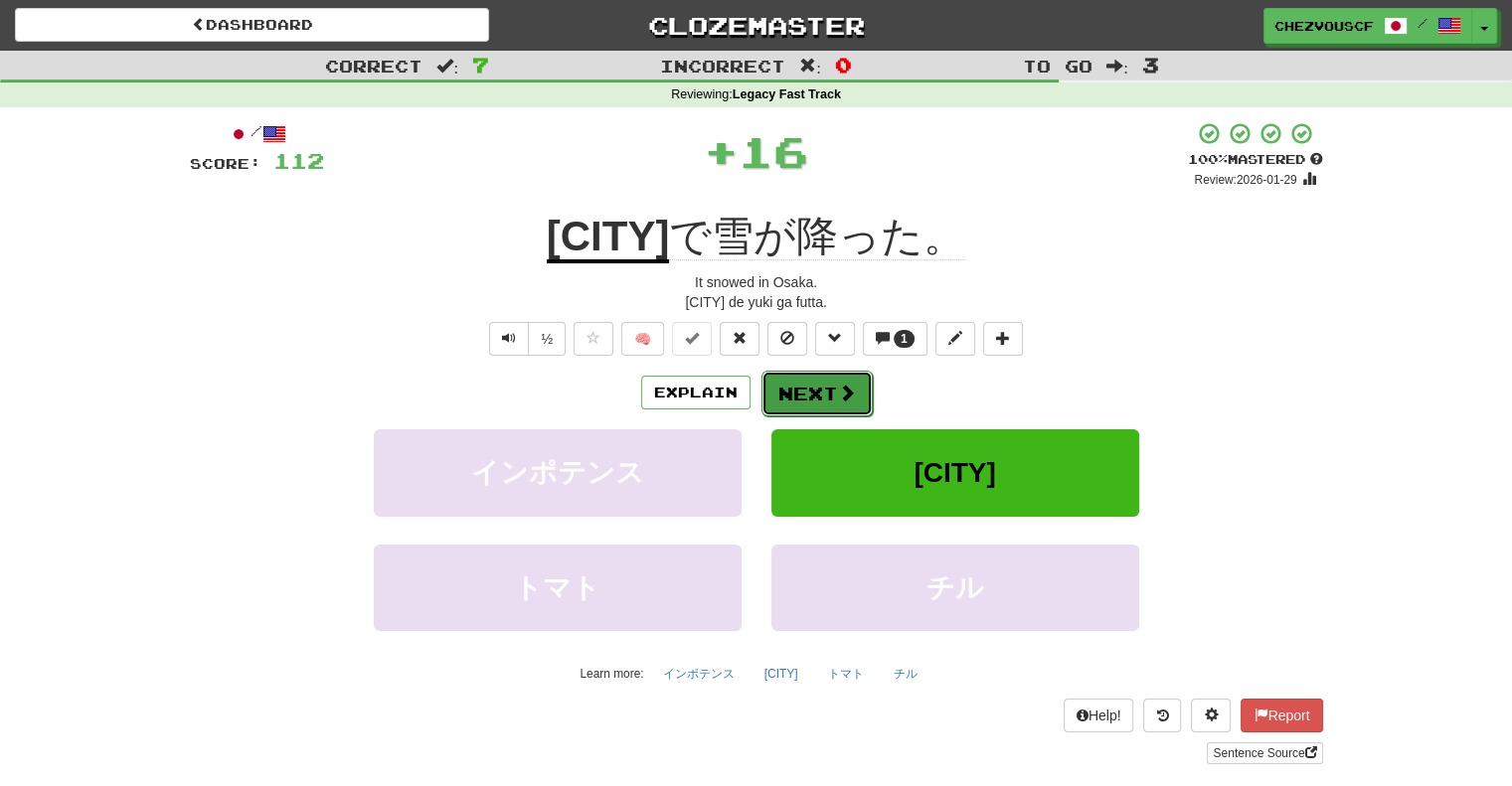 click on "Next" at bounding box center [817, 393] 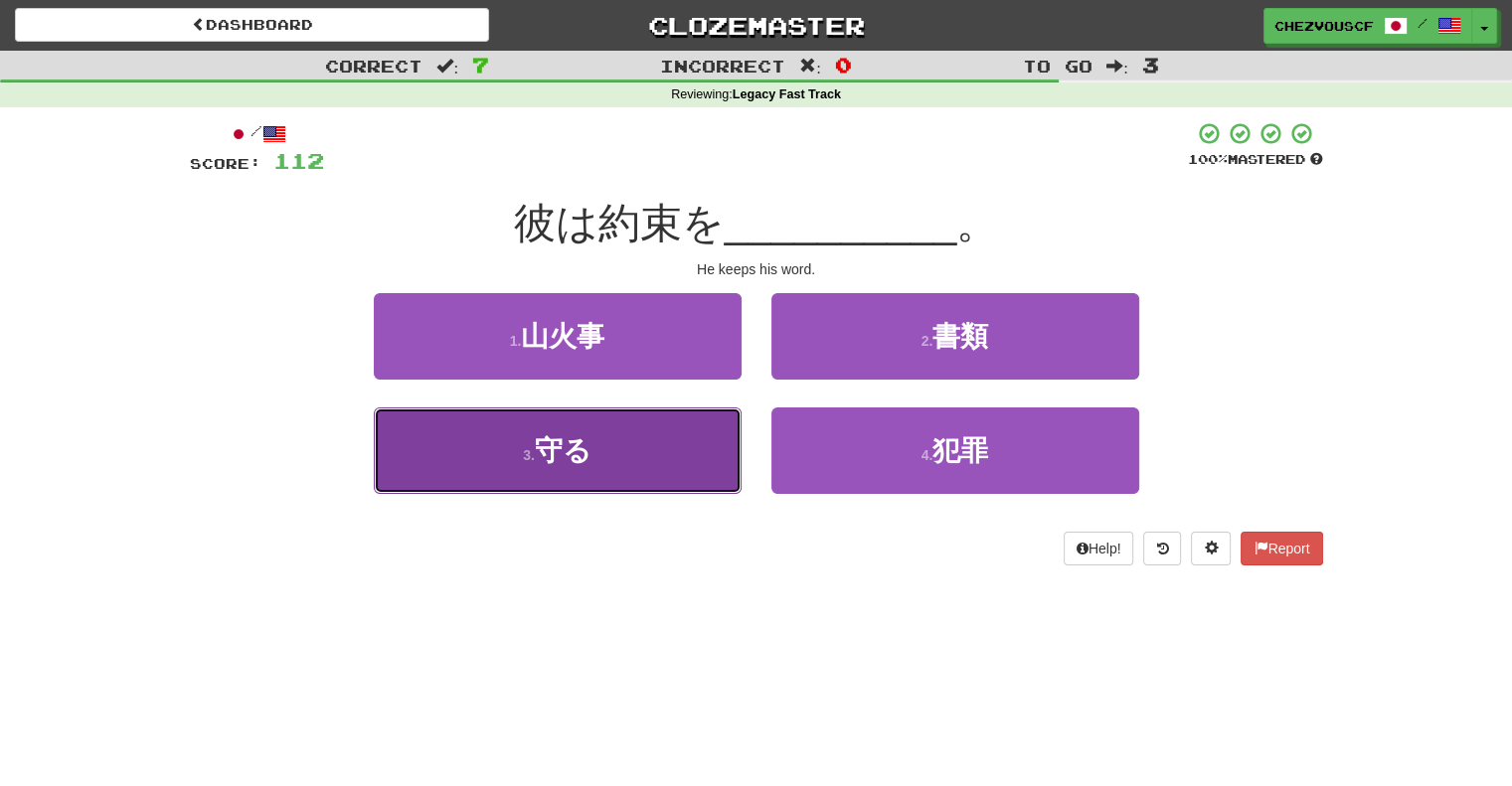 click on "3 .  守る" at bounding box center (558, 450) 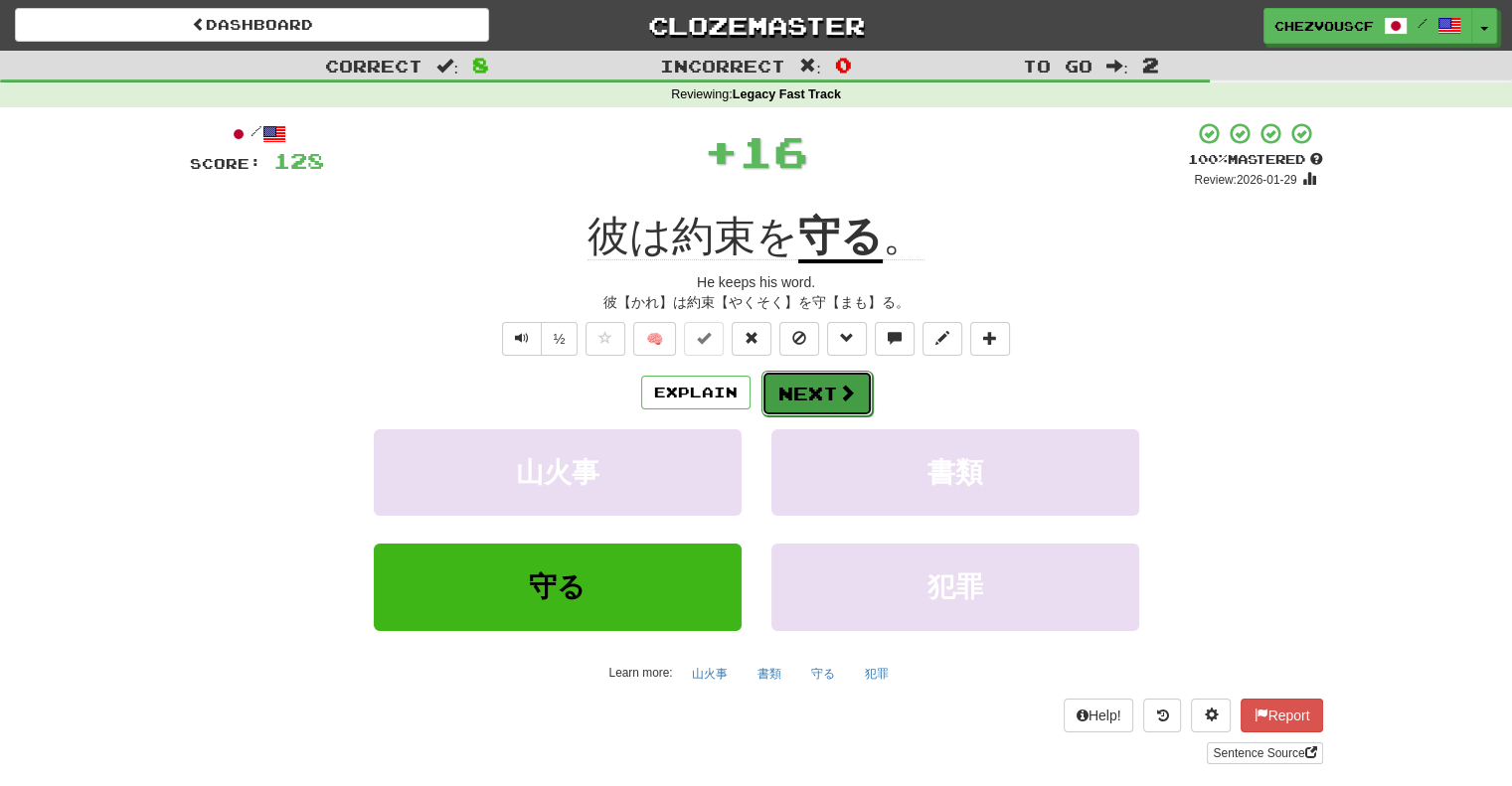 click on "Next" at bounding box center [817, 393] 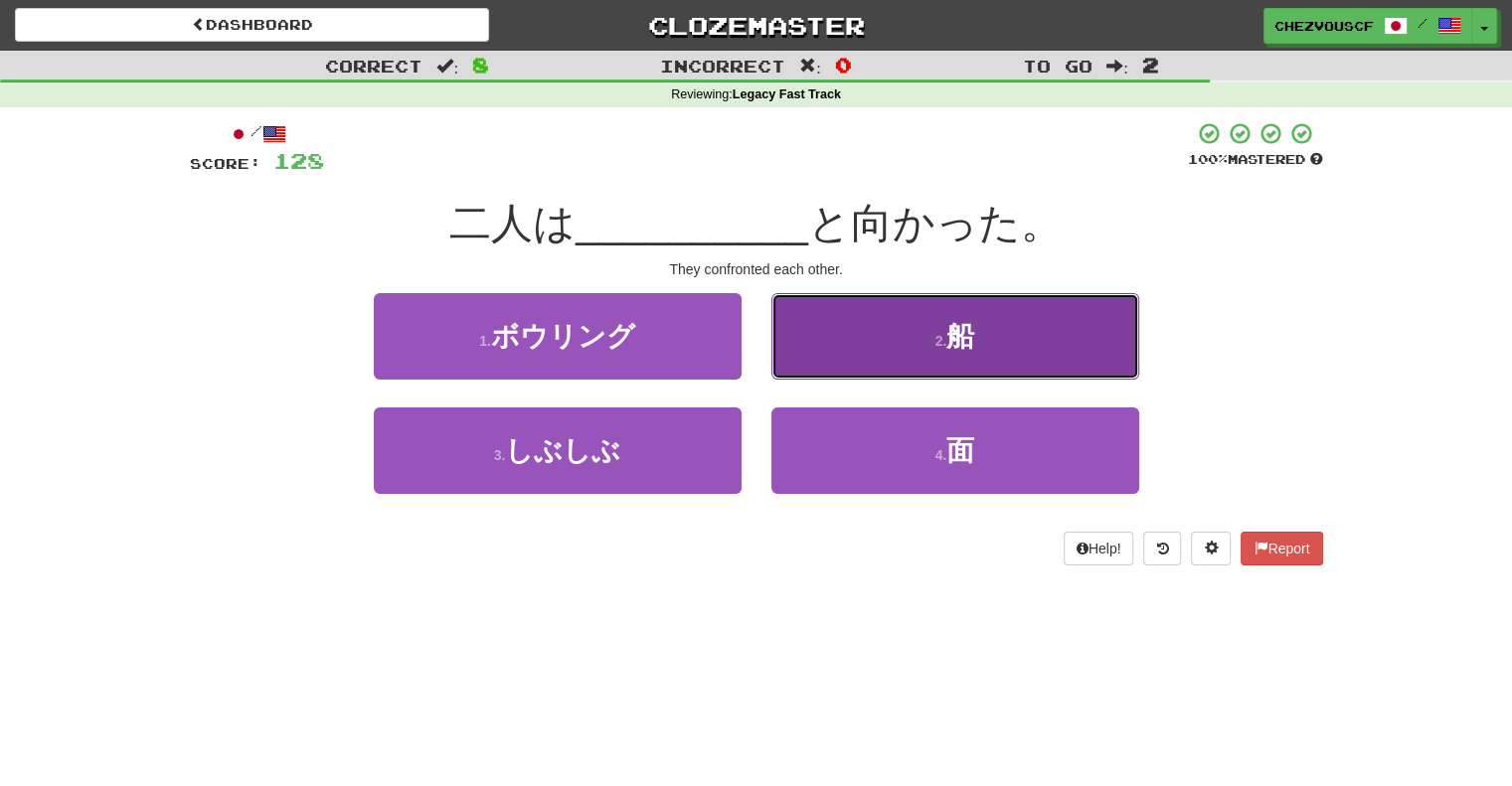 click on "2 .  船" at bounding box center (955, 336) 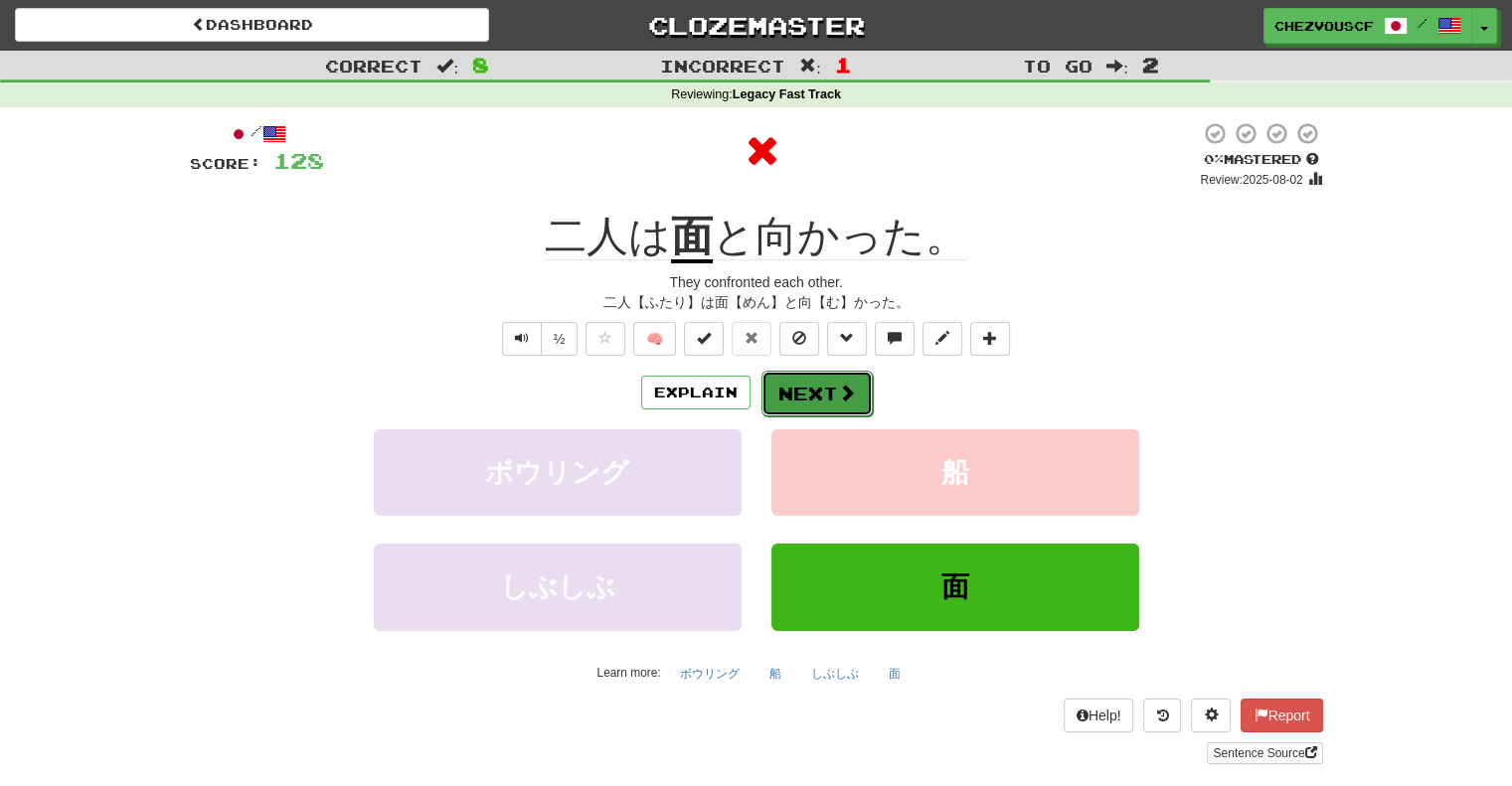 click on "Next" at bounding box center [817, 393] 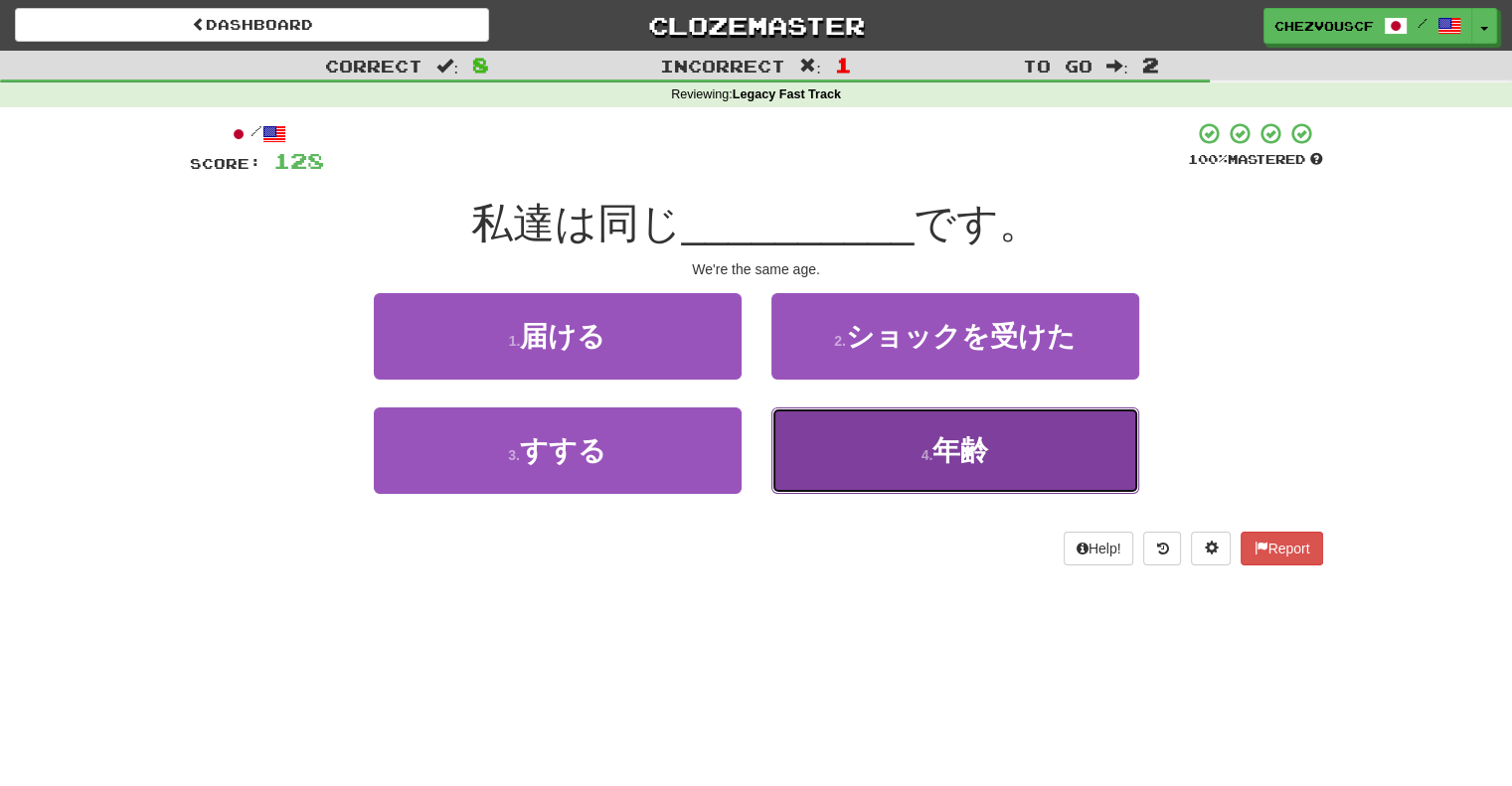 click on "4 .  年齢" at bounding box center (955, 450) 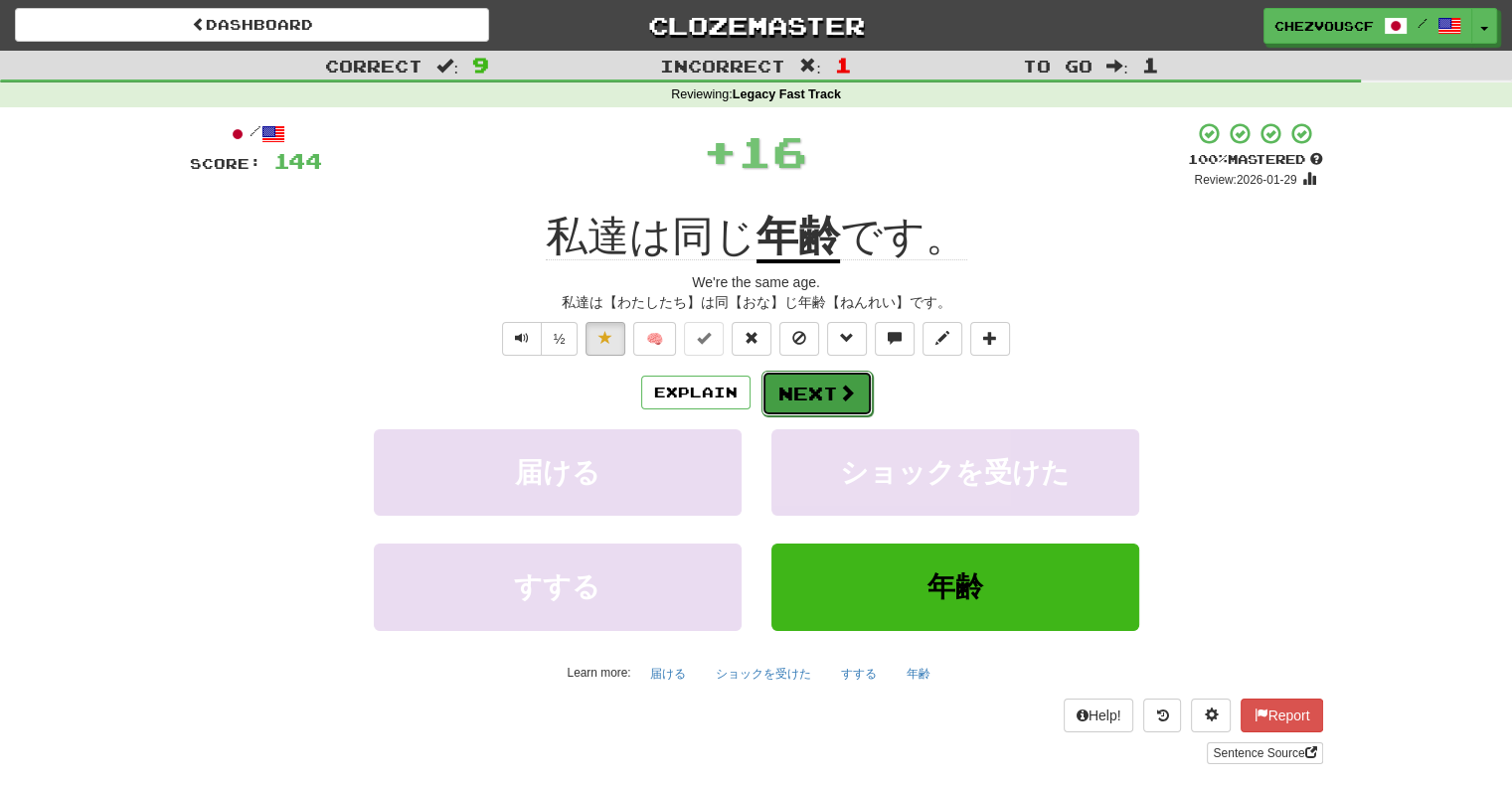 click on "Next" at bounding box center (817, 393) 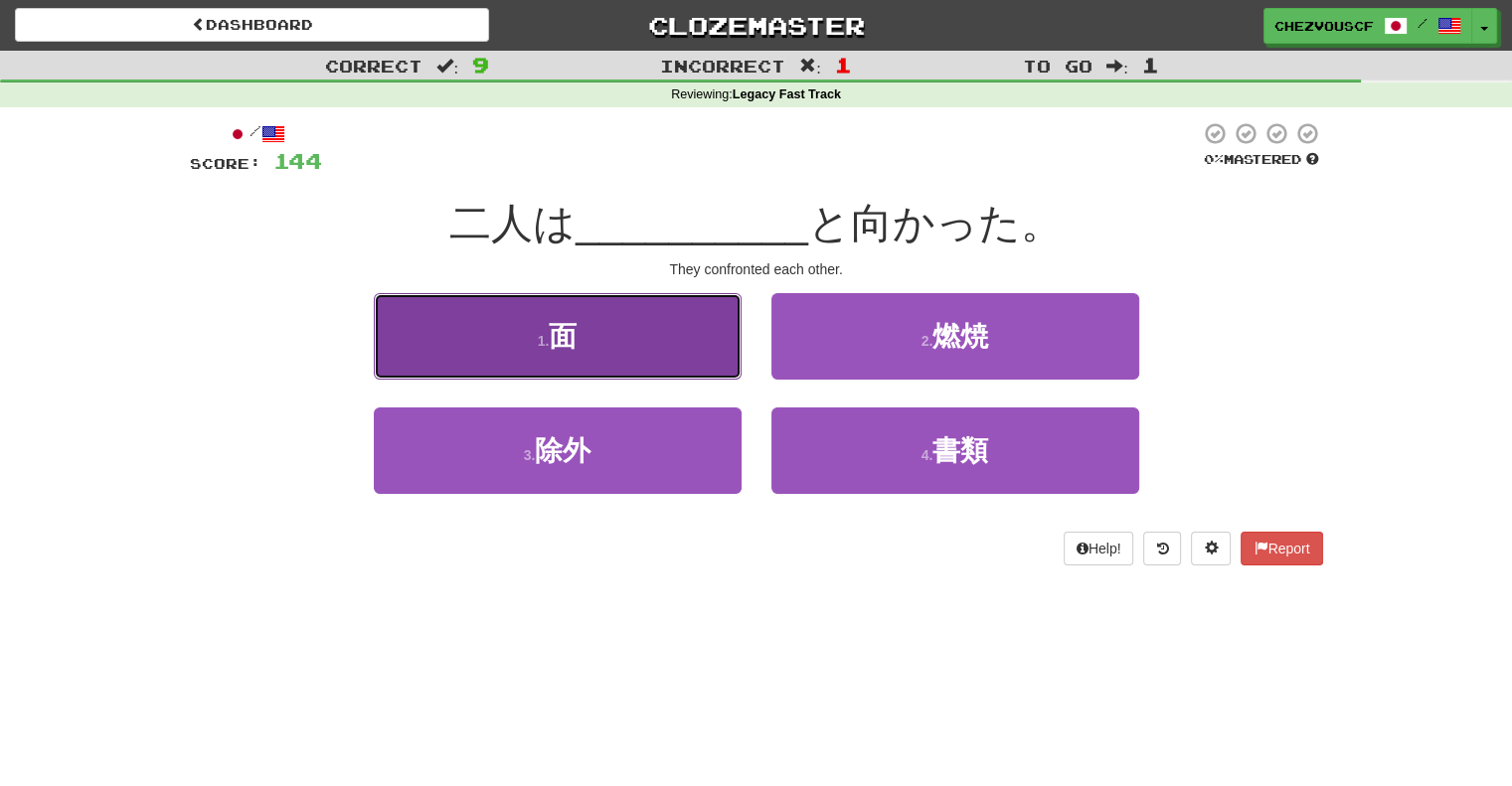 click on "1 .  面" at bounding box center (558, 336) 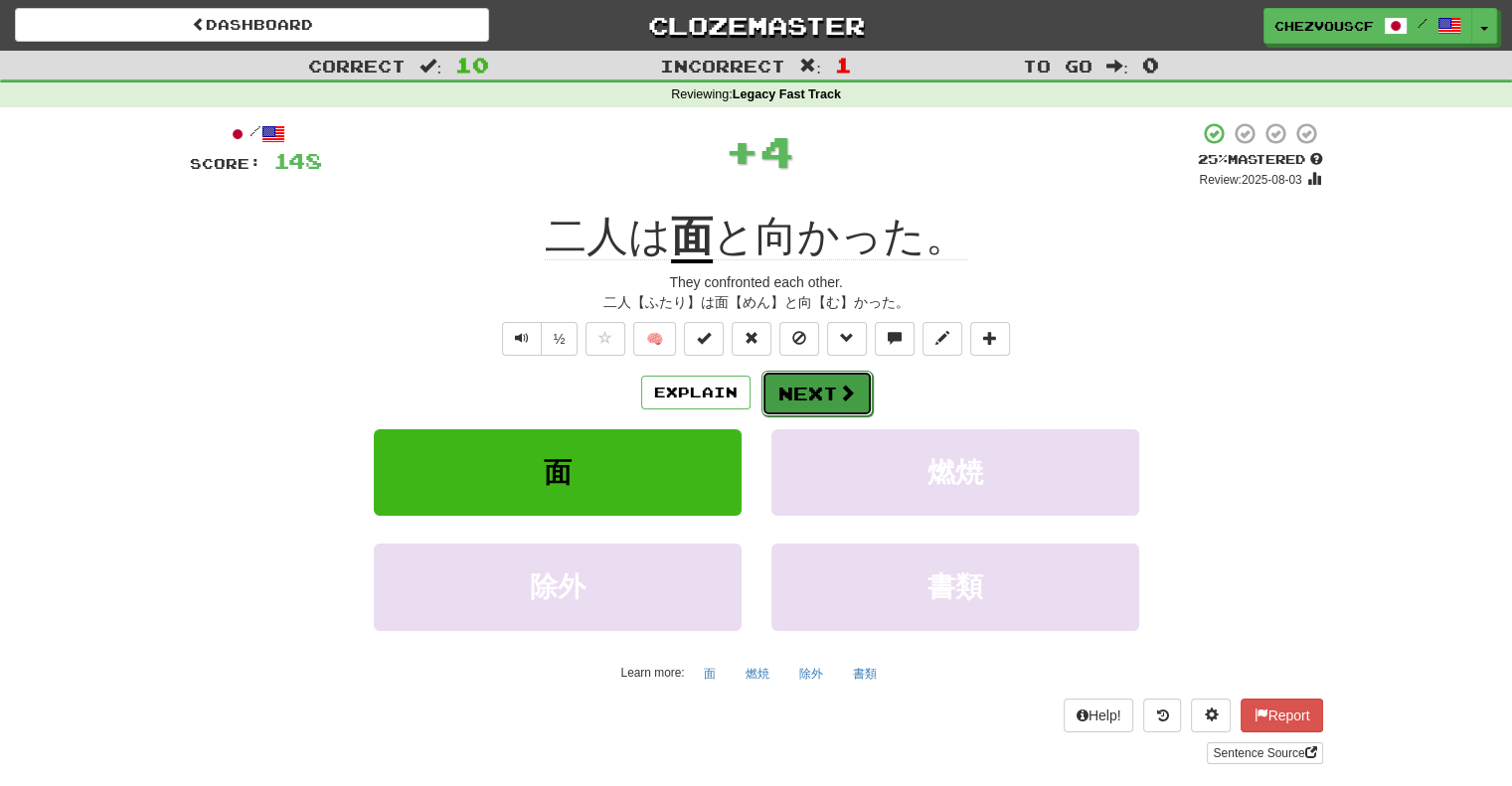 click on "Next" at bounding box center [817, 393] 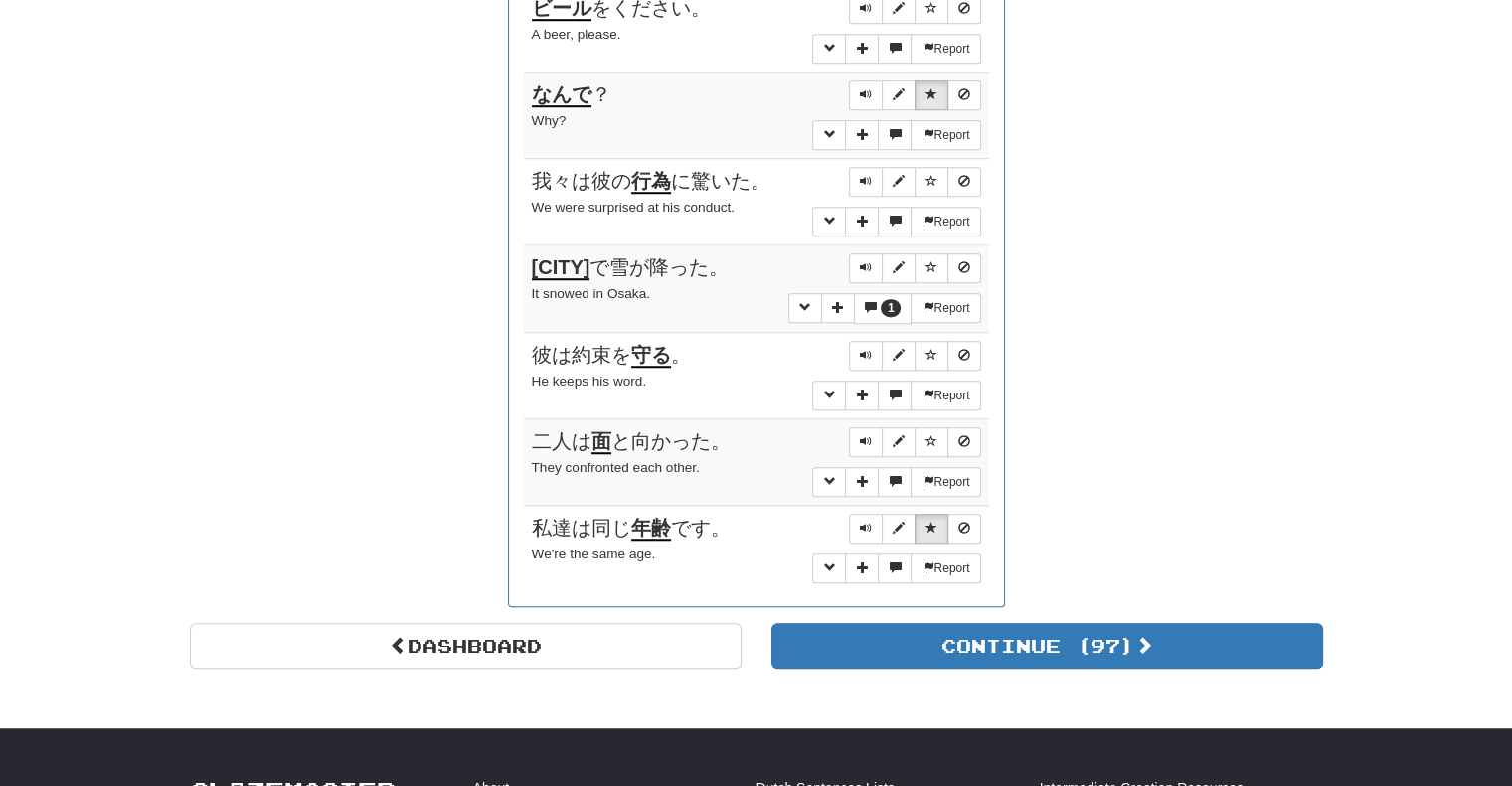 scroll, scrollTop: 1453, scrollLeft: 0, axis: vertical 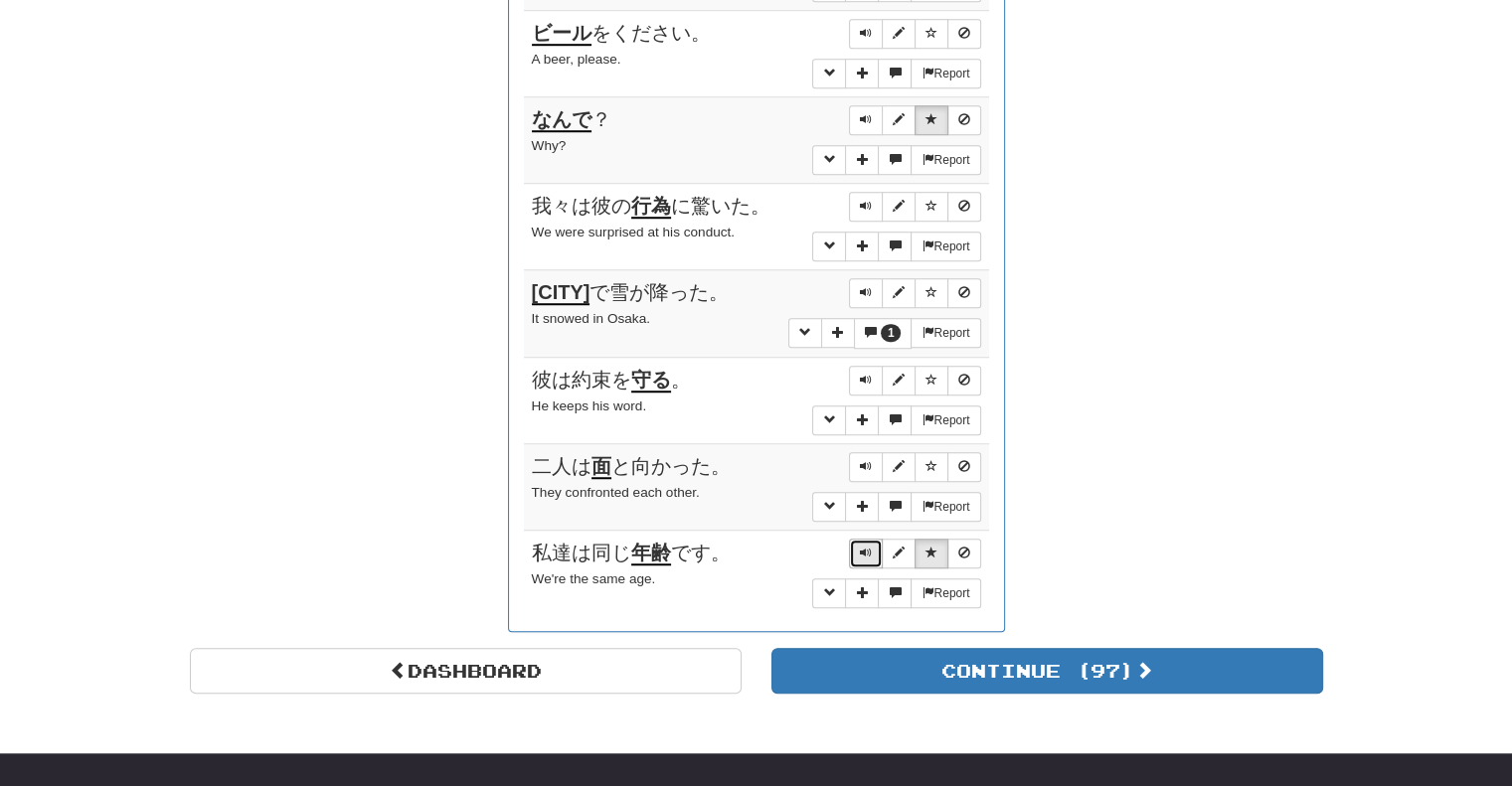 click at bounding box center (866, 553) 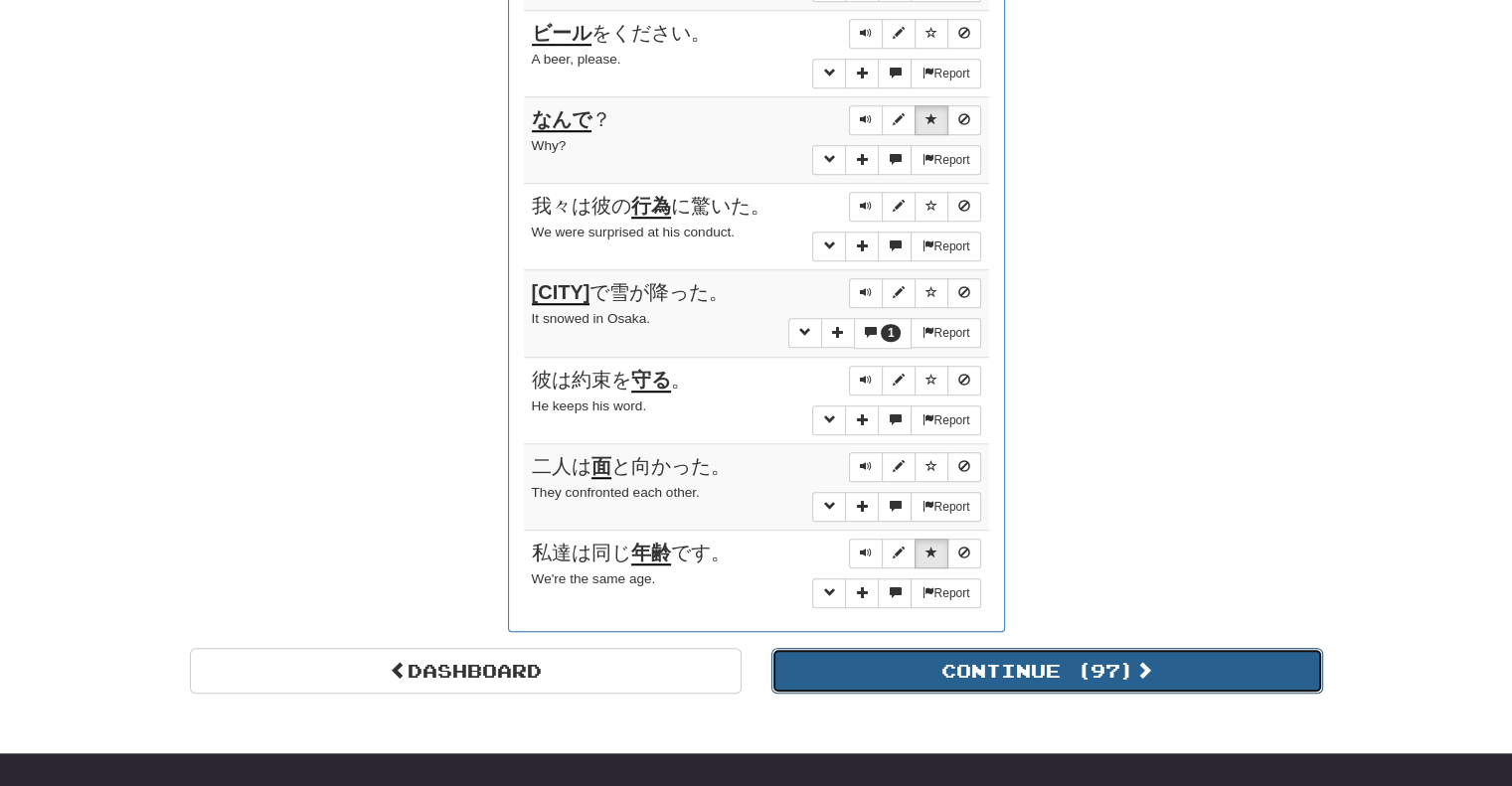 click on "Continue ( 97 )" at bounding box center [1047, 671] 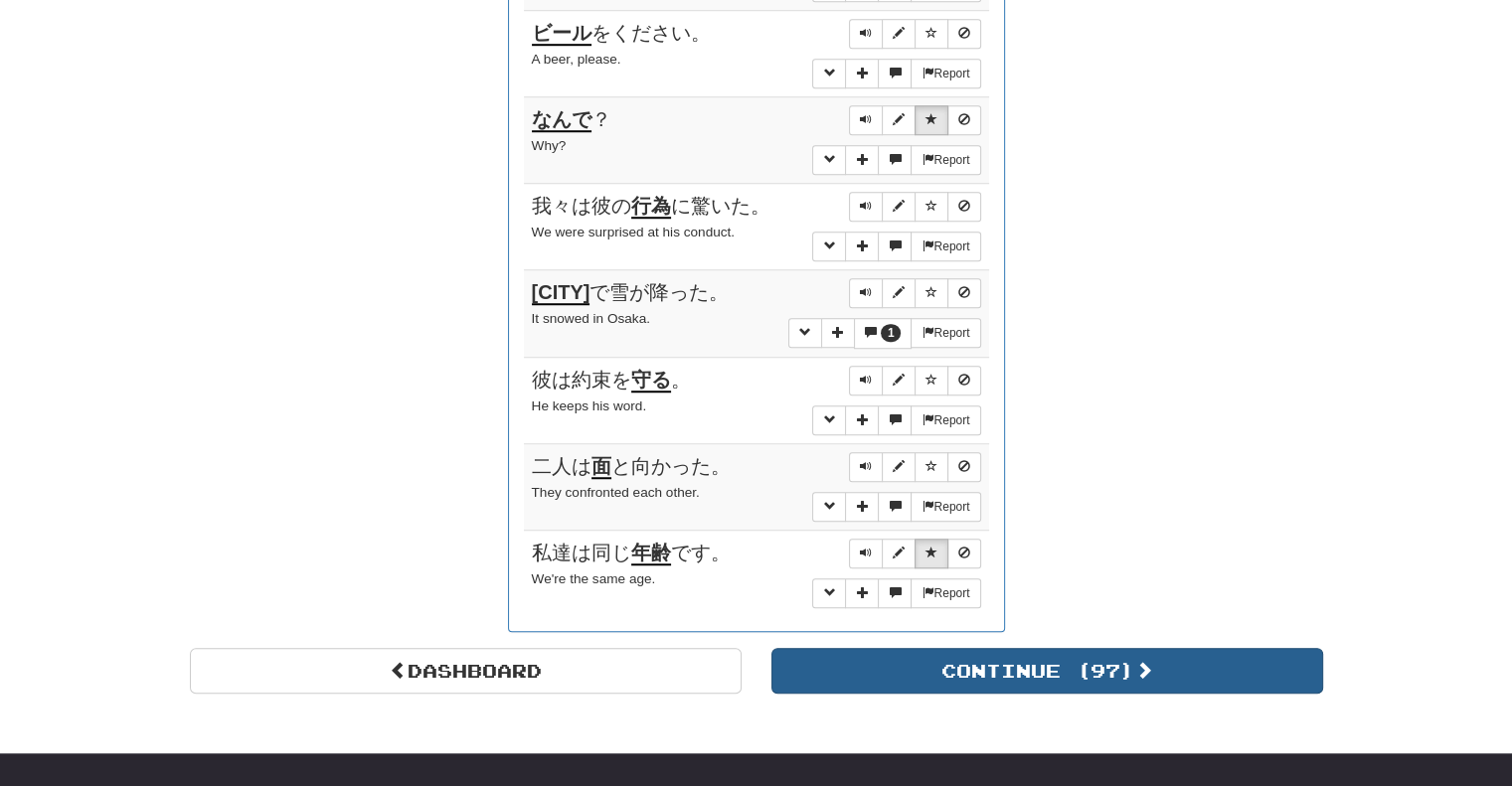 scroll, scrollTop: 706, scrollLeft: 0, axis: vertical 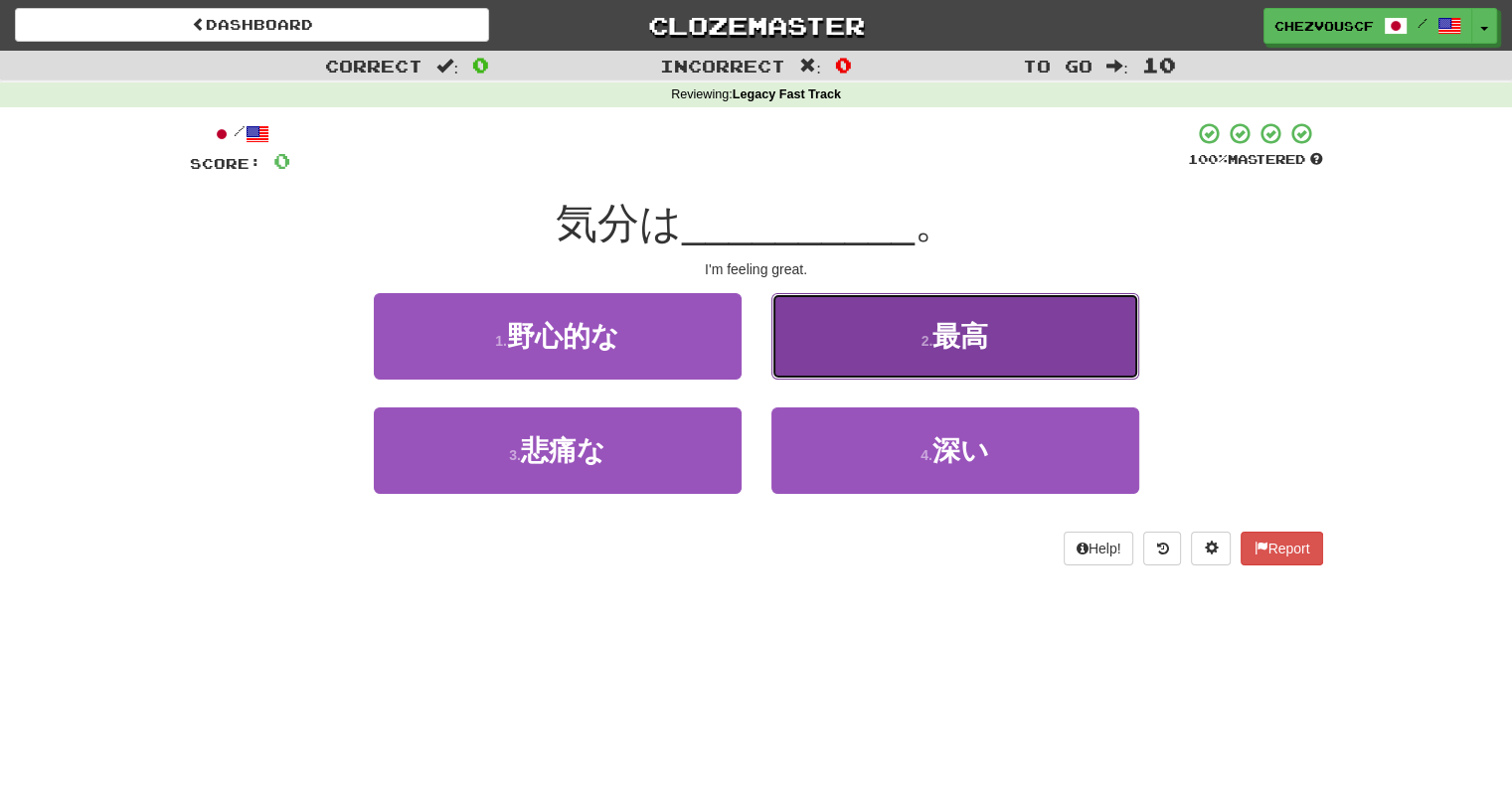 click on "2 .  最高" at bounding box center [955, 336] 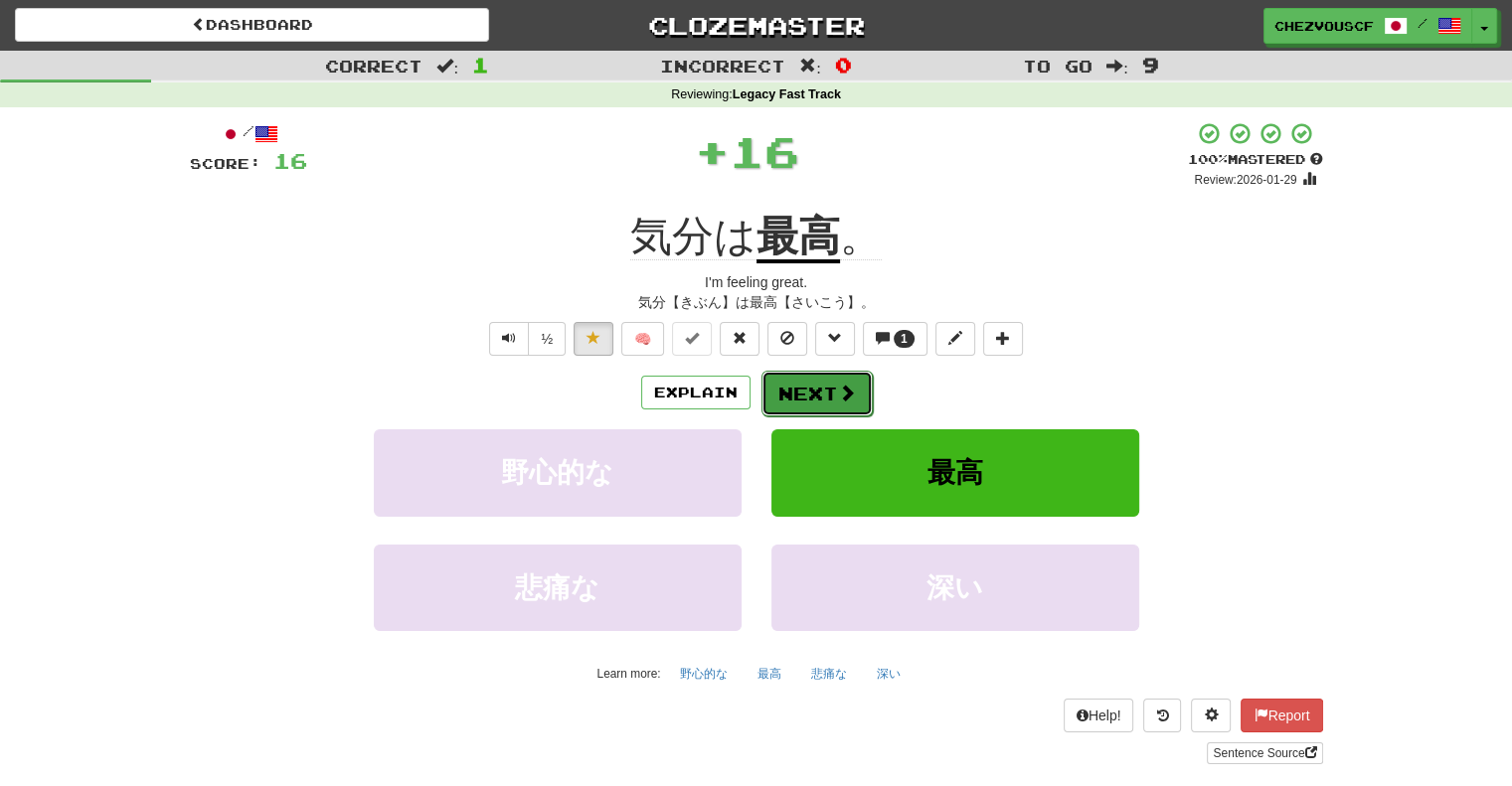 click on "Next" at bounding box center [817, 393] 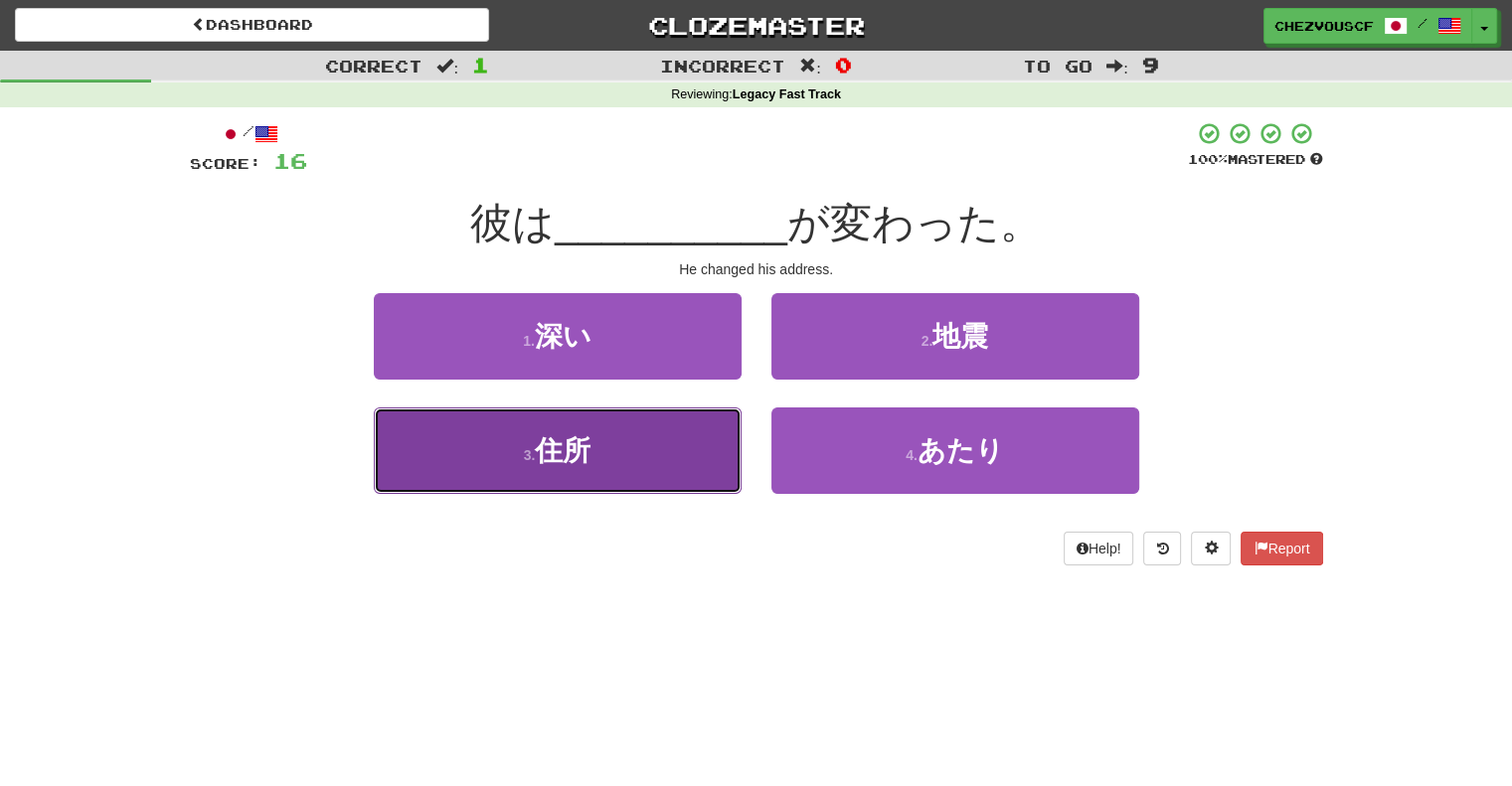 click on "3 .  住所" at bounding box center (558, 450) 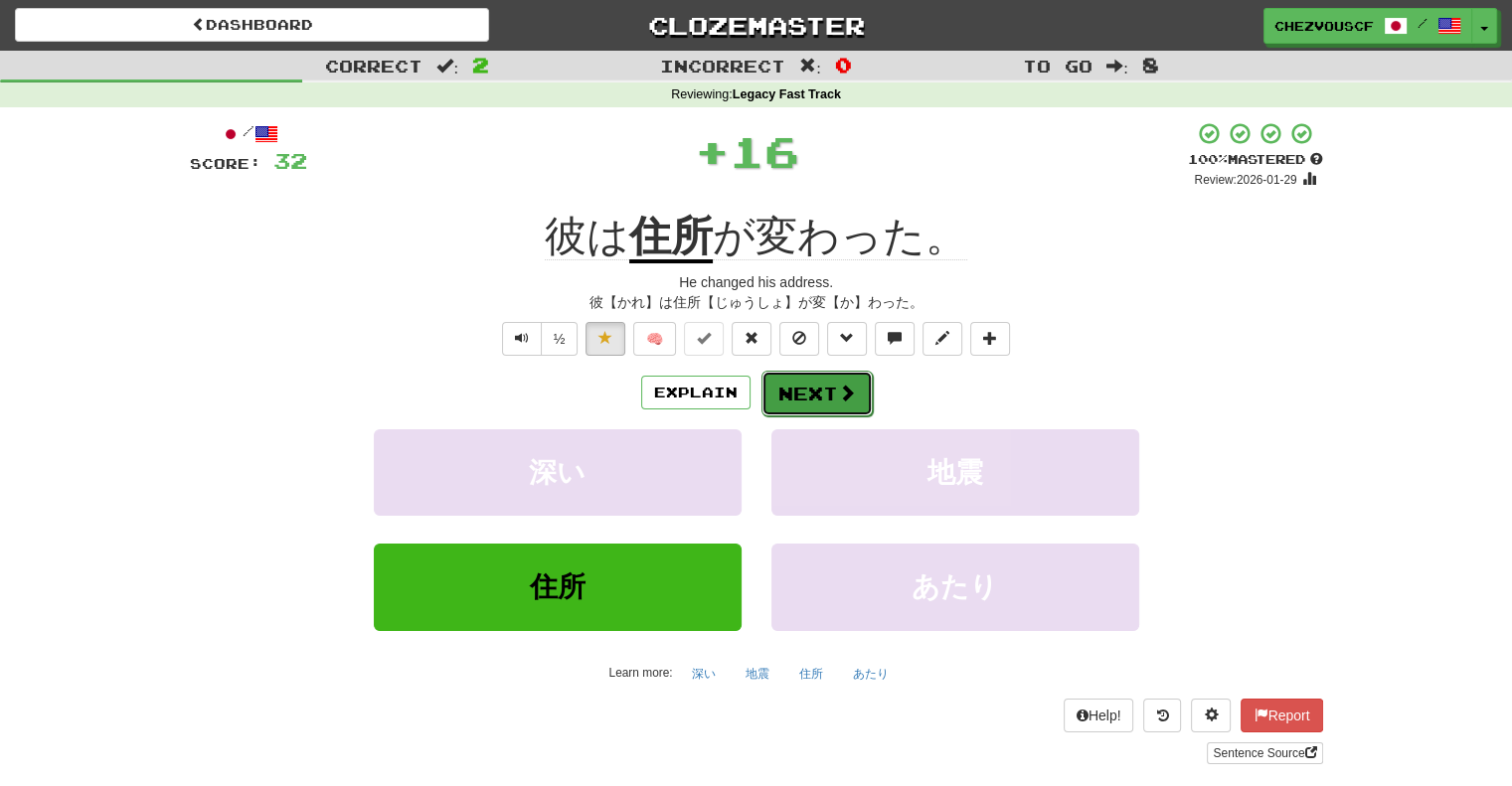 click on "Next" at bounding box center [817, 393] 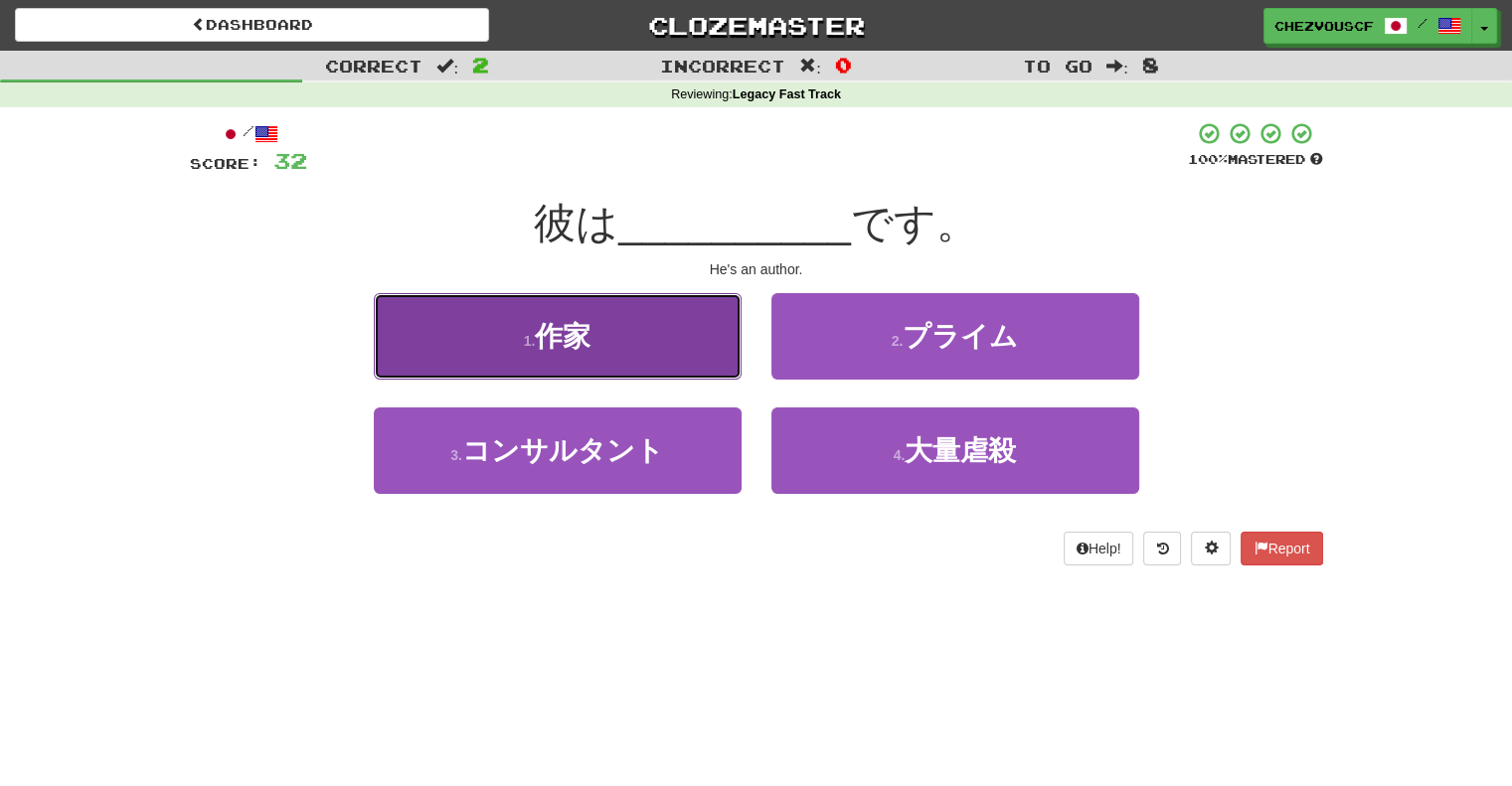 click on "1 .  作家" at bounding box center [558, 336] 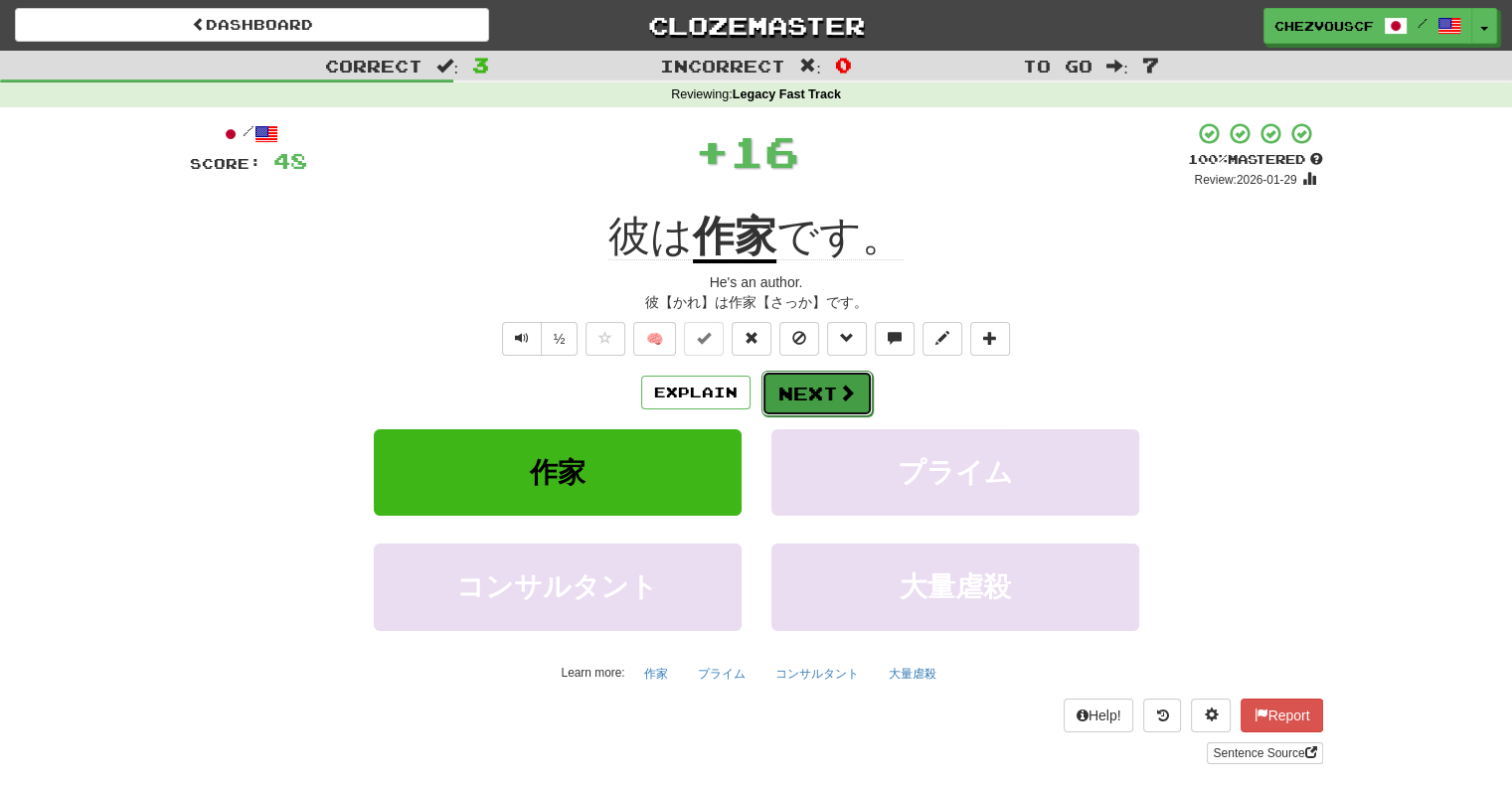click at bounding box center (847, 393) 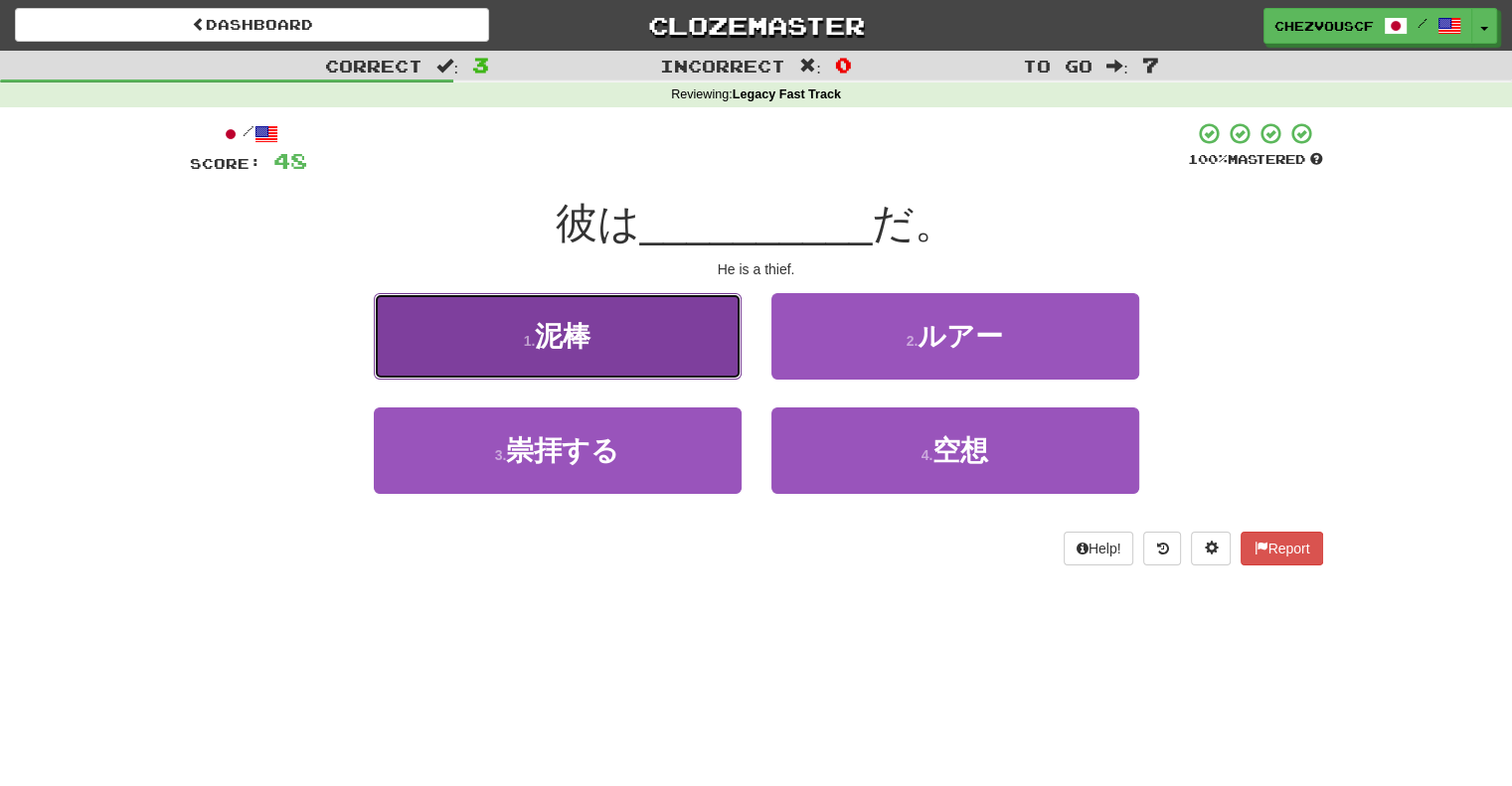 click on "1 .  泥棒" at bounding box center (558, 336) 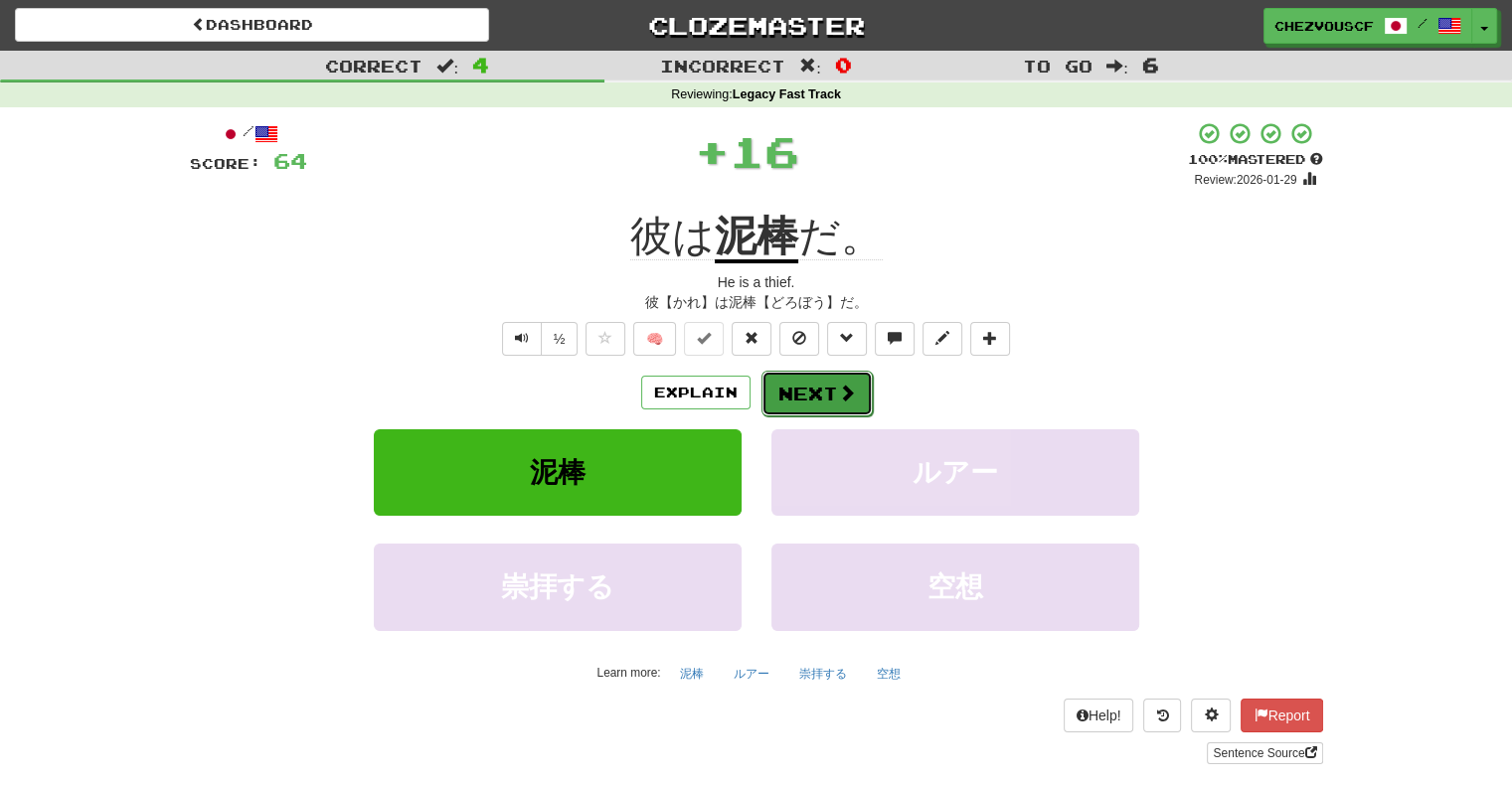 click on "Next" at bounding box center (817, 393) 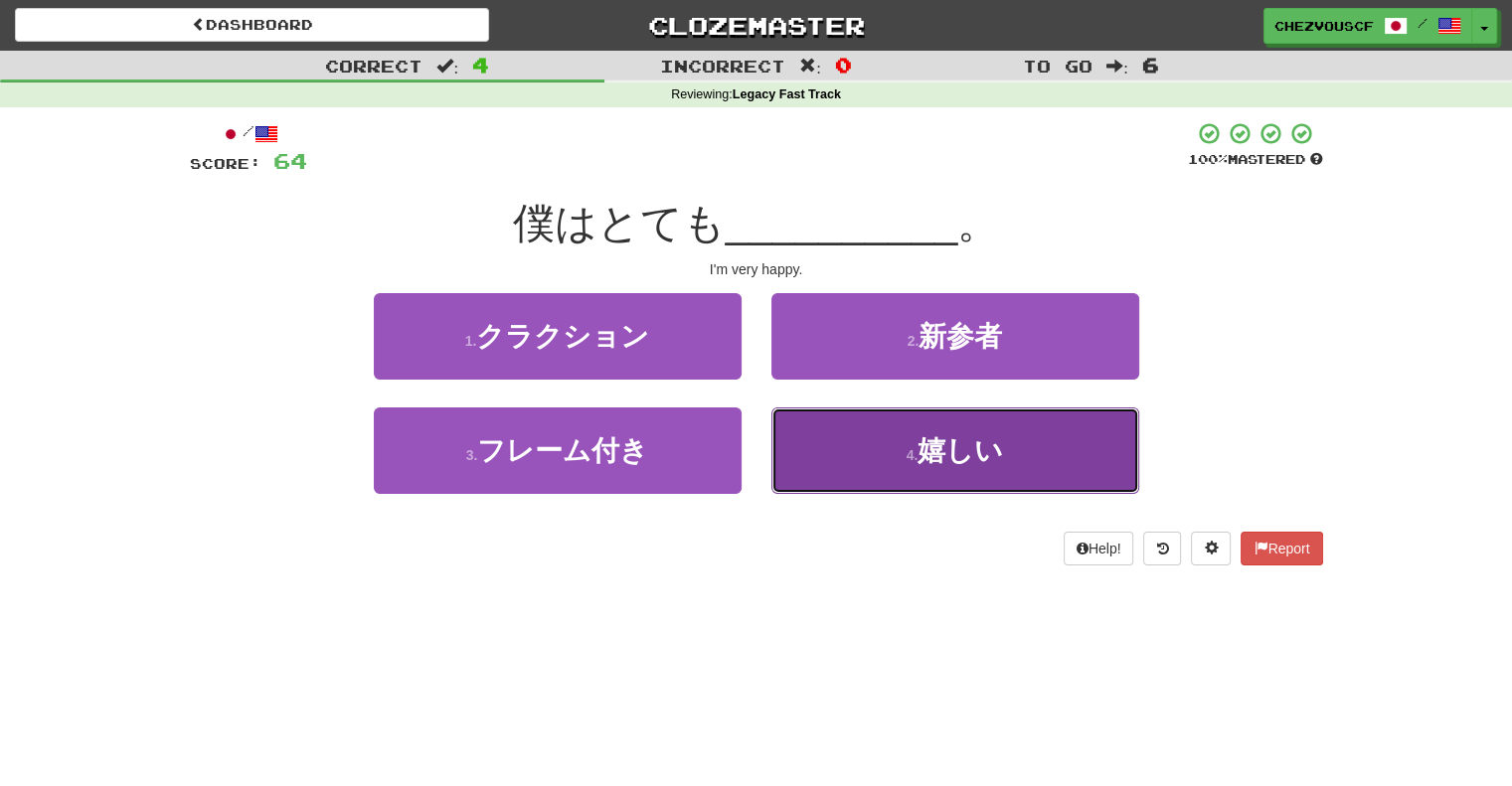 click on "4 .  嬉しい" at bounding box center (955, 450) 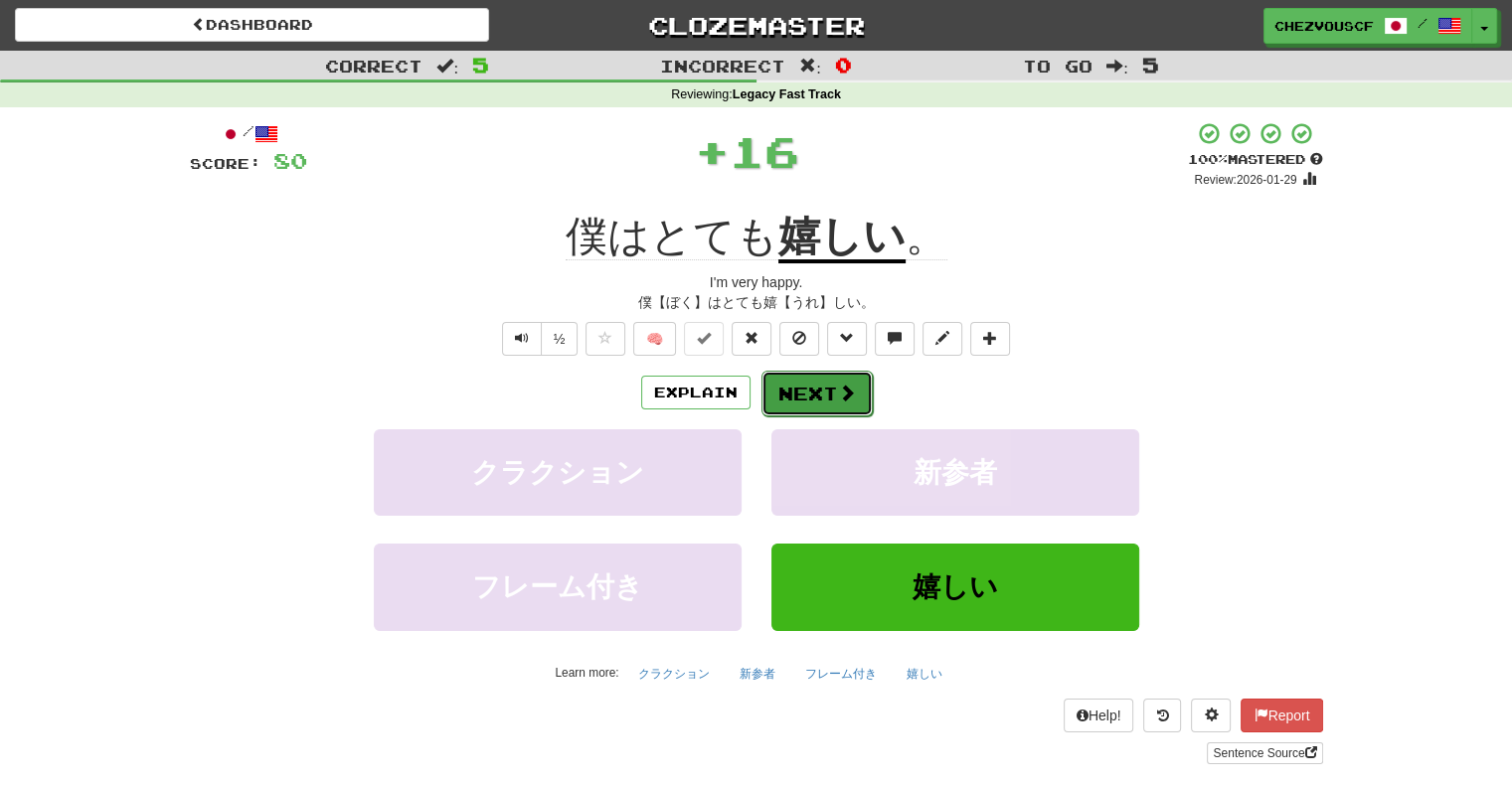 click on "Next" at bounding box center (817, 393) 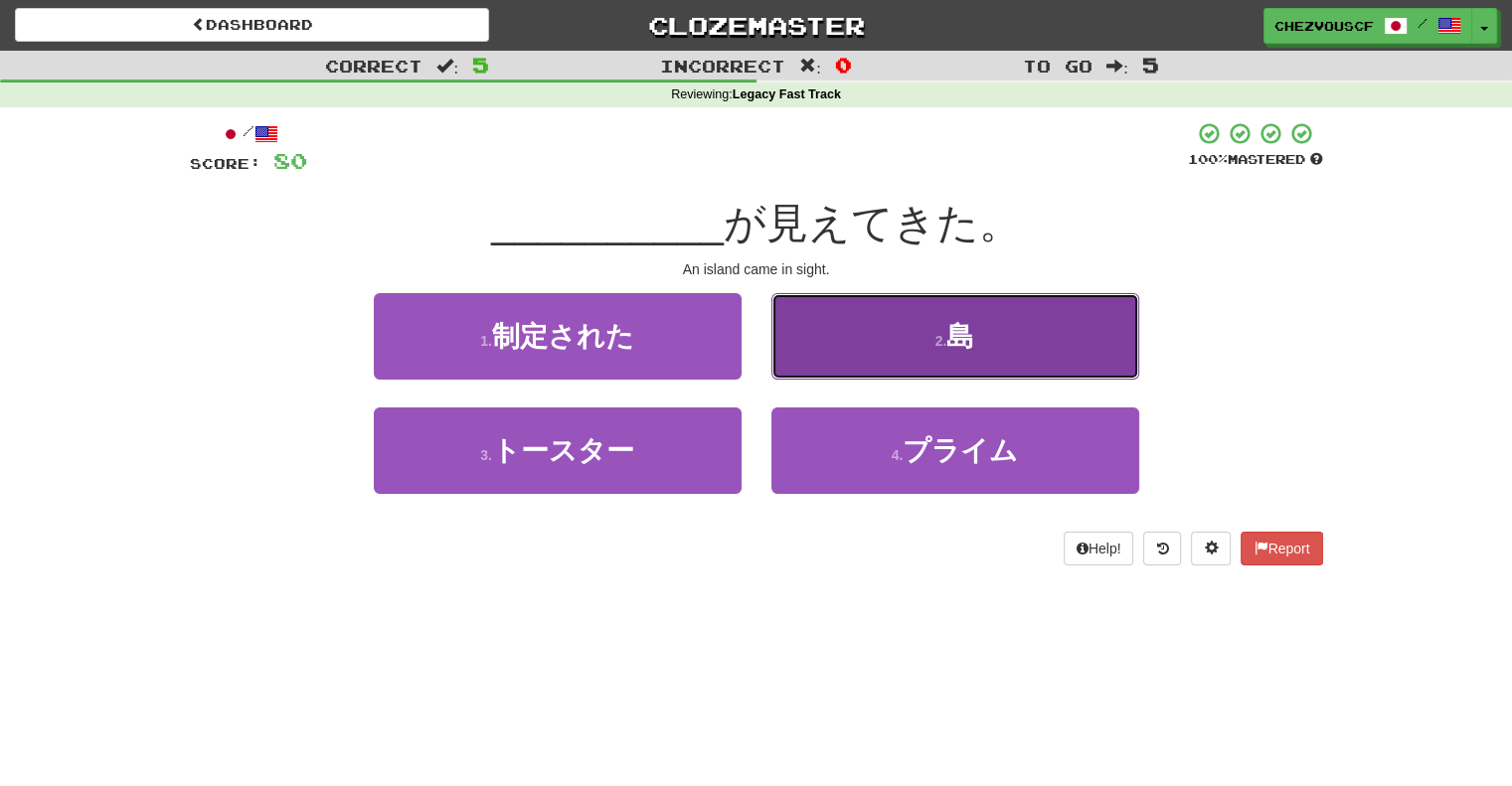 click on "2 .  島" at bounding box center [955, 336] 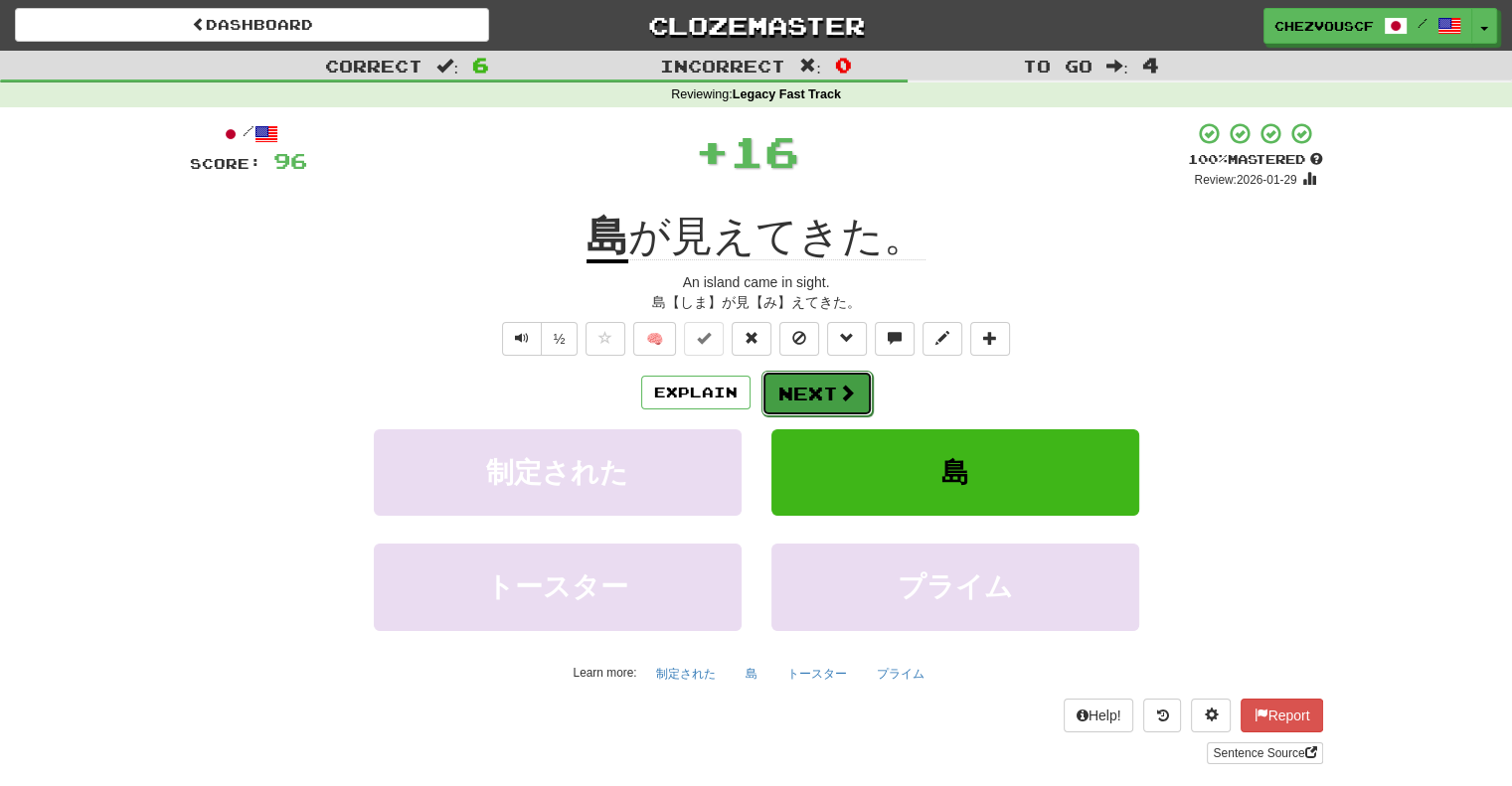 click at bounding box center [847, 393] 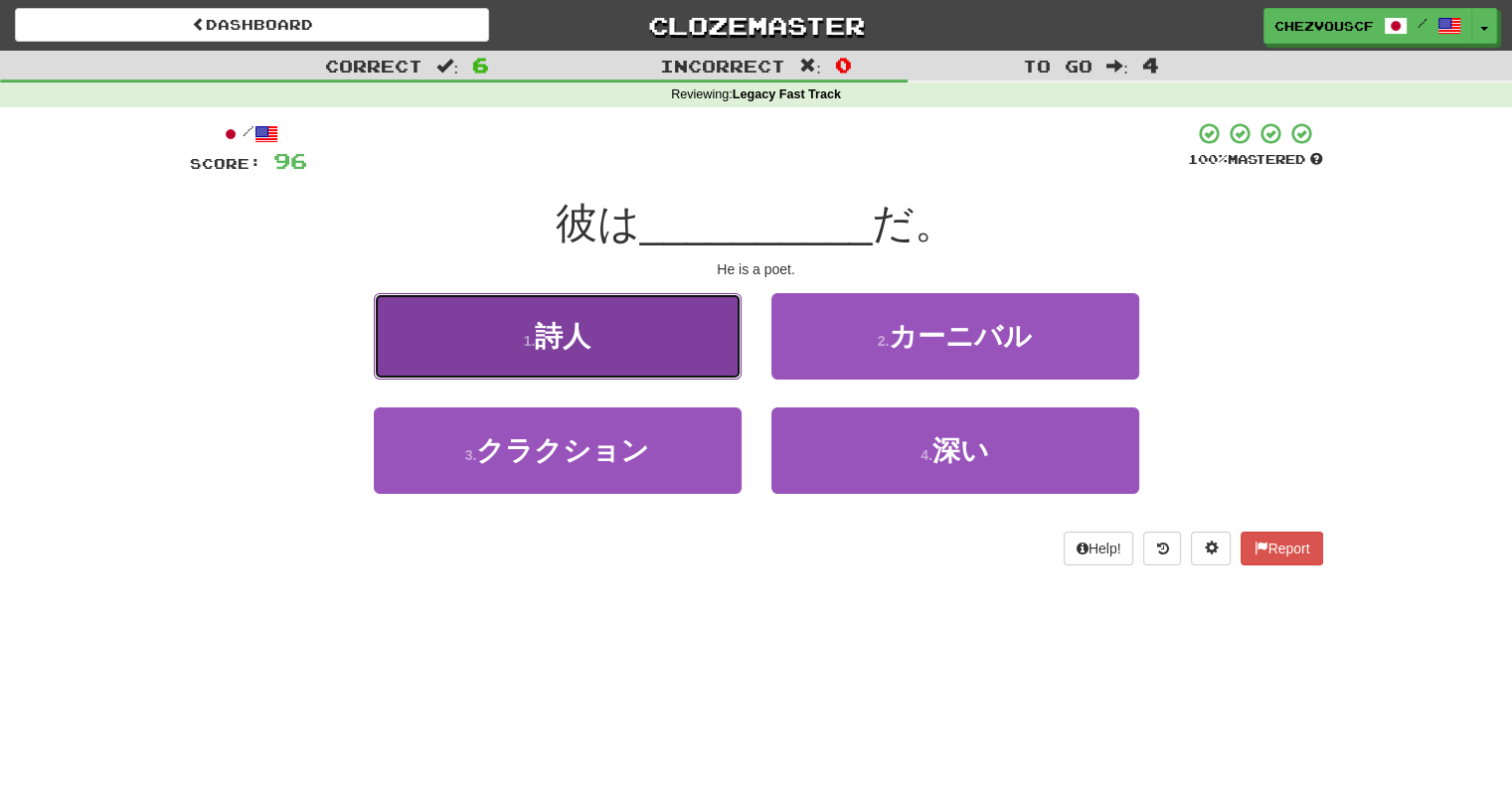click on "1 .  詩人" at bounding box center (558, 336) 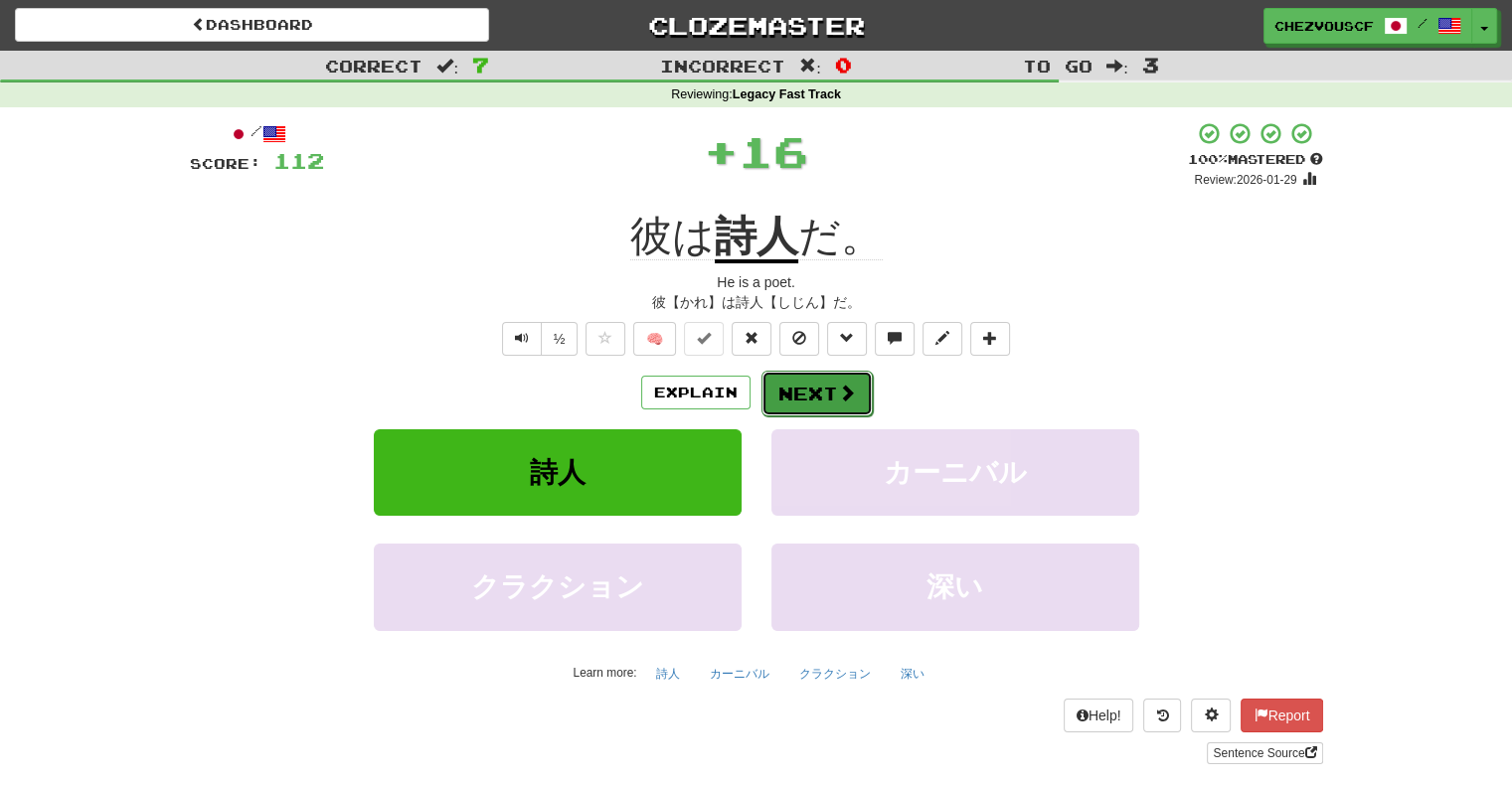 click on "Next" at bounding box center [817, 393] 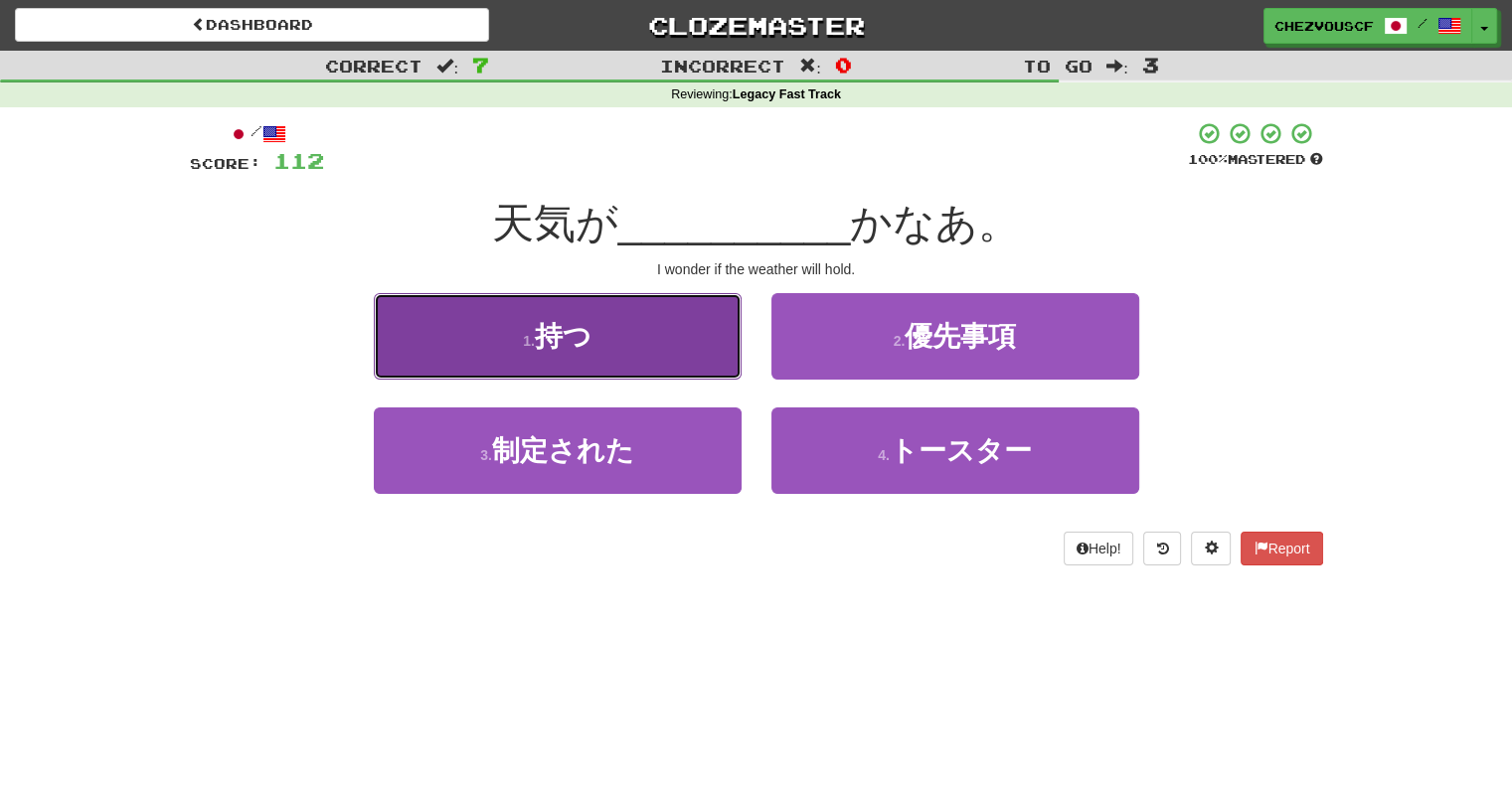 click on "1 .  持つ" at bounding box center (558, 336) 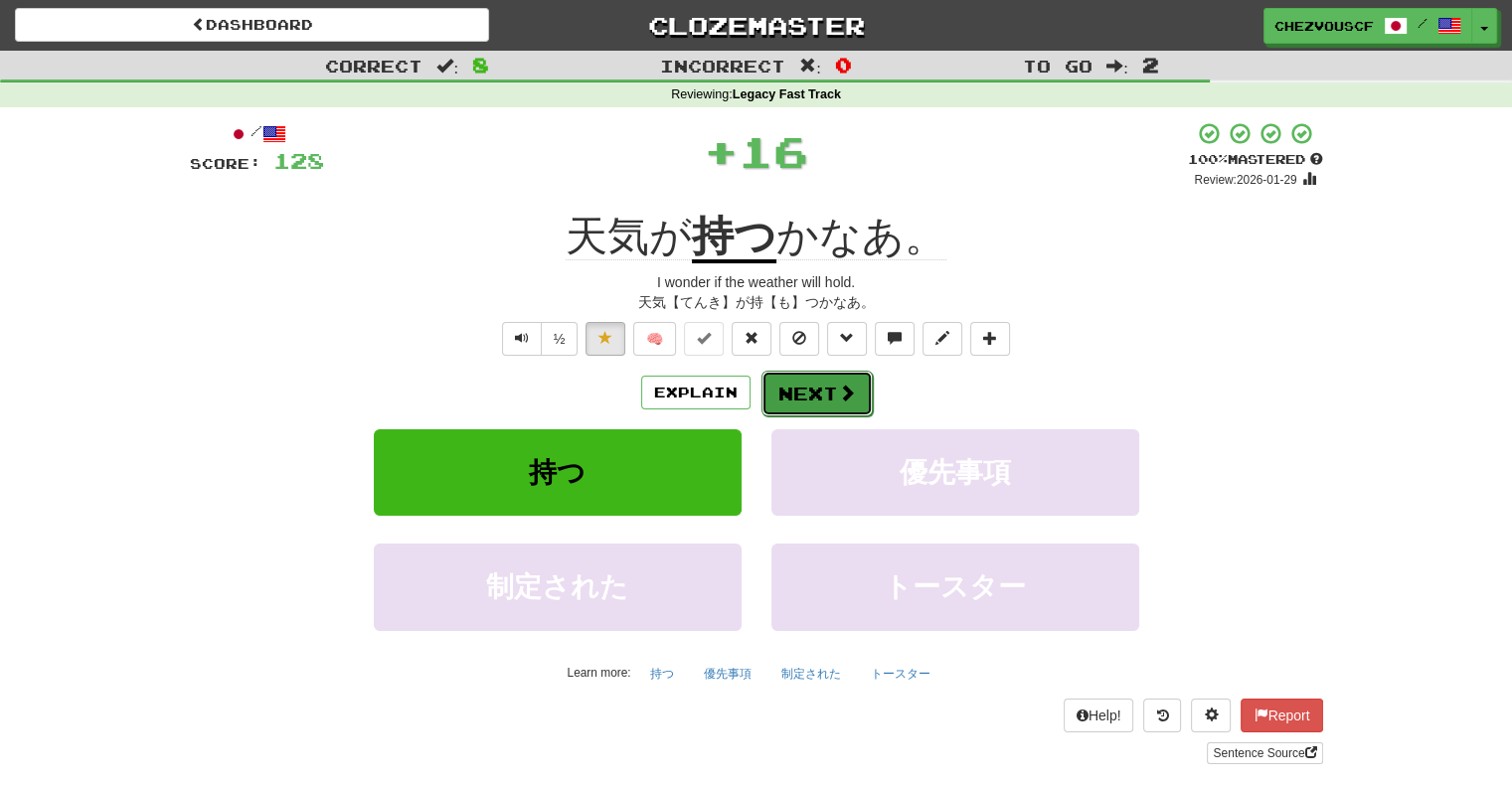click on "Next" at bounding box center (817, 393) 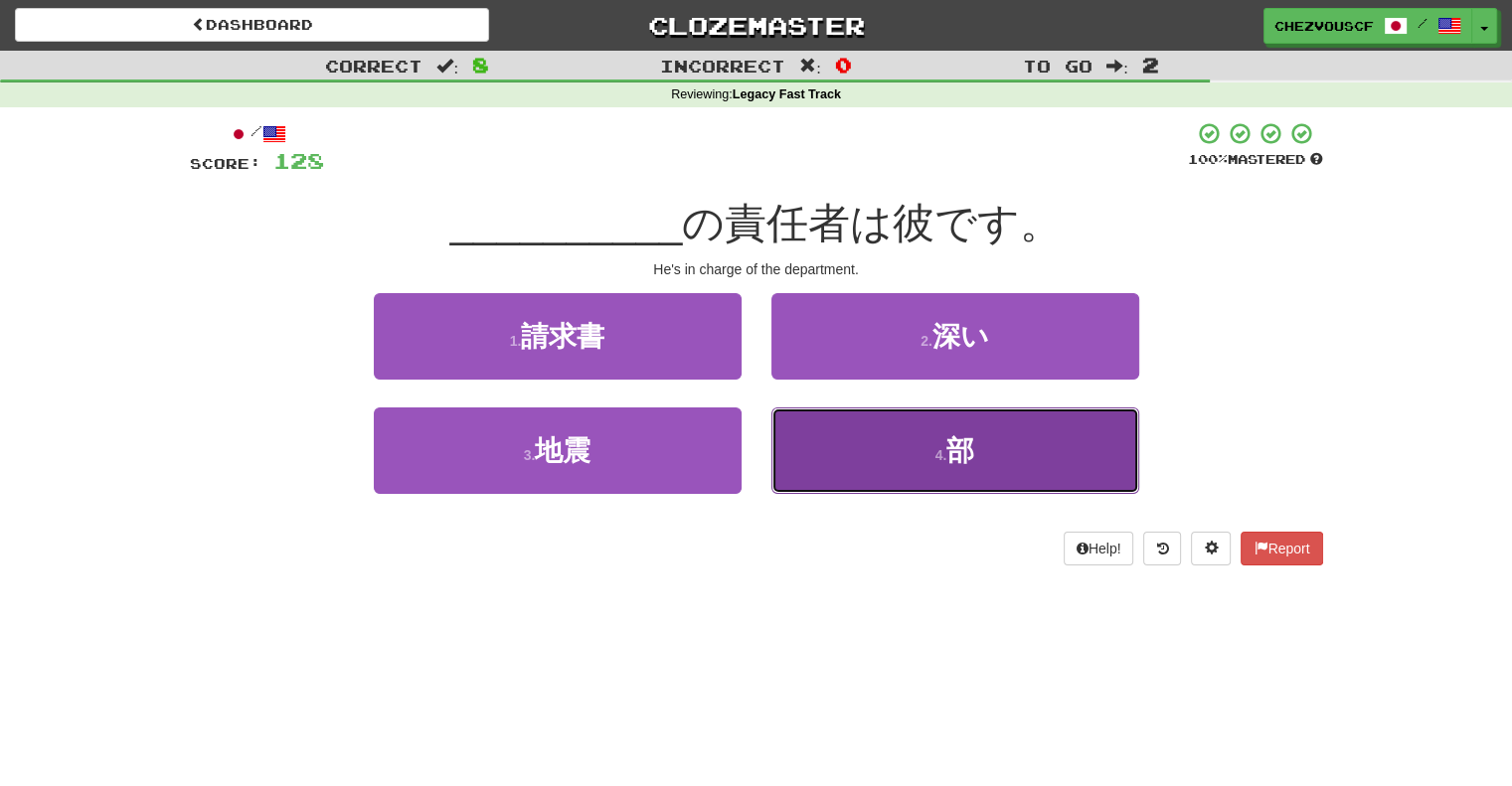 click on "4 .  部" at bounding box center (955, 450) 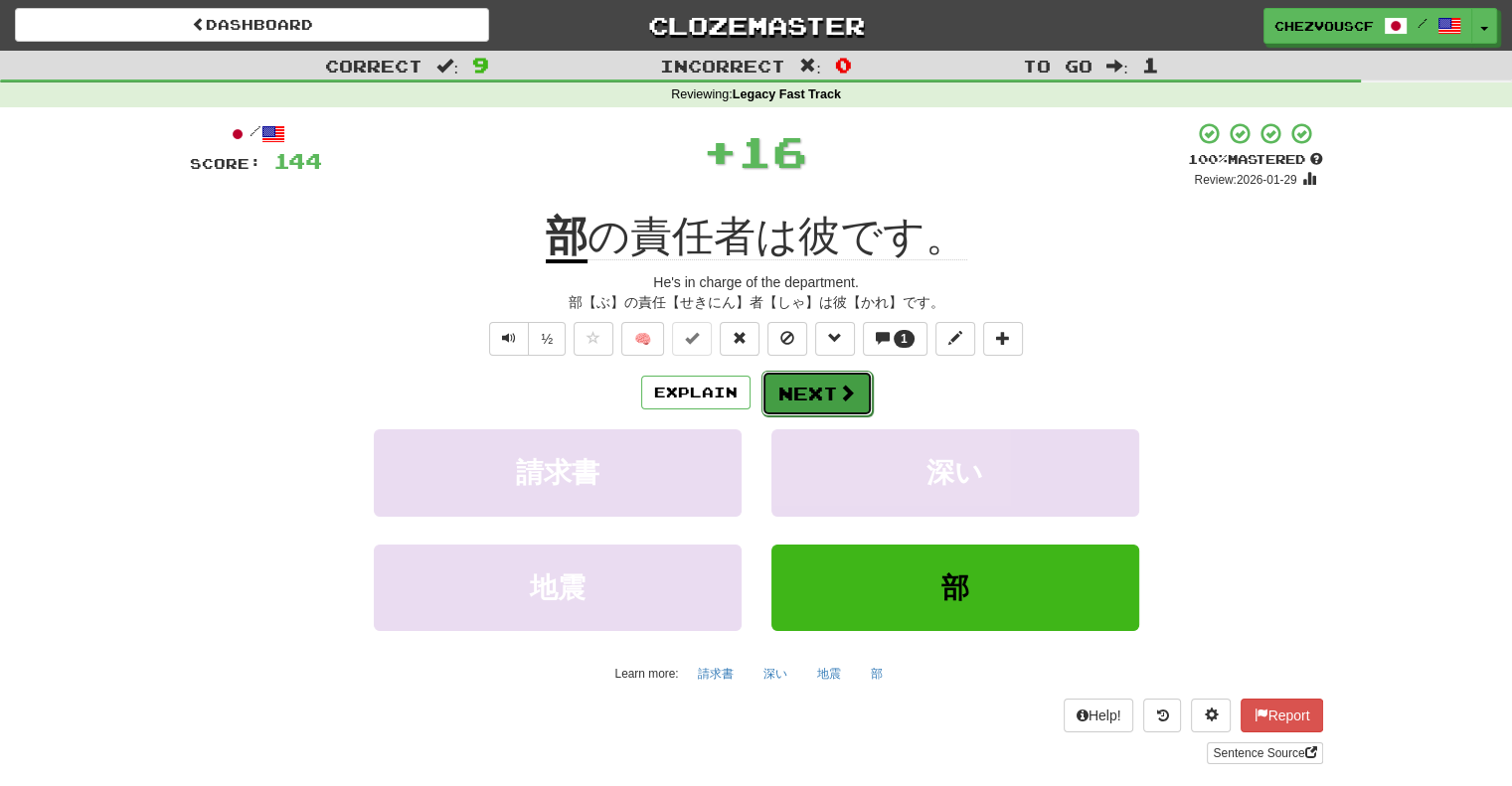 click at bounding box center (847, 393) 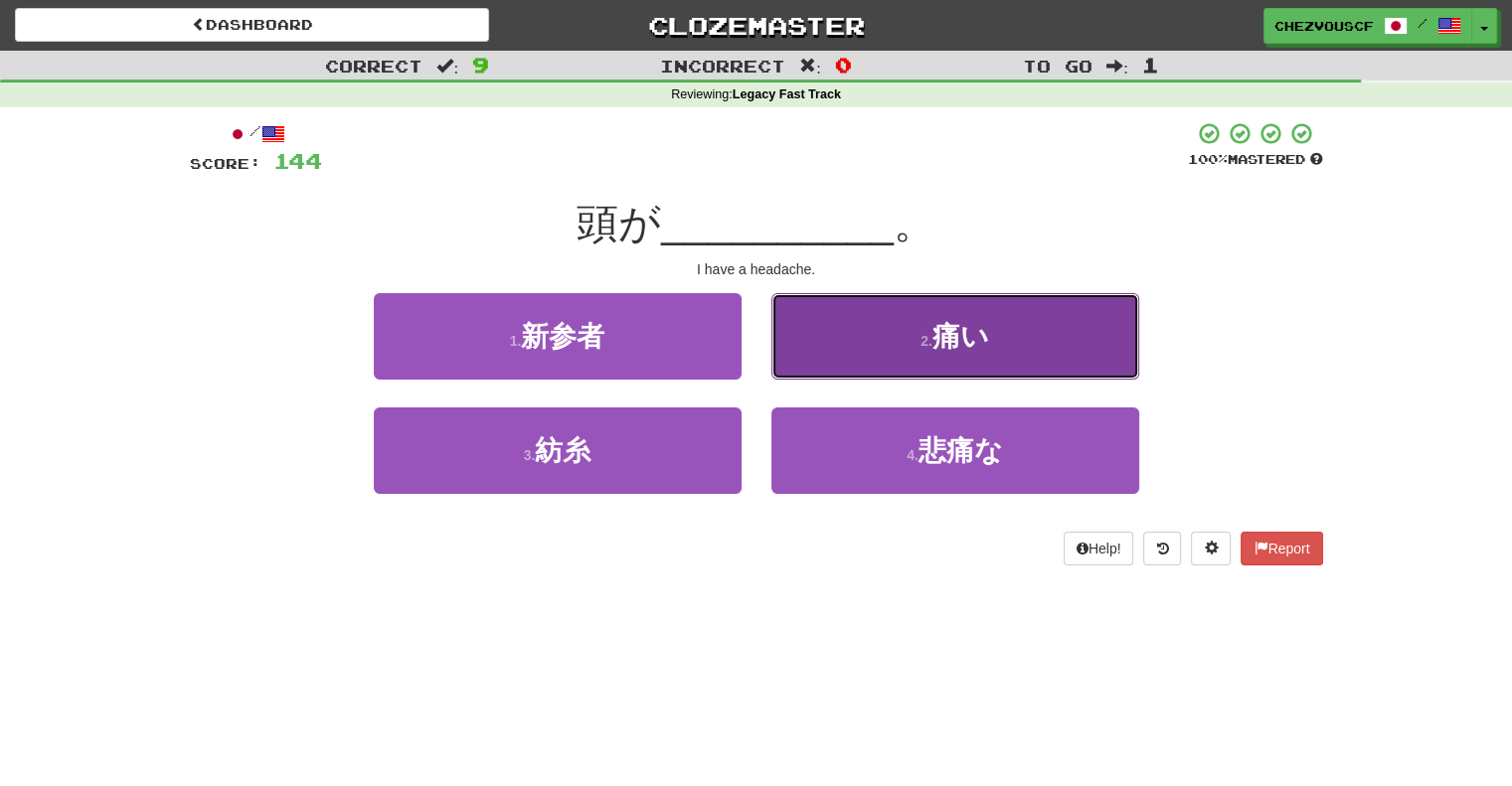 click on "2 .  痛い" at bounding box center [955, 336] 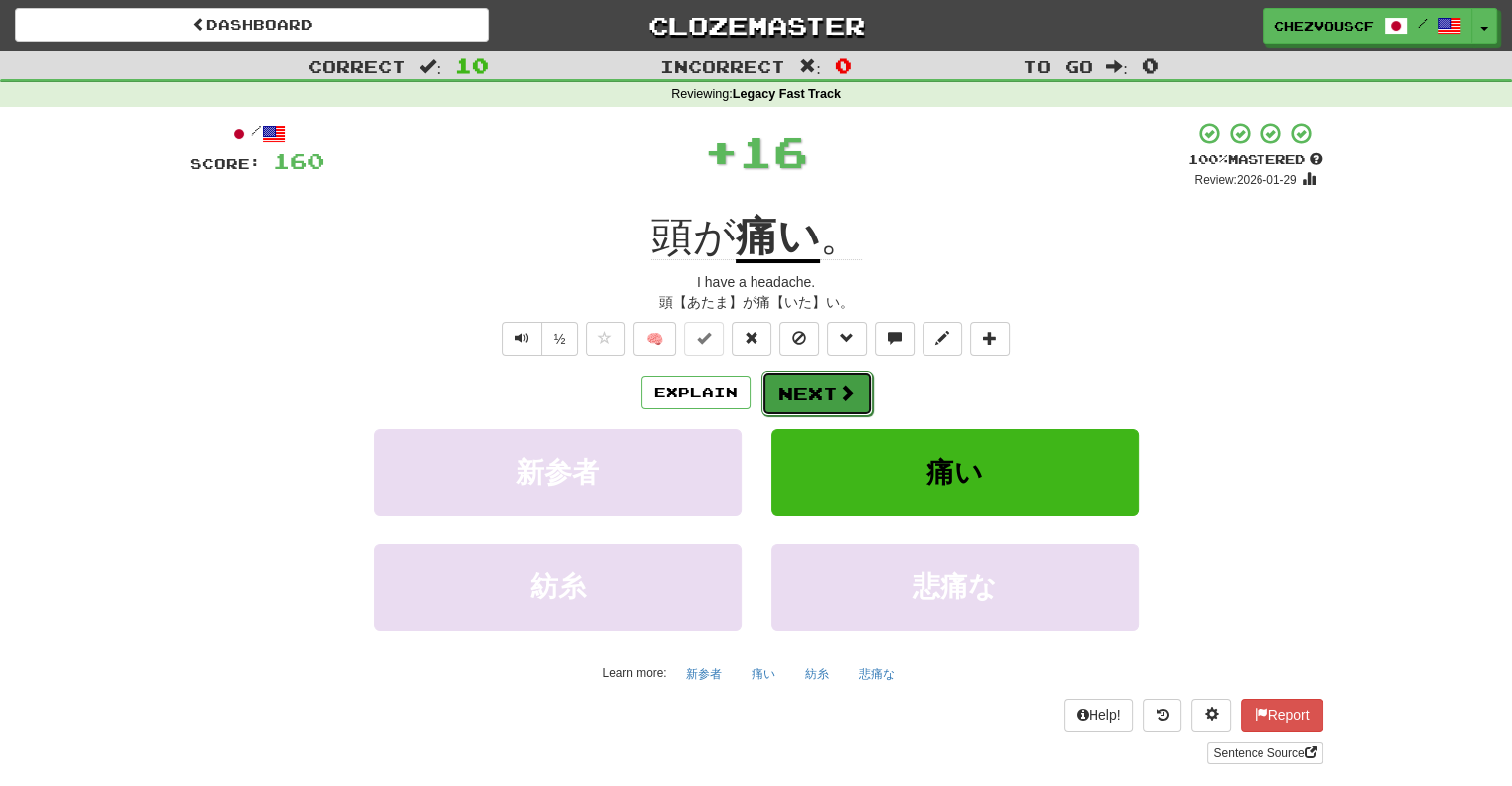 click on "Next" at bounding box center (817, 393) 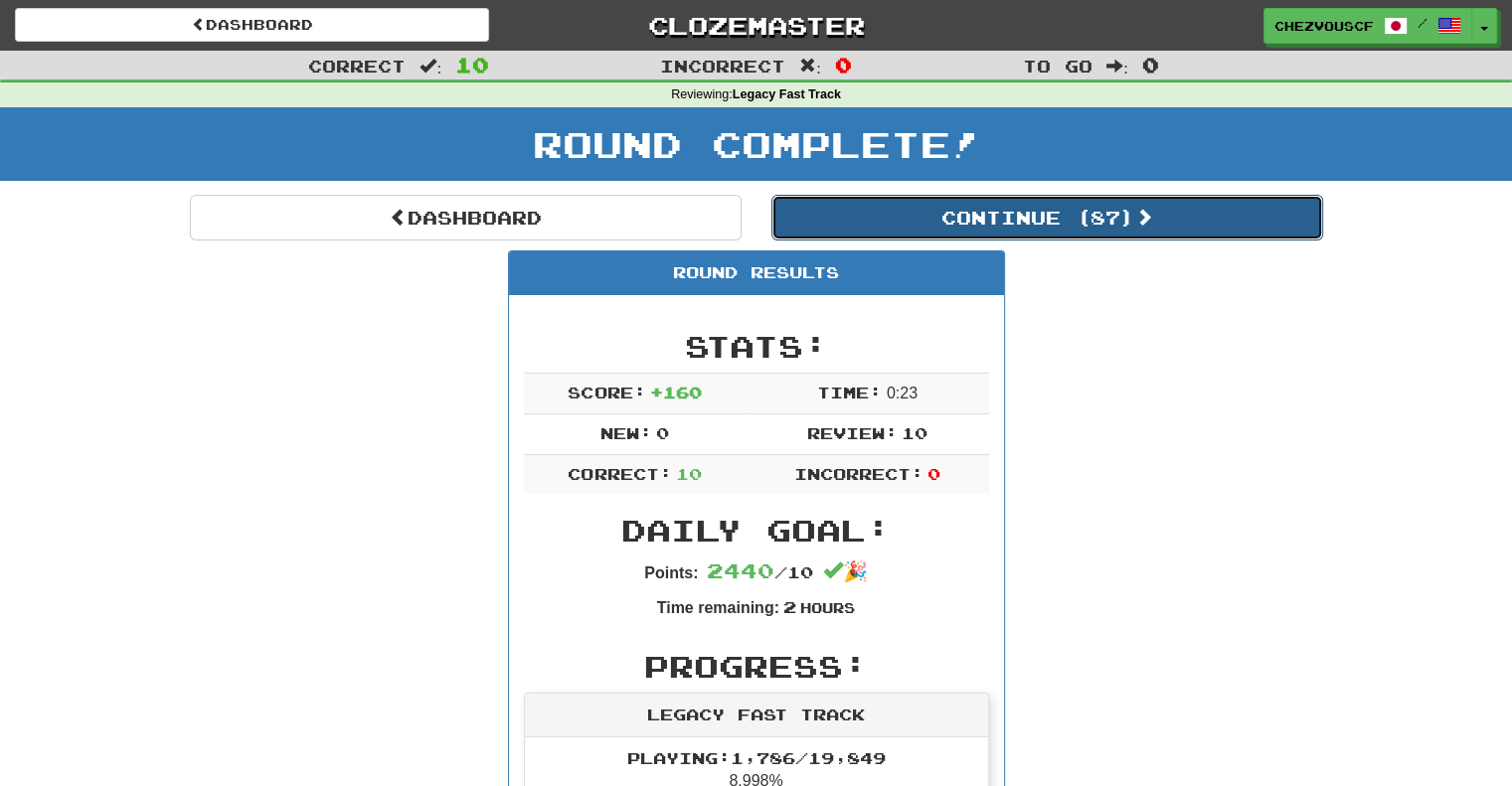 click on "Continue ( 87 )" at bounding box center (1047, 218) 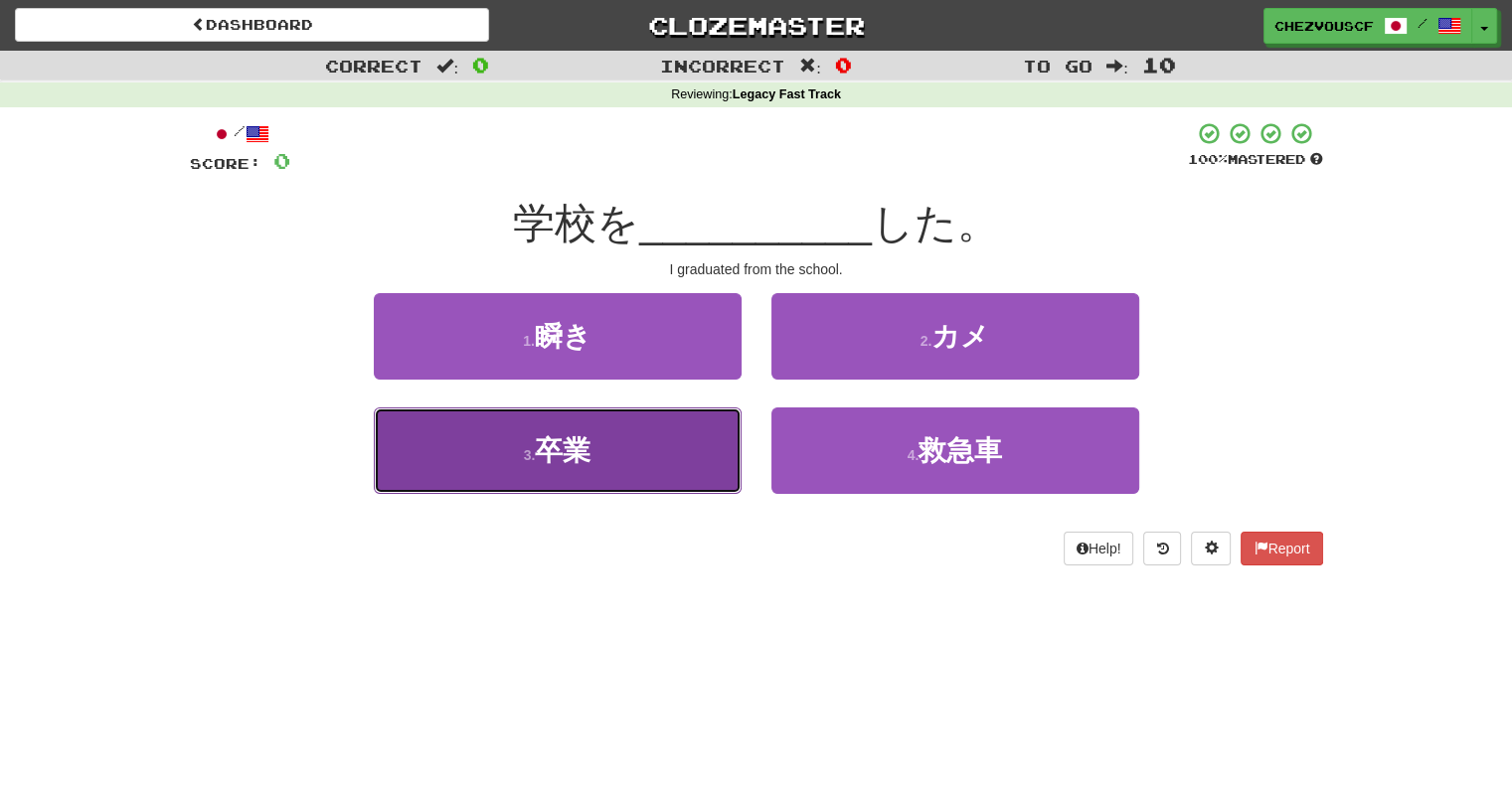 click on "3 .  卒業" at bounding box center [558, 450] 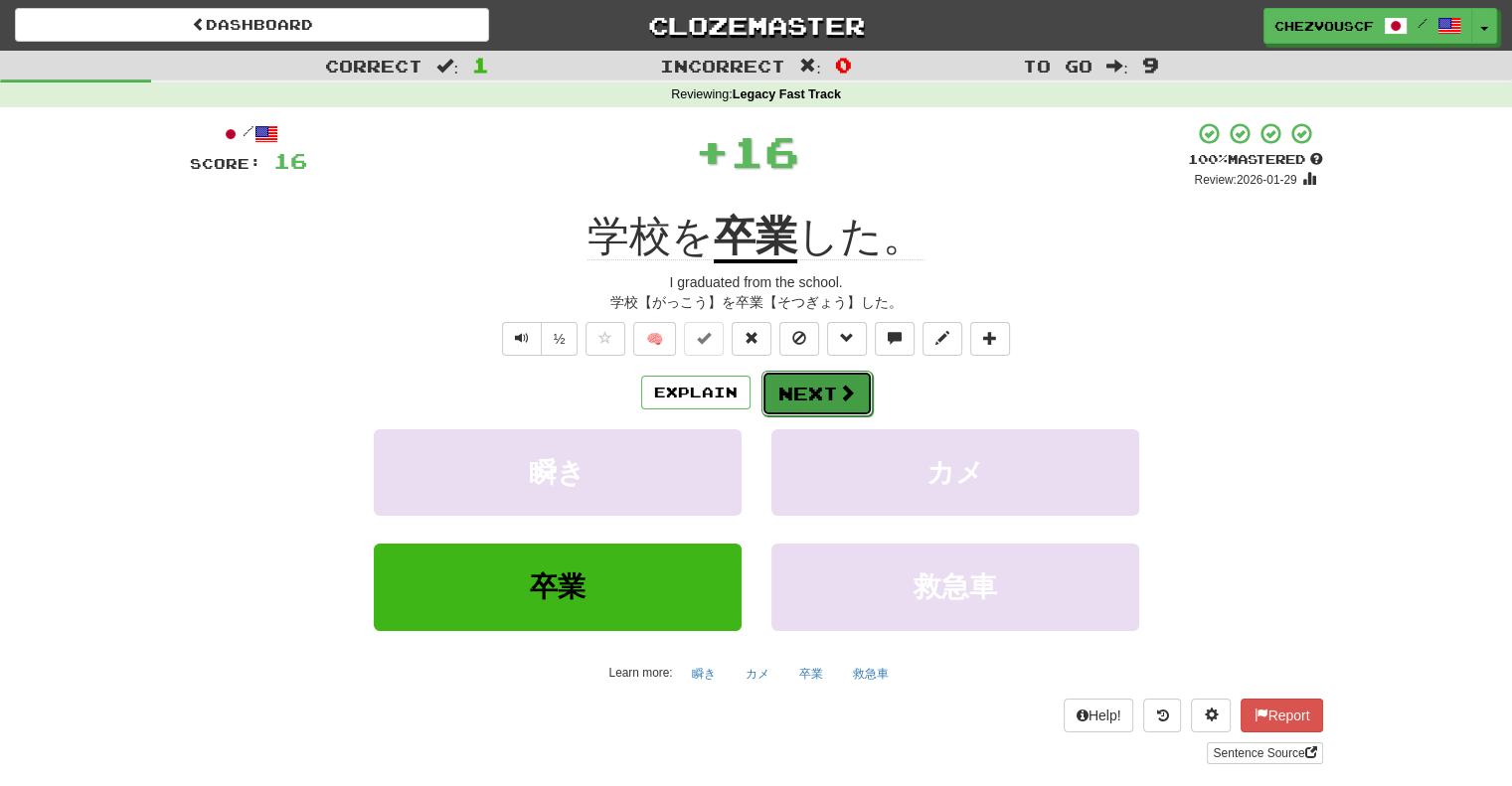 click on "Next" at bounding box center [817, 393] 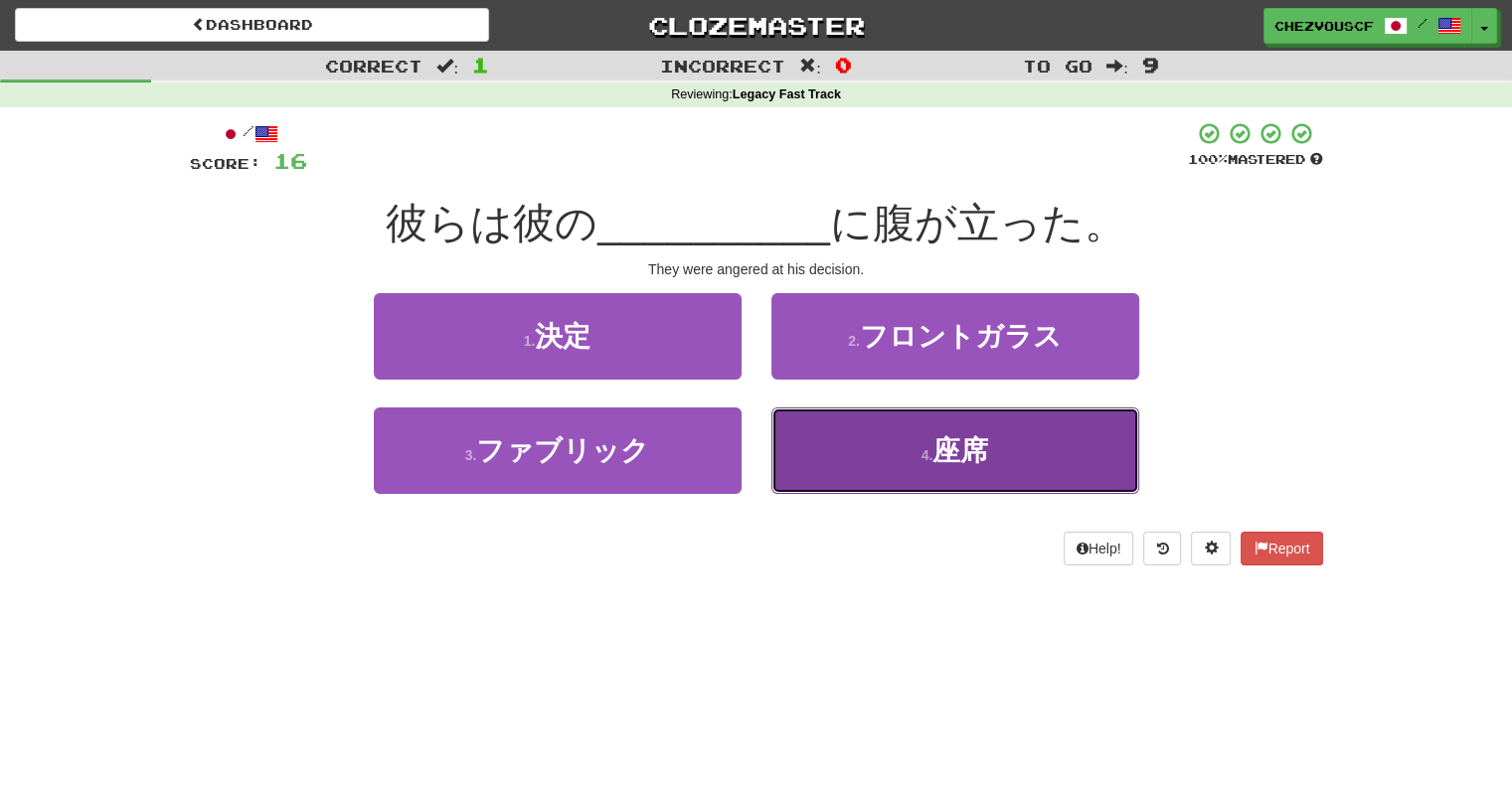click on "4 .  座席" at bounding box center [955, 450] 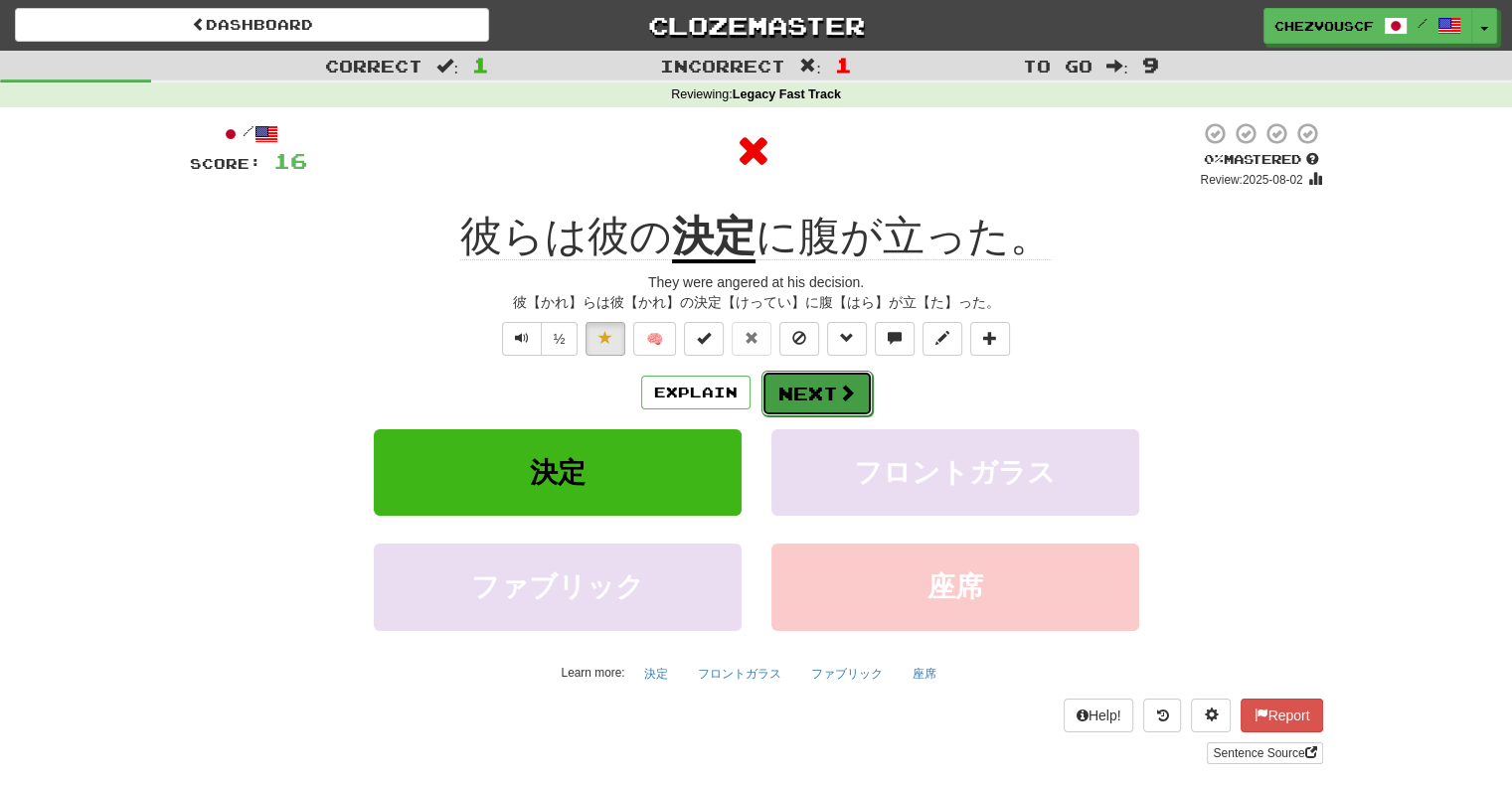 click on "Next" at bounding box center (817, 393) 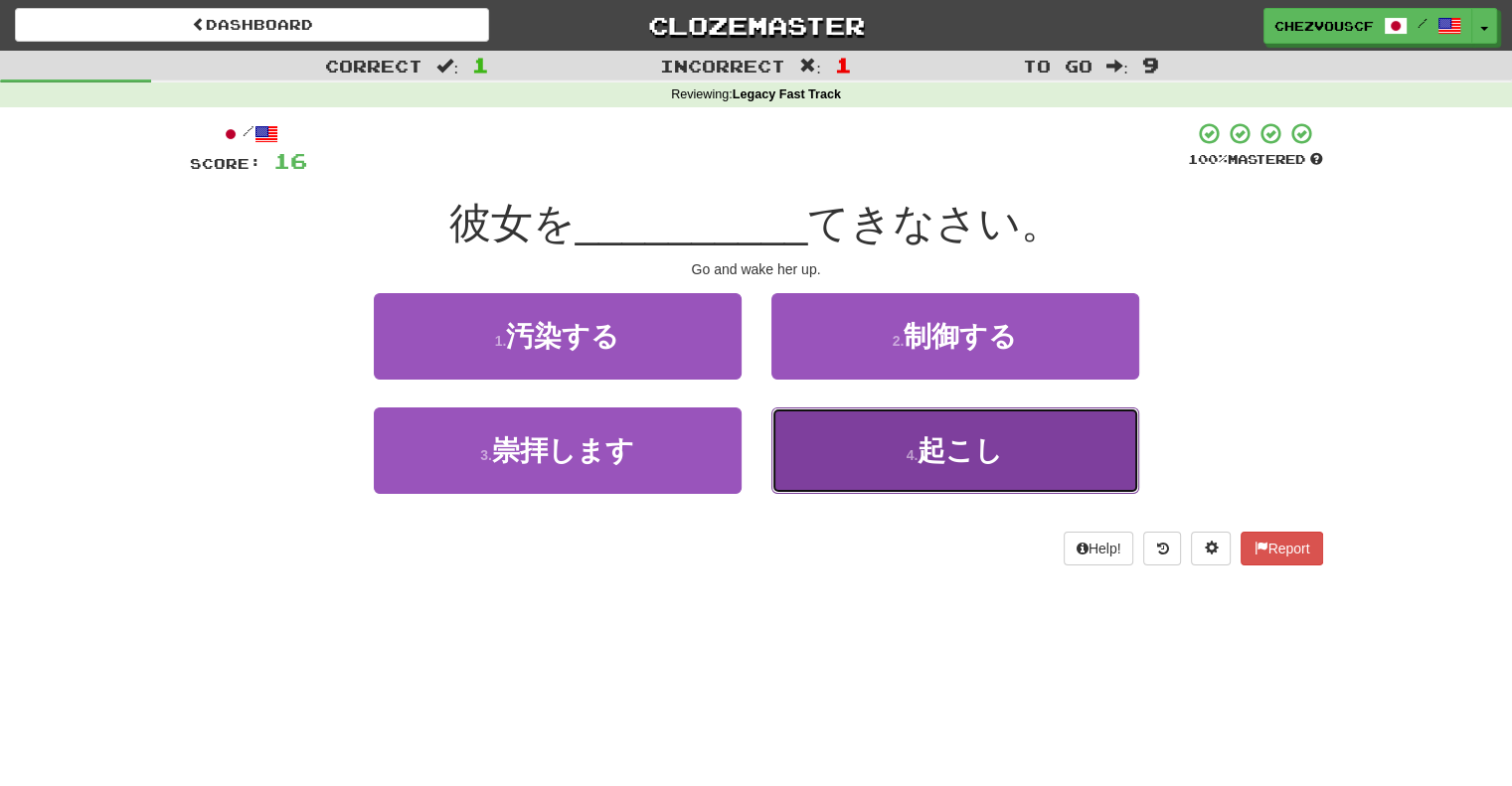 click on "4 .  起こし" at bounding box center [955, 450] 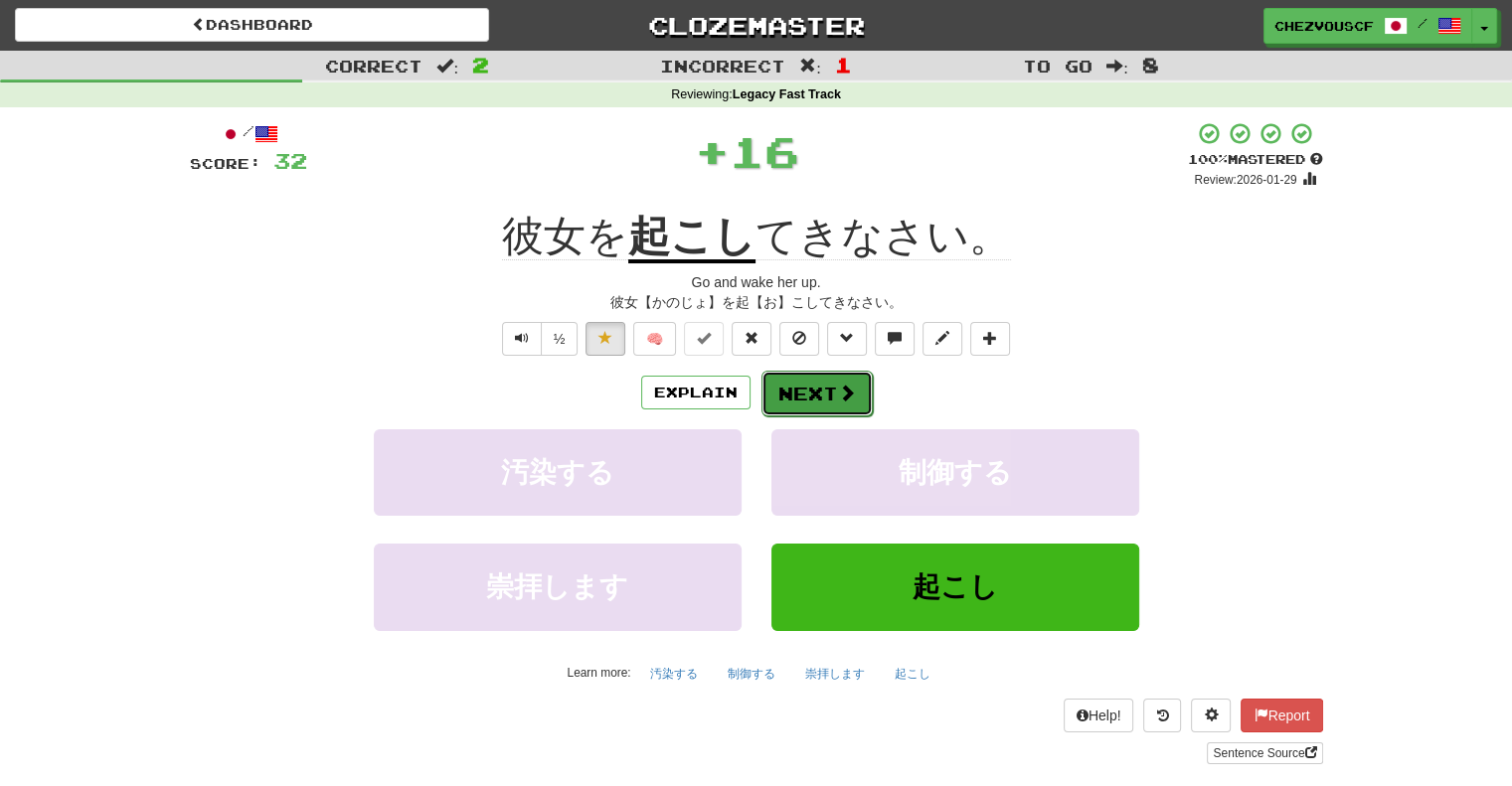 click on "Next" at bounding box center (817, 393) 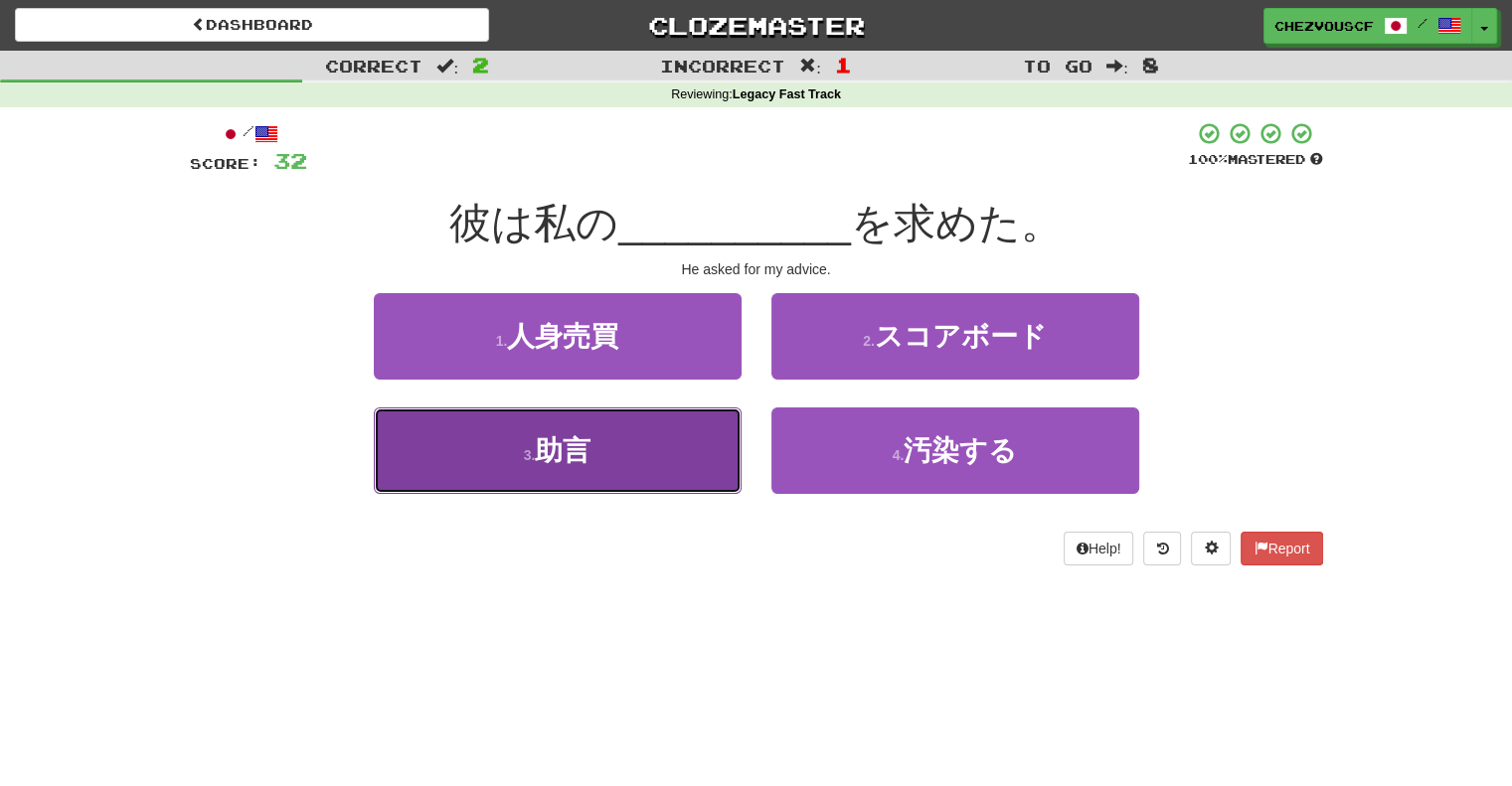 click on "3 .  助言" at bounding box center (558, 450) 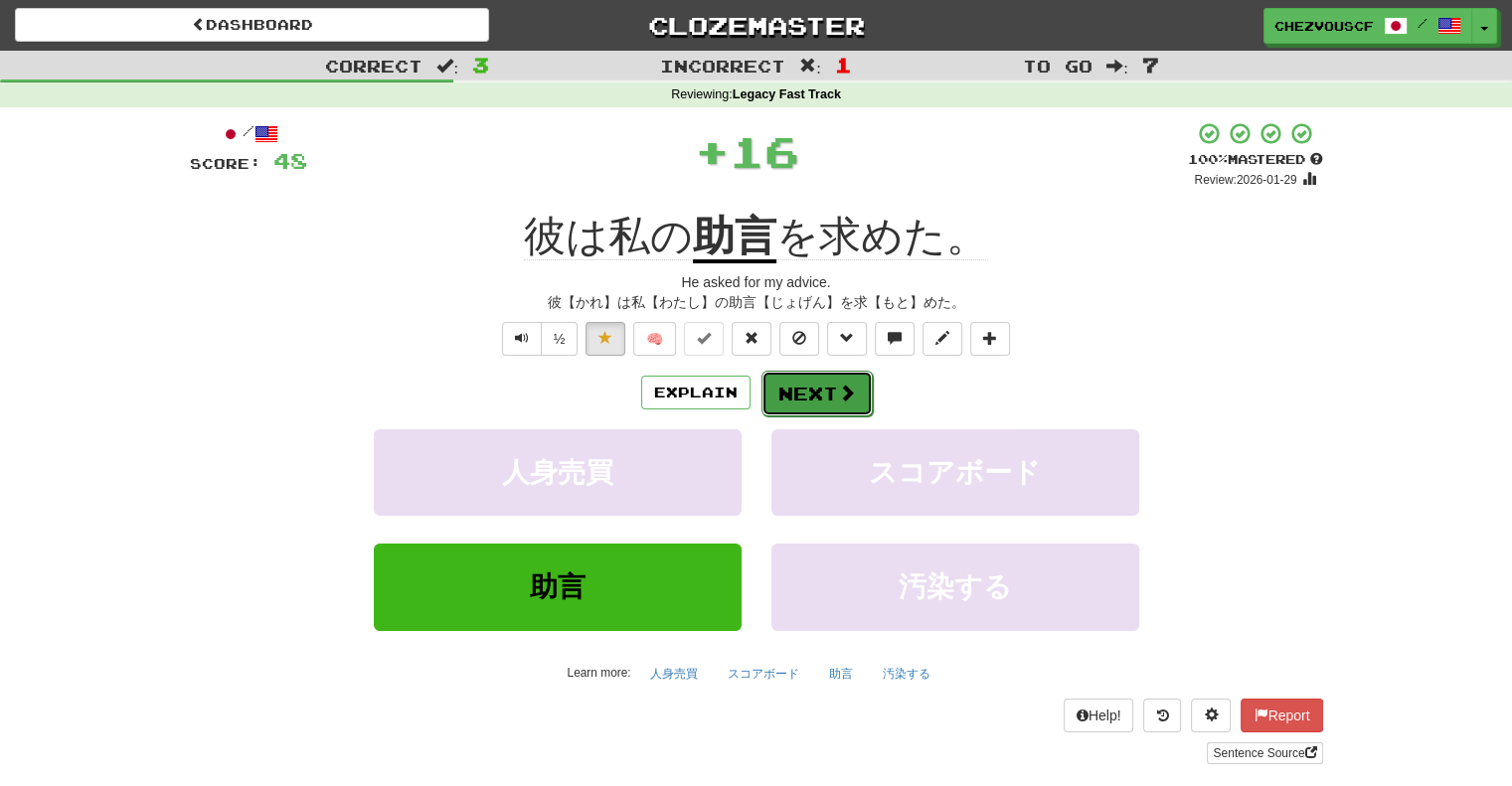 click on "Next" at bounding box center (817, 393) 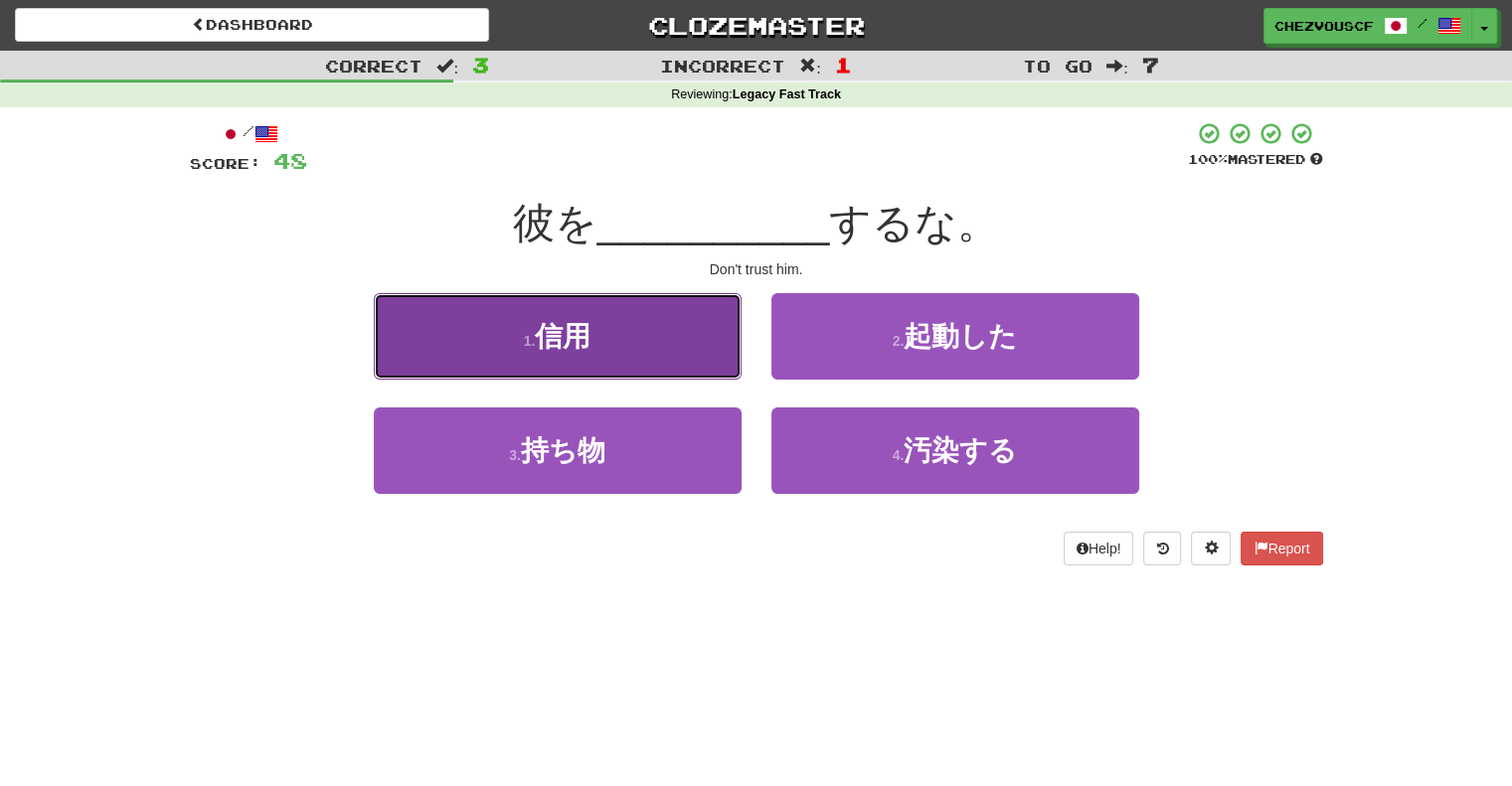 click on "1 .  信用" at bounding box center [558, 336] 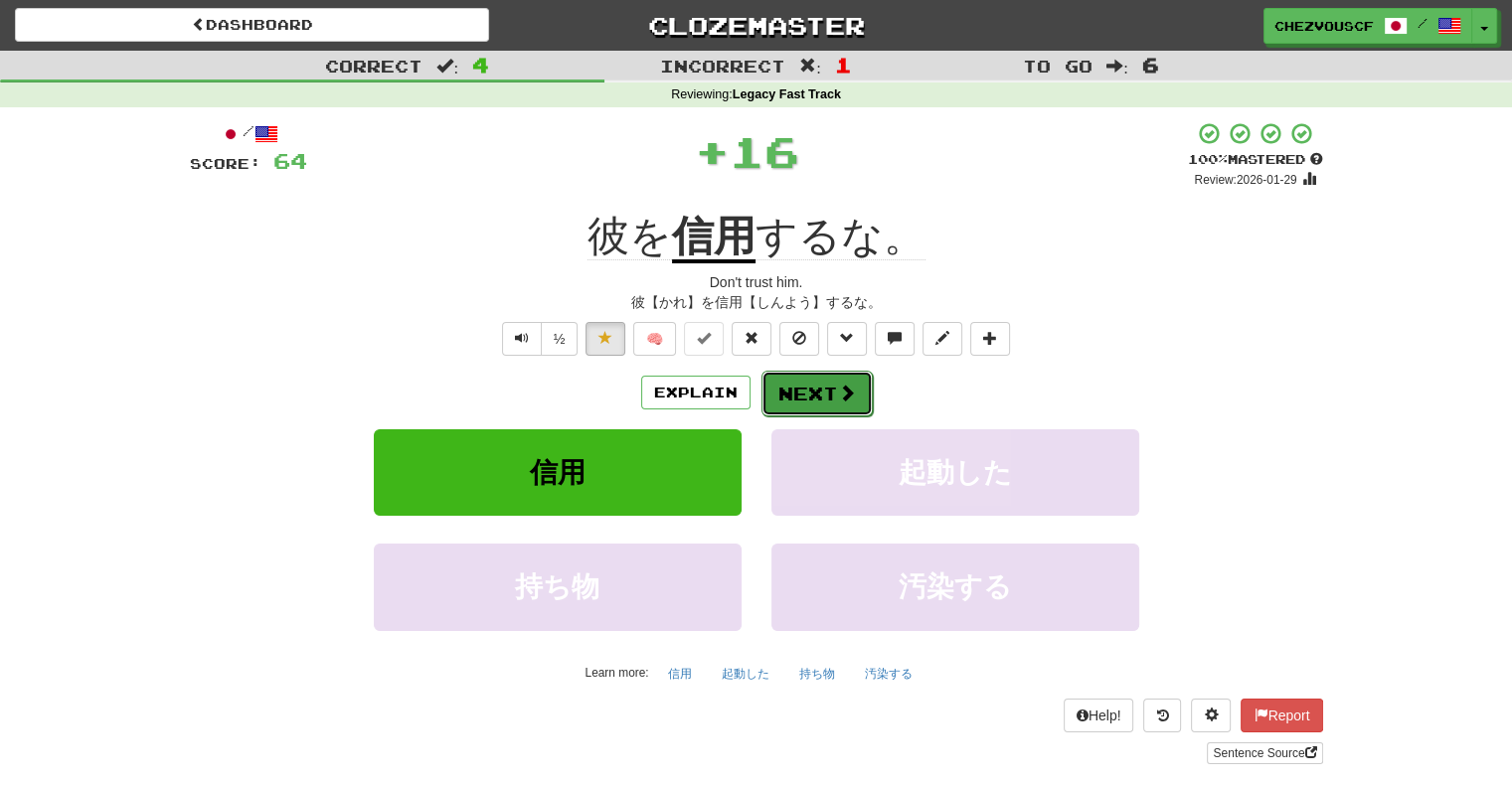click on "Next" at bounding box center (817, 393) 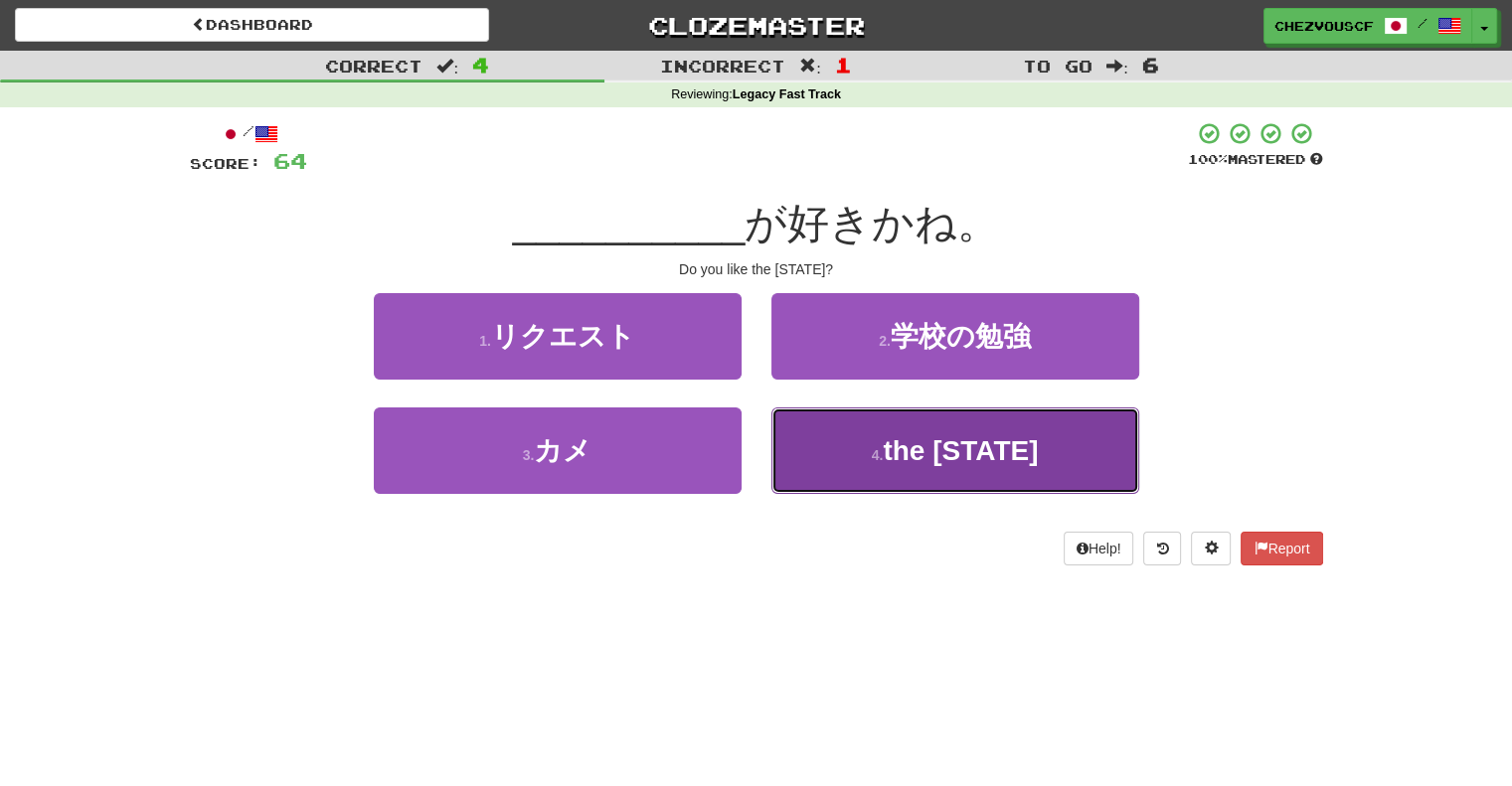 click on "4 .  田舎" at bounding box center (955, 450) 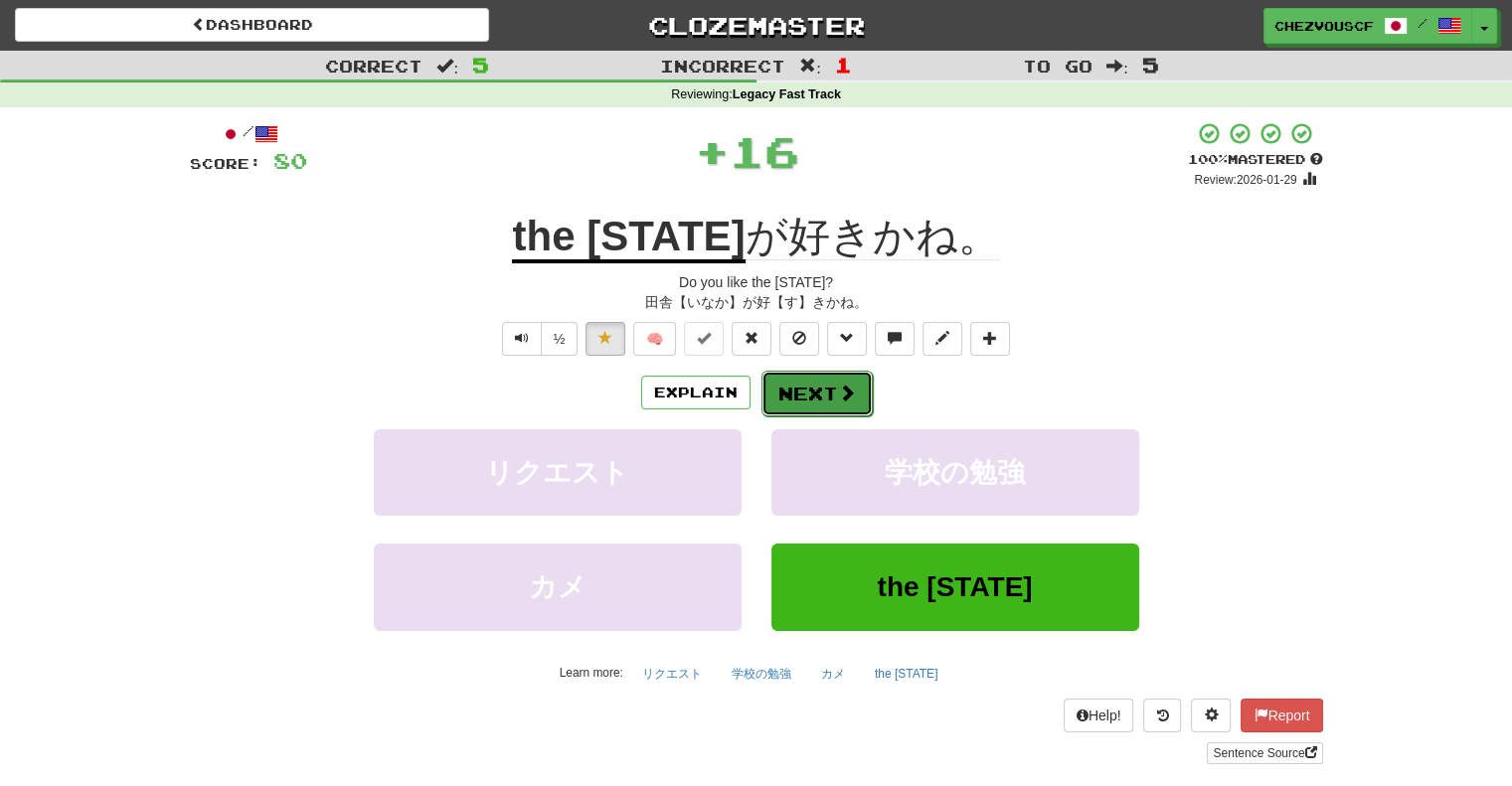 click on "Next" at bounding box center (817, 393) 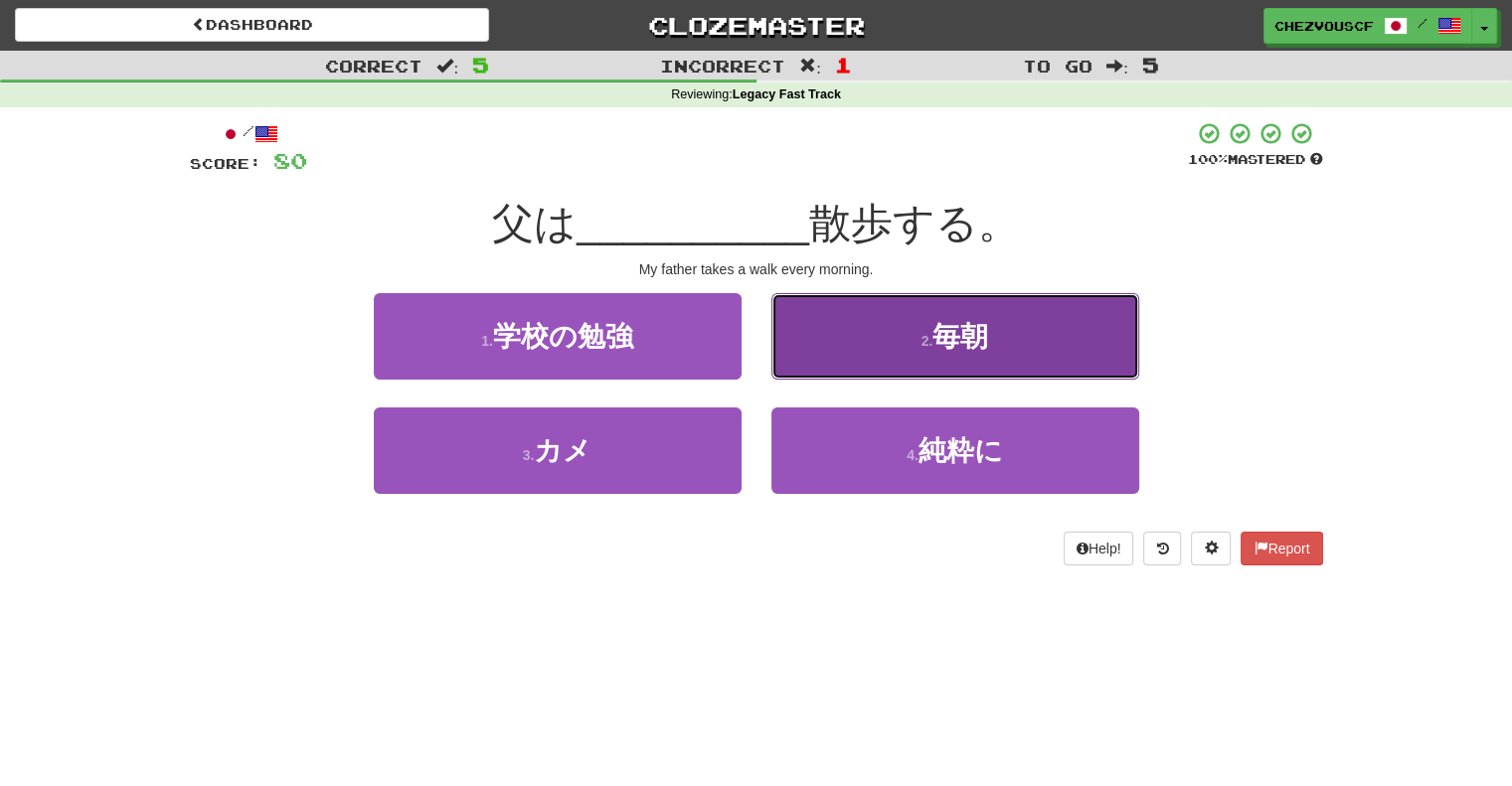 click on "2 .  毎朝" at bounding box center (955, 336) 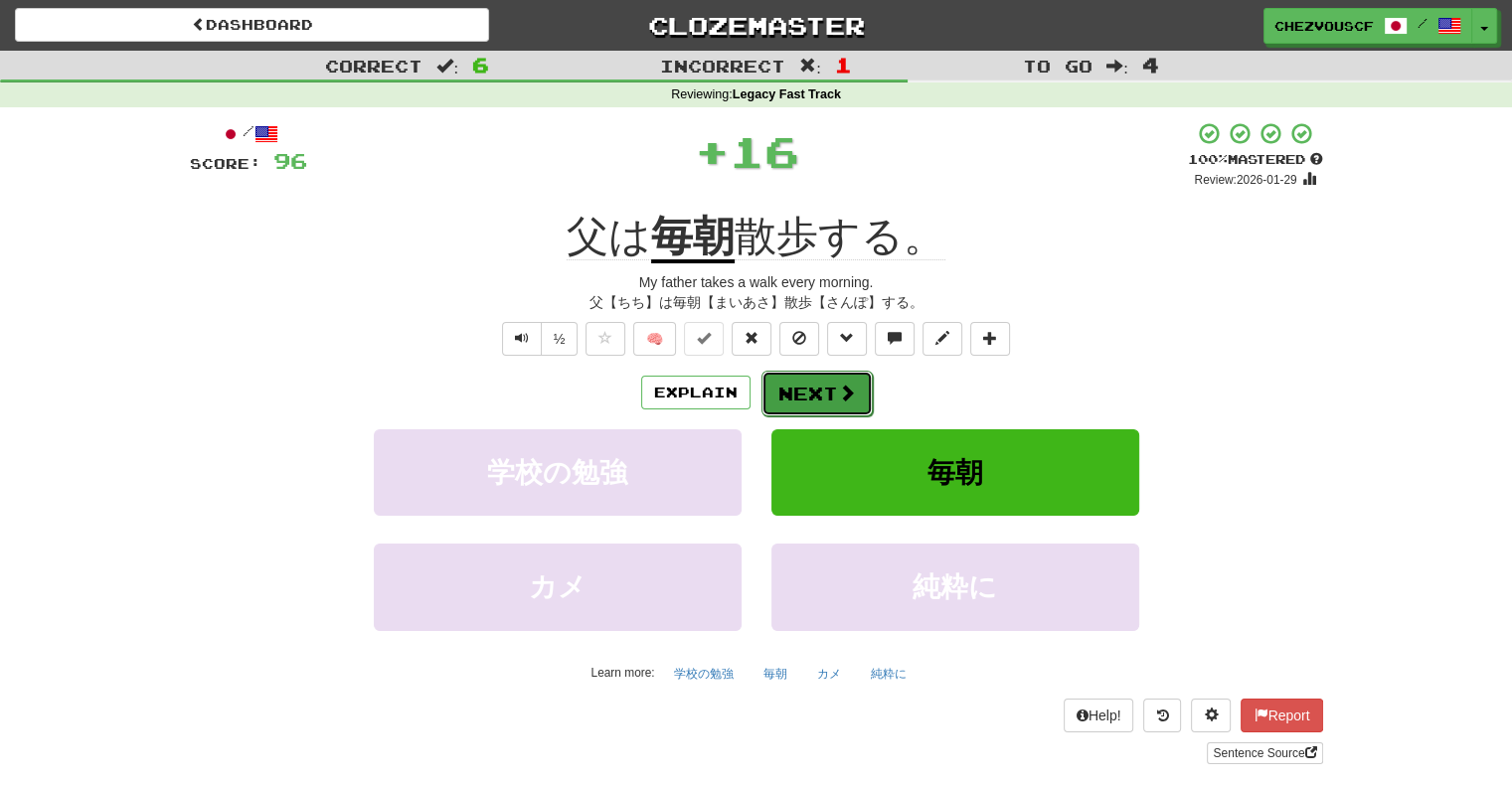click at bounding box center [847, 393] 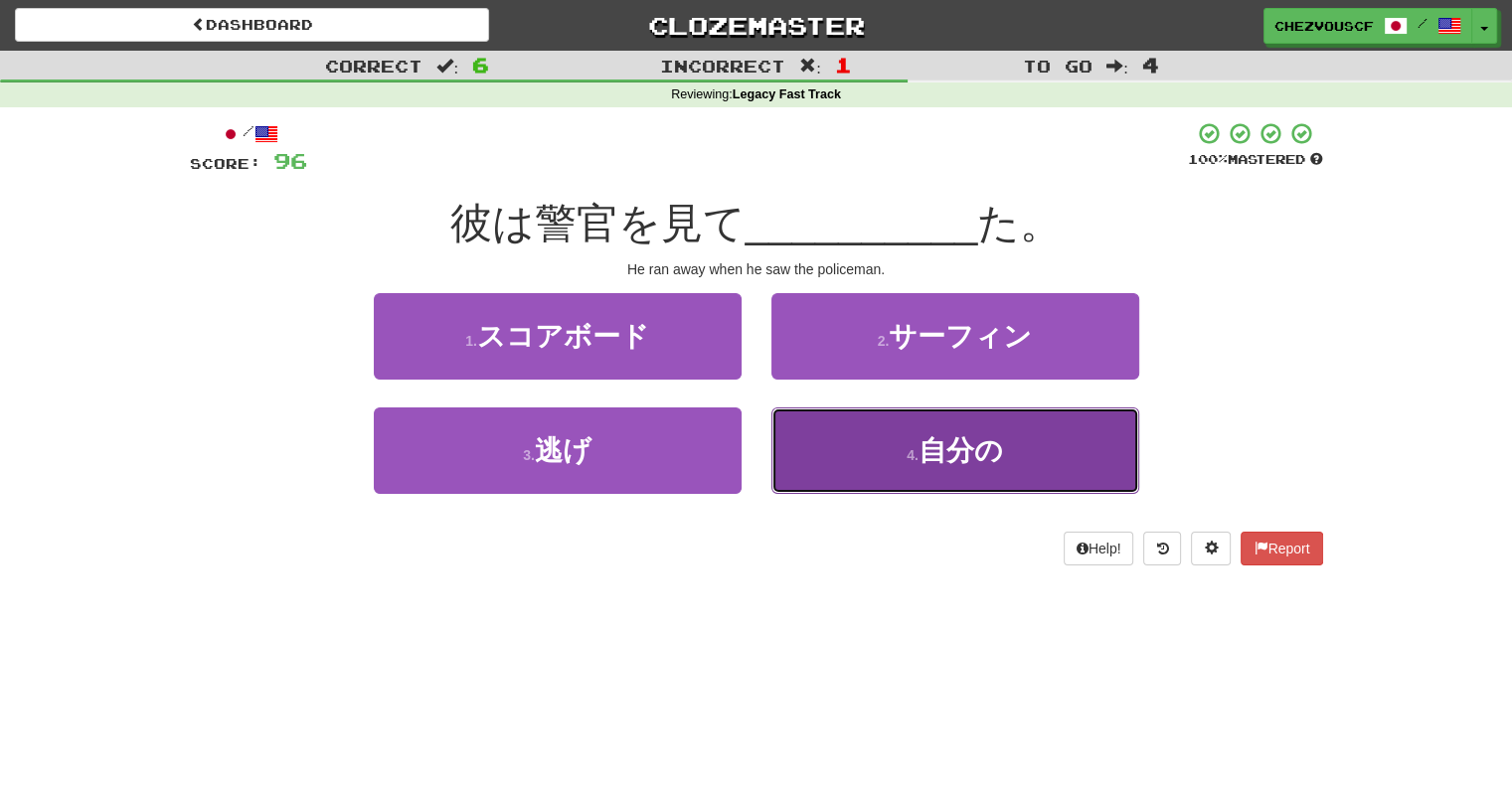 click on "4 .  自分の" at bounding box center [955, 450] 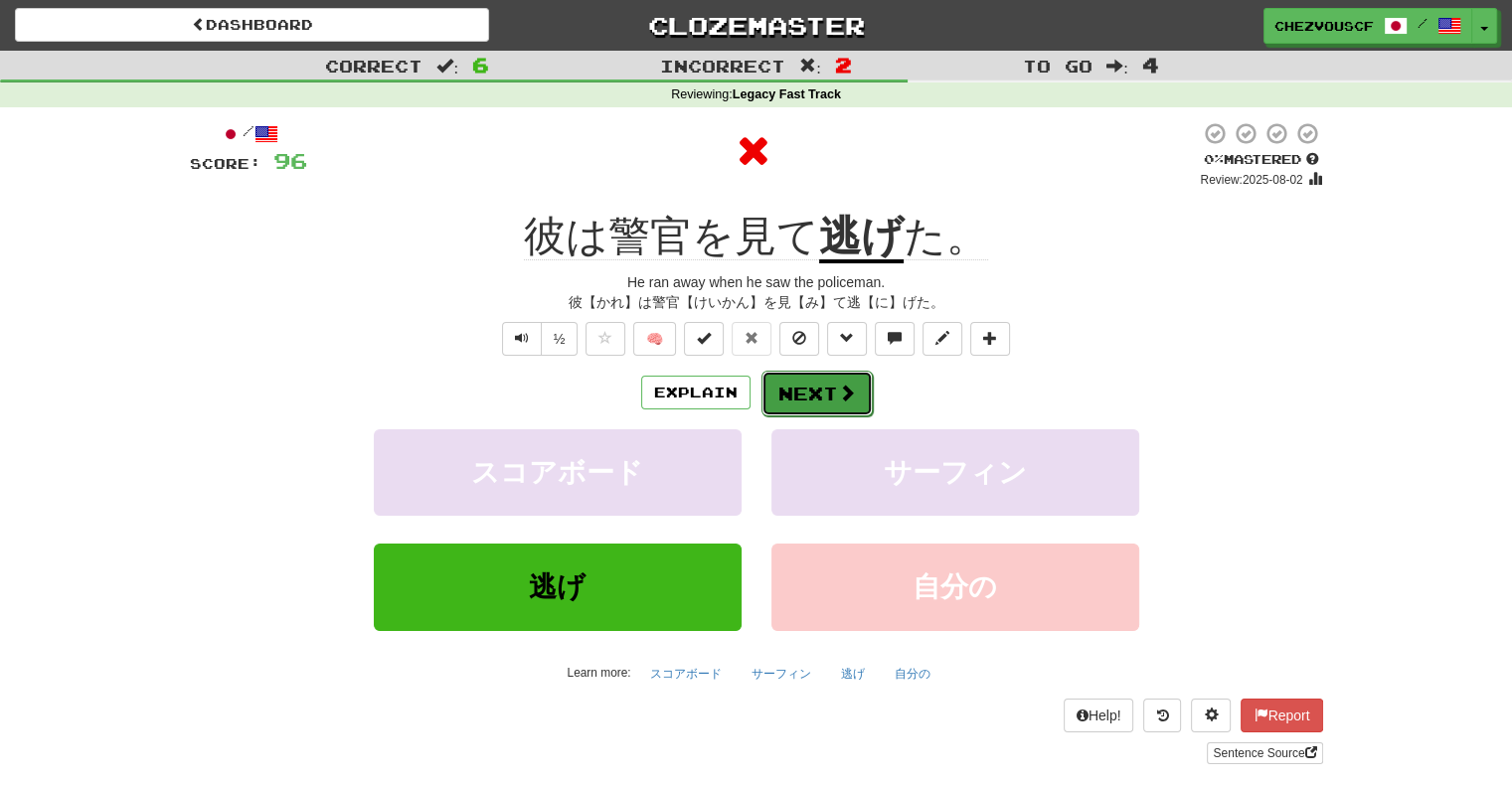 click on "Next" at bounding box center (817, 393) 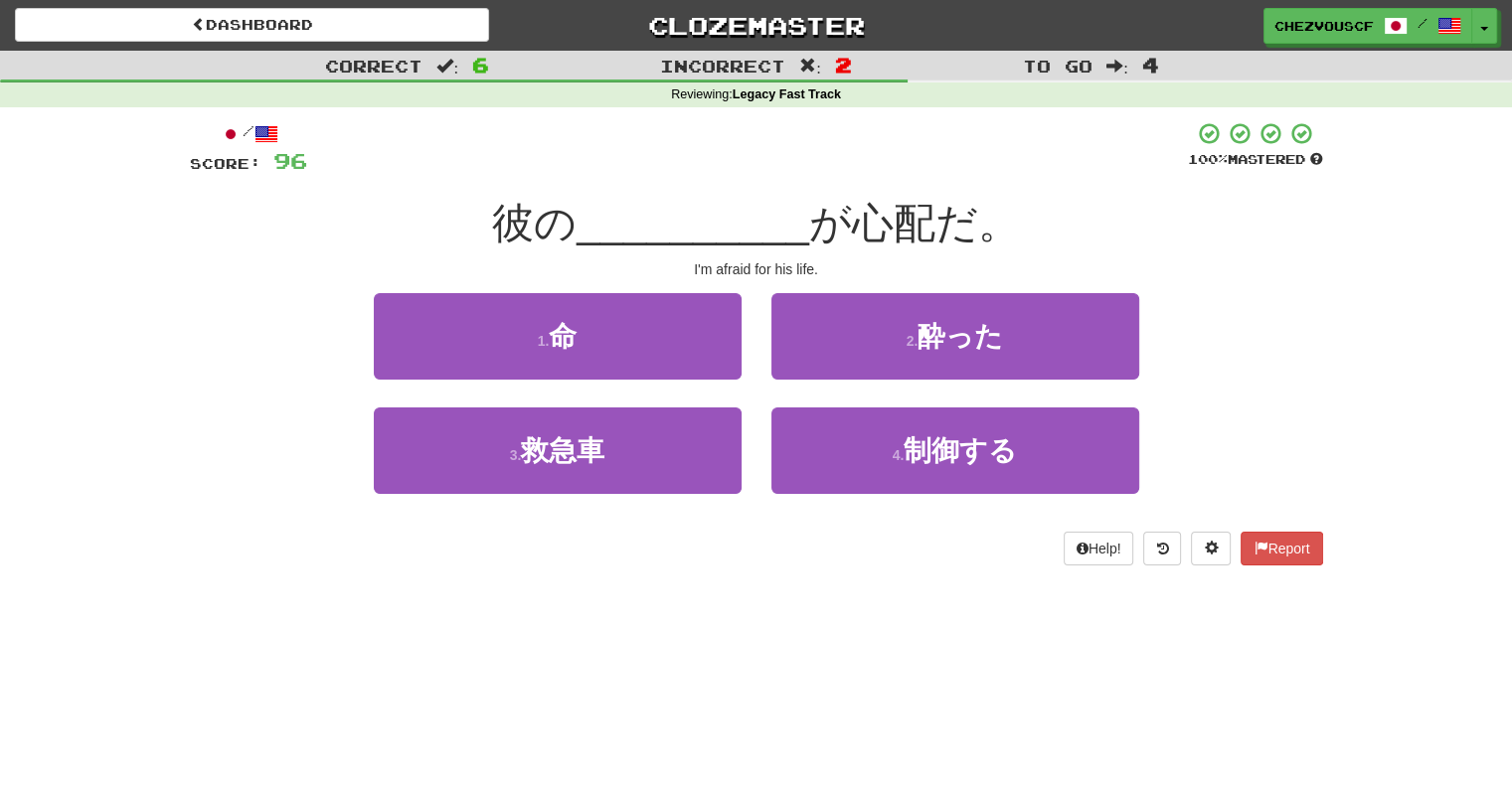click on "1 .  命" at bounding box center [558, 350] 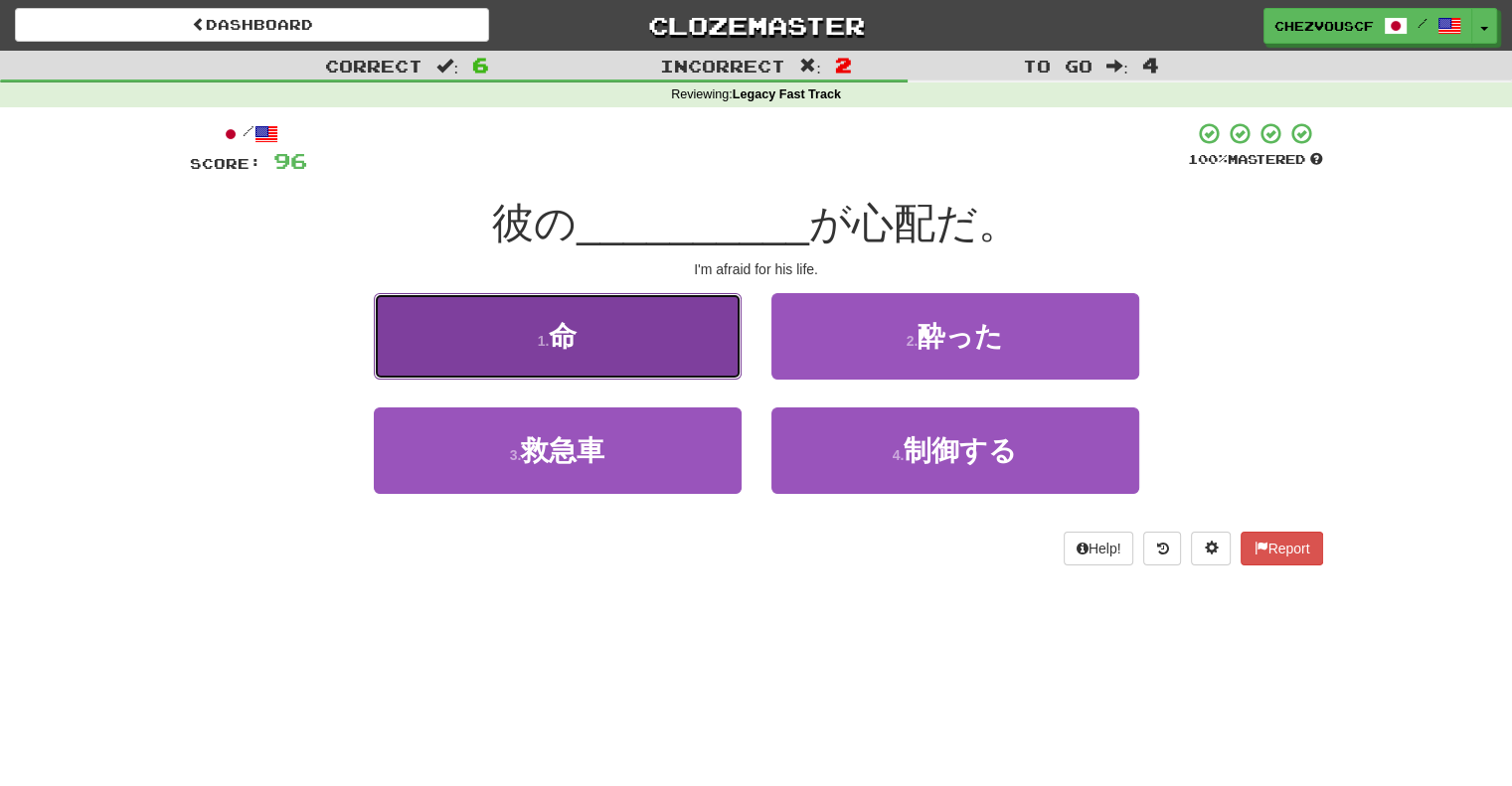 click on "1 .  命" at bounding box center [558, 336] 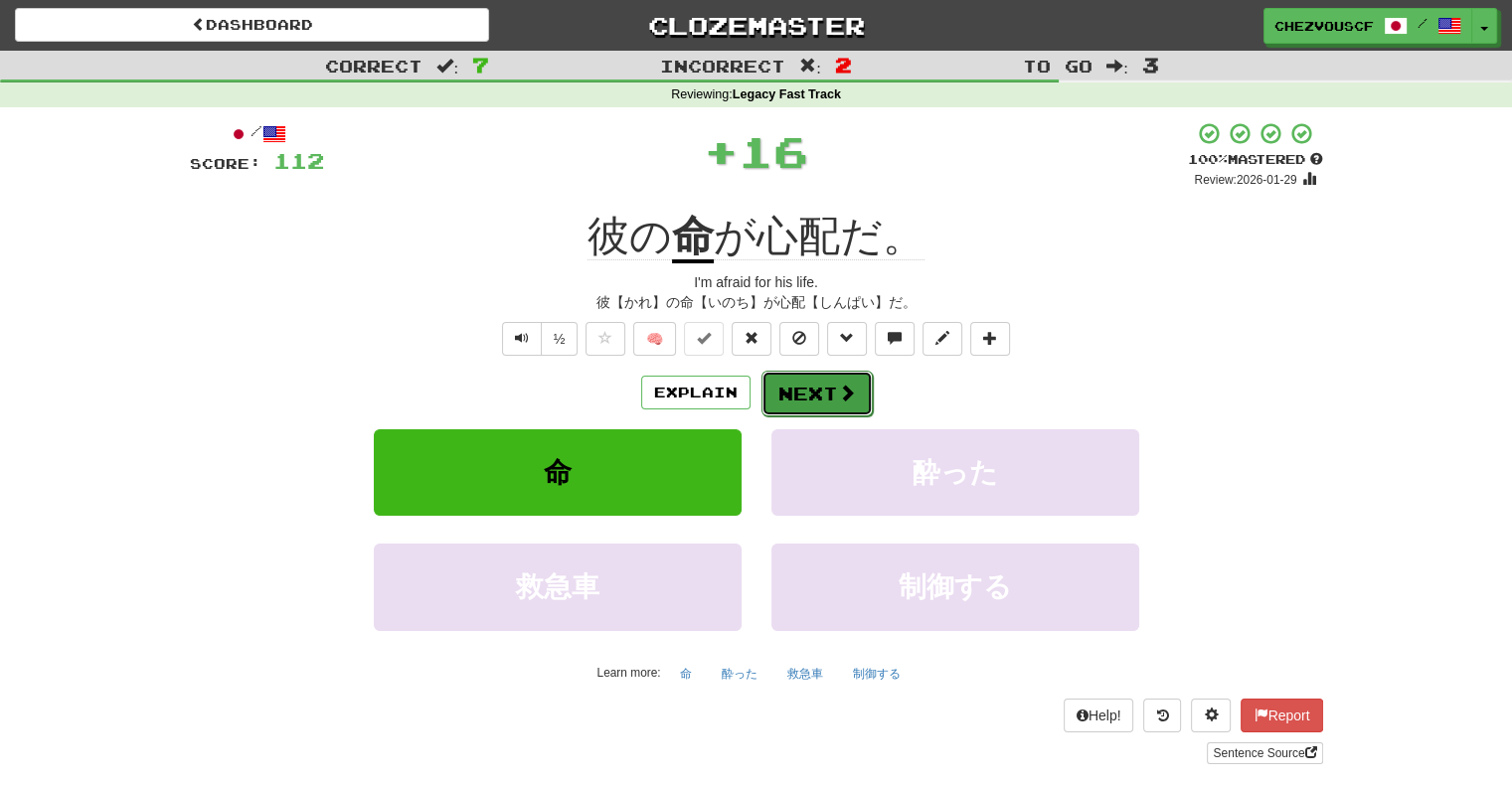 click on "Next" at bounding box center [817, 393] 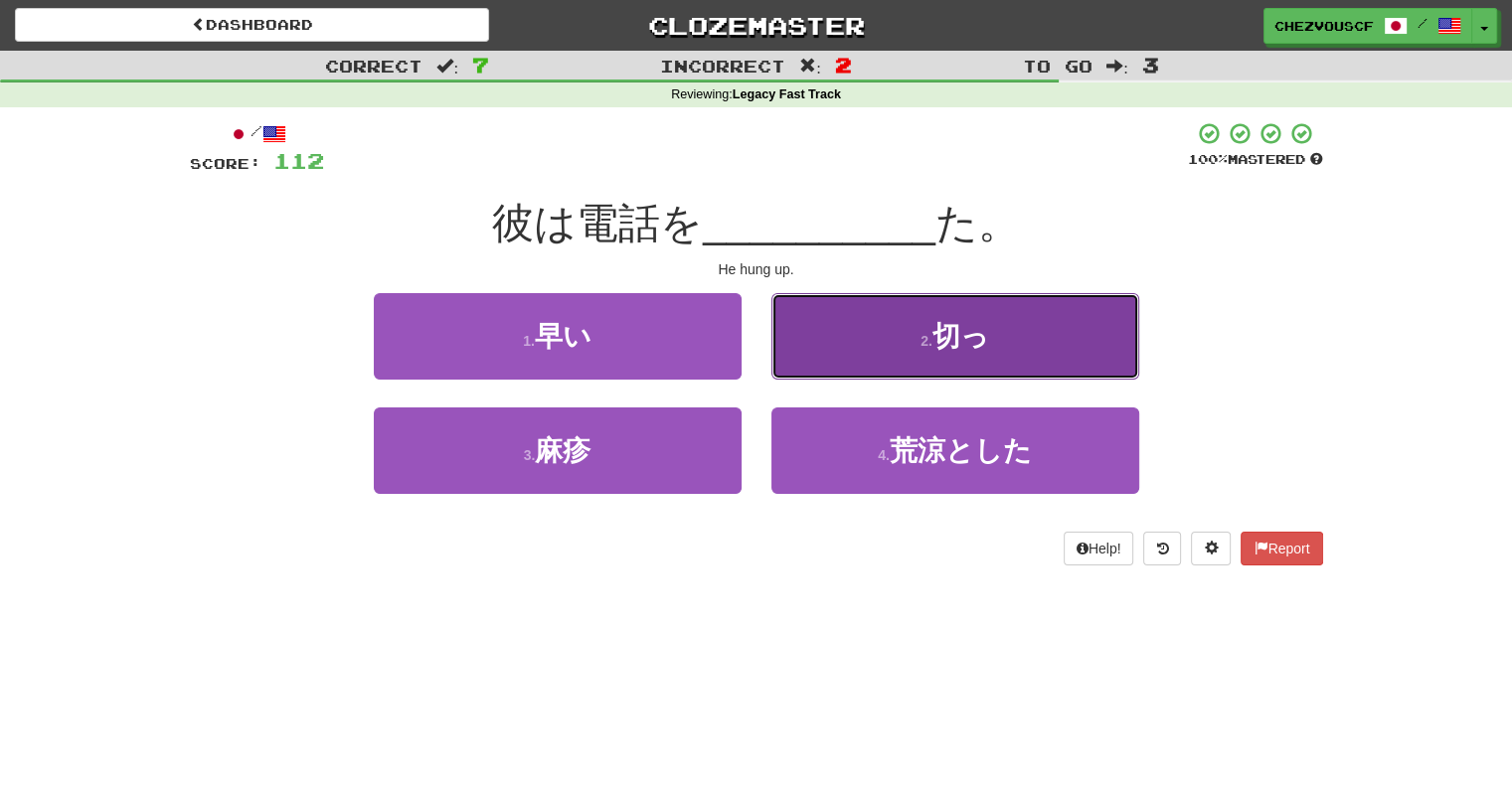 click on "2 .  切っ" at bounding box center (955, 336) 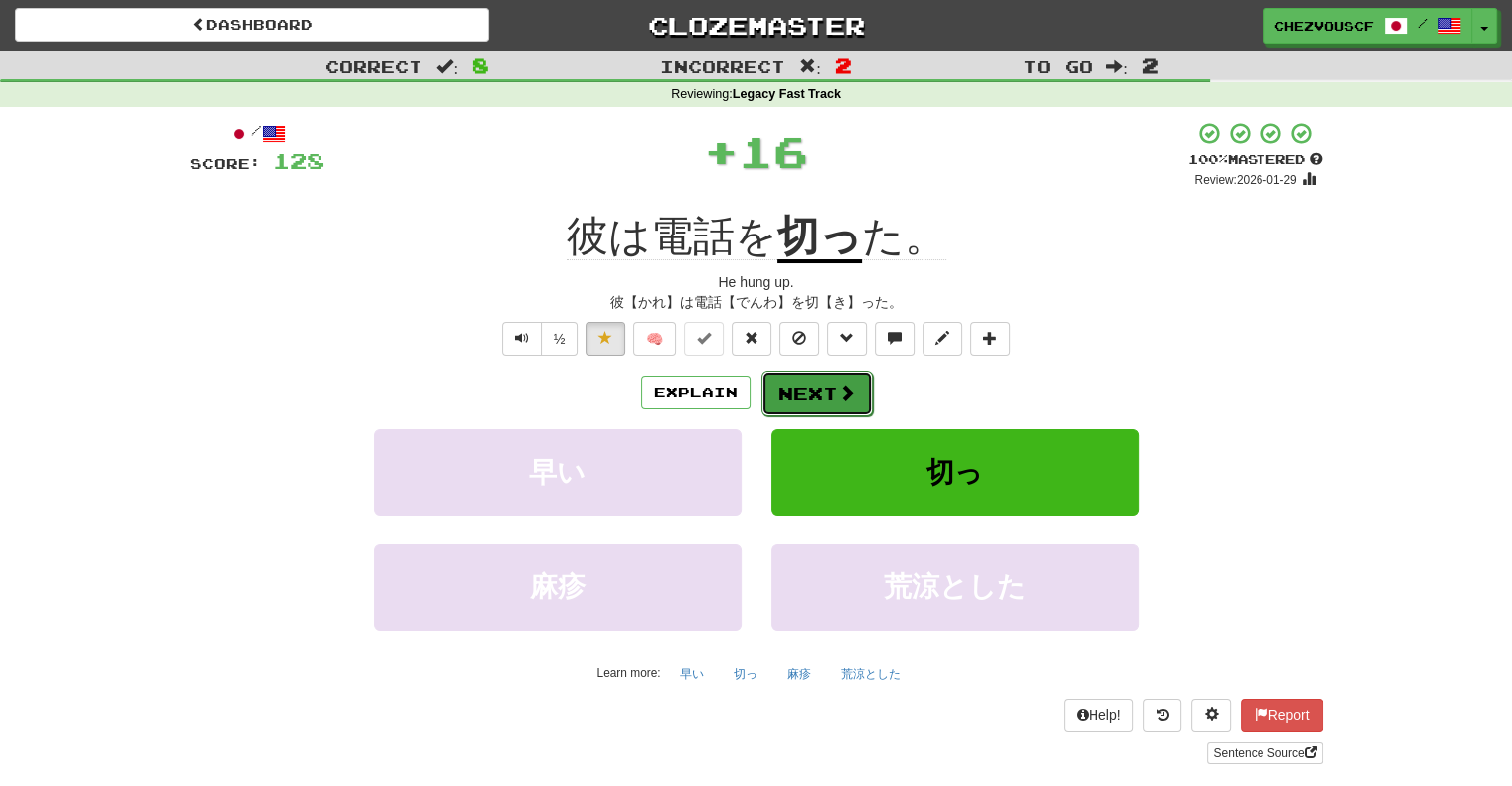 click on "Next" at bounding box center (817, 393) 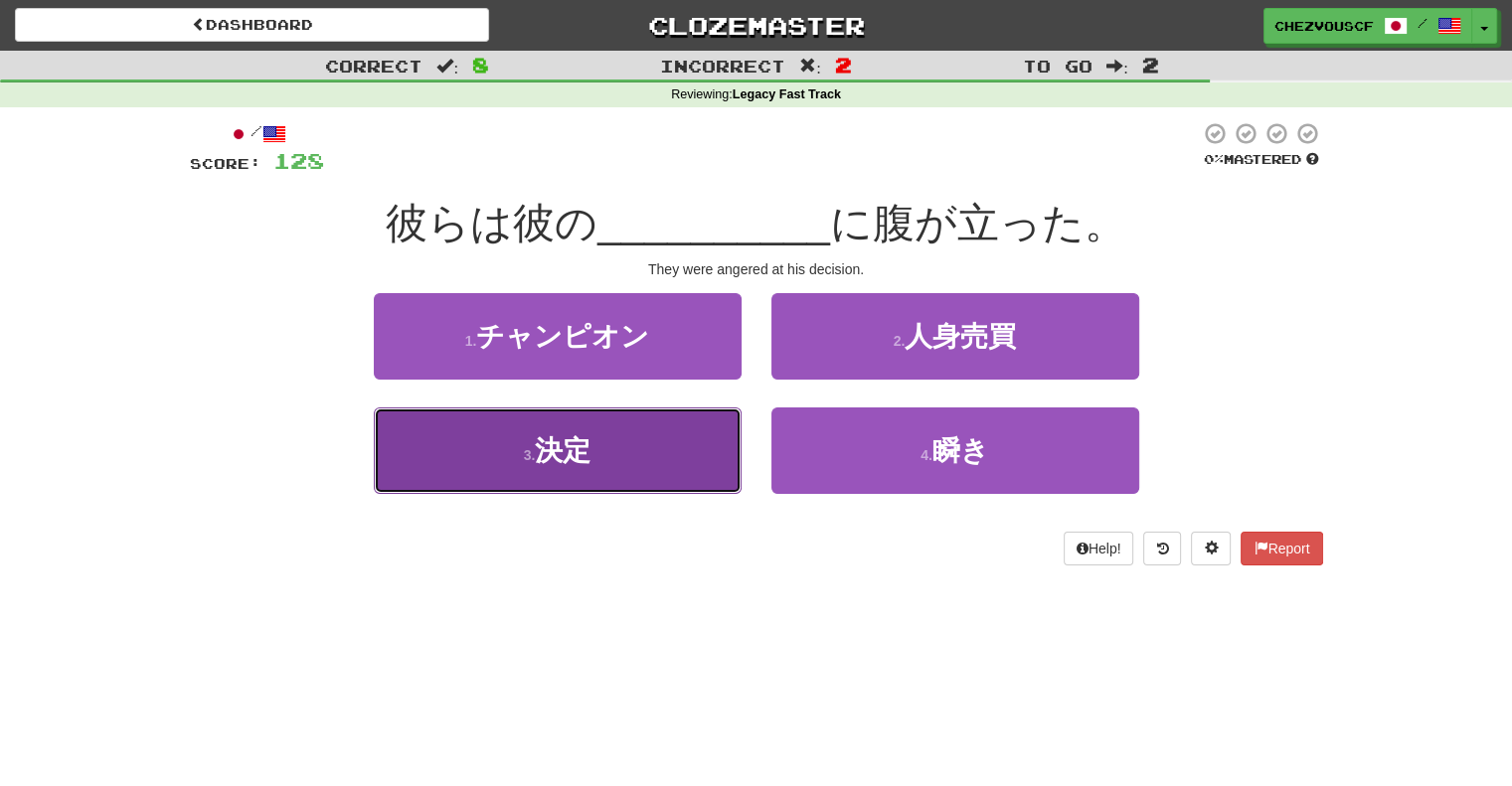 click on "3 .  決定" at bounding box center (558, 450) 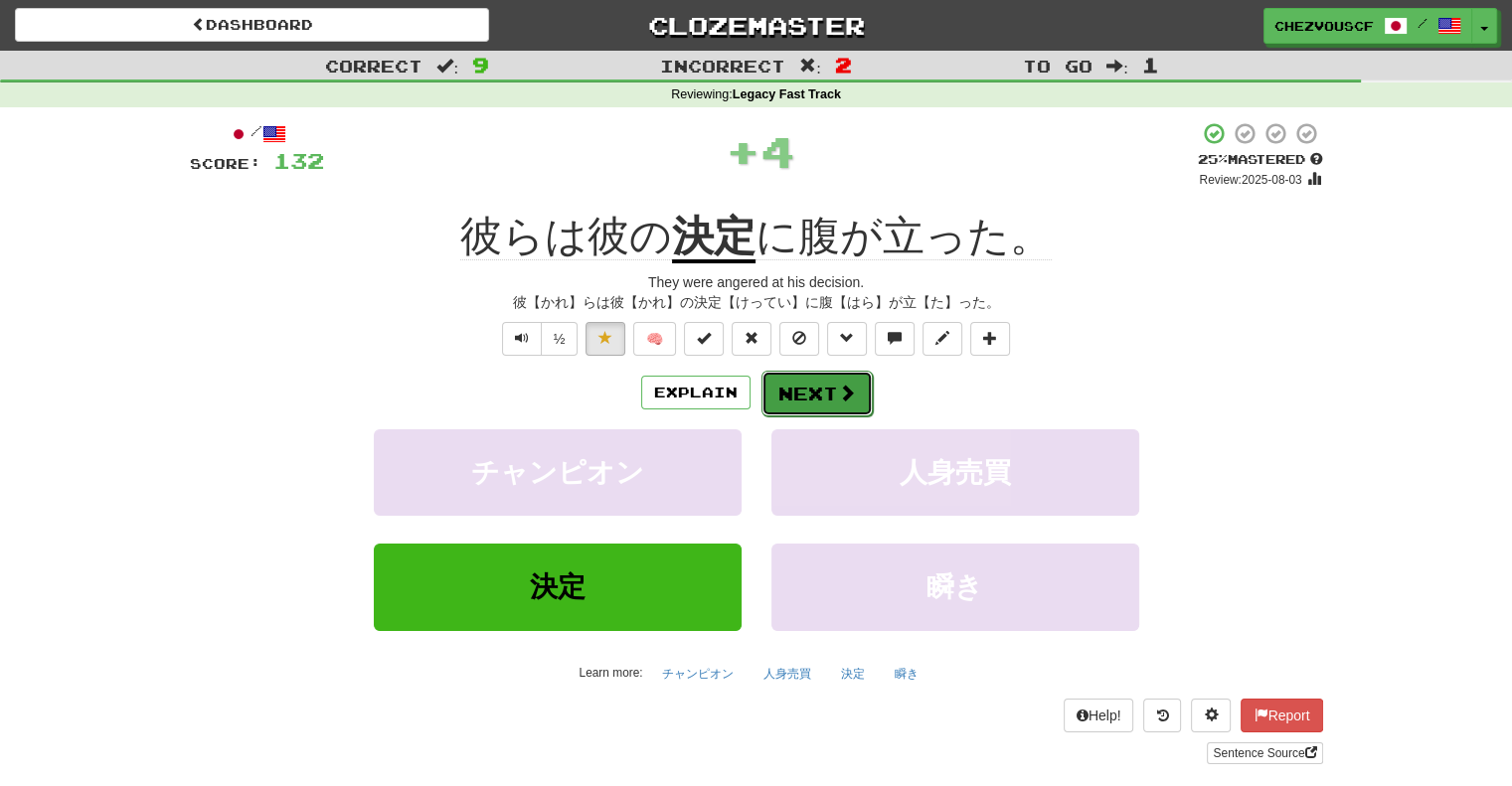 click on "Next" at bounding box center (817, 393) 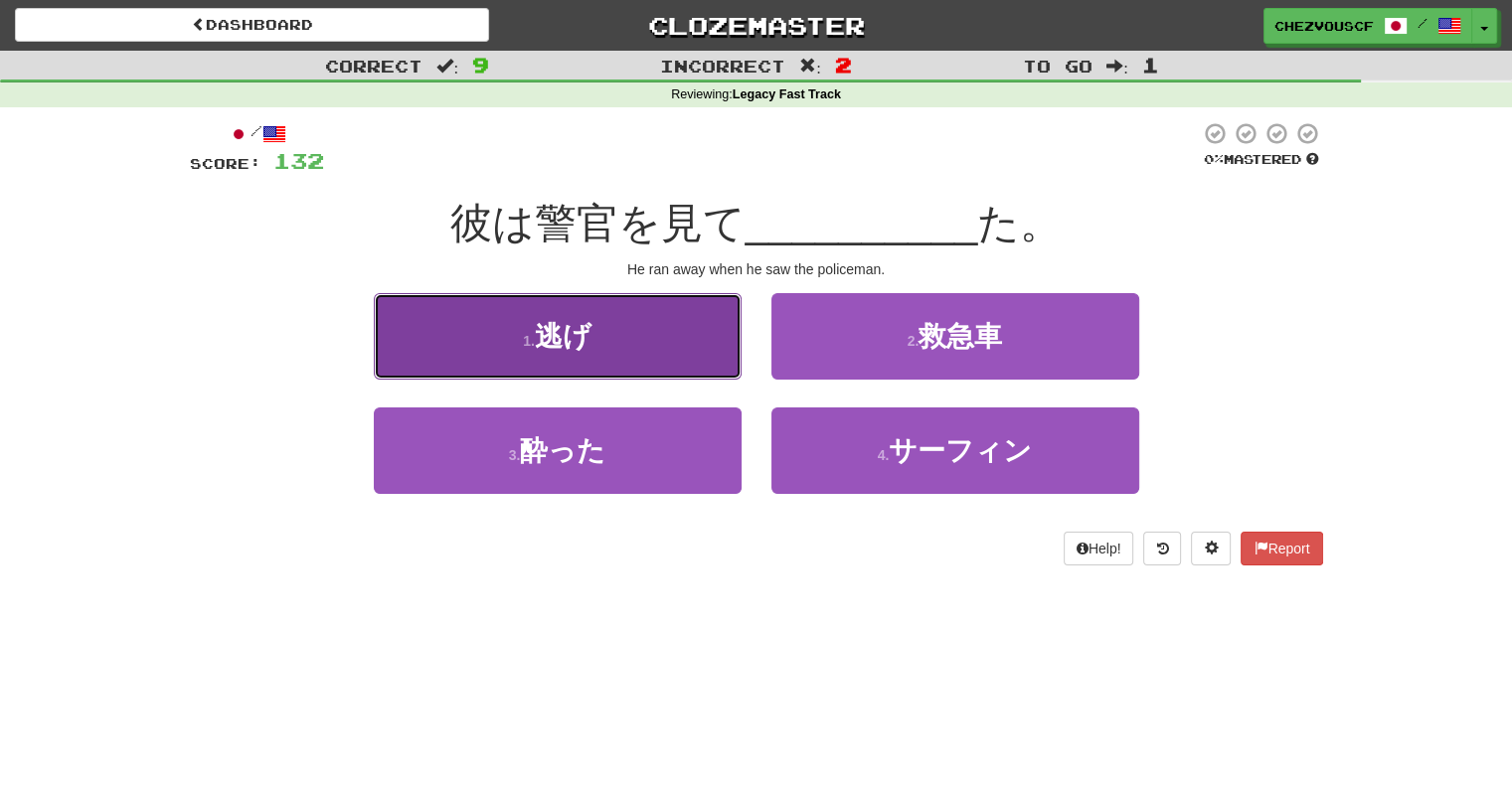 click on "1 .  逃げ" at bounding box center (558, 336) 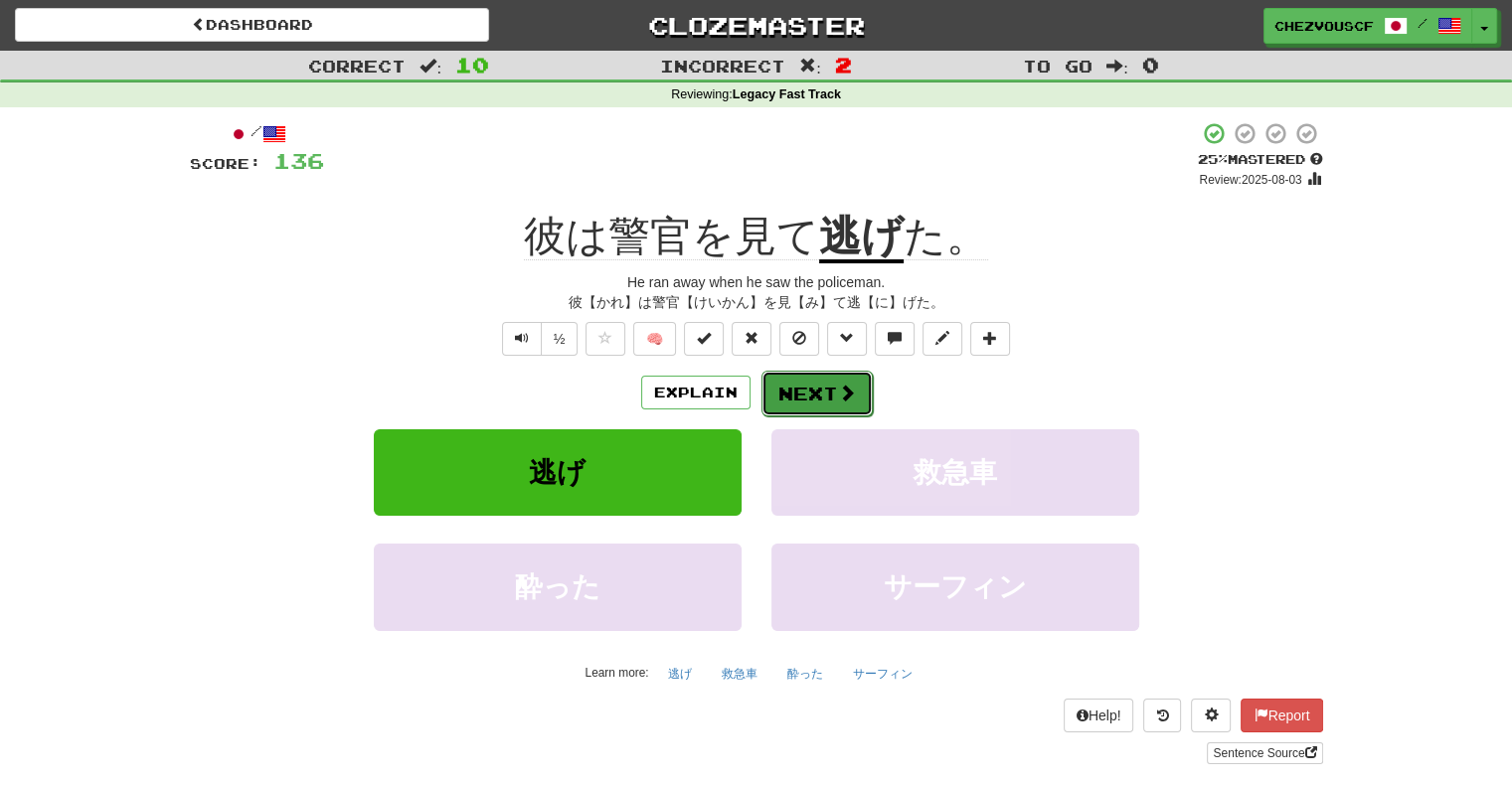 click on "Next" at bounding box center [817, 393] 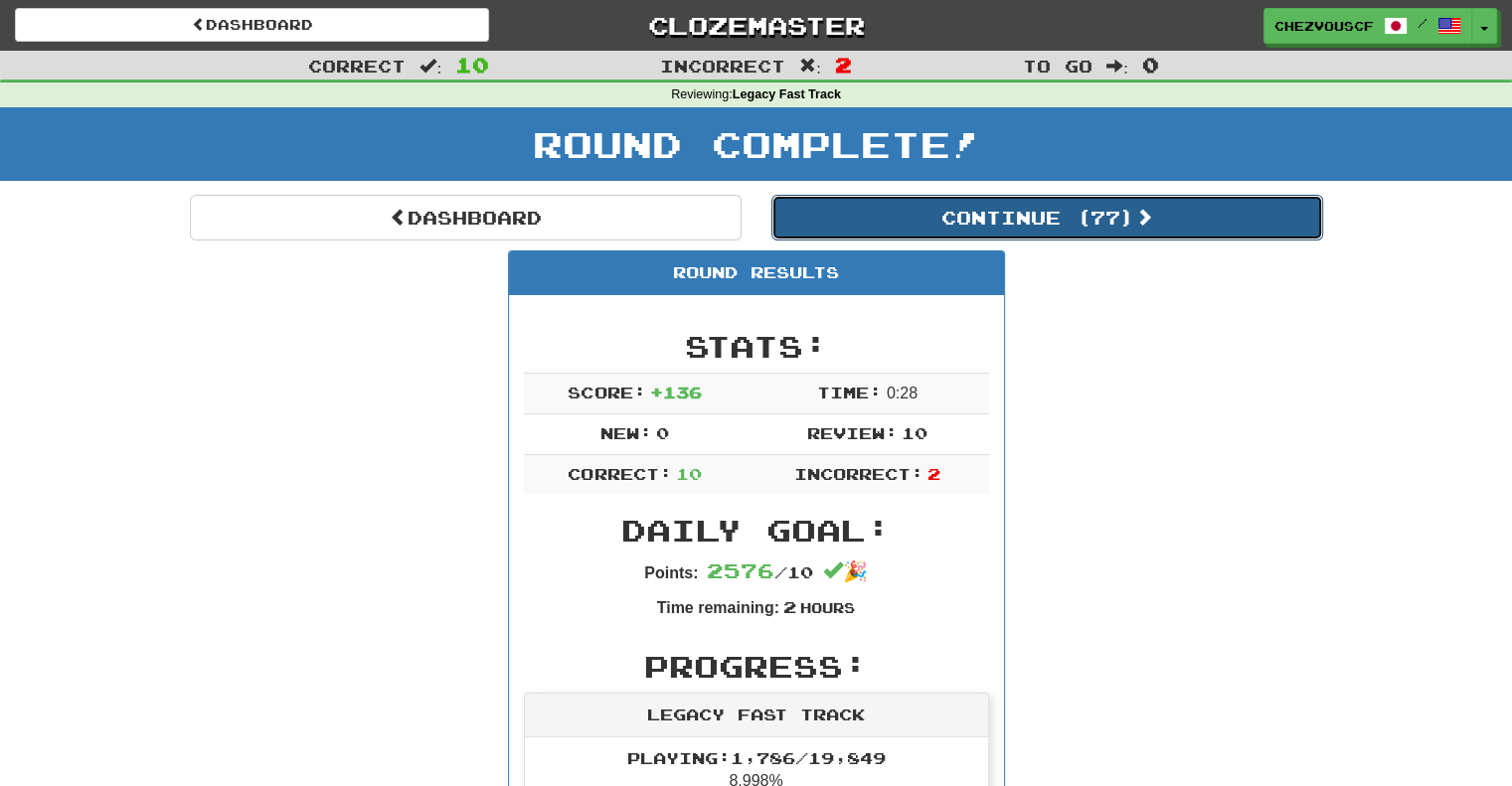 click on "Continue ( 77 )" at bounding box center [1047, 218] 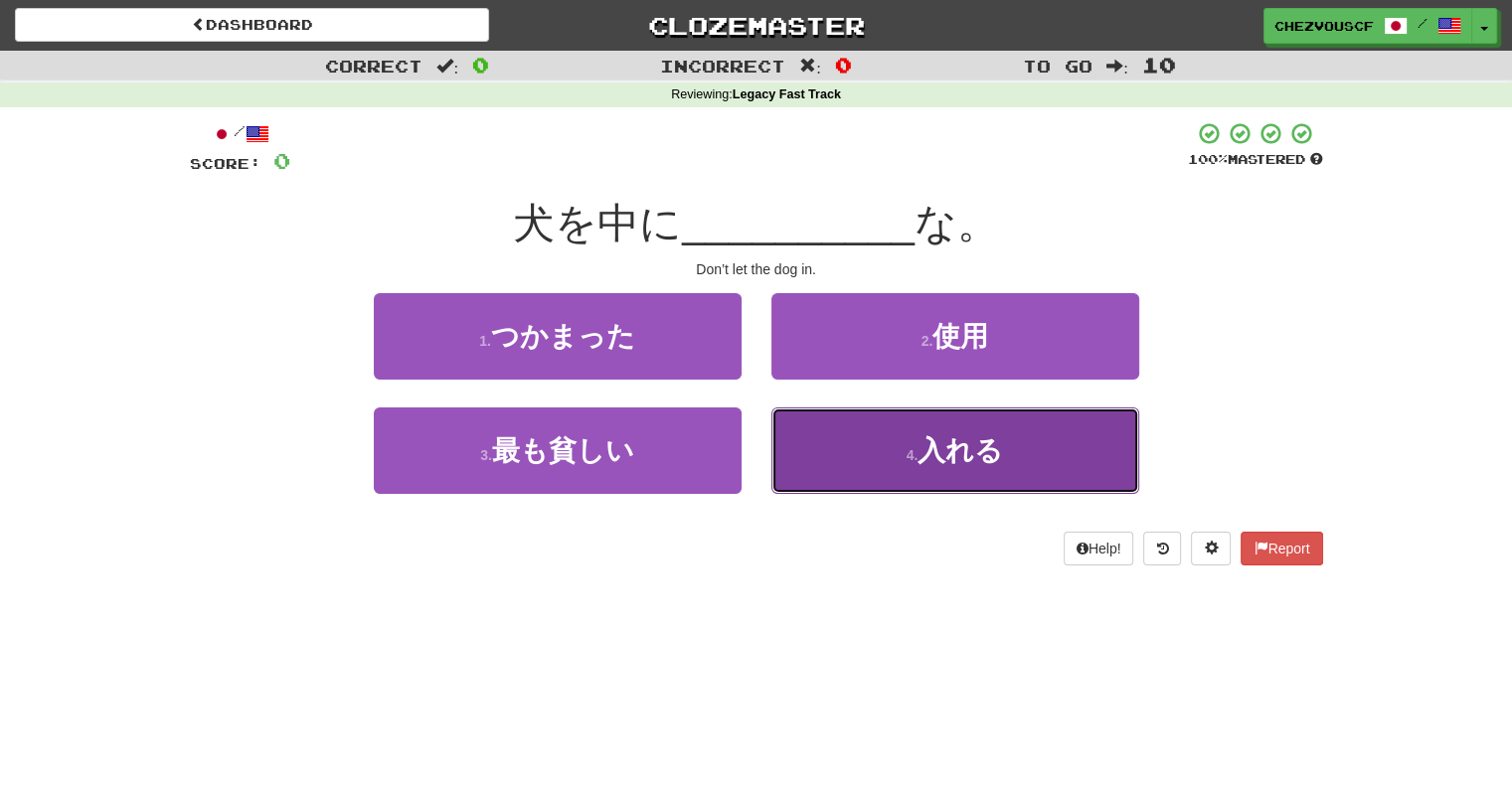 click on "入れる" at bounding box center [960, 450] 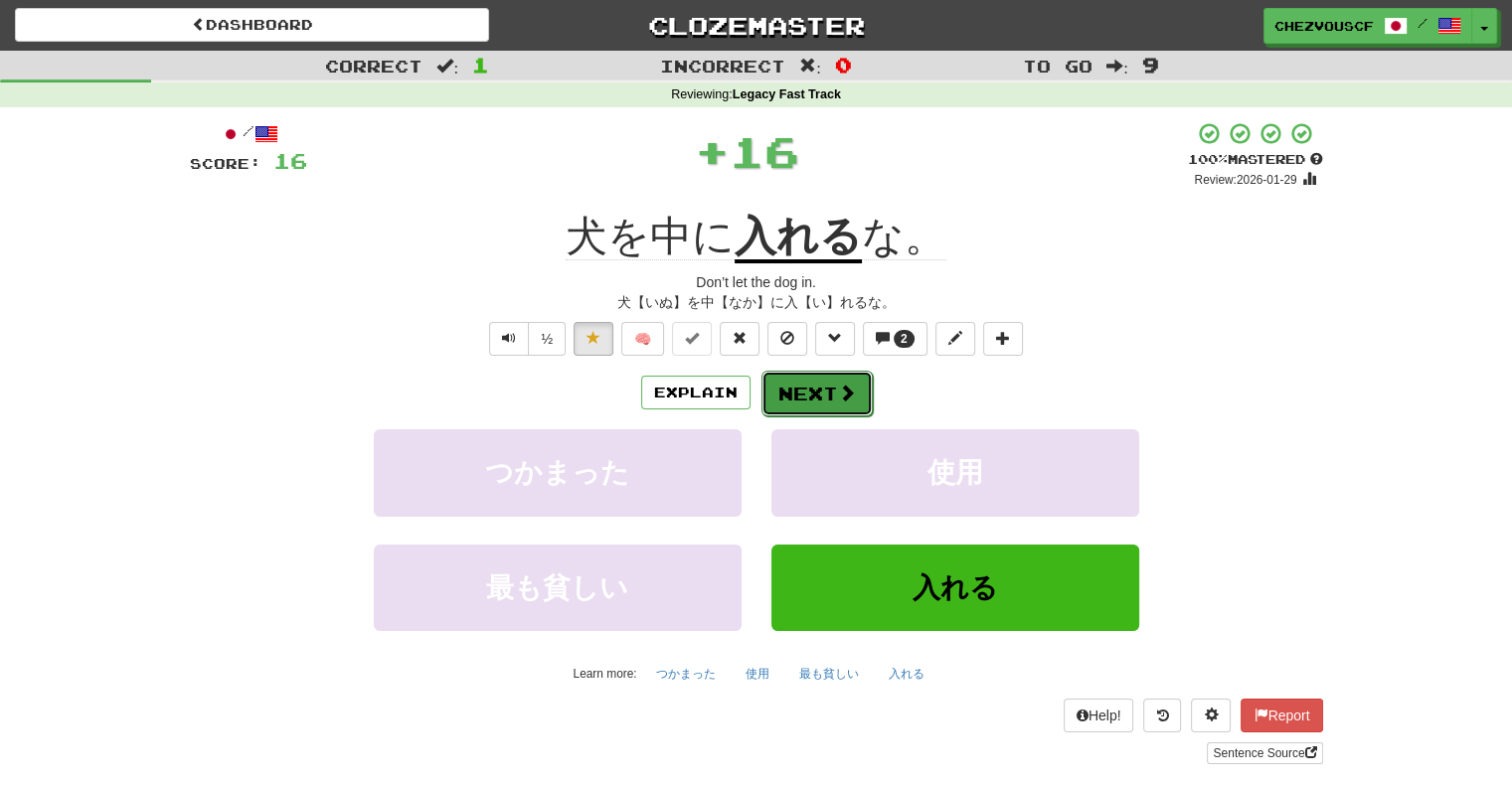 click at bounding box center (847, 393) 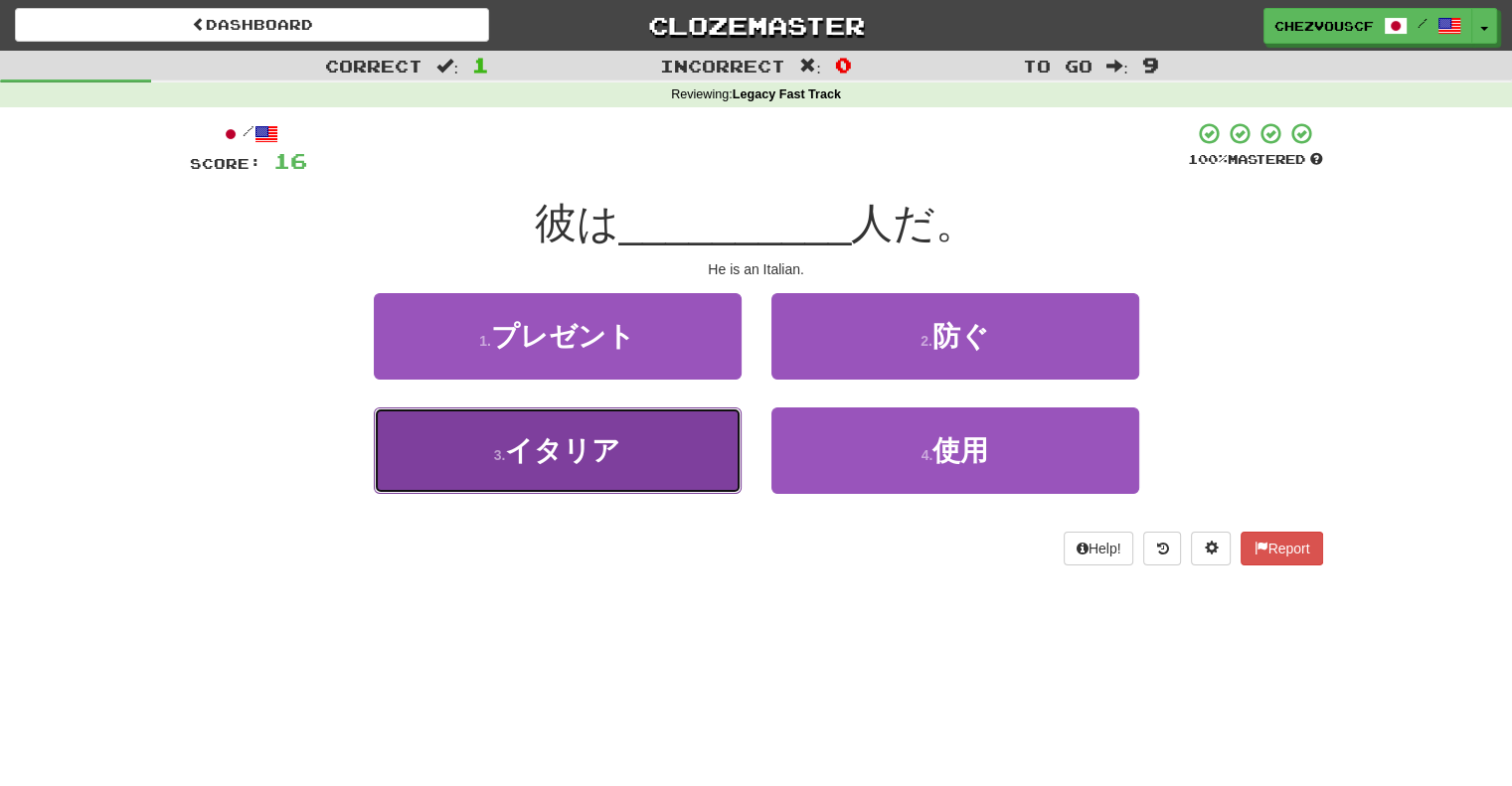 click on "3 .  イタリア" at bounding box center [558, 450] 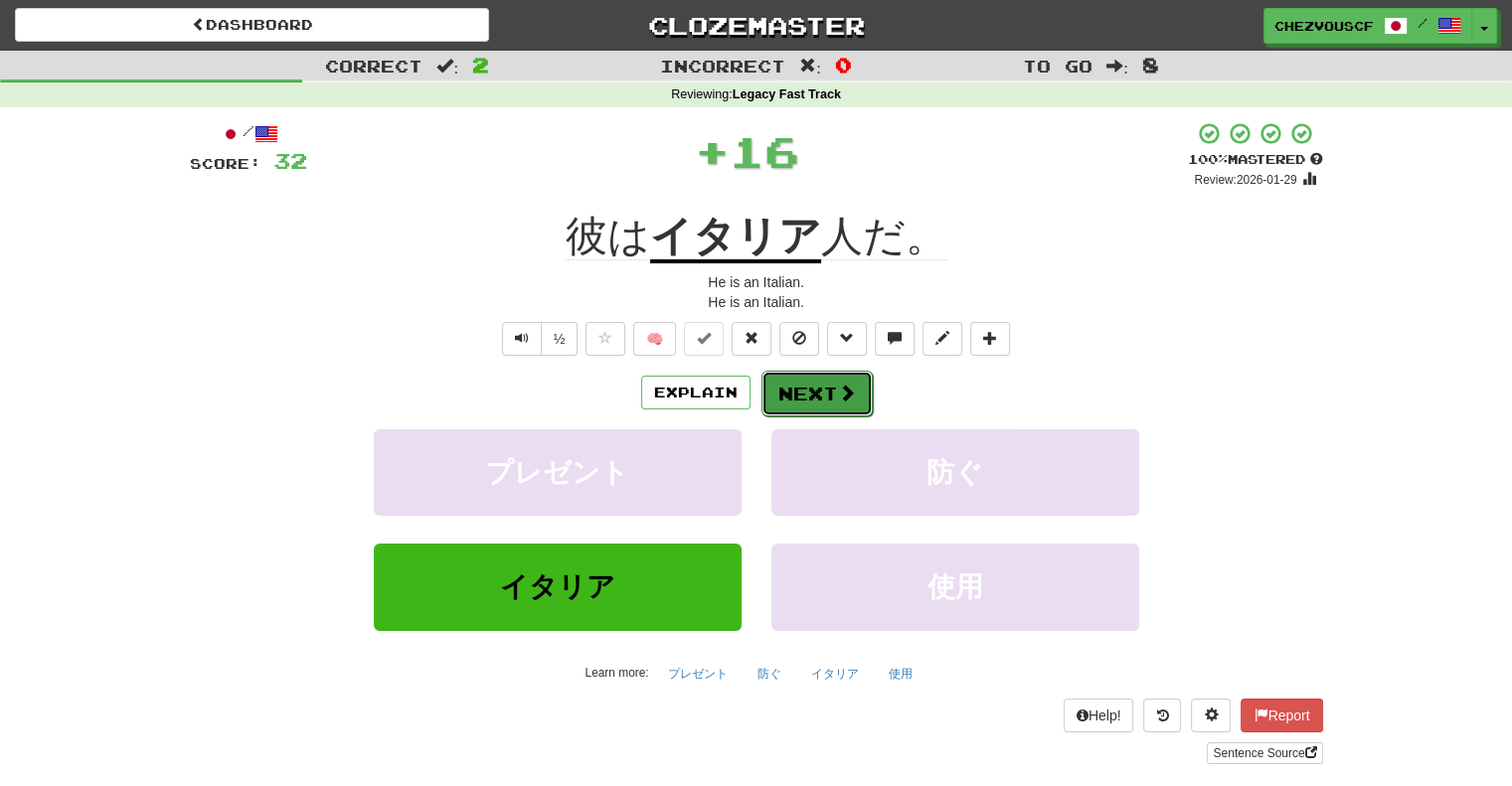 click on "Next" at bounding box center [817, 393] 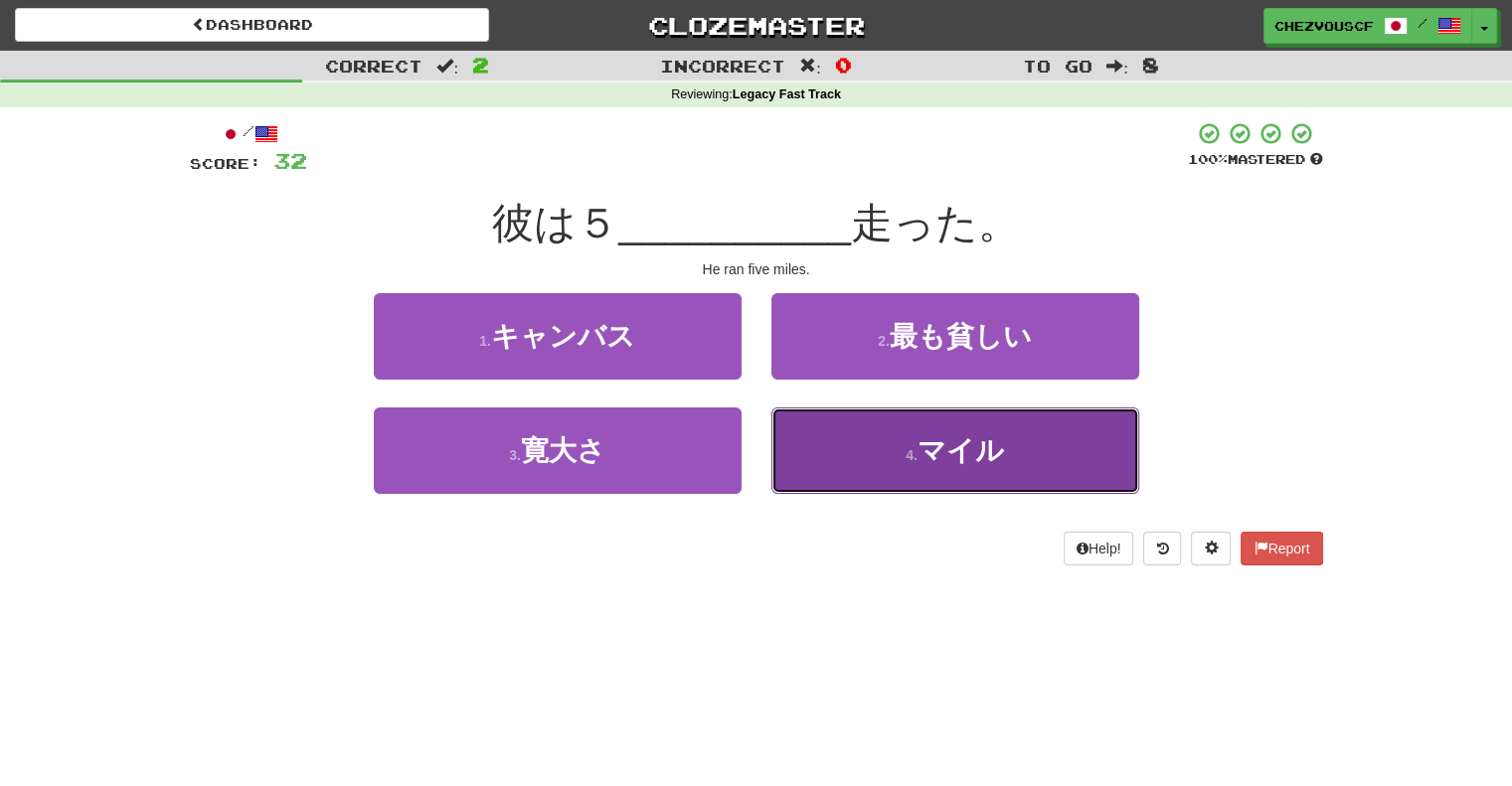 click on "4 .  マイル" at bounding box center (955, 450) 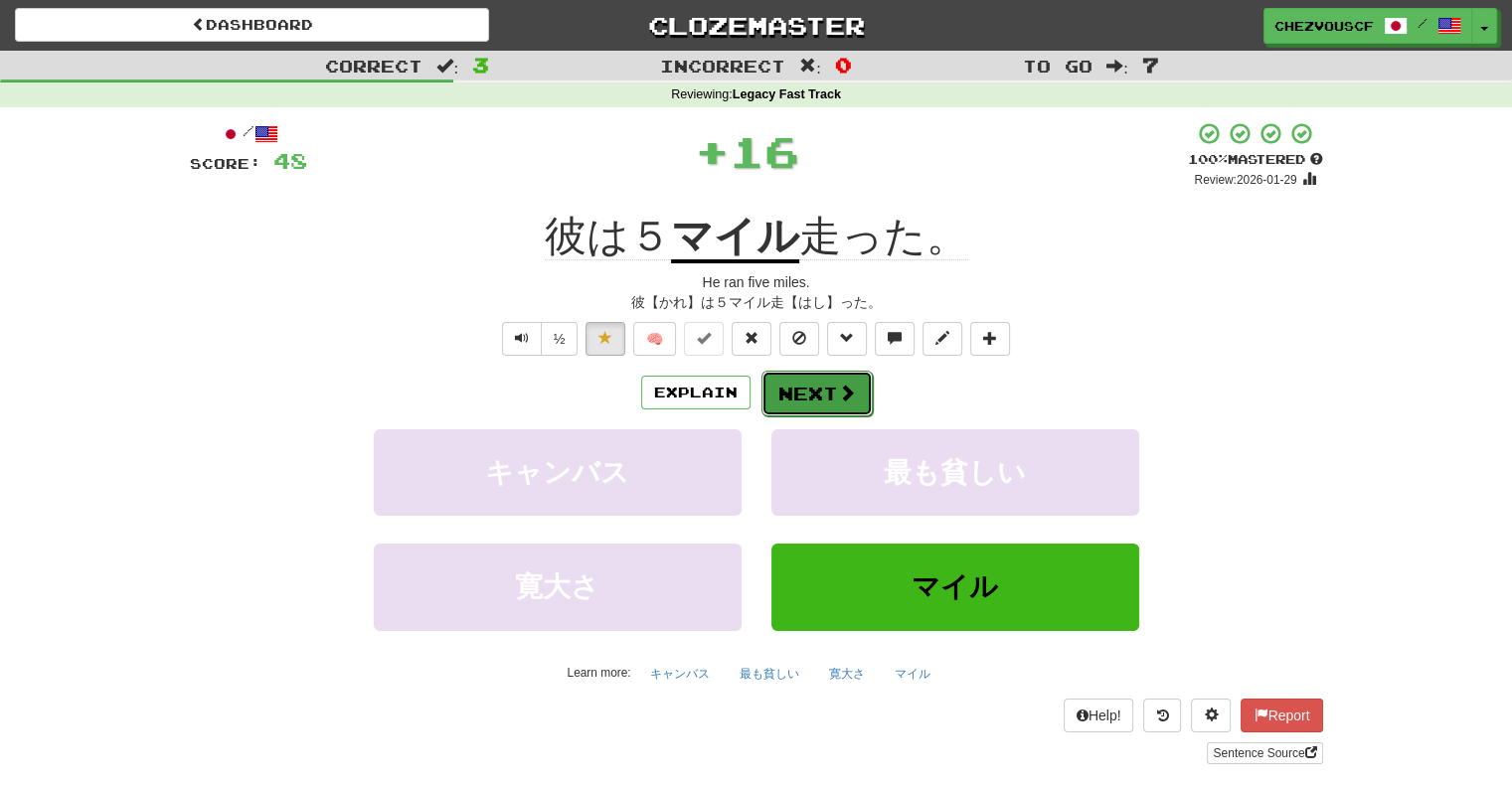 click at bounding box center [847, 393] 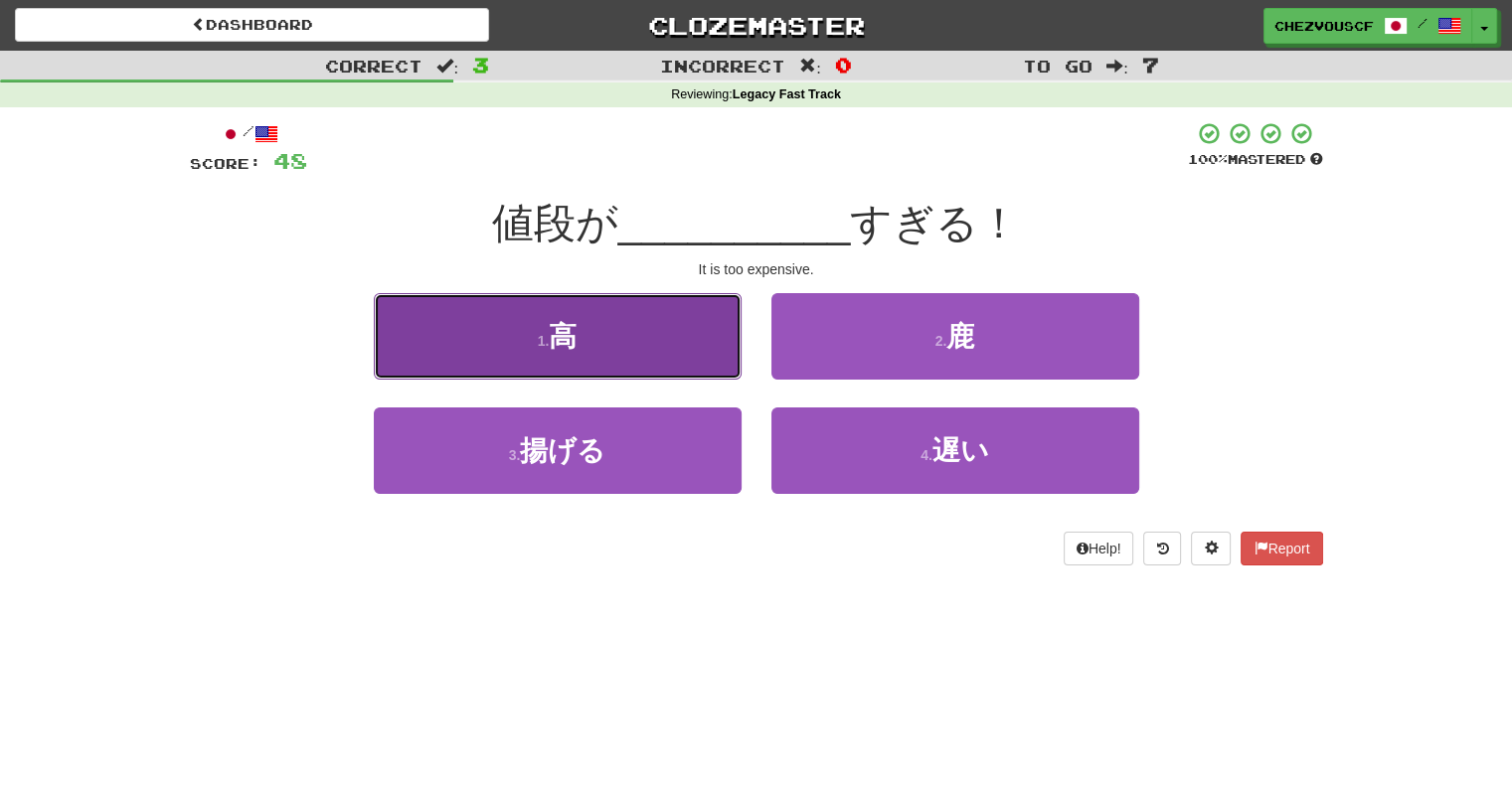 click on "1 .  高" at bounding box center [558, 336] 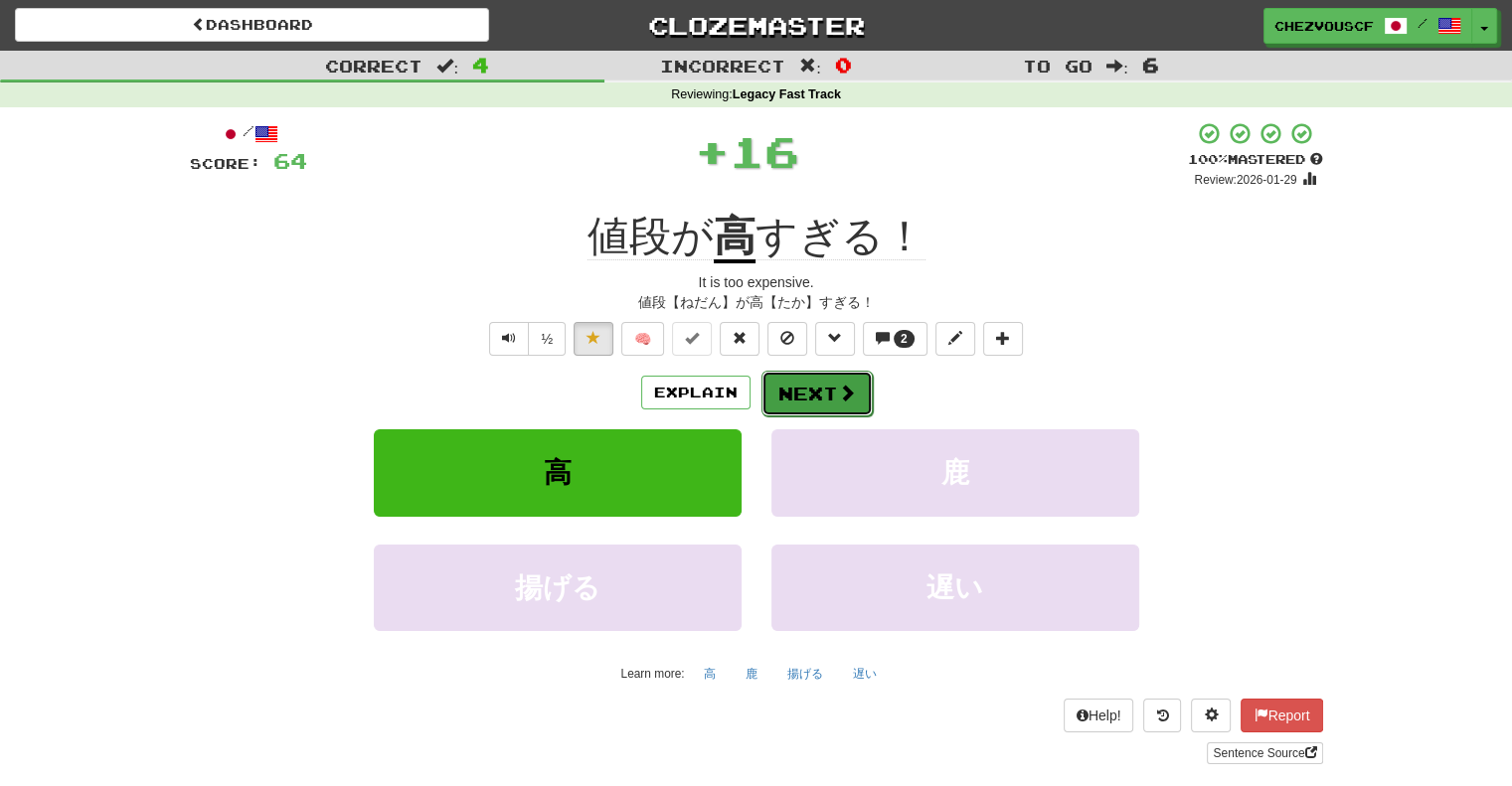 click on "Next" at bounding box center (817, 393) 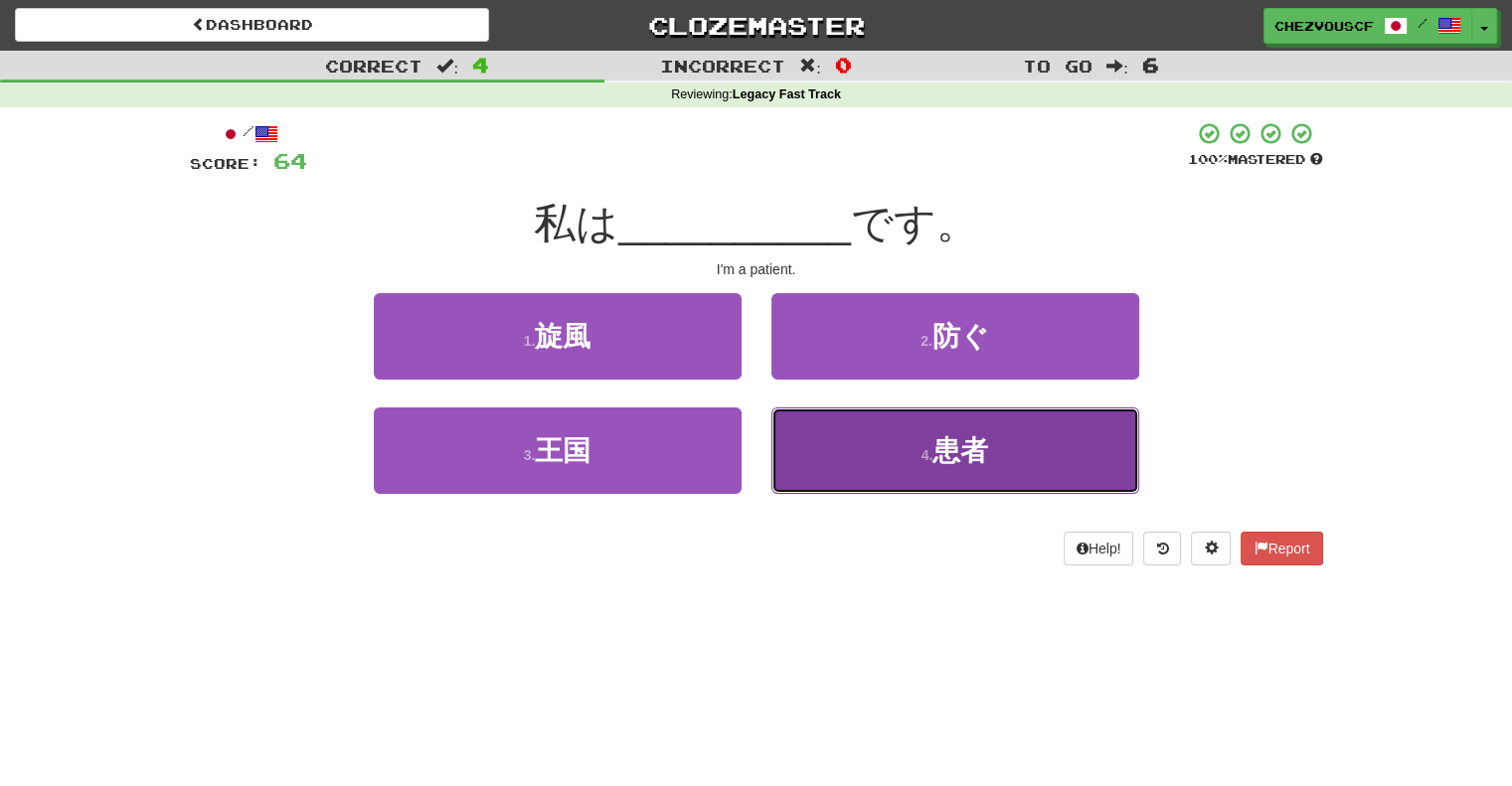 click on "4 .  患者" at bounding box center [955, 450] 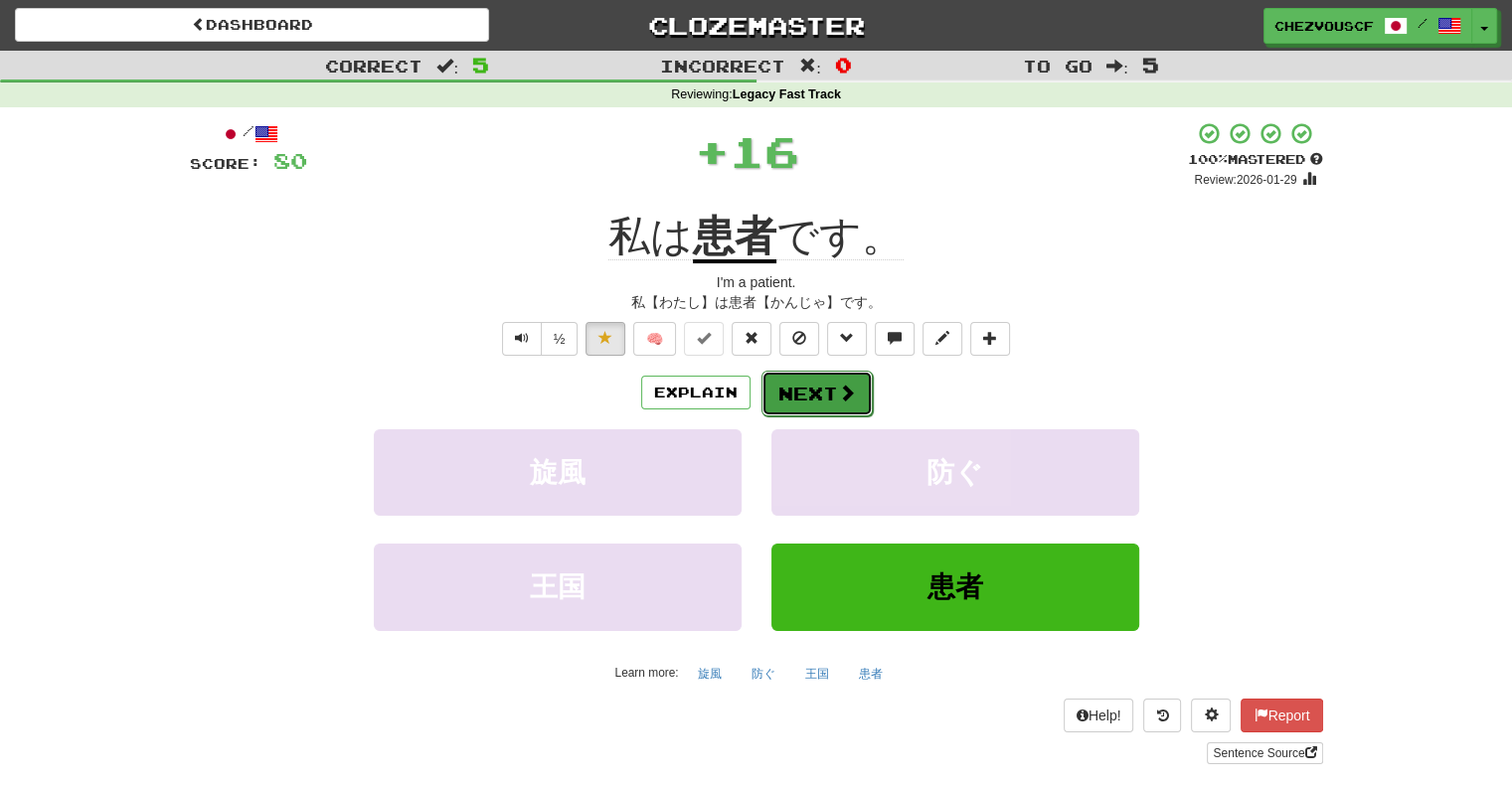 click at bounding box center (847, 393) 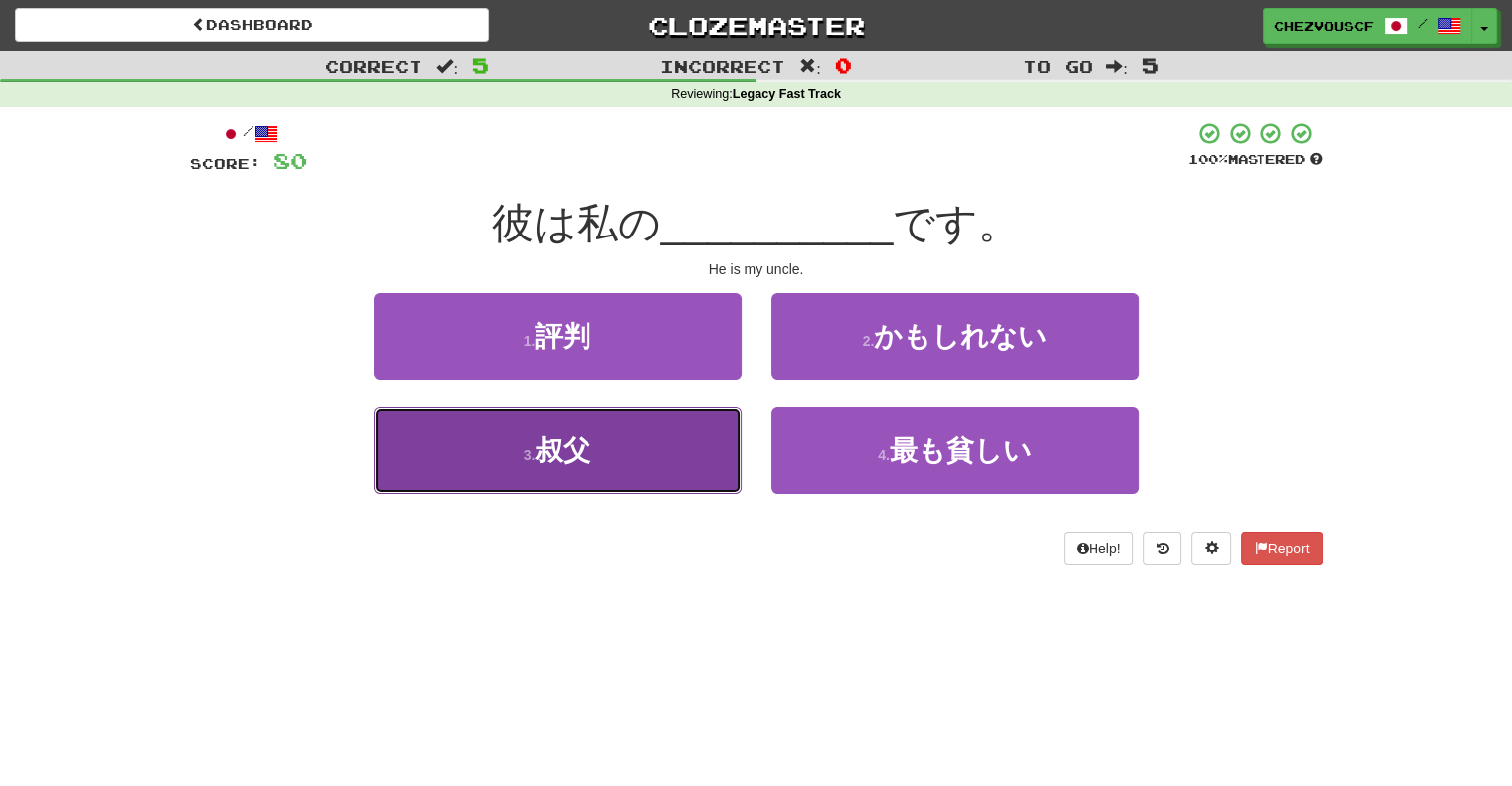 click on "3 .  叔父" at bounding box center (558, 450) 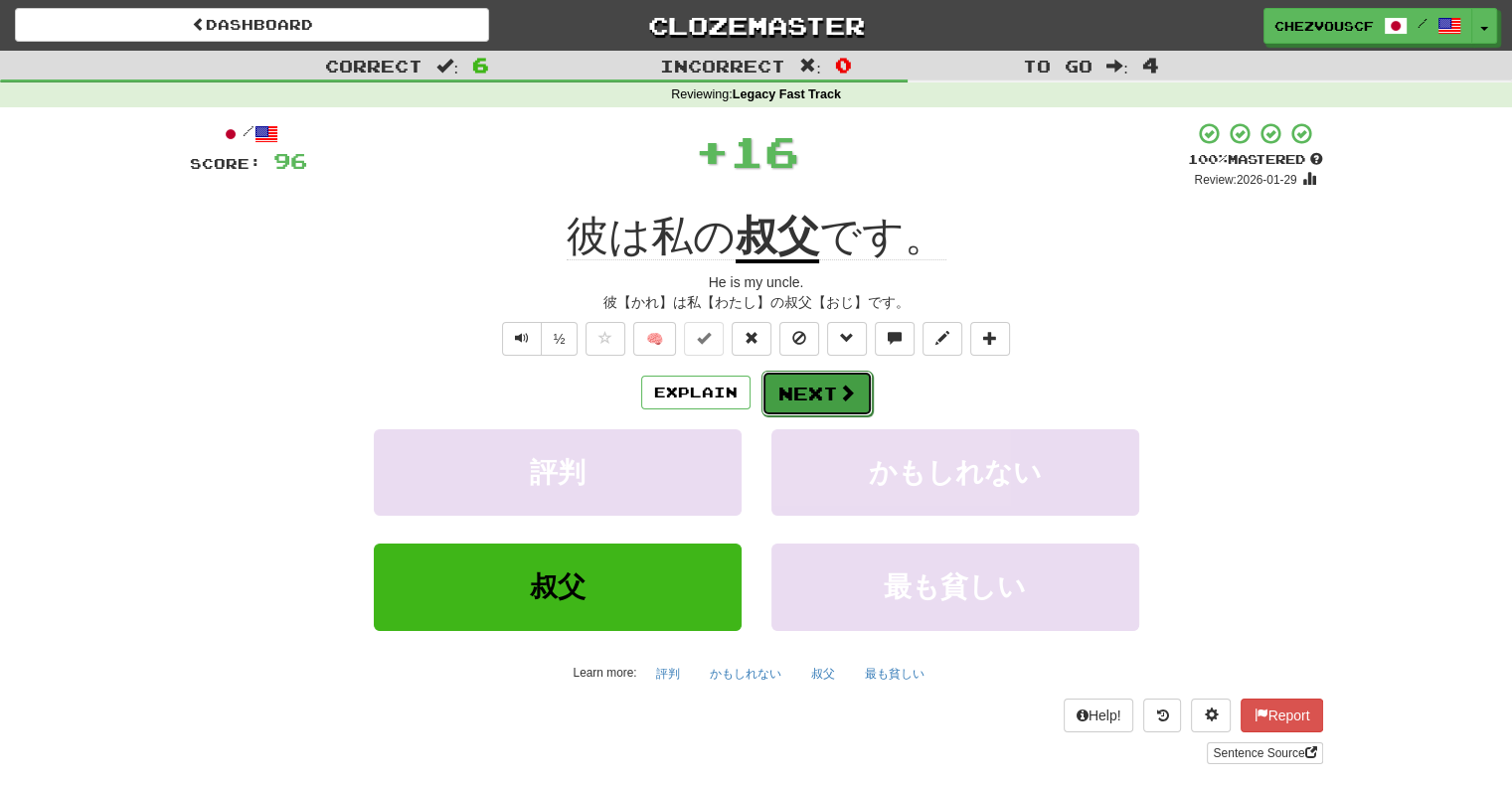 click on "Next" at bounding box center (817, 393) 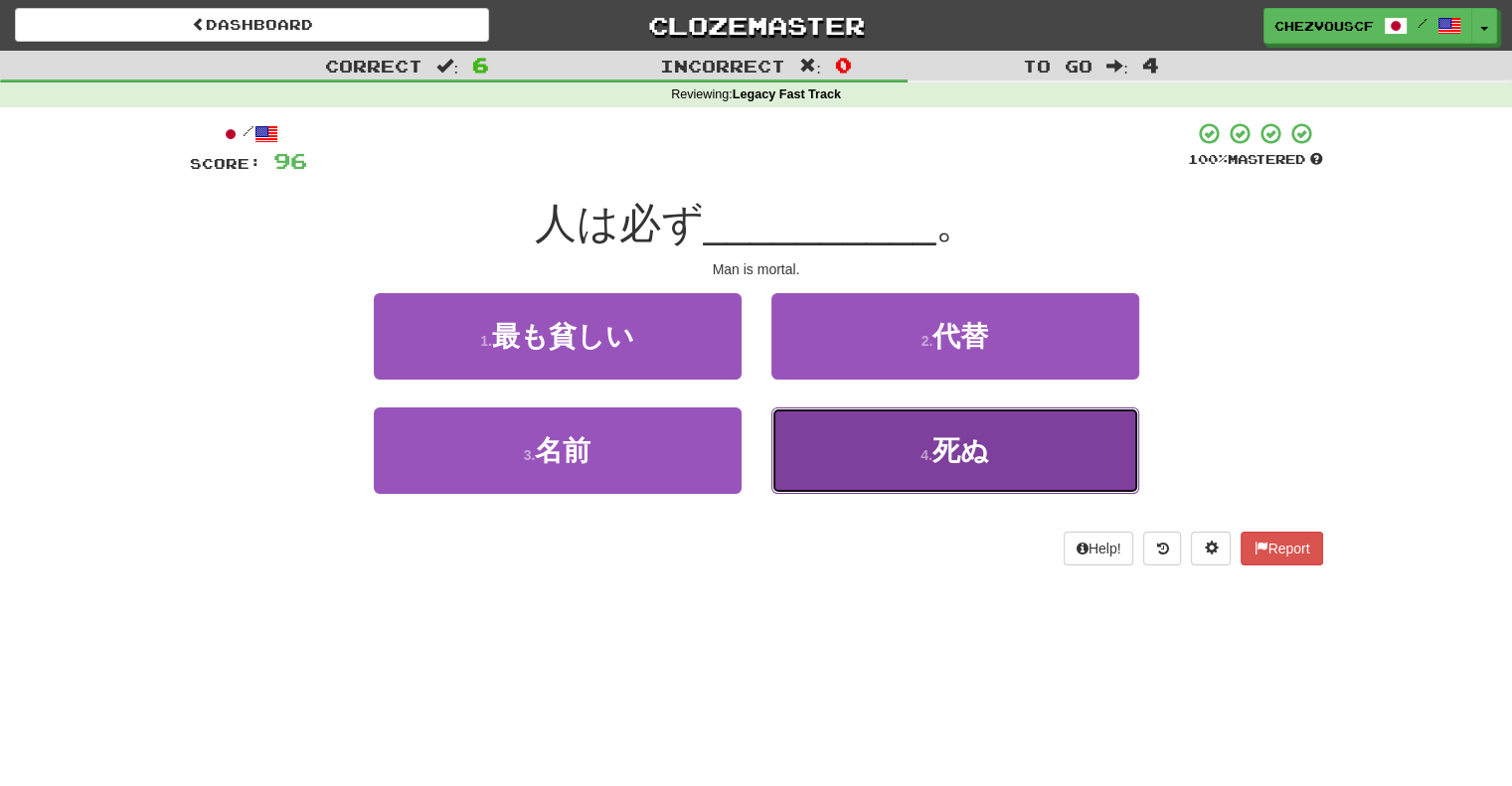 click on "4 .  死ぬ" at bounding box center (955, 450) 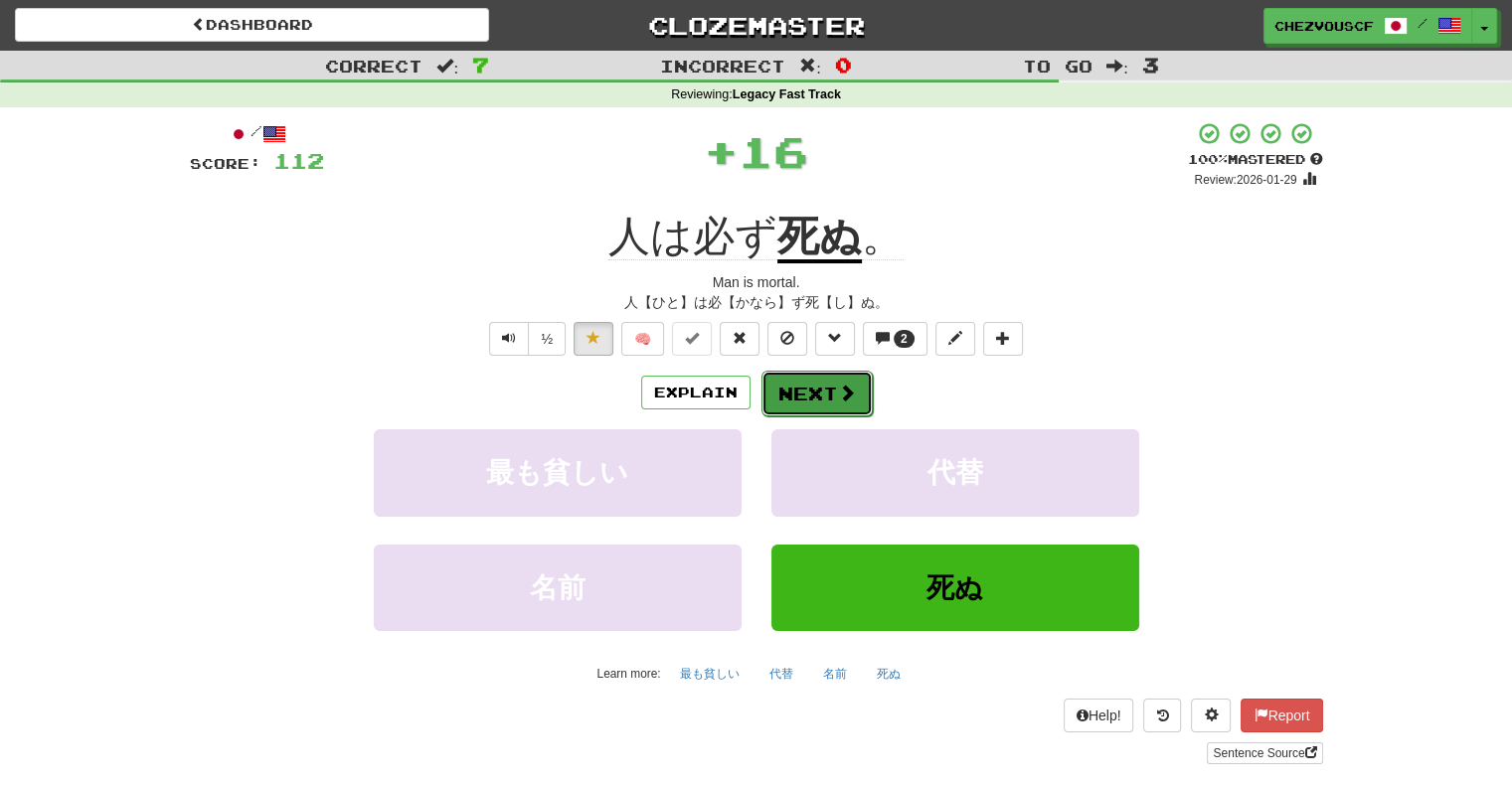 click on "Next" at bounding box center (817, 393) 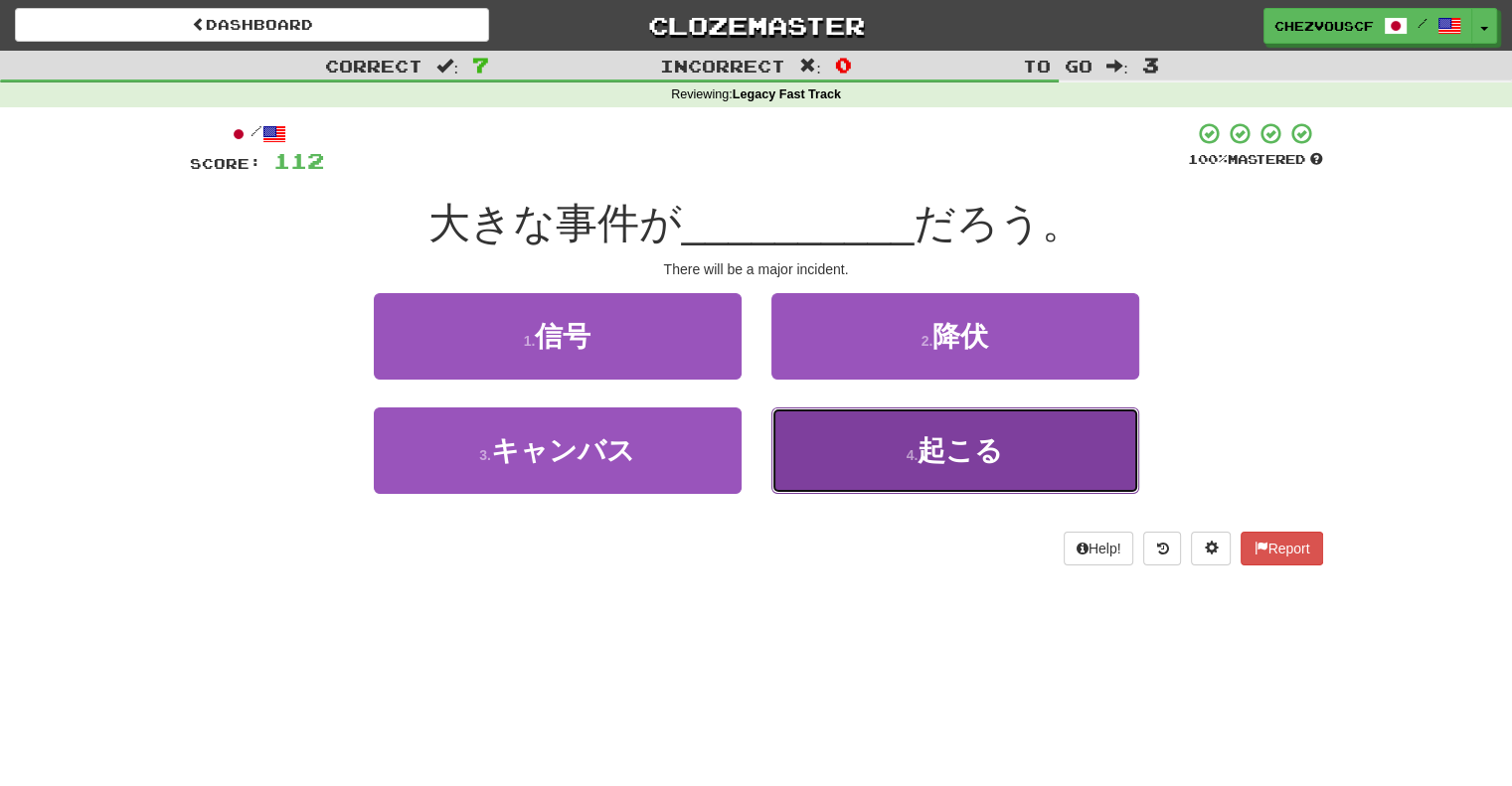 click on "4 .  起こる" at bounding box center [955, 450] 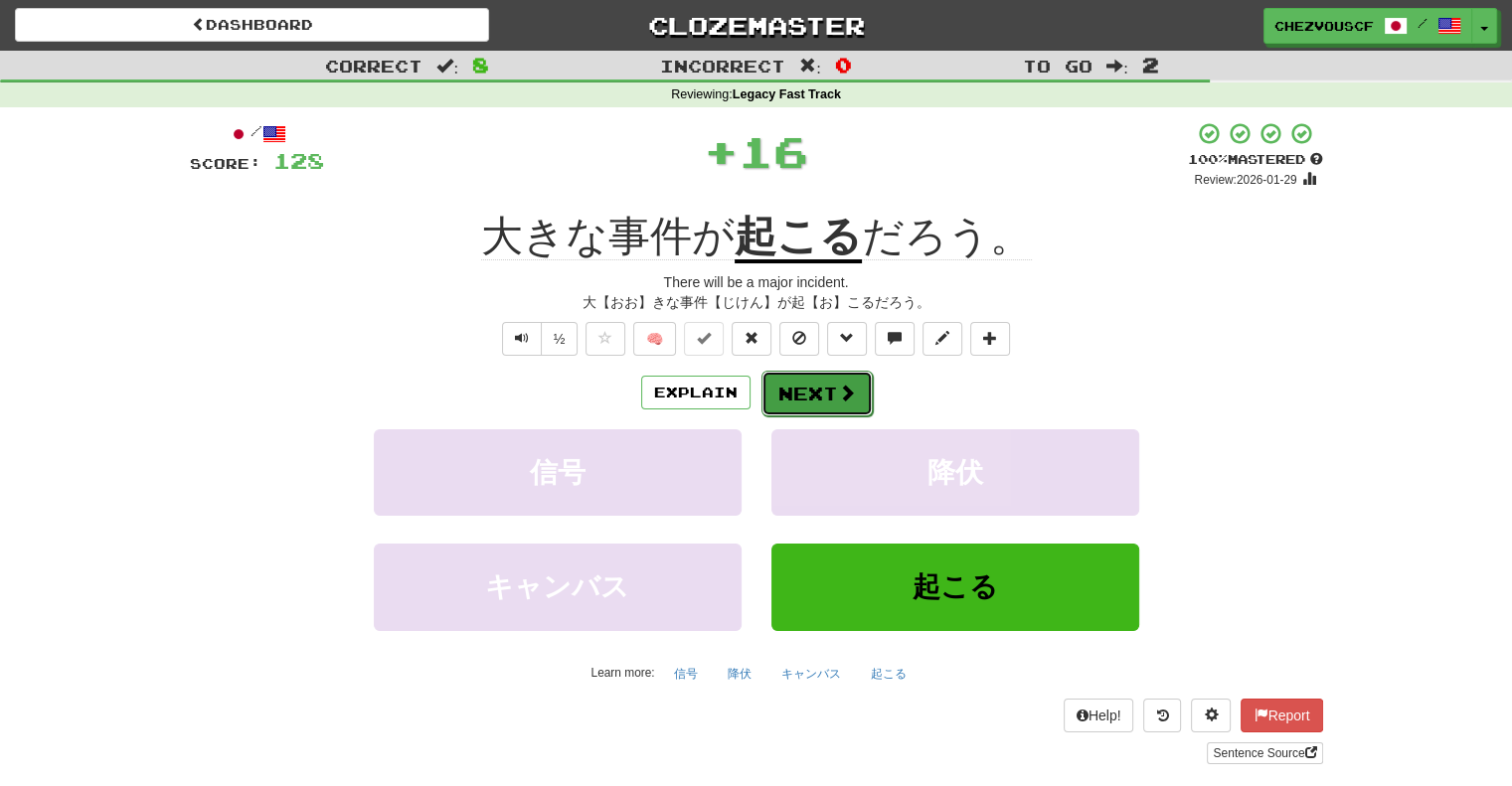 click at bounding box center (847, 393) 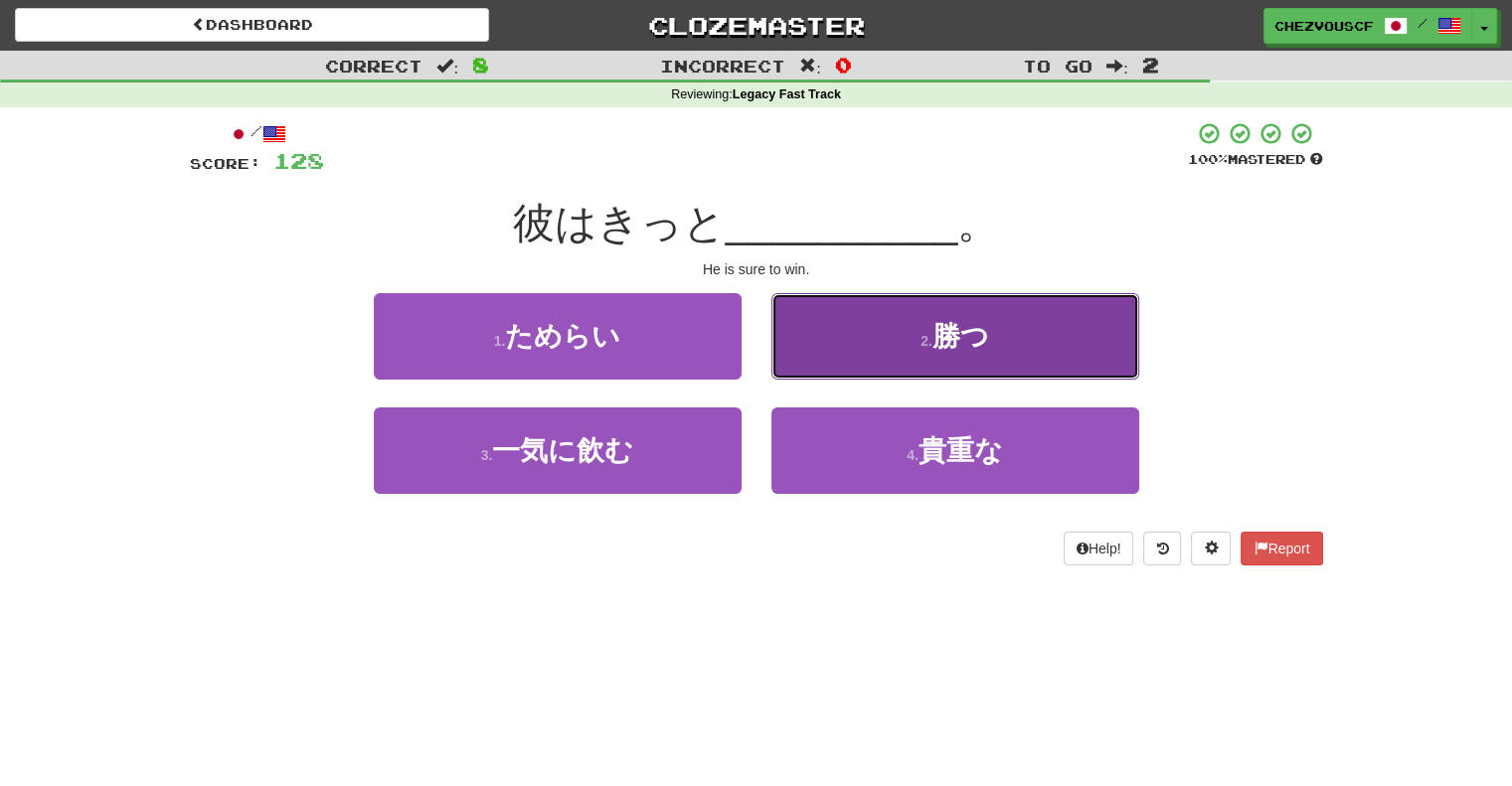 click on "2 .  勝つ" at bounding box center (955, 336) 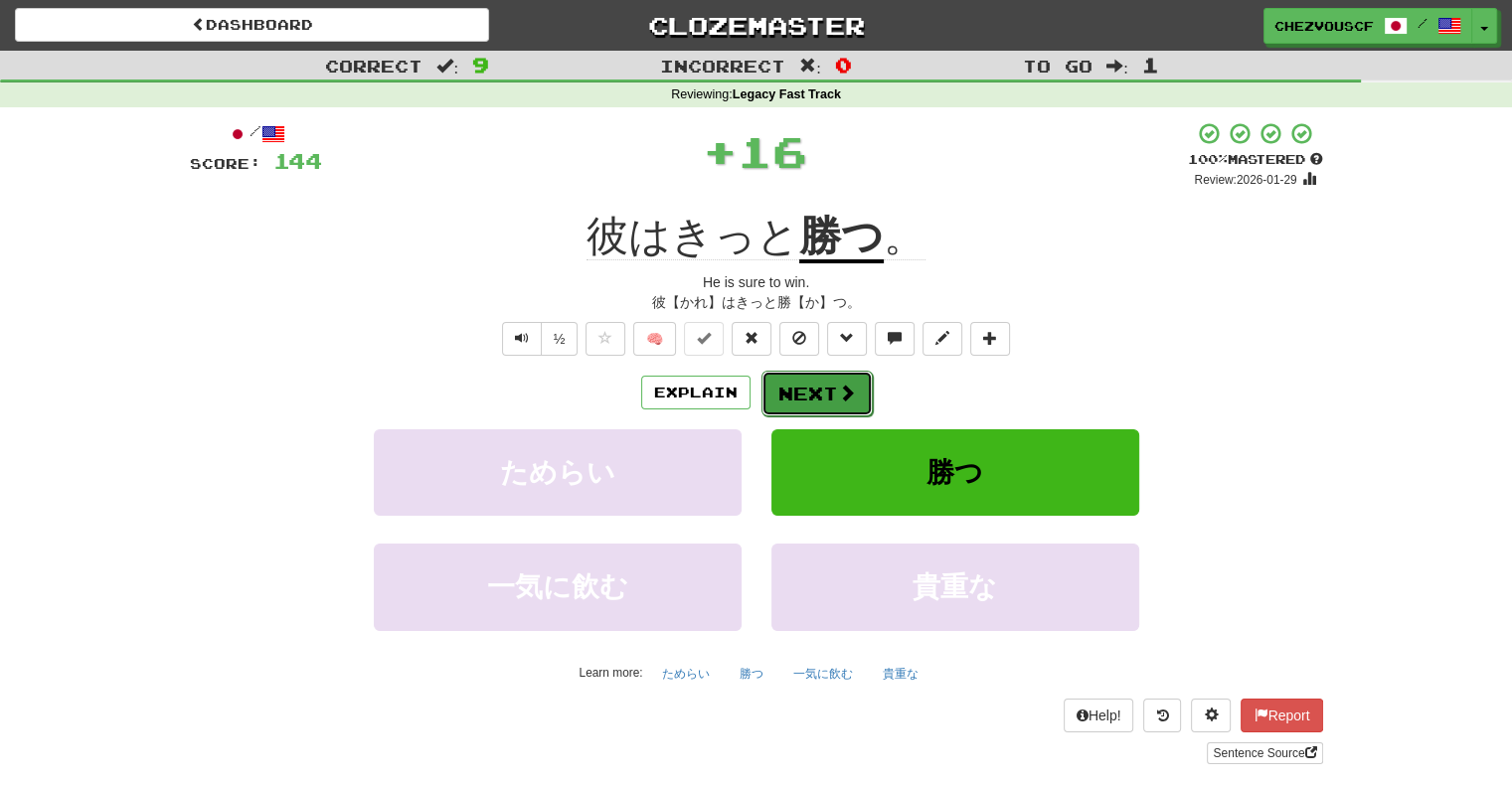 click on "Next" at bounding box center (817, 393) 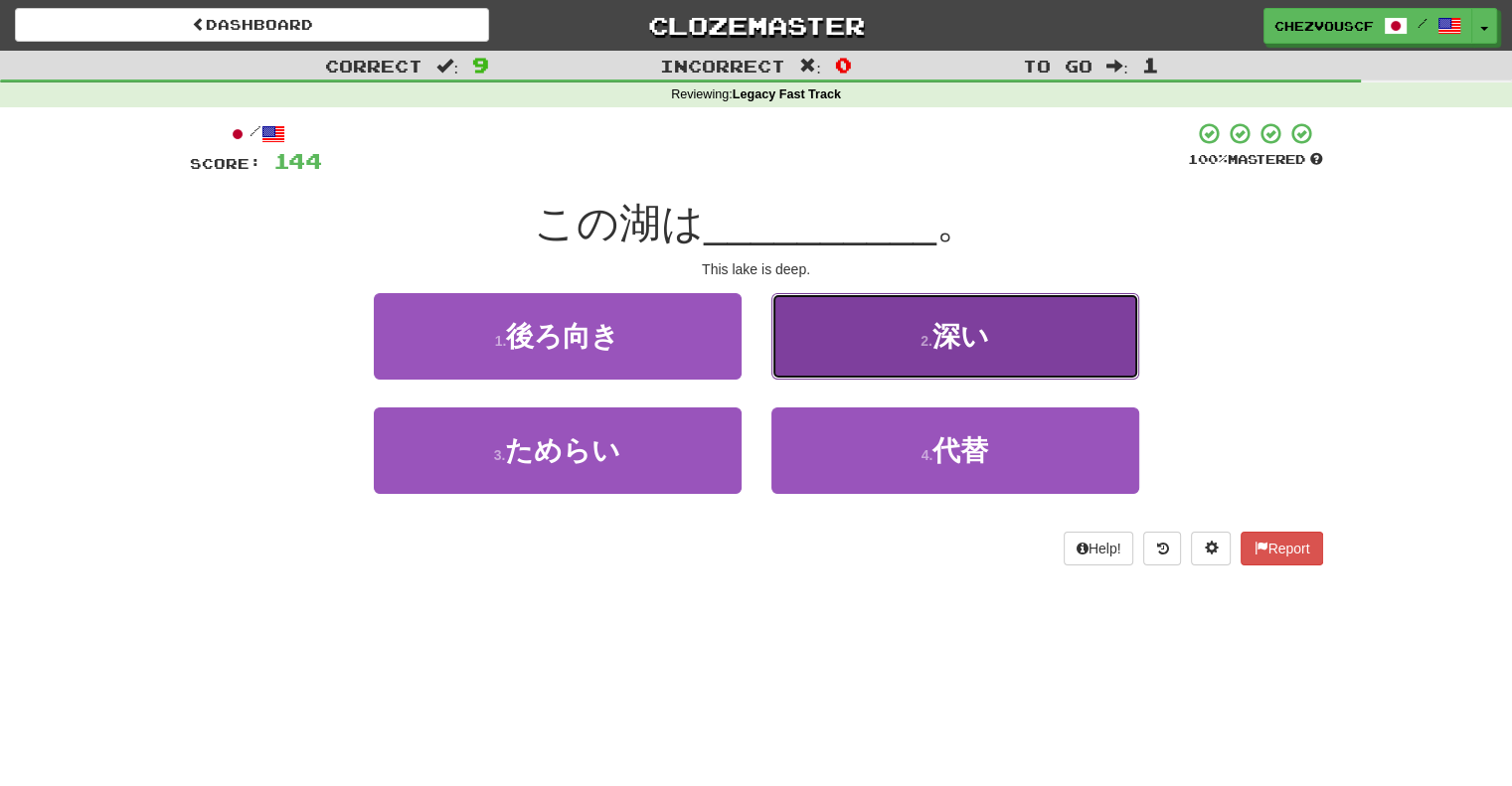 click on "2 .  深い" at bounding box center (955, 336) 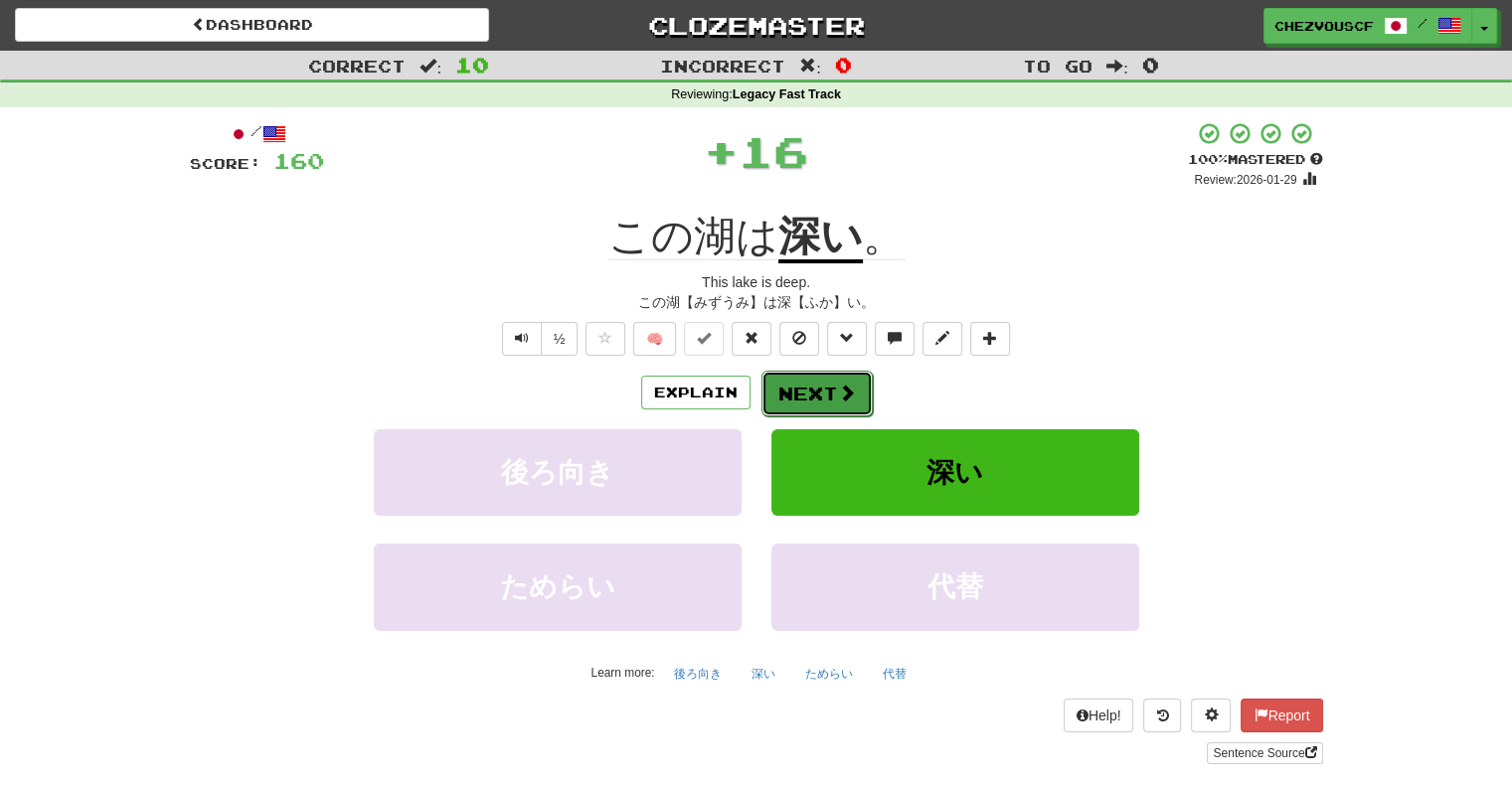 click at bounding box center [847, 393] 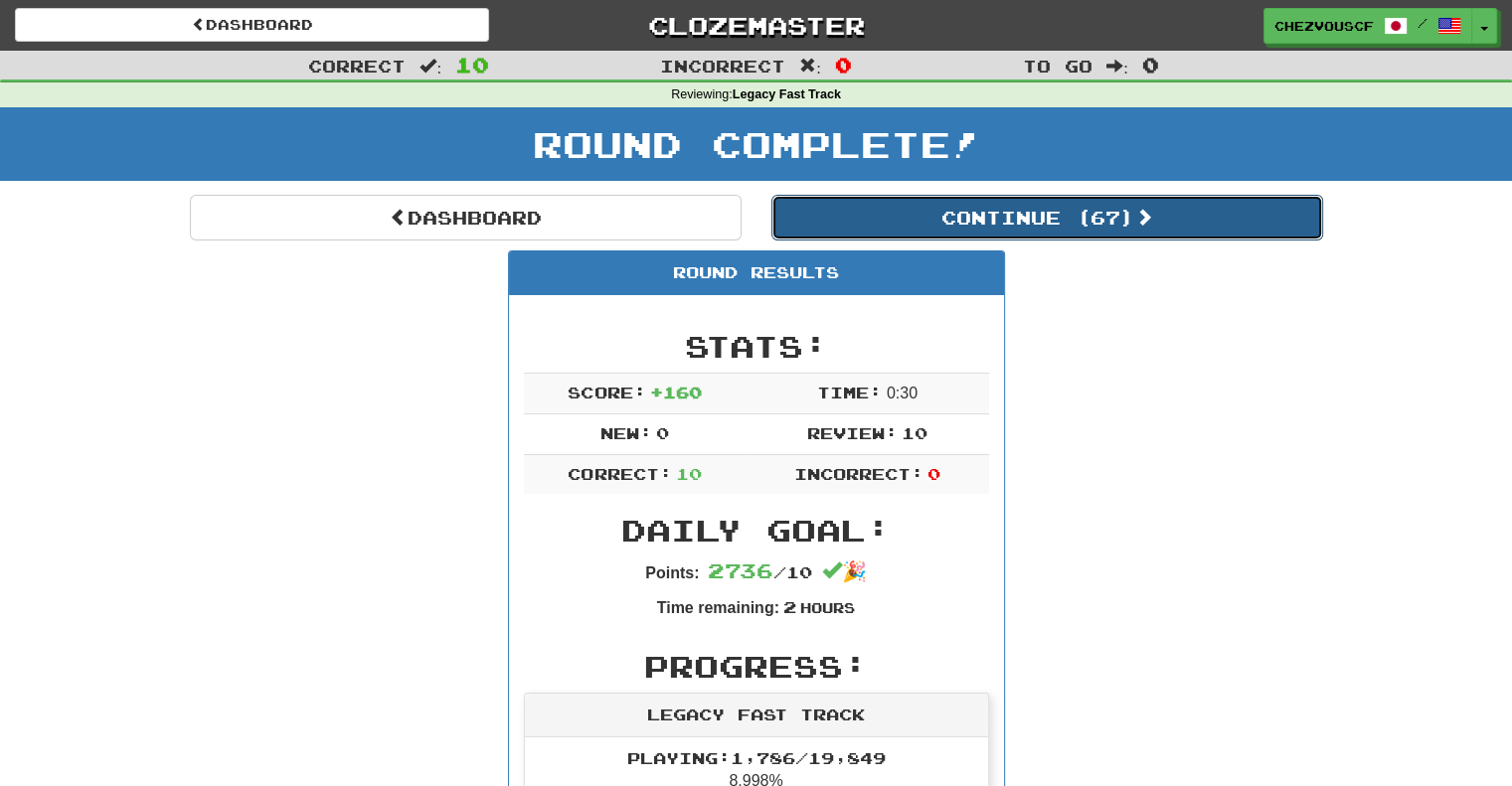click on "Continue ( 67 )" at bounding box center (1047, 218) 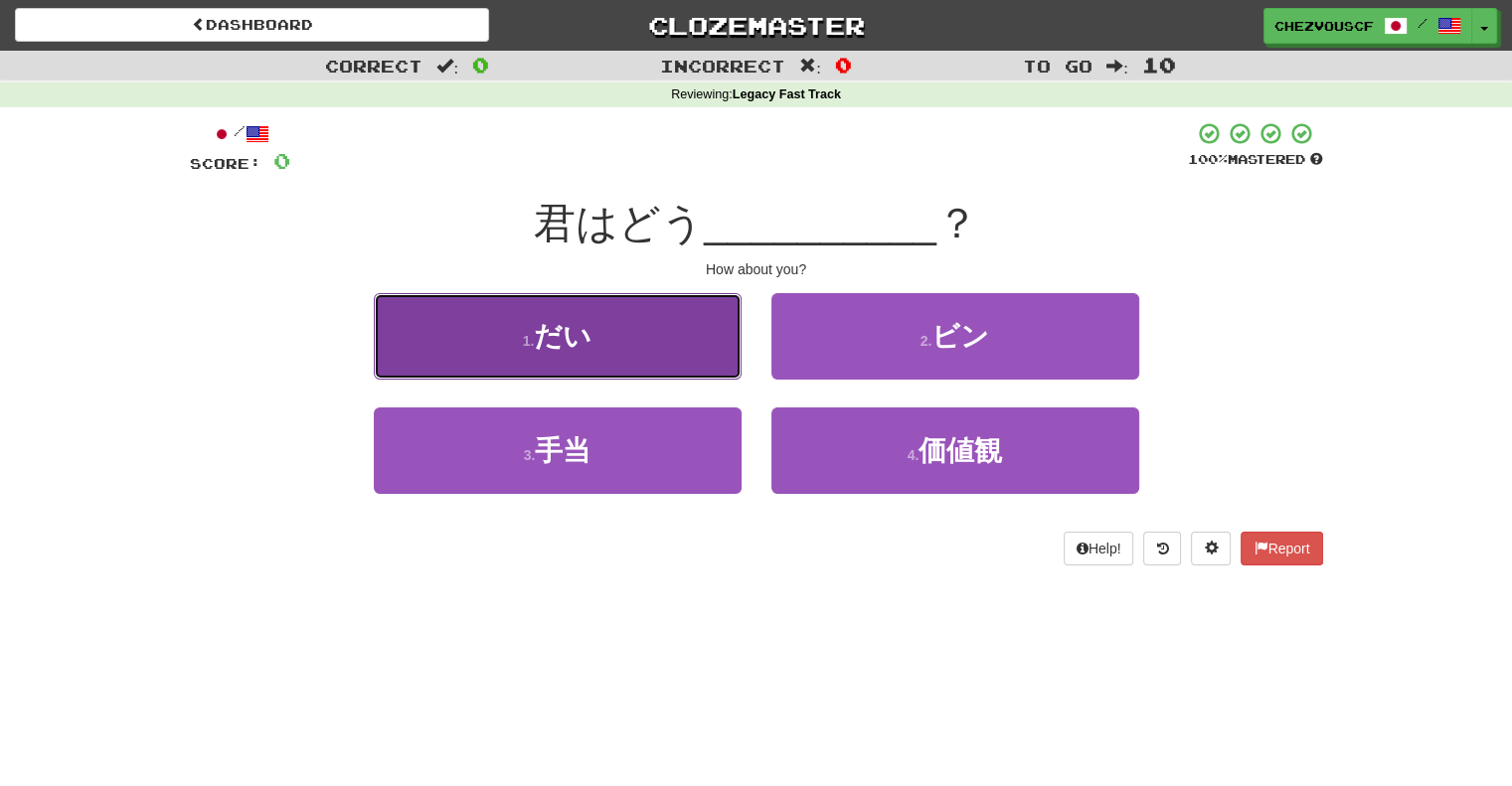 click on "1 .  だい" at bounding box center (558, 336) 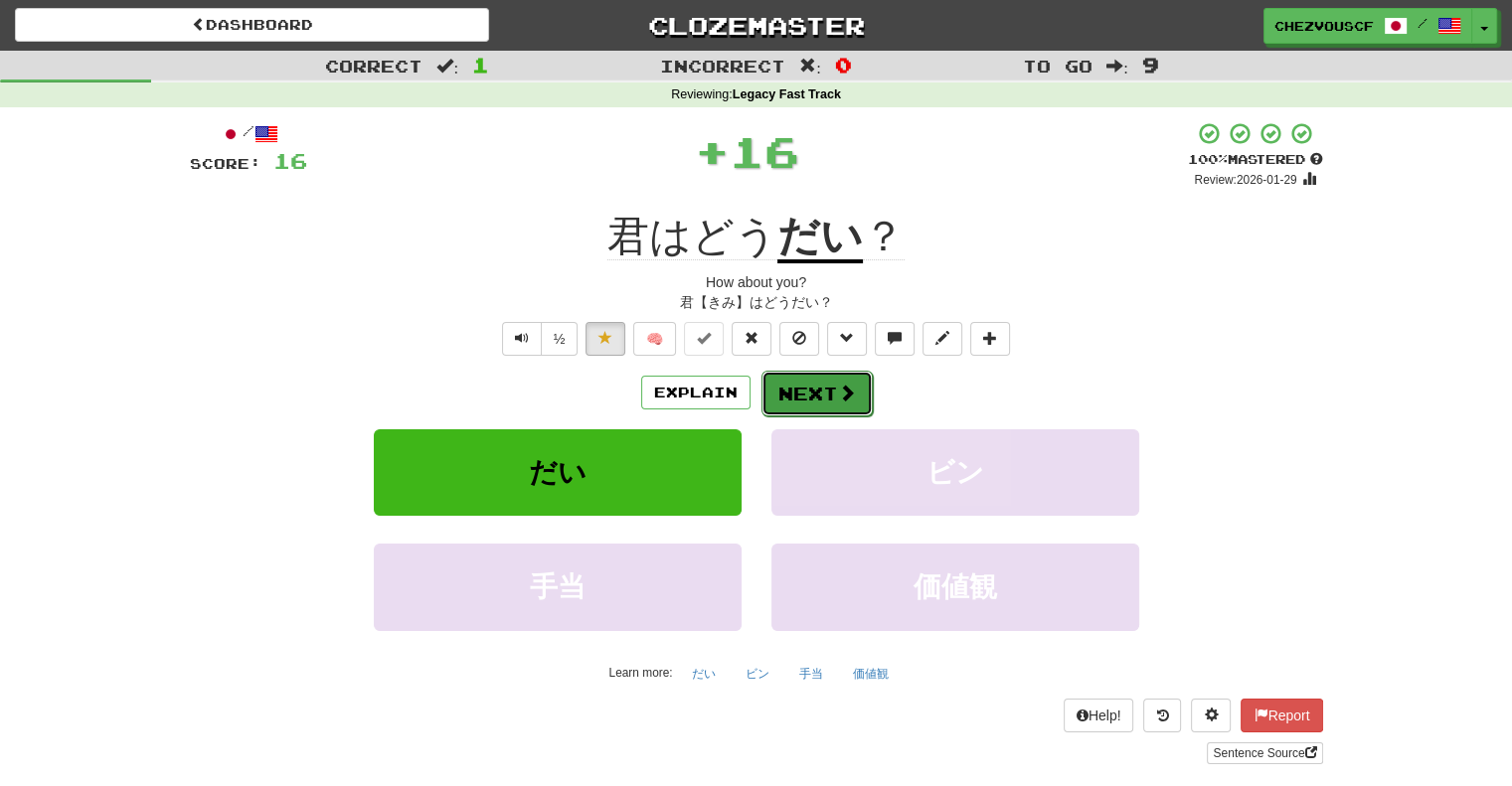 click at bounding box center [847, 393] 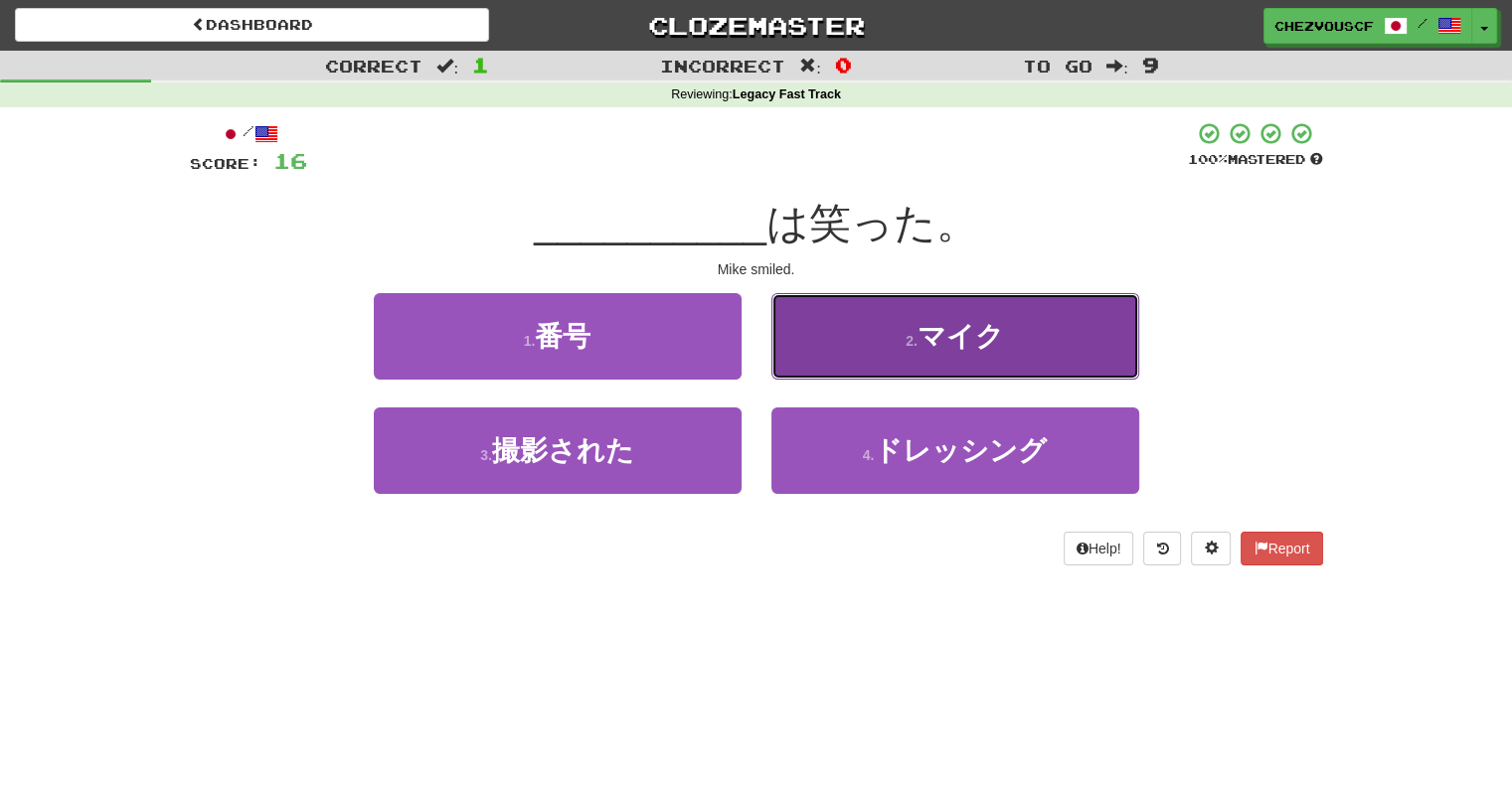 click on "2 .  マイク" at bounding box center (955, 336) 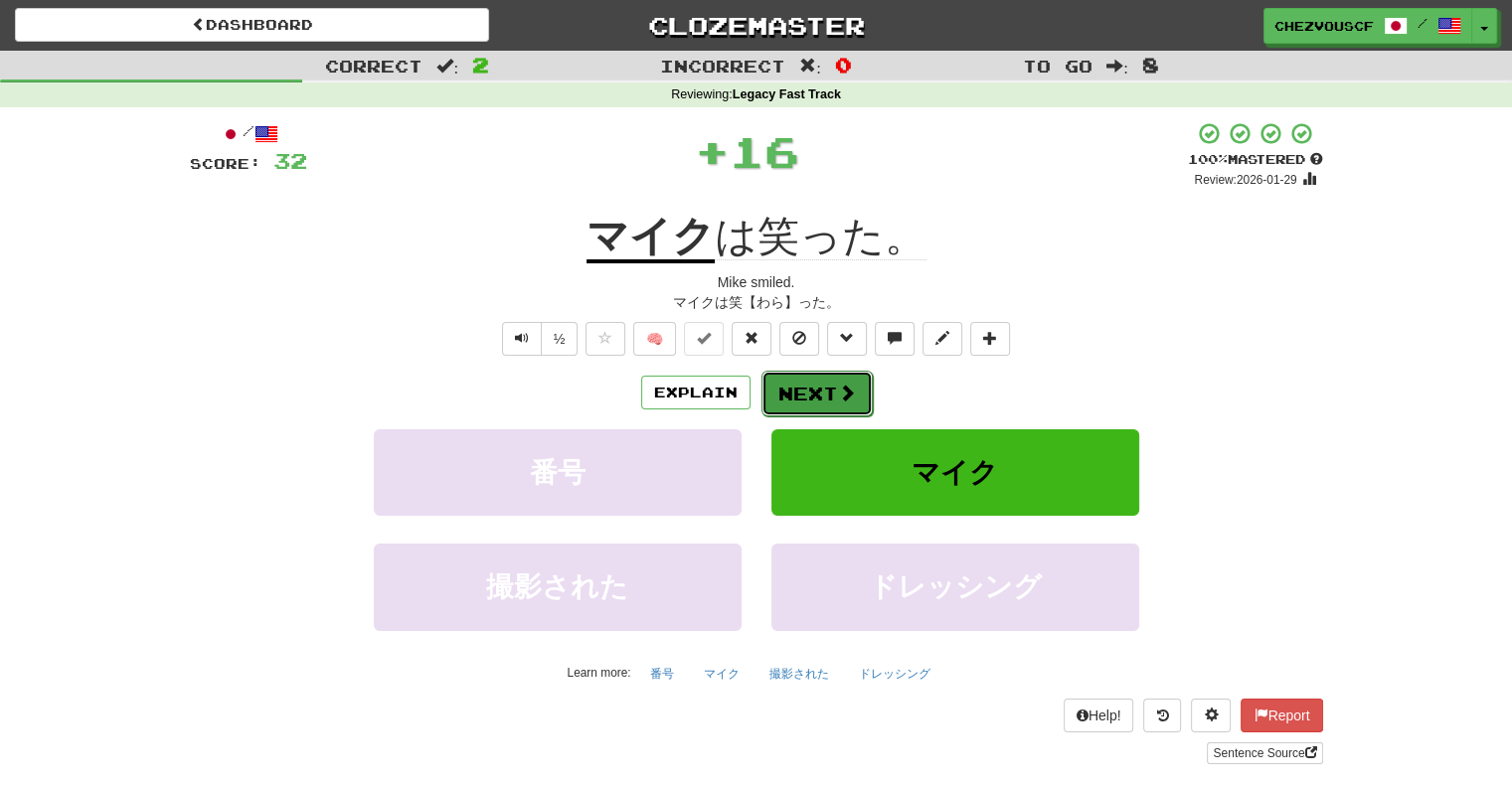 click on "Next" at bounding box center (817, 393) 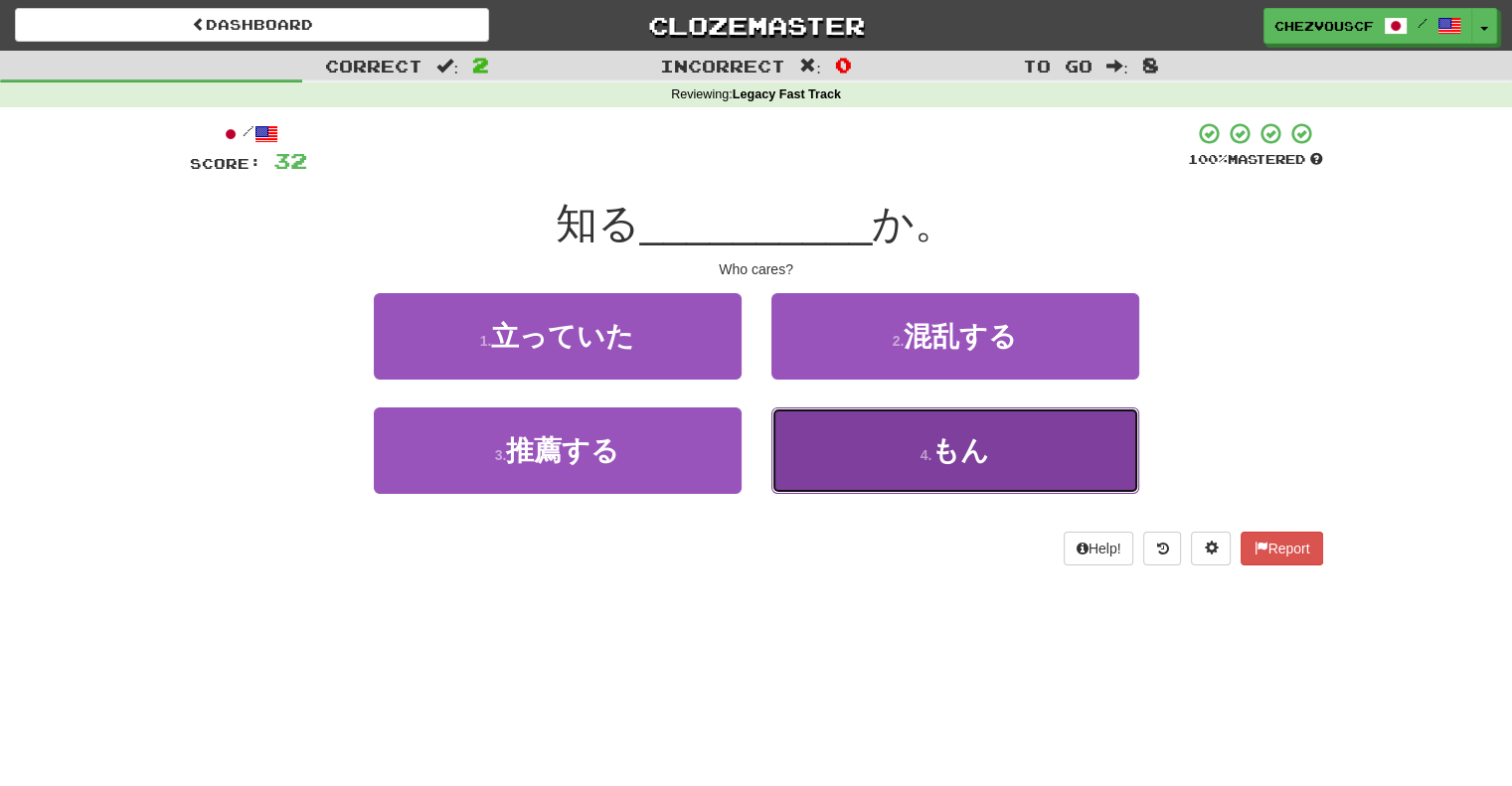 click on "4 .  もん" at bounding box center [955, 450] 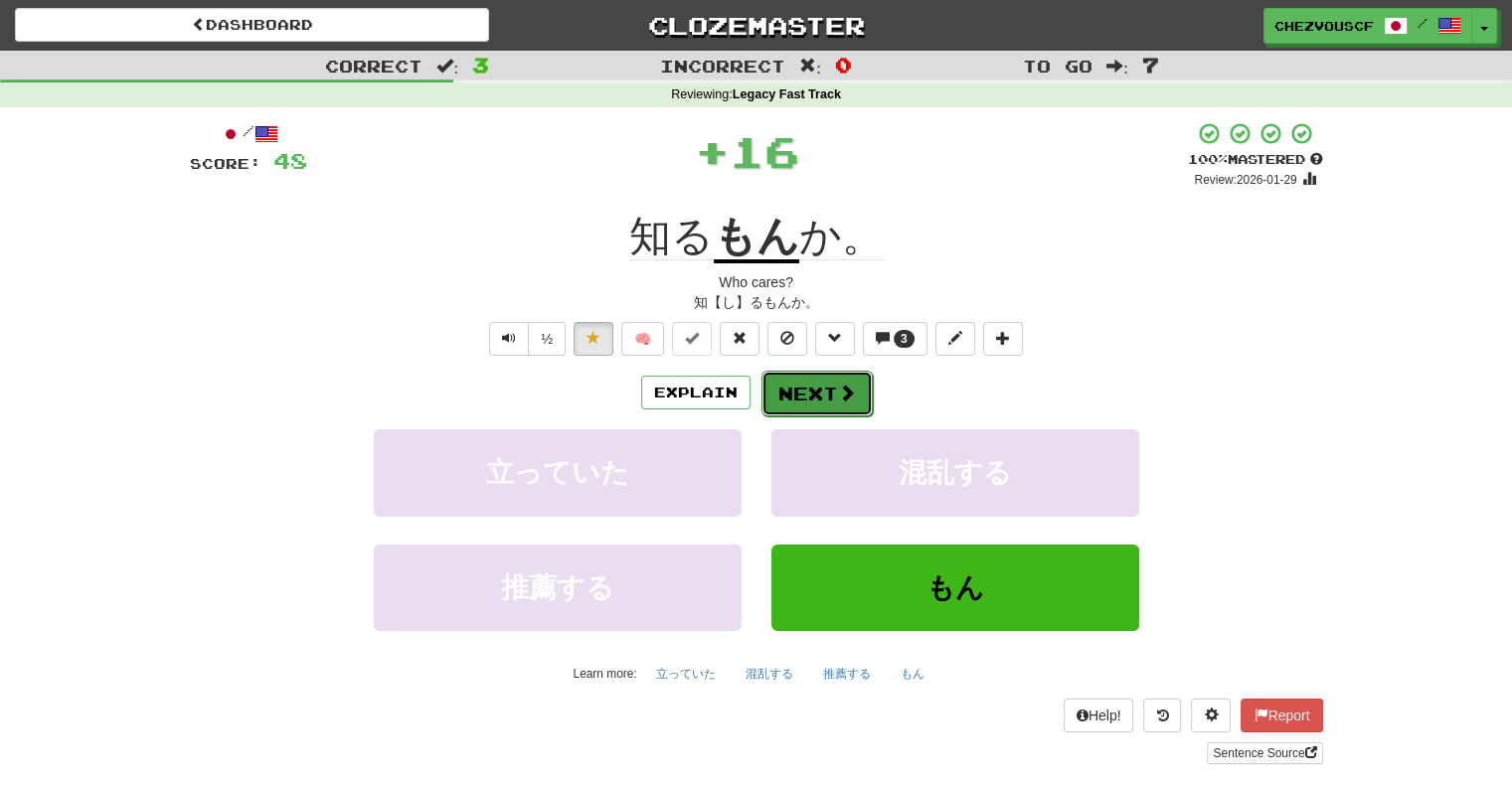 click at bounding box center [847, 393] 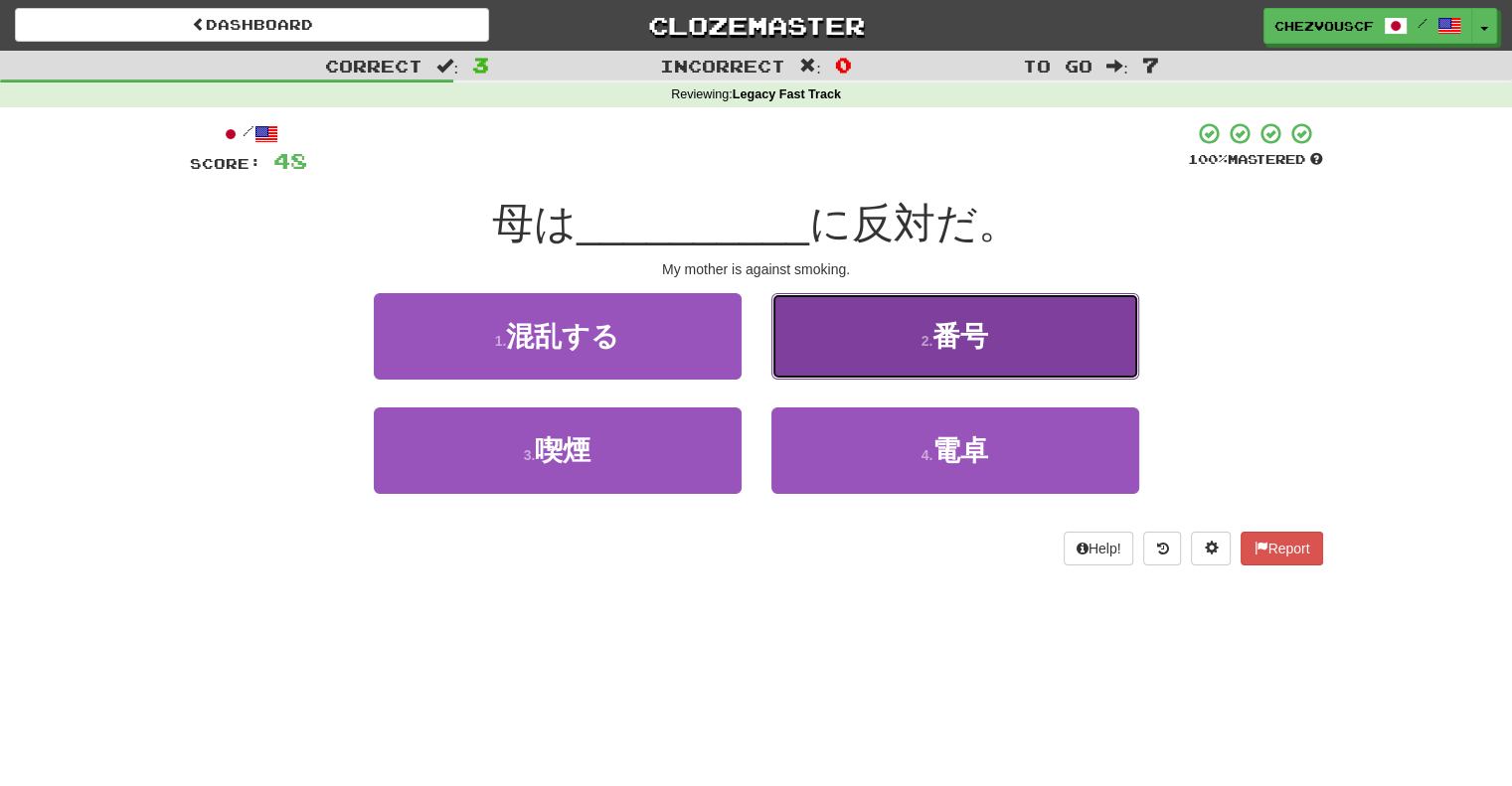 click on "2 .  番号" at bounding box center [955, 336] 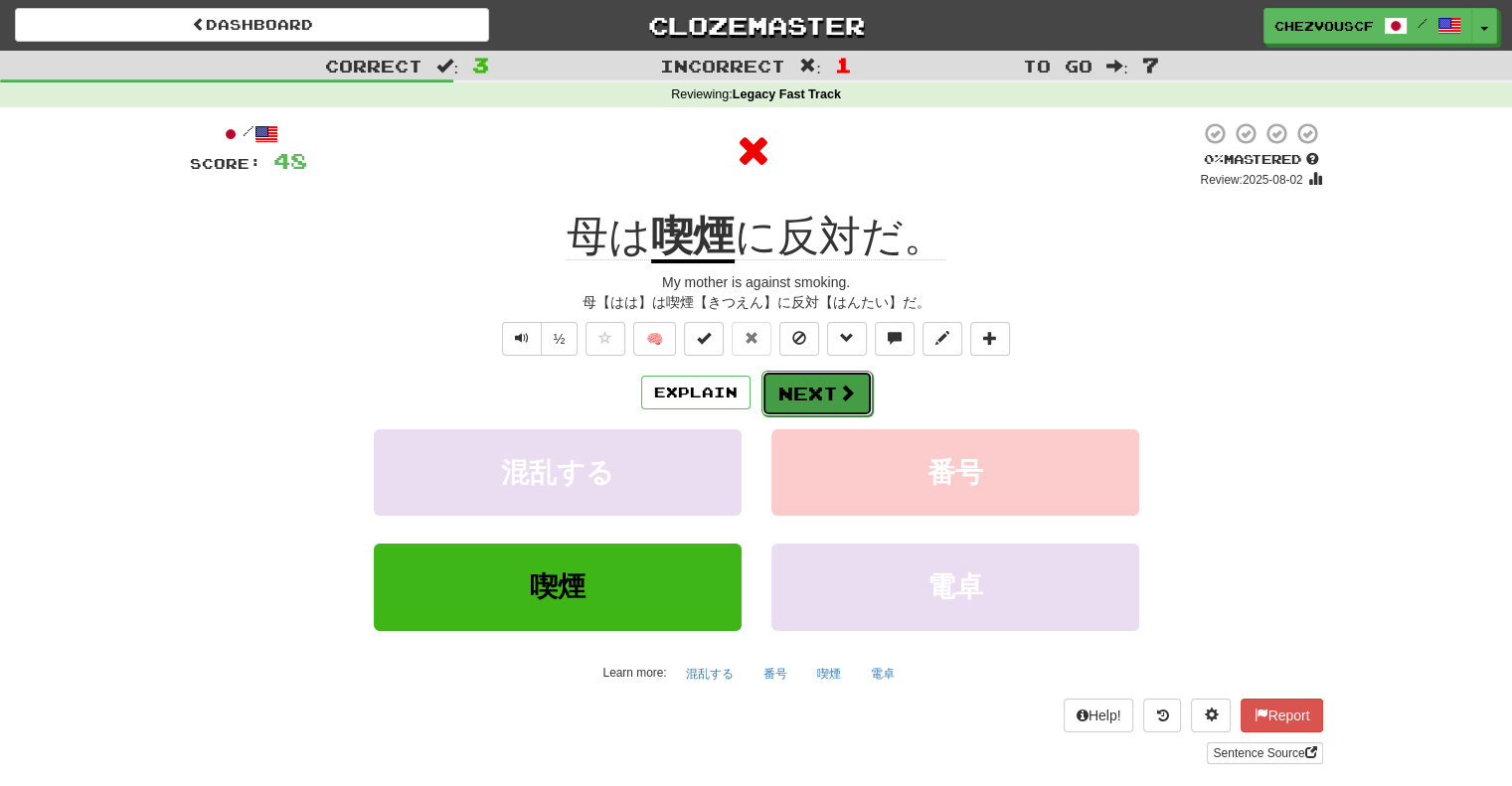 click at bounding box center (847, 393) 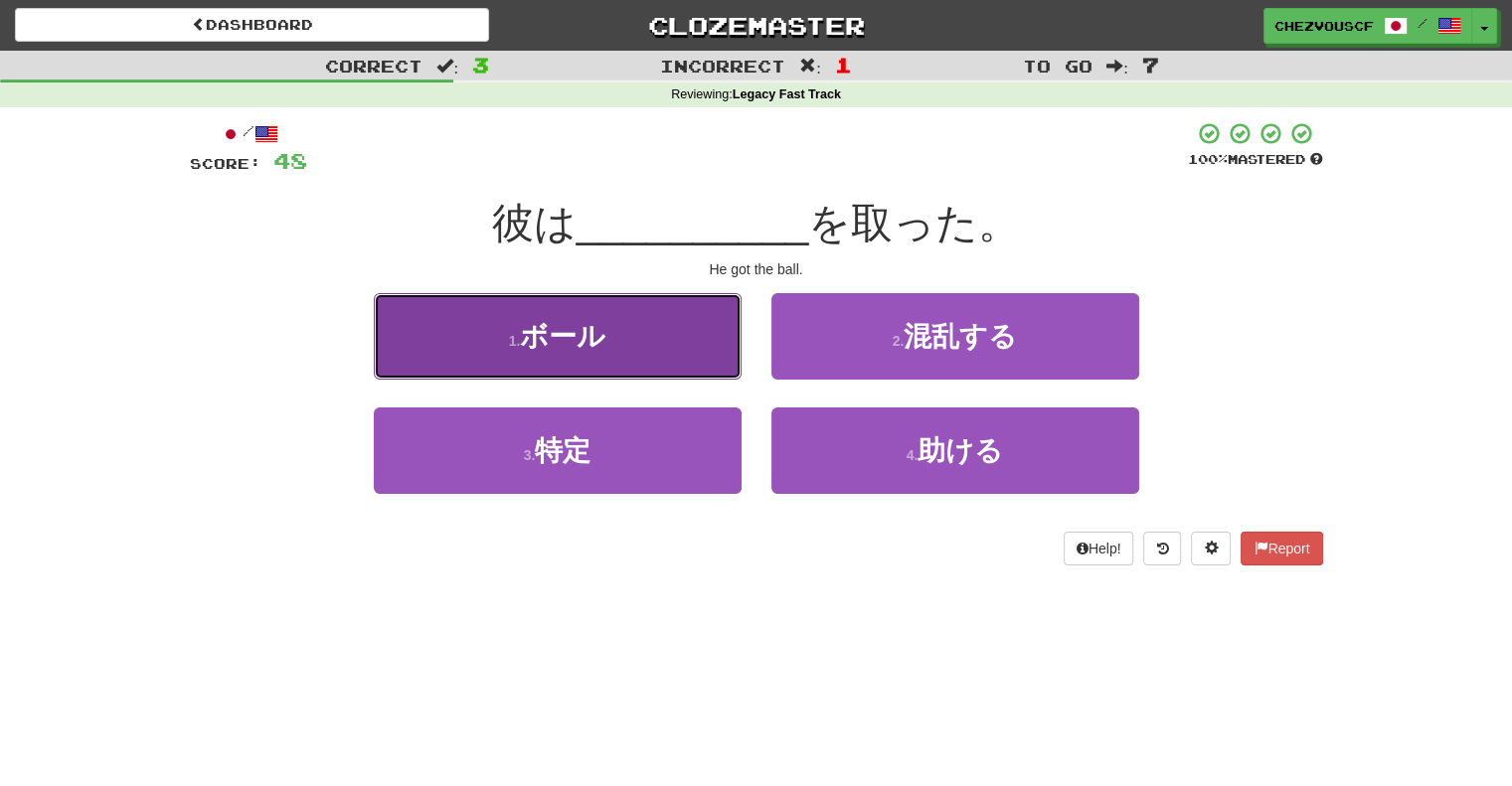 click on "1 .  ボール" at bounding box center (558, 336) 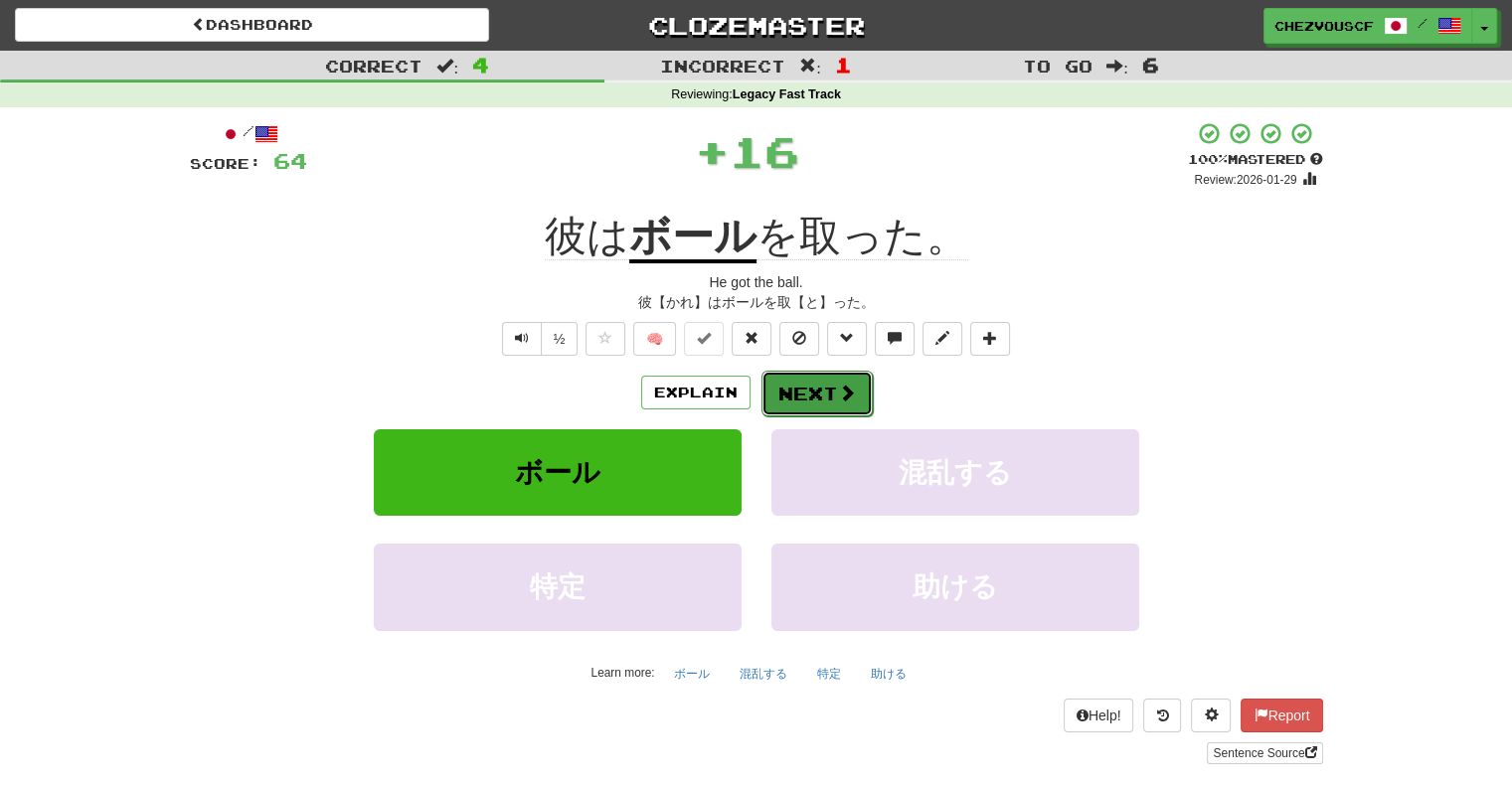 click on "Next" at bounding box center (817, 393) 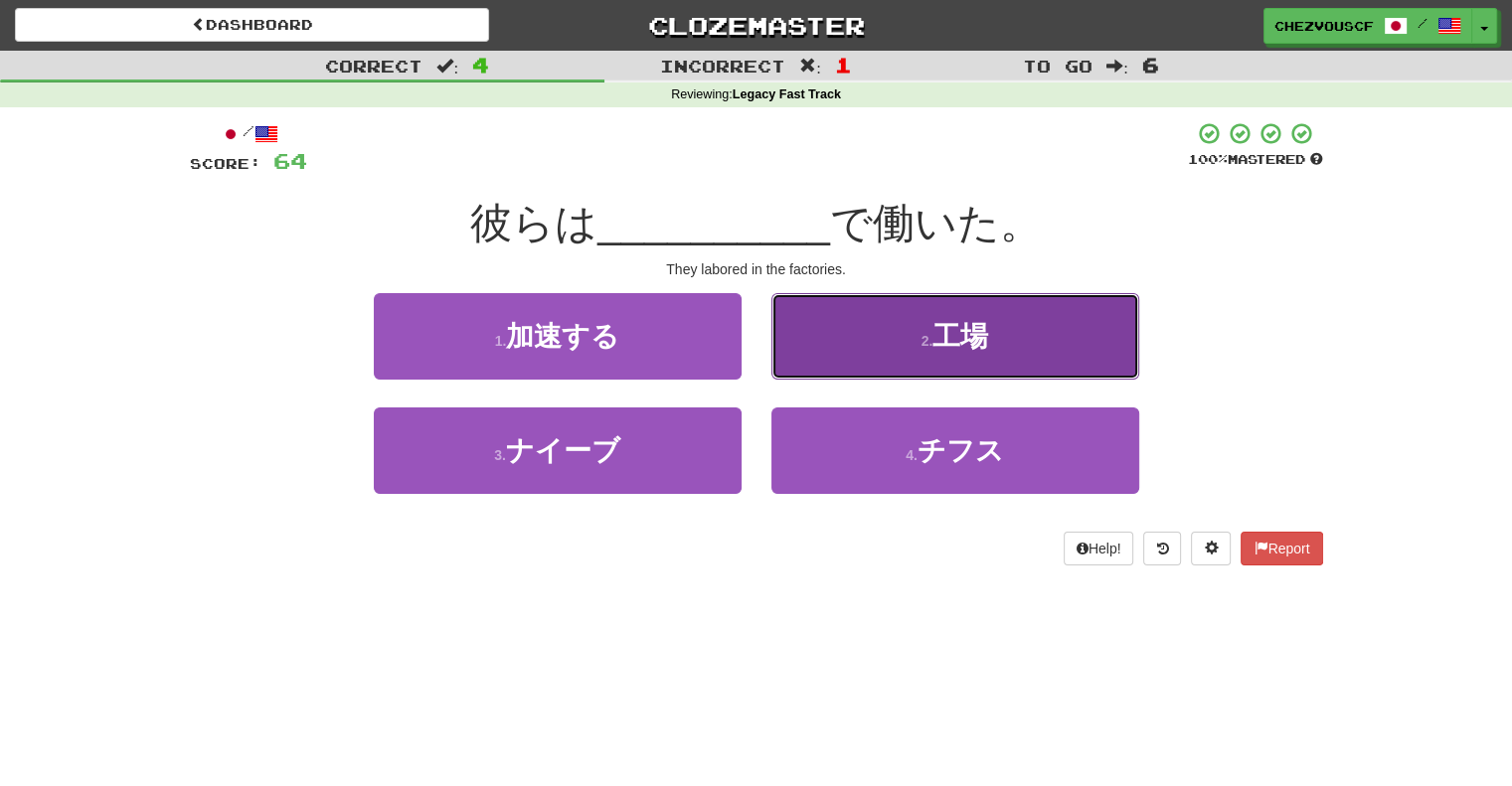 click on "2 .  工場" at bounding box center [955, 336] 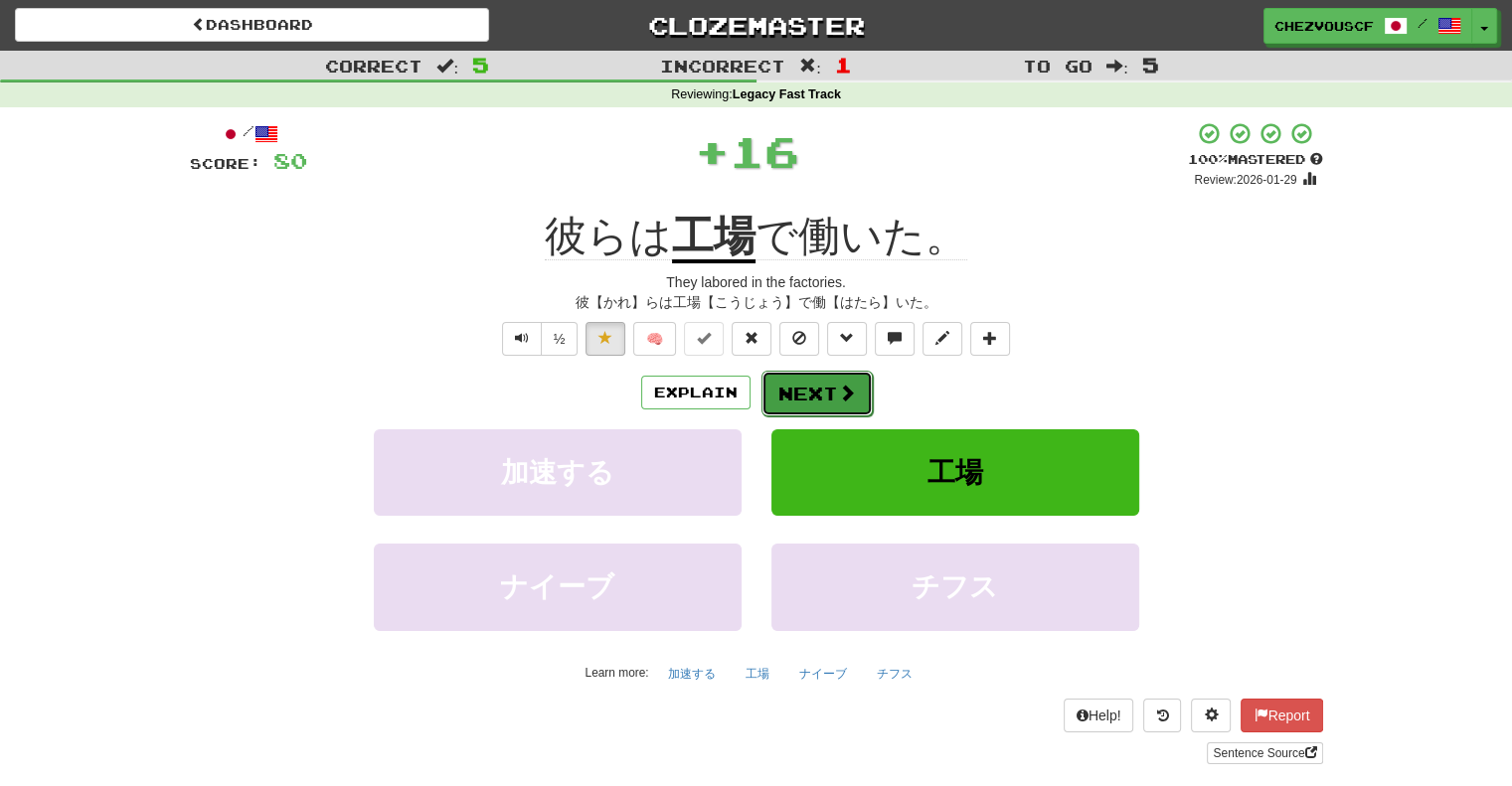 click at bounding box center (847, 393) 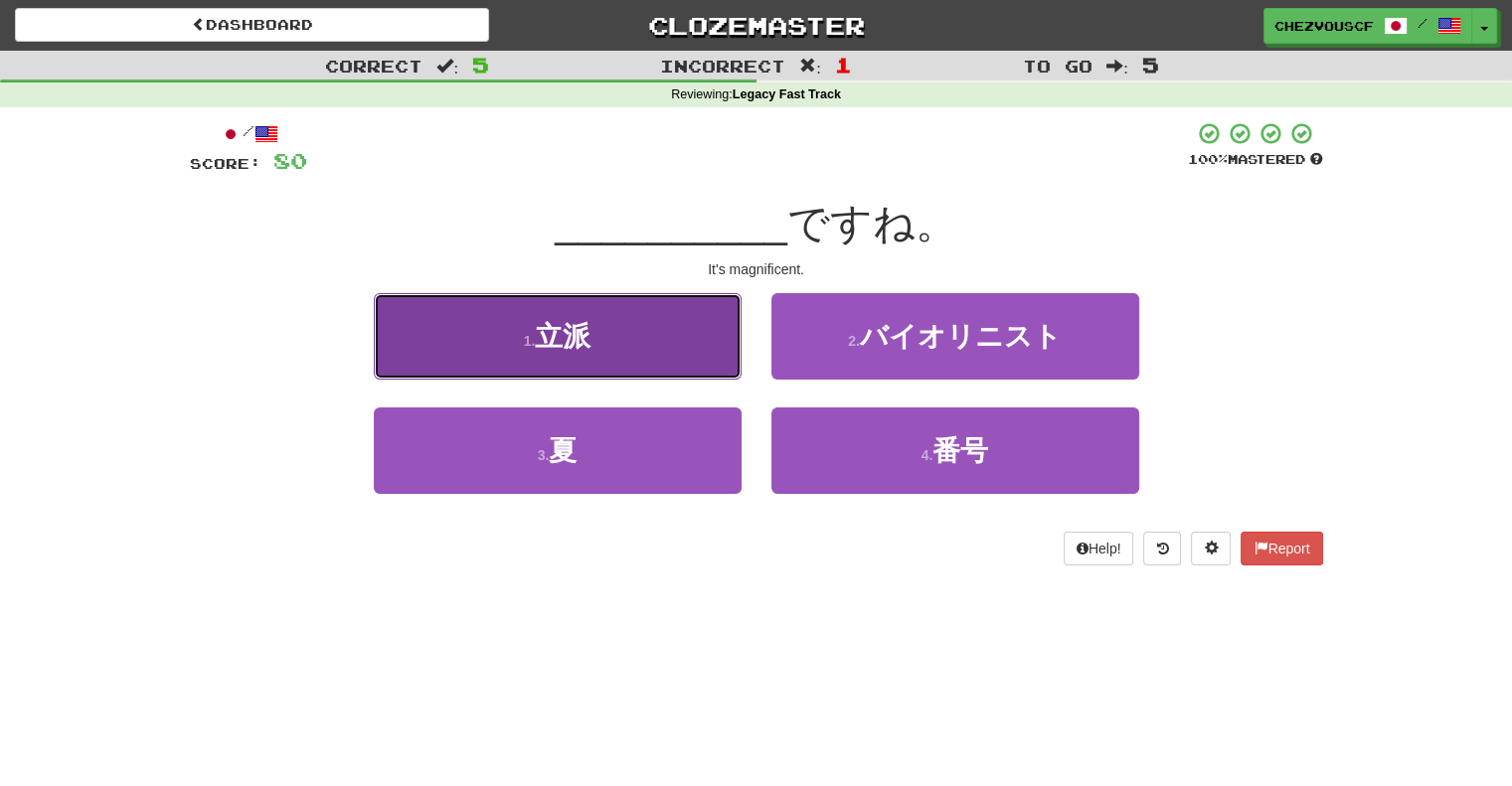 click on "1 .  立派" at bounding box center (558, 336) 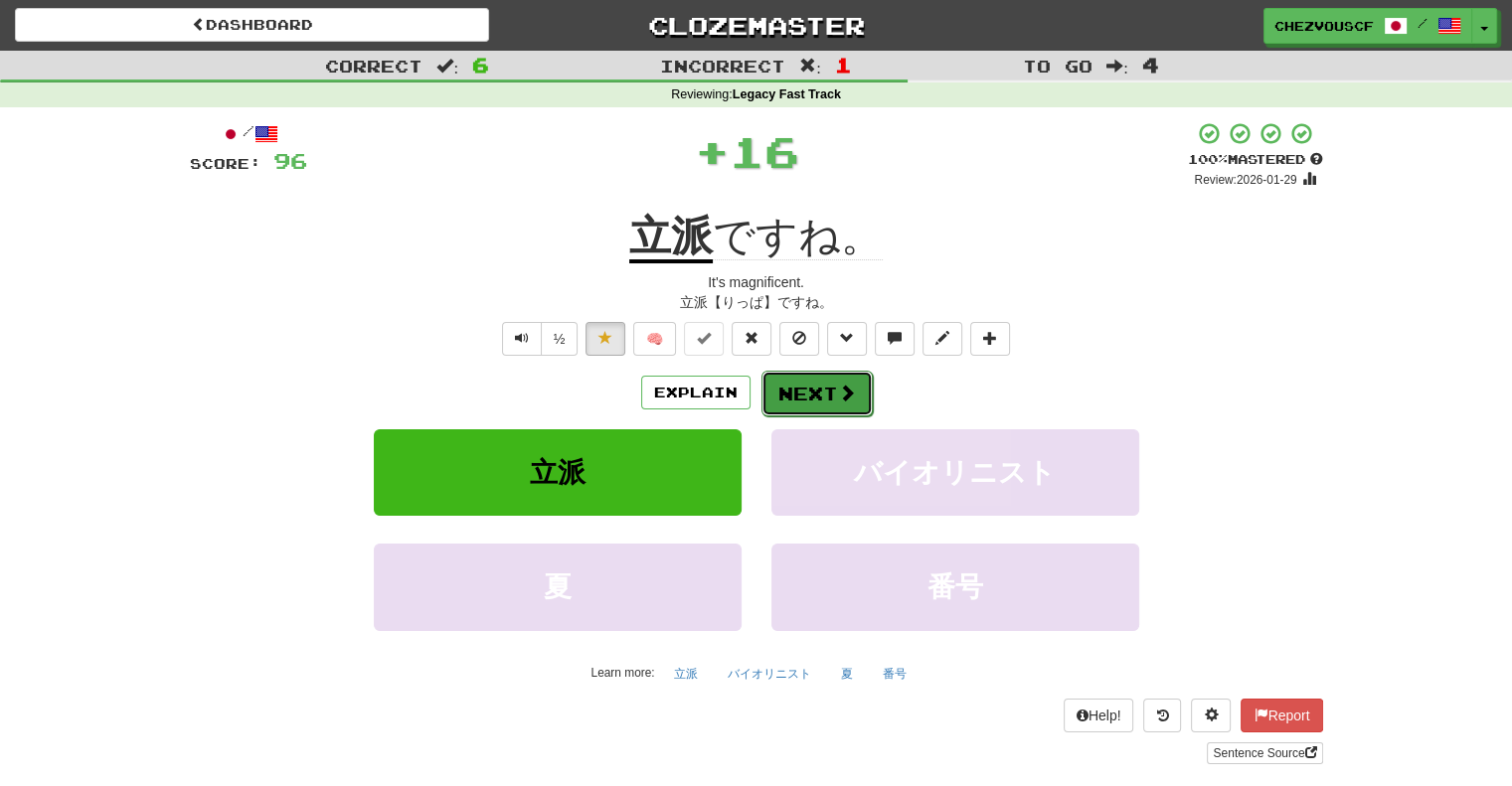 click on "Next" at bounding box center (817, 393) 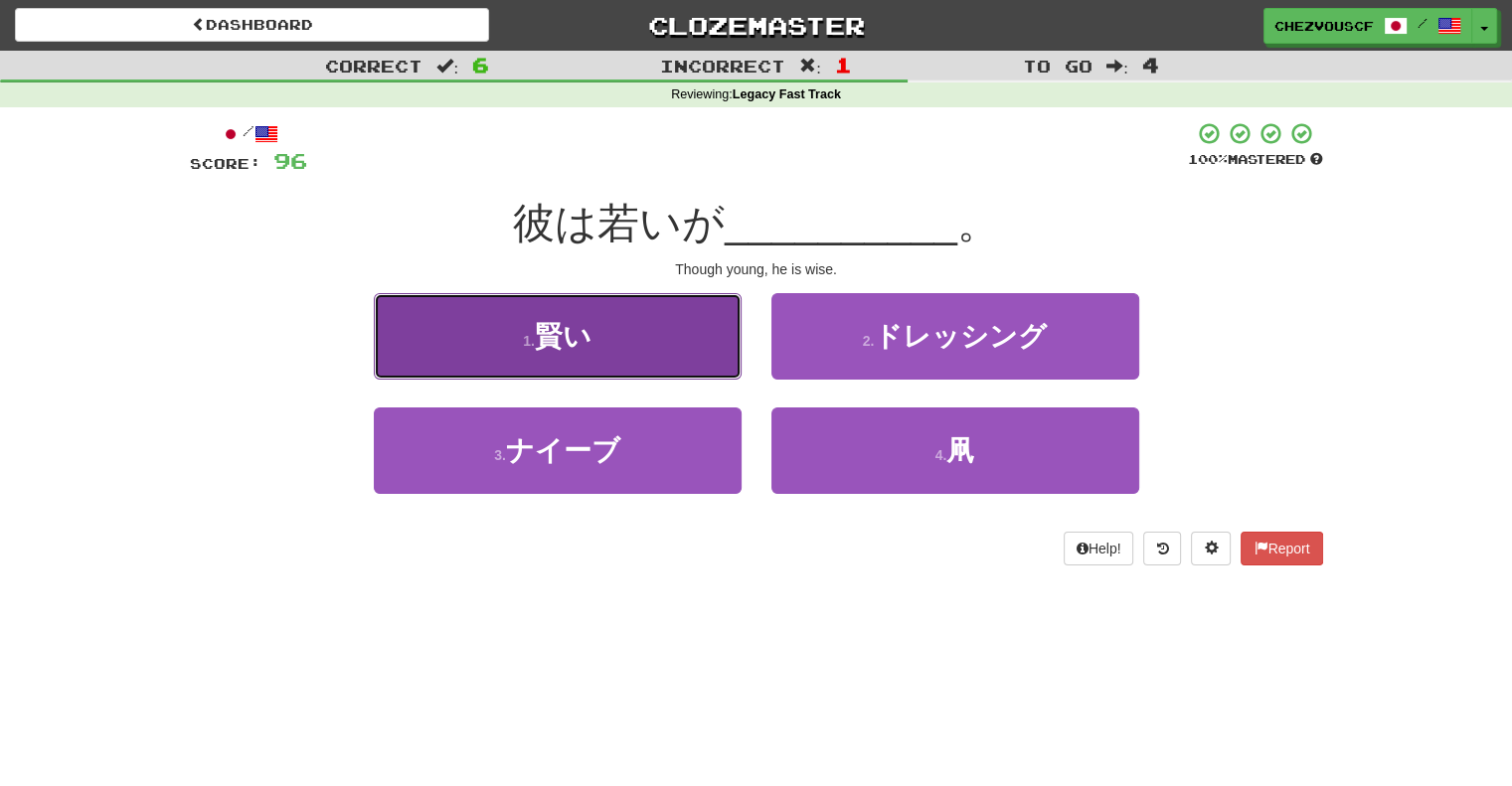 click on "1 .  賢い" at bounding box center (558, 336) 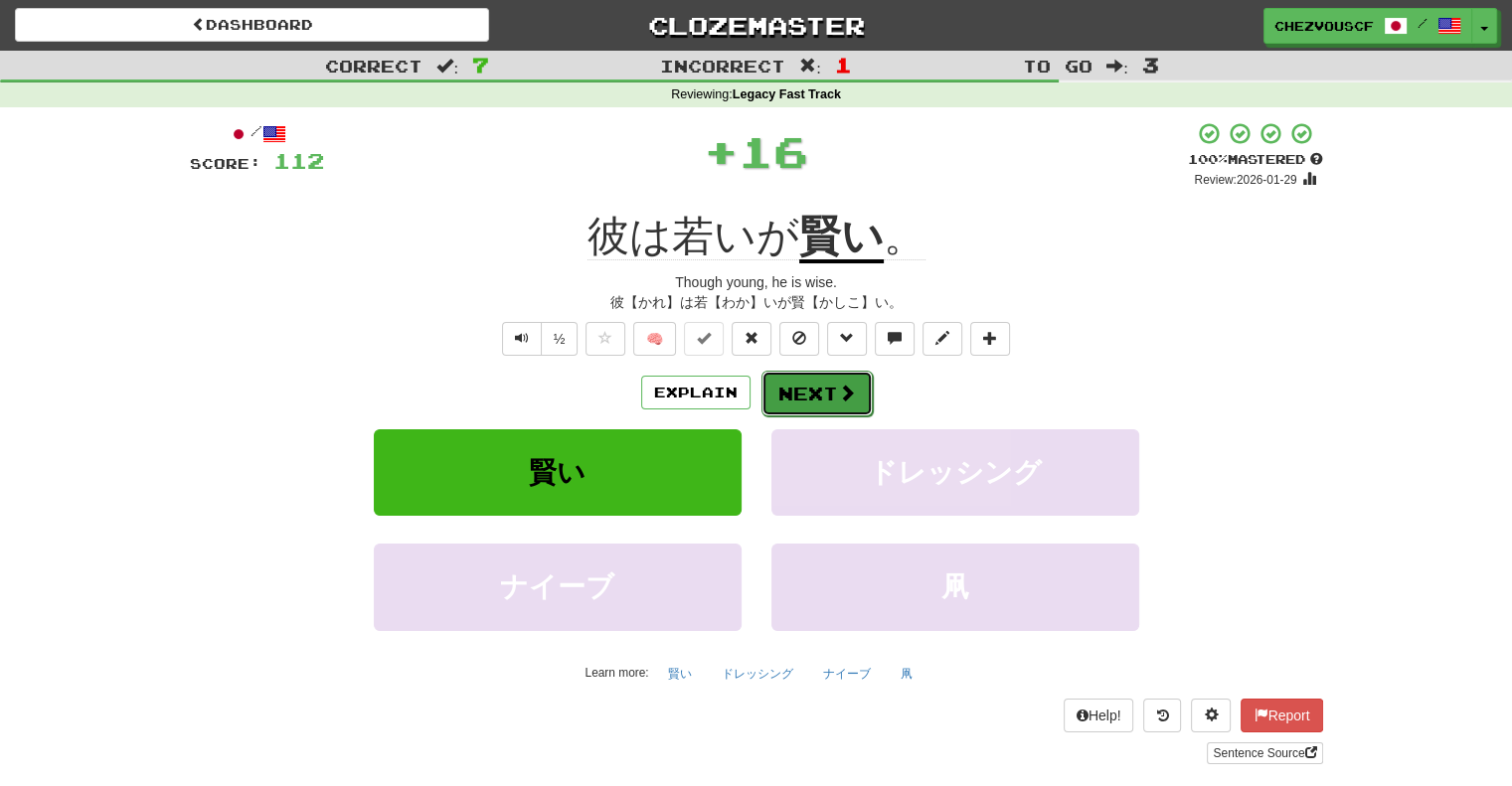 click on "Next" at bounding box center (817, 393) 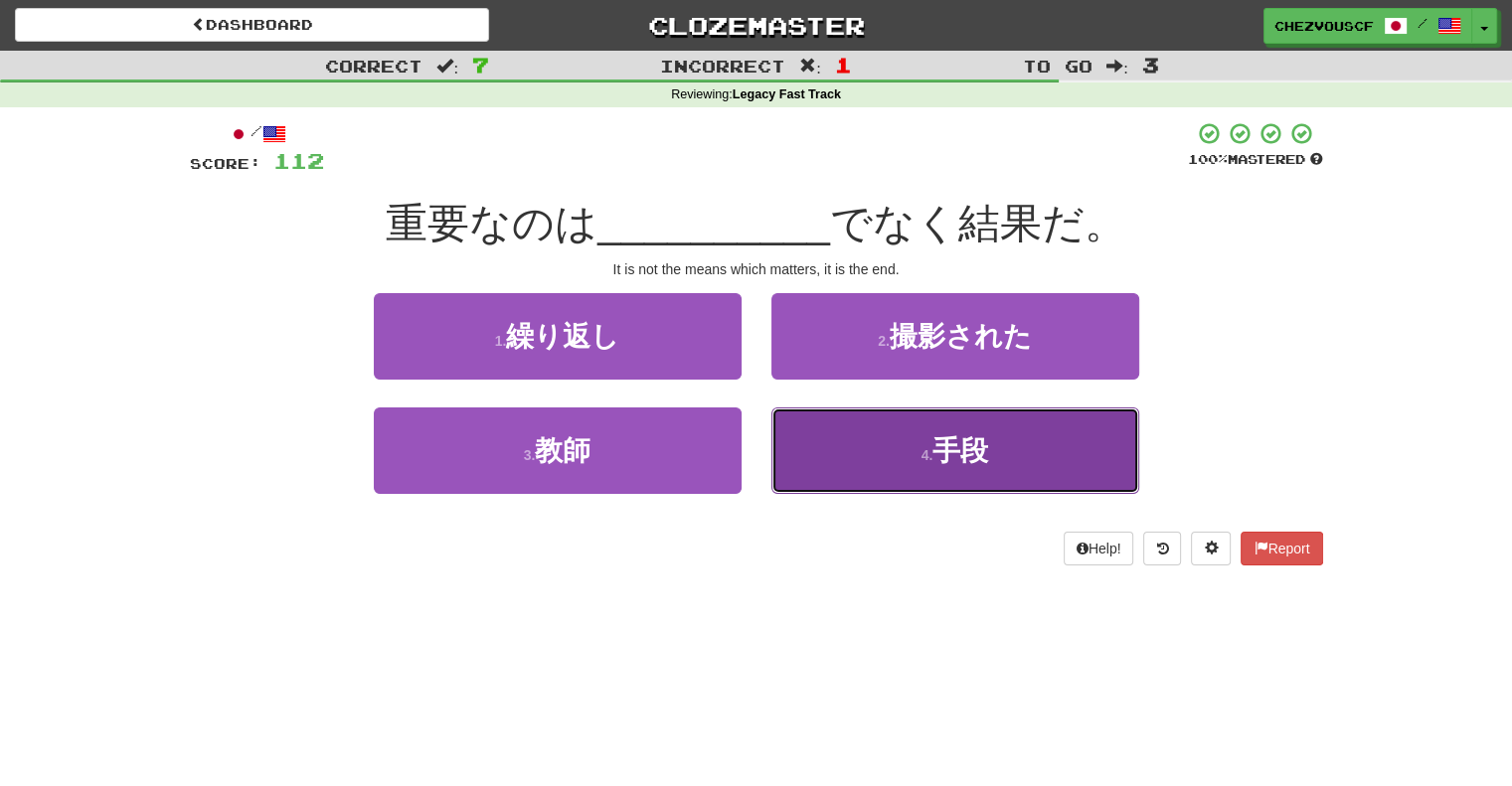 click on "4 .  手段" at bounding box center (955, 450) 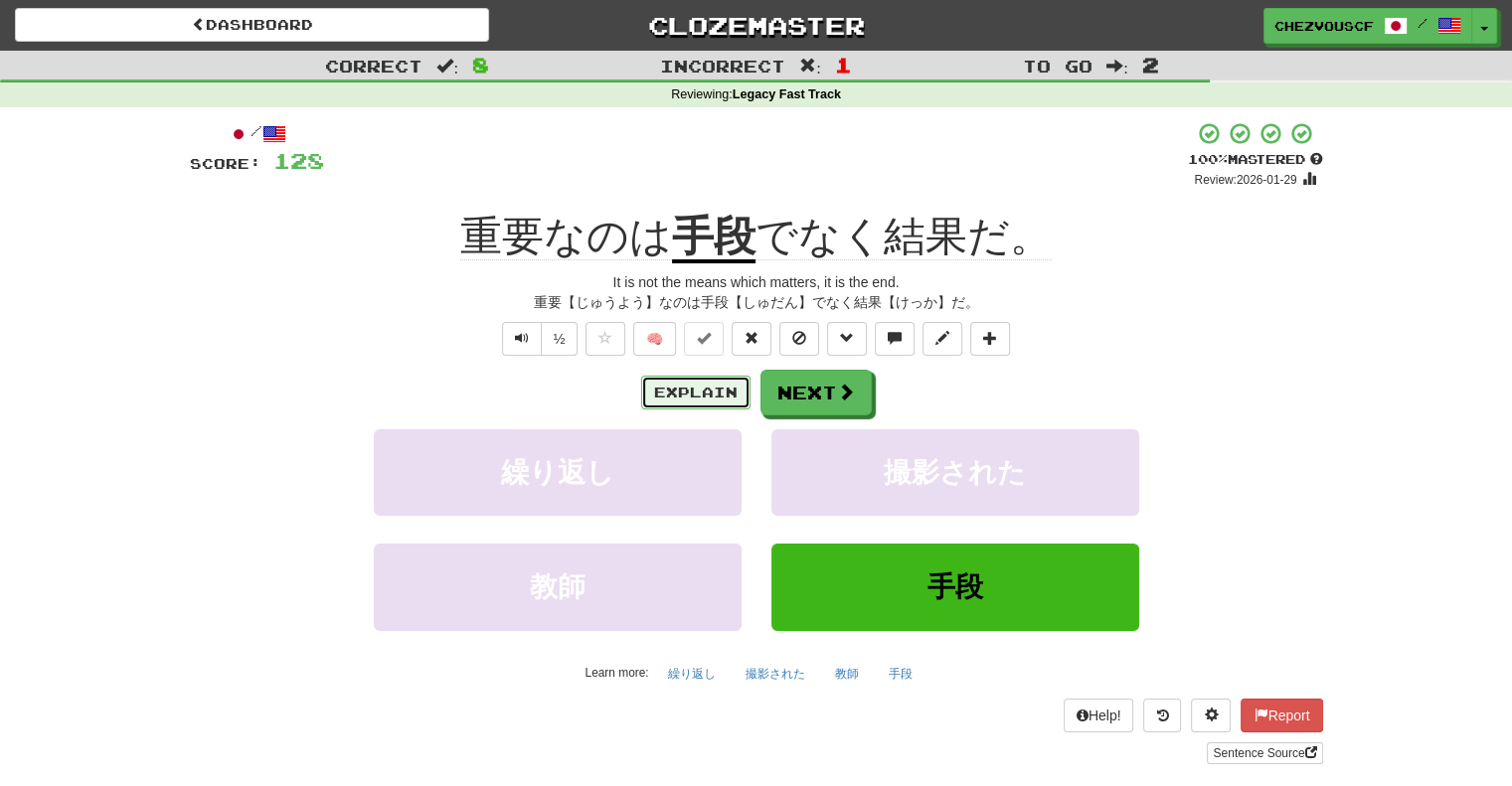click on "Explain" at bounding box center (696, 393) 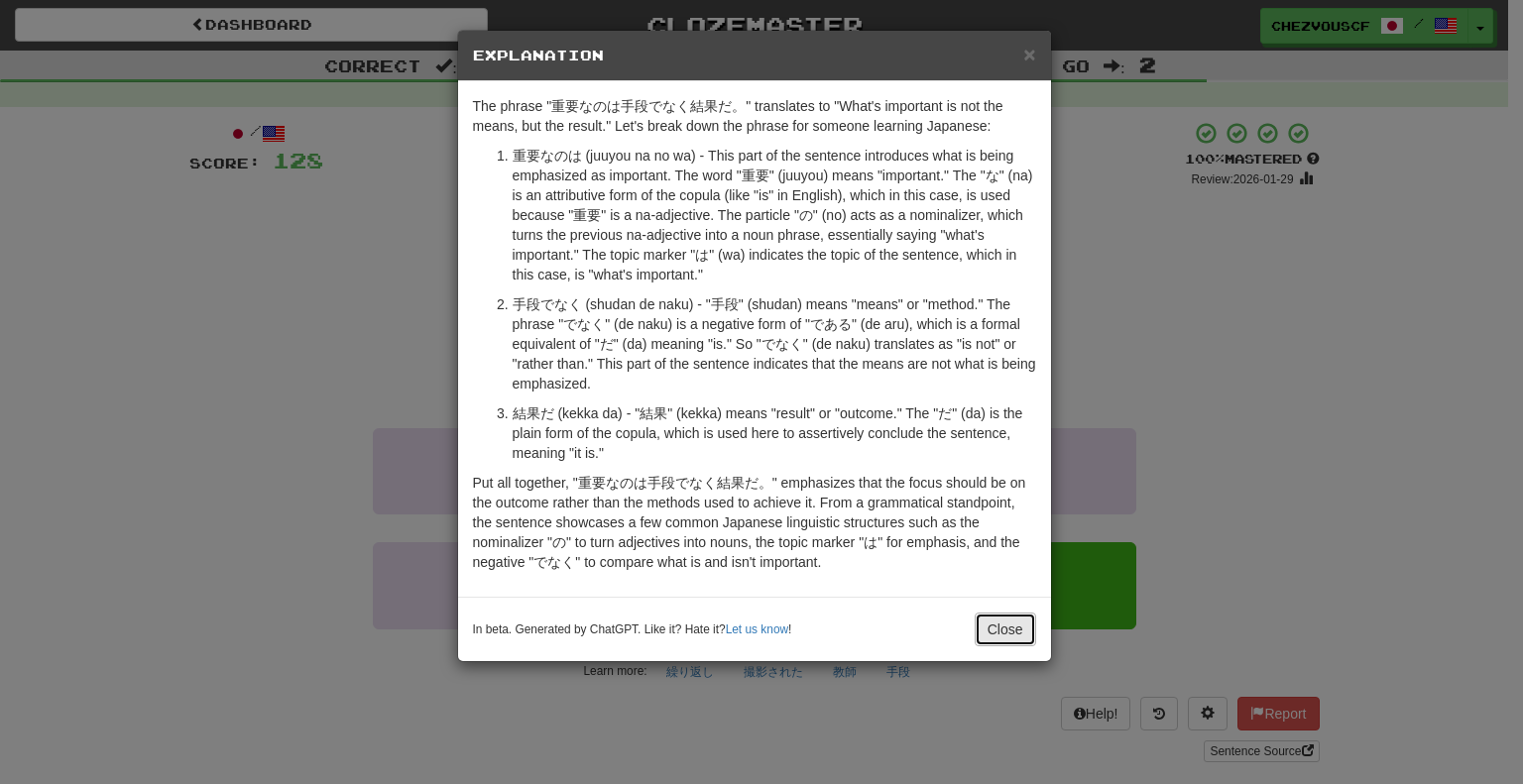 click on "Close" at bounding box center [1005, 629] 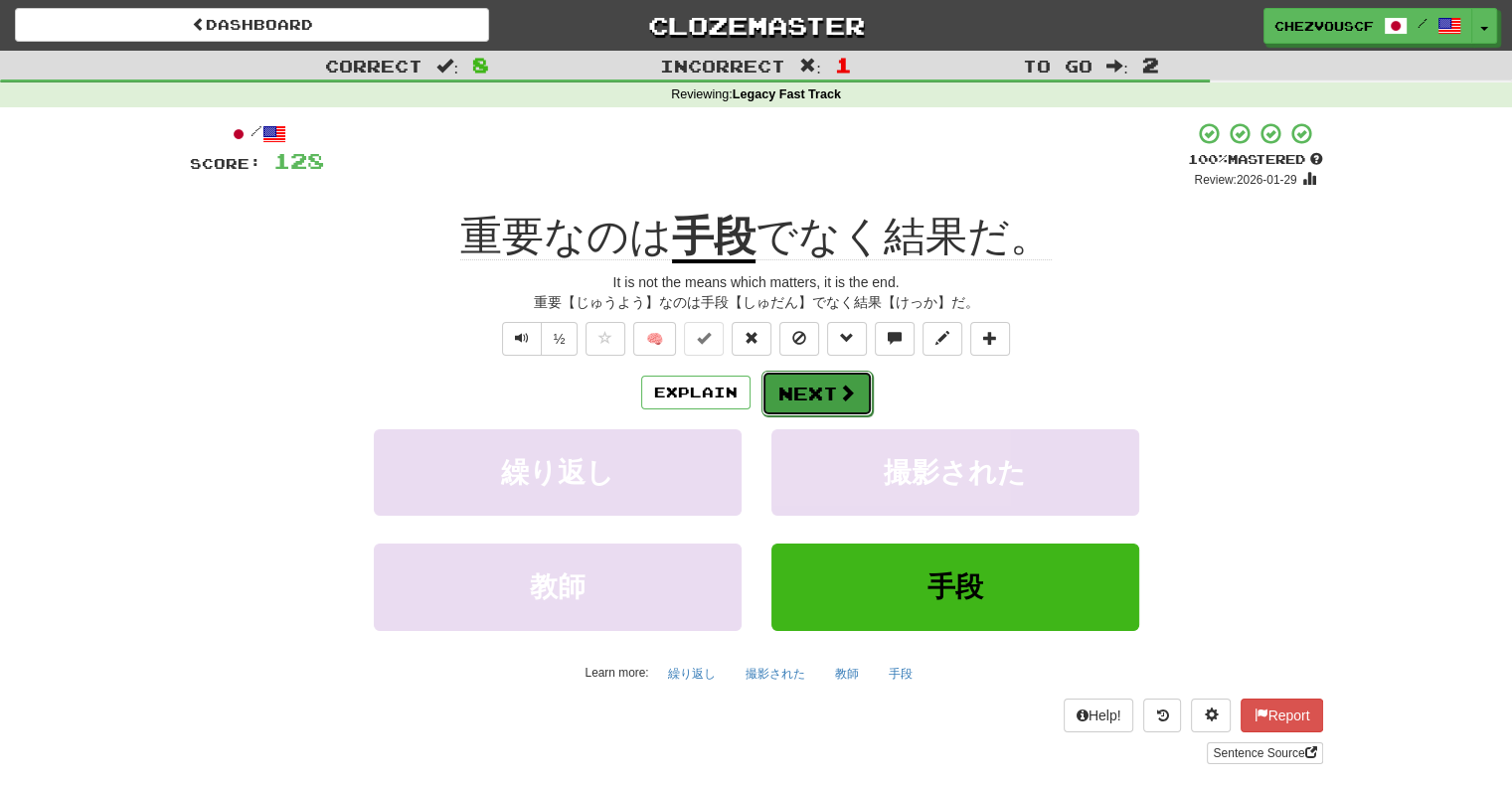click on "Next" at bounding box center [817, 393] 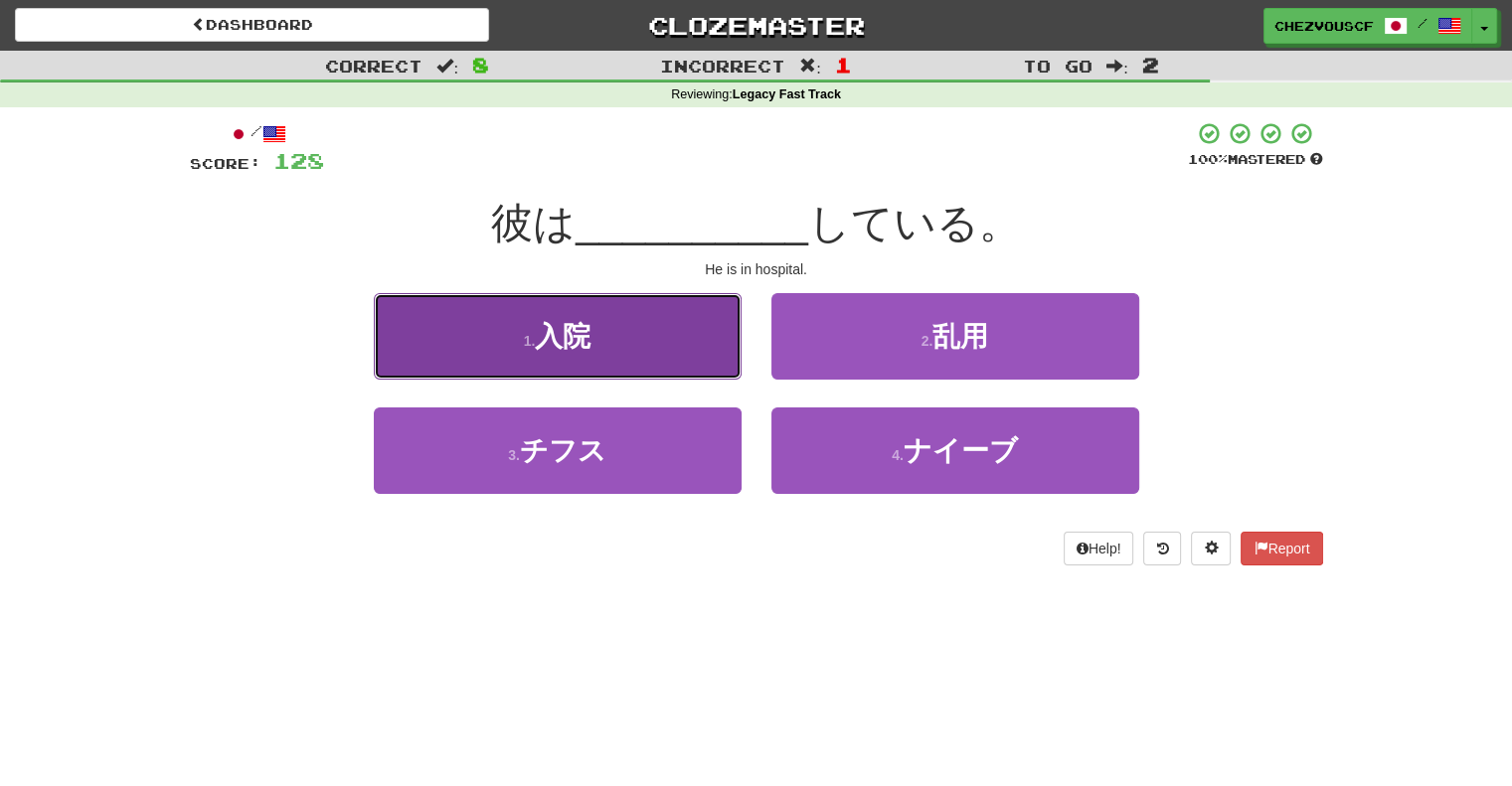 click on "1 .  入院" at bounding box center (558, 336) 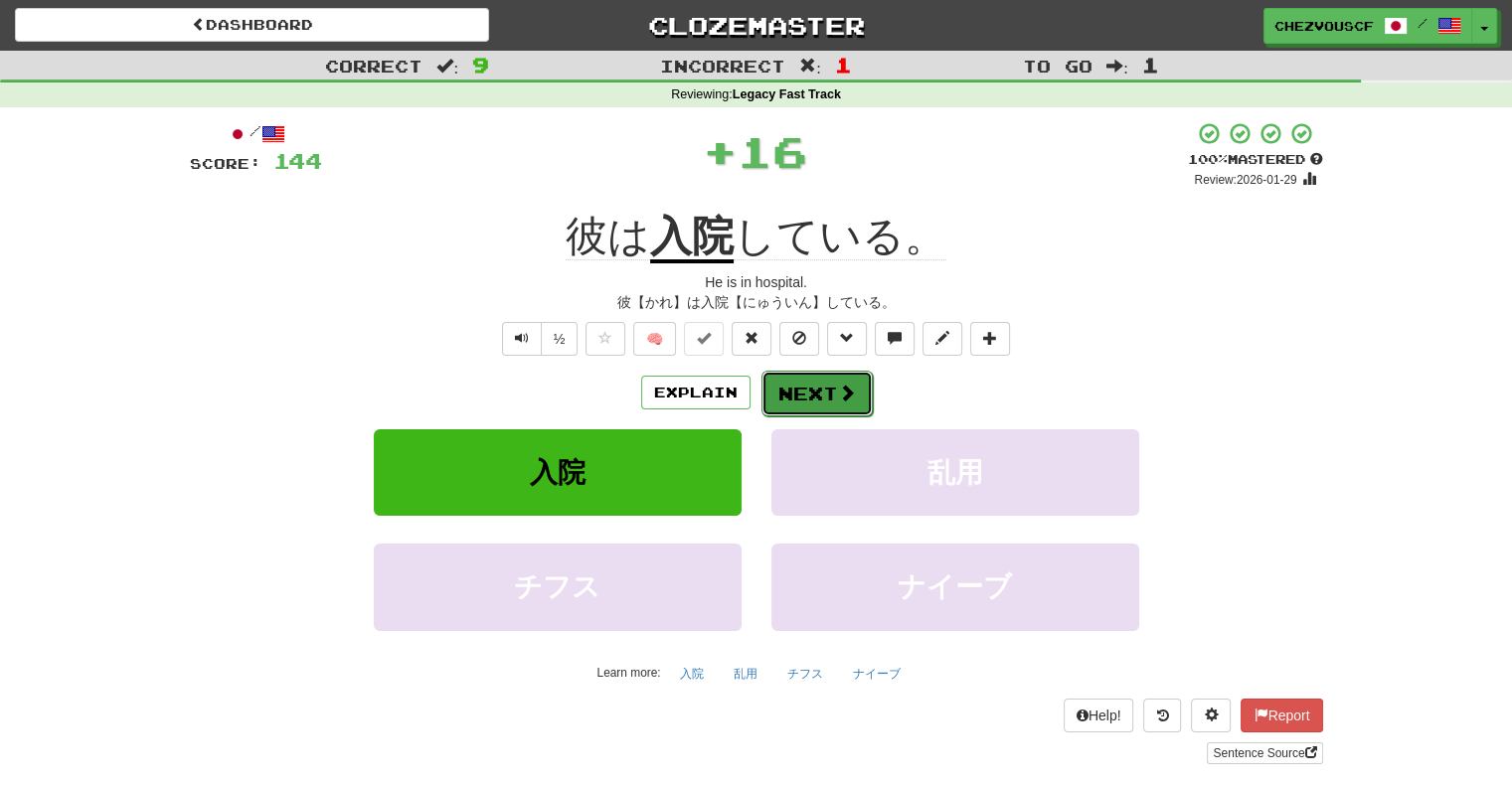 click on "Next" at bounding box center (817, 393) 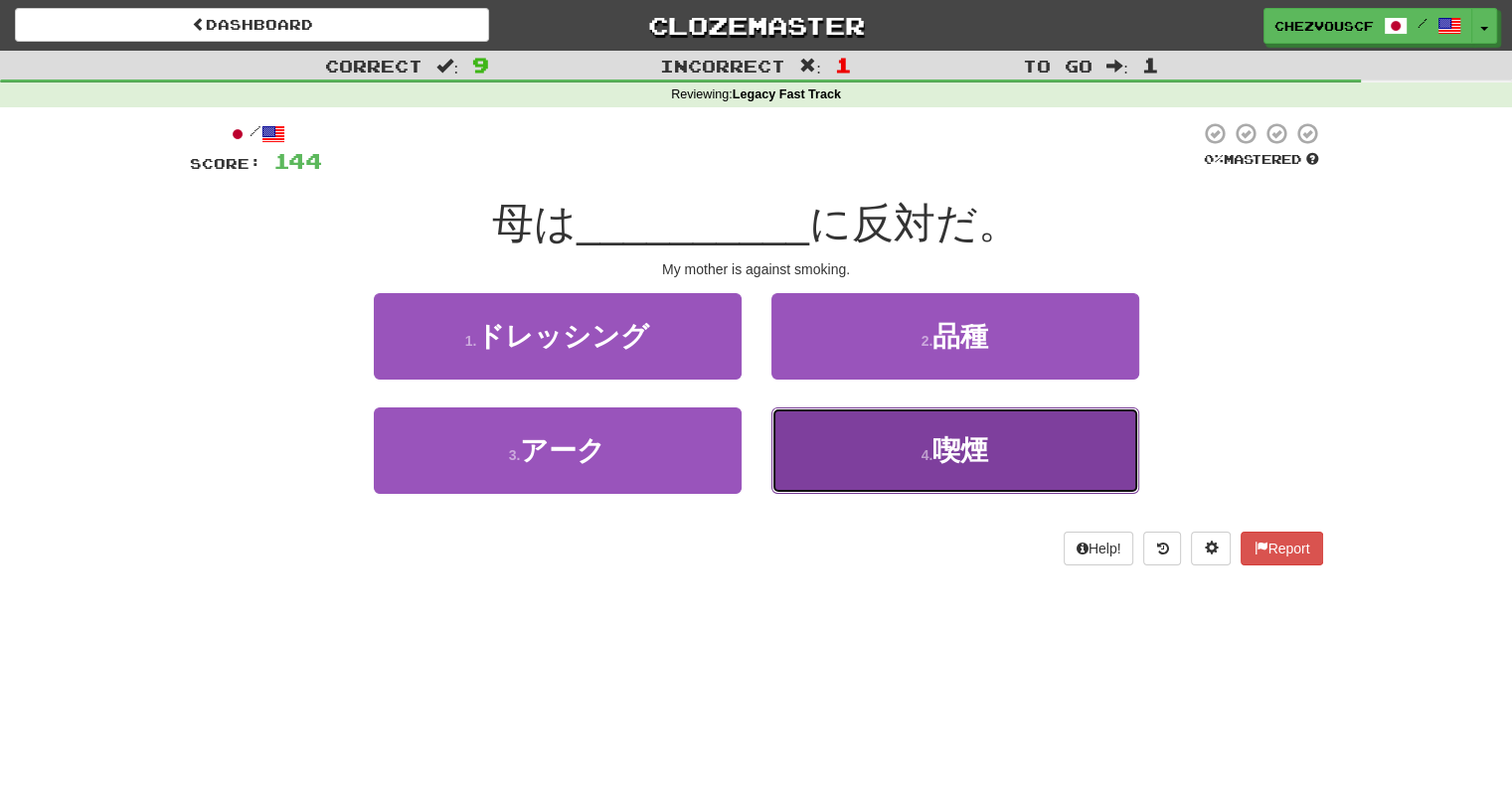 click on "4 .  喫煙" at bounding box center (955, 450) 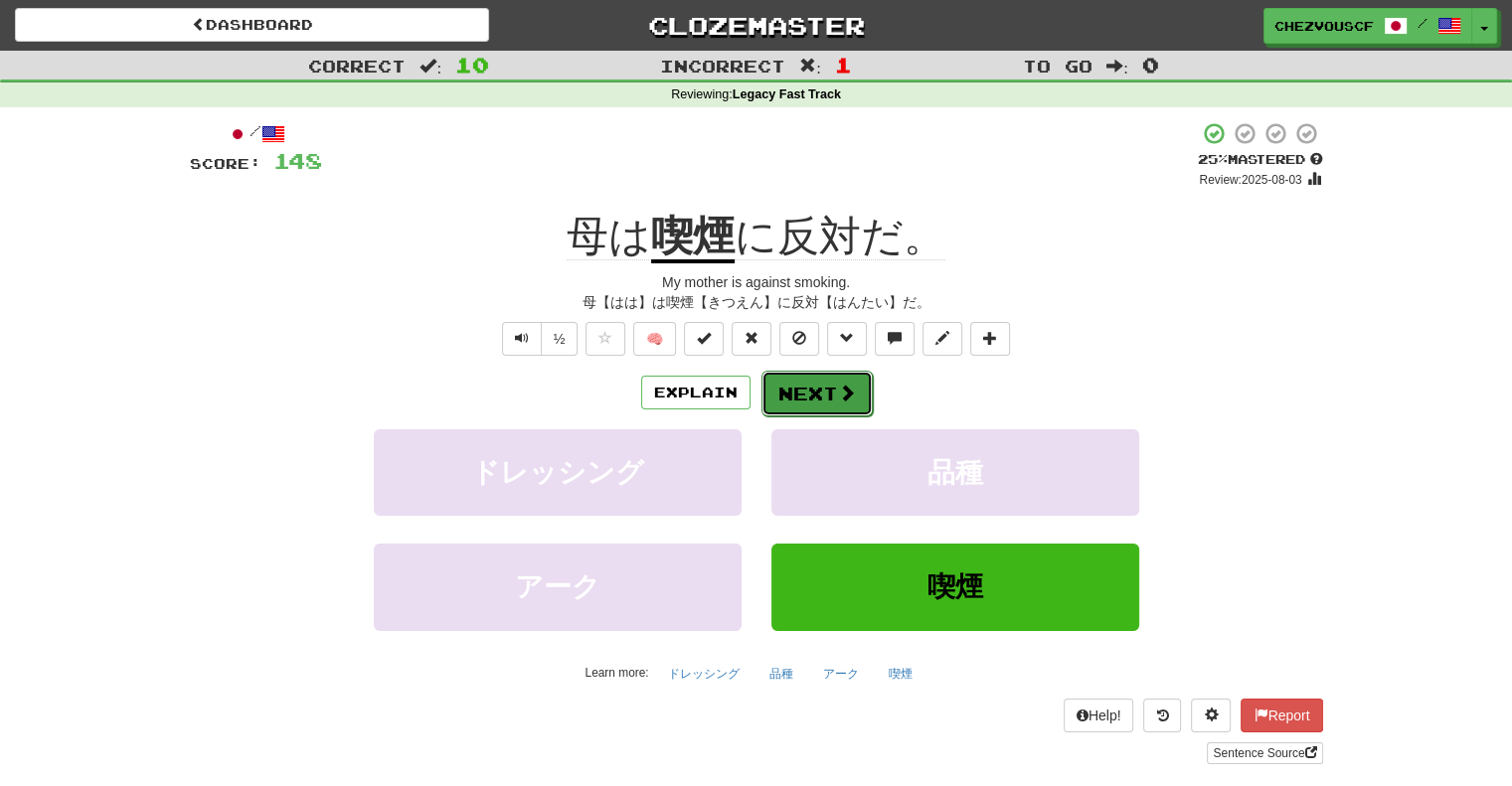 click on "Next" at bounding box center [817, 393] 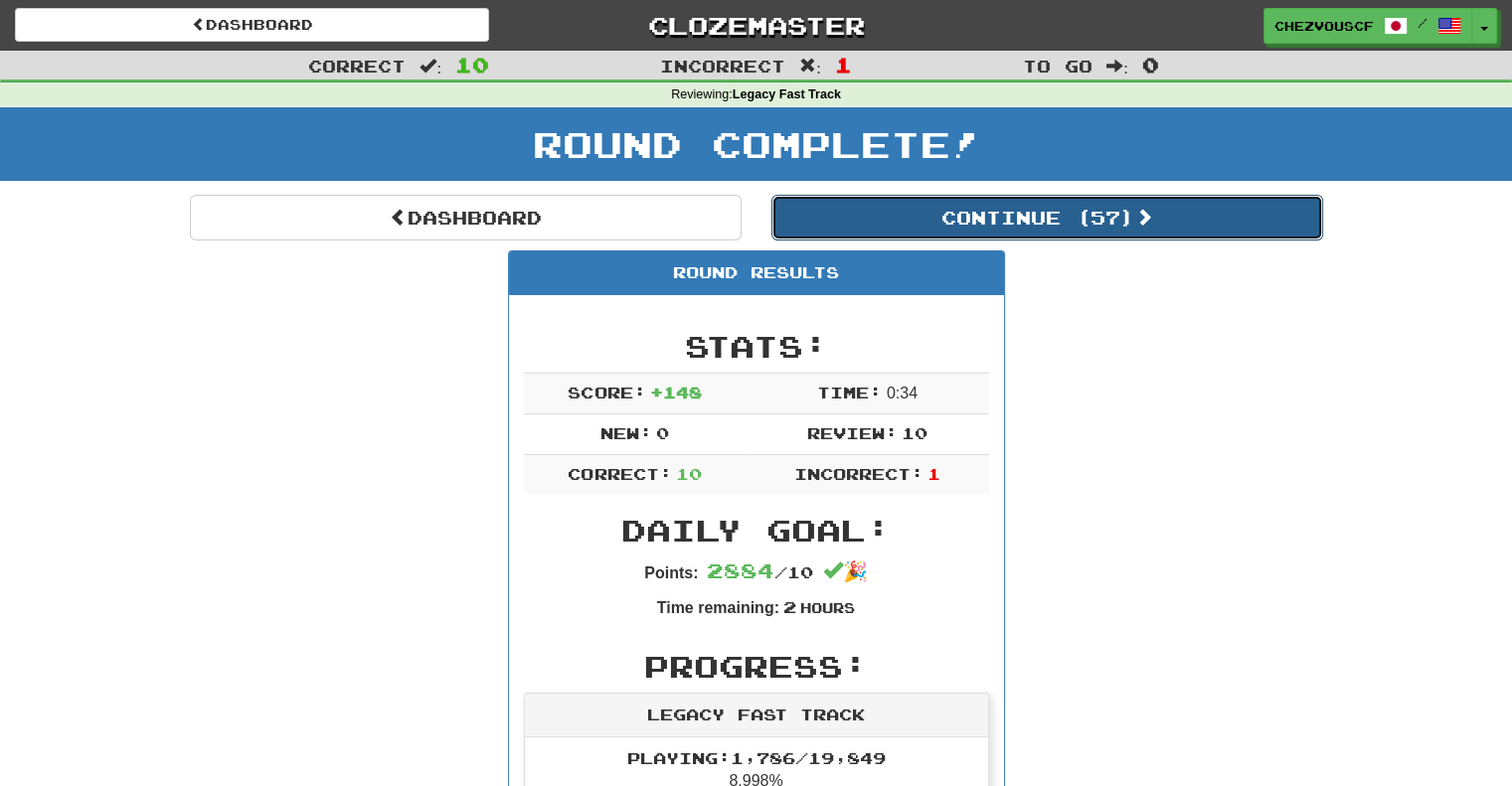 click on "Continue ( 57 )" at bounding box center [1047, 218] 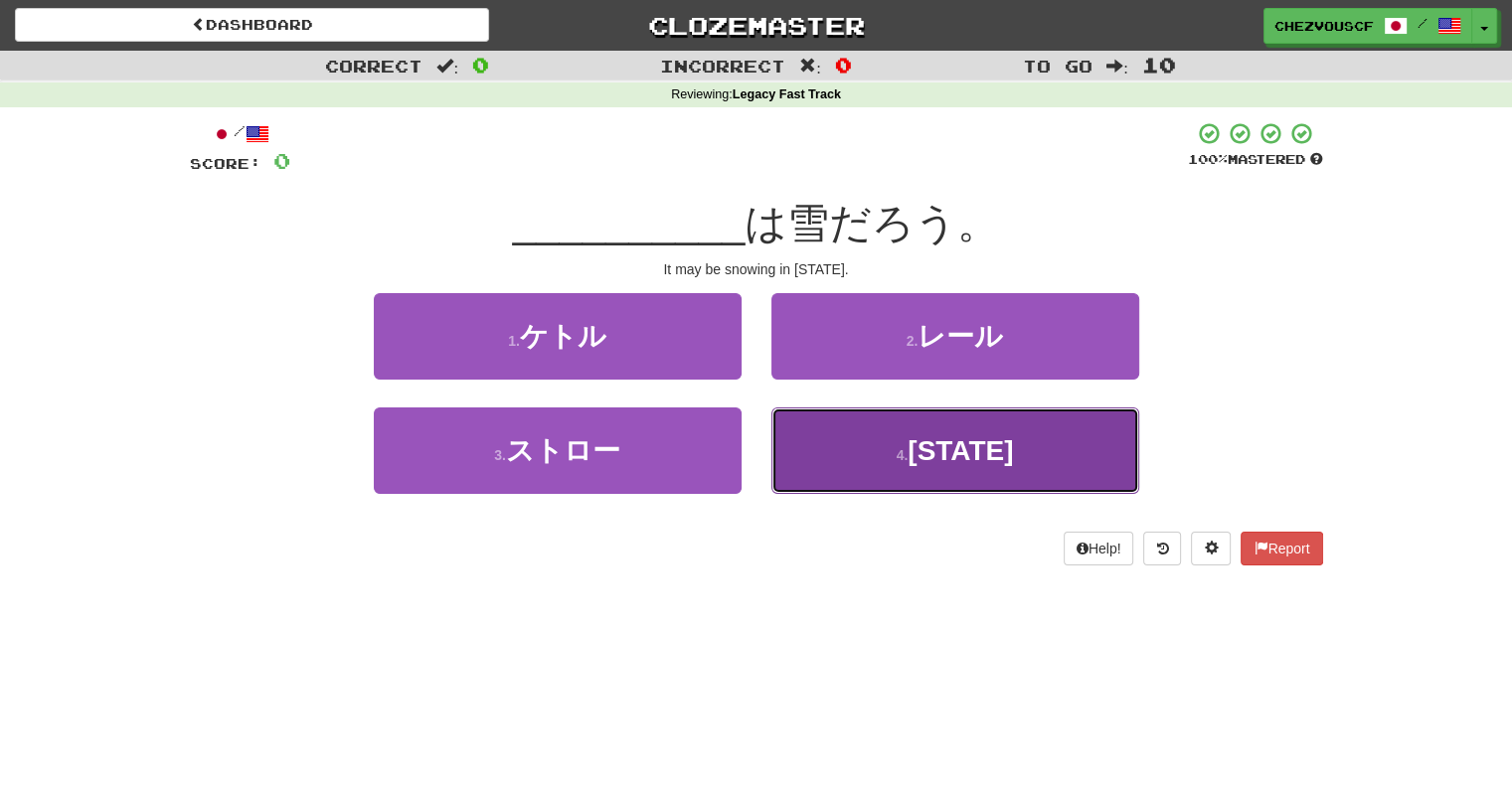 click on "4 .  北海道" at bounding box center (955, 450) 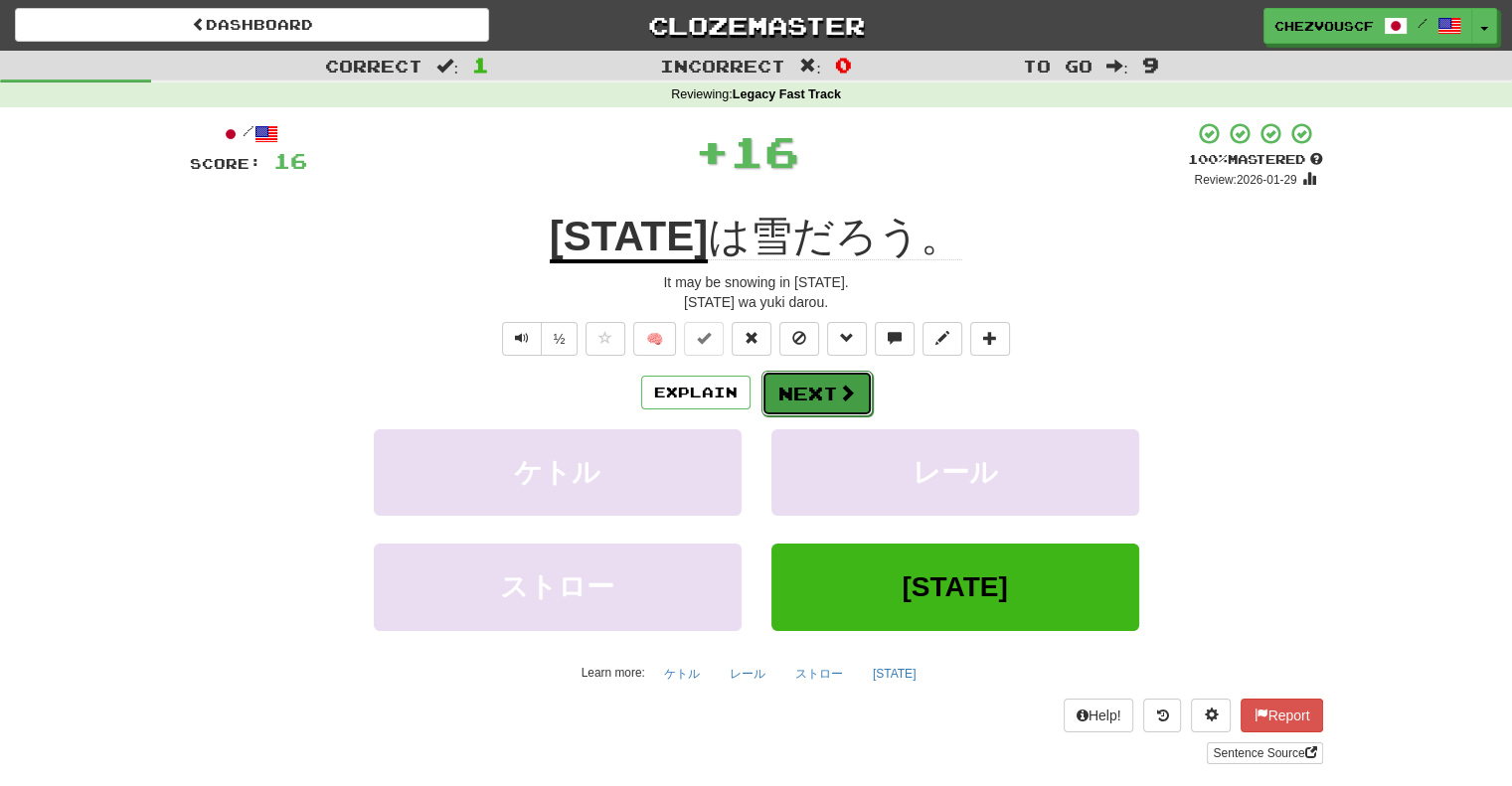 click on "Next" at bounding box center (817, 393) 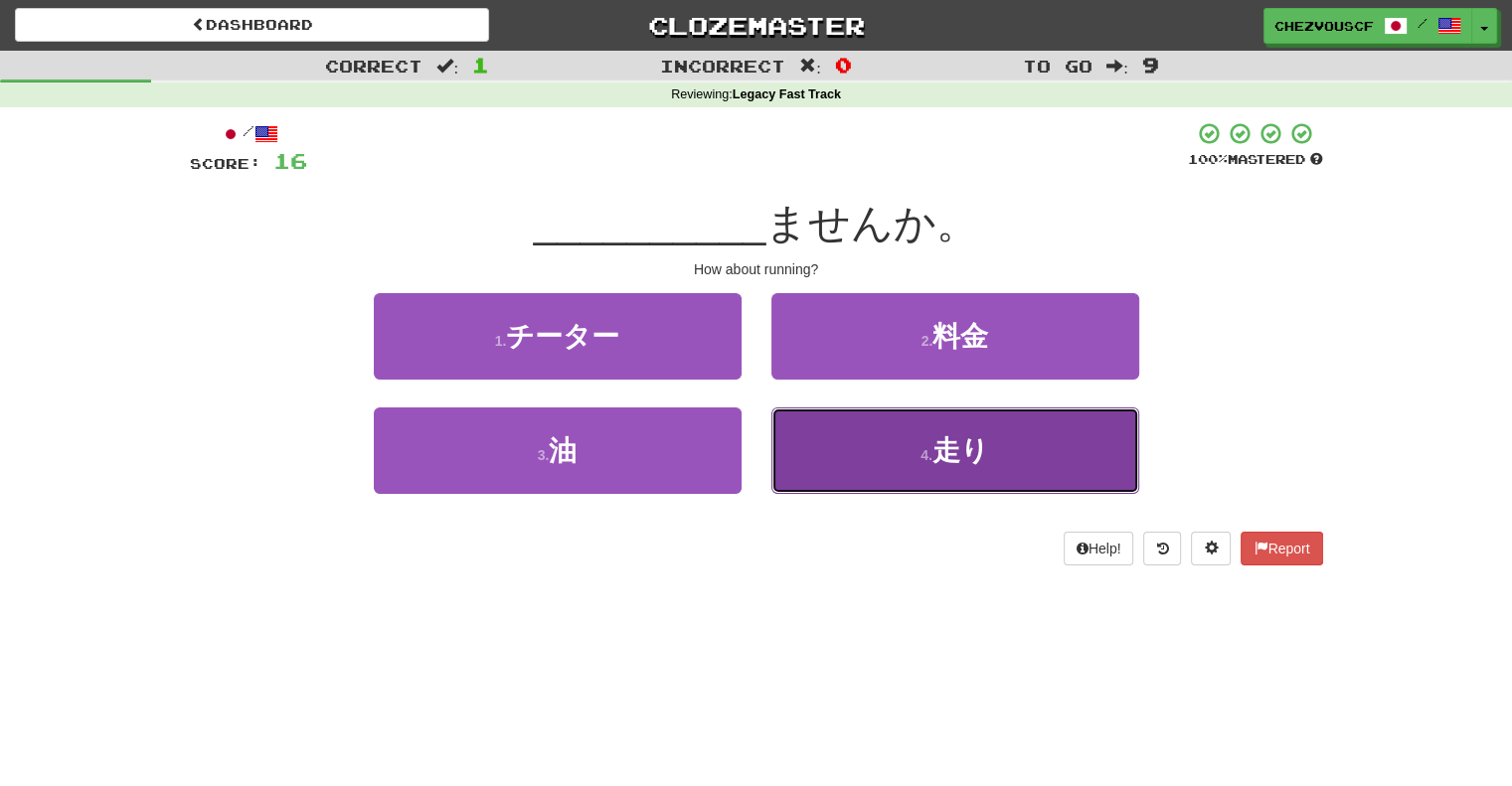 click on "4 .  走り" at bounding box center (955, 450) 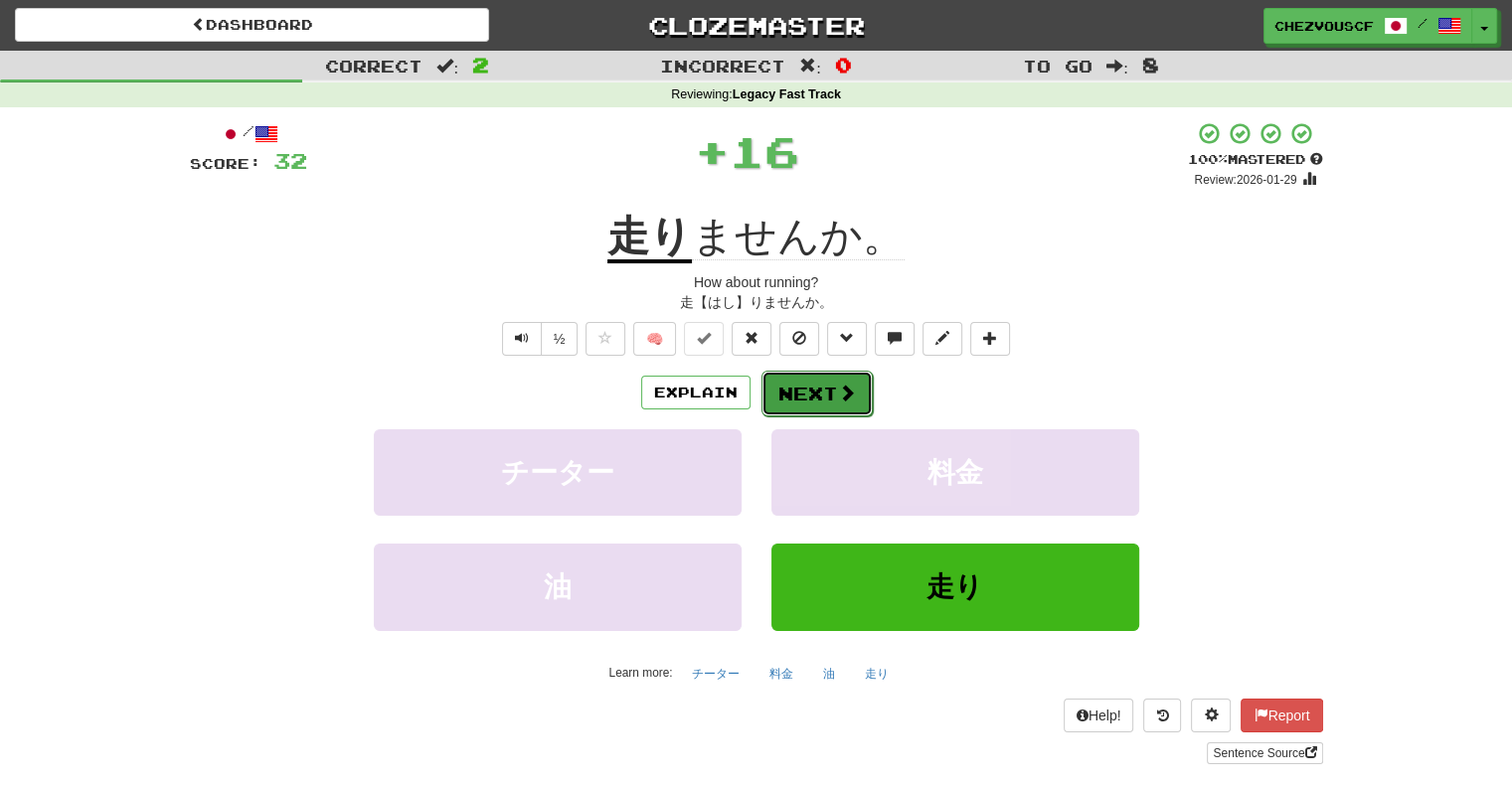 click on "Next" at bounding box center (817, 393) 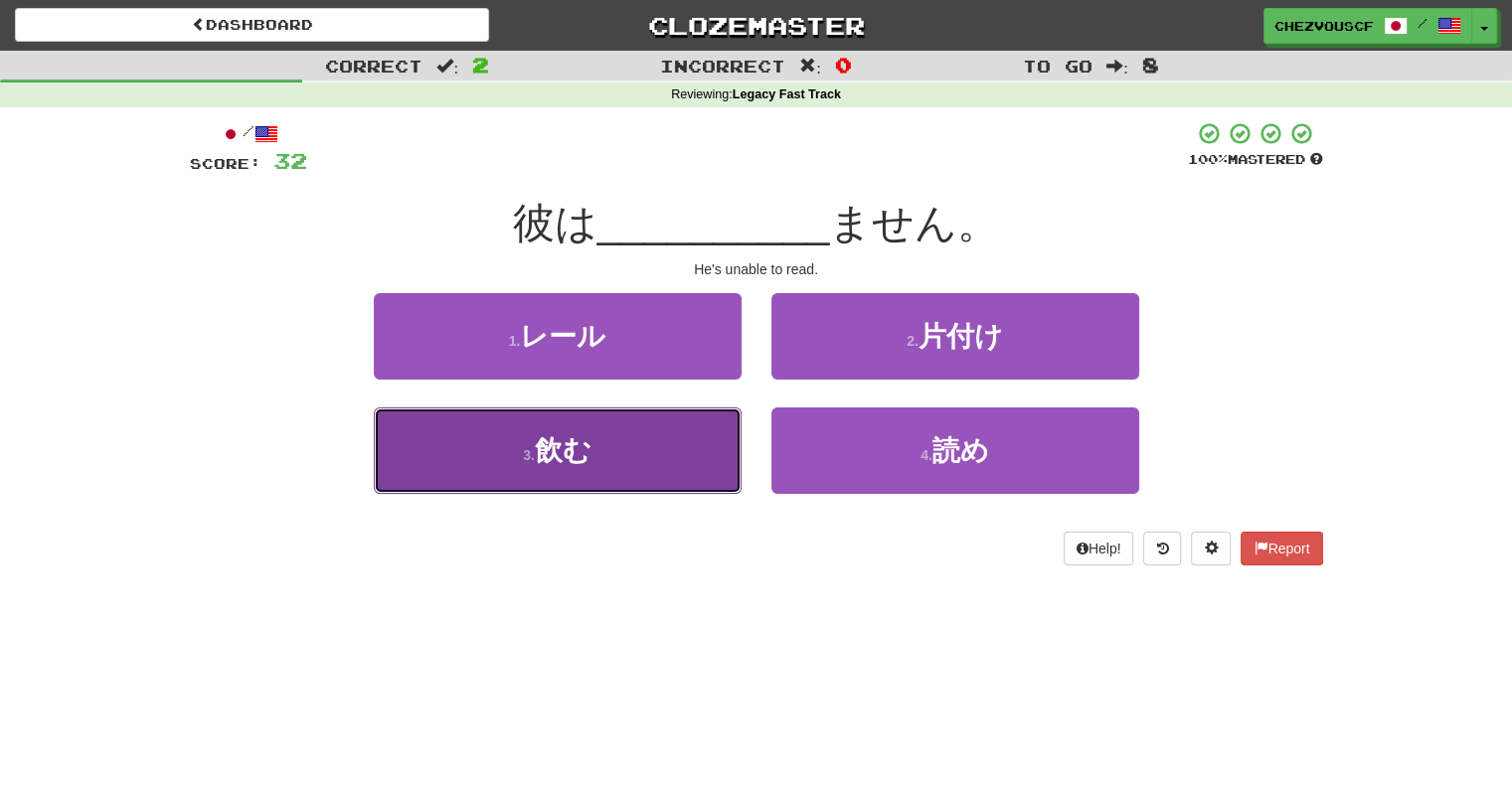 click on "3 .  飲む" at bounding box center (558, 450) 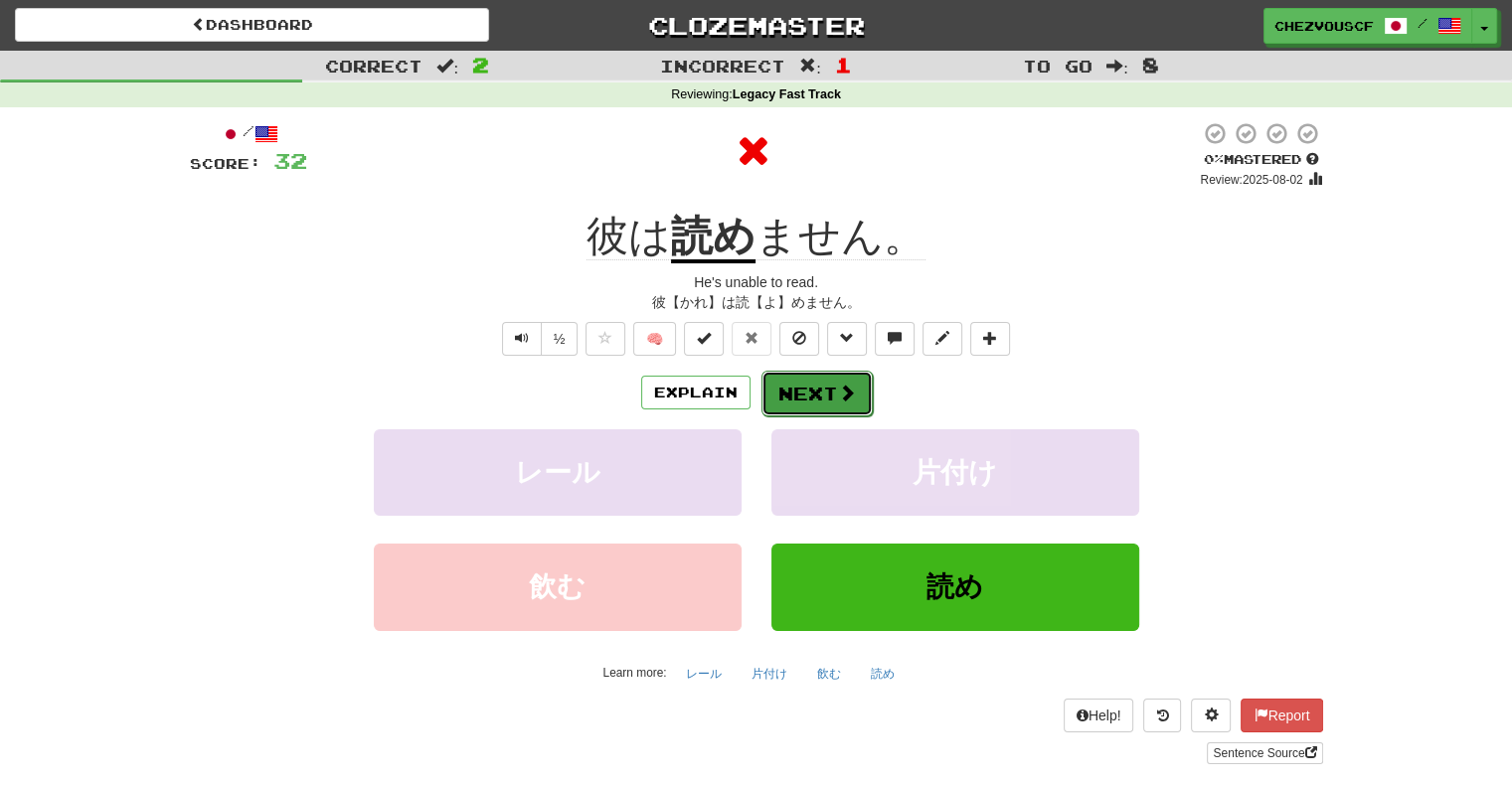 click on "Next" at bounding box center (817, 393) 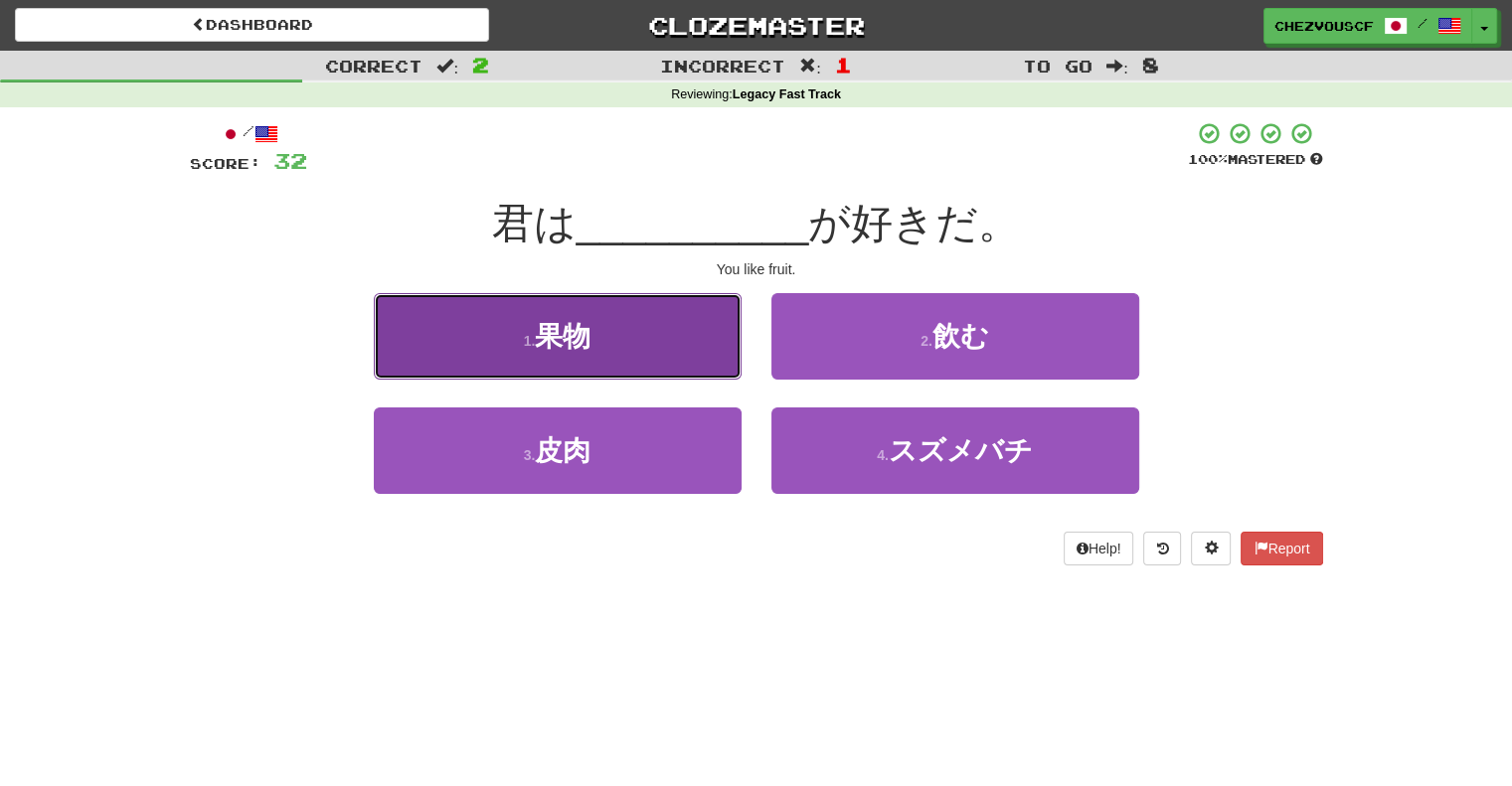 click on "1 .  果物" at bounding box center [558, 336] 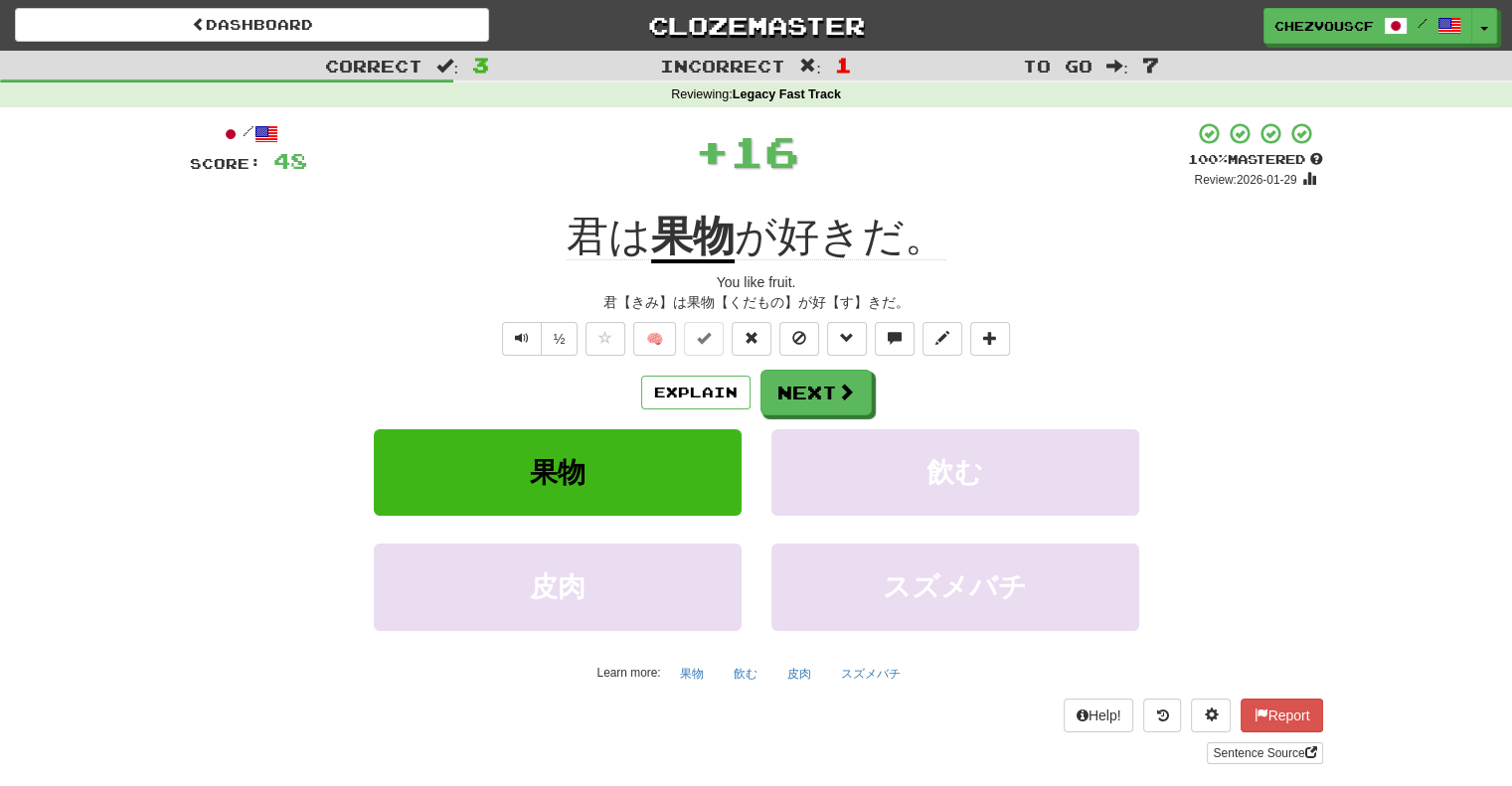 click on "Explain Next 果物 飲む 皮肉 スズメバチ Learn more: 果物 飲む 皮肉 スズメバチ" at bounding box center (756, 529) 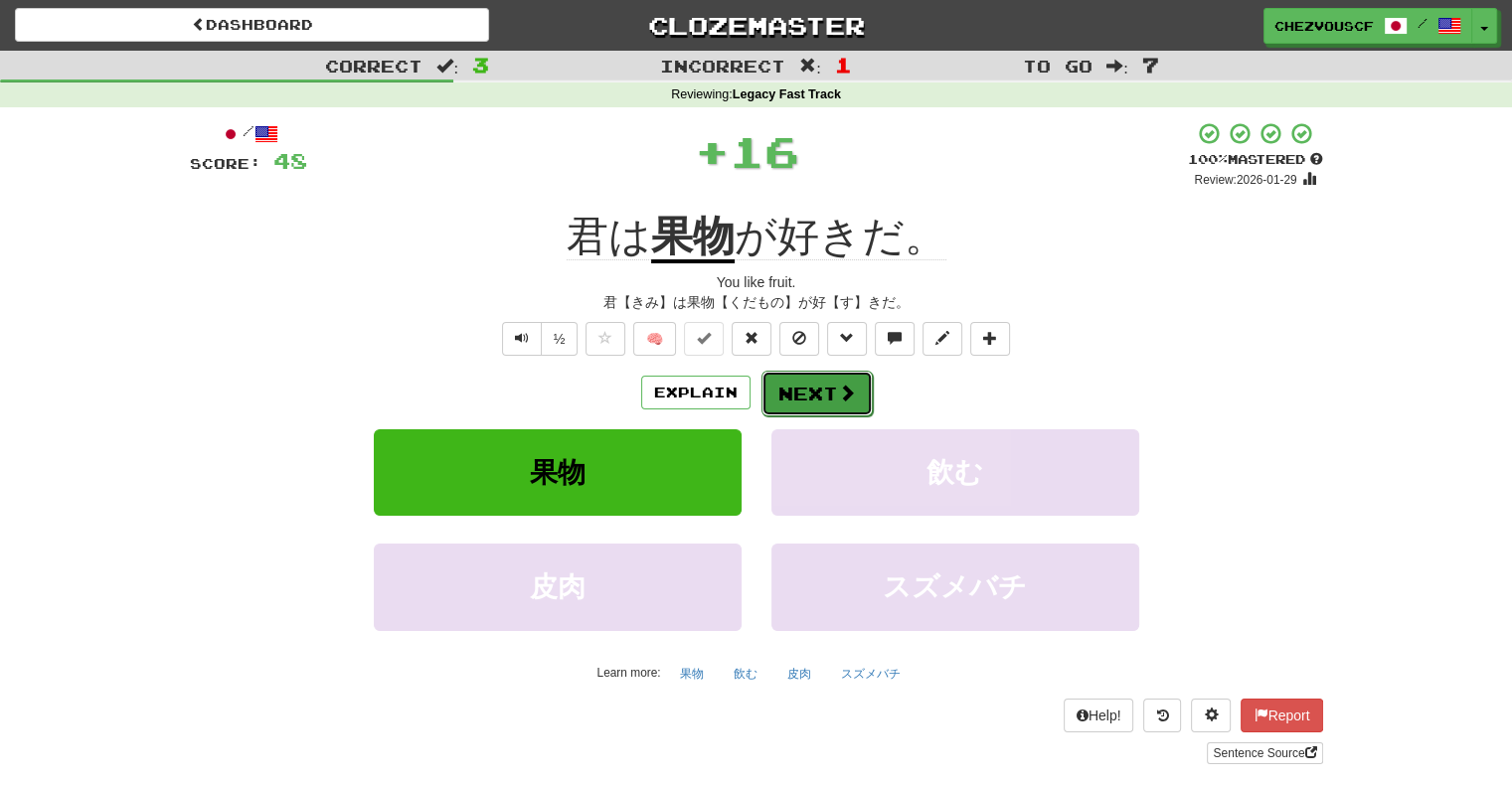 click on "Next" at bounding box center [817, 393] 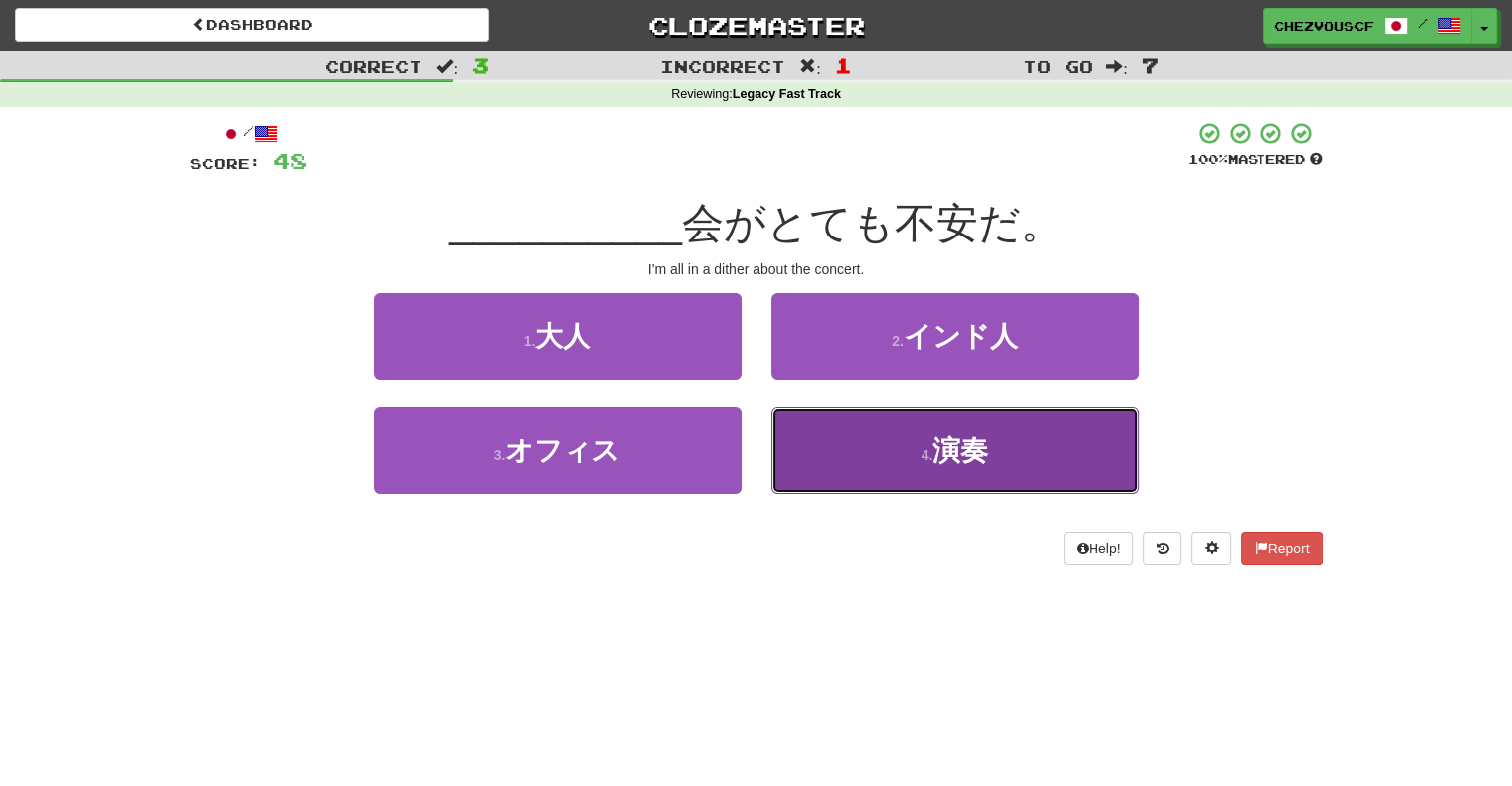 click on "4 .  演奏" at bounding box center [955, 450] 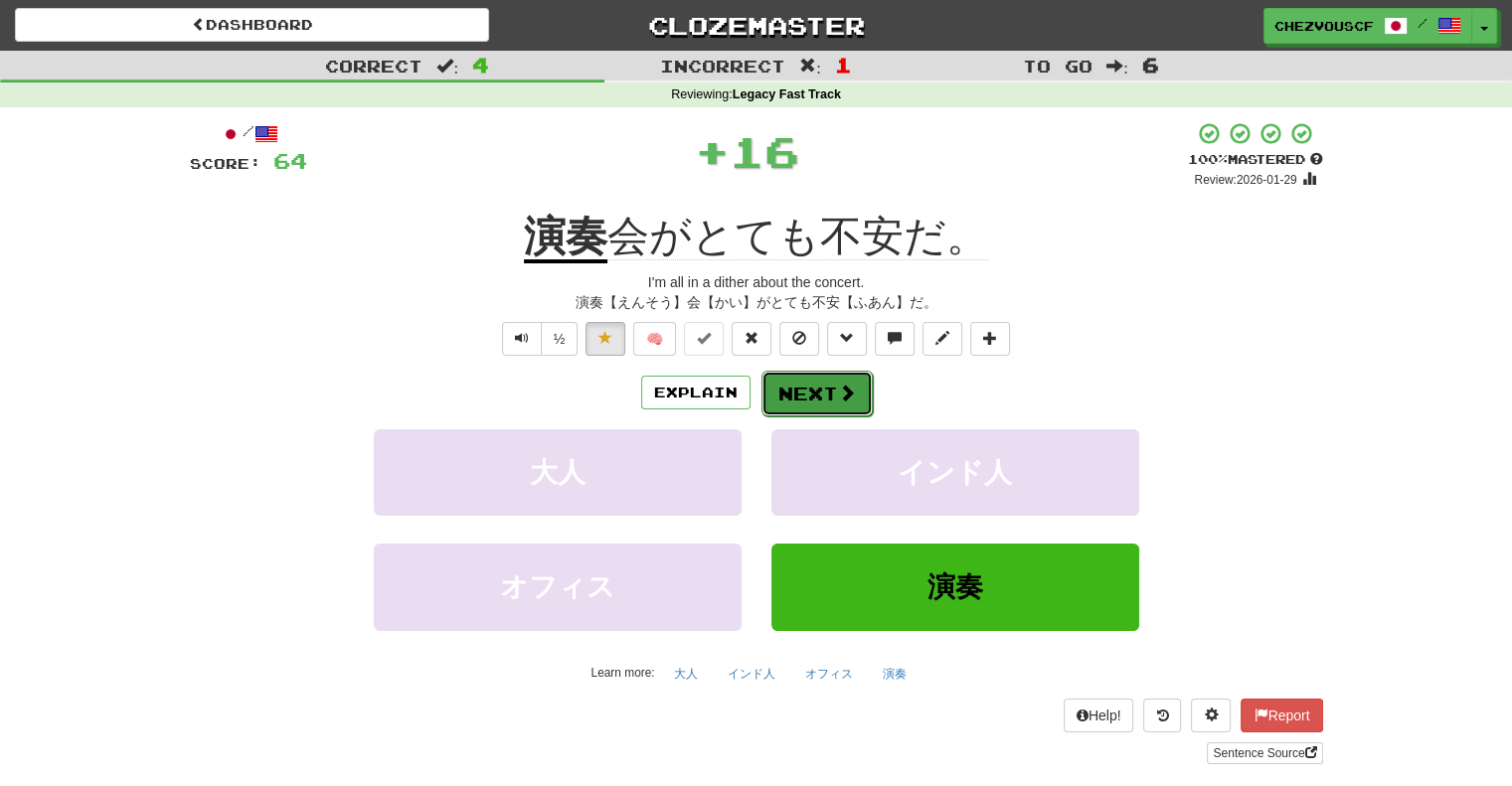 click on "Next" at bounding box center (817, 393) 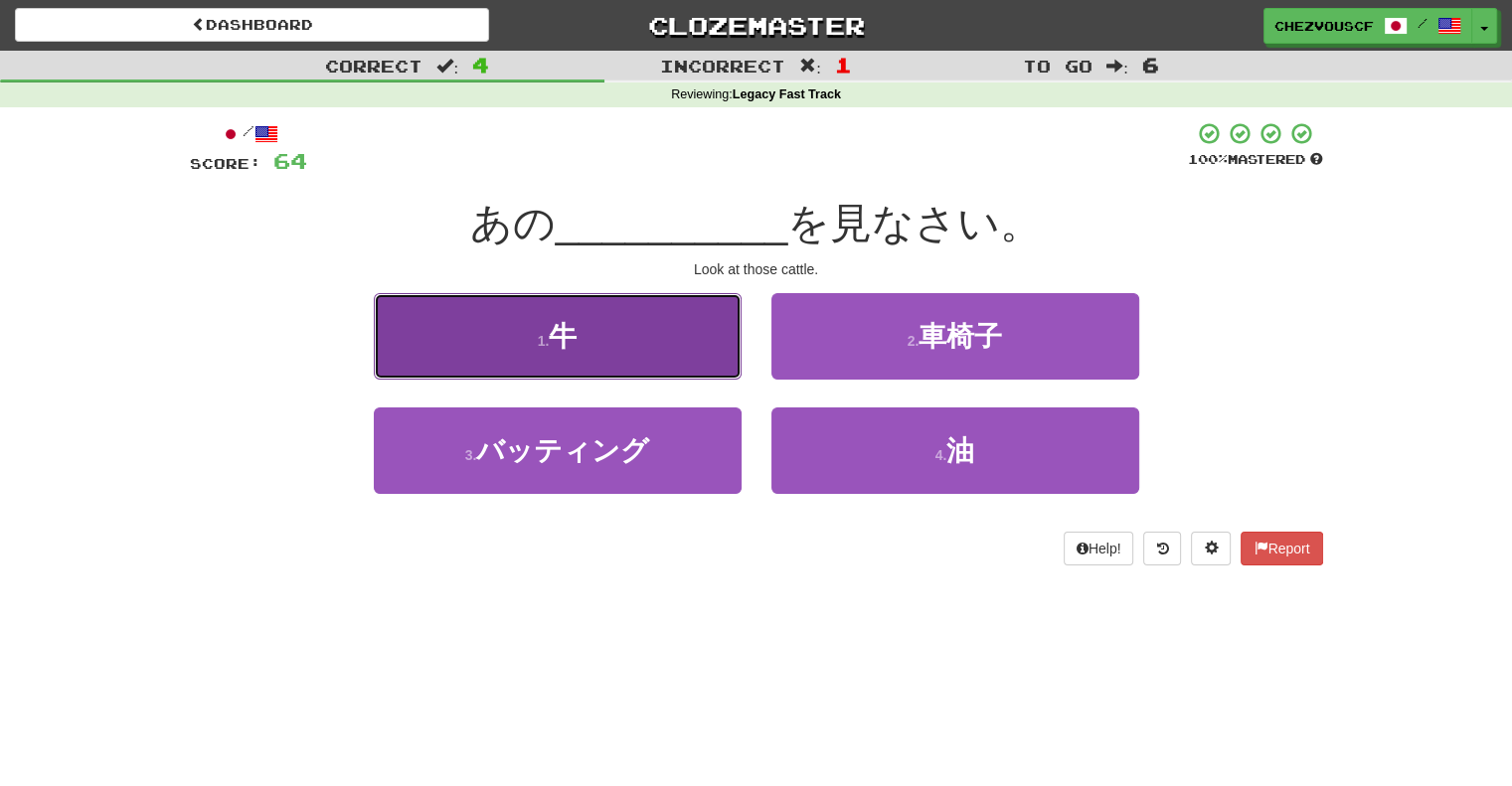 click on "1 .  牛" at bounding box center [558, 336] 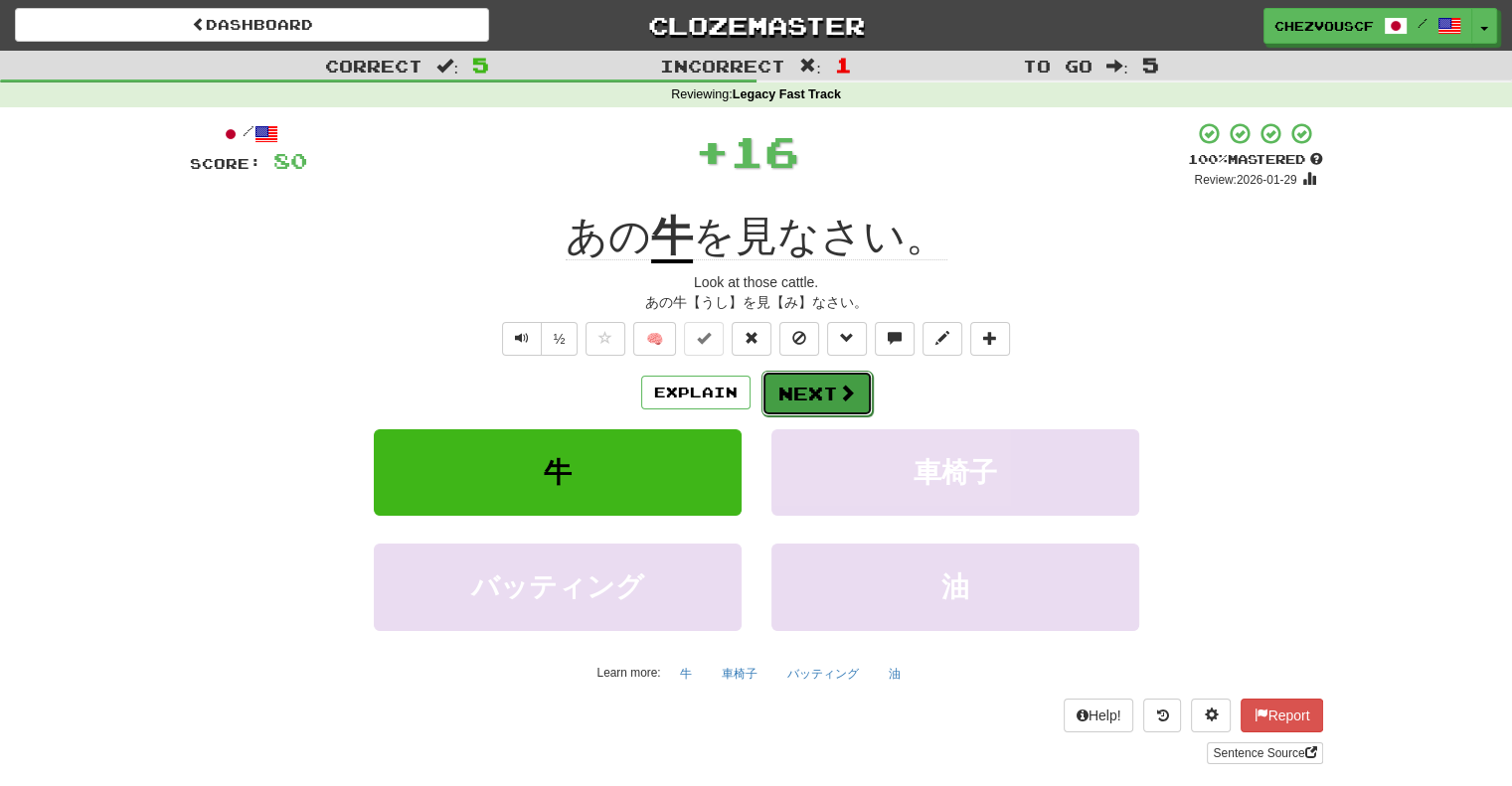click on "Next" at bounding box center (817, 393) 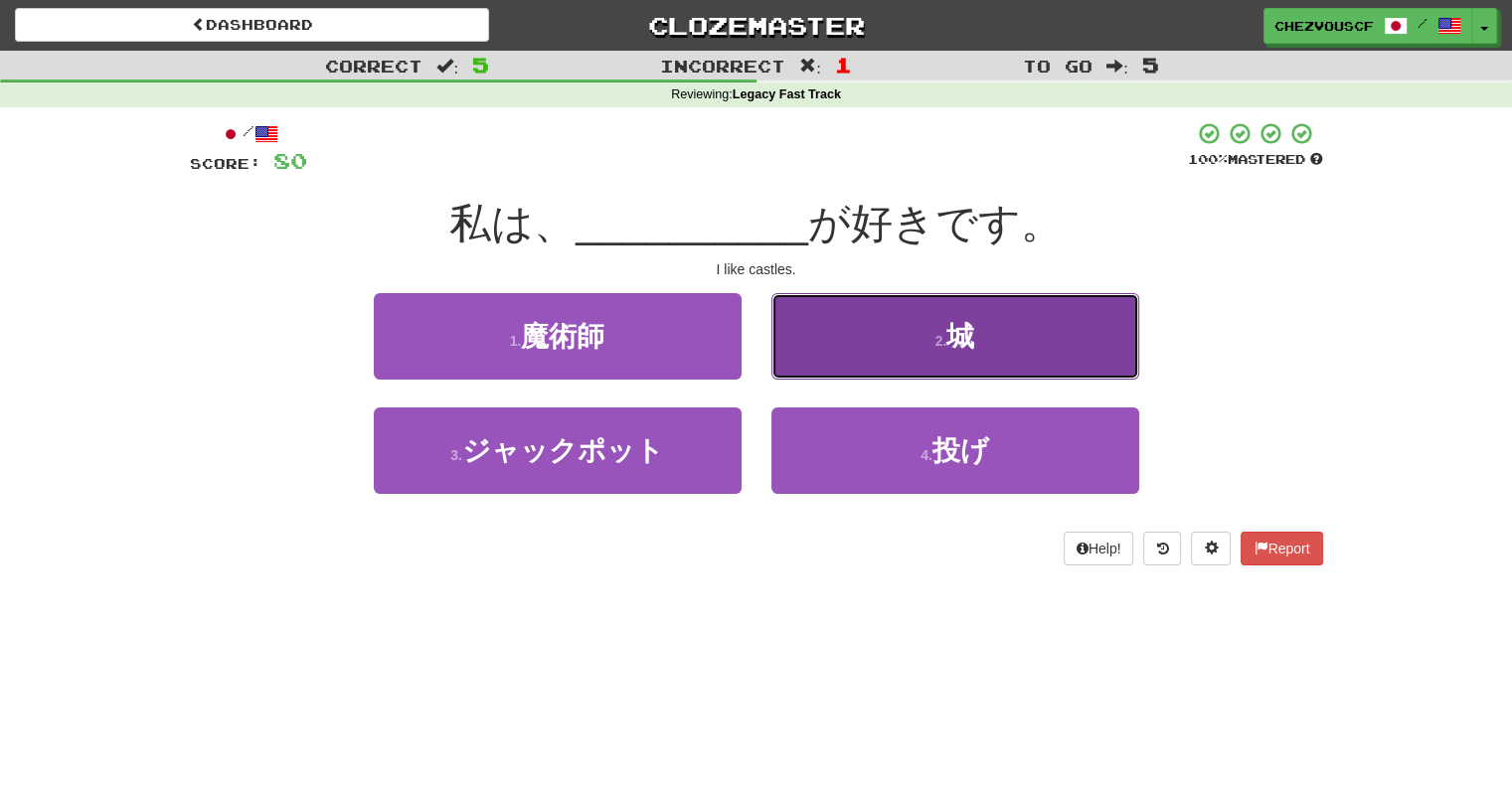click on "2 .  城" at bounding box center [955, 336] 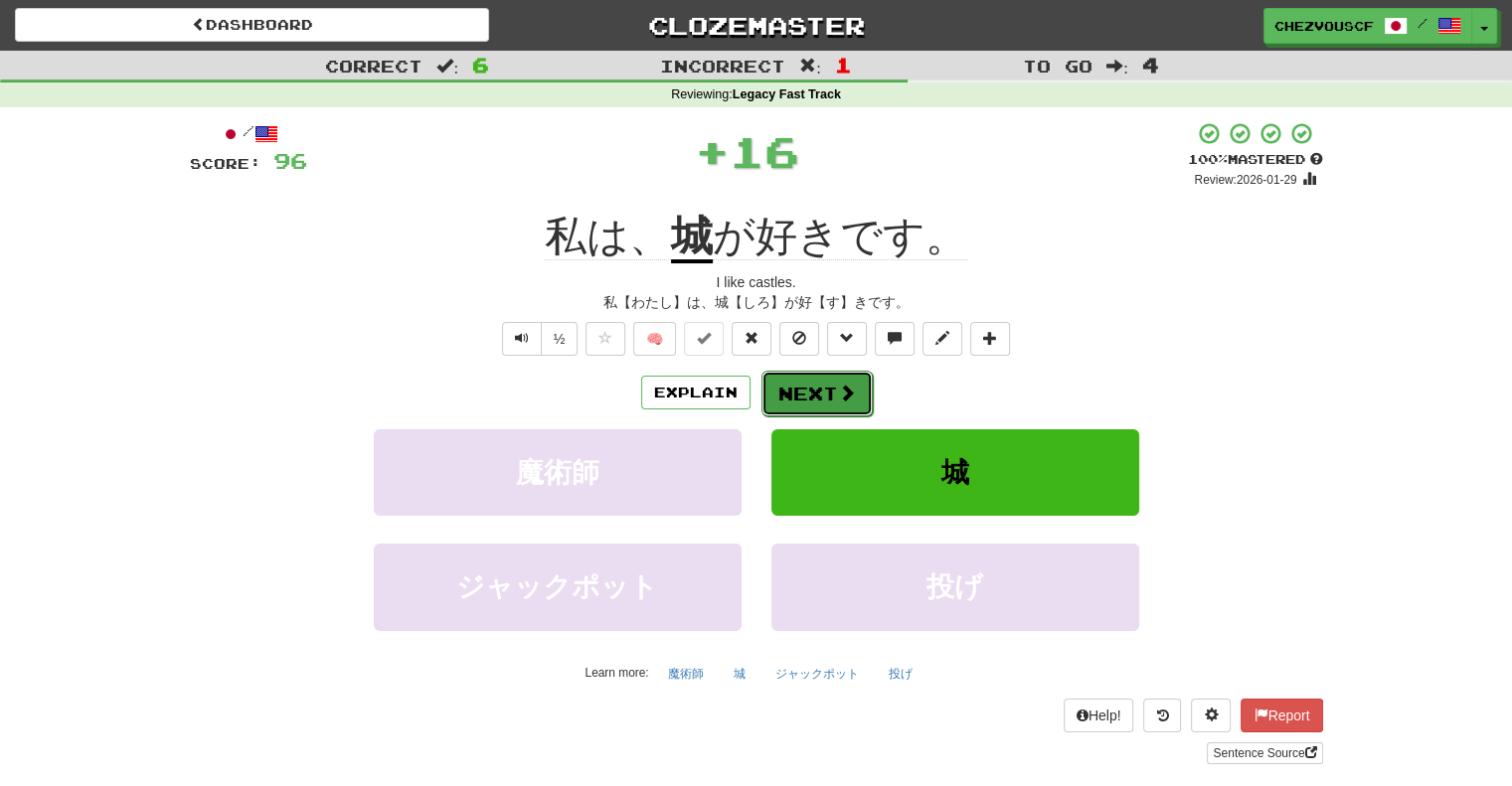 click on "Next" at bounding box center [817, 393] 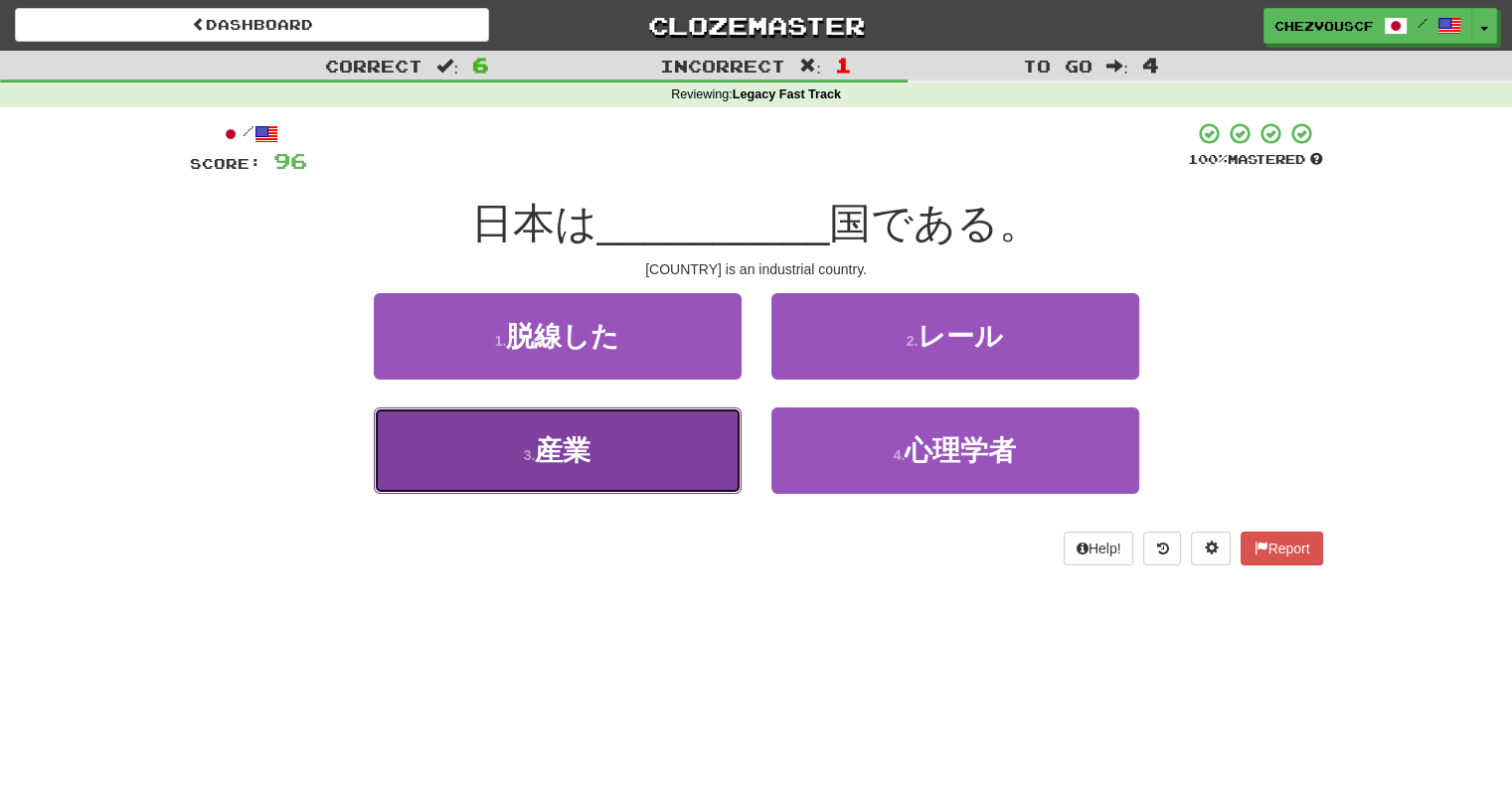 click on "3 .  産業" at bounding box center (558, 450) 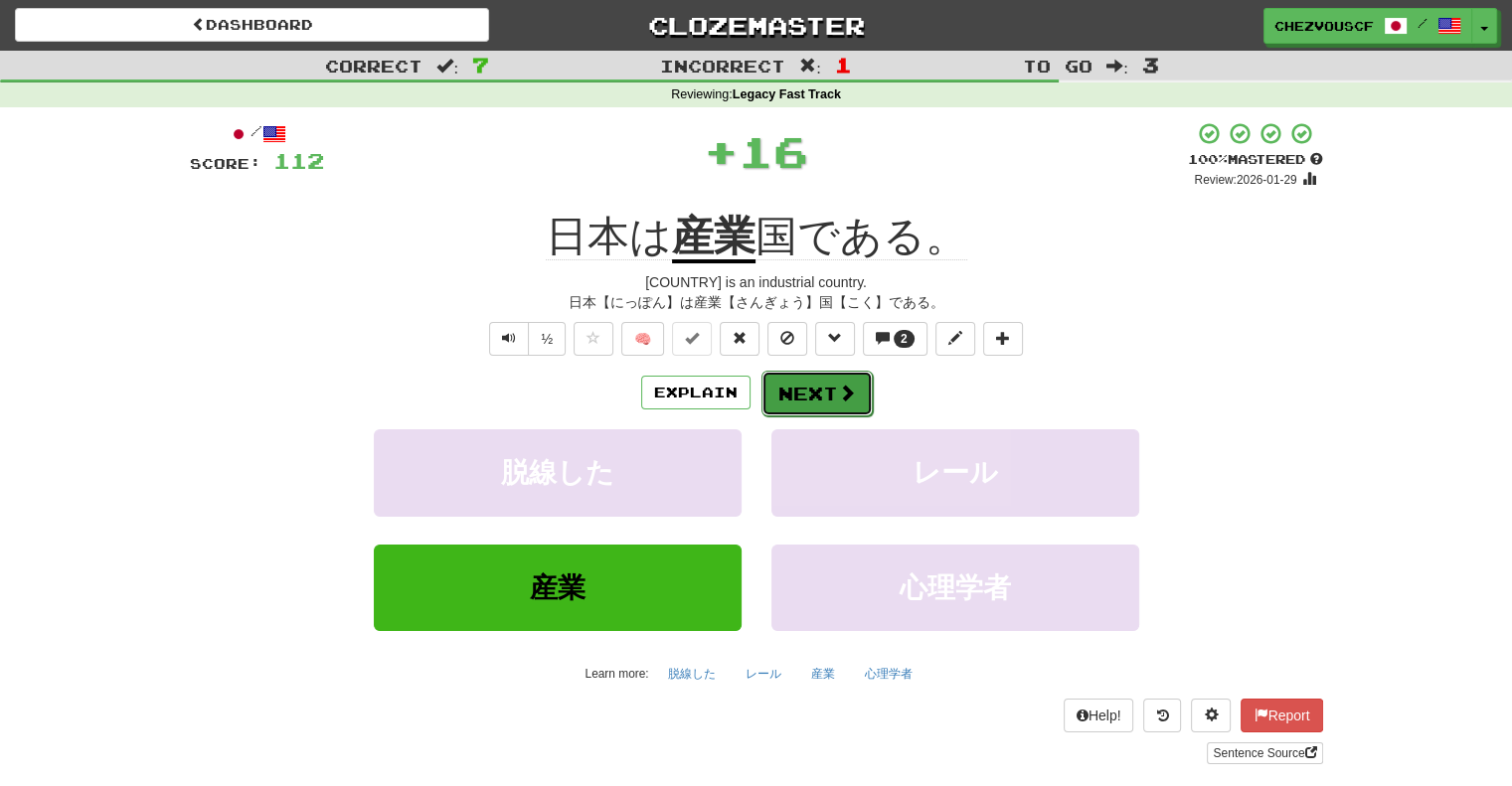 click on "Next" at bounding box center [817, 393] 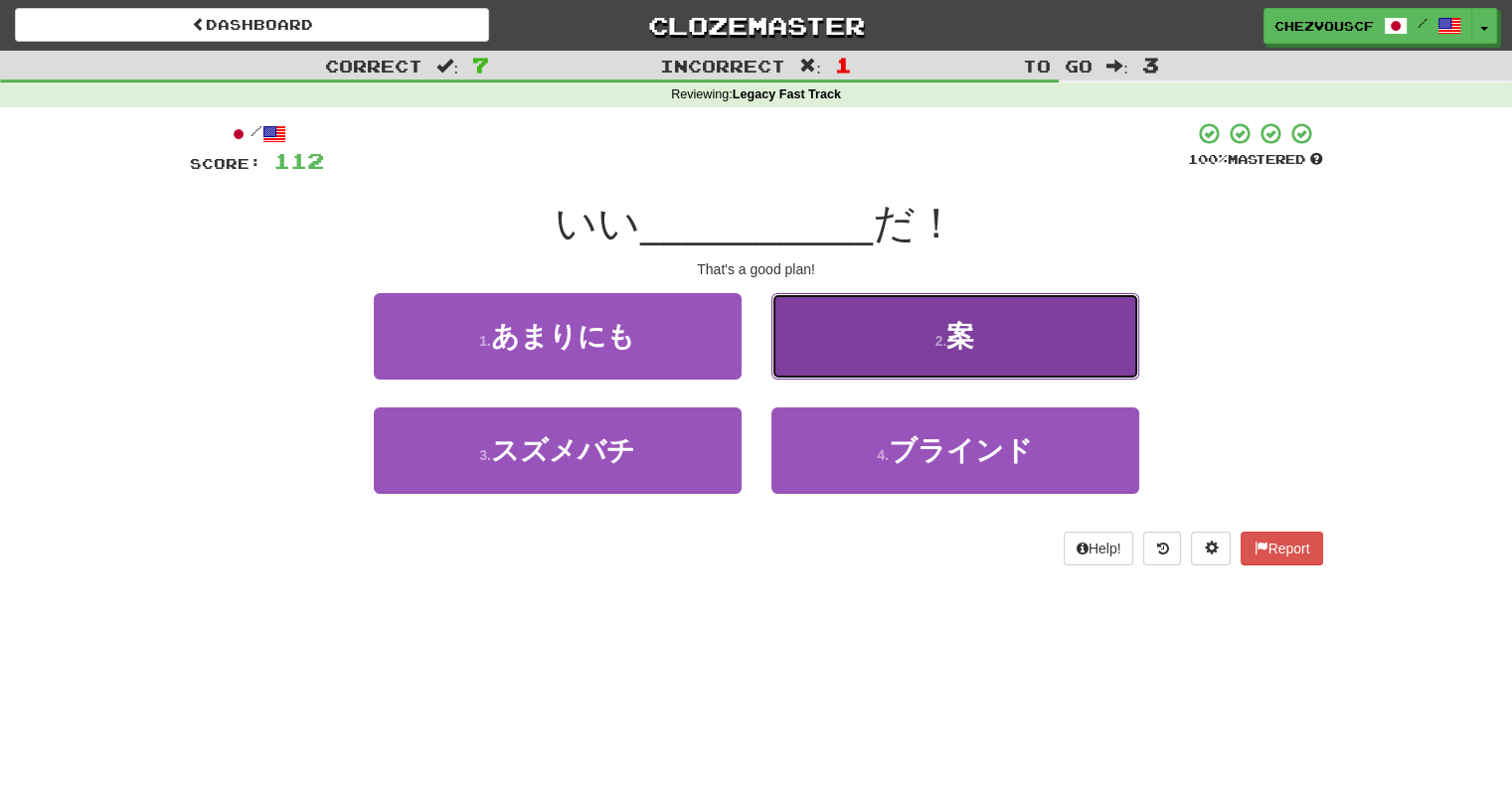 click on "2 .  案" at bounding box center [955, 336] 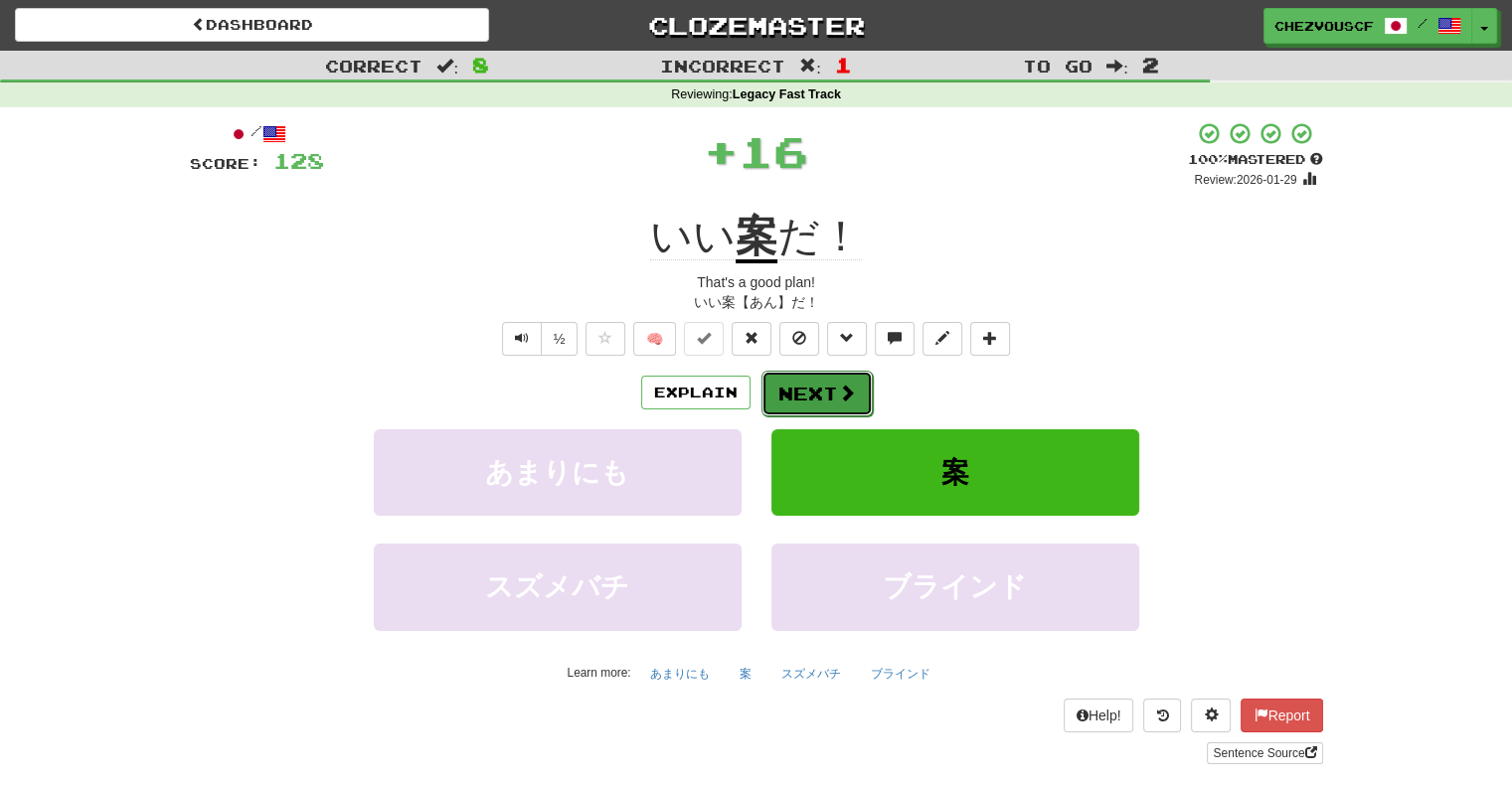 click on "Next" at bounding box center [817, 393] 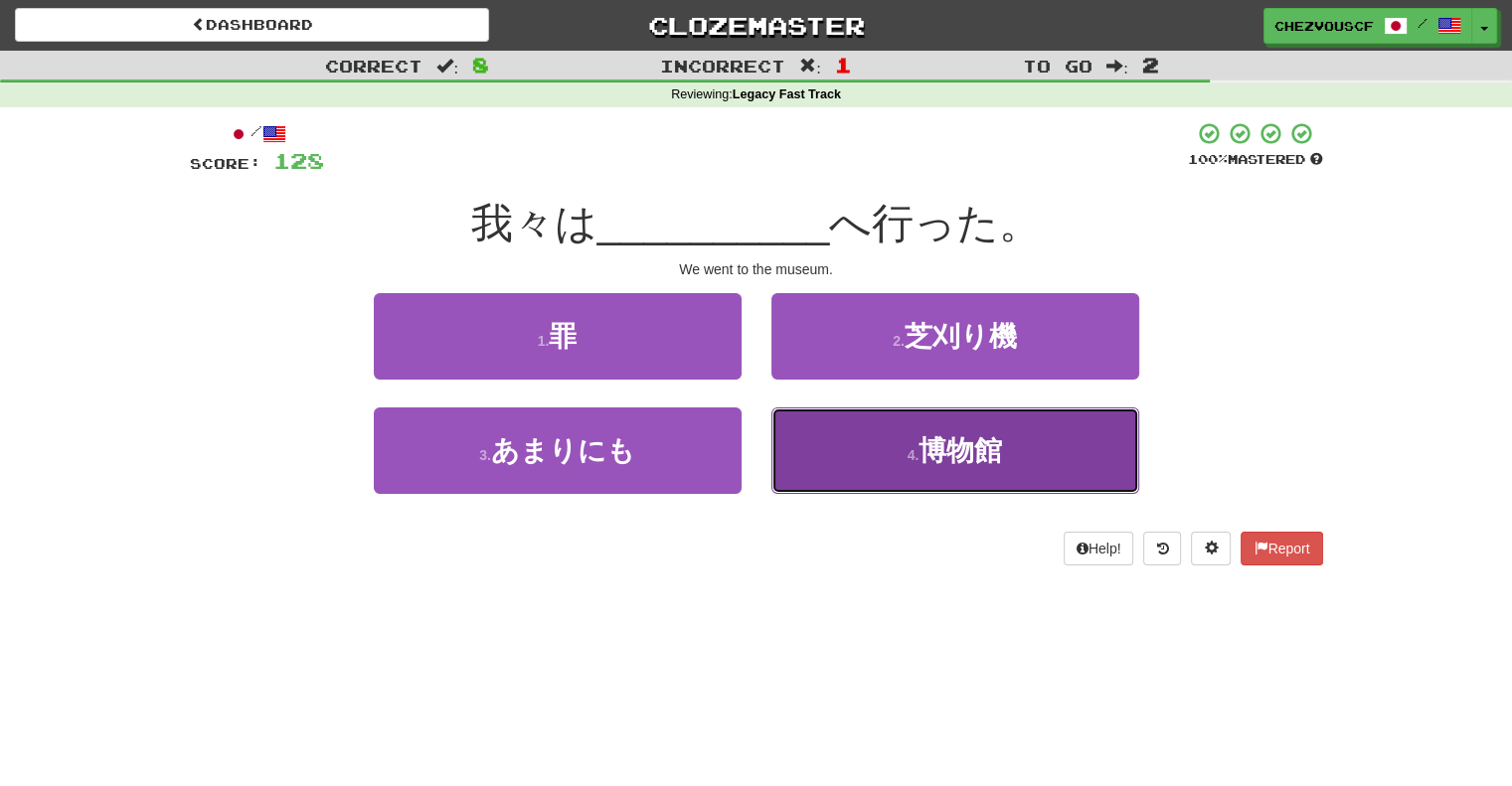 click on "4 .  博物館" at bounding box center (955, 450) 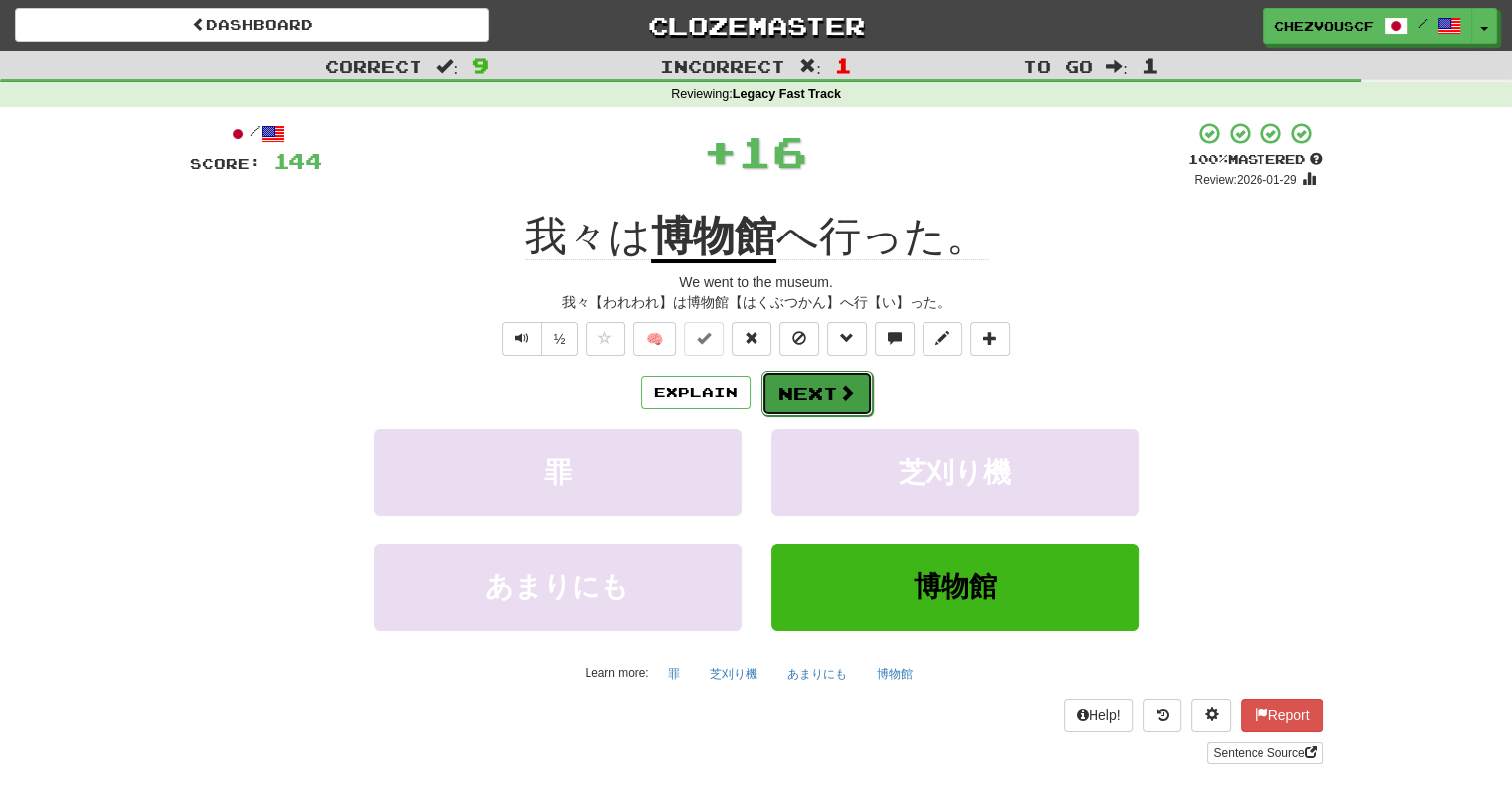 click on "Next" at bounding box center (817, 393) 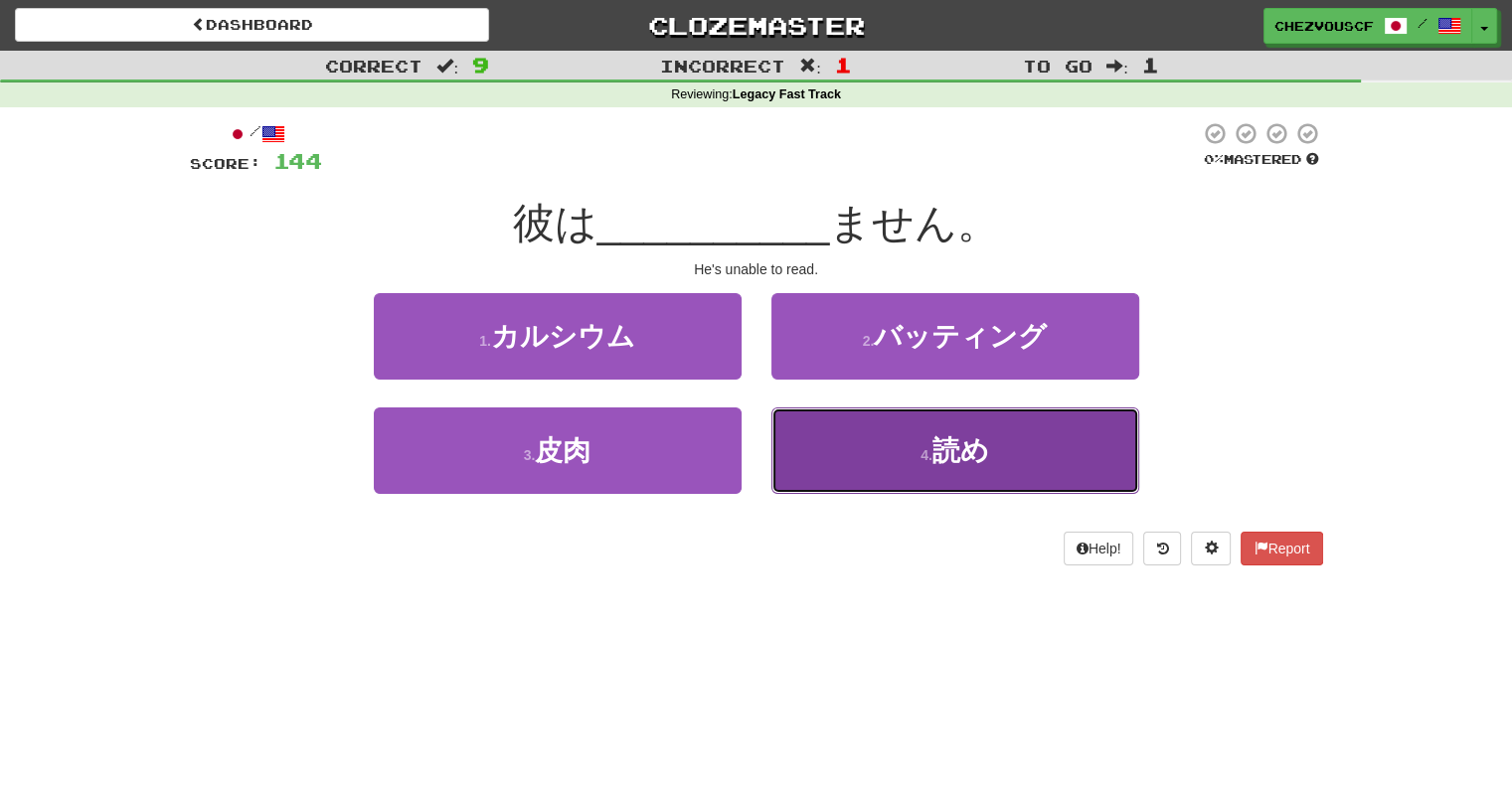 click on "4 .  読め" at bounding box center (955, 450) 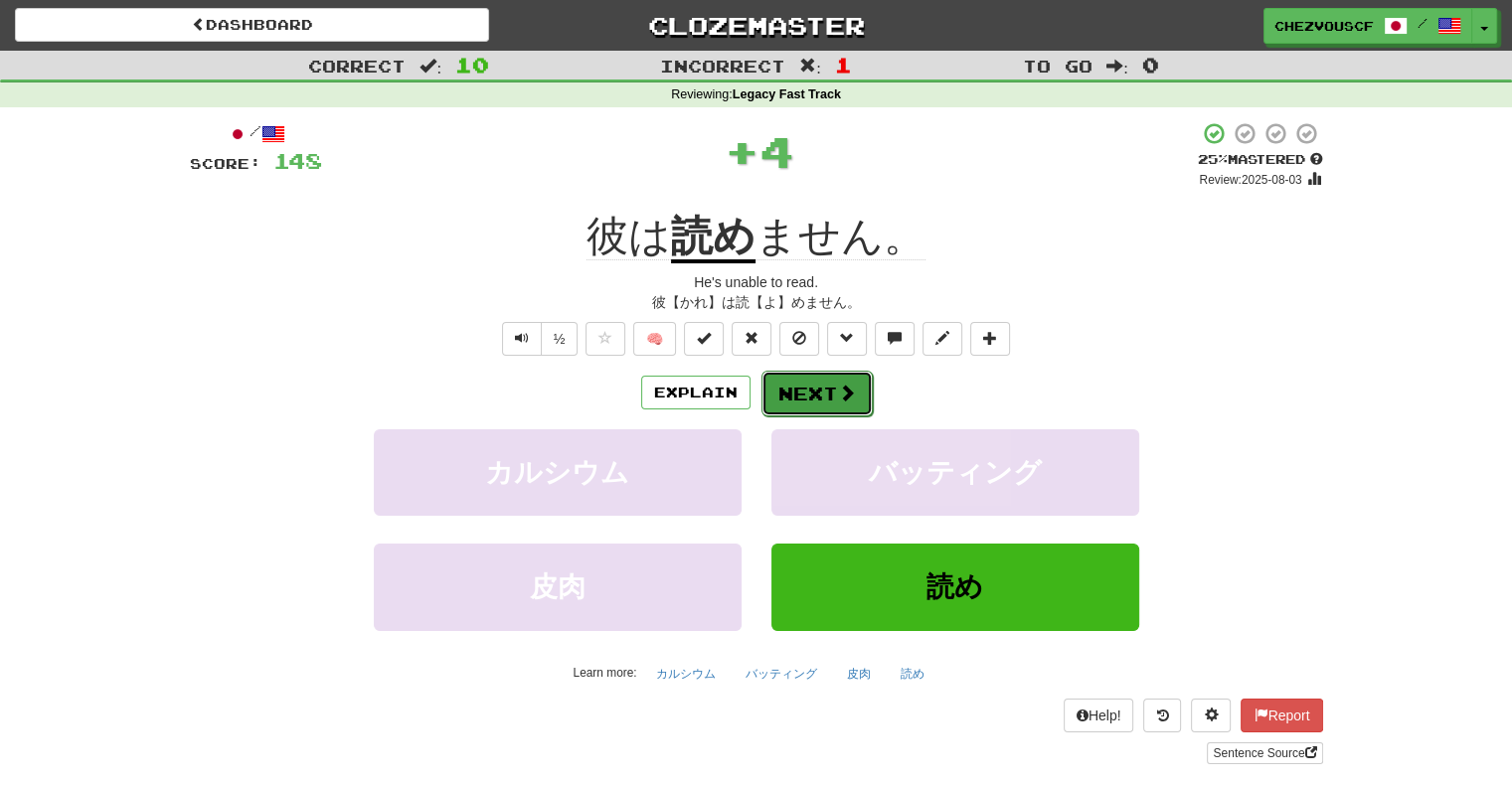 click on "Next" at bounding box center (817, 393) 